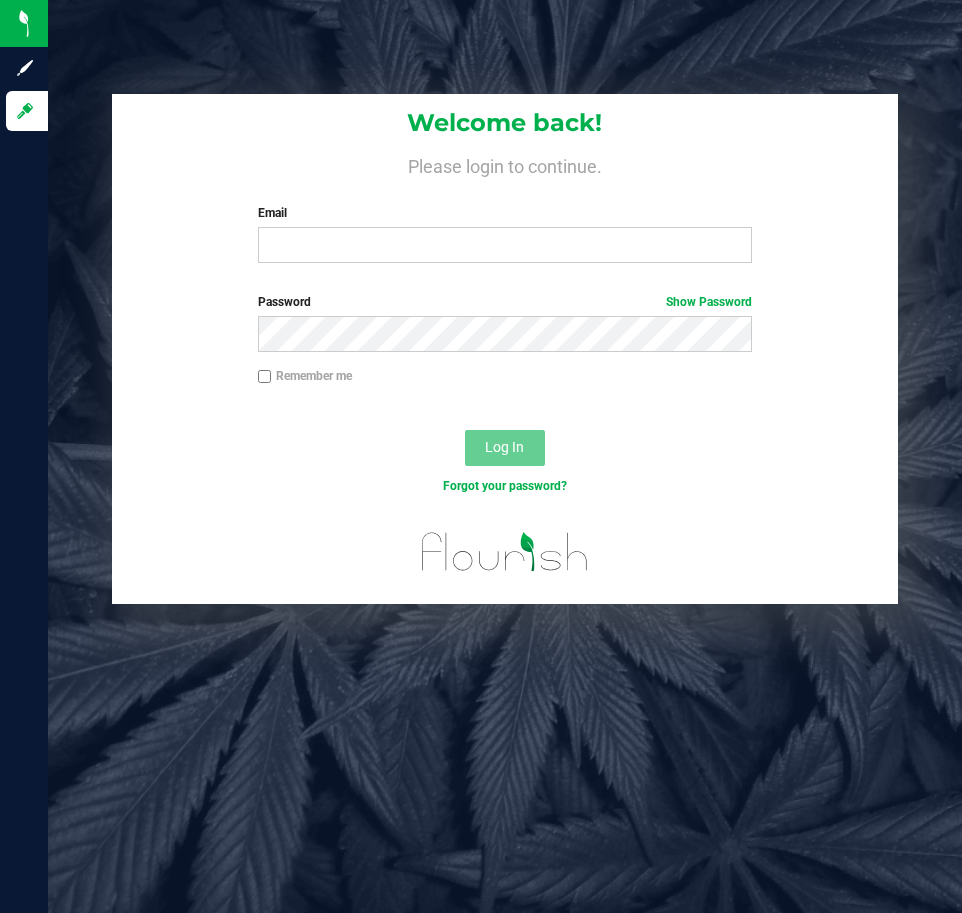 scroll, scrollTop: 0, scrollLeft: 0, axis: both 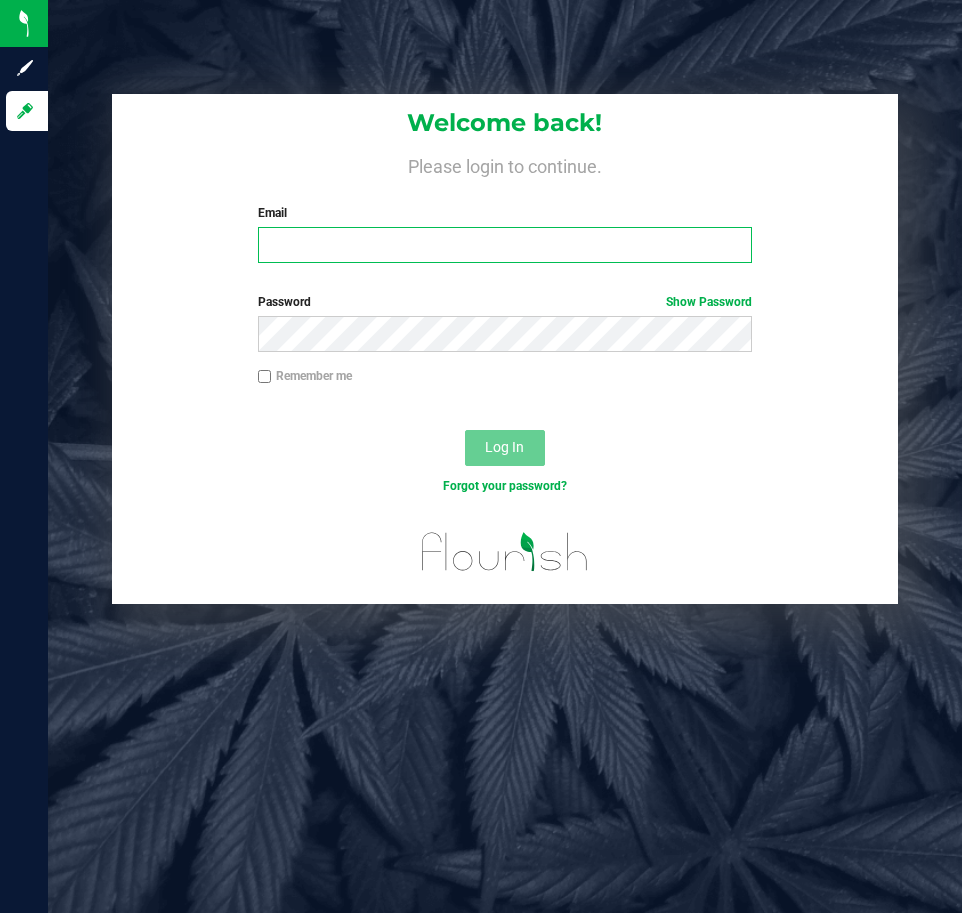 click on "Email" at bounding box center (505, 245) 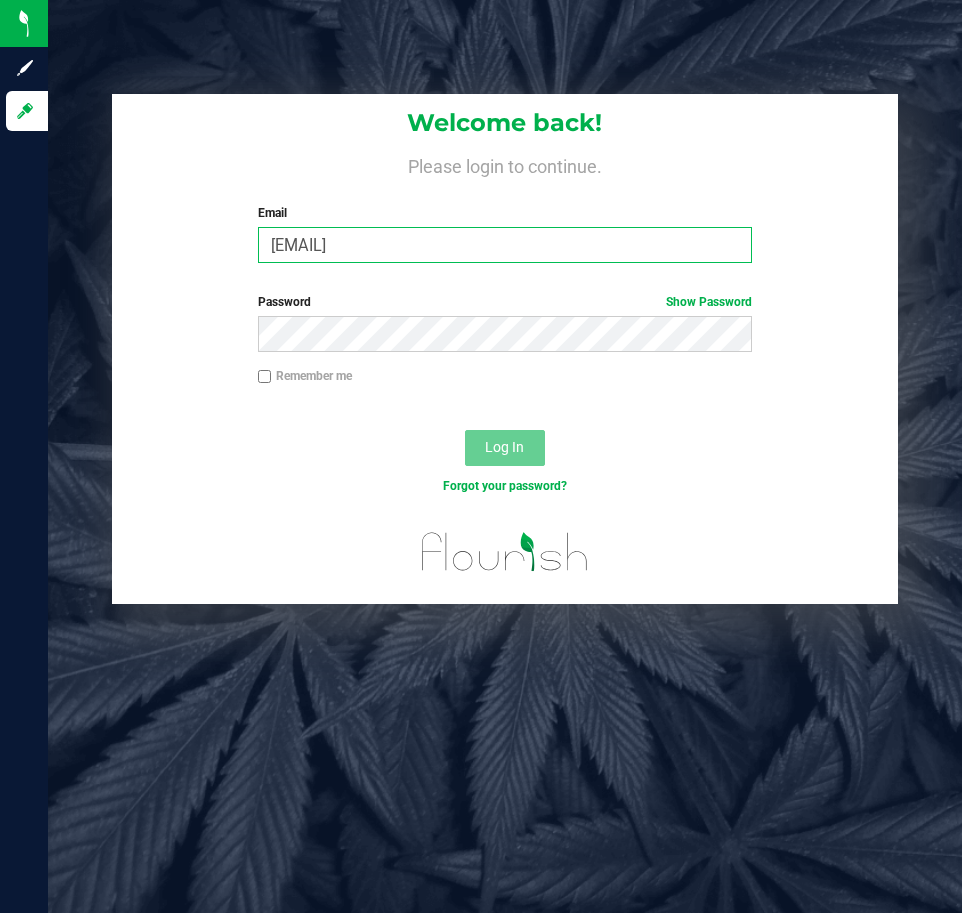 type on "[EMAIL]" 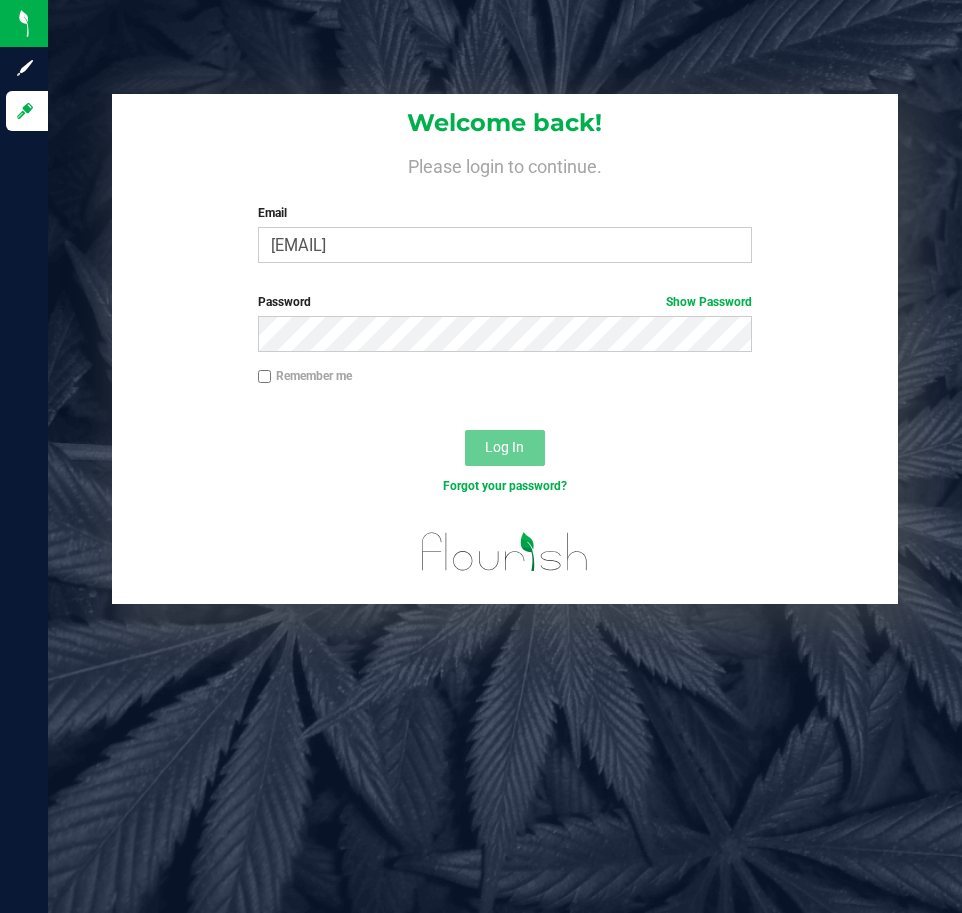 click on "Password
Show Password" at bounding box center [505, 330] 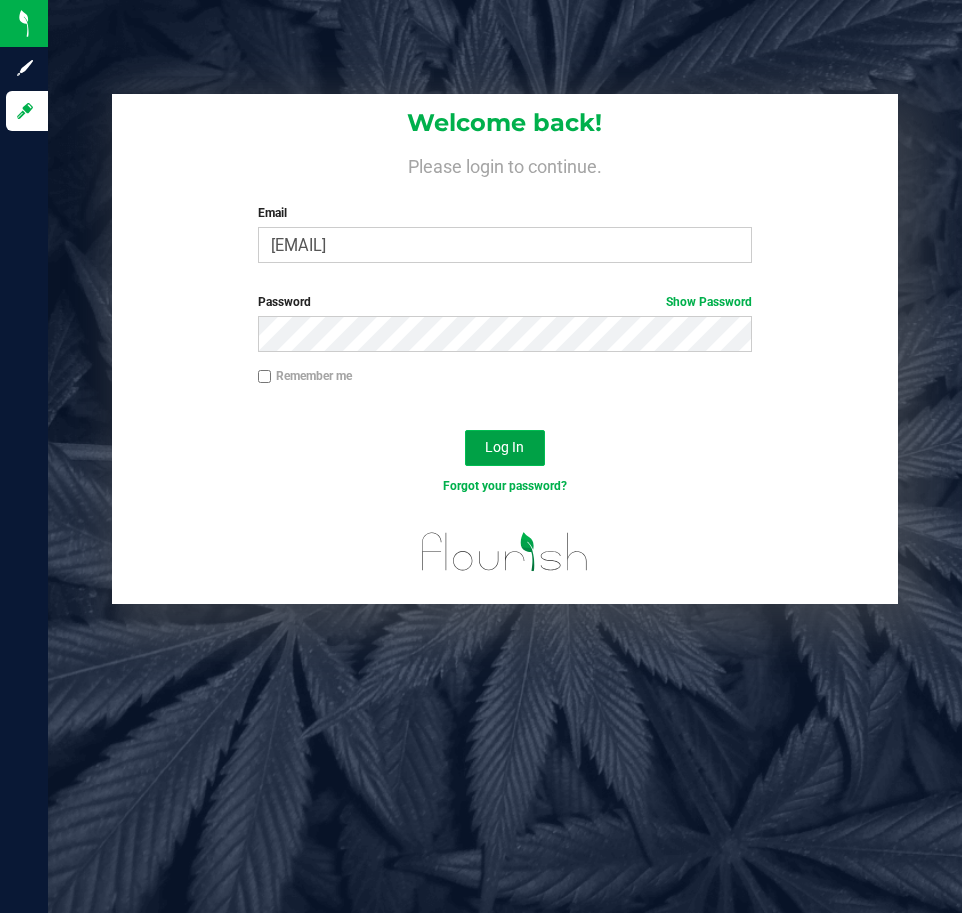 click on "Log In" at bounding box center (505, 448) 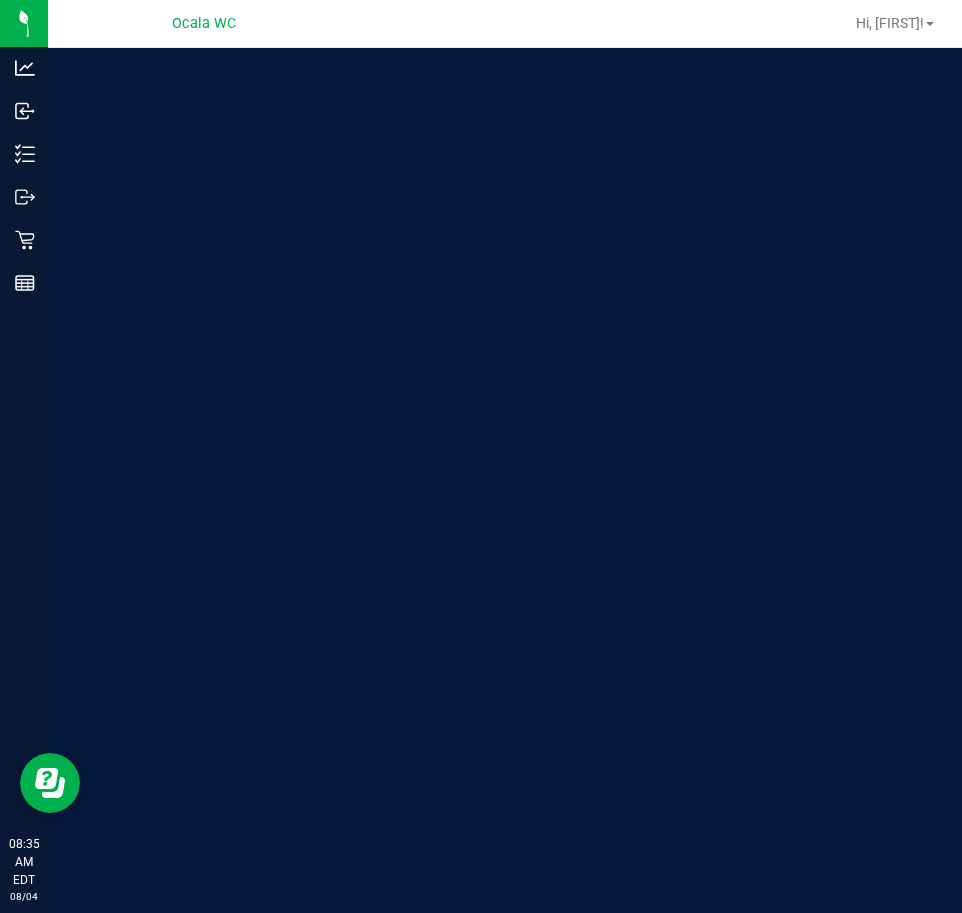 scroll, scrollTop: 0, scrollLeft: 0, axis: both 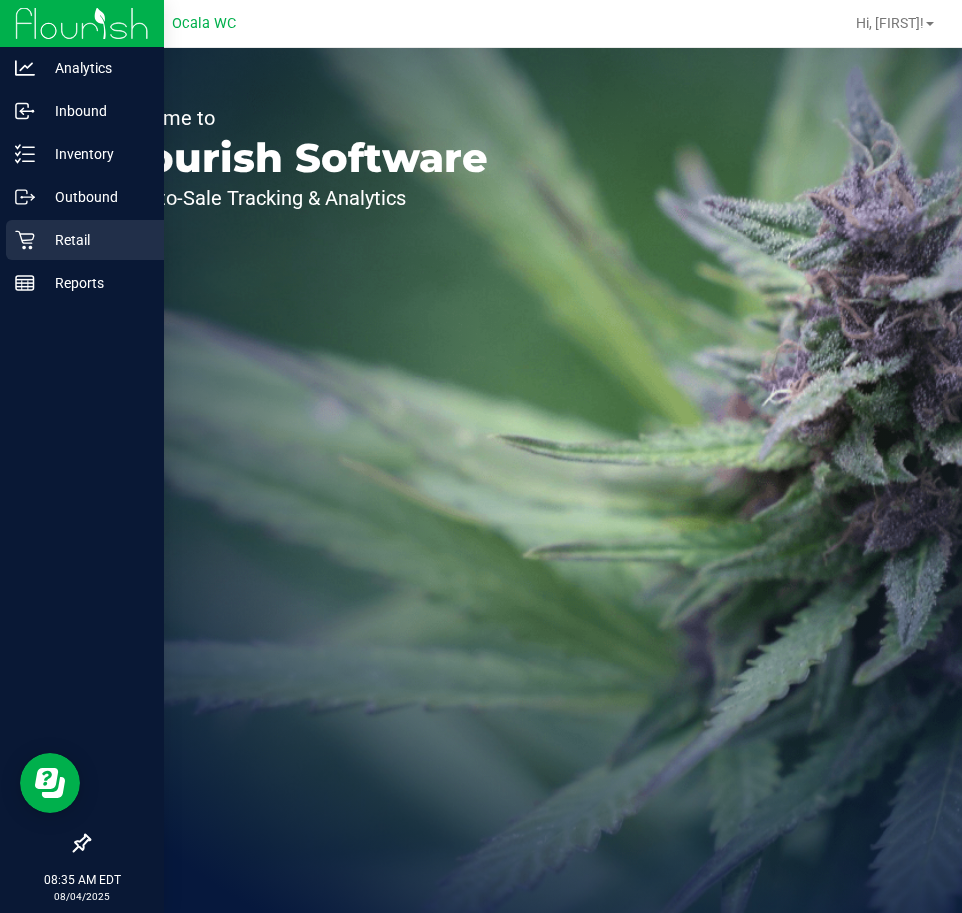 click 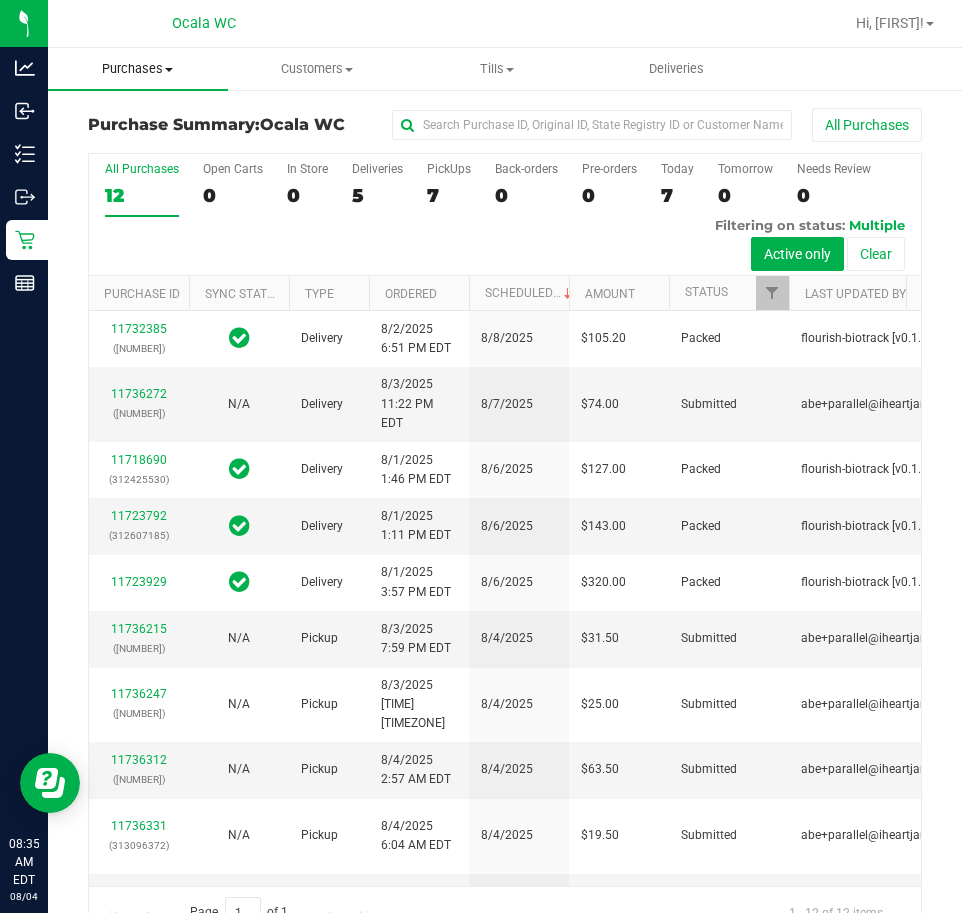 click on "Purchases" at bounding box center [138, 69] 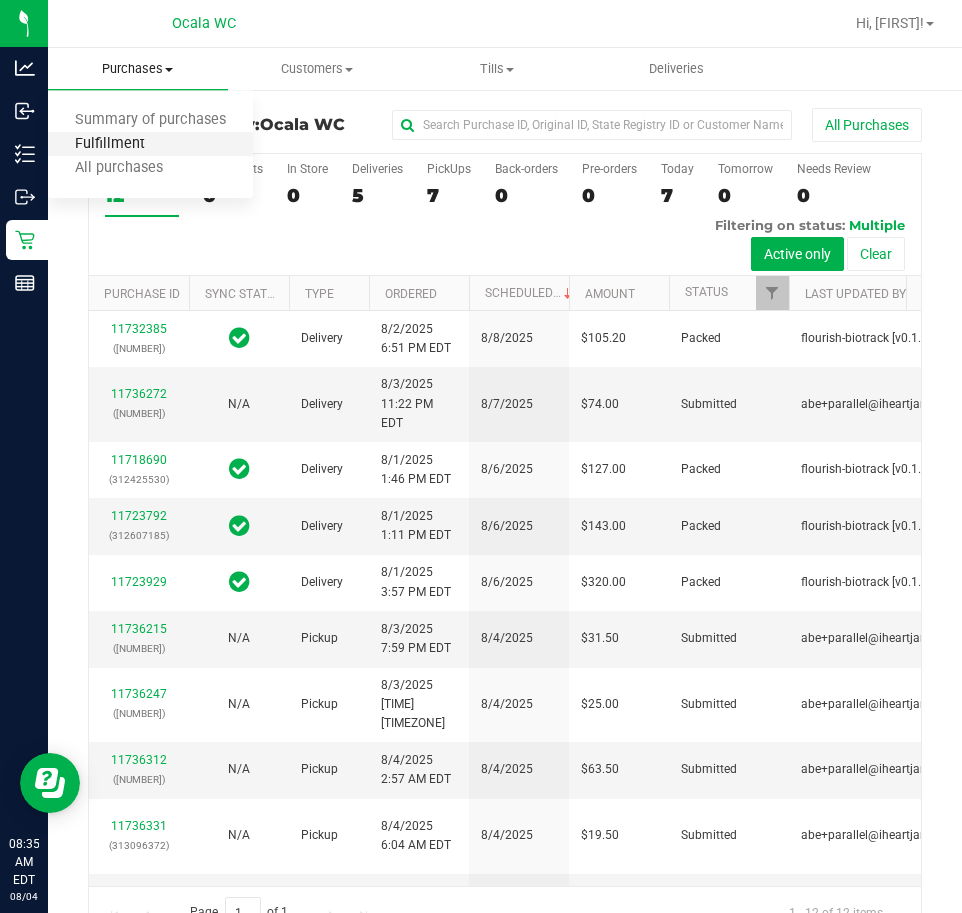 click on "Fulfillment" at bounding box center [110, 144] 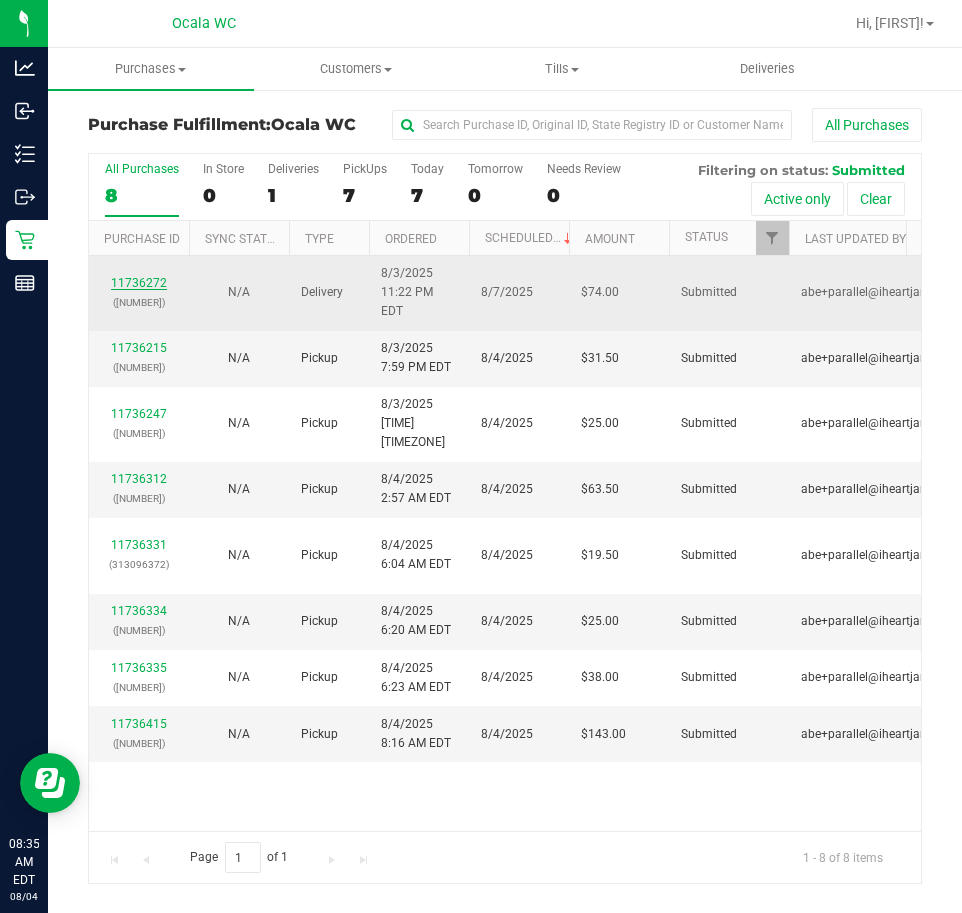 click on "11736272" at bounding box center (139, 283) 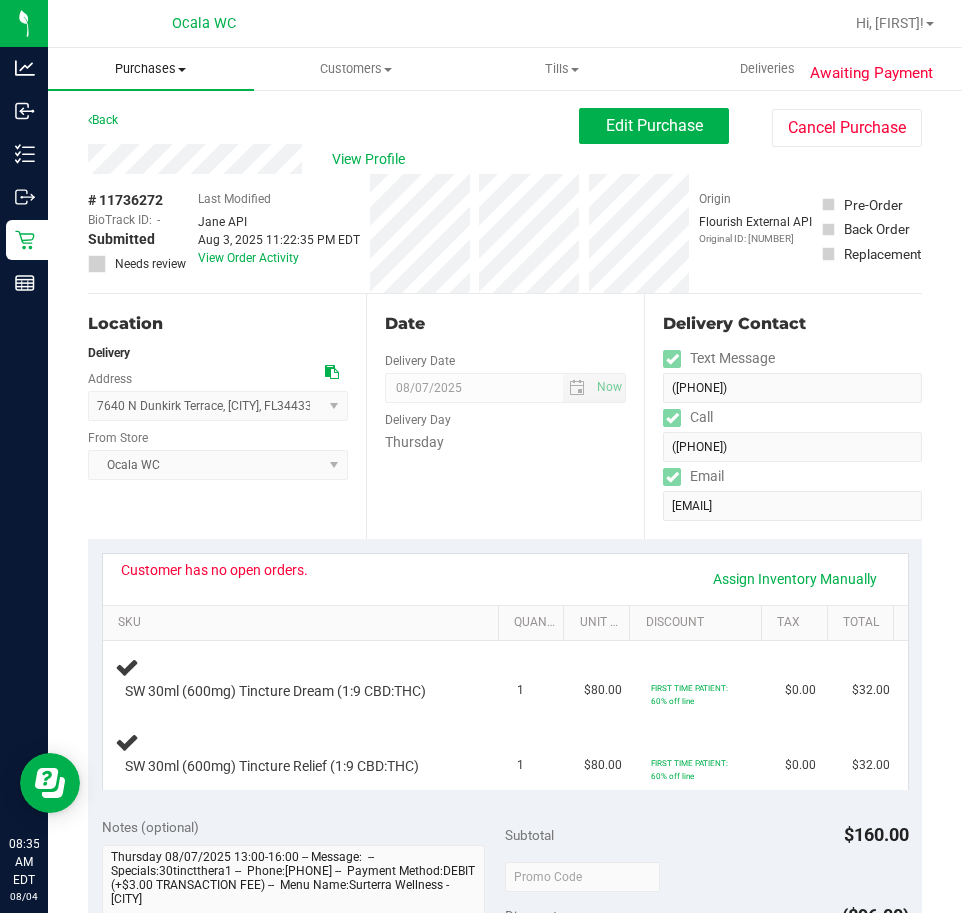 click on "Purchases" at bounding box center (151, 69) 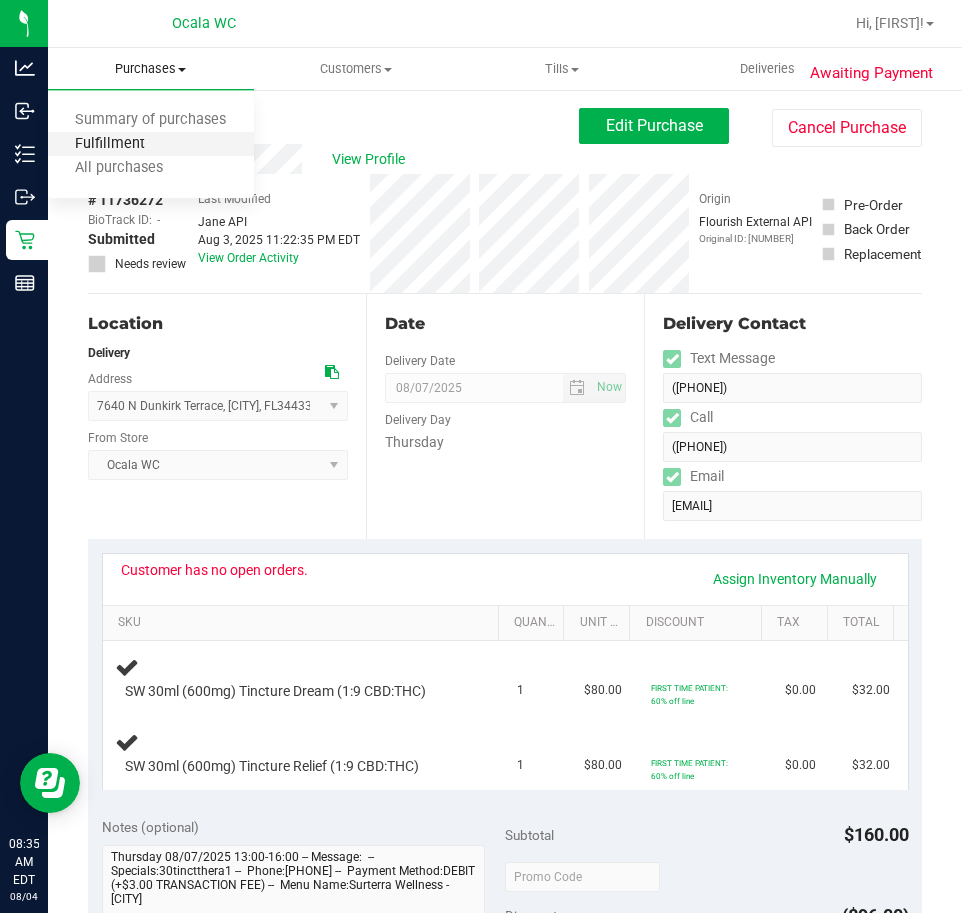 click on "Fulfillment" at bounding box center (110, 144) 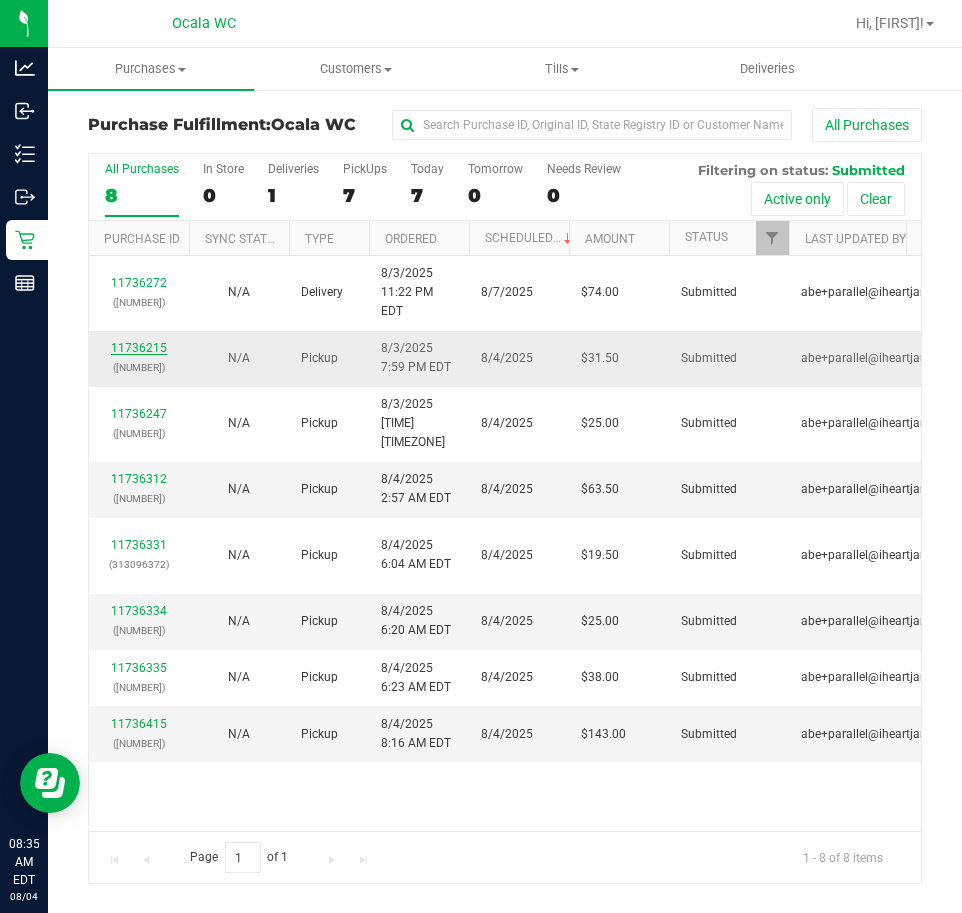 click on "11736215" at bounding box center (139, 348) 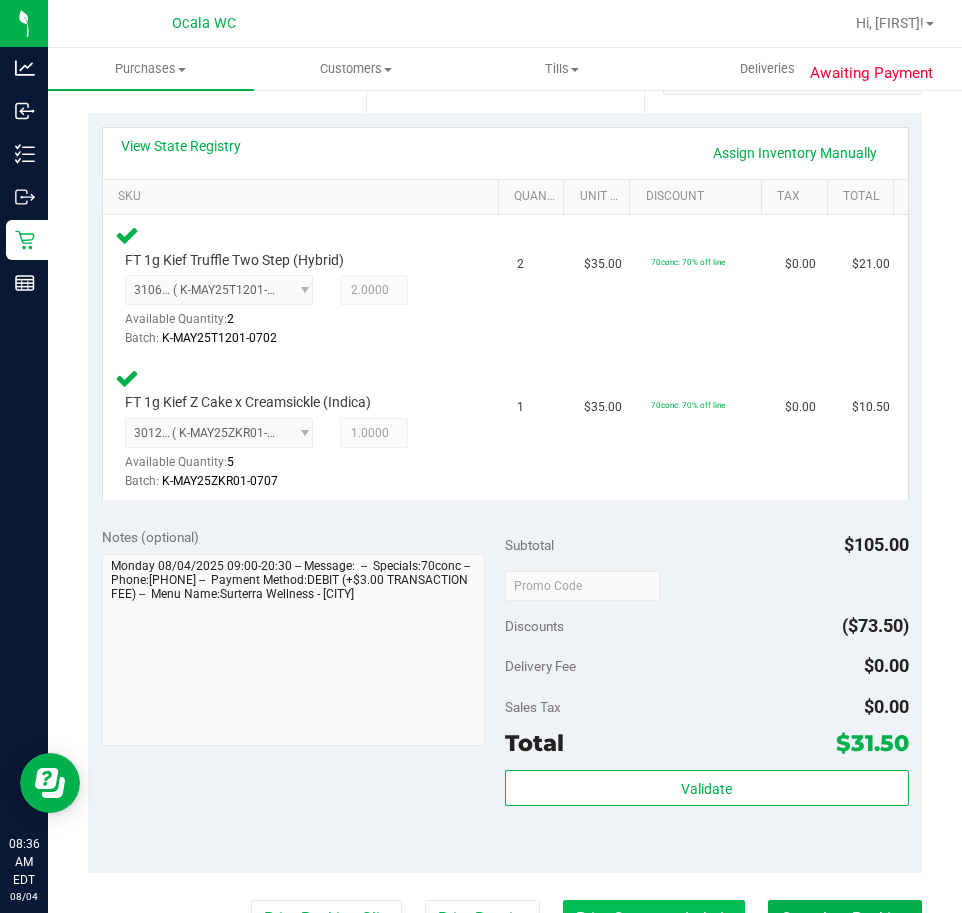 scroll, scrollTop: 600, scrollLeft: 0, axis: vertical 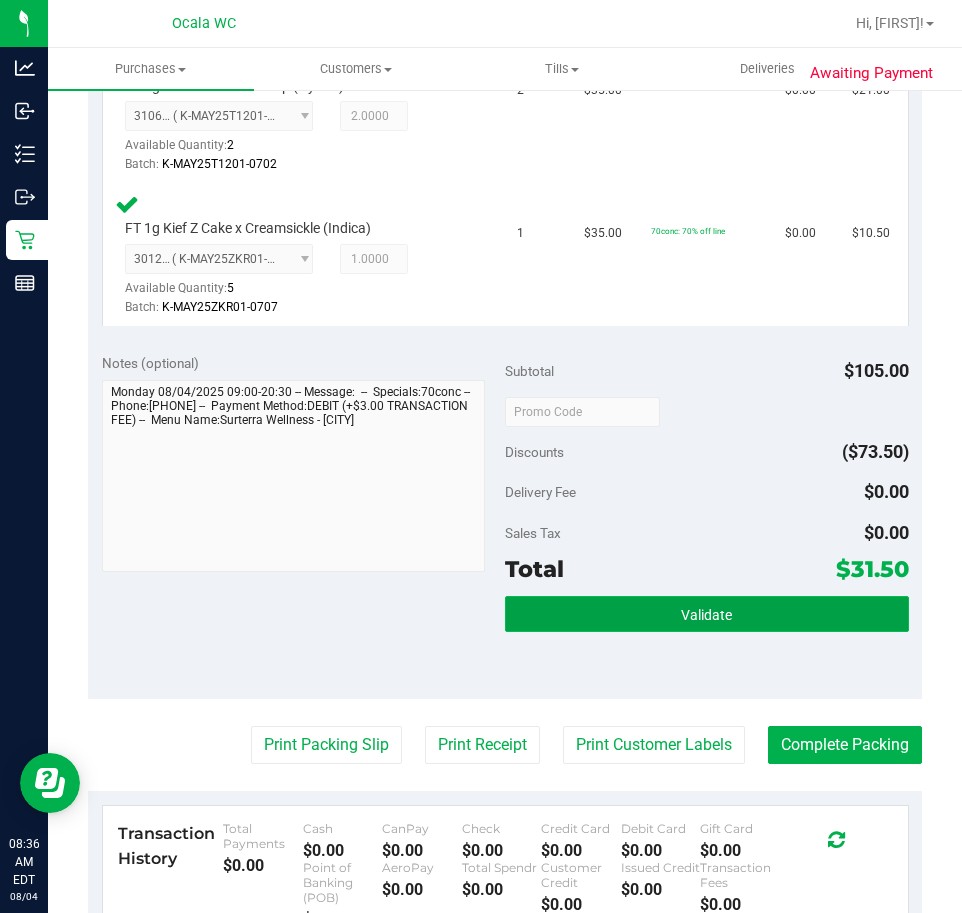click on "Validate" at bounding box center (707, 614) 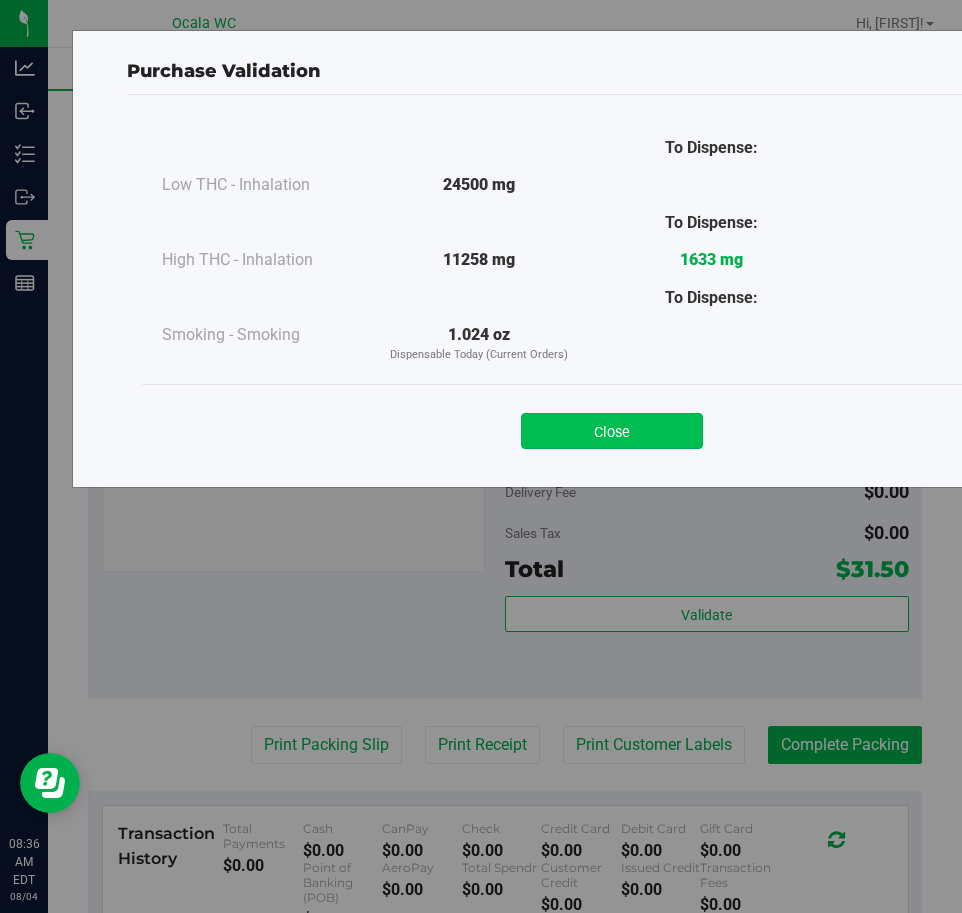 click on "Close" at bounding box center [612, 431] 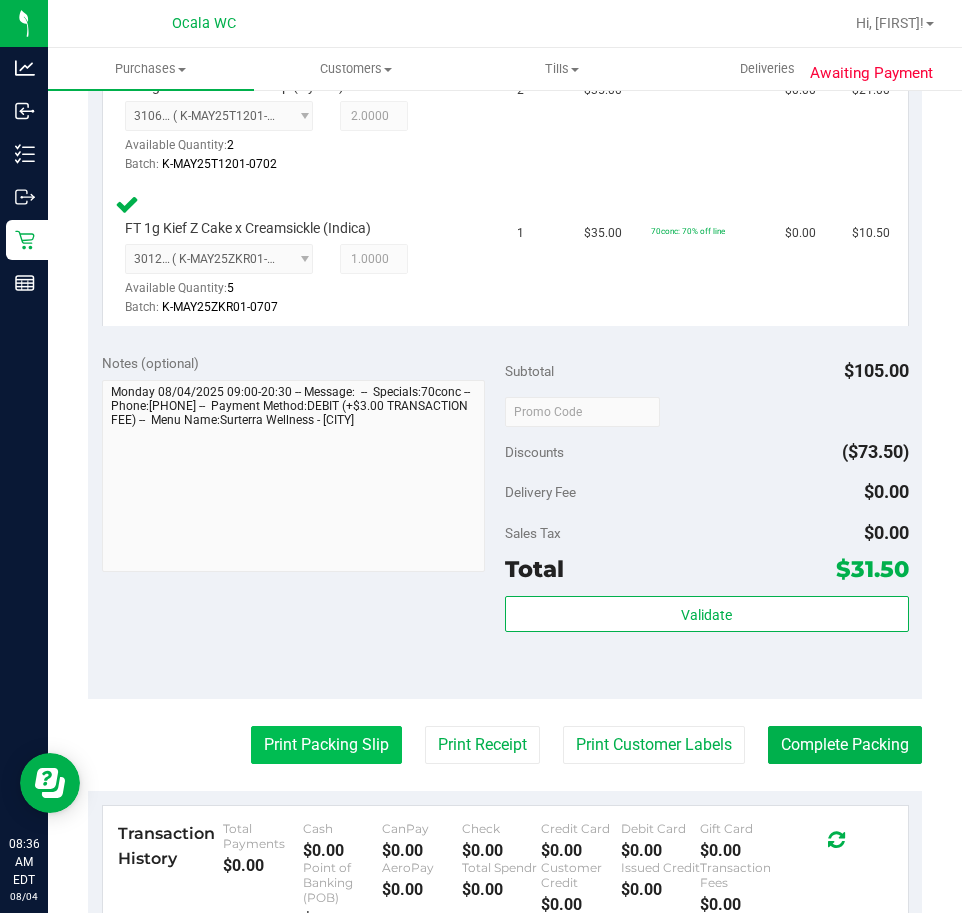 click on "Print Packing Slip" at bounding box center (326, 745) 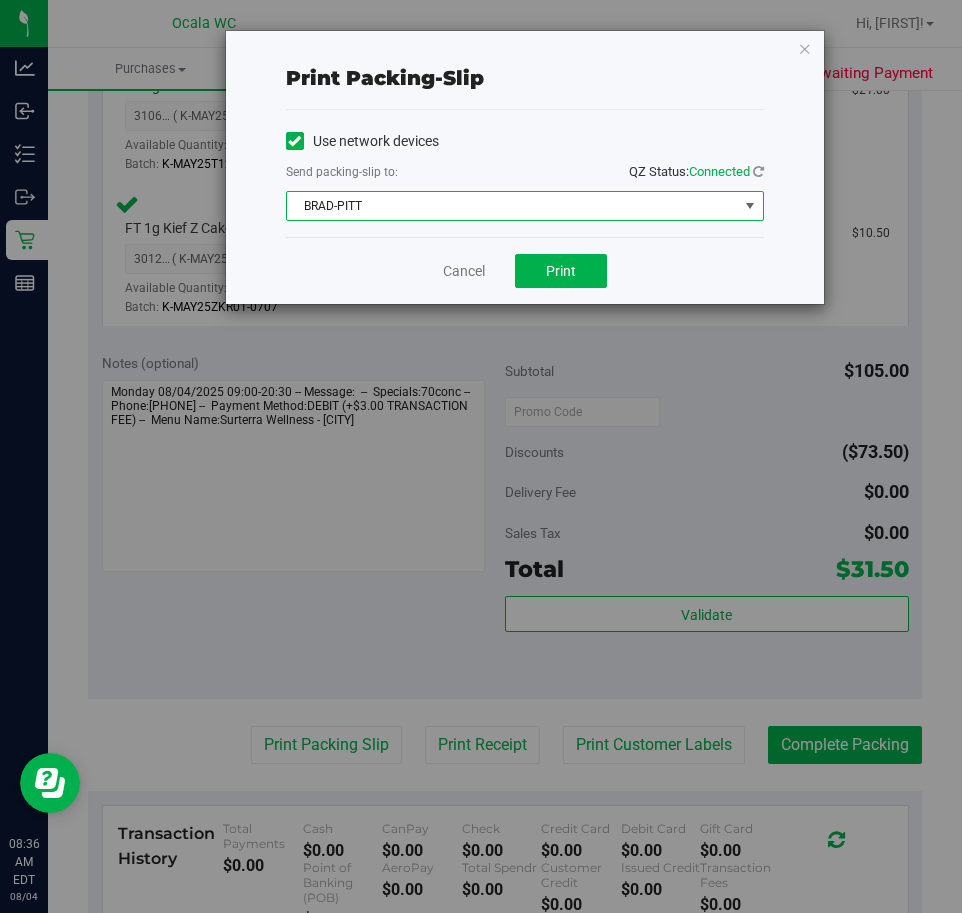 click on "BRAD-PITT" at bounding box center [512, 206] 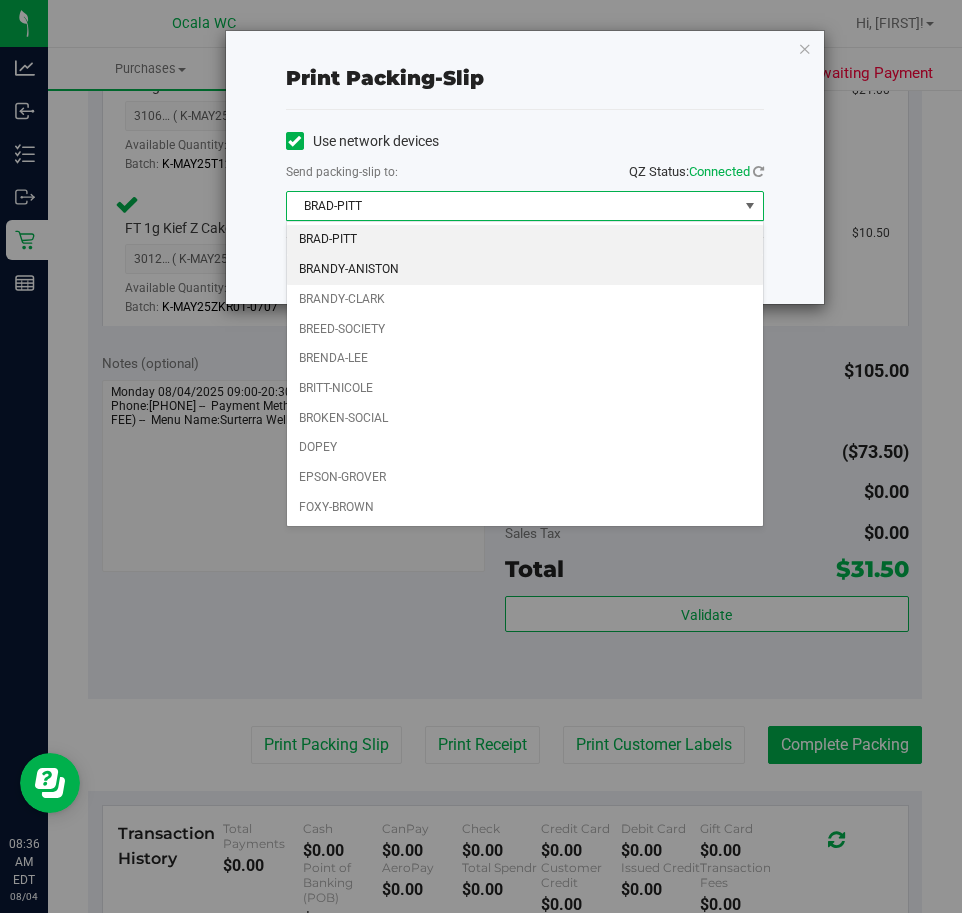 click on "BRANDY-ANISTON" at bounding box center [525, 270] 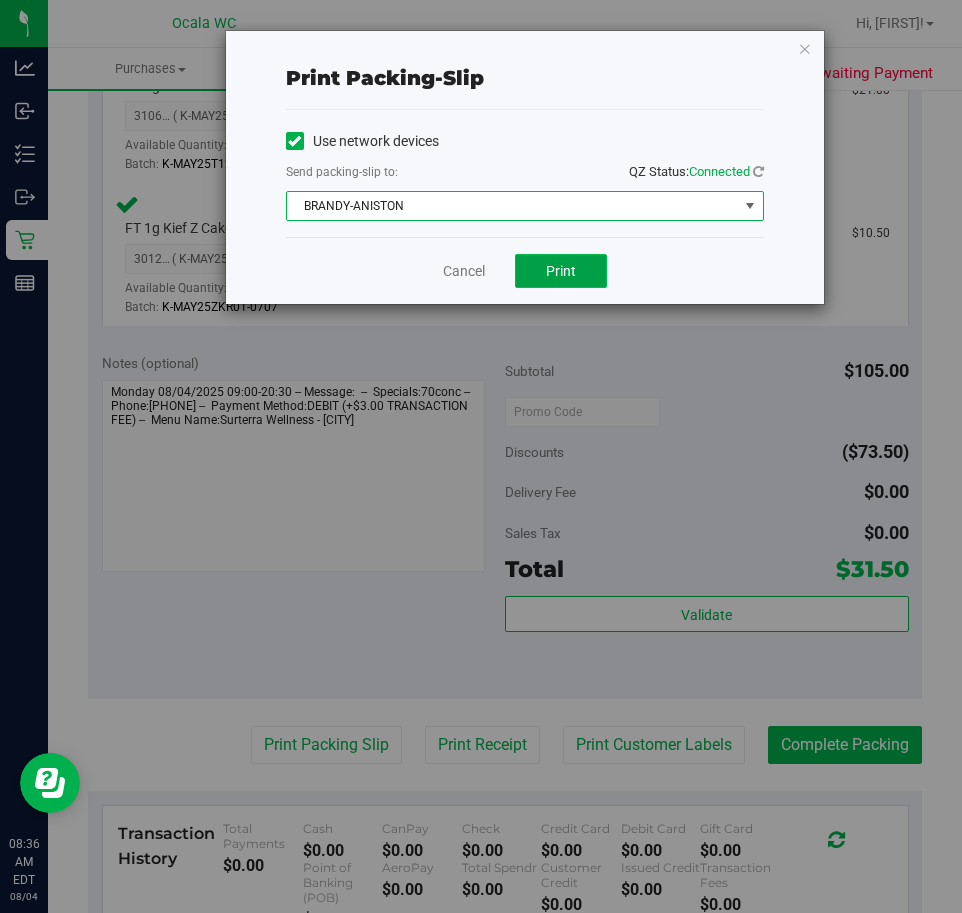 click on "Print" at bounding box center (561, 271) 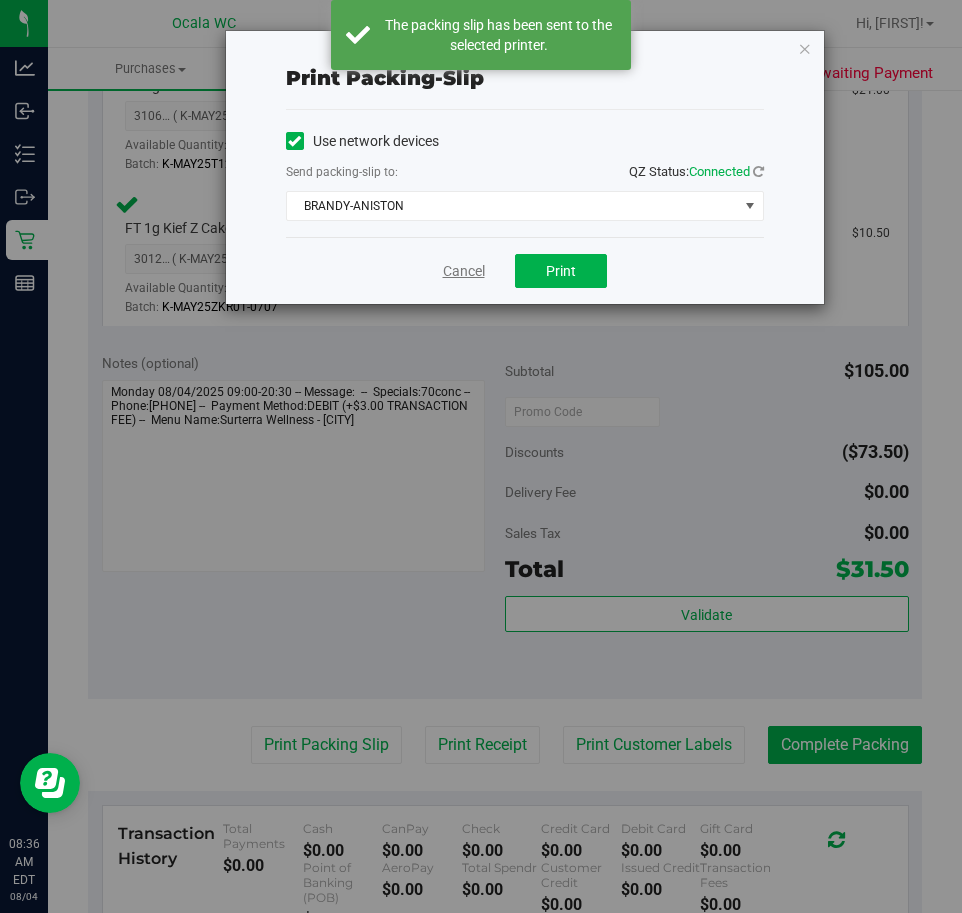click on "Cancel" at bounding box center (464, 271) 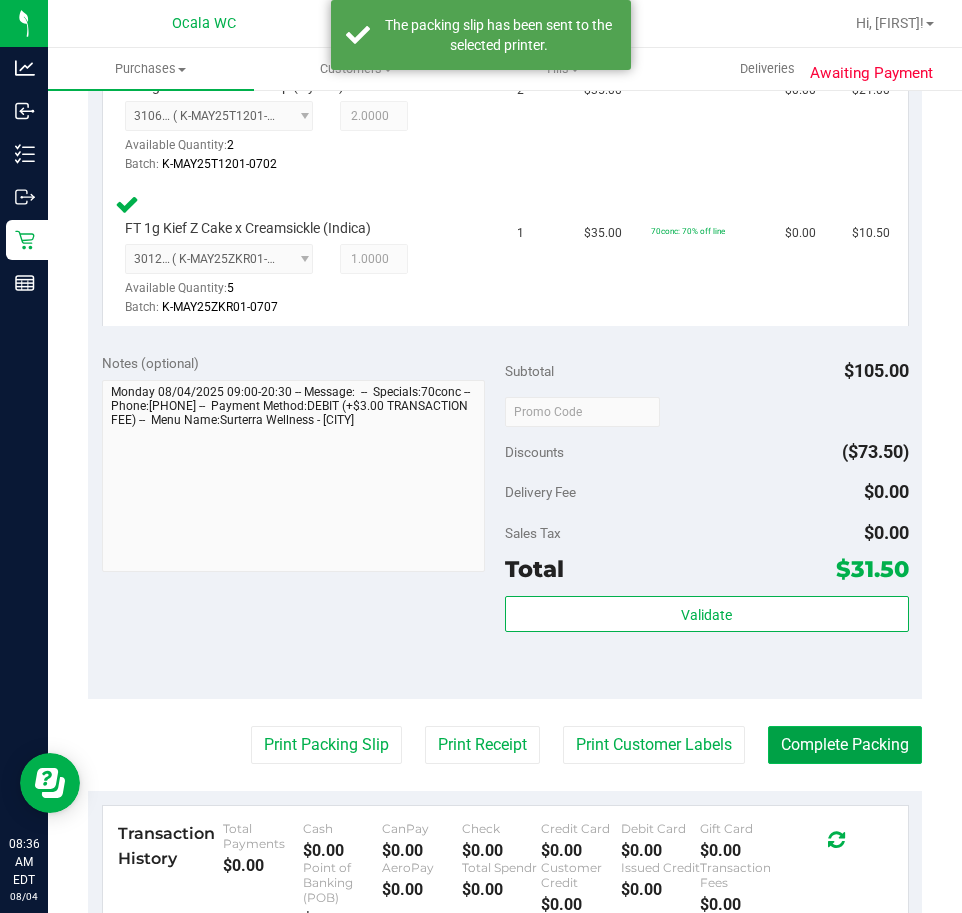 click on "Complete Packing" at bounding box center (845, 745) 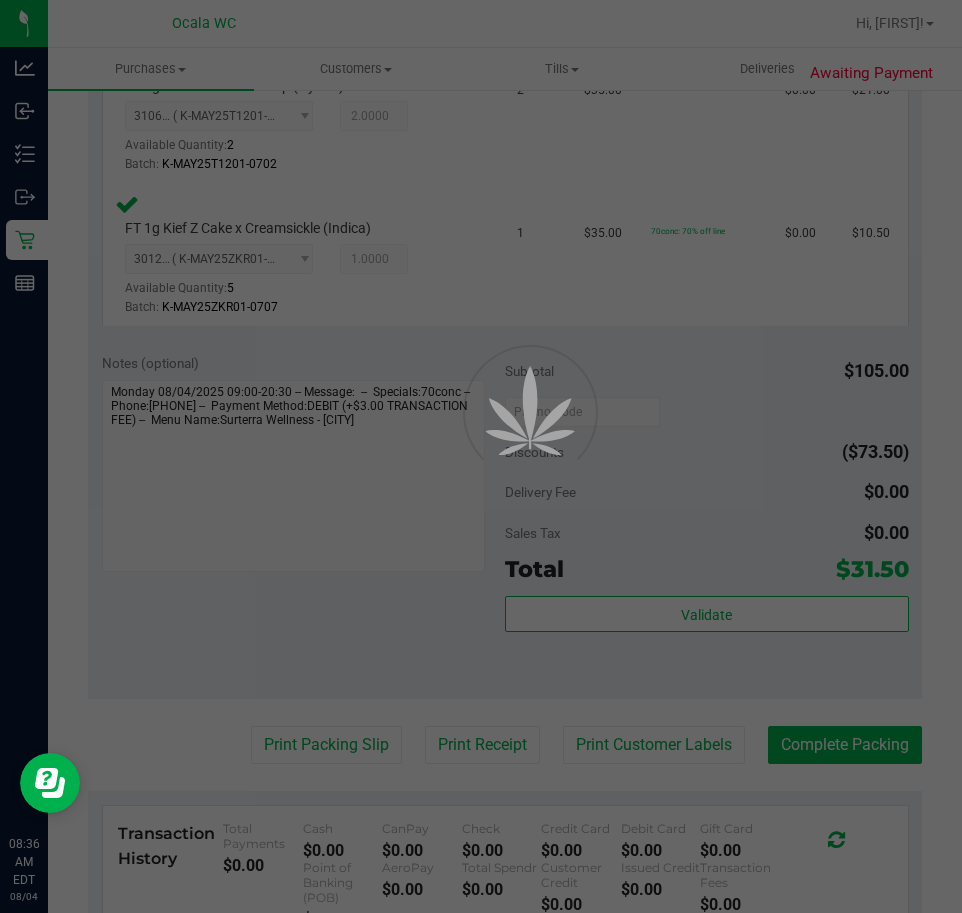 scroll, scrollTop: 0, scrollLeft: 0, axis: both 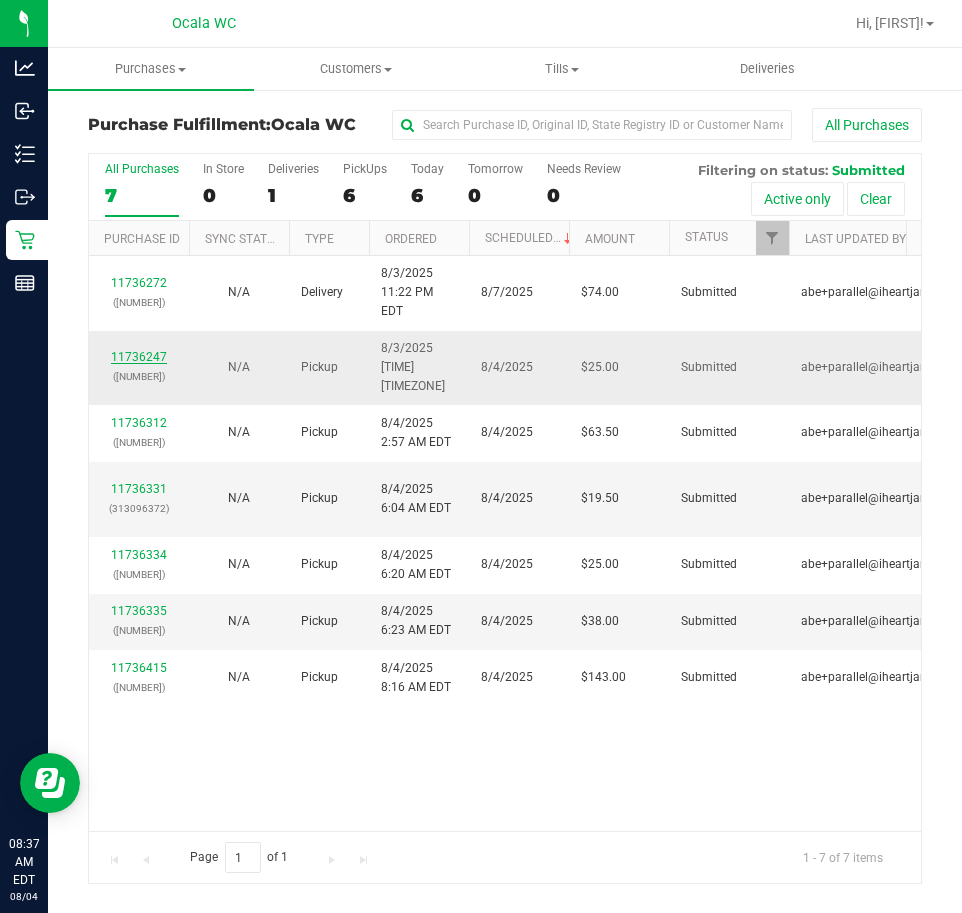 click on "11736247" at bounding box center (139, 357) 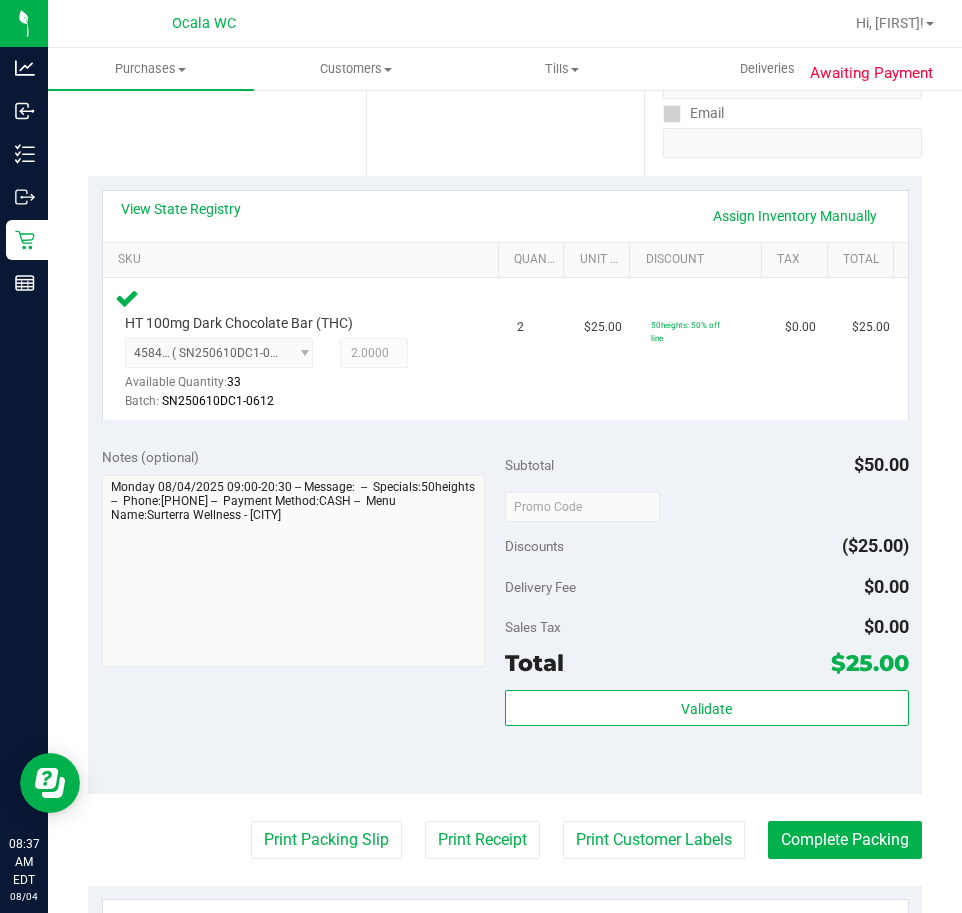 scroll, scrollTop: 400, scrollLeft: 0, axis: vertical 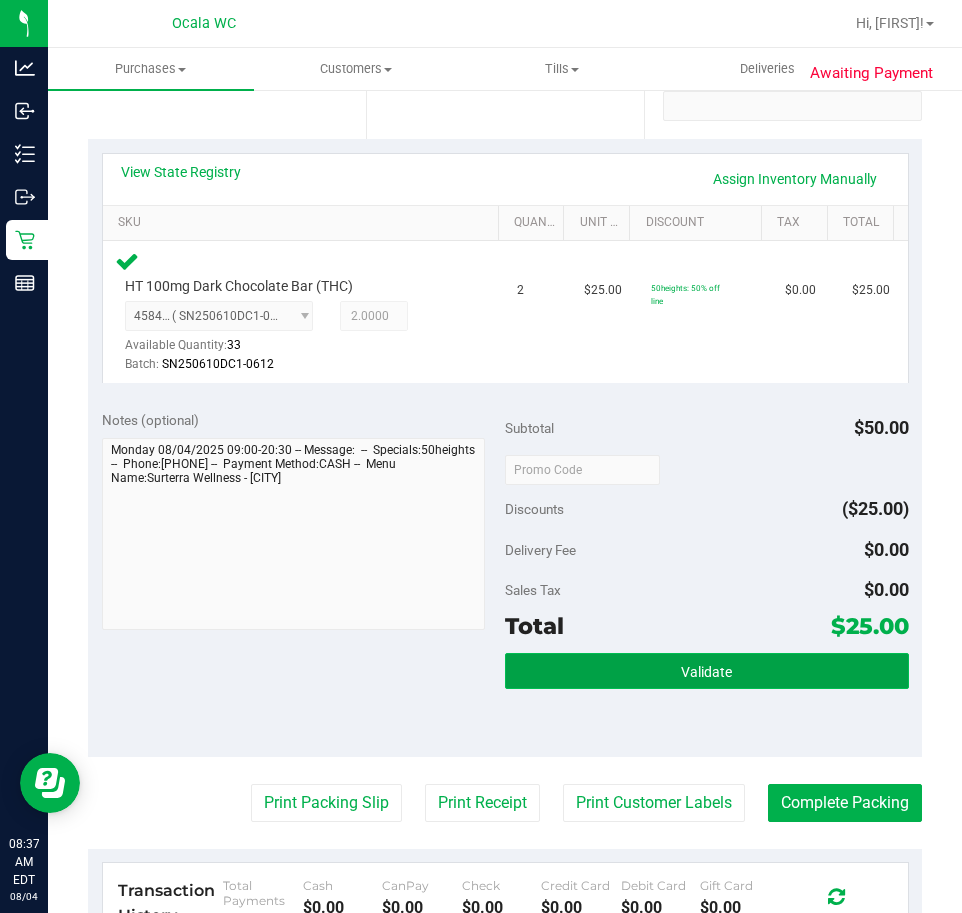 click on "Validate" at bounding box center [707, 671] 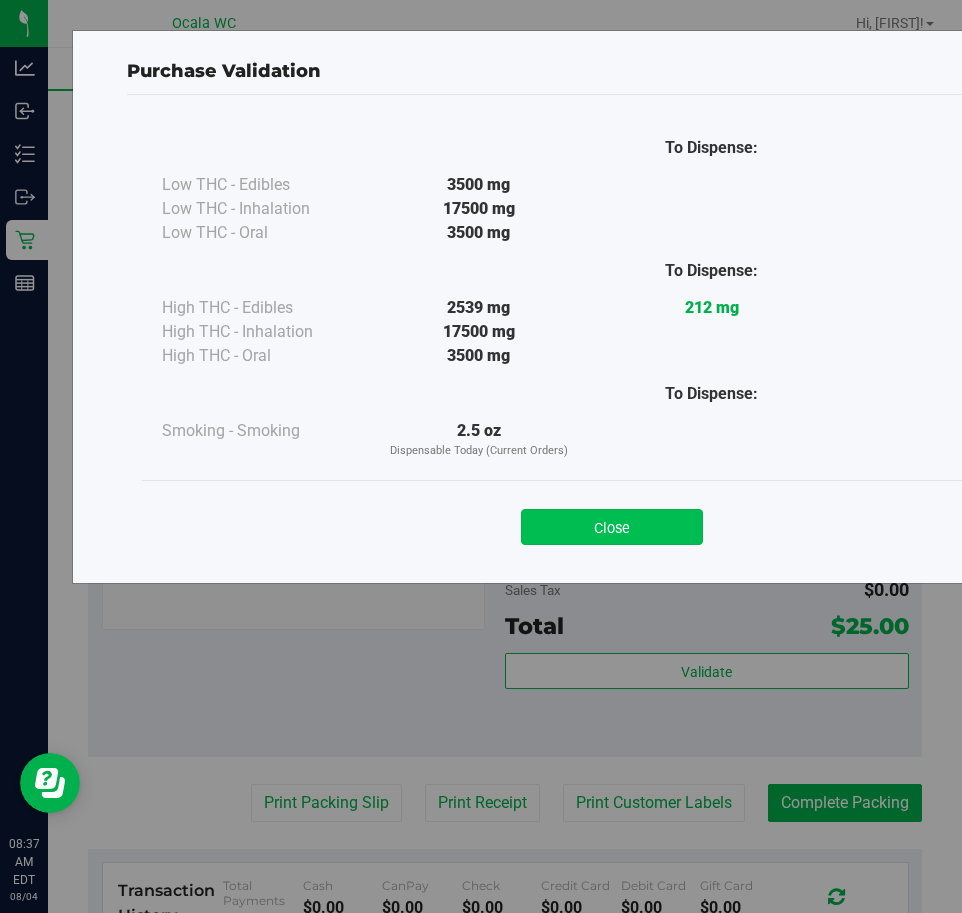 click on "Close" at bounding box center [612, 527] 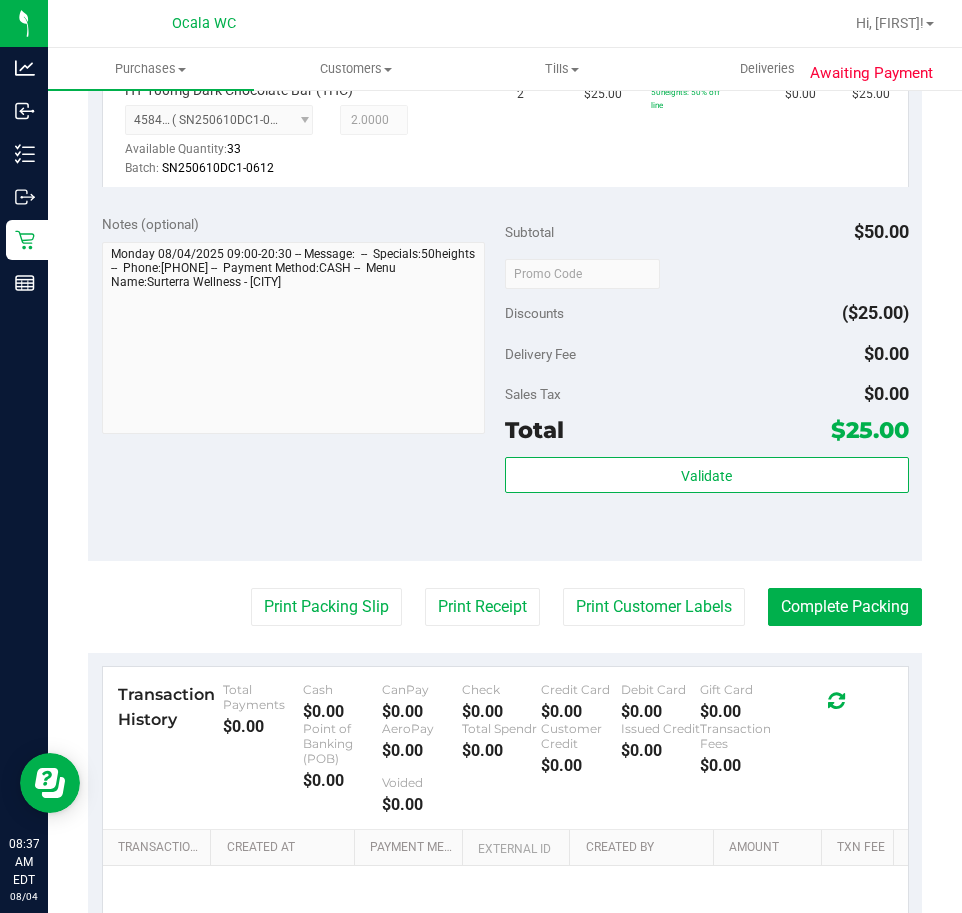 scroll, scrollTop: 600, scrollLeft: 0, axis: vertical 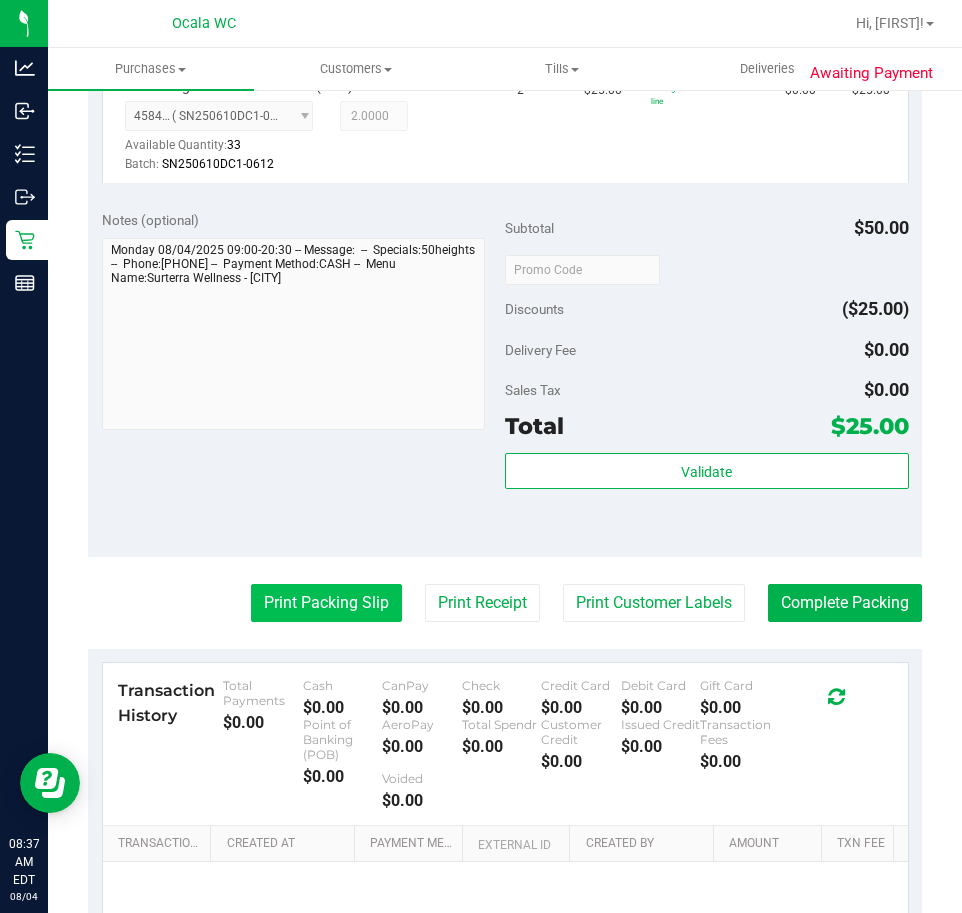 click on "Print Packing Slip" at bounding box center (326, 603) 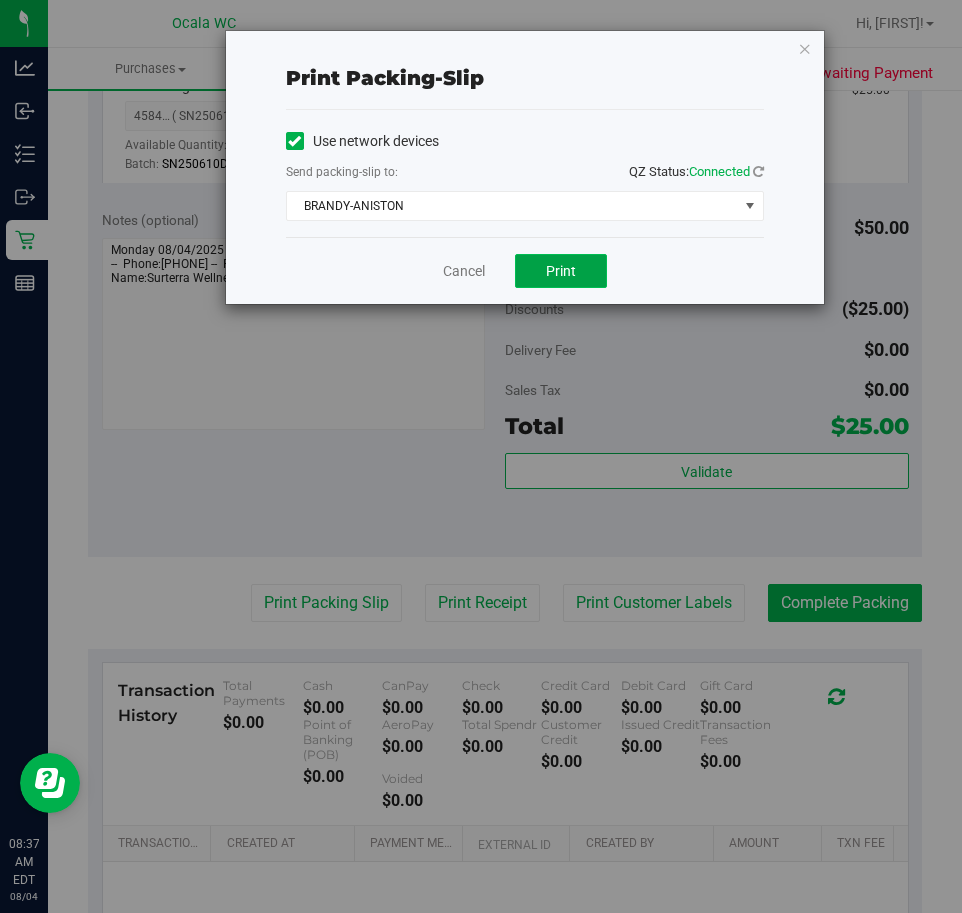 click on "Print" at bounding box center (561, 271) 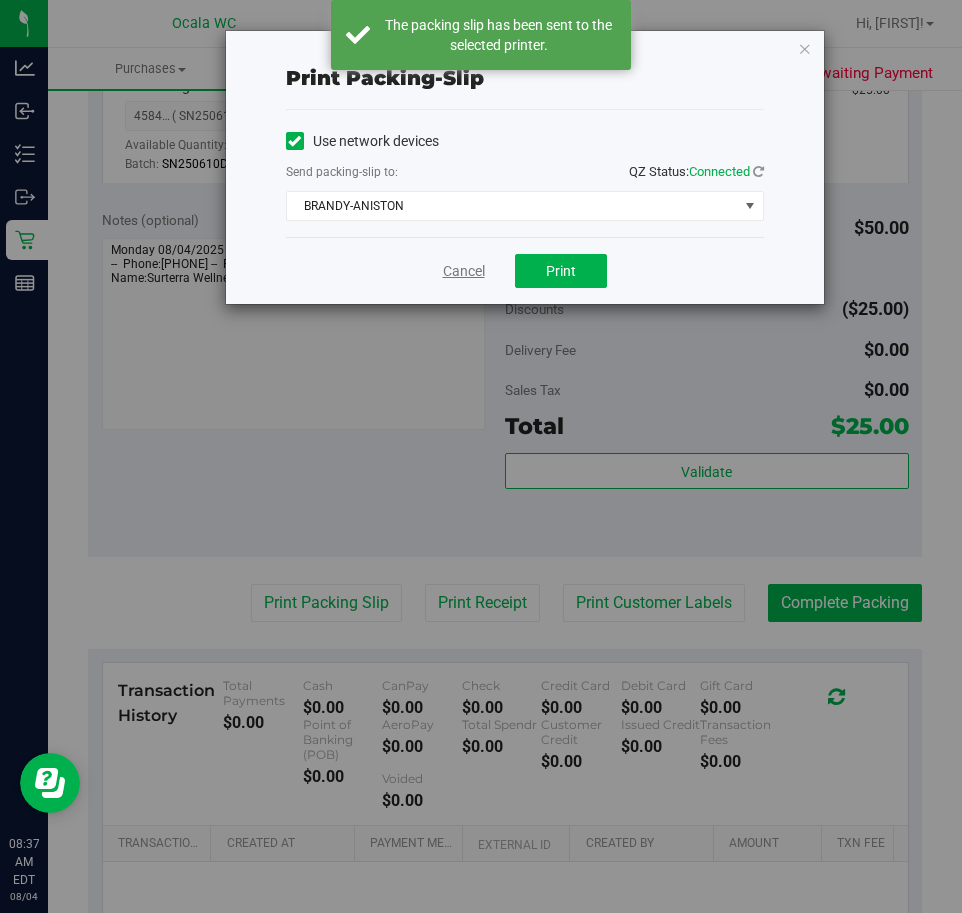 click on "Cancel" at bounding box center [464, 271] 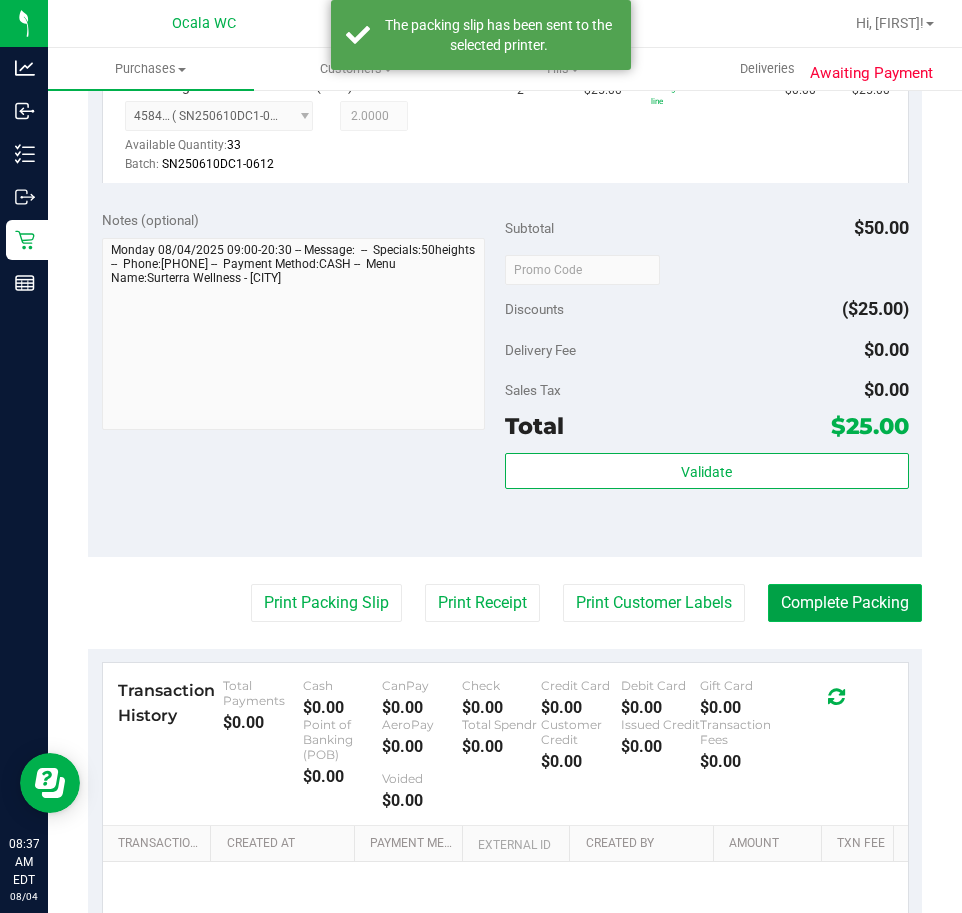 click on "Complete Packing" at bounding box center (845, 603) 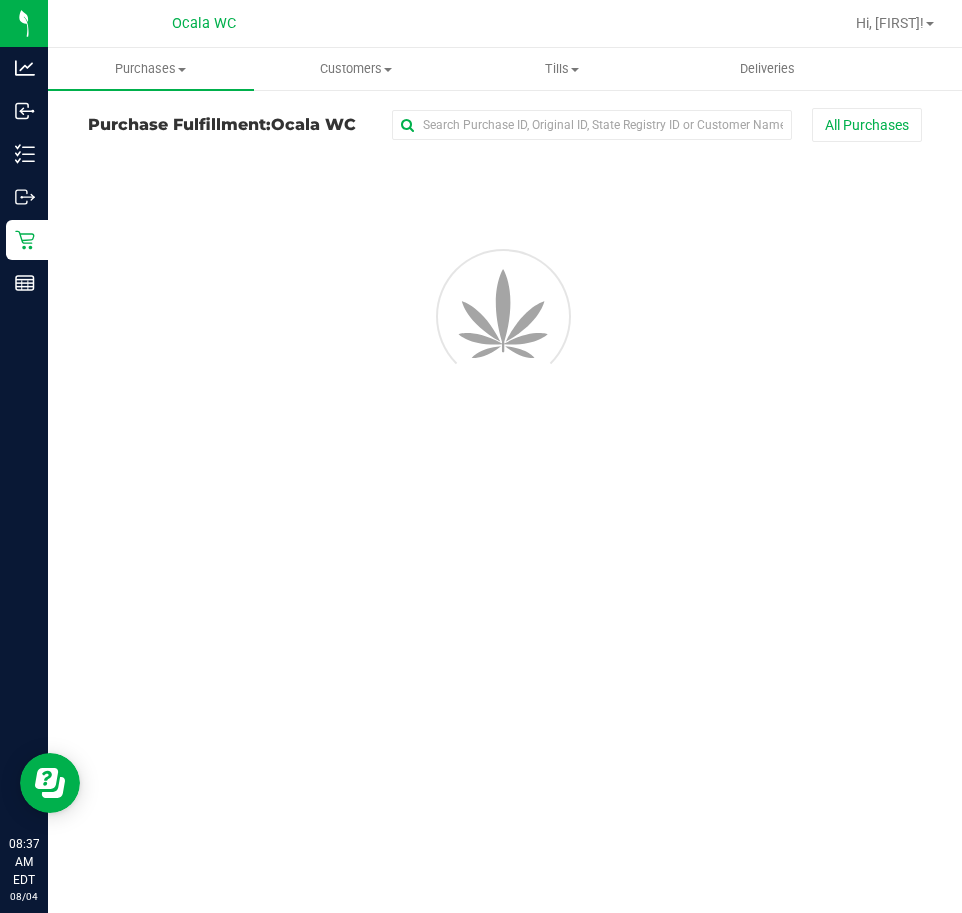 scroll, scrollTop: 0, scrollLeft: 0, axis: both 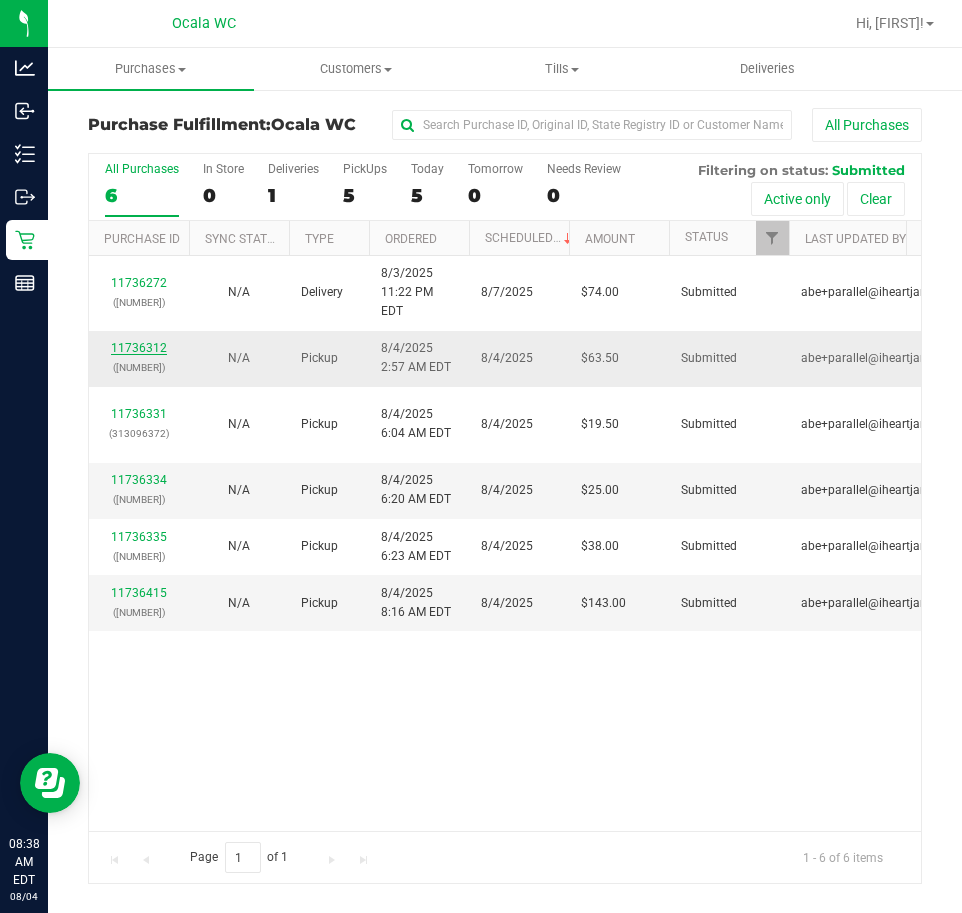 click on "11736312" at bounding box center (139, 348) 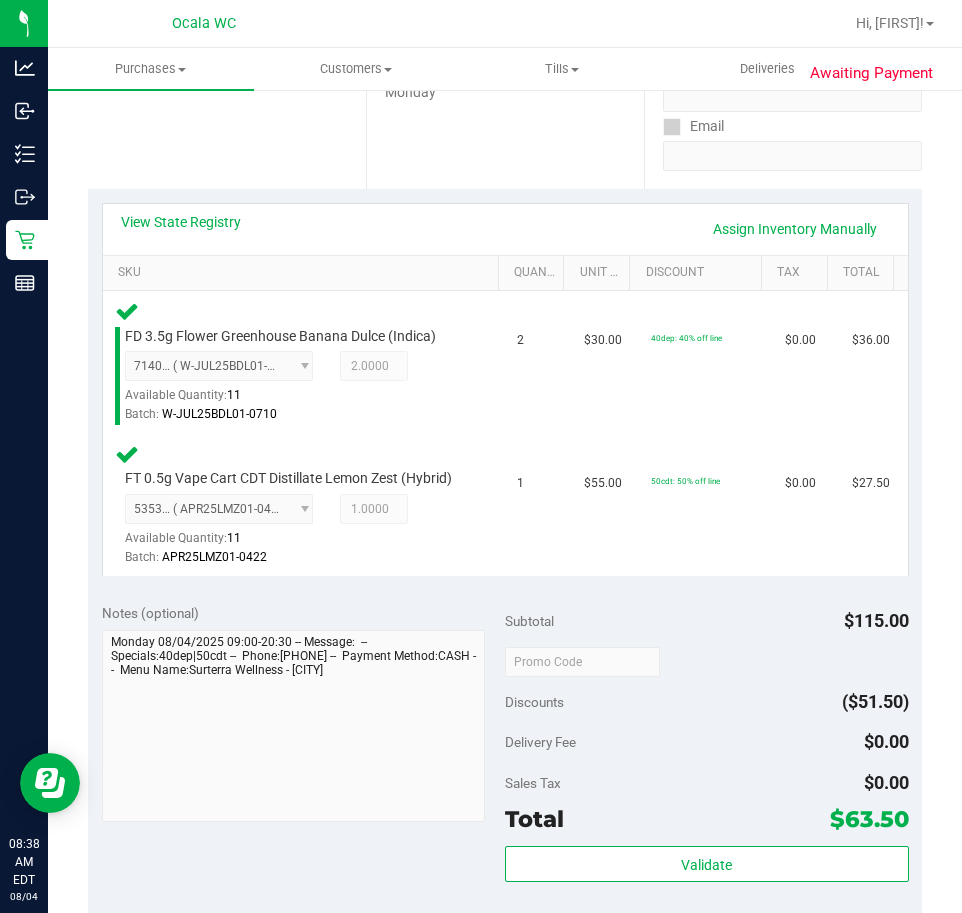scroll, scrollTop: 500, scrollLeft: 0, axis: vertical 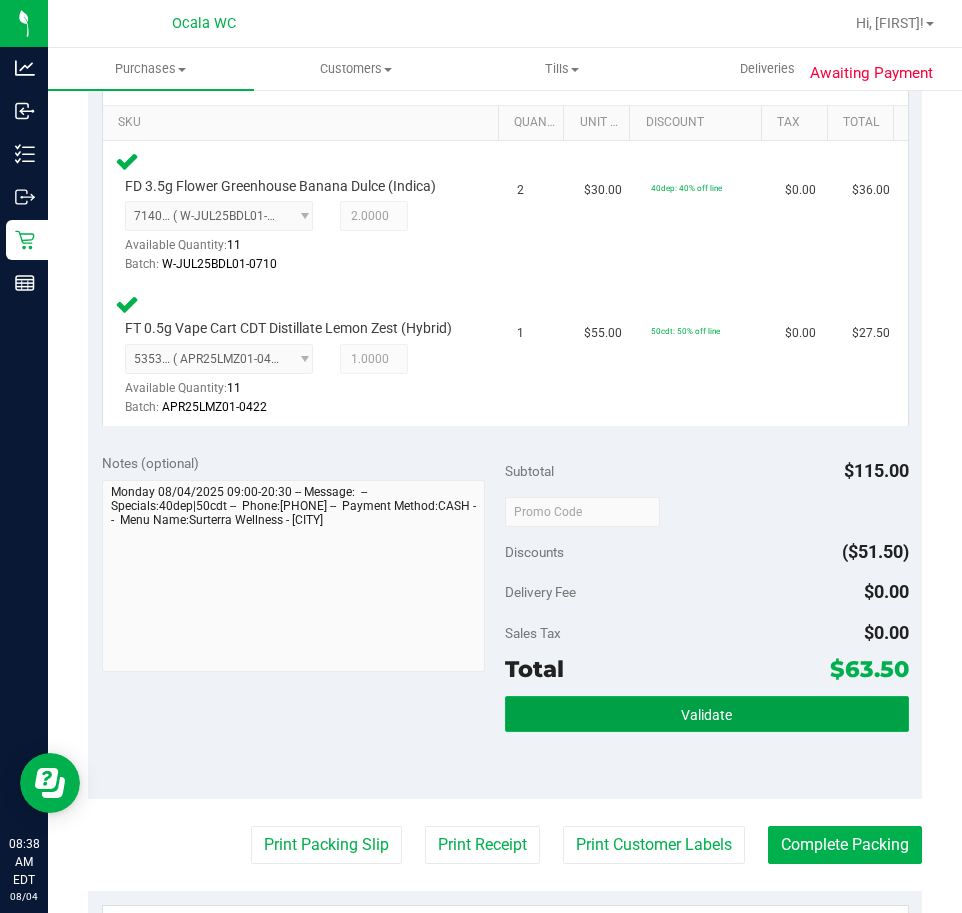 click on "Validate" at bounding box center [707, 714] 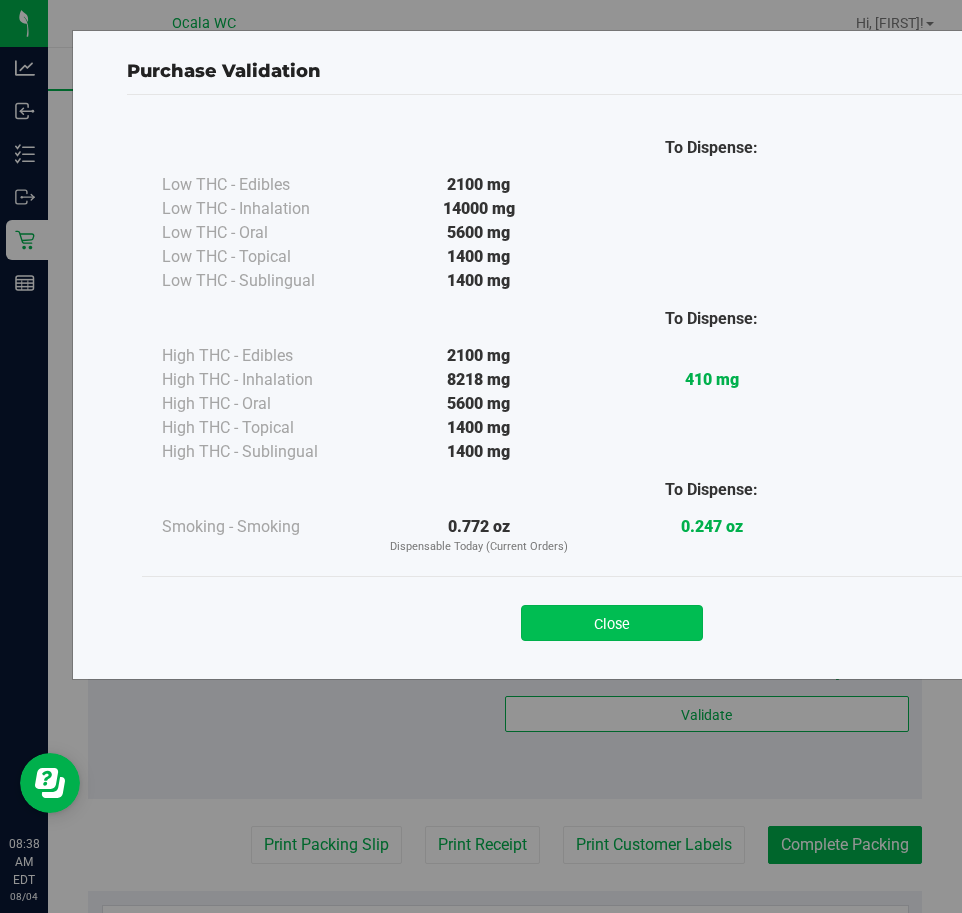 click on "Close" at bounding box center (612, 623) 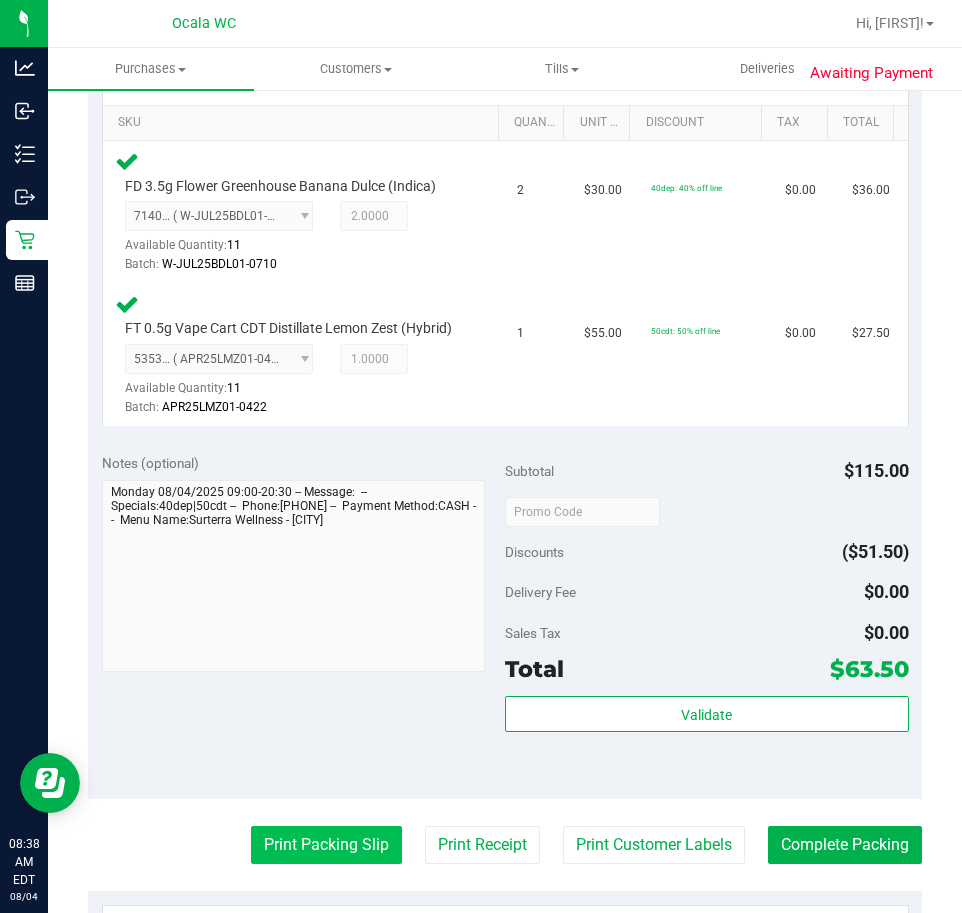 click on "Print Packing Slip" at bounding box center [326, 845] 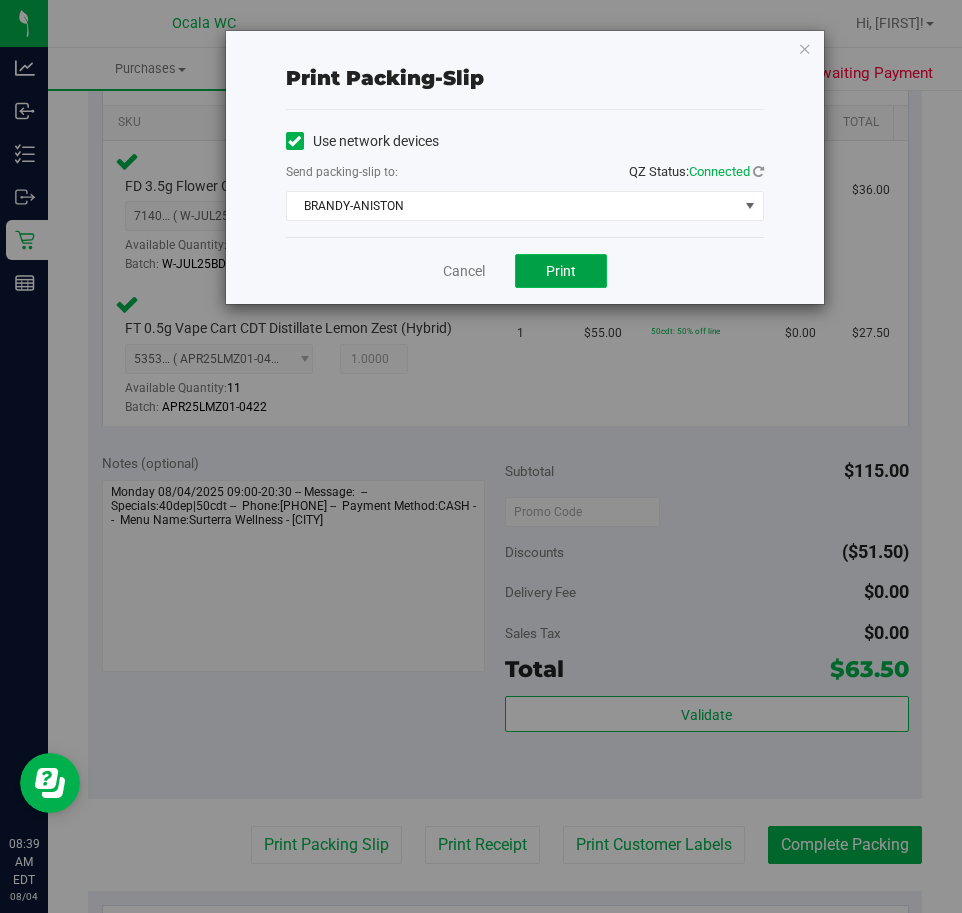 click on "Print" at bounding box center (561, 271) 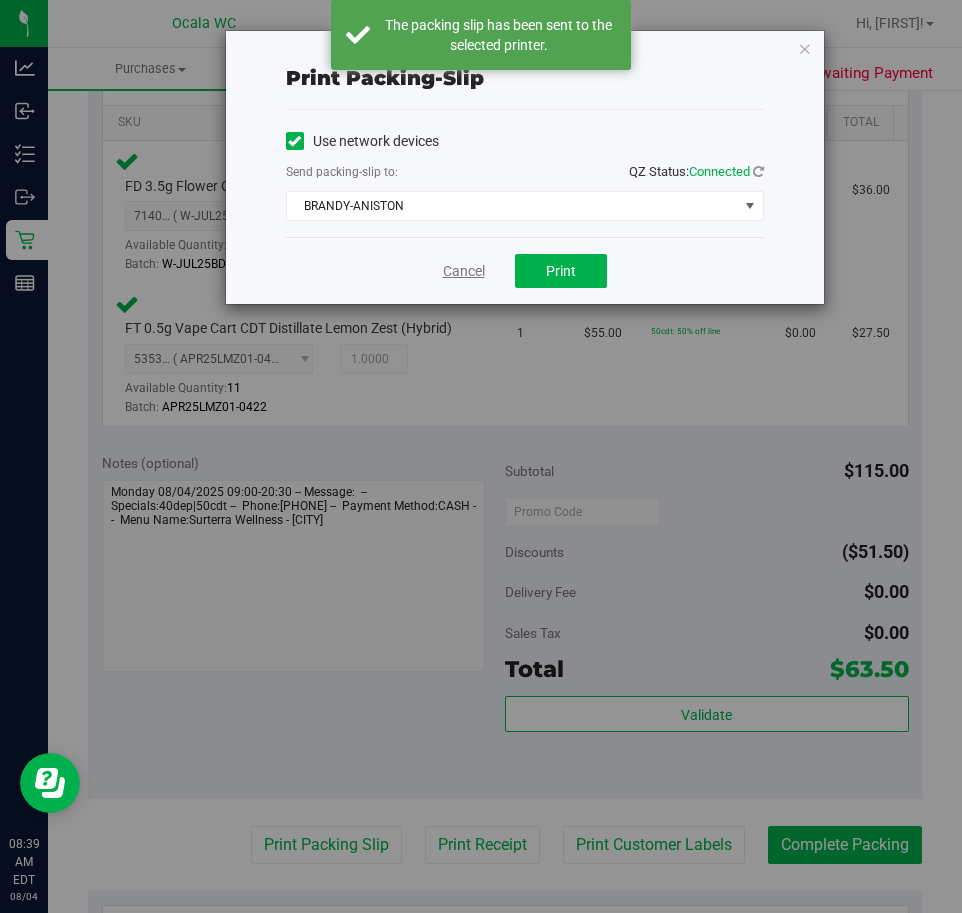 click on "Cancel" at bounding box center [464, 271] 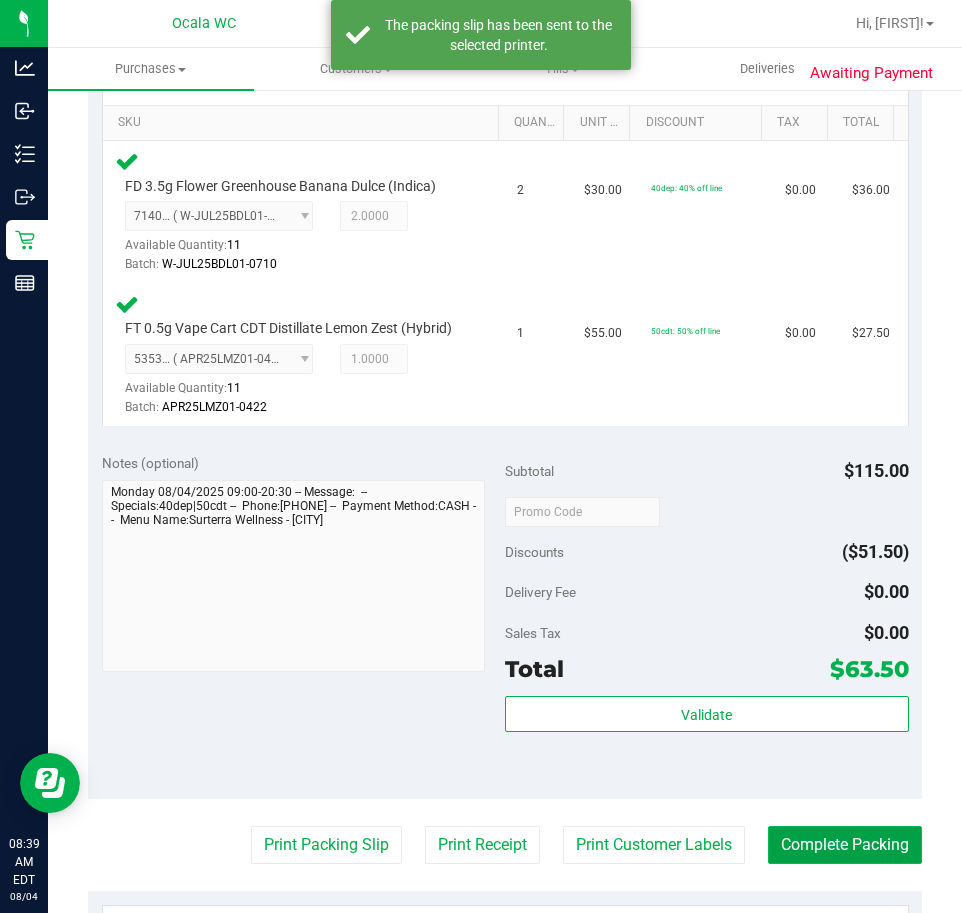 click on "Complete Packing" at bounding box center [845, 845] 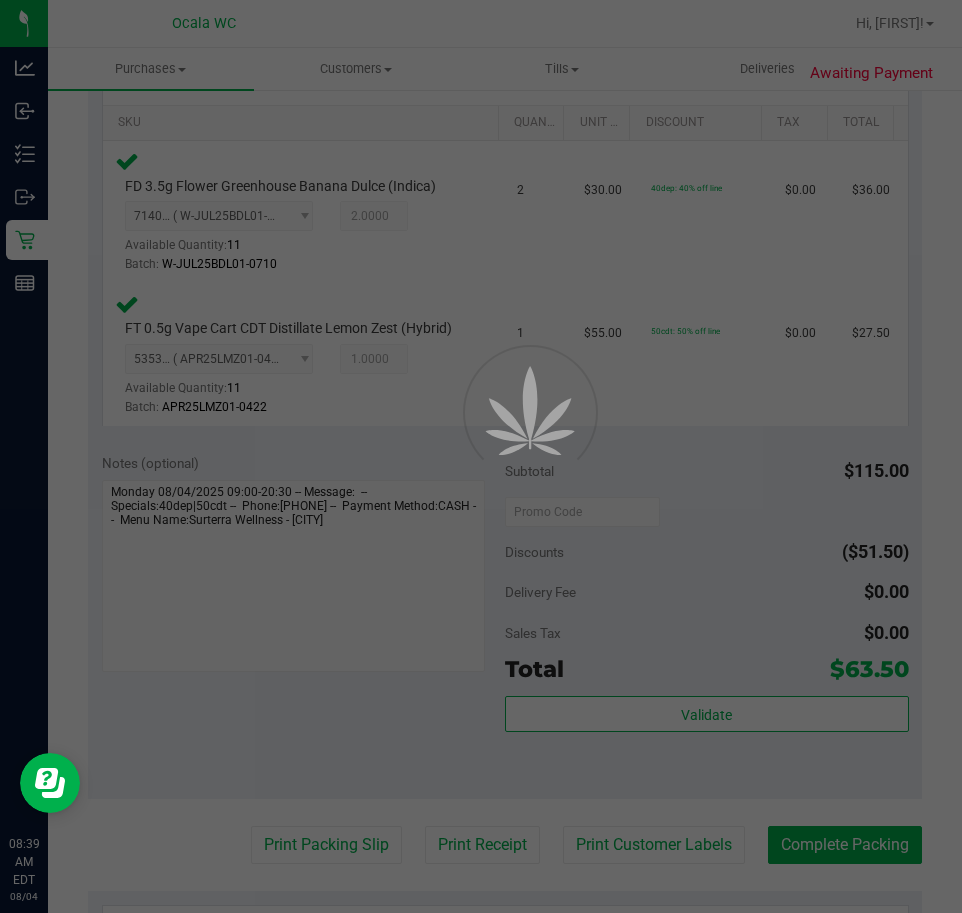 scroll, scrollTop: 0, scrollLeft: 0, axis: both 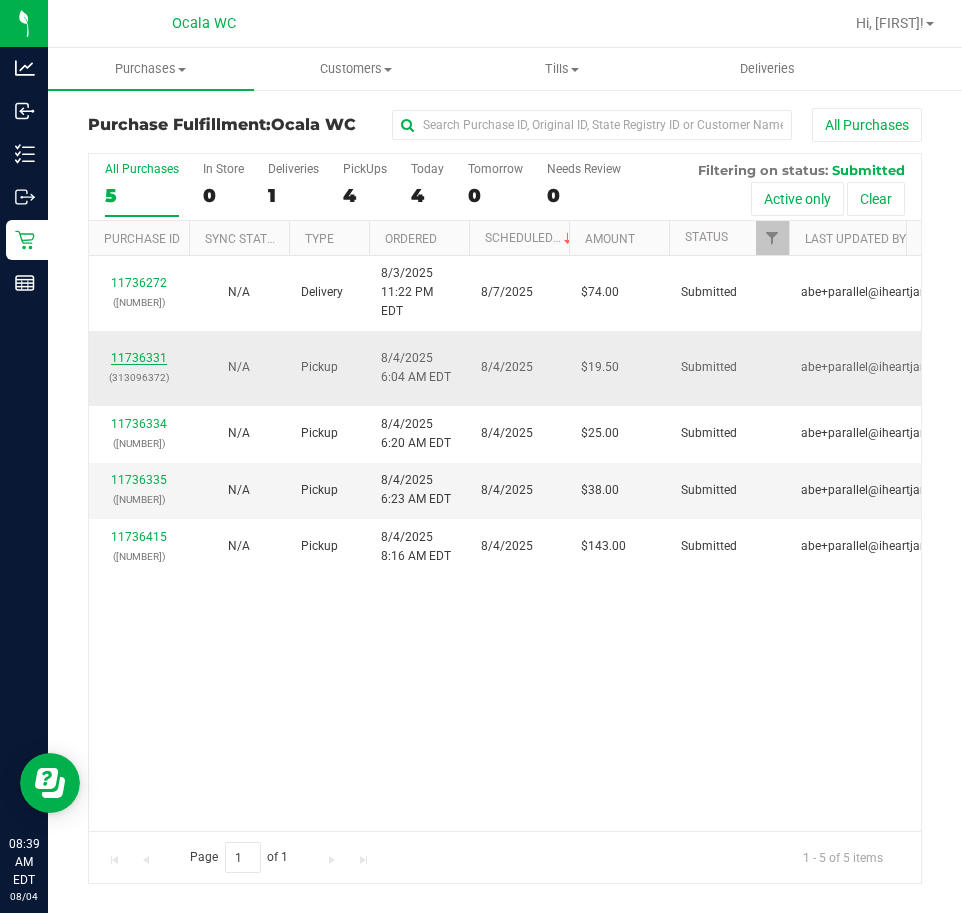 click on "11736331" at bounding box center [139, 358] 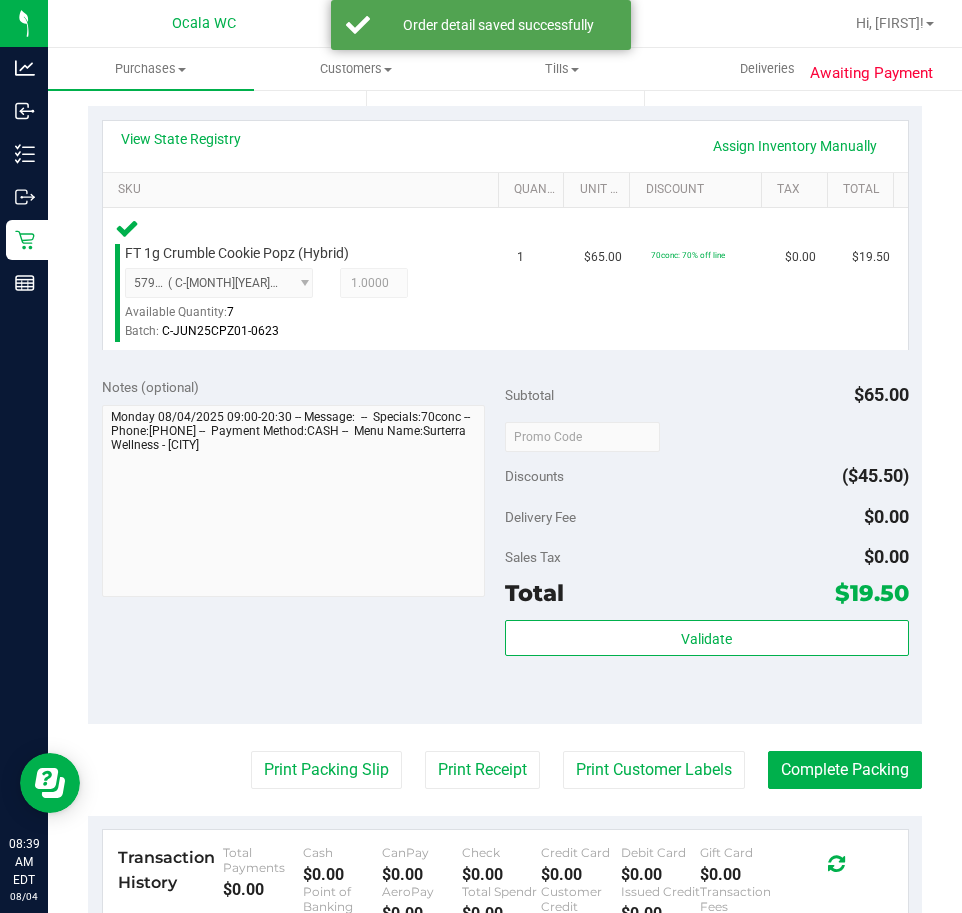 scroll, scrollTop: 500, scrollLeft: 0, axis: vertical 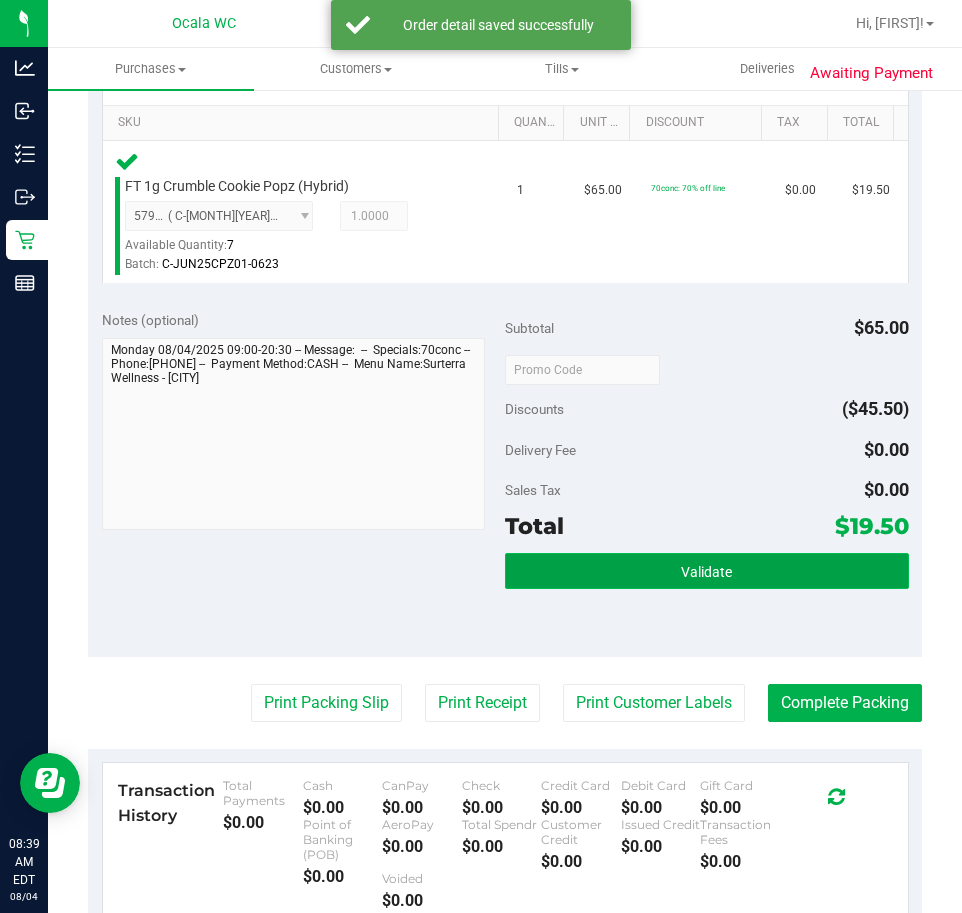 click on "Validate" at bounding box center [707, 571] 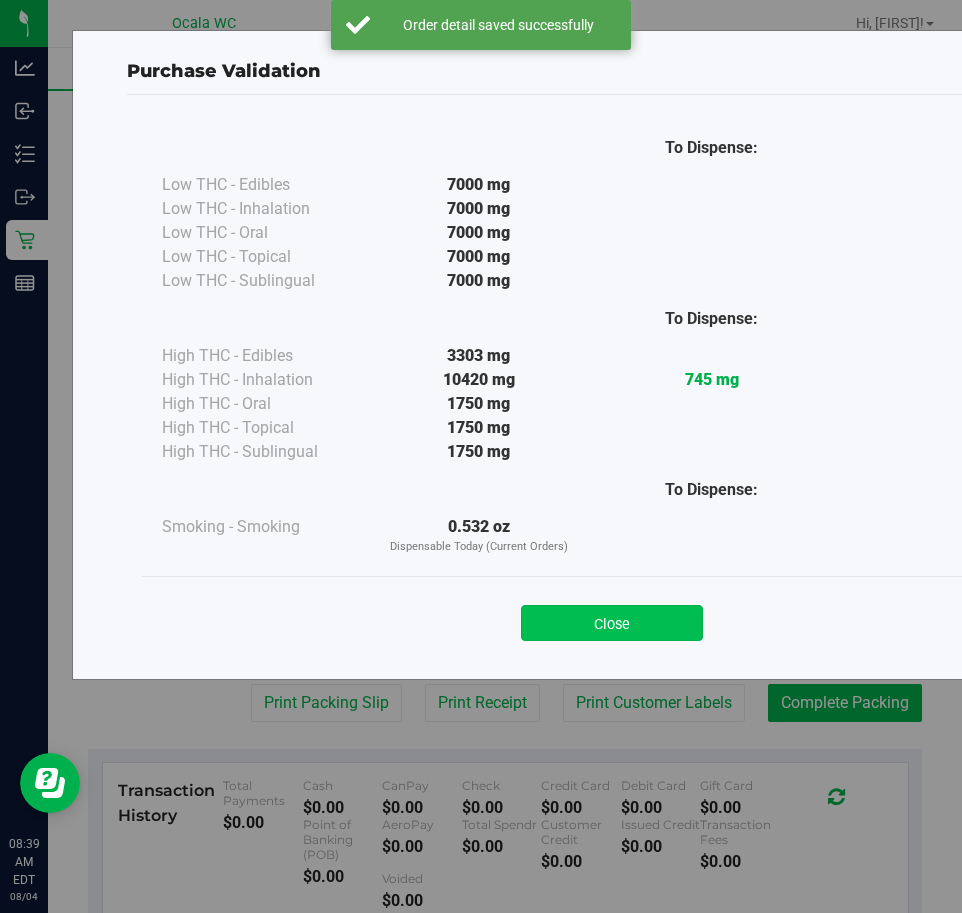 click on "Close" at bounding box center (612, 623) 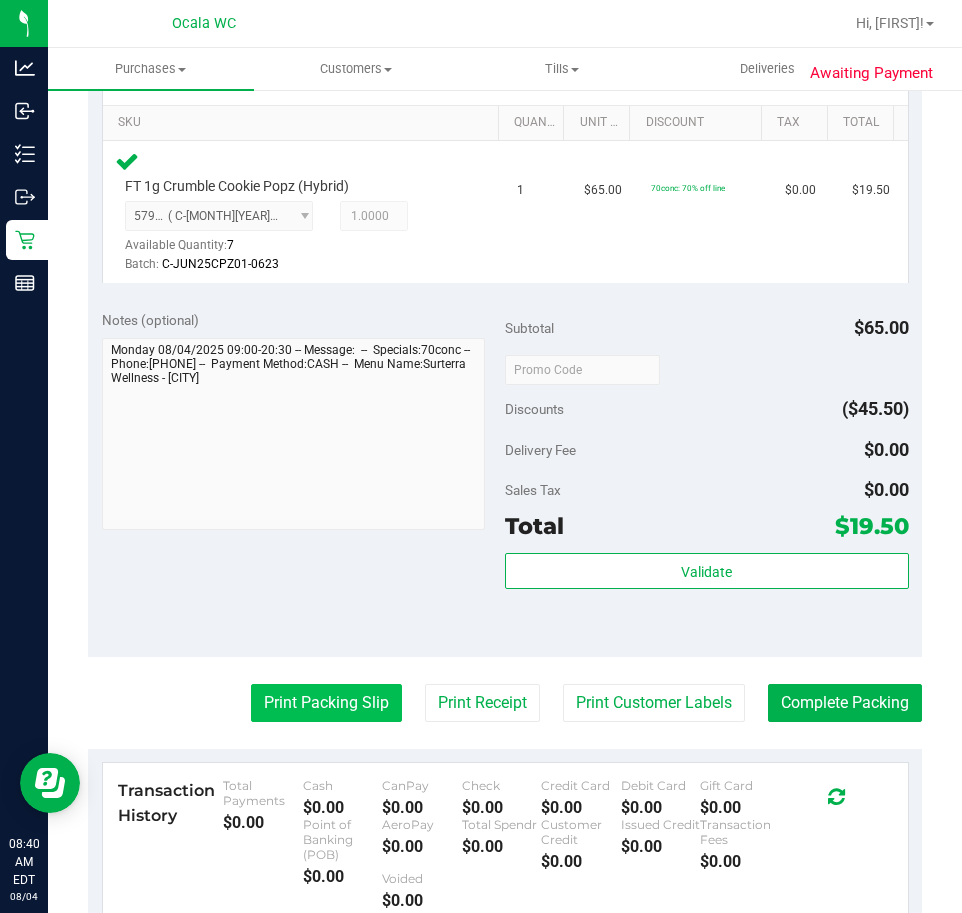 click on "Print Packing Slip" at bounding box center [326, 703] 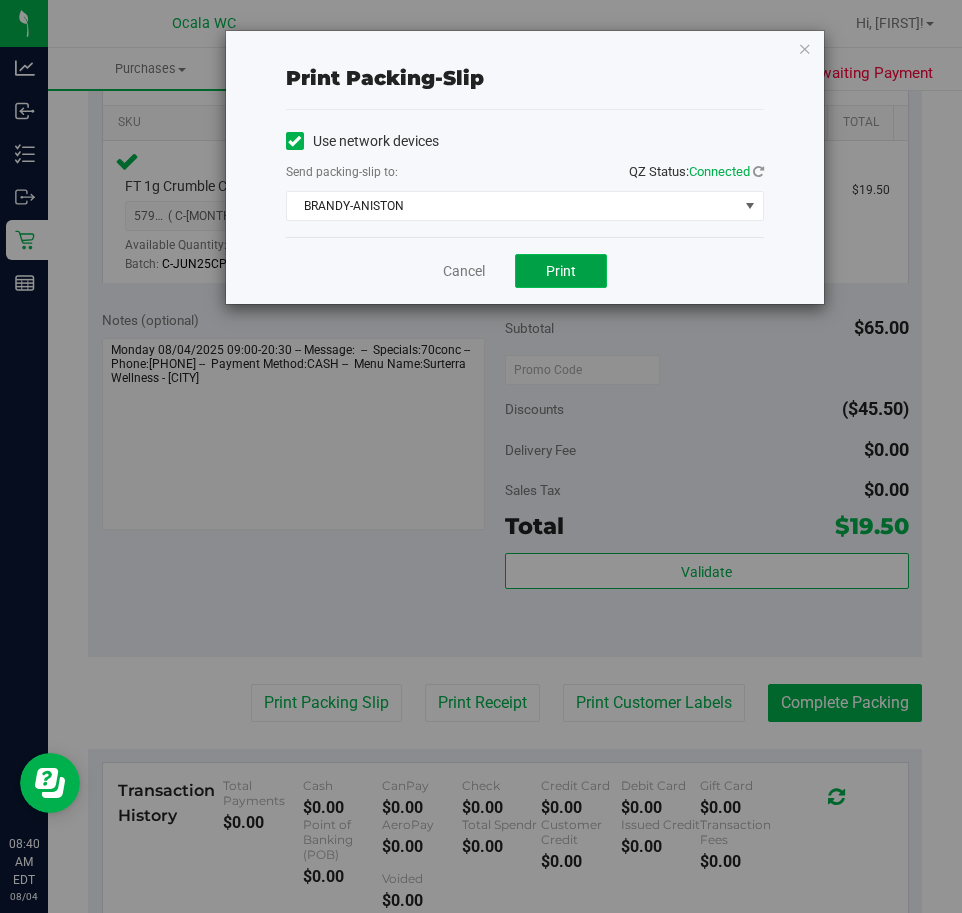 click on "Print" at bounding box center (561, 271) 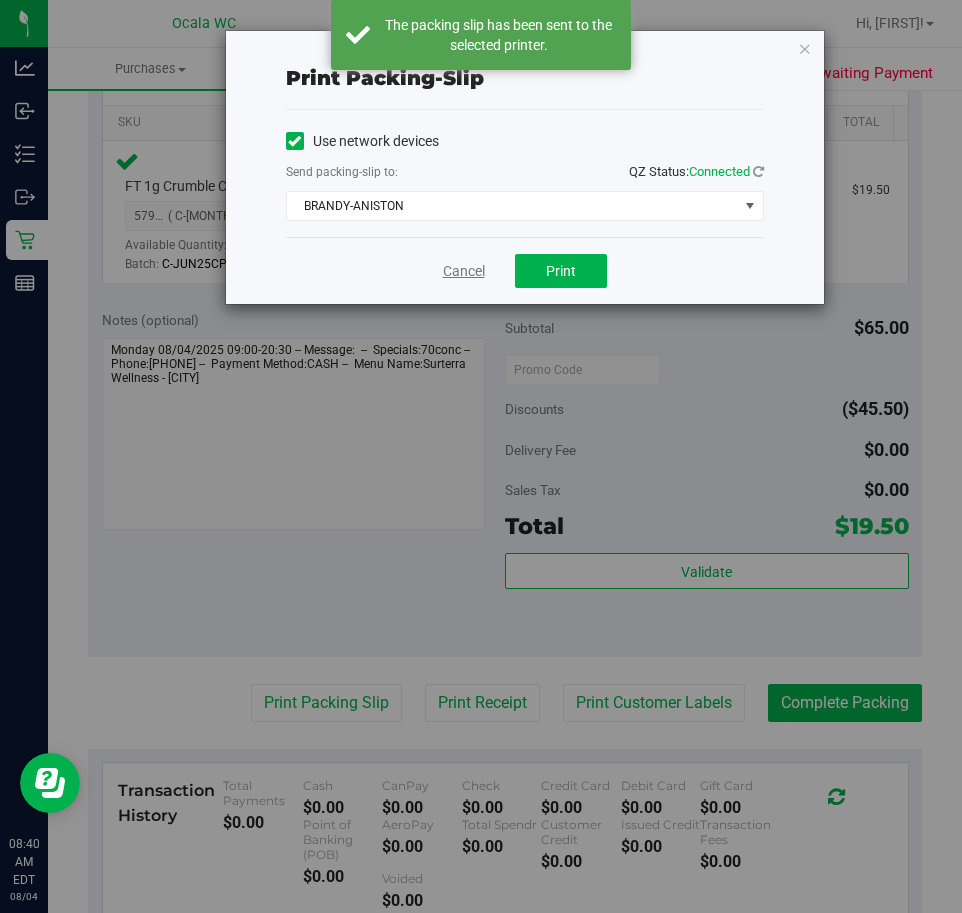 click on "Cancel" at bounding box center [464, 271] 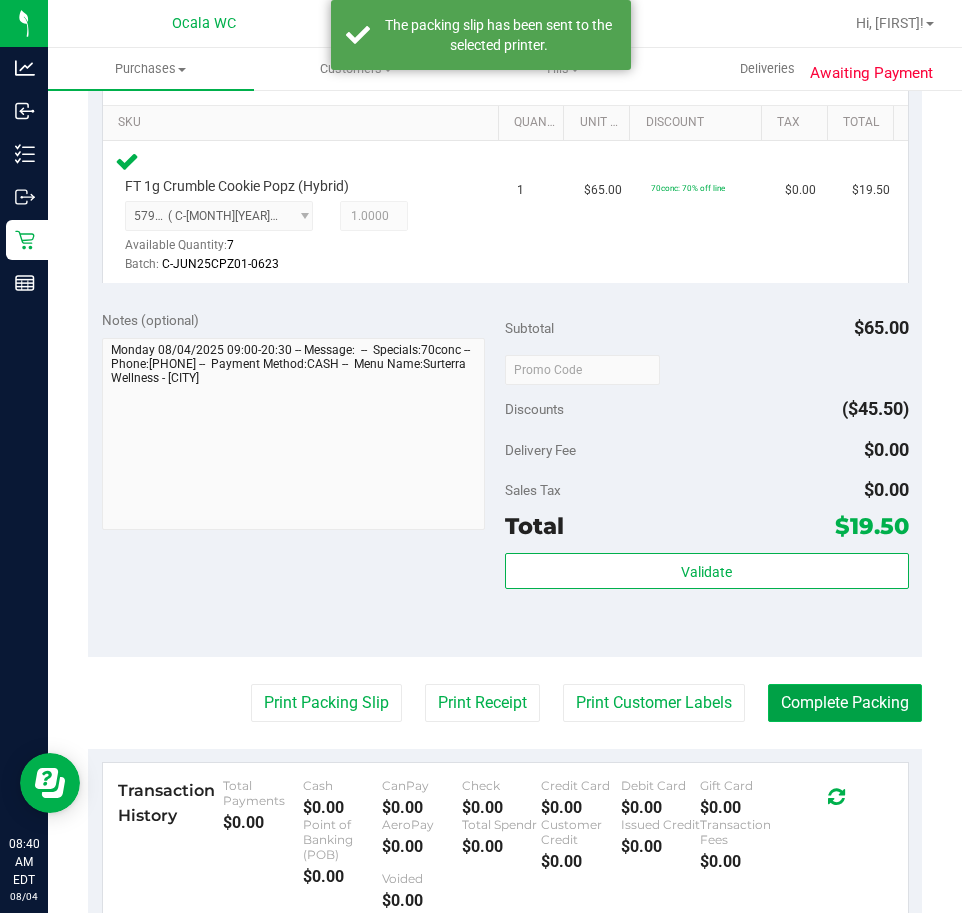 click on "Complete Packing" at bounding box center [845, 703] 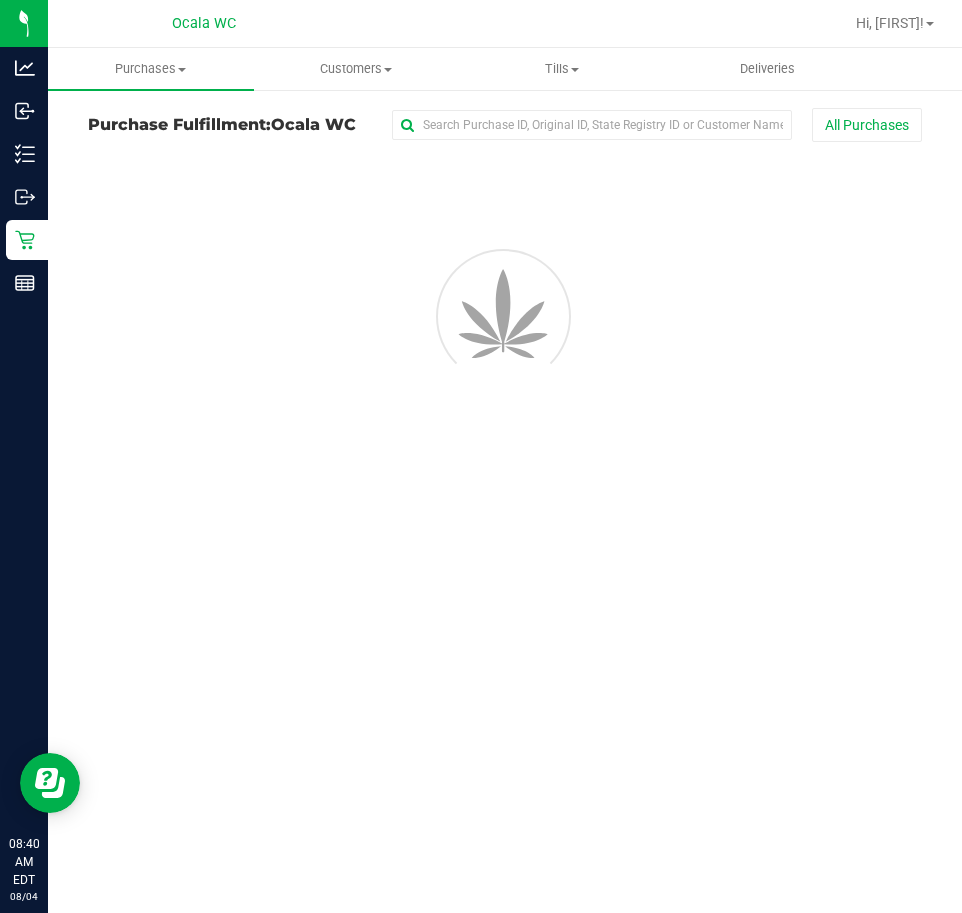 scroll, scrollTop: 0, scrollLeft: 0, axis: both 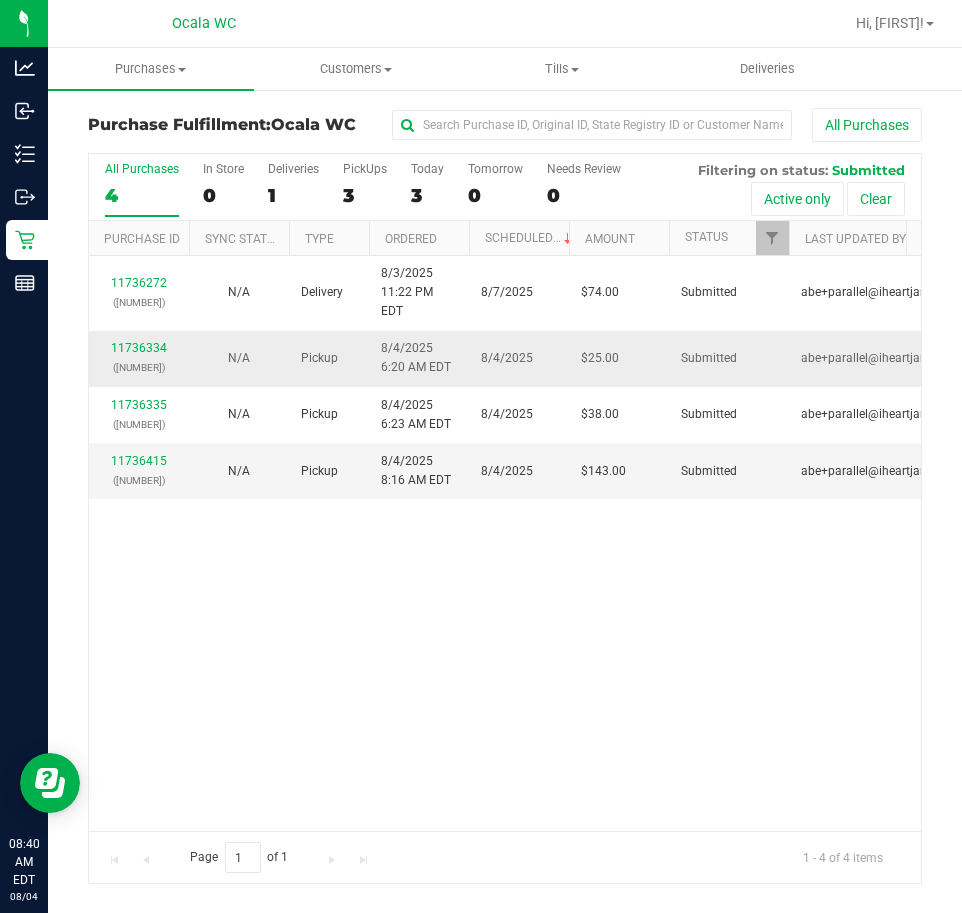 click on "[NUMBER]
([NUMBER])" at bounding box center (139, 358) 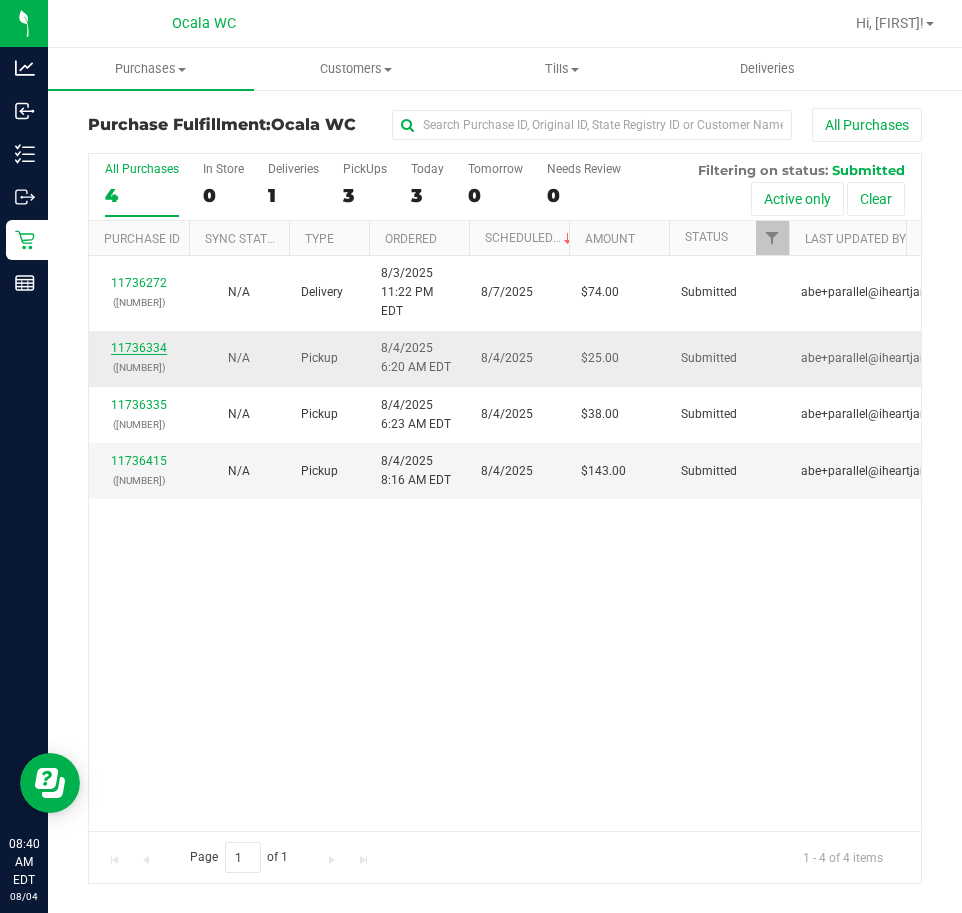 click on "11736334" at bounding box center [139, 348] 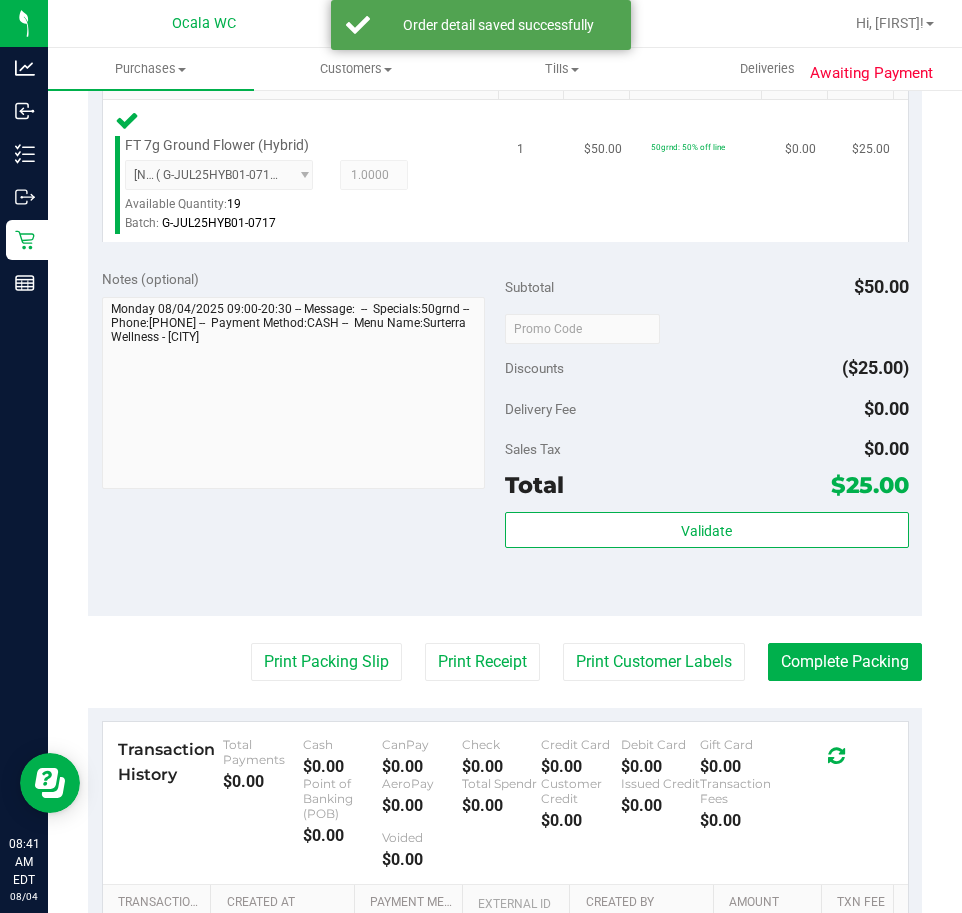 scroll, scrollTop: 600, scrollLeft: 0, axis: vertical 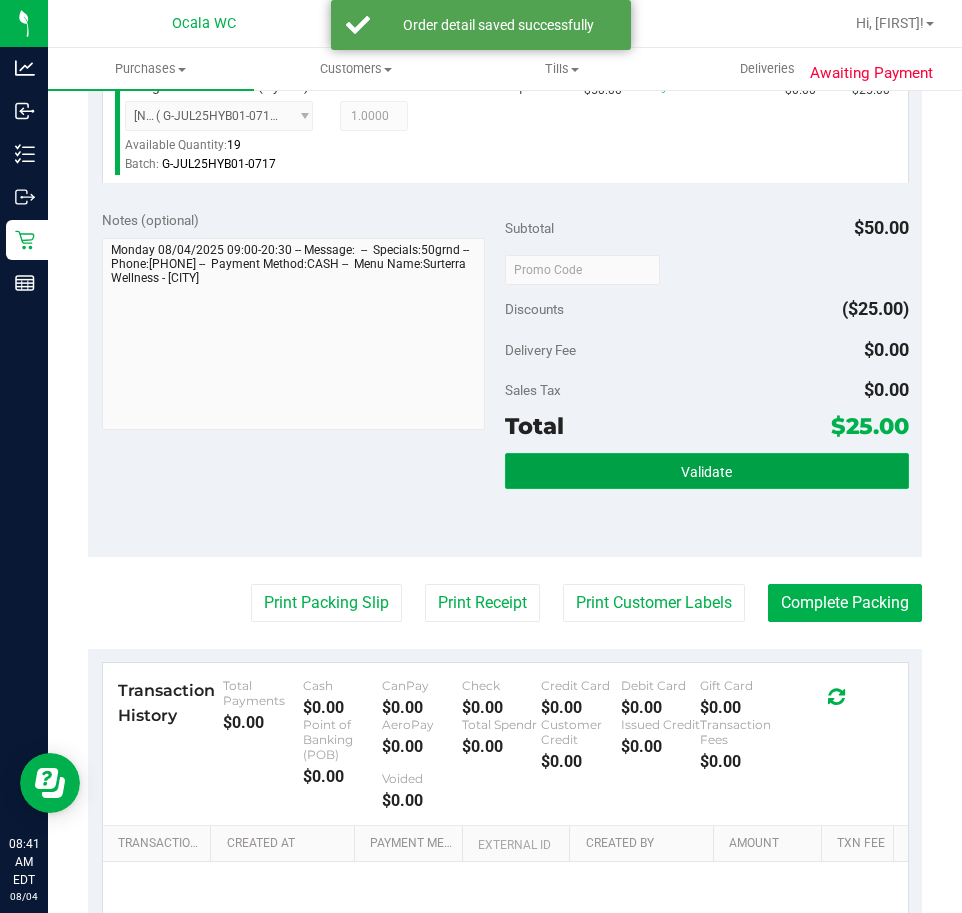 click on "Validate" at bounding box center (707, 471) 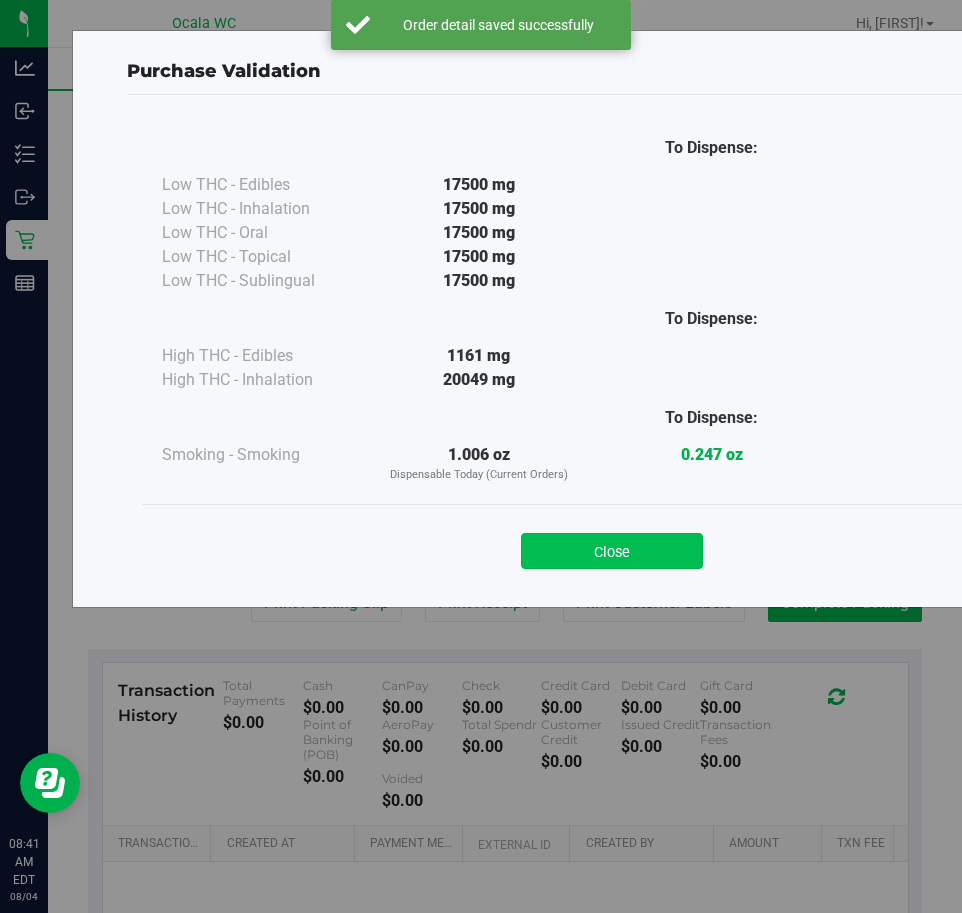 click on "Close" at bounding box center [612, 545] 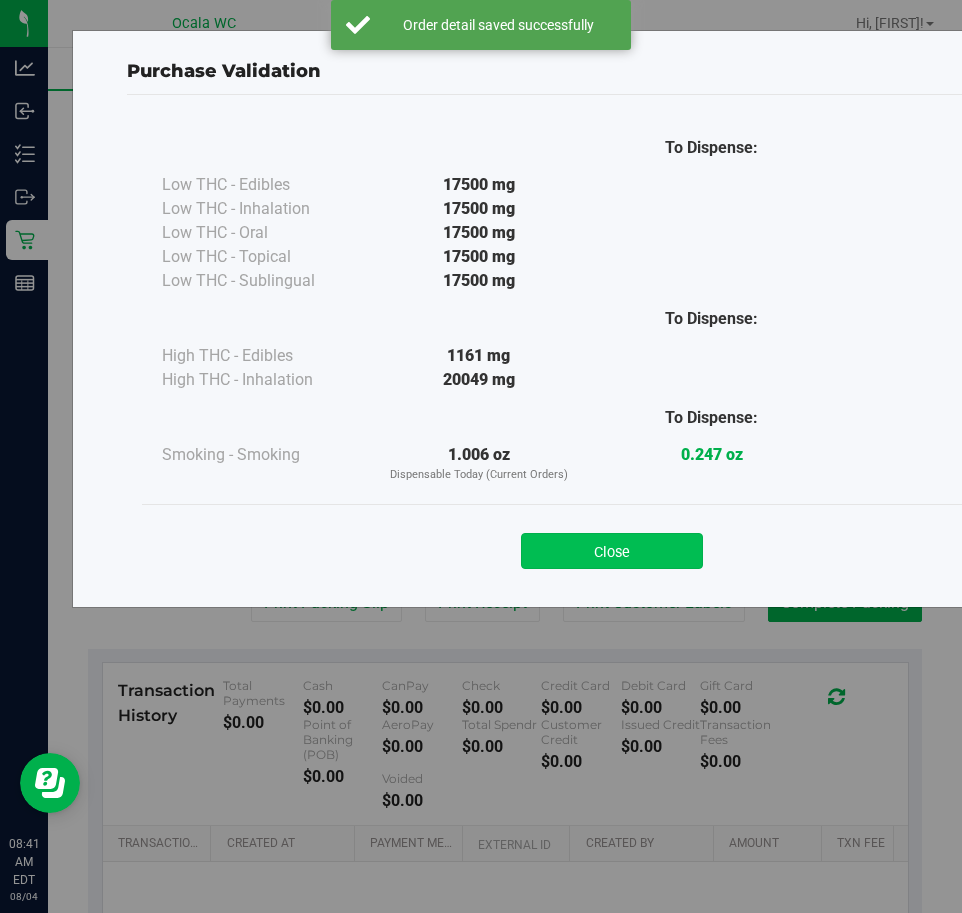 click on "Close" at bounding box center (612, 551) 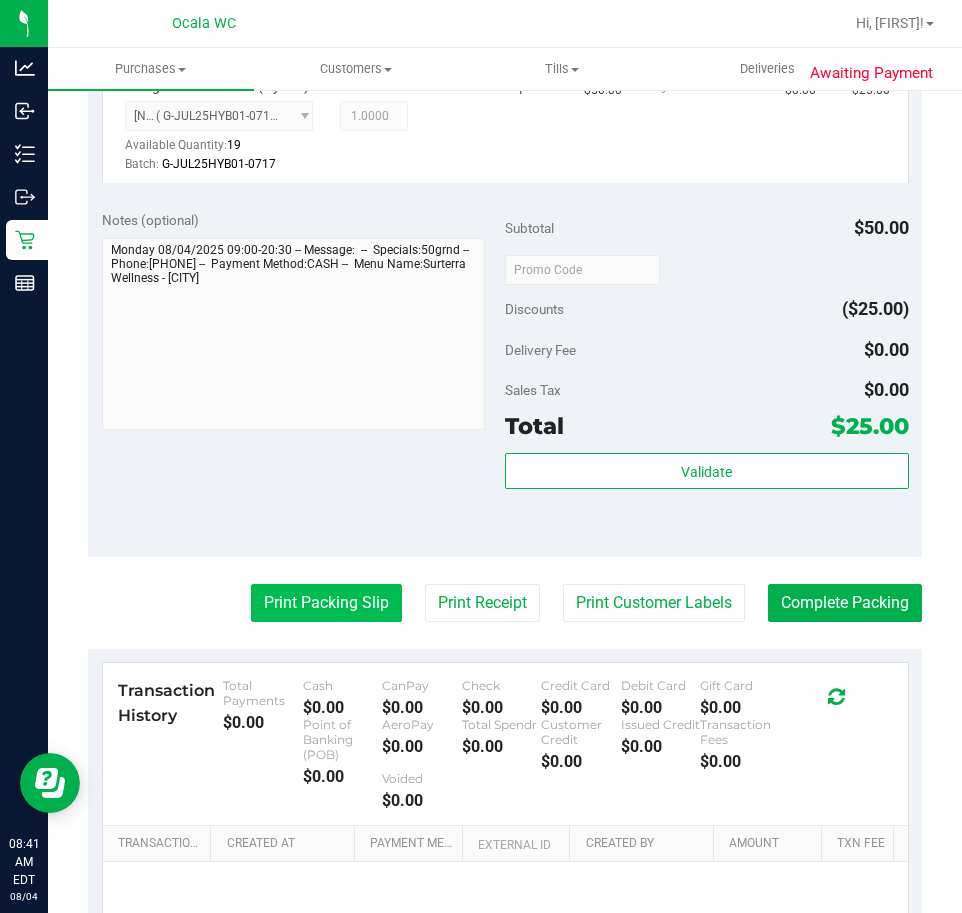 click on "Print Packing Slip" at bounding box center [326, 603] 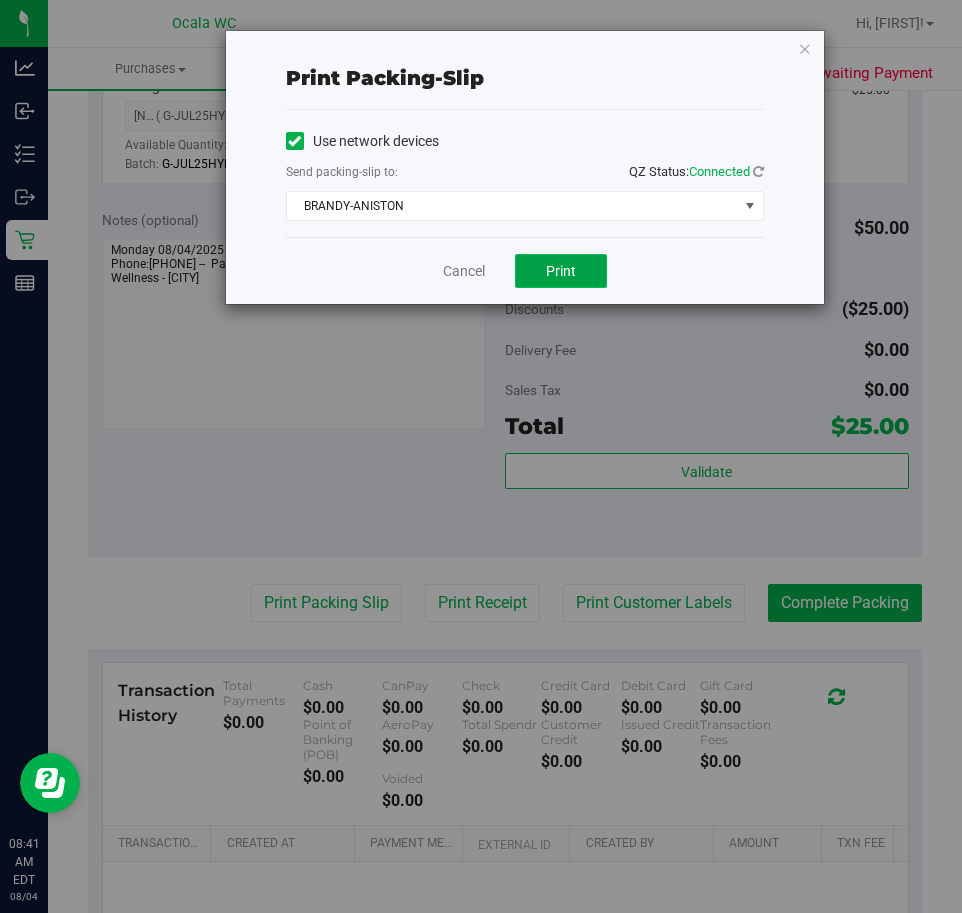 click on "Print" at bounding box center (561, 271) 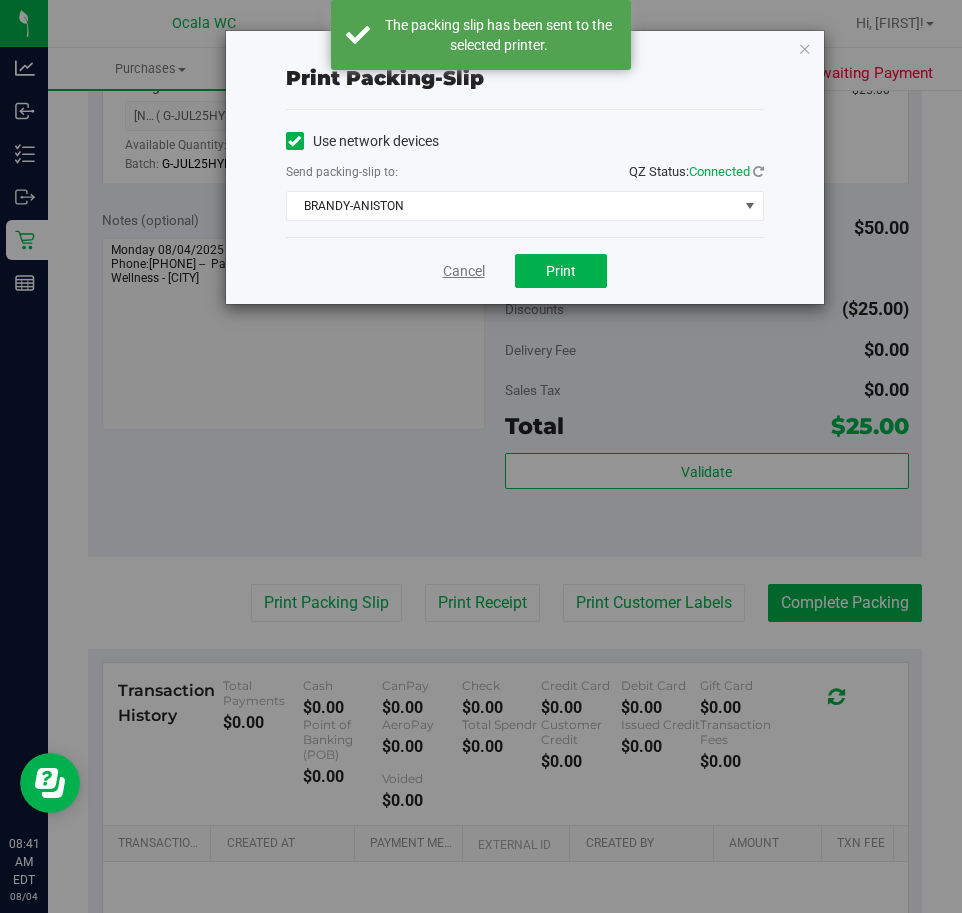 click on "Cancel" at bounding box center [464, 271] 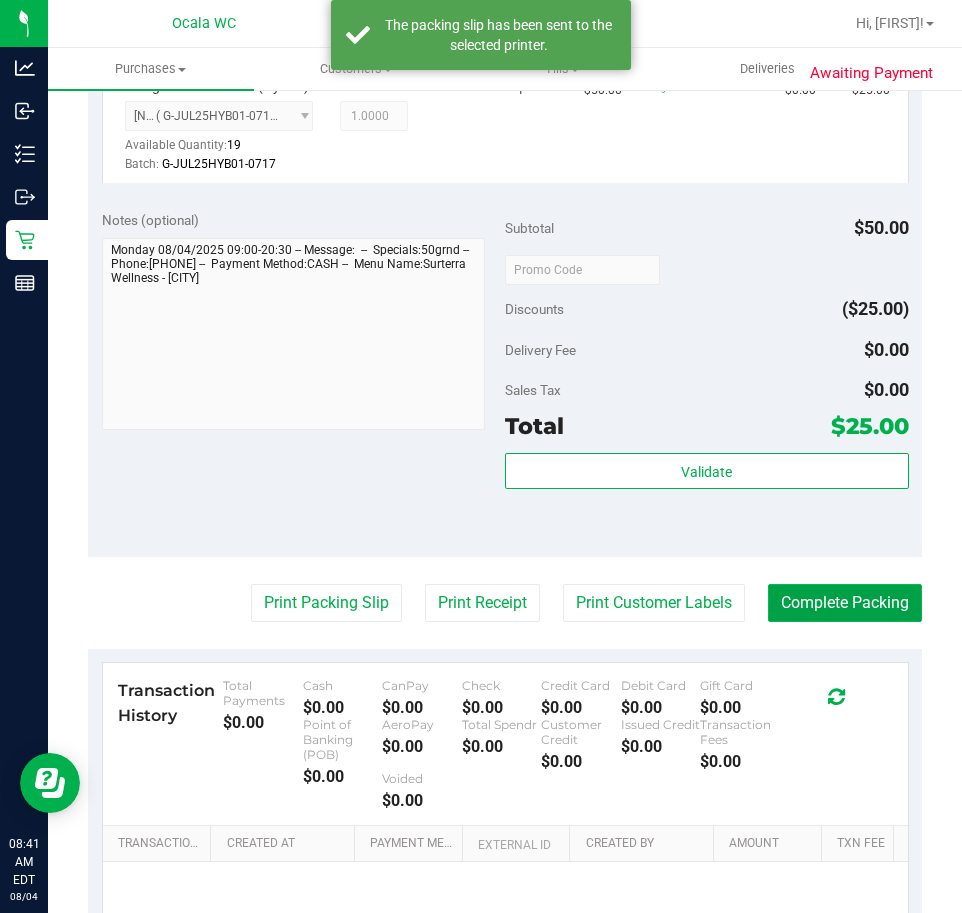 click on "Complete Packing" at bounding box center [845, 603] 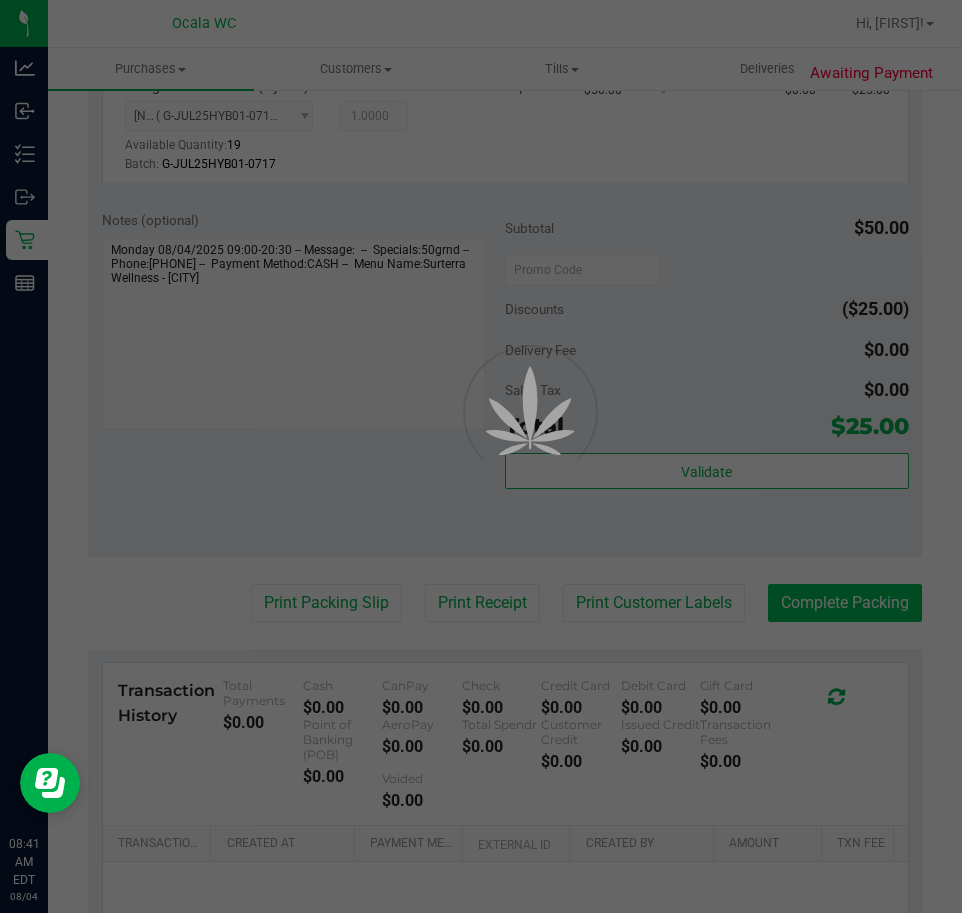 scroll, scrollTop: 0, scrollLeft: 0, axis: both 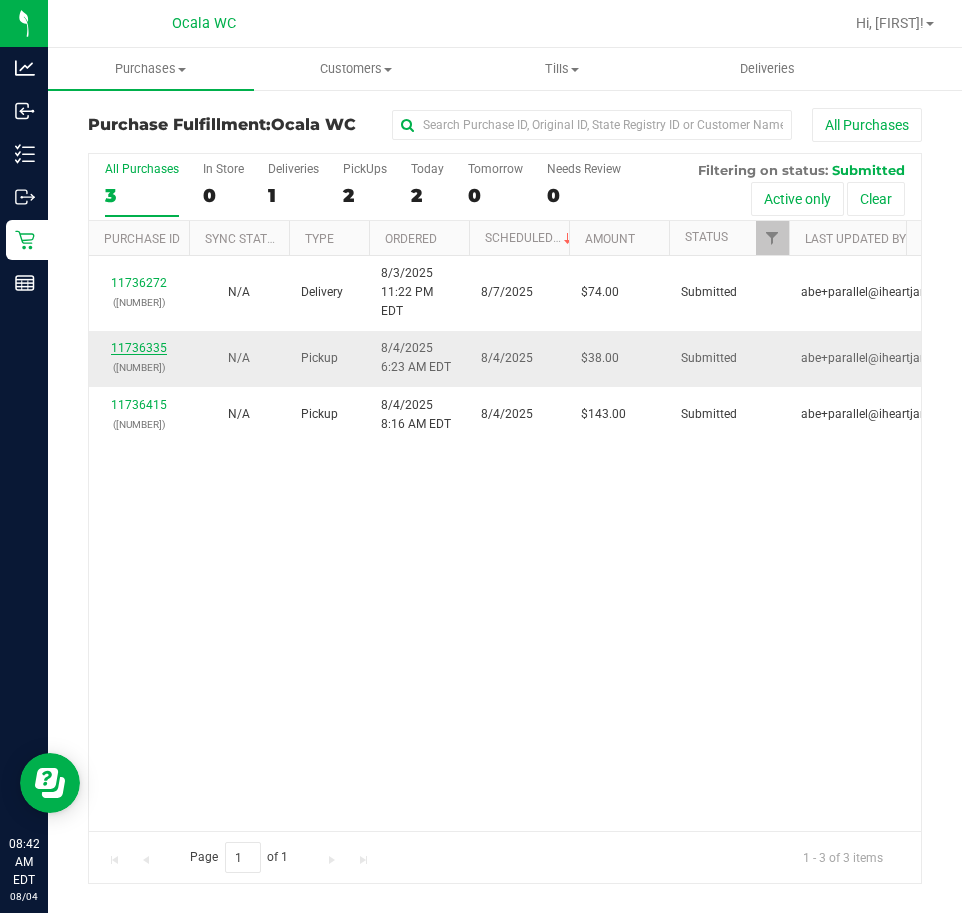 click on "11736335" at bounding box center (139, 348) 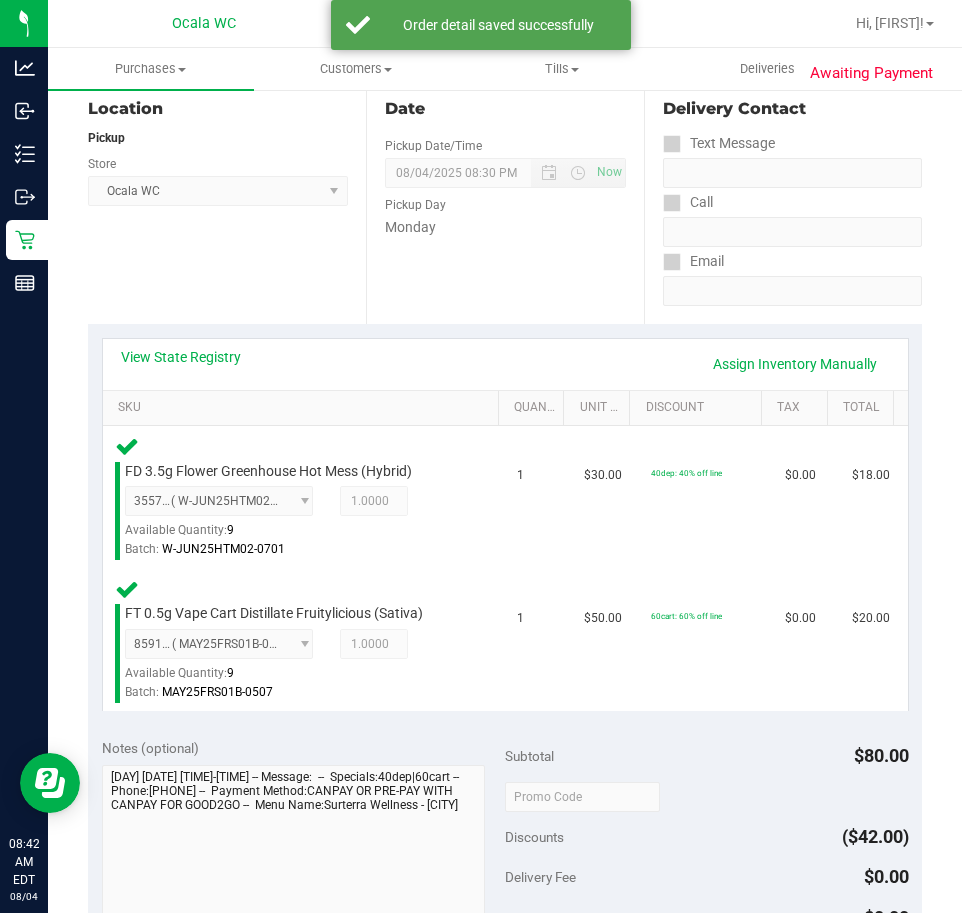 scroll, scrollTop: 500, scrollLeft: 0, axis: vertical 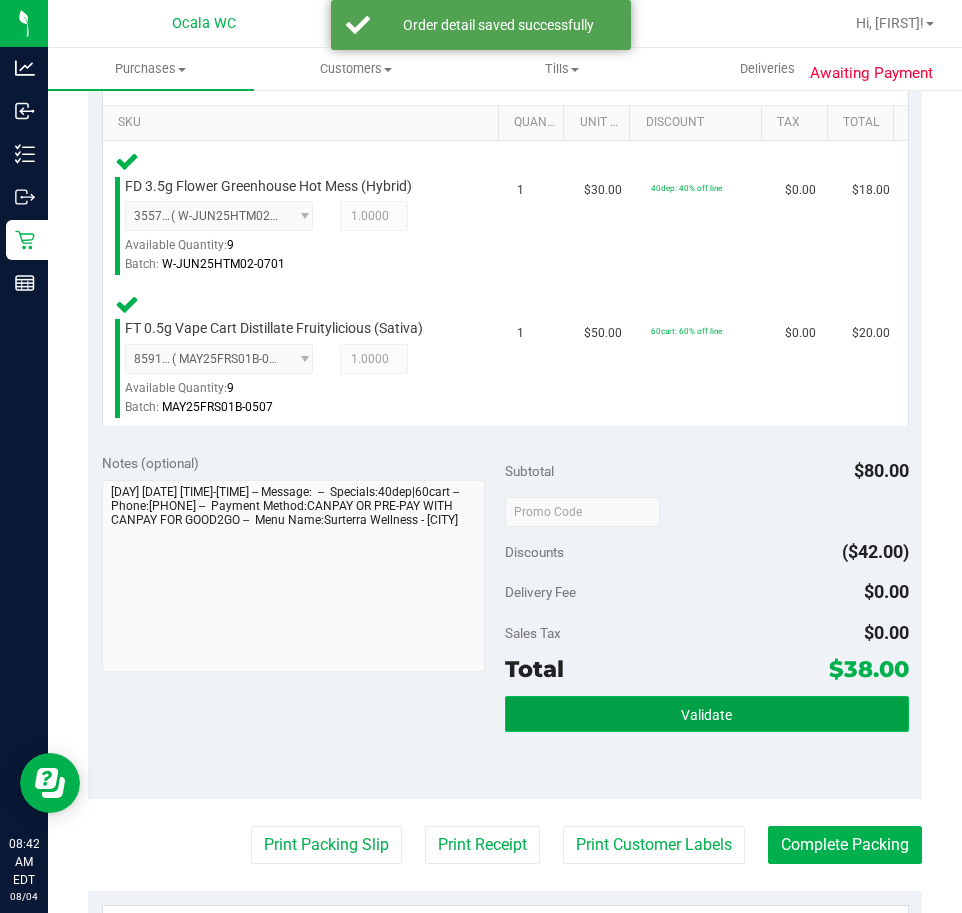 click on "Validate" at bounding box center (707, 714) 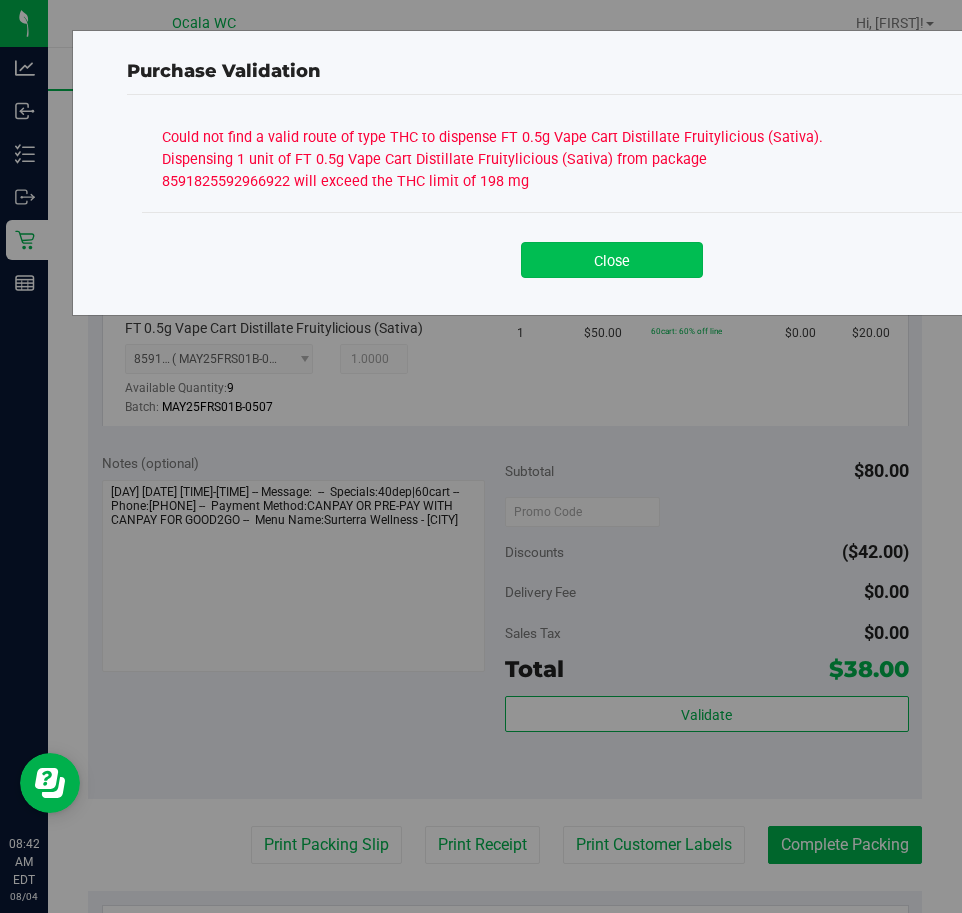 click on "Close" at bounding box center [612, 260] 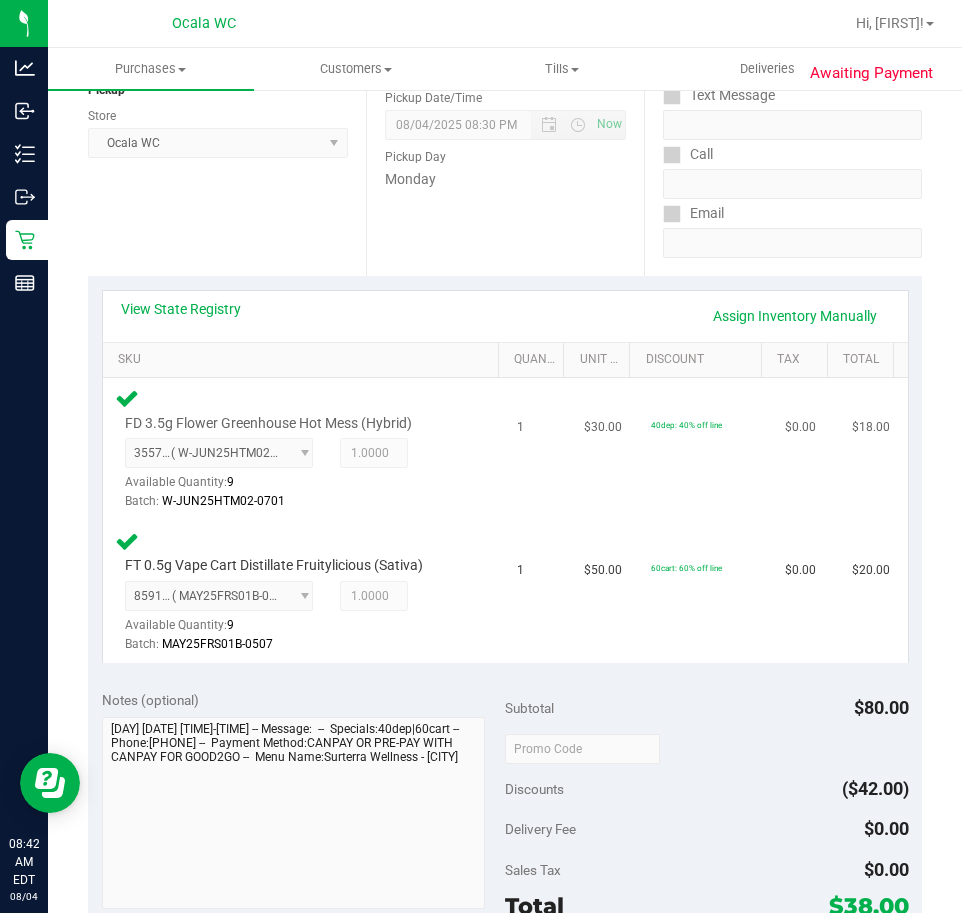 scroll, scrollTop: 200, scrollLeft: 0, axis: vertical 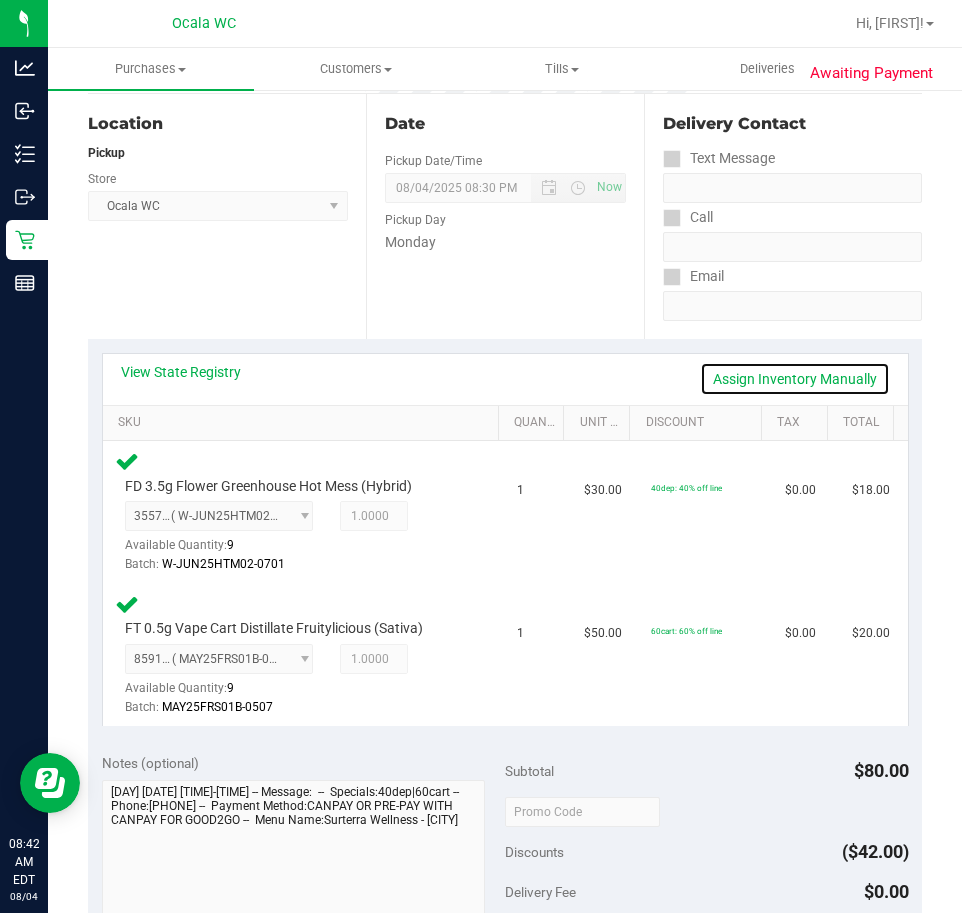 click on "Assign Inventory Manually" at bounding box center [795, 379] 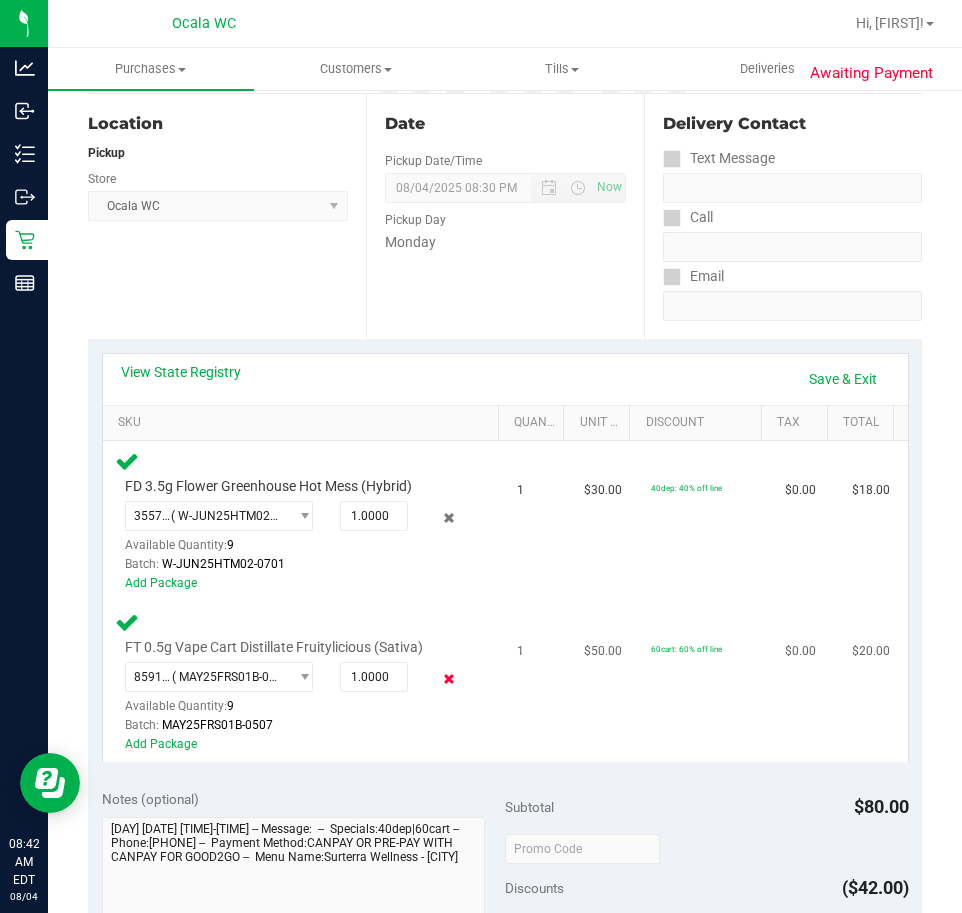 click at bounding box center (448, 679) 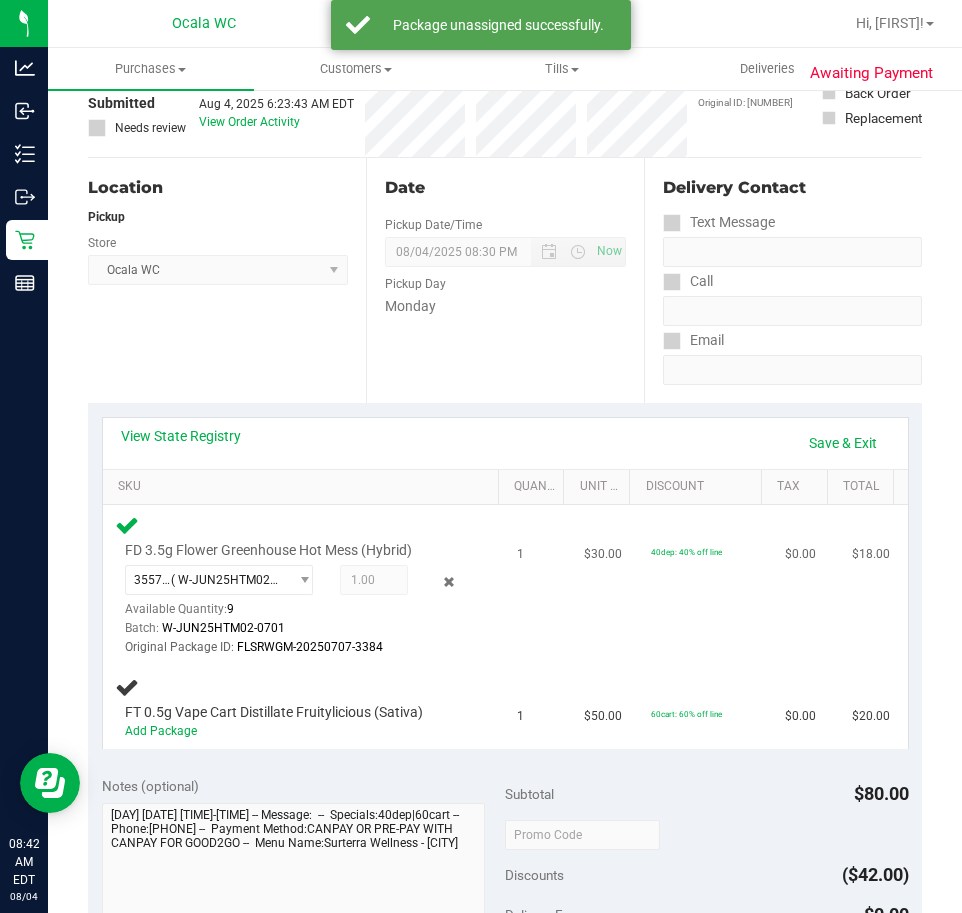 scroll, scrollTop: 100, scrollLeft: 0, axis: vertical 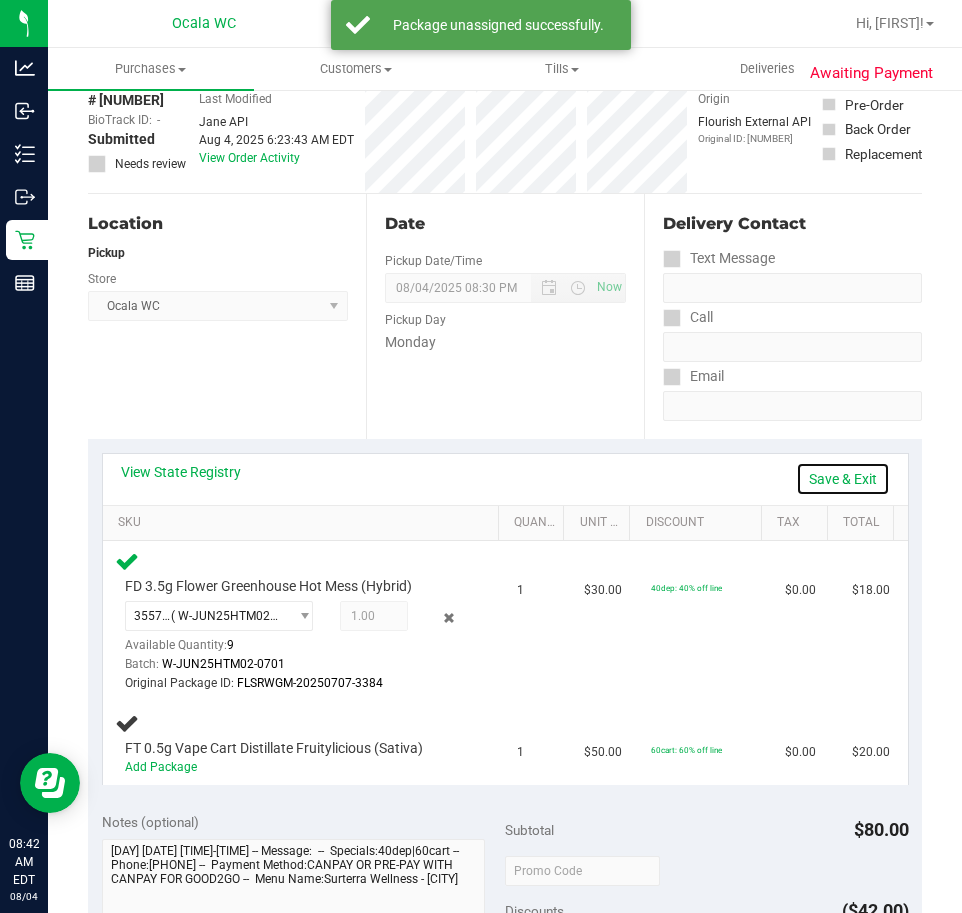 click on "Save & Exit" at bounding box center [843, 479] 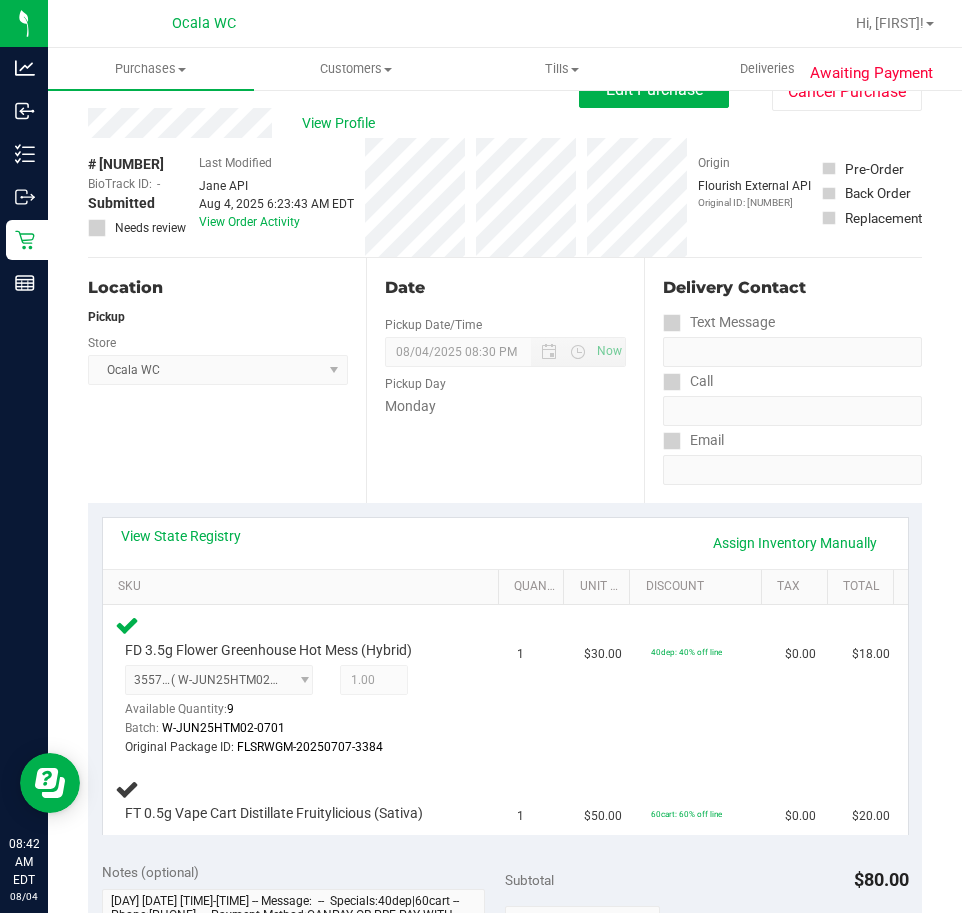 scroll, scrollTop: 0, scrollLeft: 0, axis: both 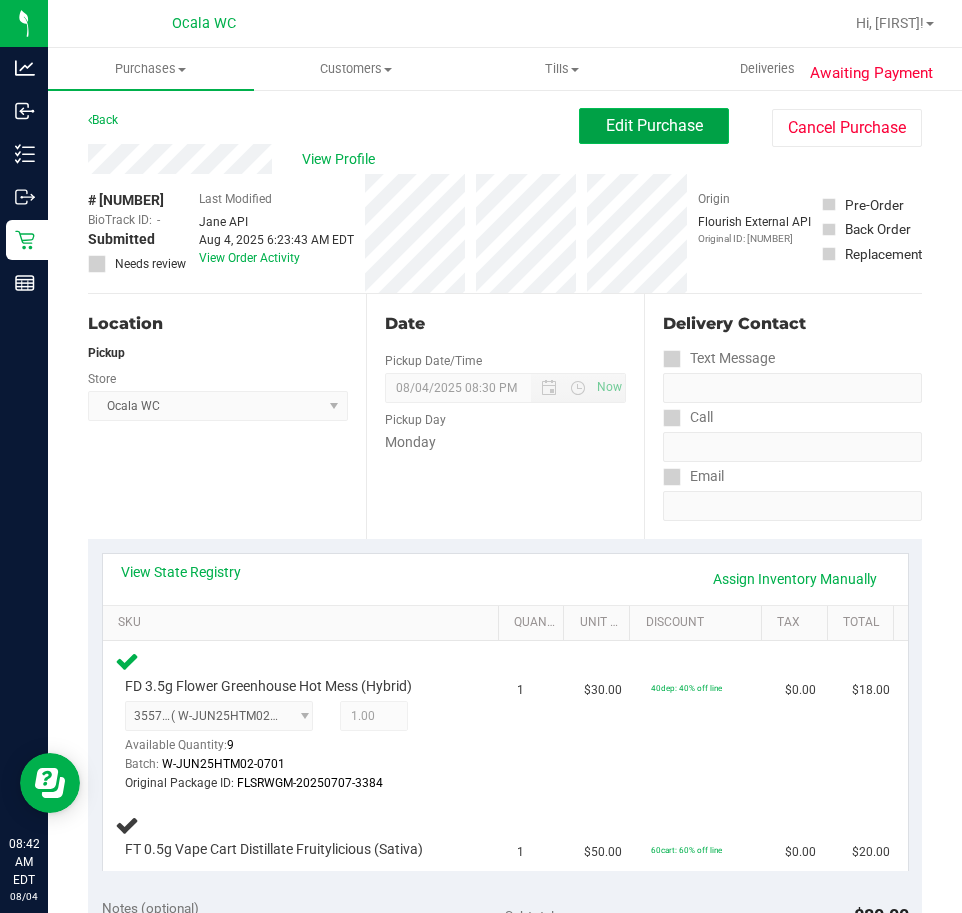 click on "Edit Purchase" at bounding box center [654, 126] 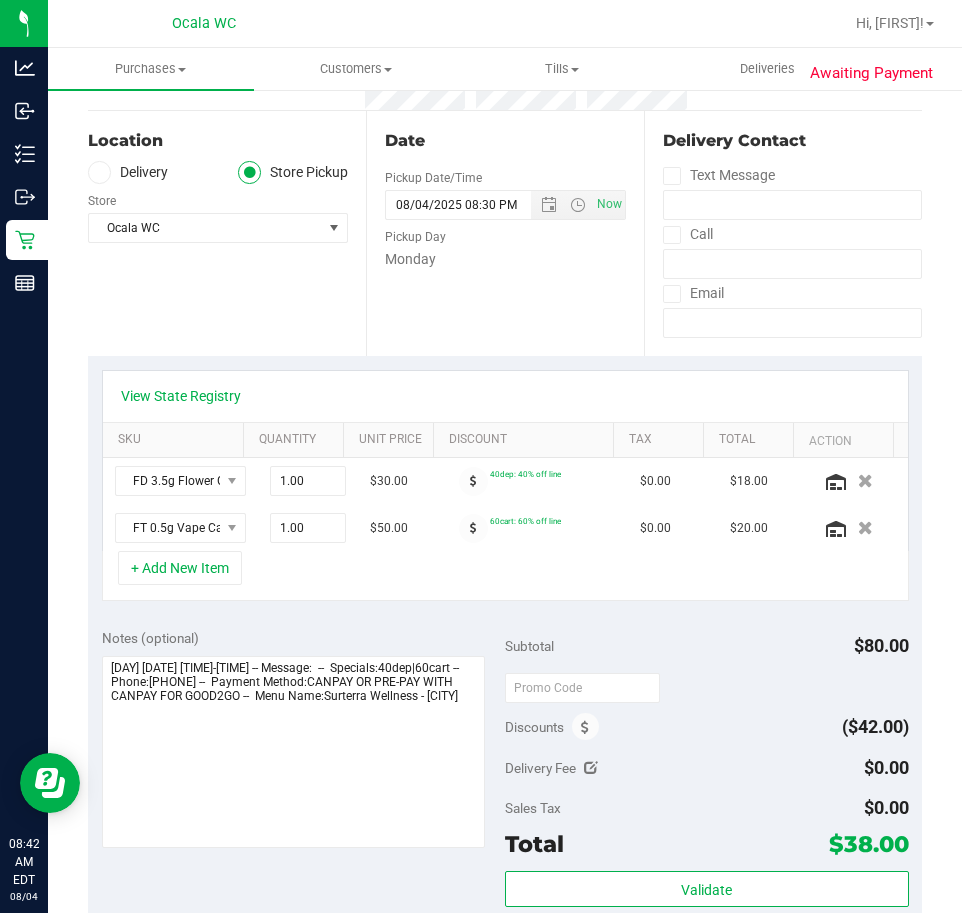 scroll, scrollTop: 200, scrollLeft: 0, axis: vertical 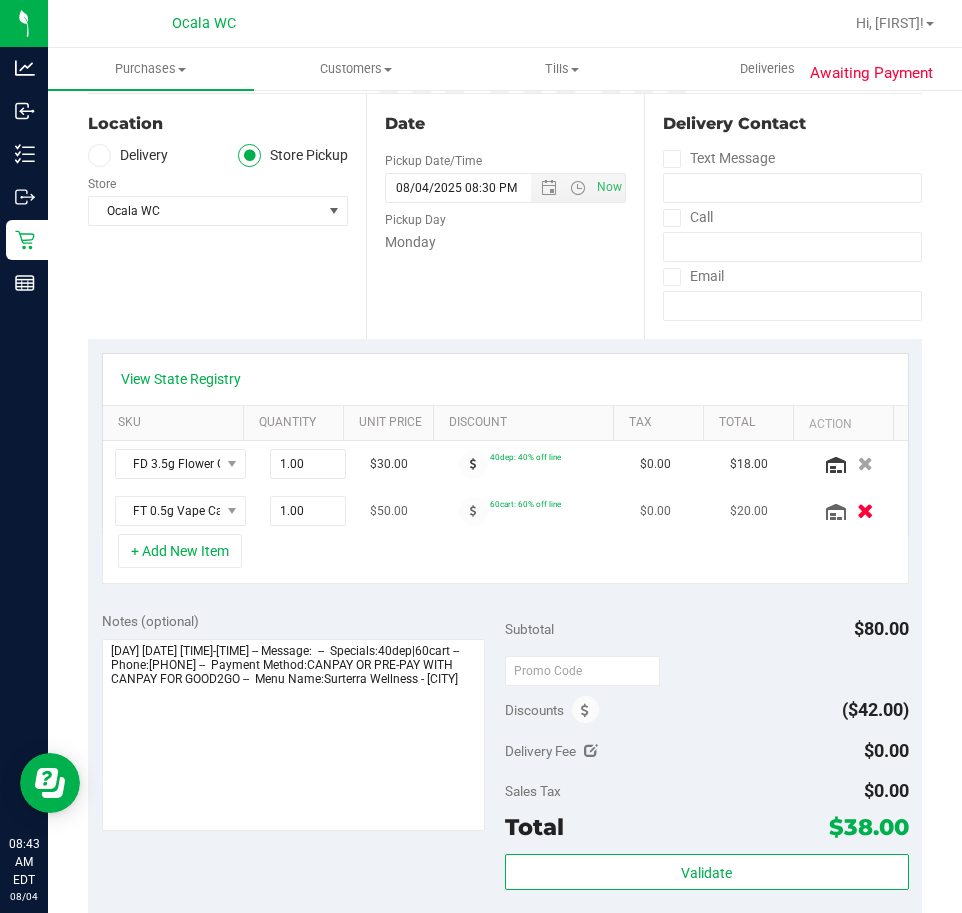 click at bounding box center [865, 511] 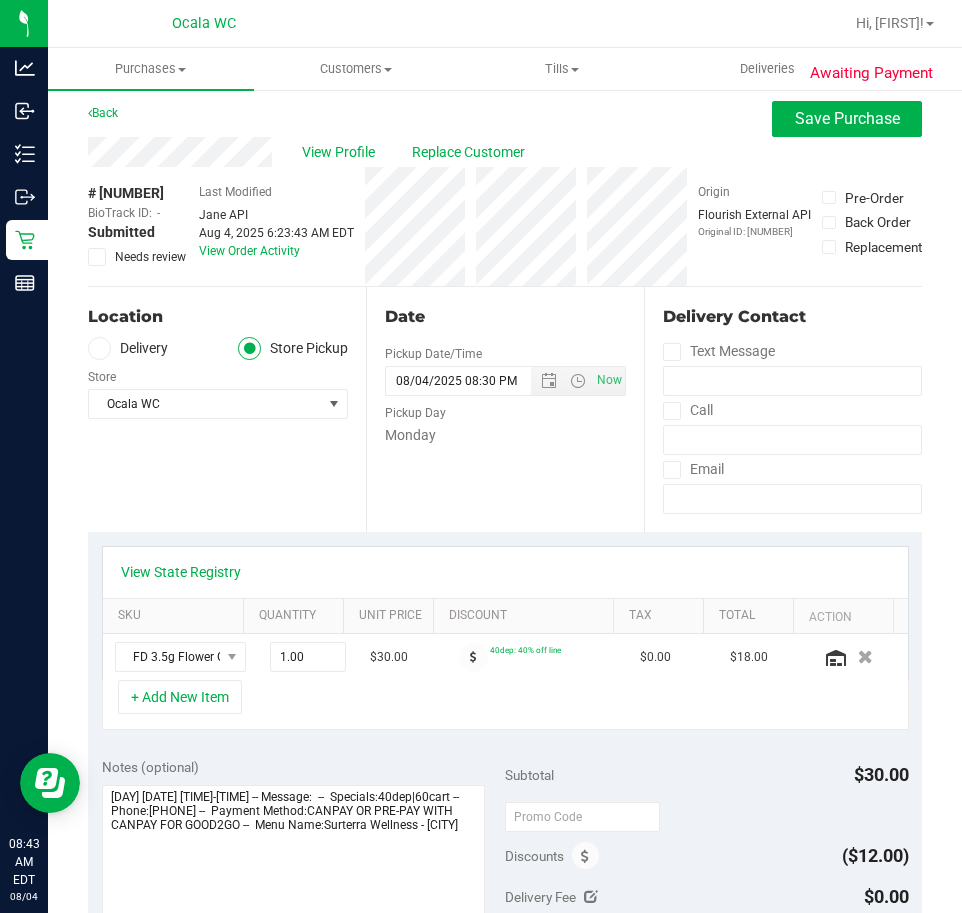scroll, scrollTop: 0, scrollLeft: 0, axis: both 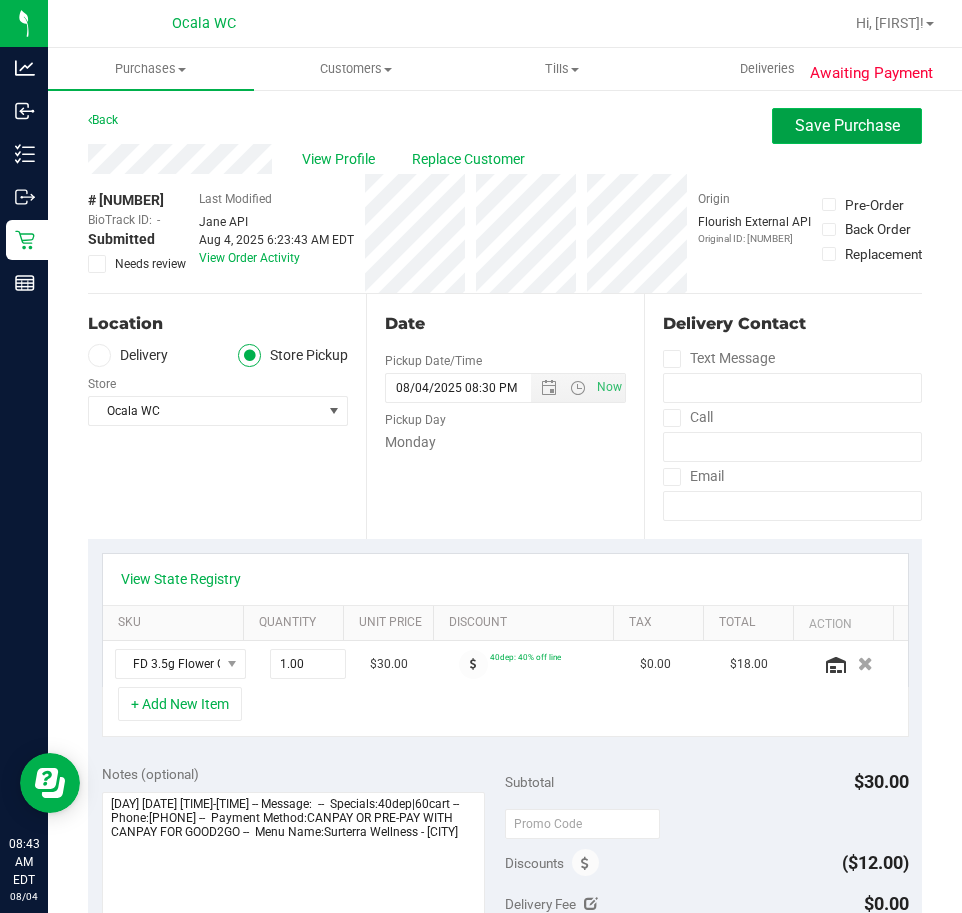 click on "Save Purchase" at bounding box center [847, 126] 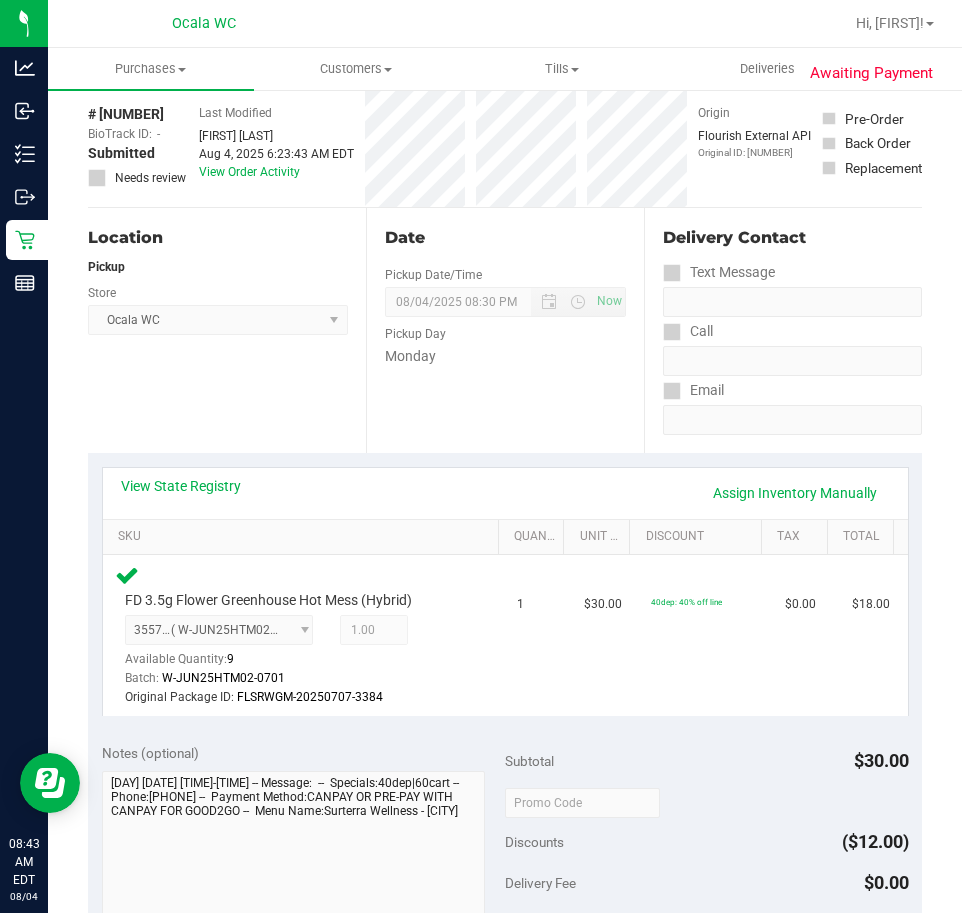 scroll, scrollTop: 400, scrollLeft: 0, axis: vertical 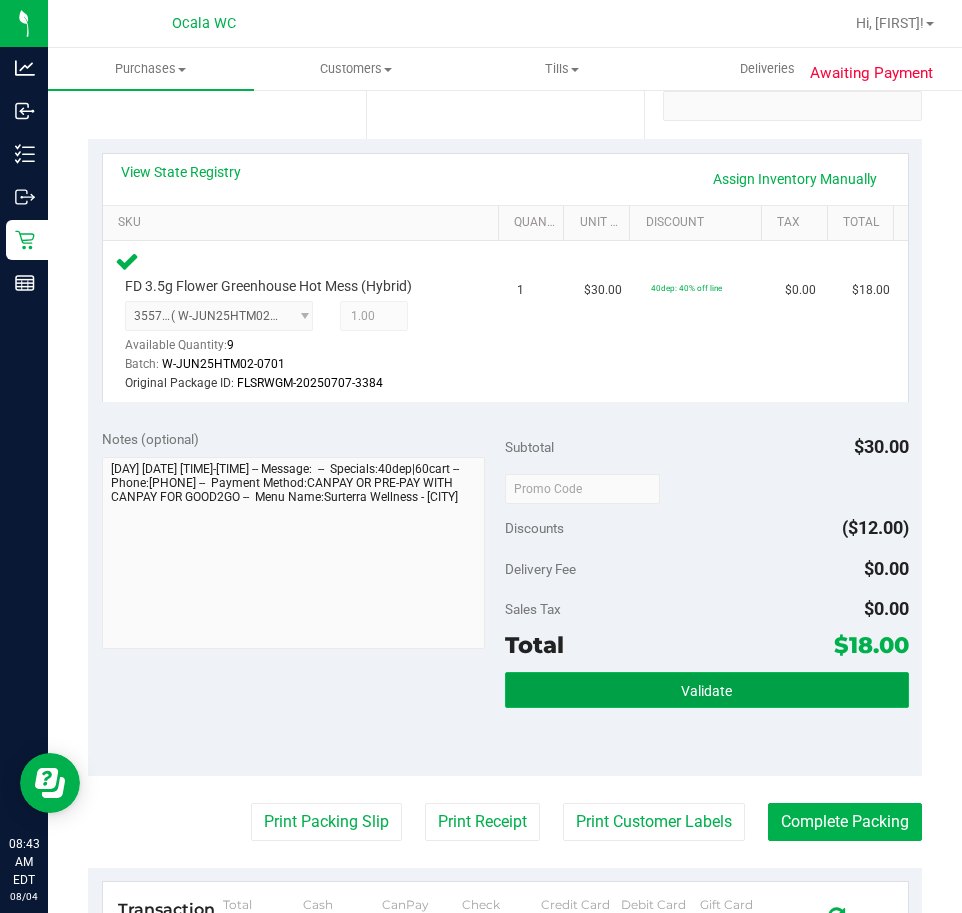 click on "Validate" at bounding box center [706, 691] 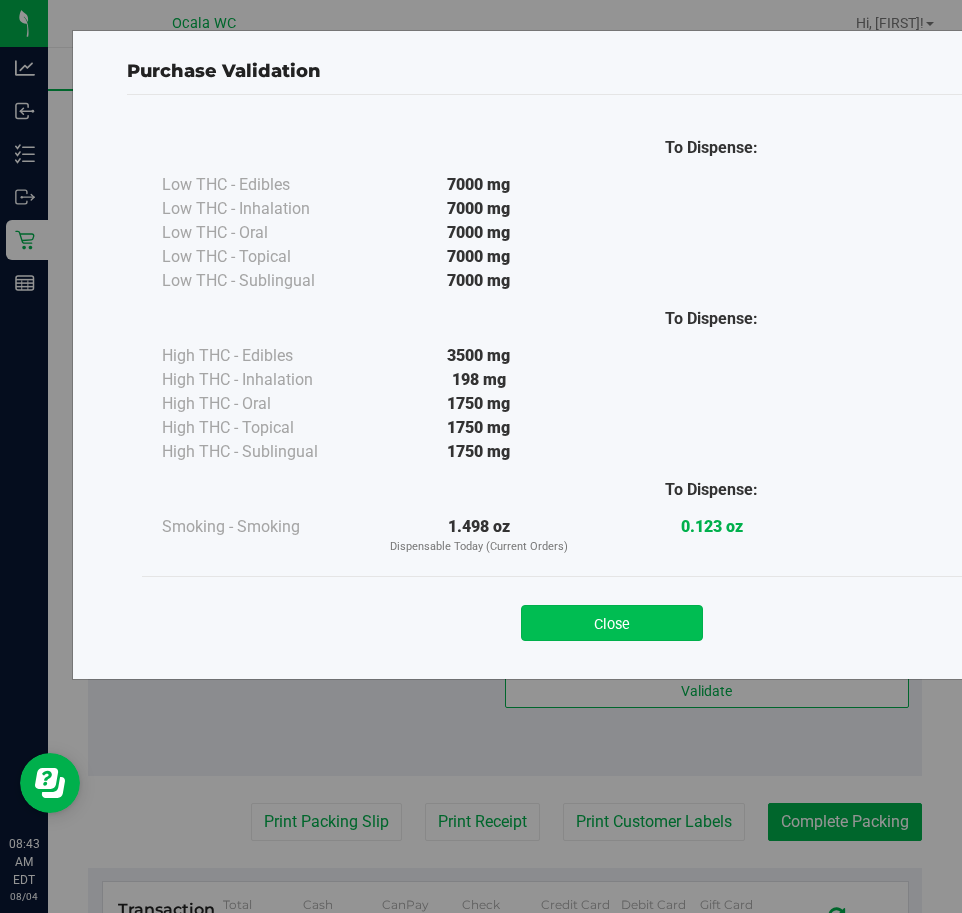 click on "Close" at bounding box center [612, 623] 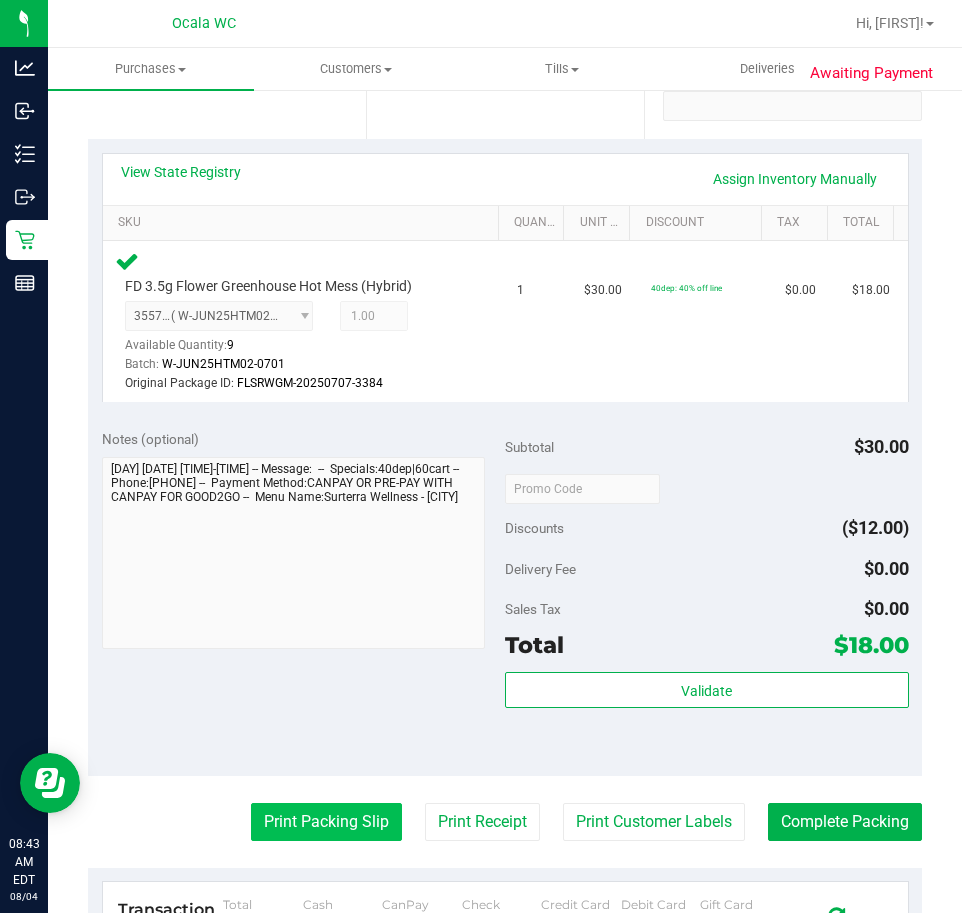 click on "Print Packing Slip" at bounding box center (326, 822) 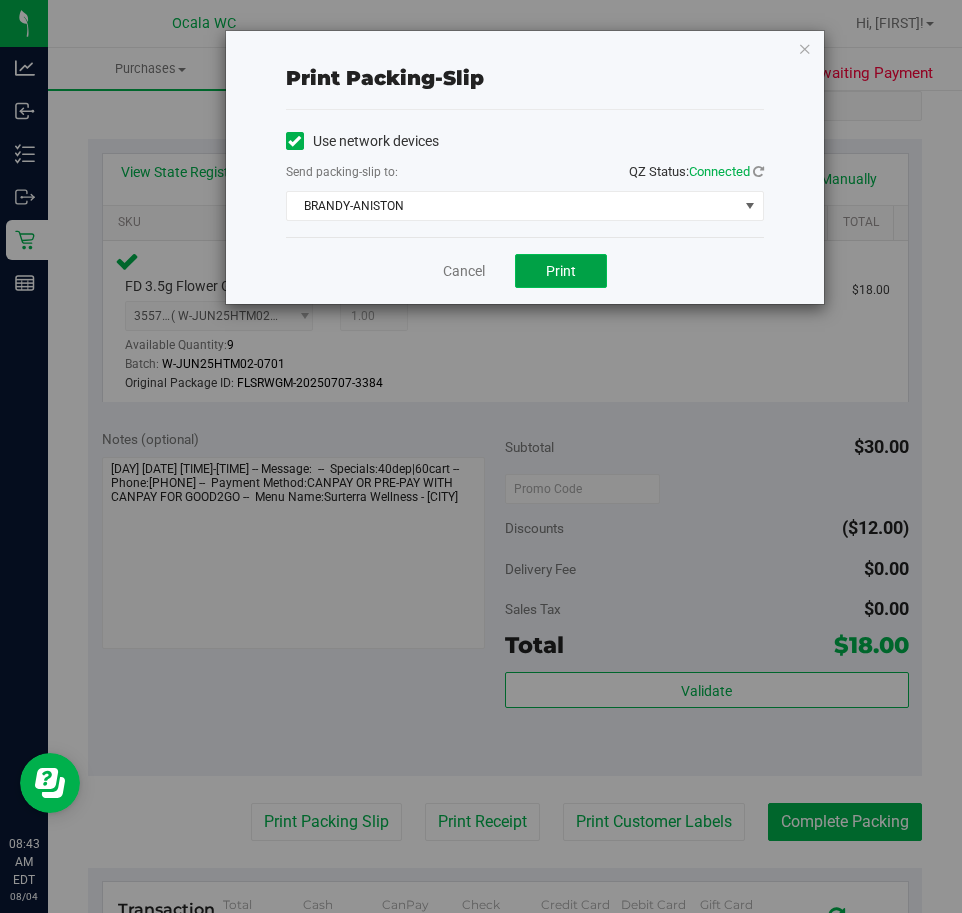 click on "Print" at bounding box center [561, 271] 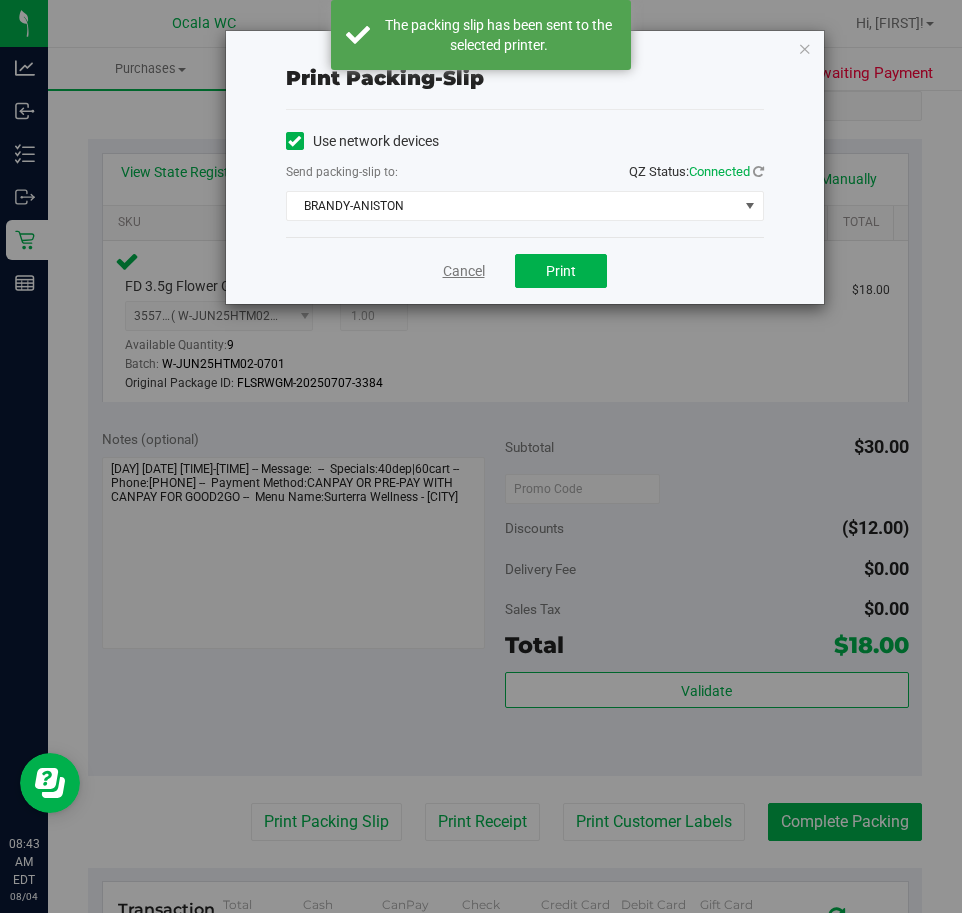 click on "Cancel" at bounding box center (464, 271) 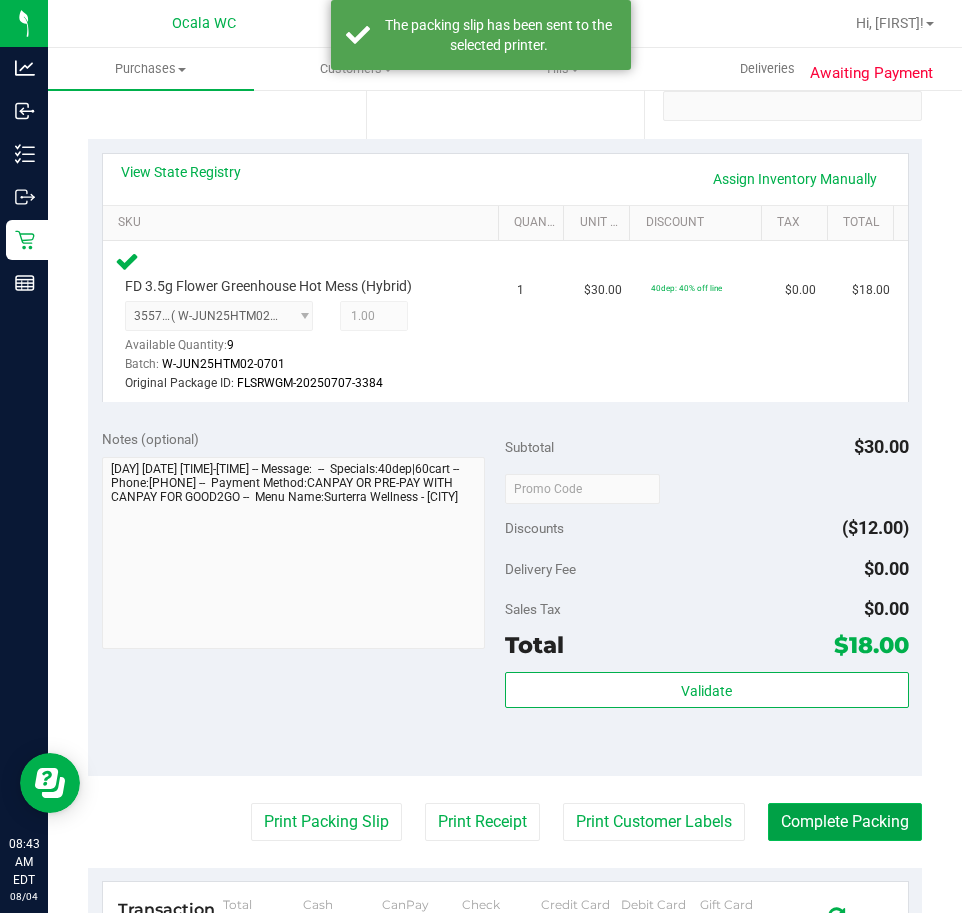 click on "Complete Packing" at bounding box center [845, 822] 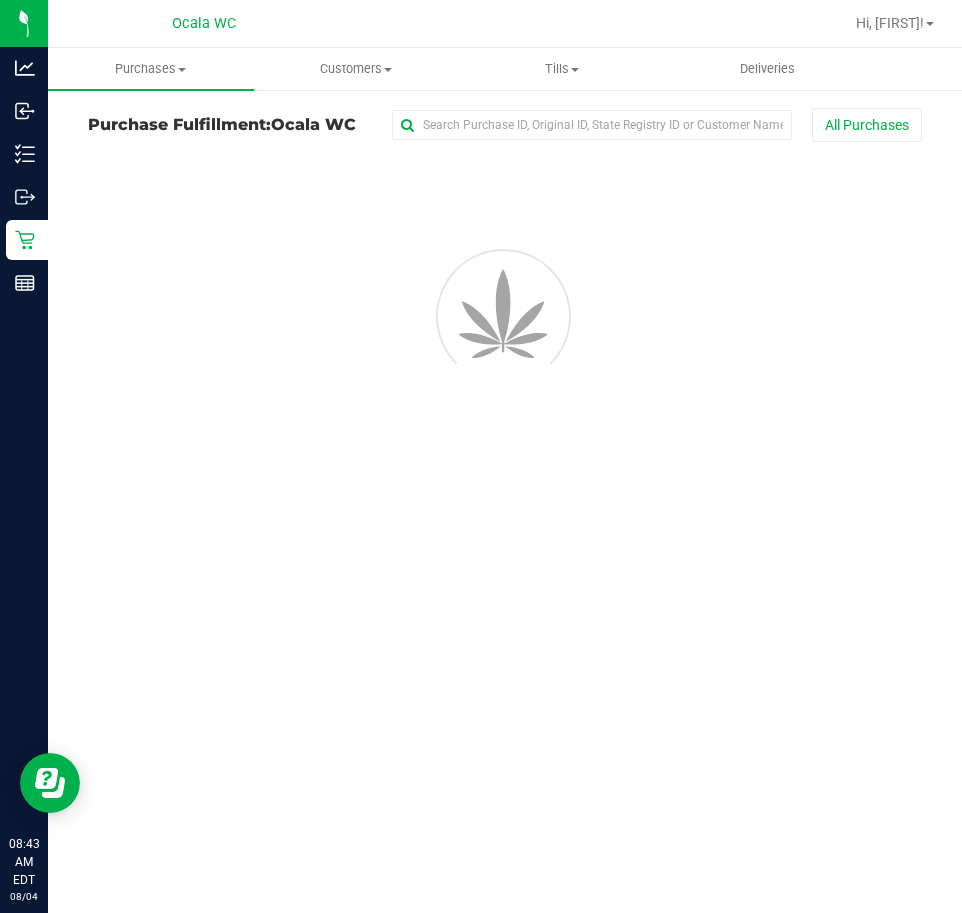 scroll, scrollTop: 0, scrollLeft: 0, axis: both 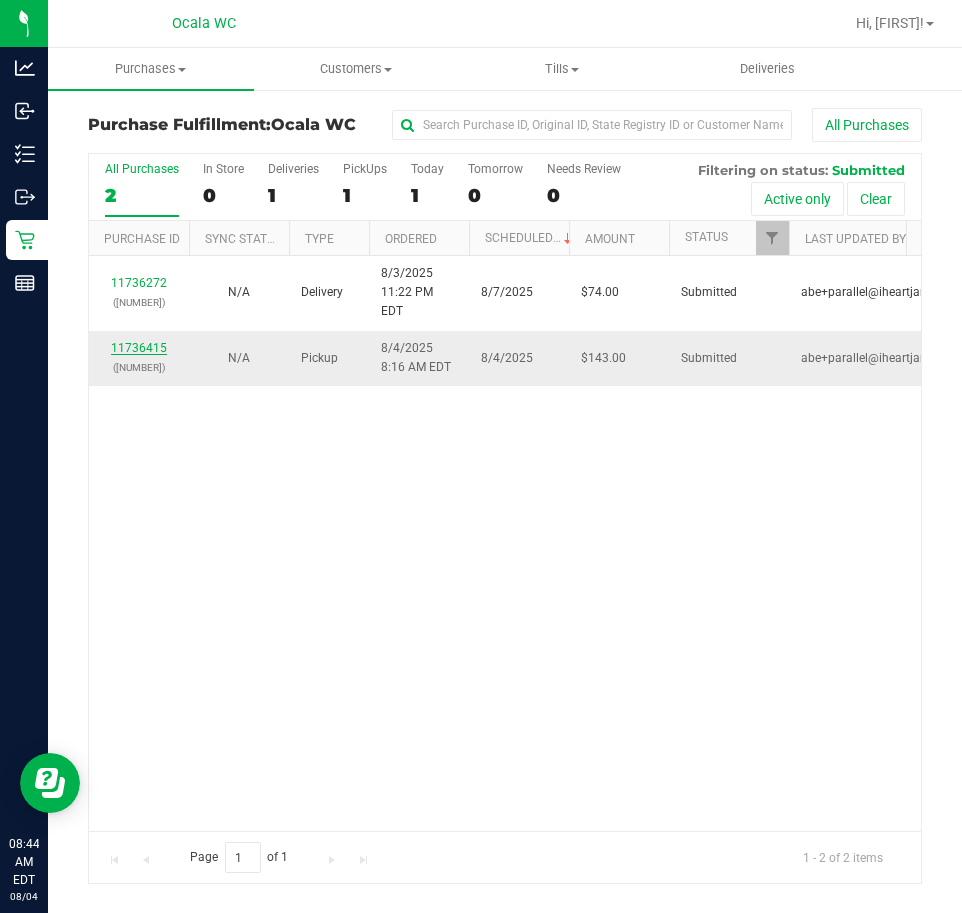 click on "11736415" at bounding box center (139, 348) 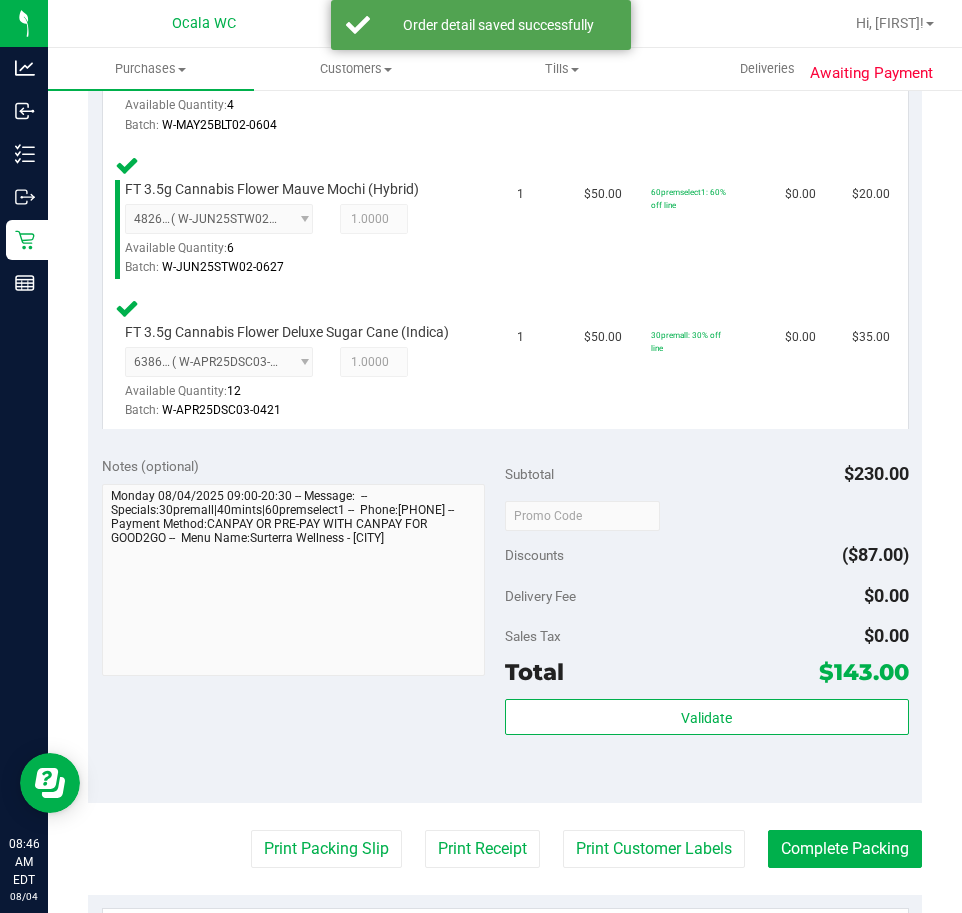 scroll, scrollTop: 1000, scrollLeft: 0, axis: vertical 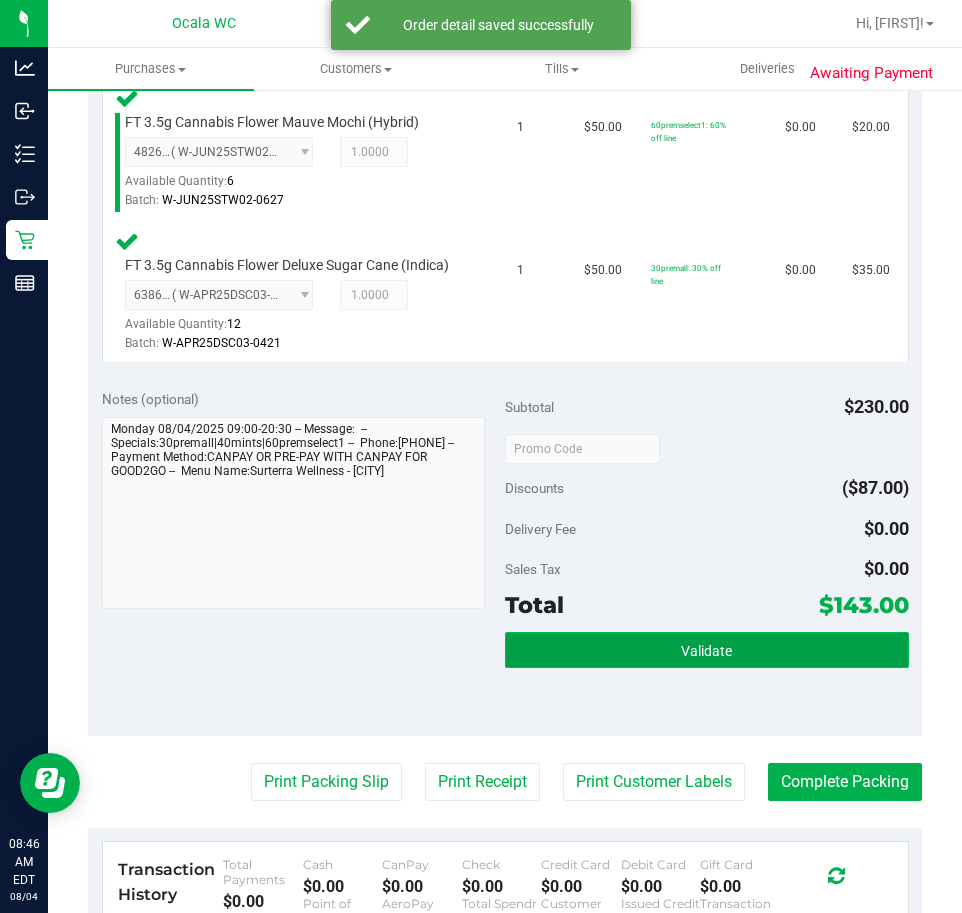 click on "Validate" at bounding box center (706, 651) 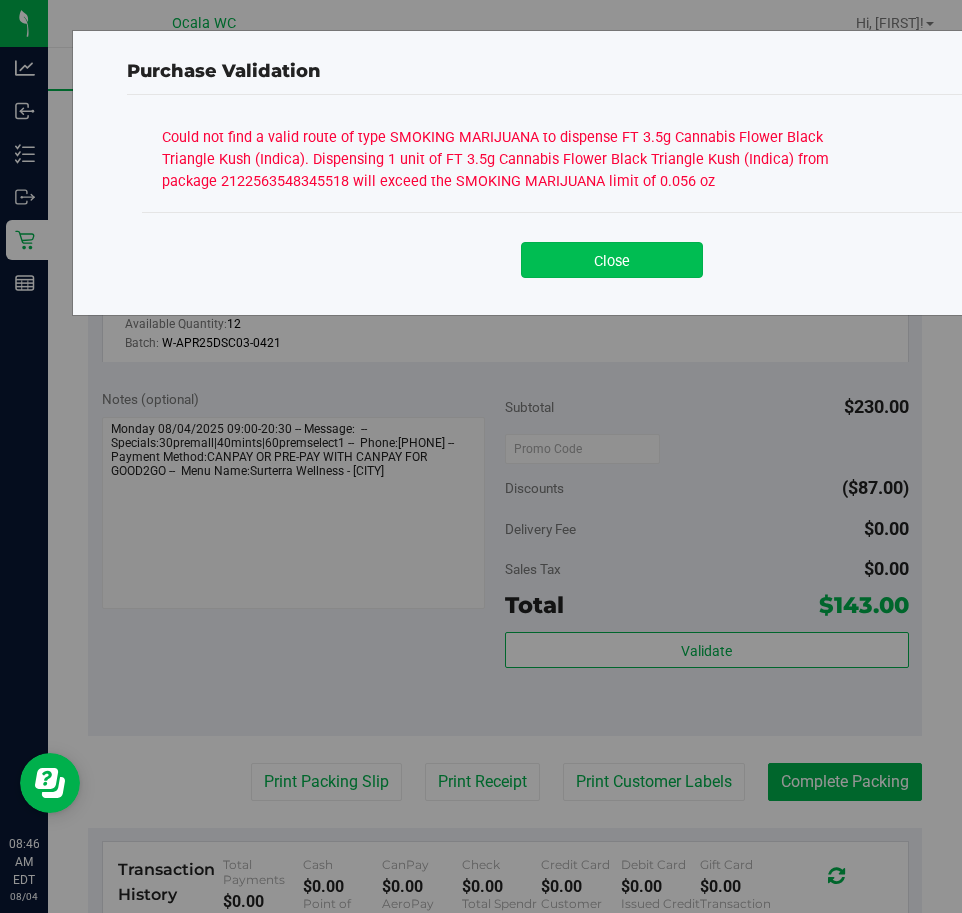 click on "Close" at bounding box center (612, 260) 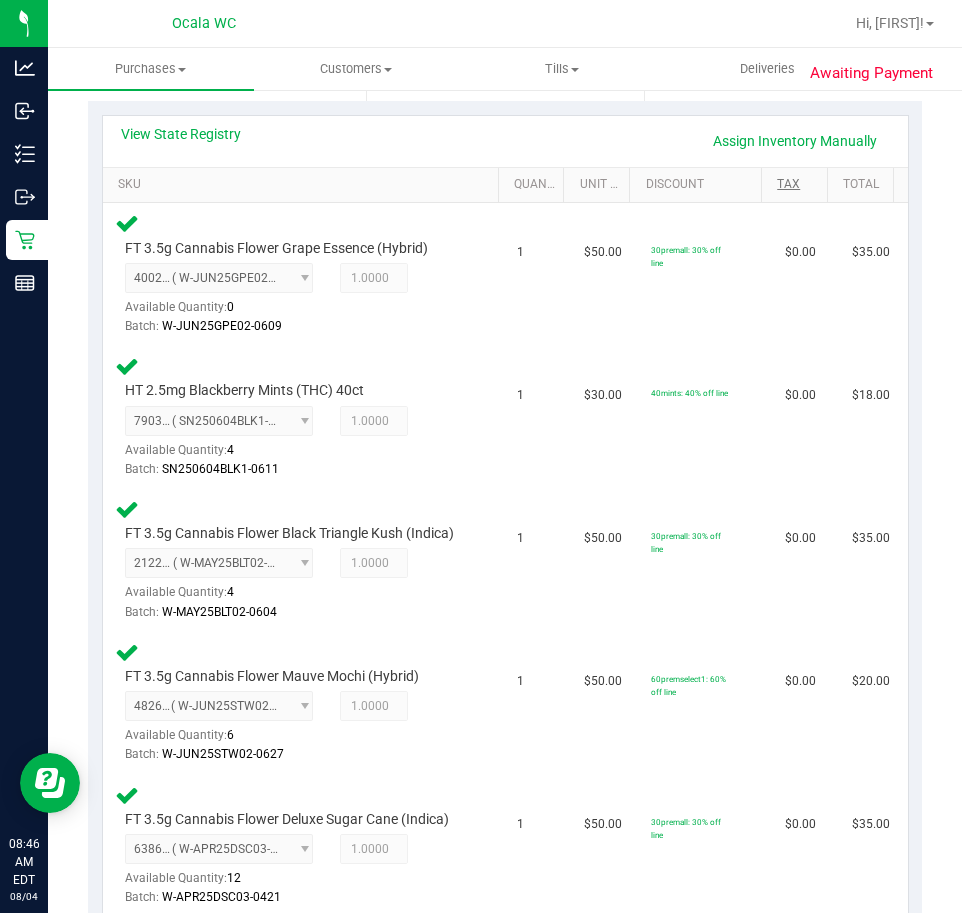 scroll, scrollTop: 400, scrollLeft: 0, axis: vertical 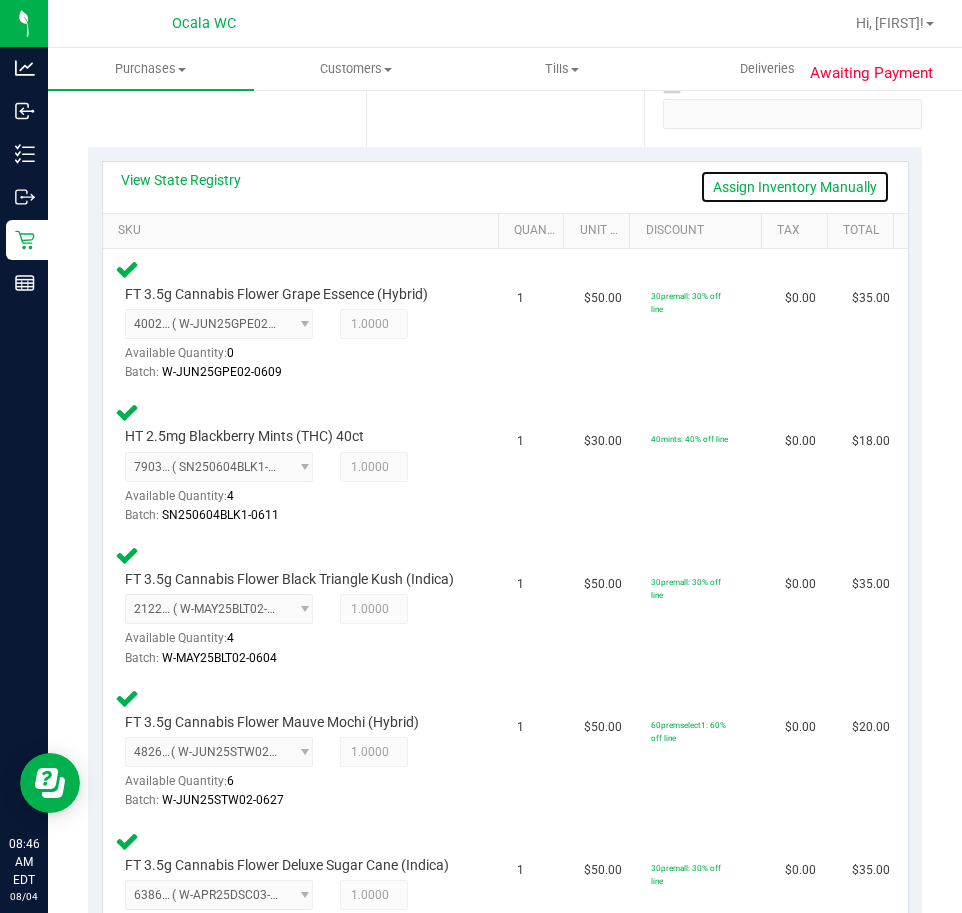 click on "Assign Inventory Manually" at bounding box center (795, 187) 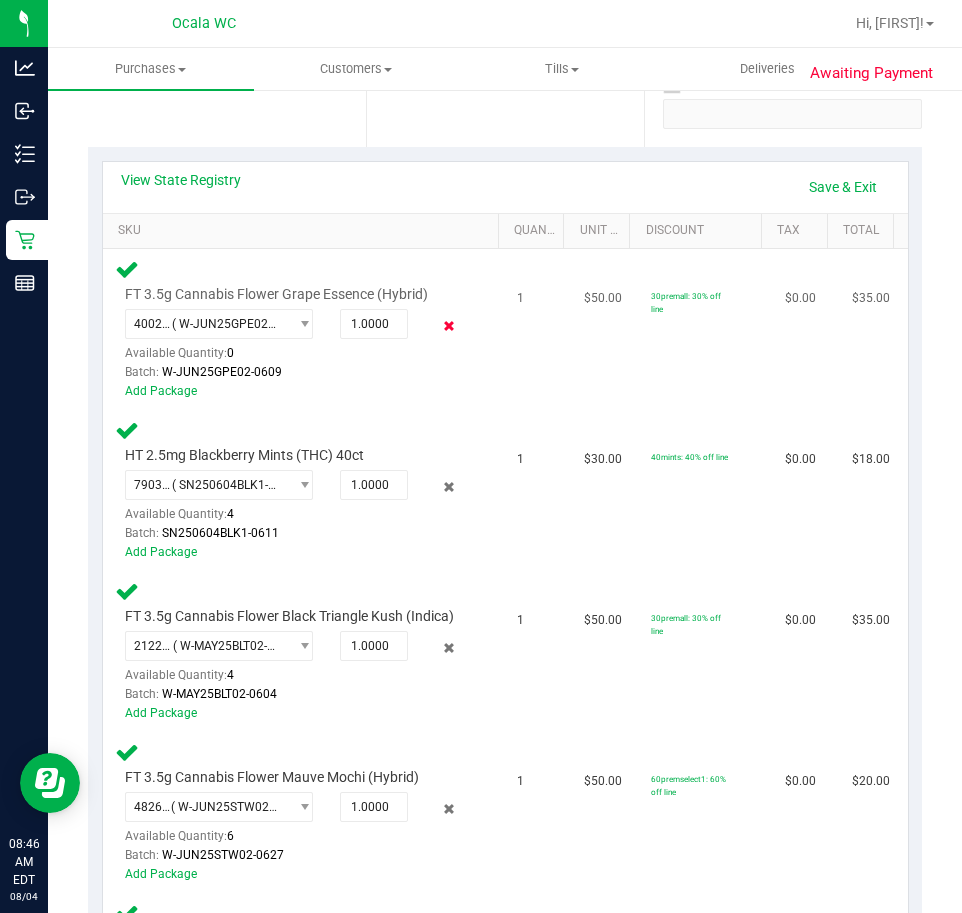 click at bounding box center (448, 326) 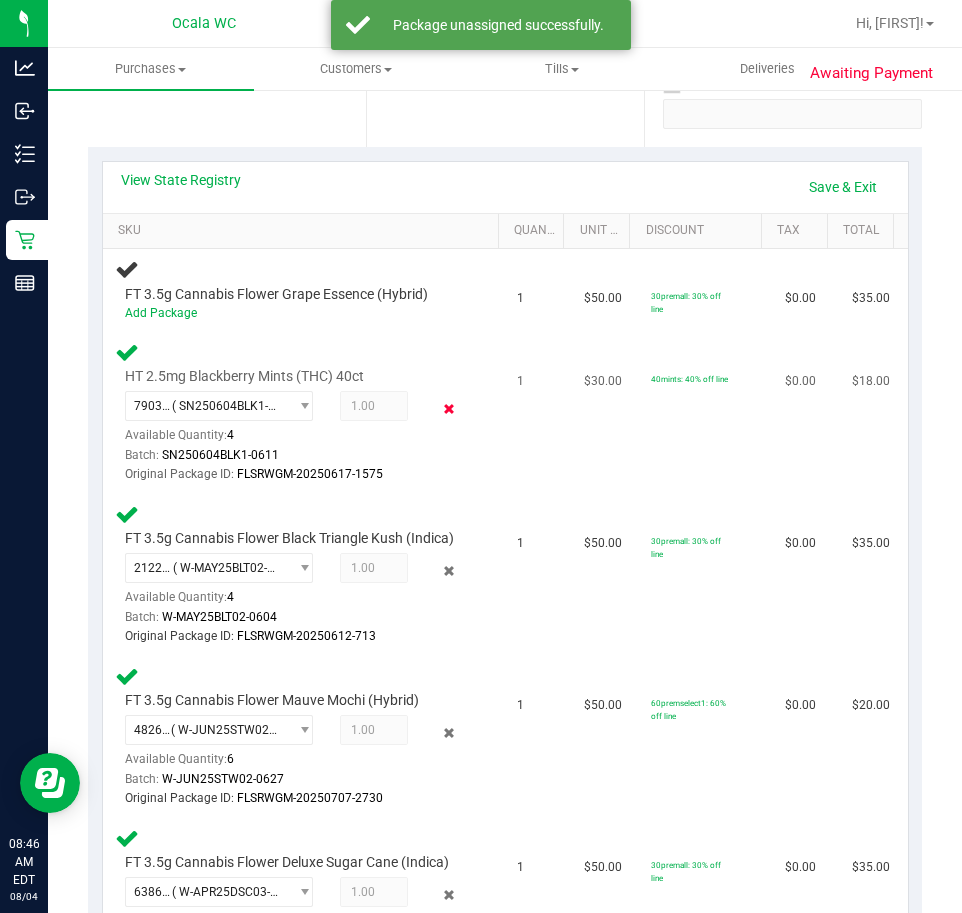 click at bounding box center (448, 408) 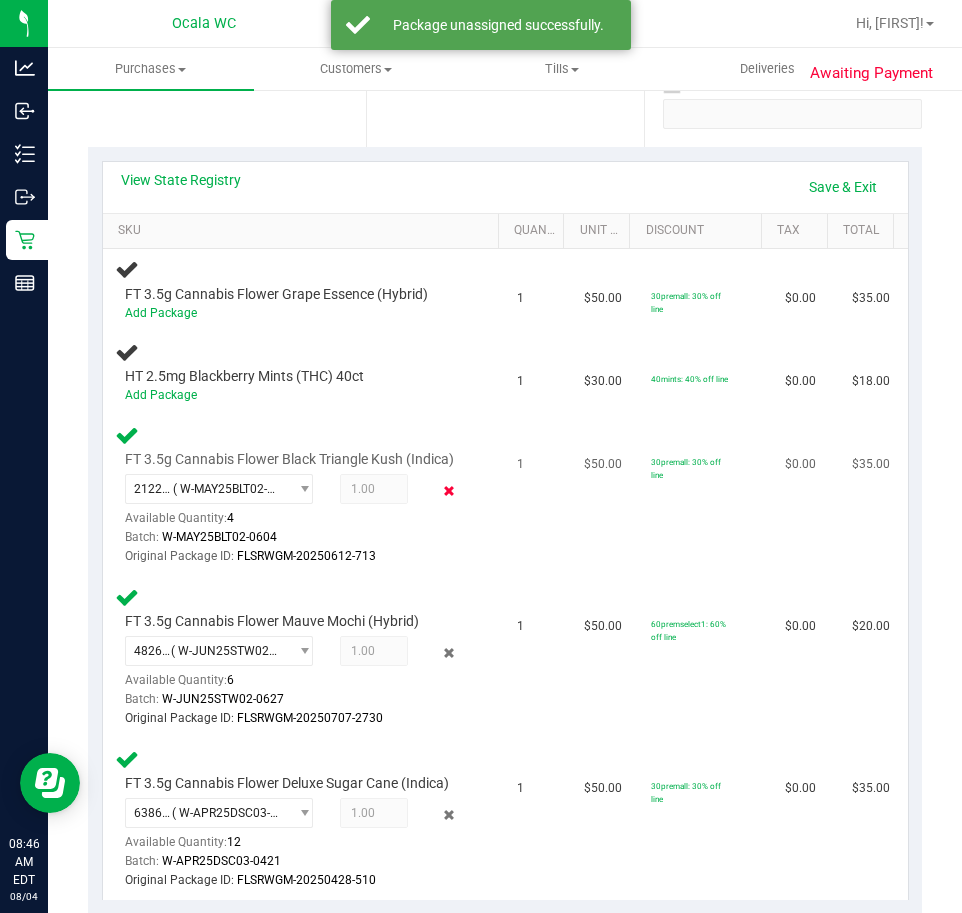 click at bounding box center (448, 491) 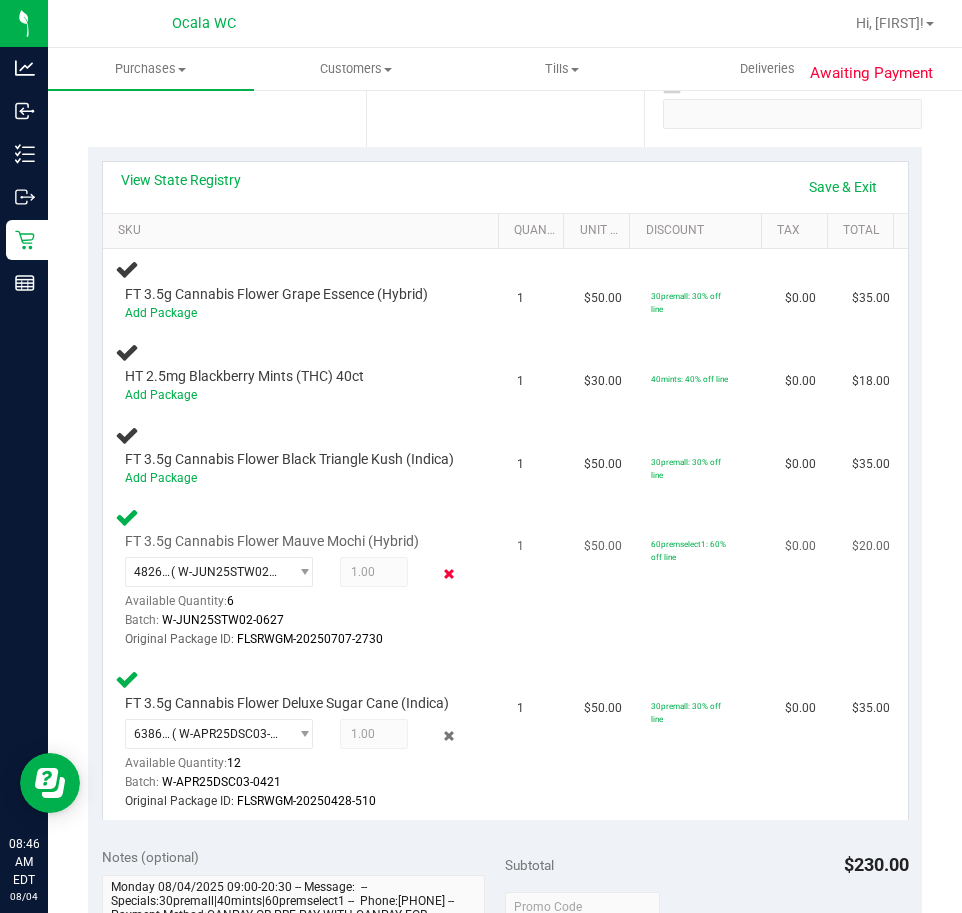 click at bounding box center [448, 574] 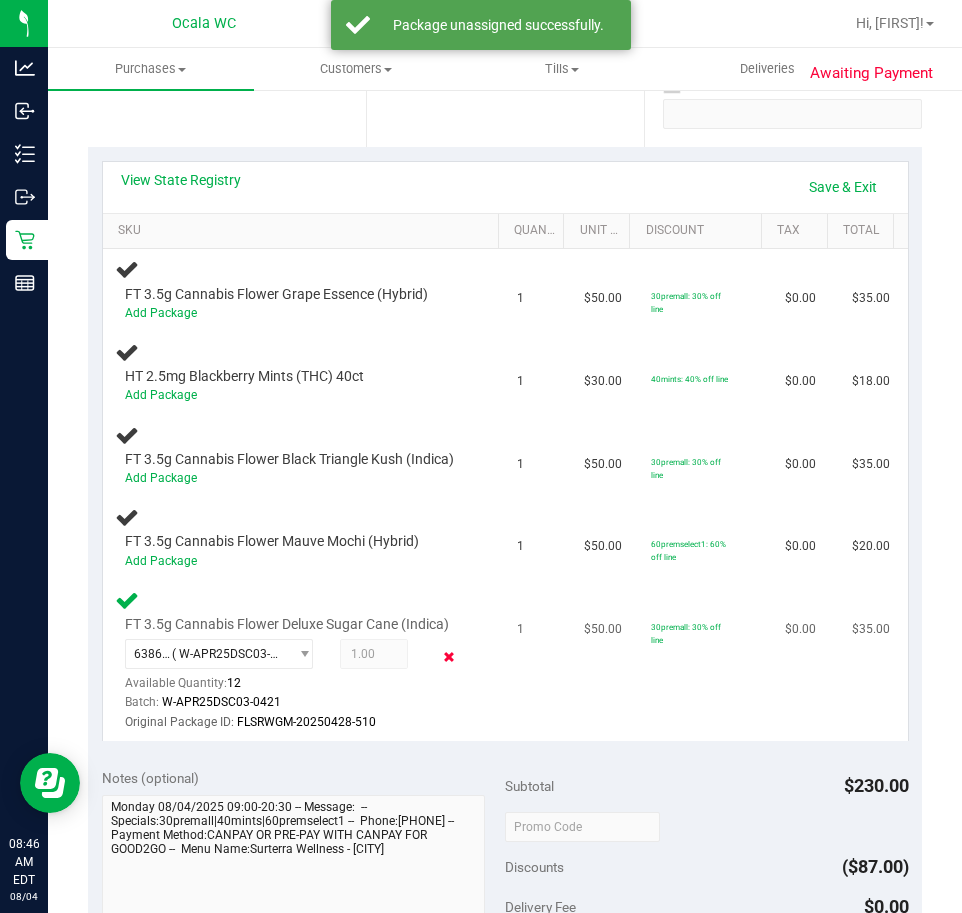 click at bounding box center (448, 656) 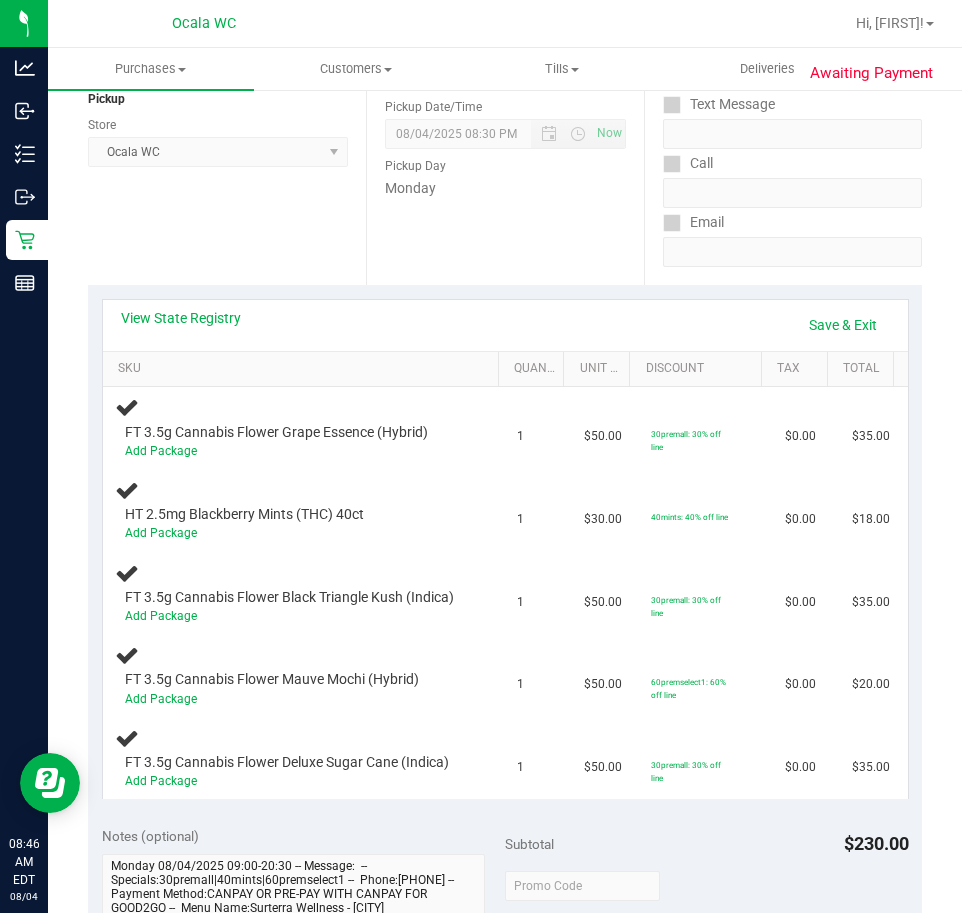 scroll, scrollTop: 200, scrollLeft: 0, axis: vertical 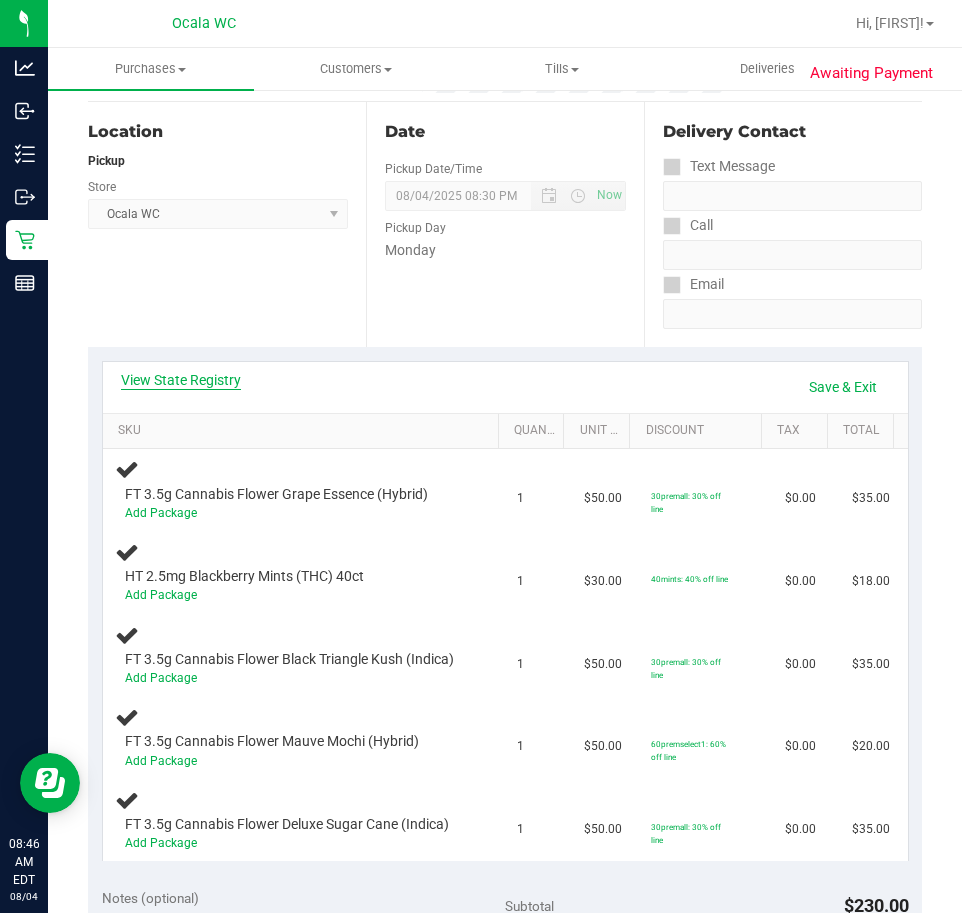 click on "View State Registry" at bounding box center (181, 380) 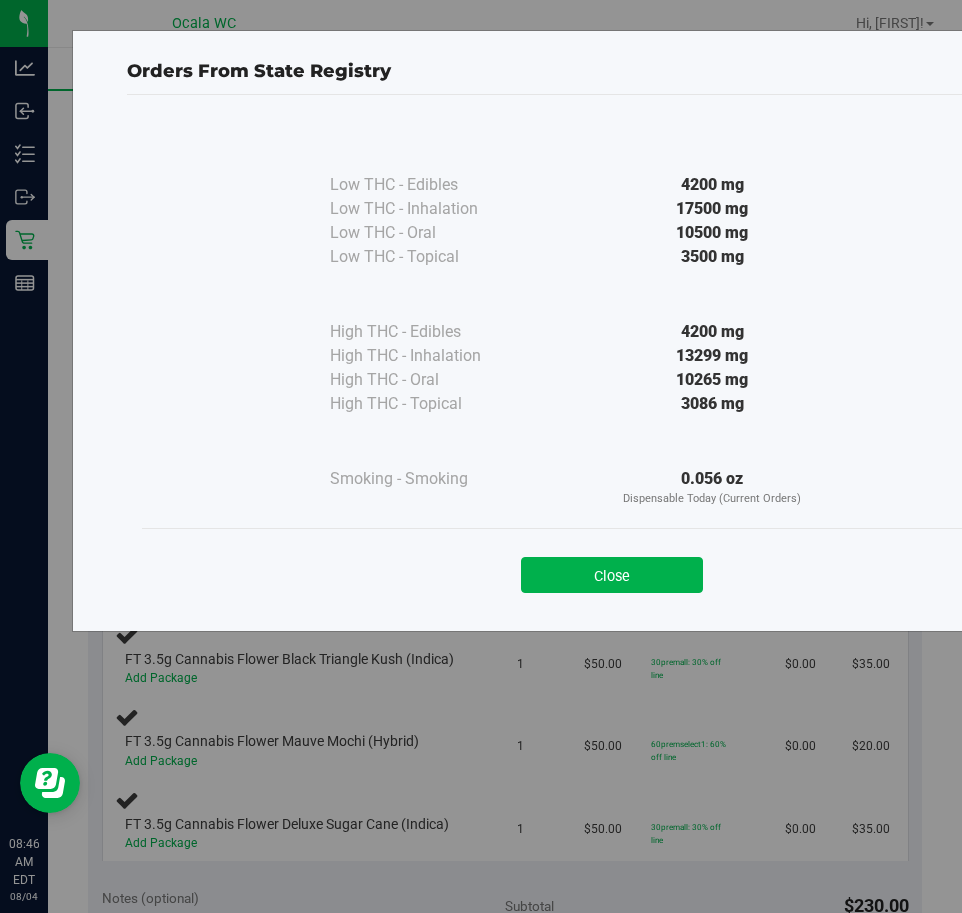 click on "Close" at bounding box center [612, 575] 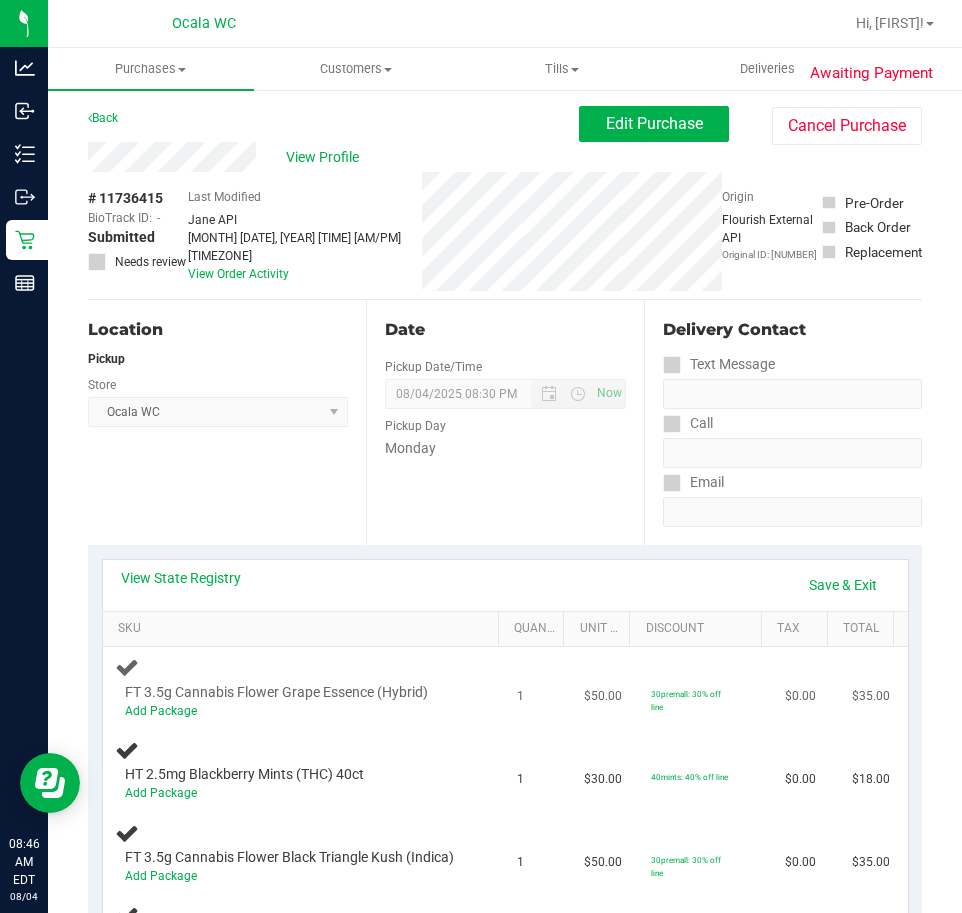 scroll, scrollTop: 0, scrollLeft: 0, axis: both 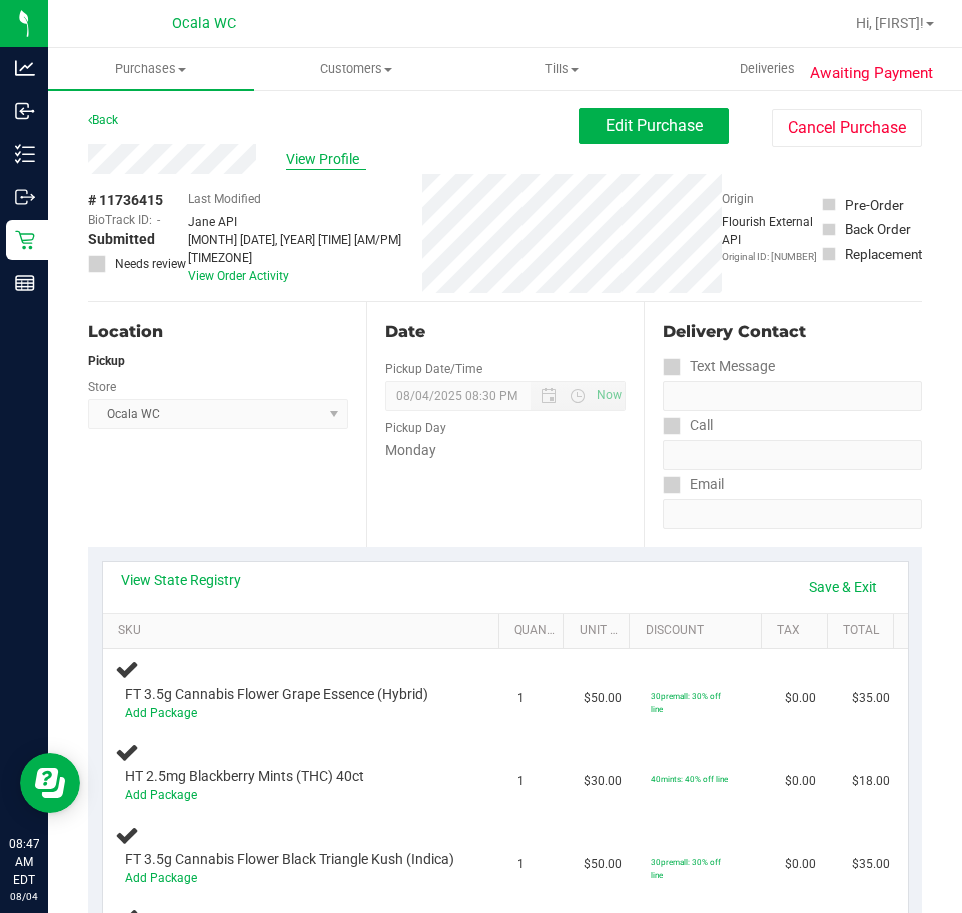 click on "View Profile" at bounding box center (326, 159) 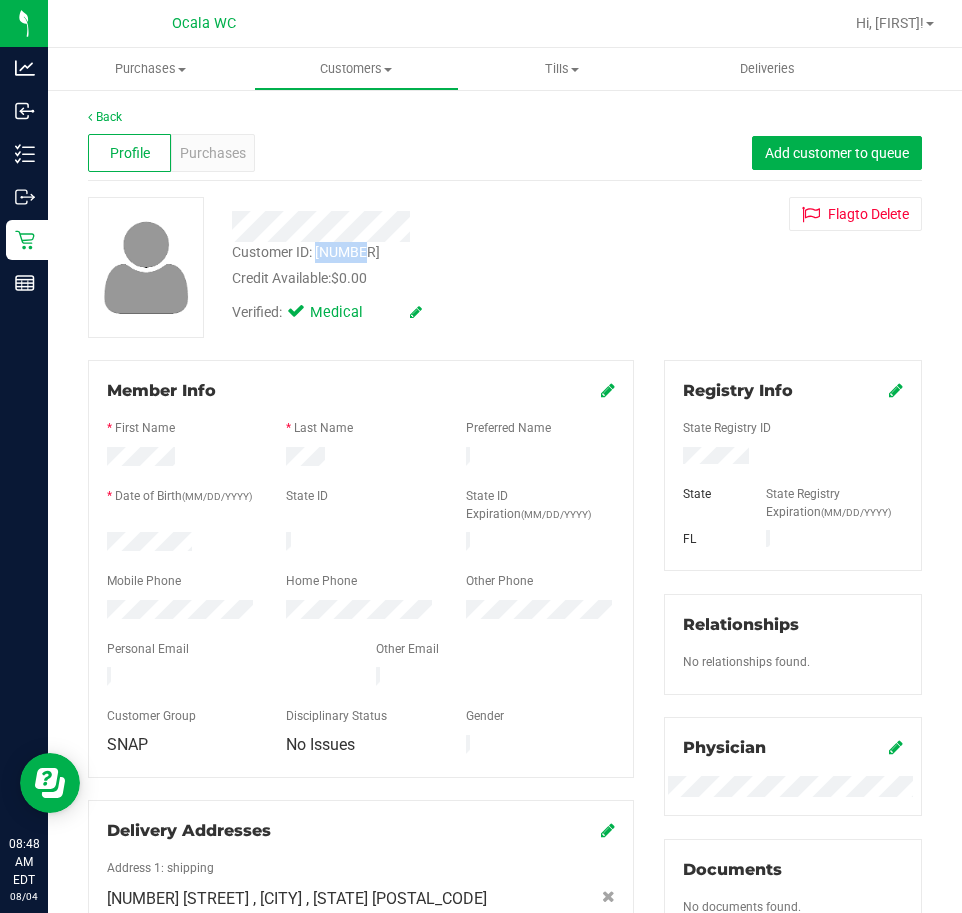 drag, startPoint x: 367, startPoint y: 247, endPoint x: 316, endPoint y: 256, distance: 51.78803 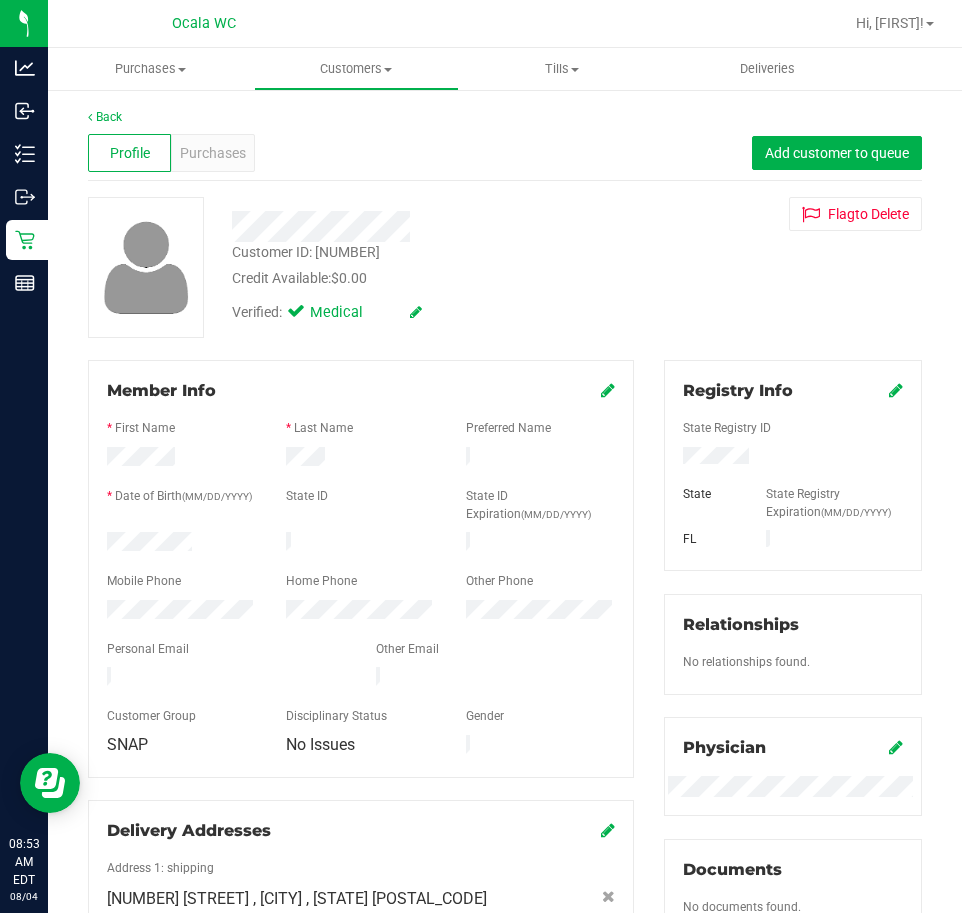 click on "Back" at bounding box center [505, 117] 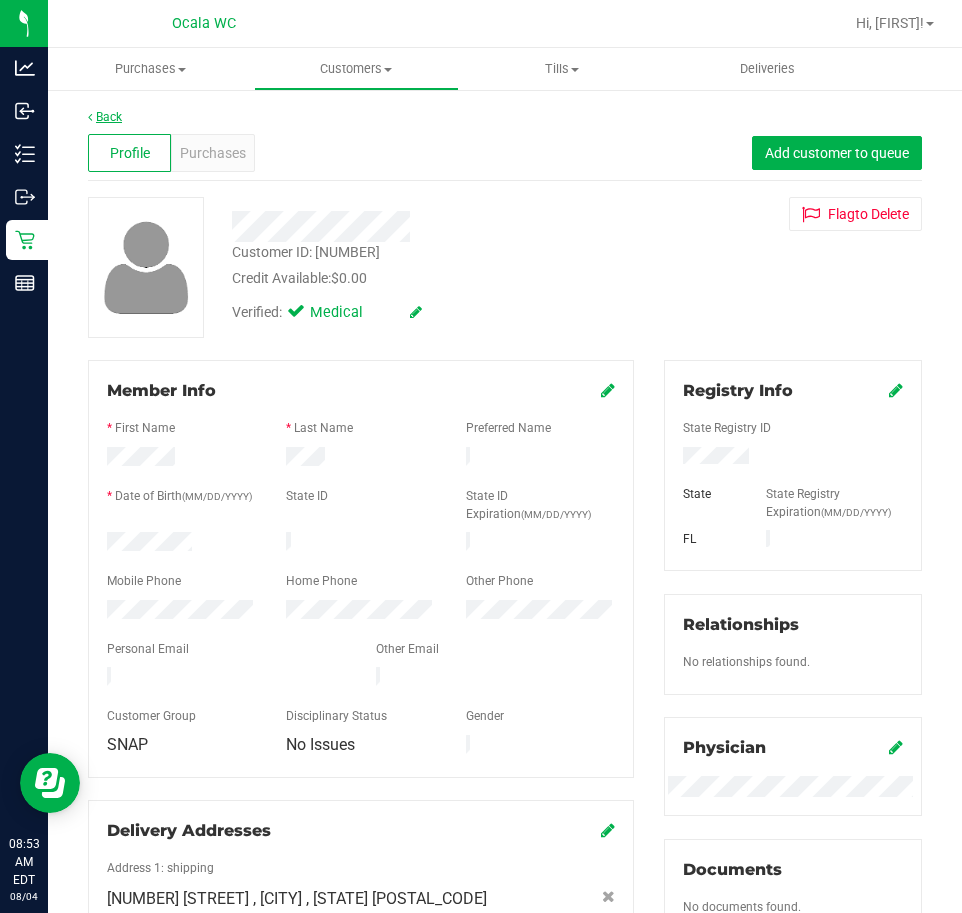click on "Back" at bounding box center (105, 117) 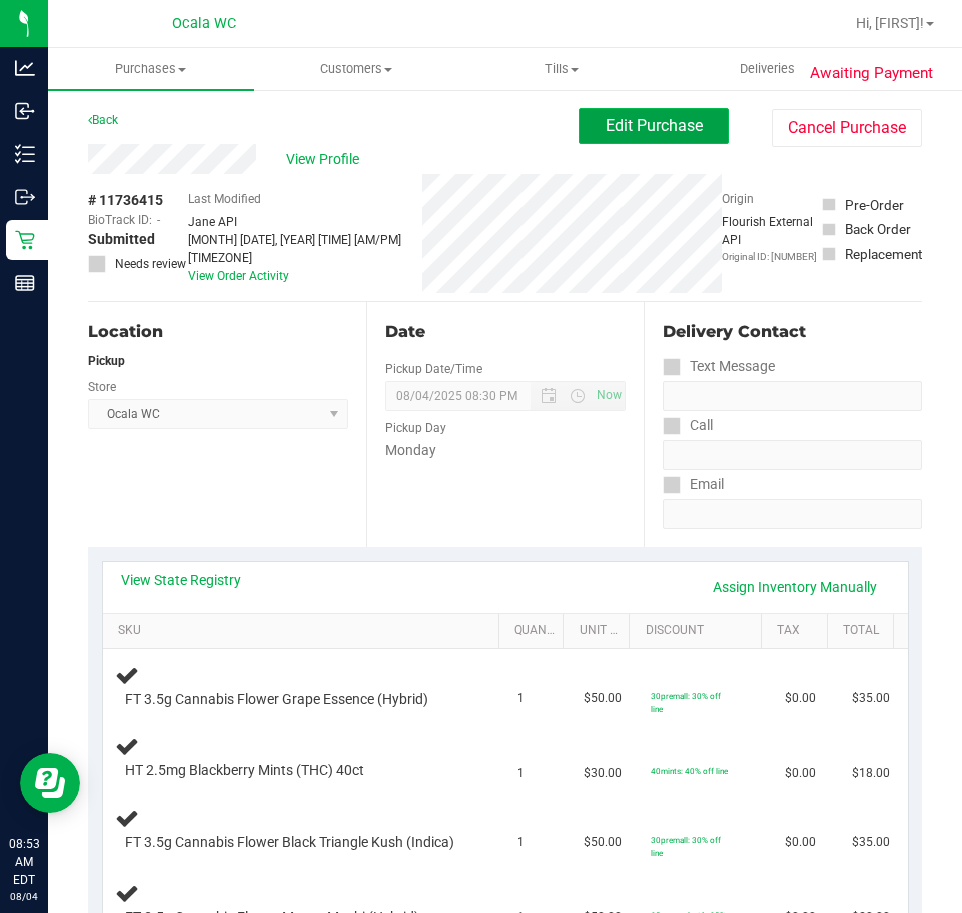 click on "Edit Purchase" at bounding box center (654, 125) 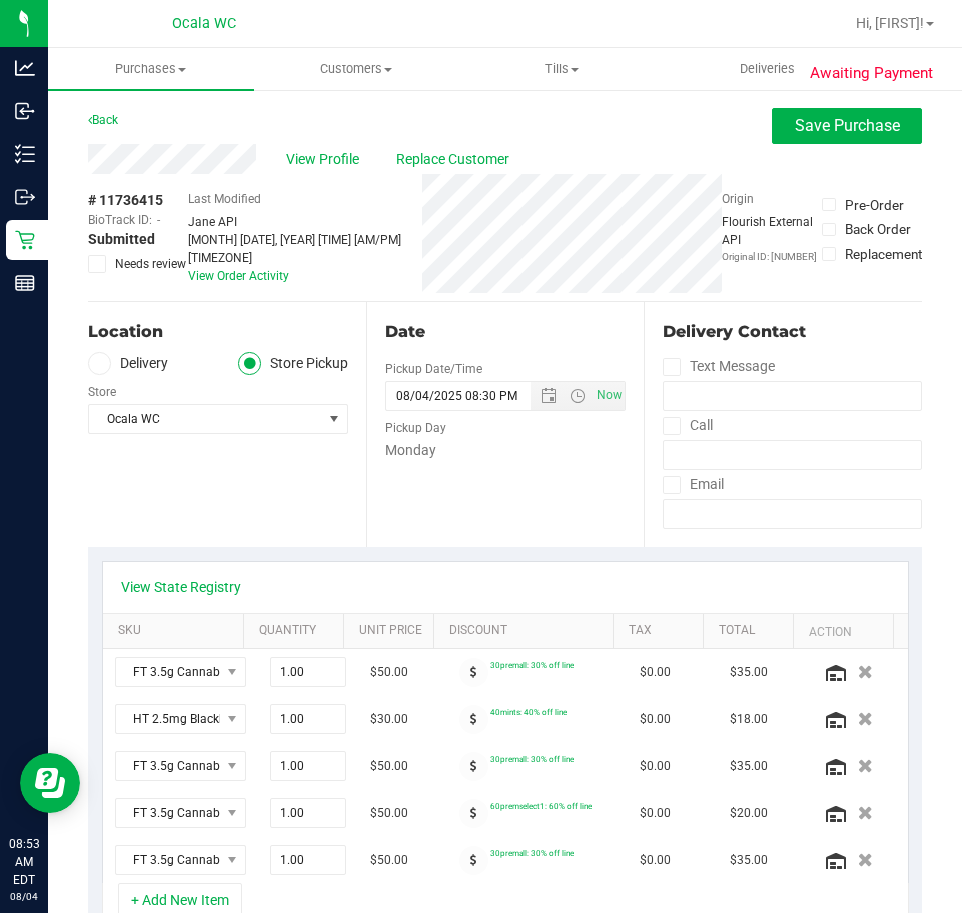 click at bounding box center (97, 264) 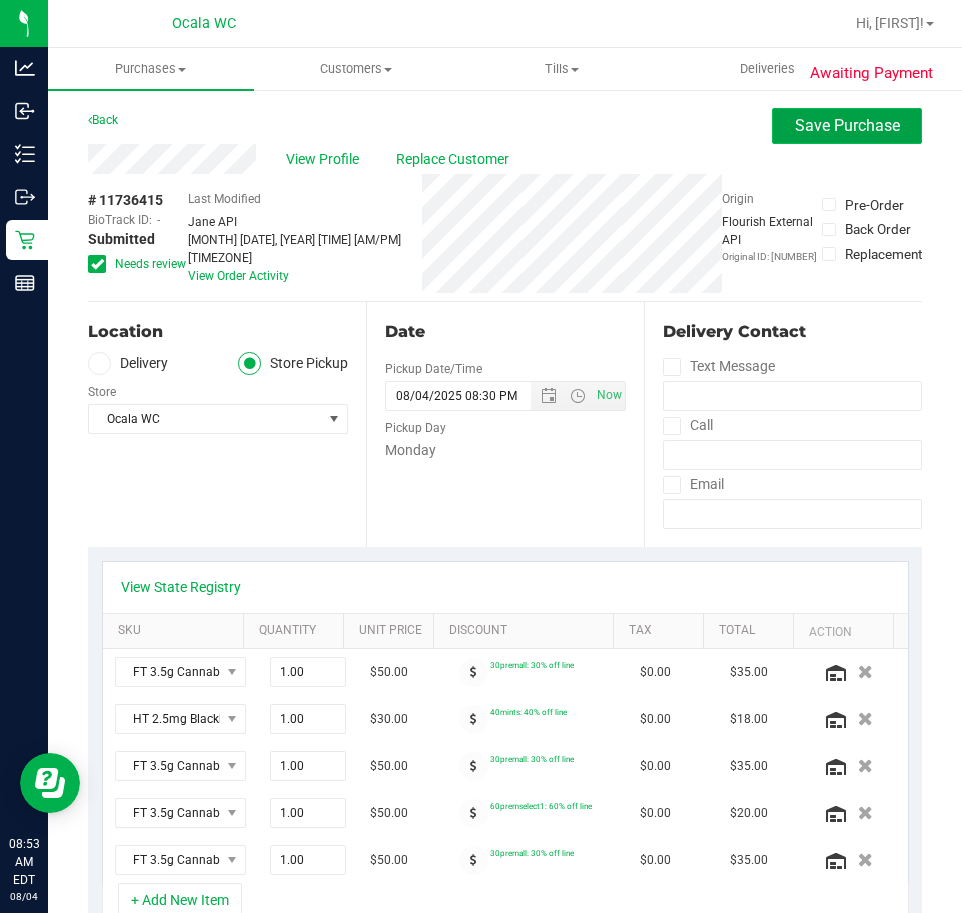 click on "Save Purchase" at bounding box center [847, 125] 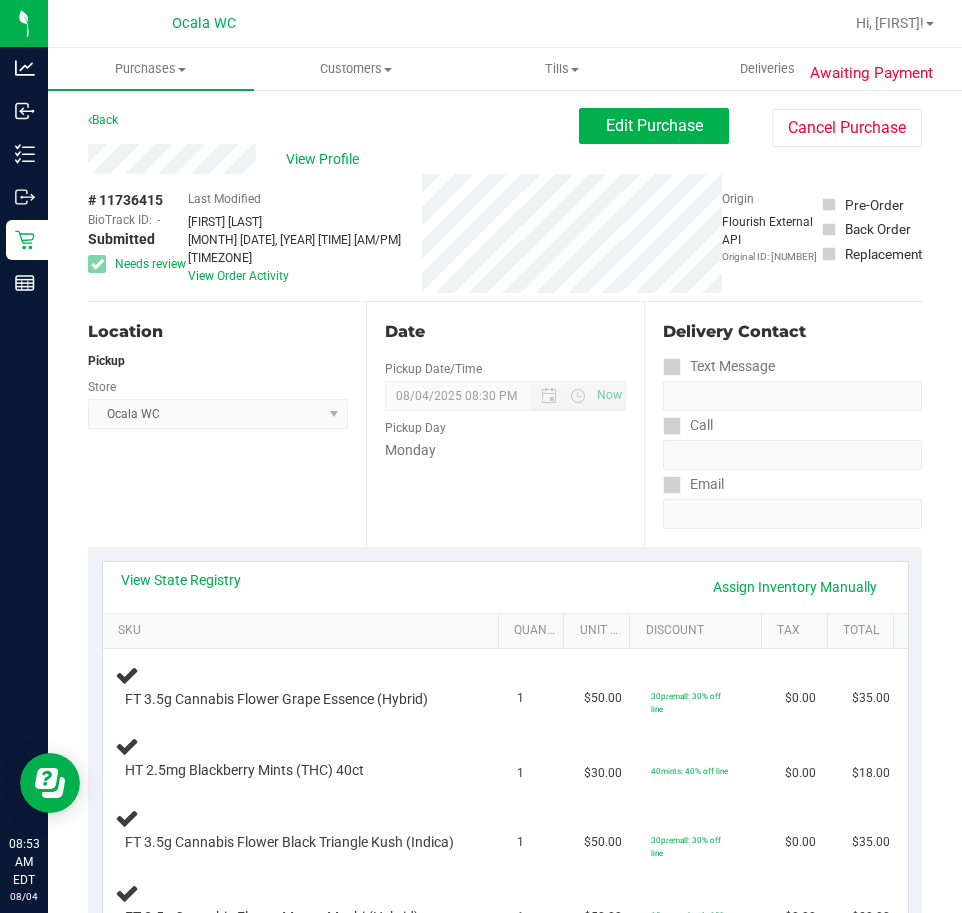click on "Back" at bounding box center (103, 120) 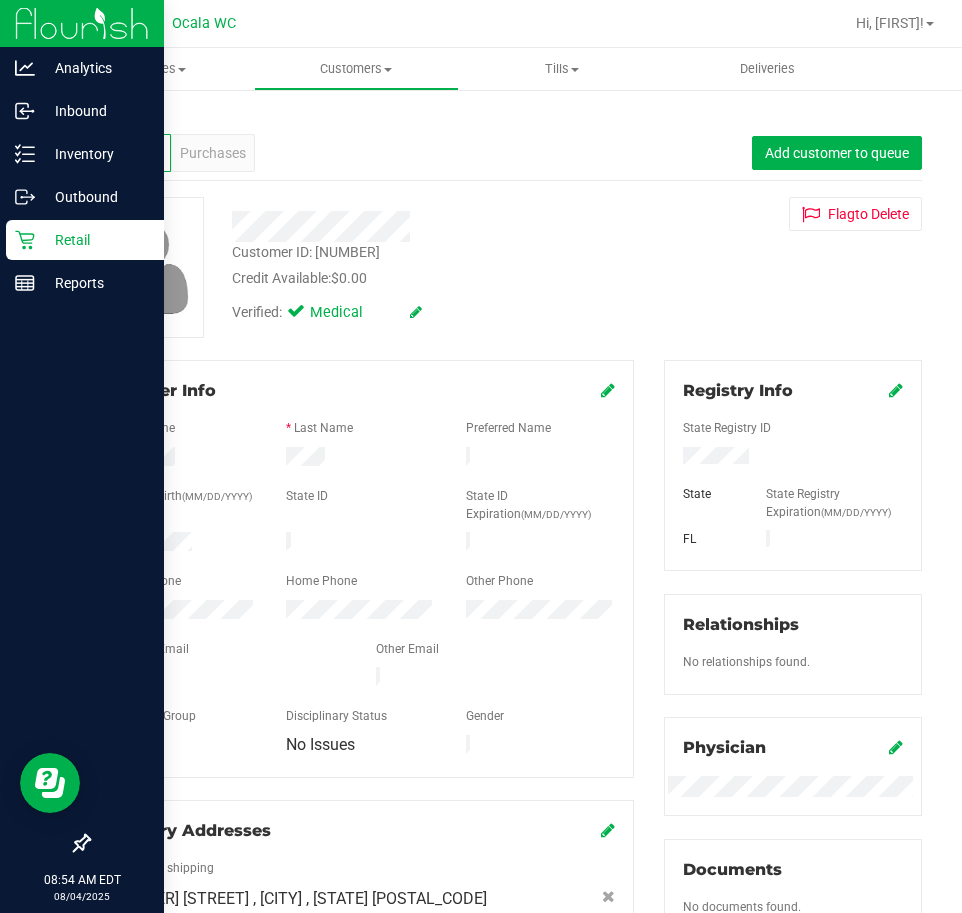 click on "Retail" at bounding box center [95, 240] 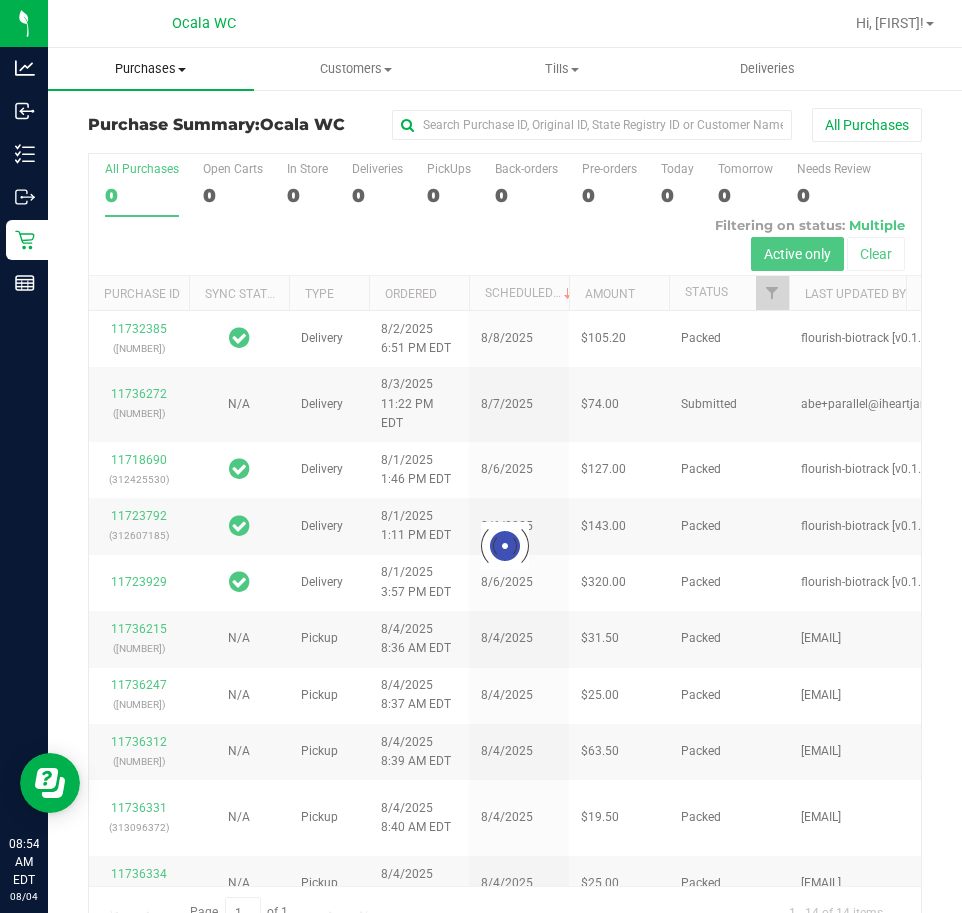 click on "Purchases
Summary of purchases
Fulfillment
All purchases" at bounding box center [151, 69] 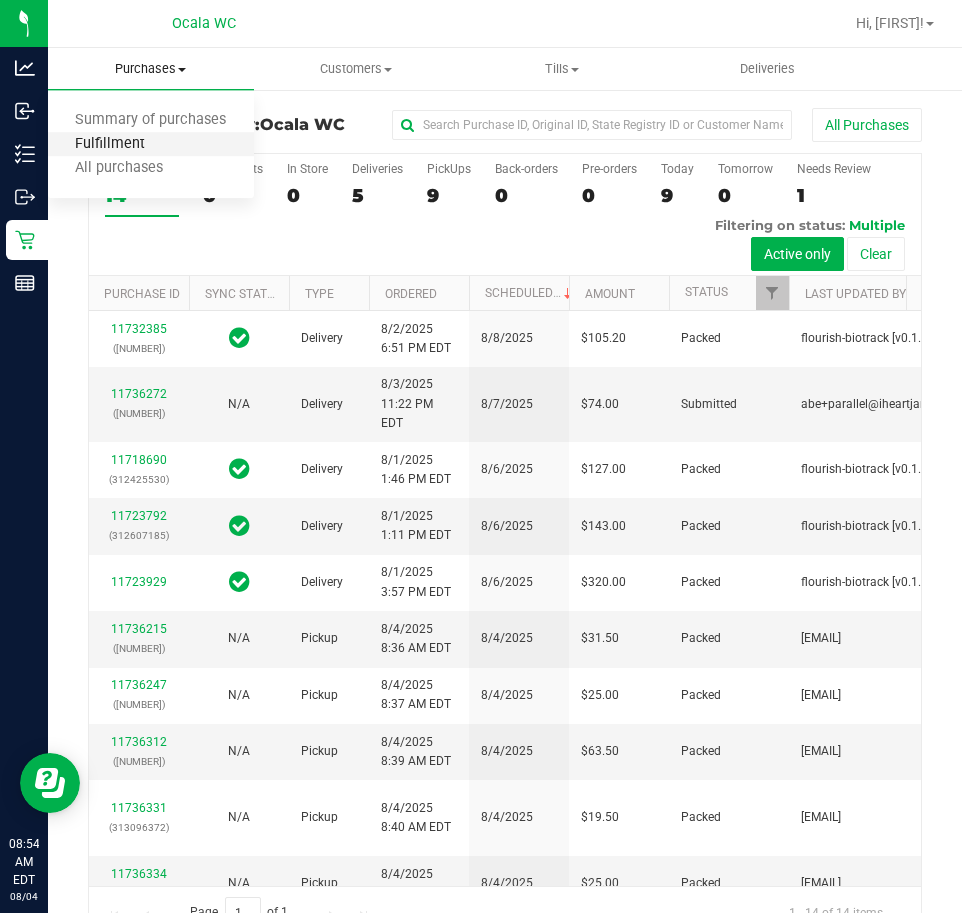 click on "Fulfillment" at bounding box center (110, 144) 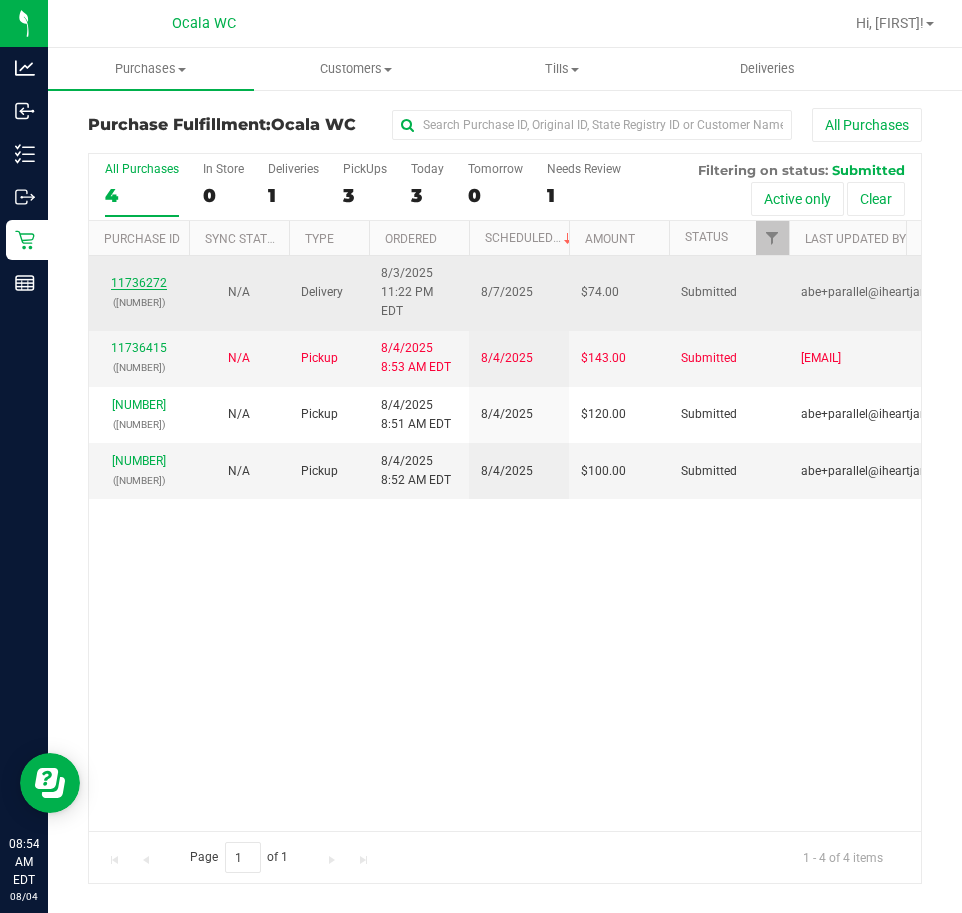 click on "11736272" at bounding box center (139, 283) 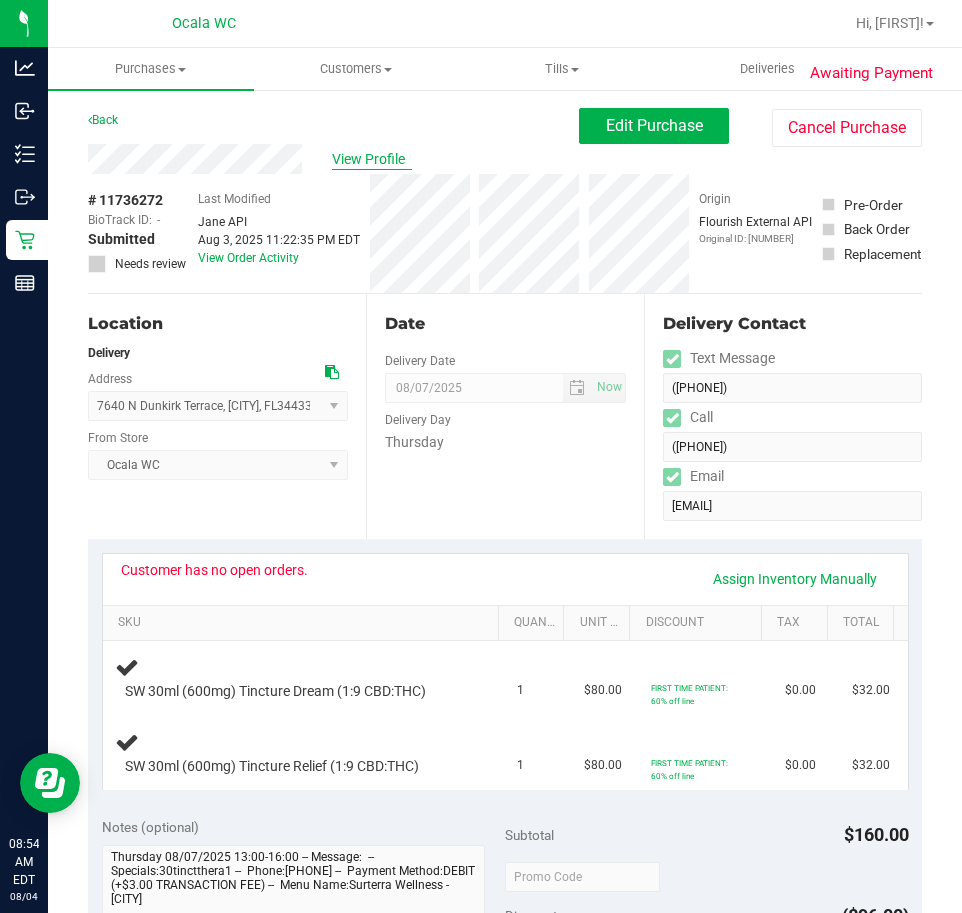 click on "View Profile" at bounding box center (372, 159) 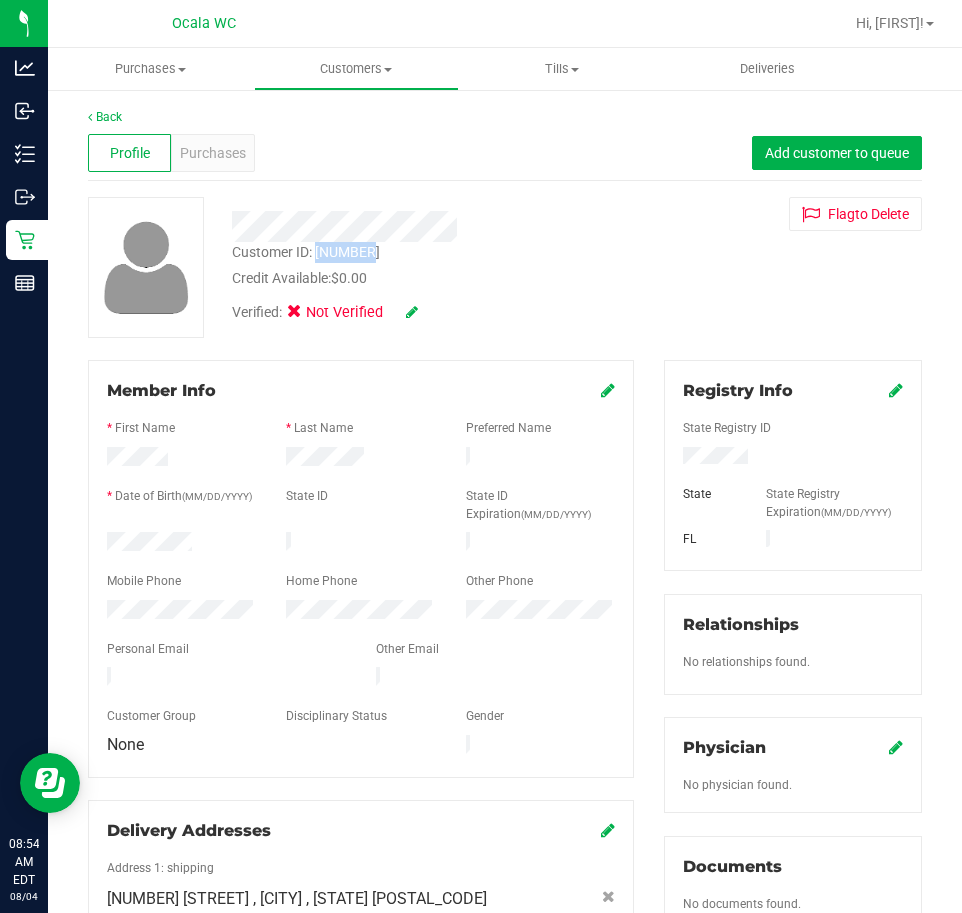 drag, startPoint x: 378, startPoint y: 248, endPoint x: 319, endPoint y: 248, distance: 59 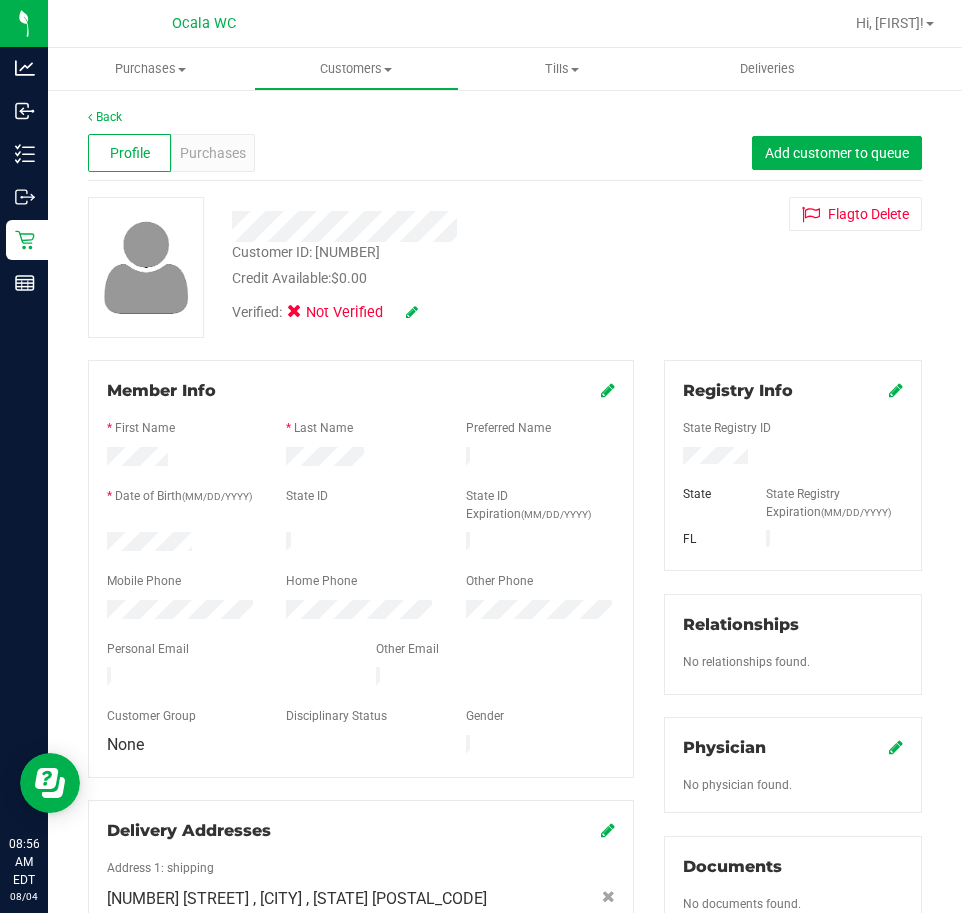 click on "Back" at bounding box center [505, 117] 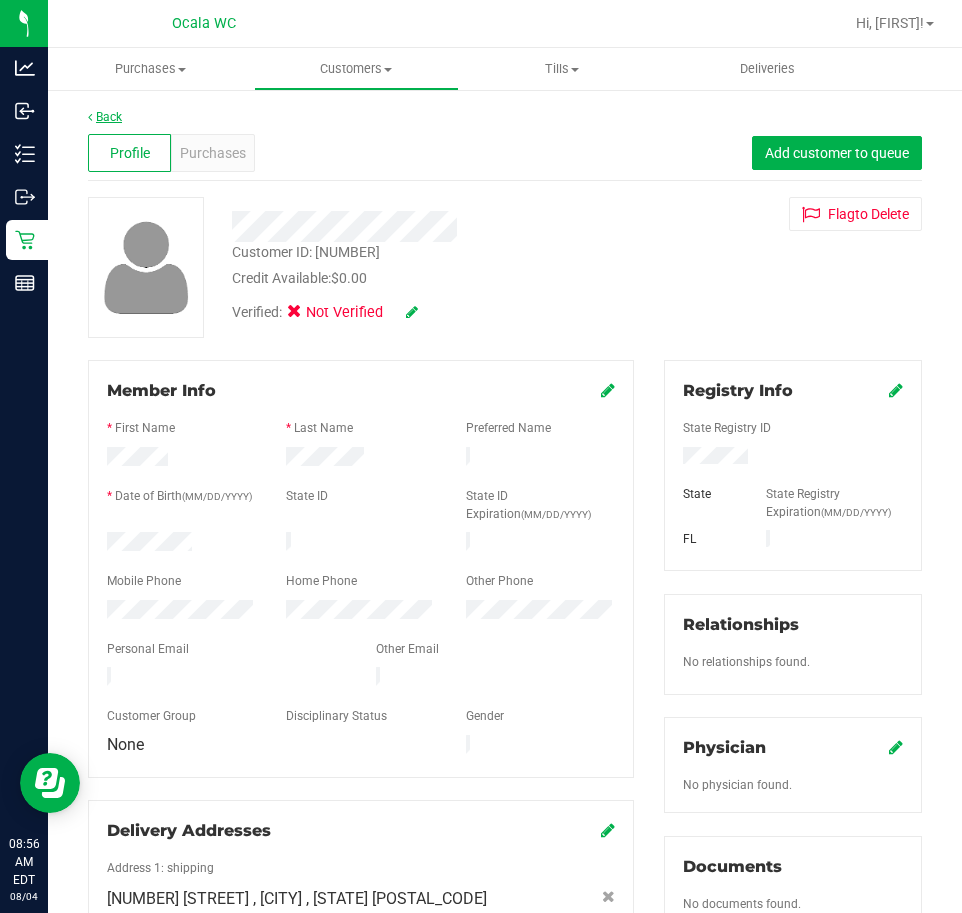 click on "Back" at bounding box center (105, 117) 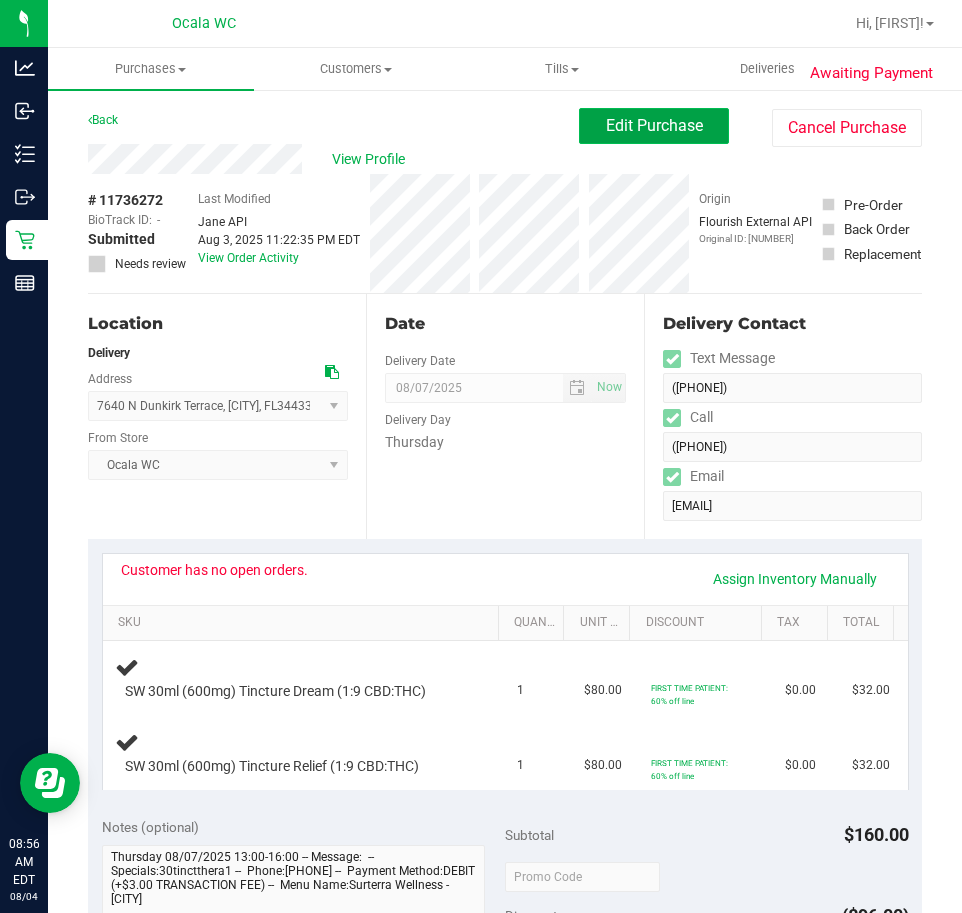 click on "Edit Purchase" at bounding box center [654, 125] 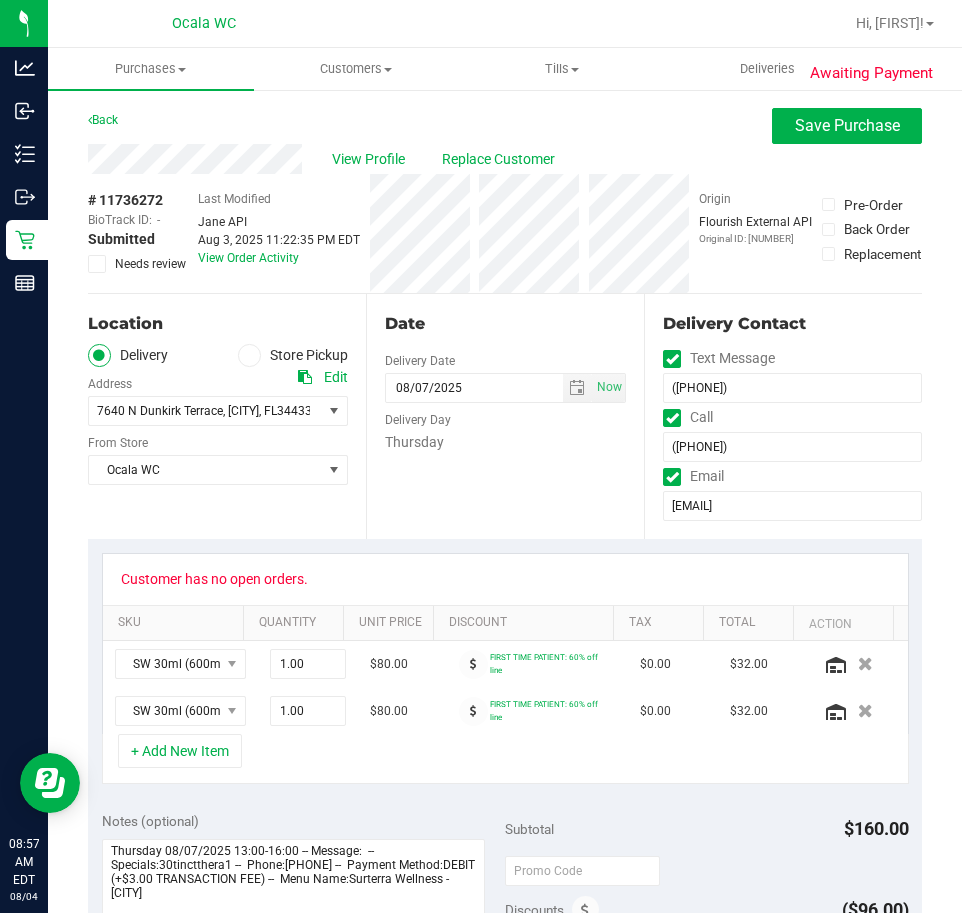 click at bounding box center (97, 264) 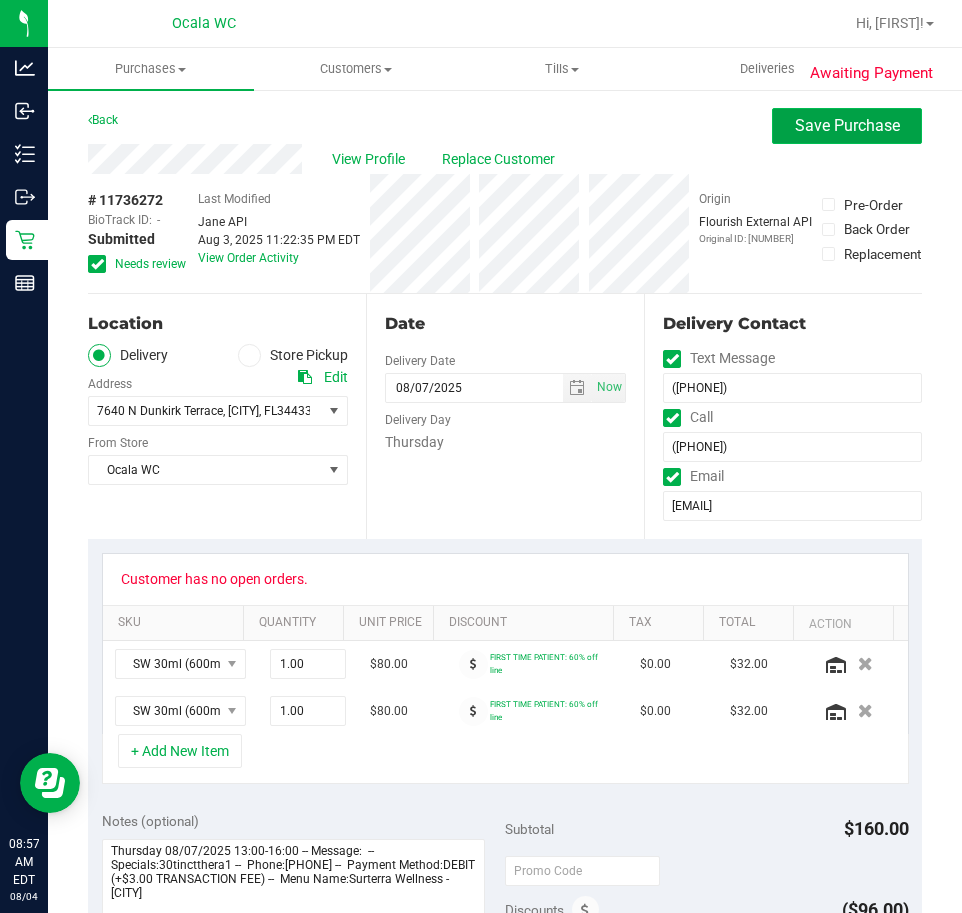 click on "Save Purchase" at bounding box center (847, 125) 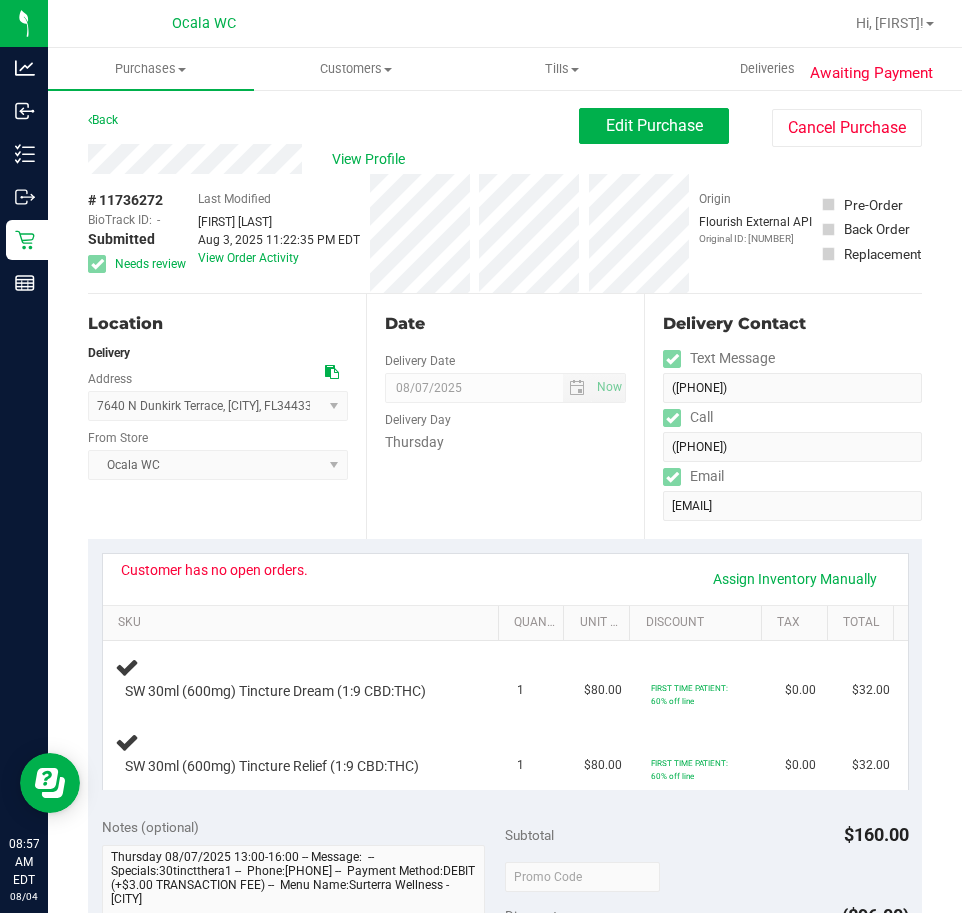click on "Back" at bounding box center (103, 120) 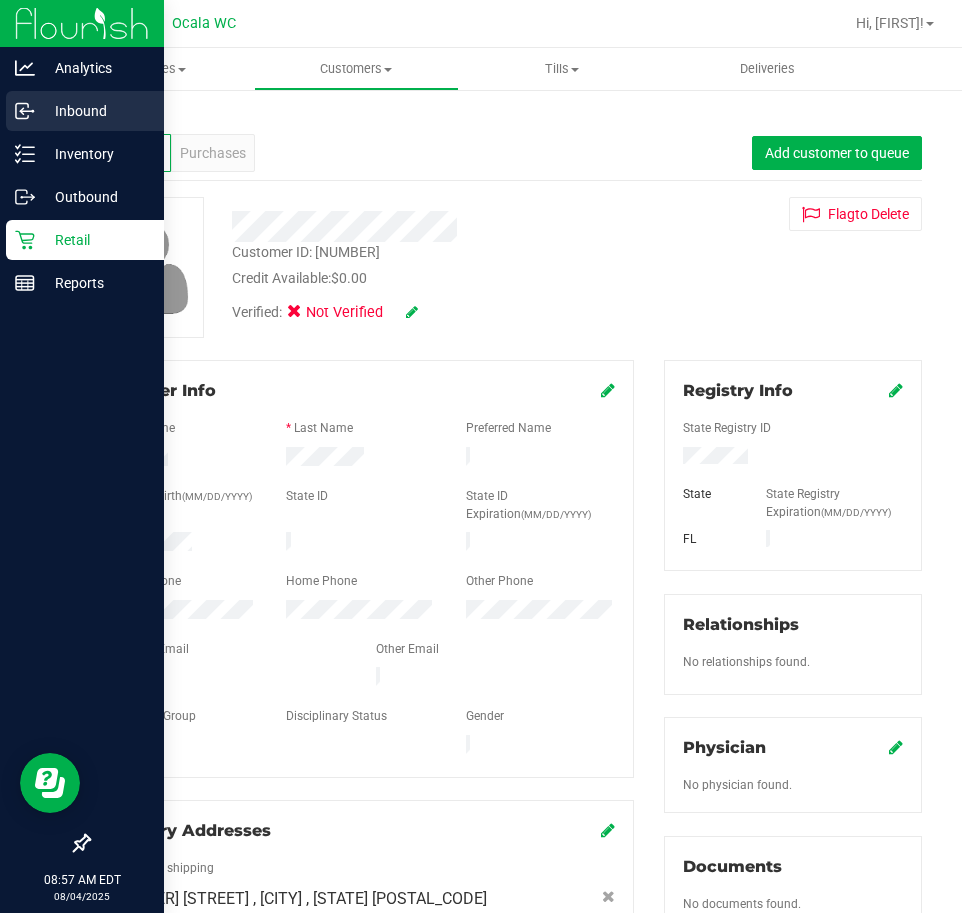 click 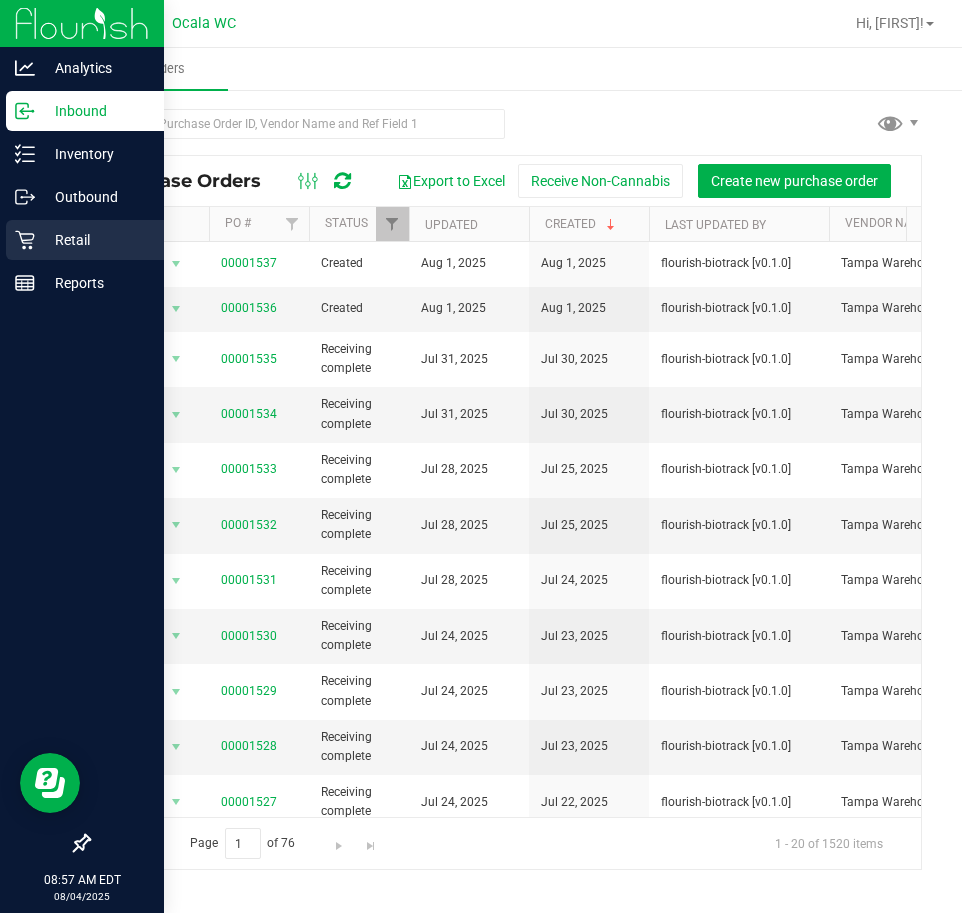click on "Retail" at bounding box center [95, 240] 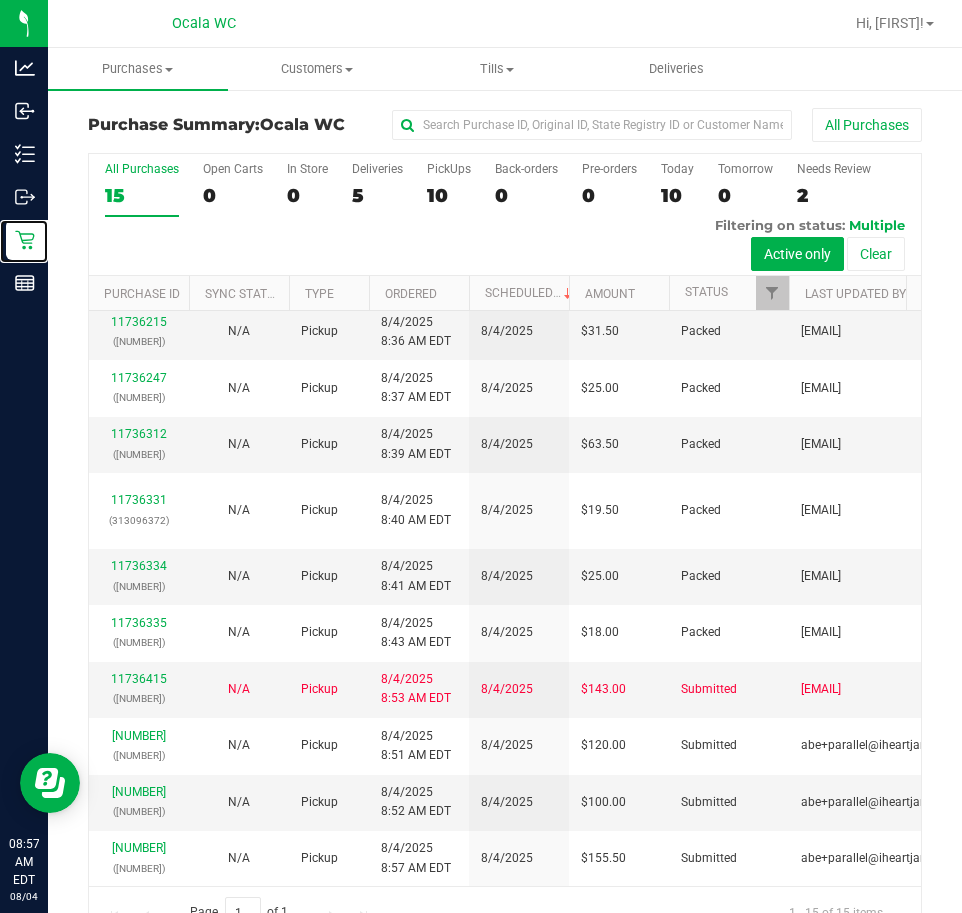 scroll, scrollTop: 693, scrollLeft: 0, axis: vertical 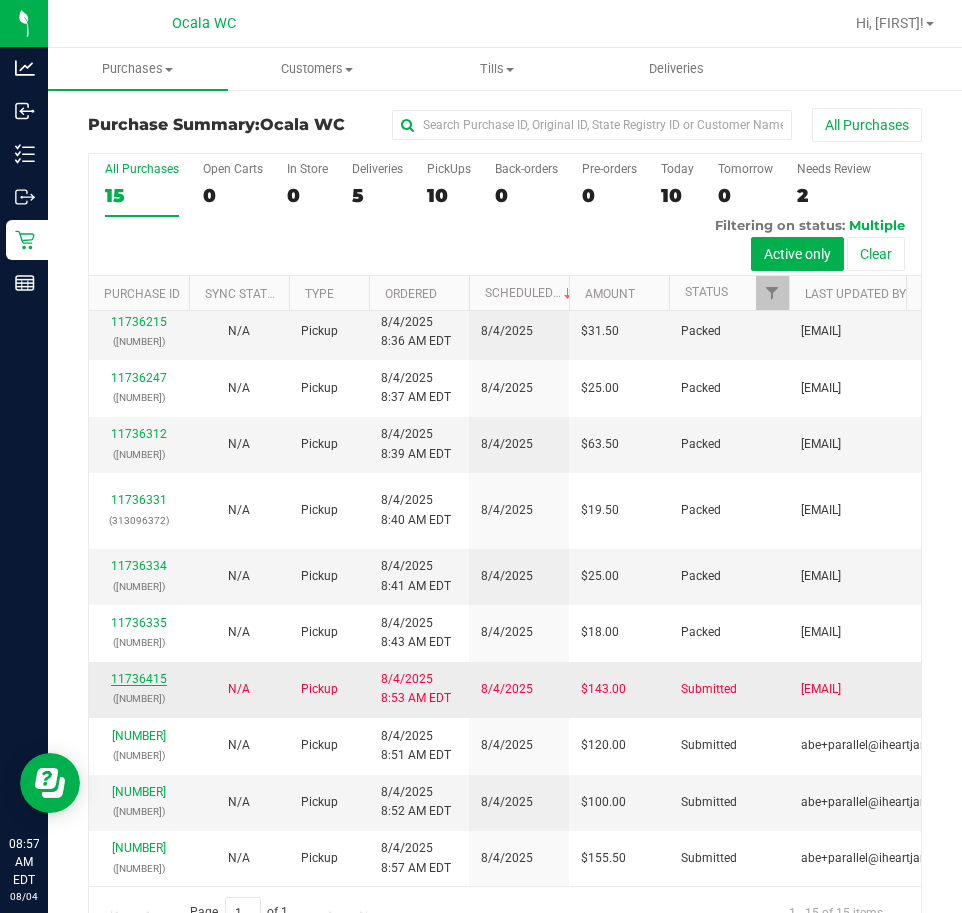 click on "11736415" at bounding box center (139, 679) 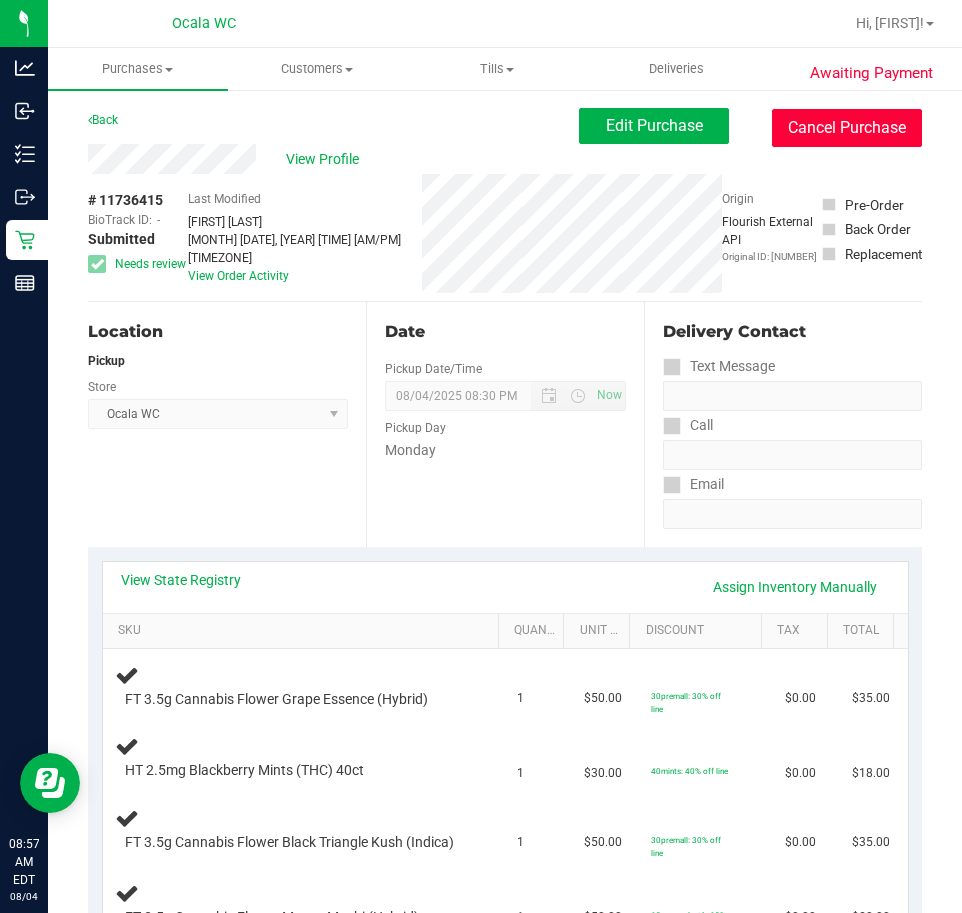 click on "Cancel Purchase" at bounding box center (847, 128) 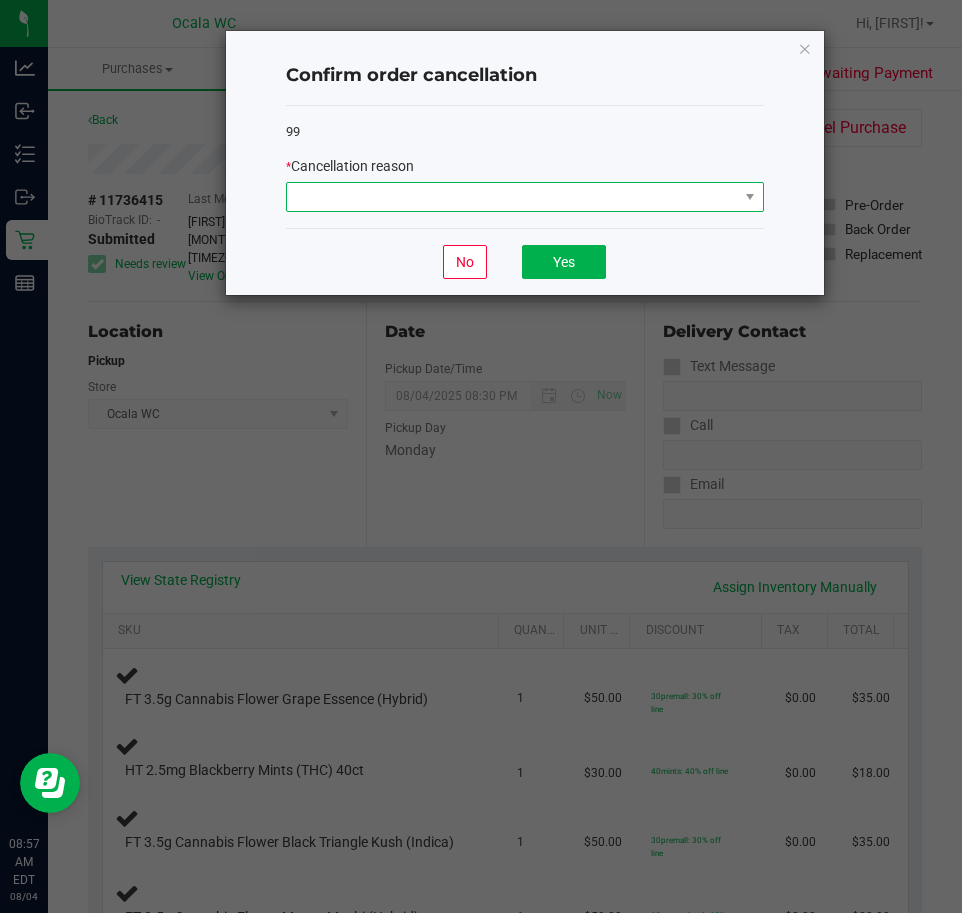 click at bounding box center [512, 197] 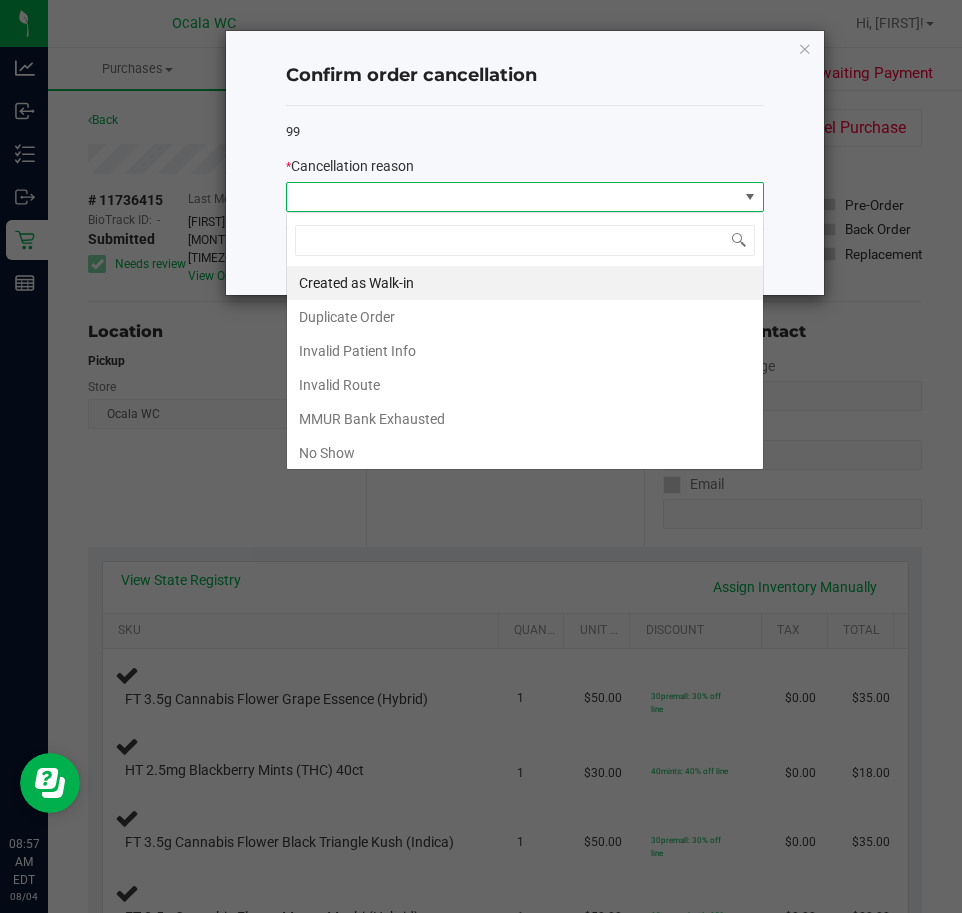 scroll, scrollTop: 99970, scrollLeft: 99522, axis: both 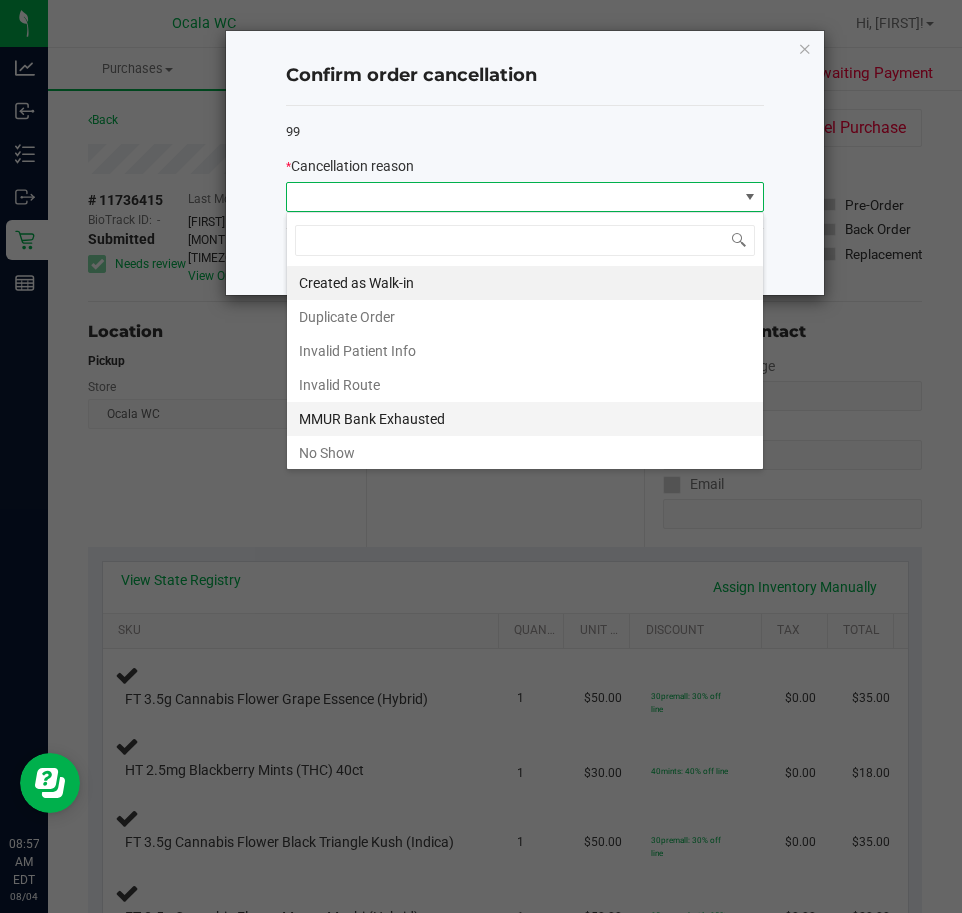 click on "MMUR Bank Exhausted" at bounding box center [525, 419] 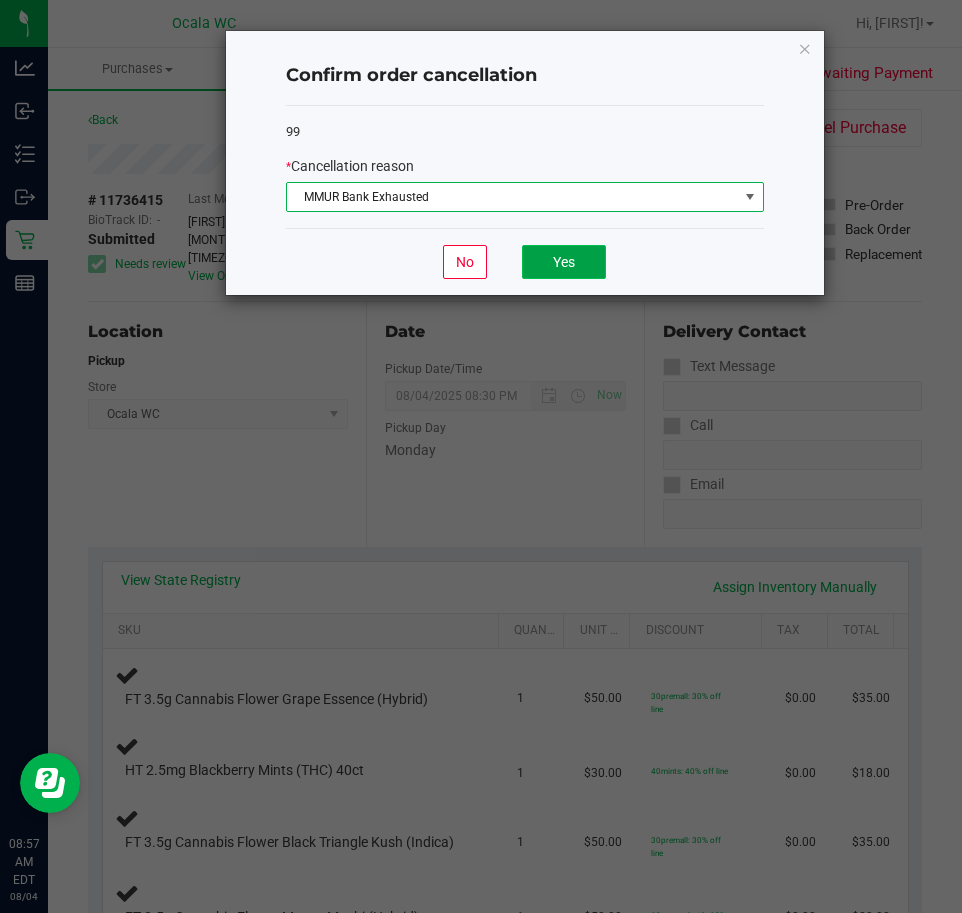 click on "Yes" 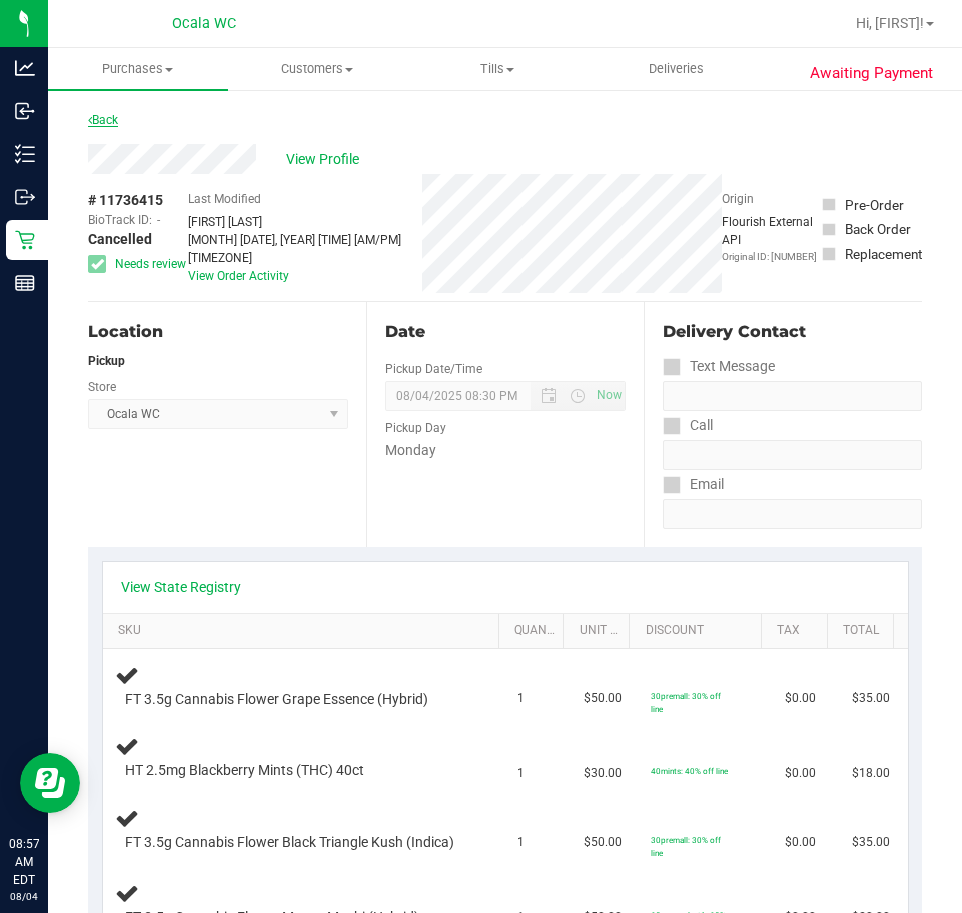 click on "Back" at bounding box center [103, 120] 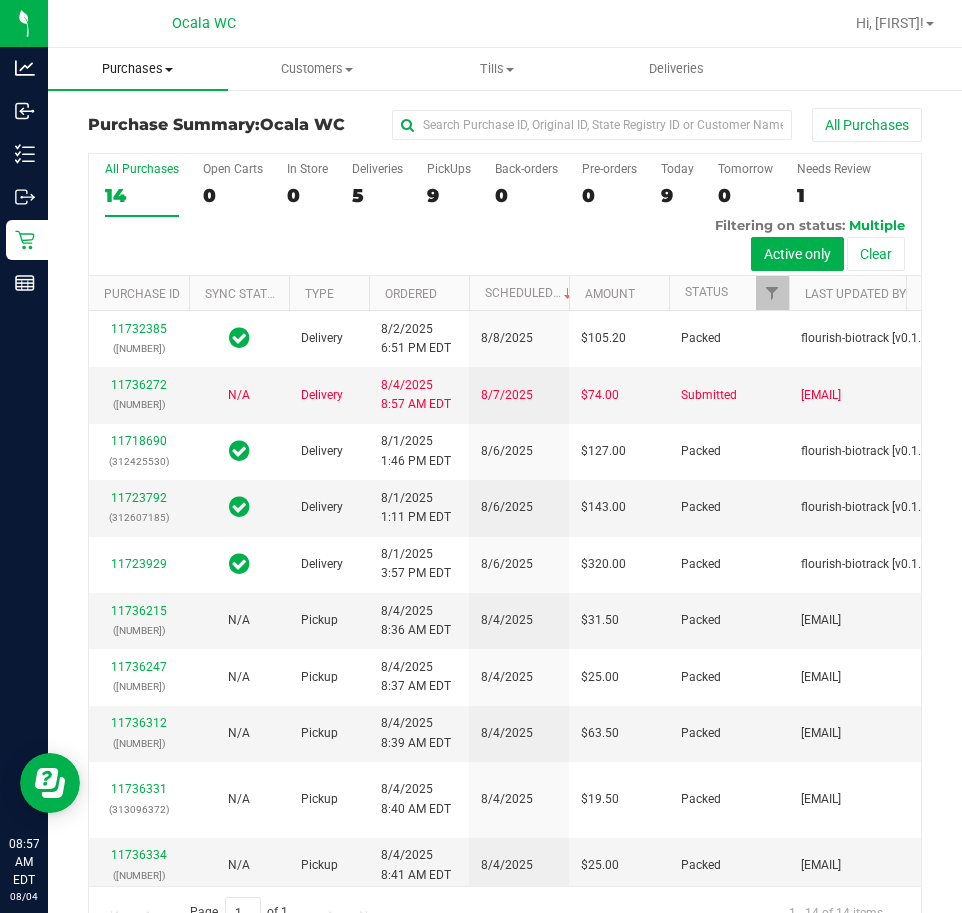 click on "Purchases" at bounding box center [138, 69] 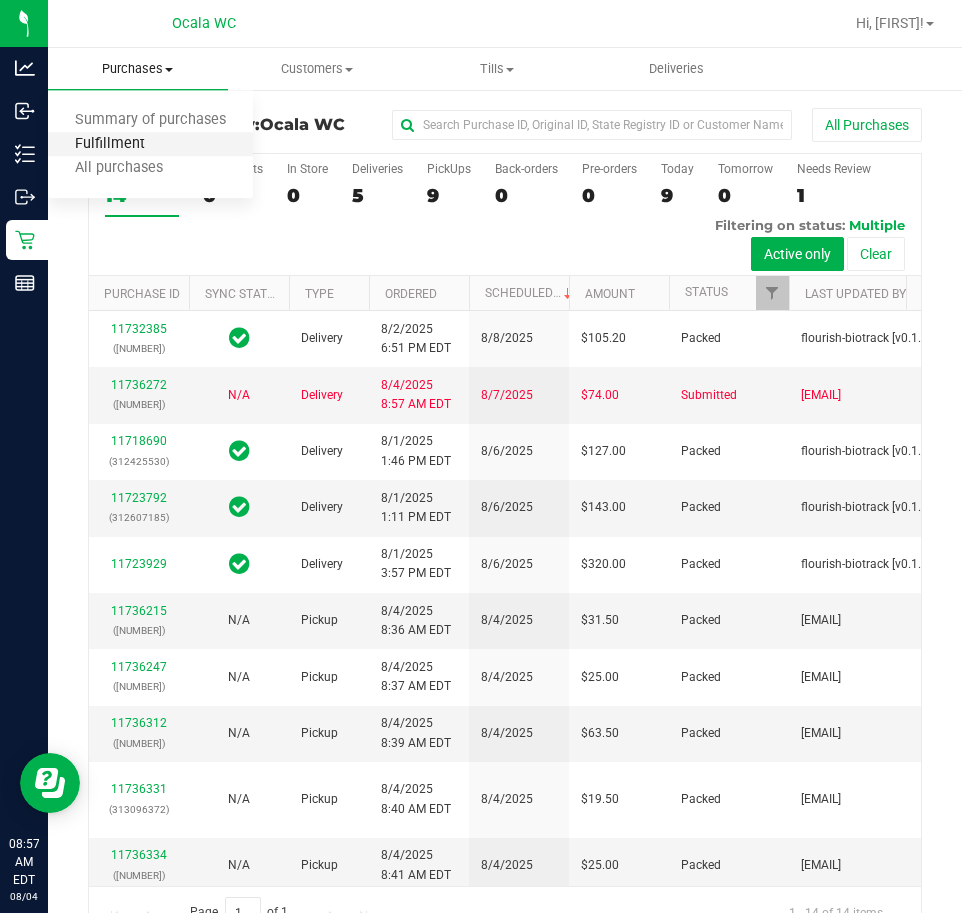 click on "Fulfillment" at bounding box center [110, 144] 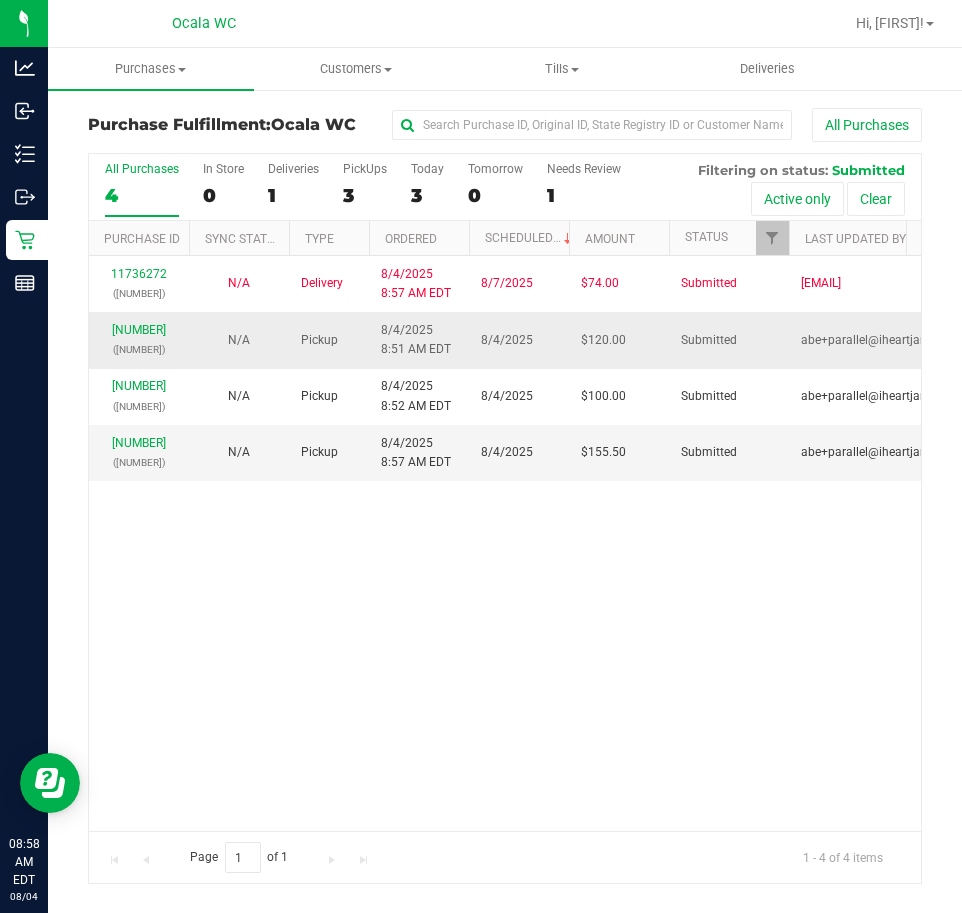 click on "[NUMBER]
([NUMBER])" at bounding box center (139, 340) 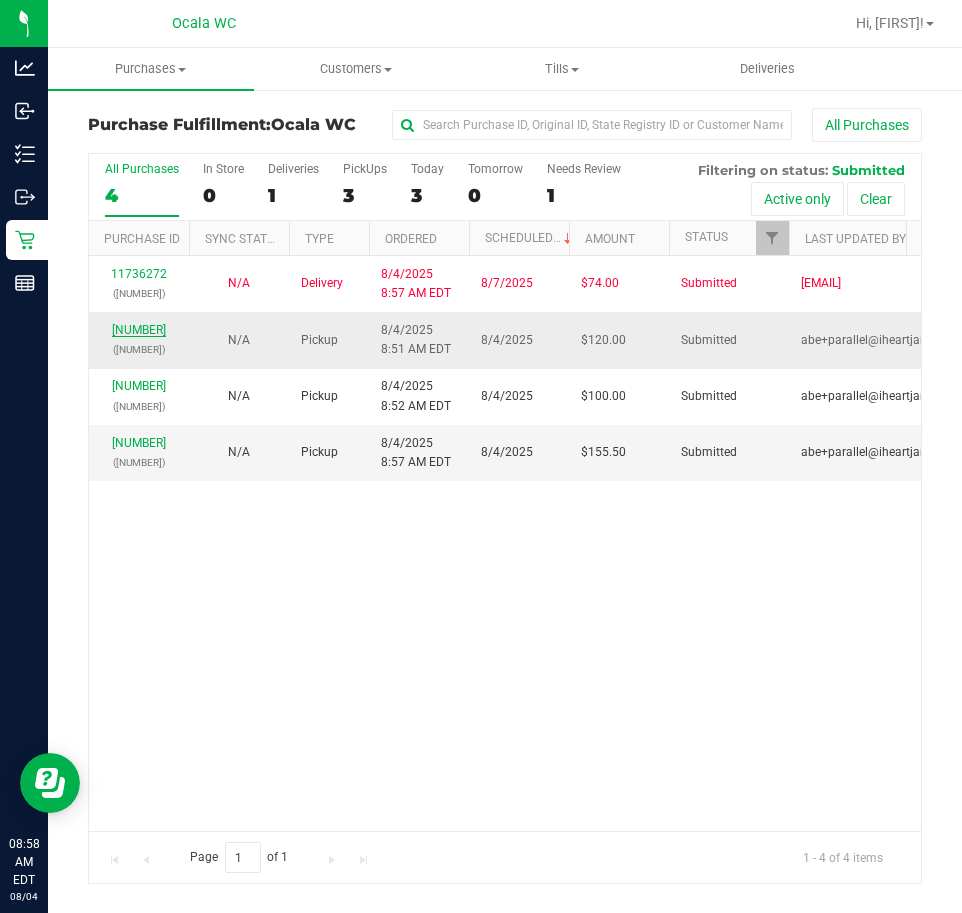 click on "[NUMBER]" at bounding box center (139, 330) 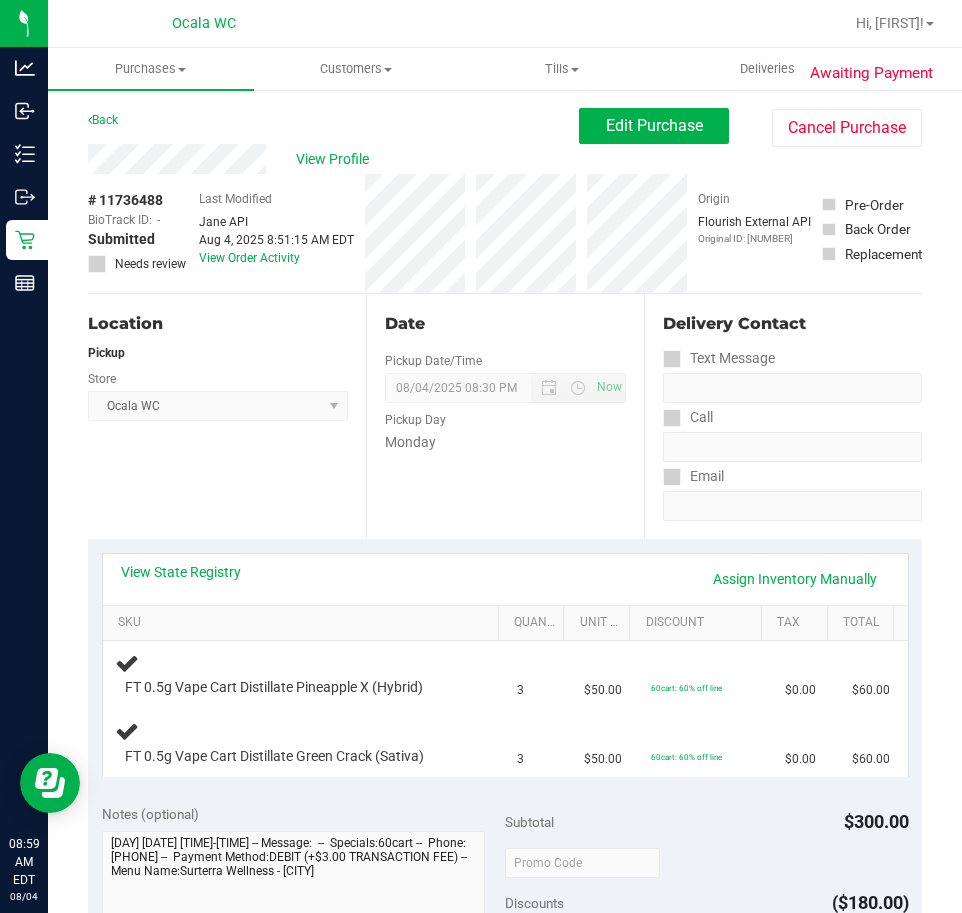 click on "Location
Pickup
Store
Ocala WC Select Store Bonita Springs WC Boynton Beach WC Bradenton WC Brandon WC Brooksville WC Call Center Clermont WC Crestview WC Deerfield Beach WC Delray Beach WC Deltona WC Ft Walton Beach WC Ft. Lauderdale WC Ft. Myers WC Gainesville WC Jax Atlantic WC JAX DC REP Jax WC Key West WC Lakeland WC Largo WC Lehigh Acres DC REP Merritt Island WC Miami 72nd WC Miami Beach WC Miami Dadeland WC Miramar DC REP New Port Richey WC North Palm Beach WC North Port WC Ocala WC Orange Park WC Orlando Colonial WC Orlando DC REP Orlando WC Oviedo WC Palm Bay WC Palm Coast WC Panama City WC Pensacola WC Port Orange WC Port St. Lucie WC Sebring WC South Tampa WC St. Pete WC Summerfield WC Tallahassee DC REP Tallahassee WC Tampa DC Testing Tampa Warehouse Tampa WC TX Austin DC TX Plano Retail Winter Haven WC" at bounding box center (227, 416) 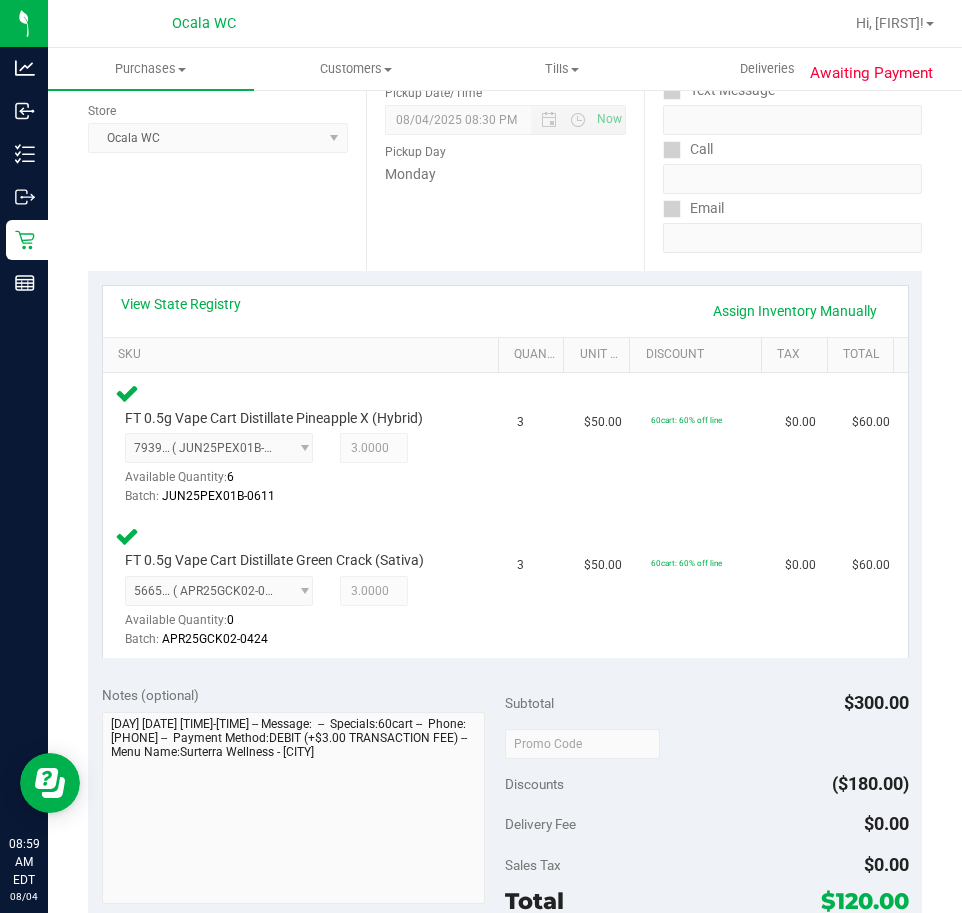 scroll, scrollTop: 400, scrollLeft: 0, axis: vertical 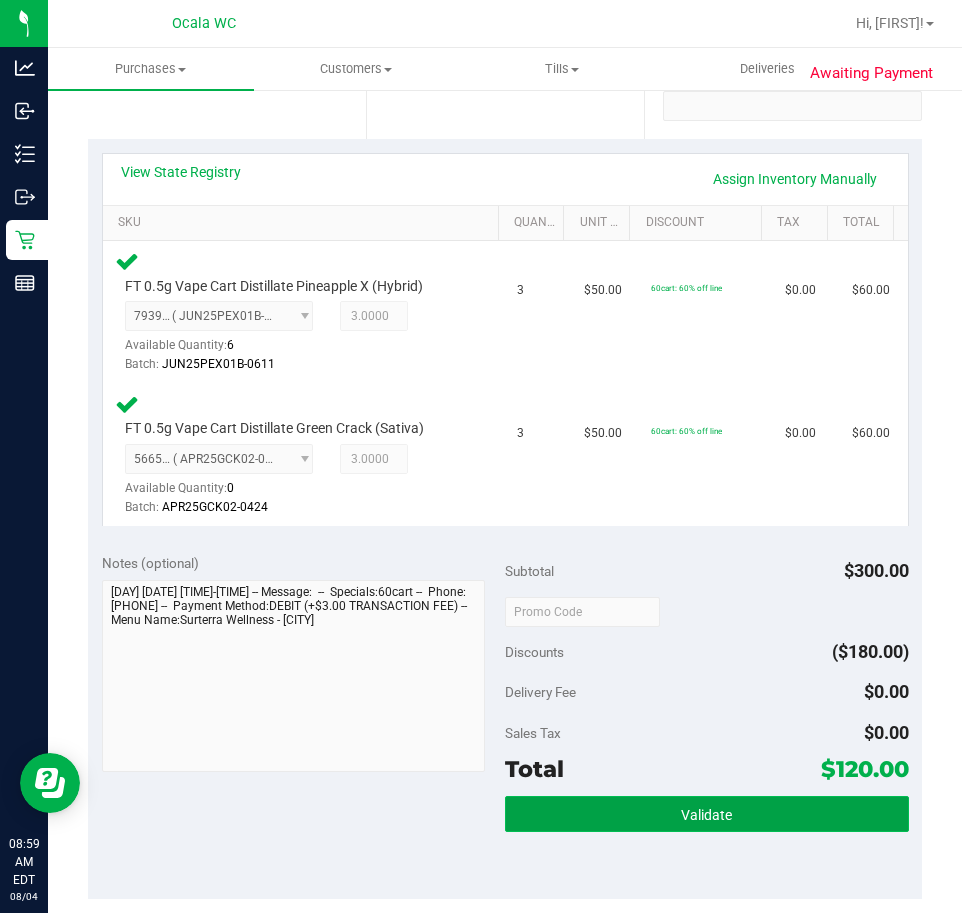 click on "Validate" at bounding box center [707, 814] 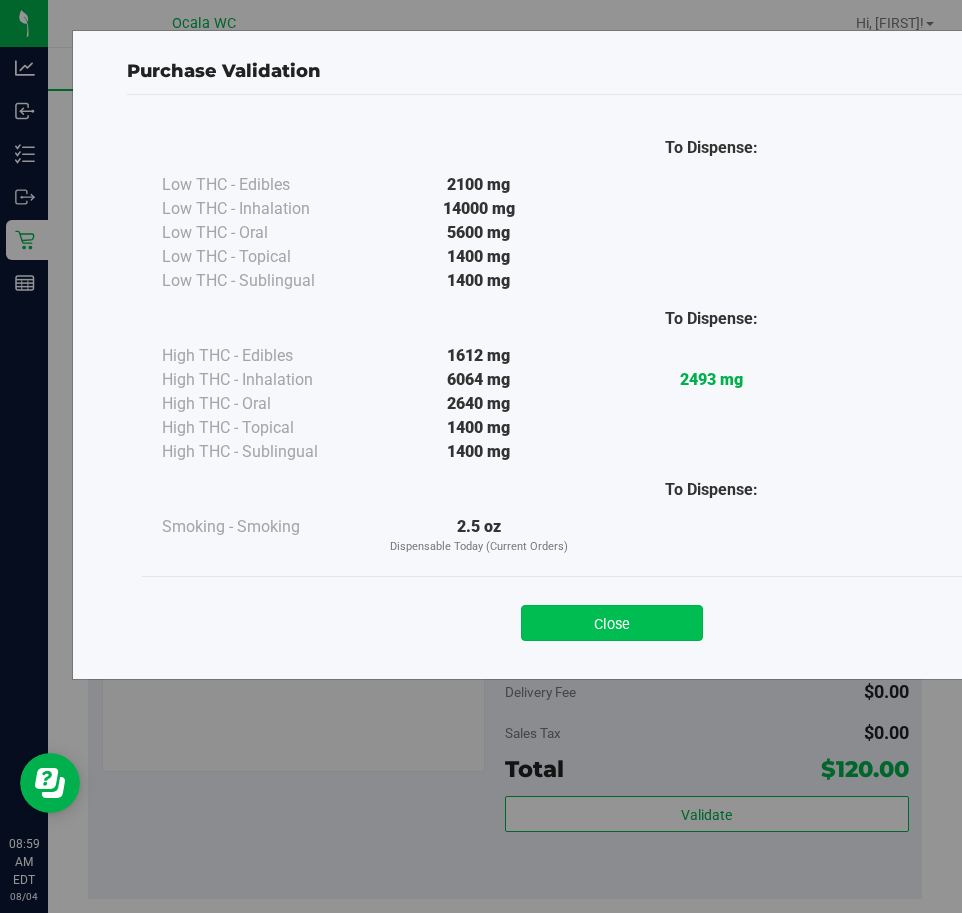 click on "Close" at bounding box center (612, 623) 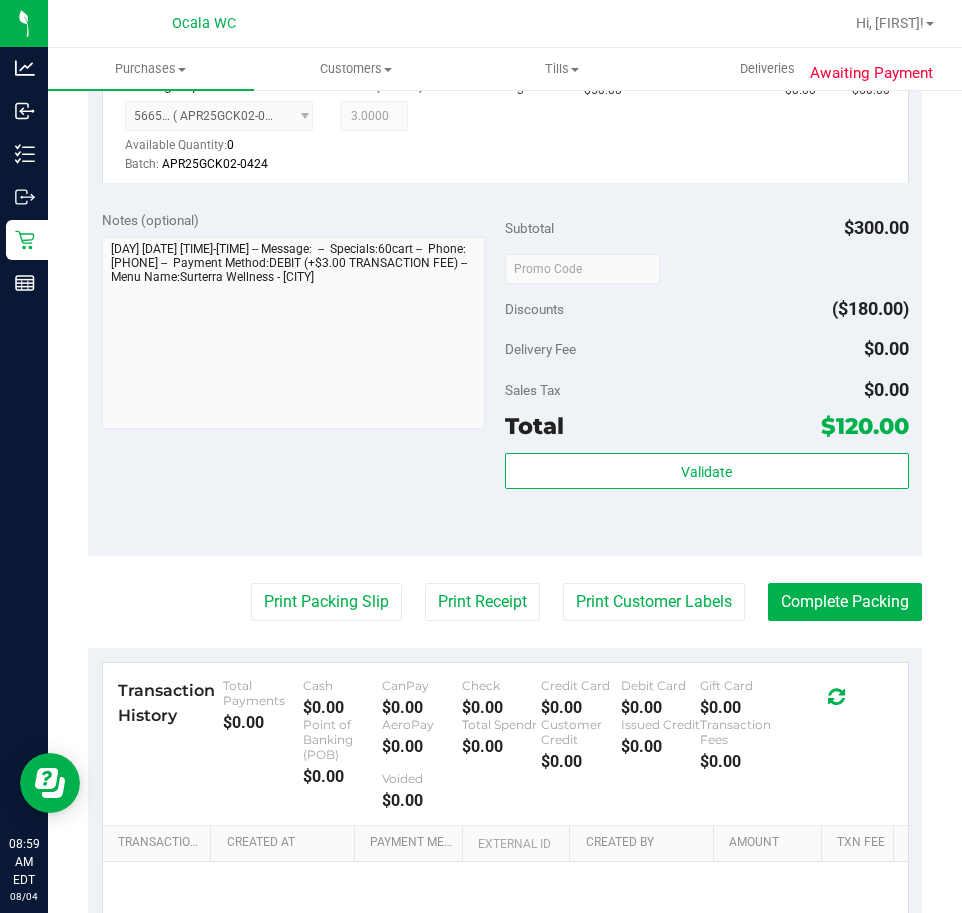scroll, scrollTop: 800, scrollLeft: 0, axis: vertical 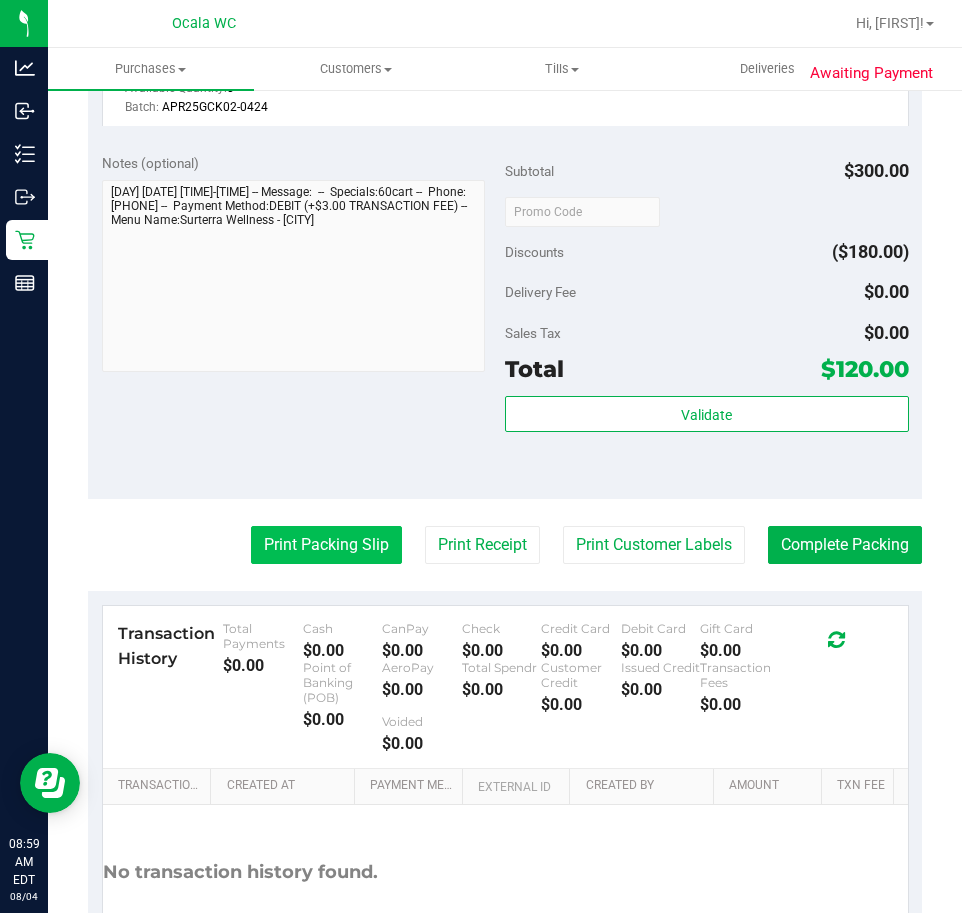 click on "Print Packing Slip" at bounding box center (326, 545) 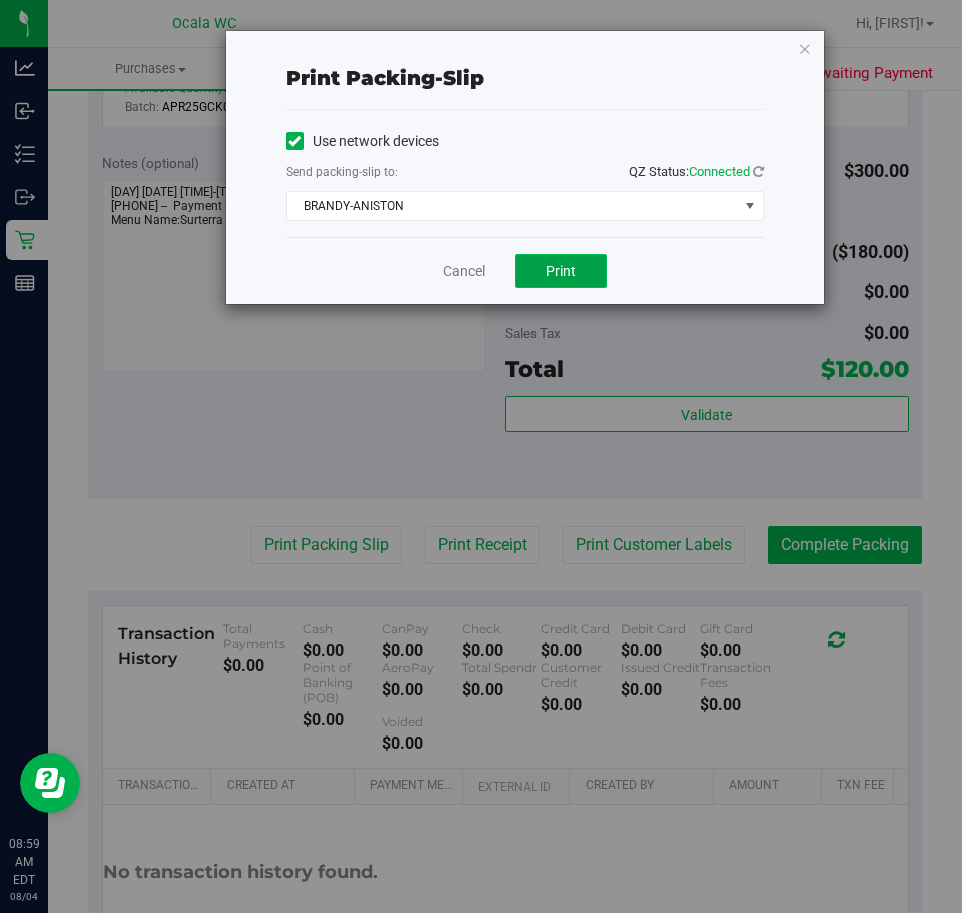 click on "Print" at bounding box center [561, 271] 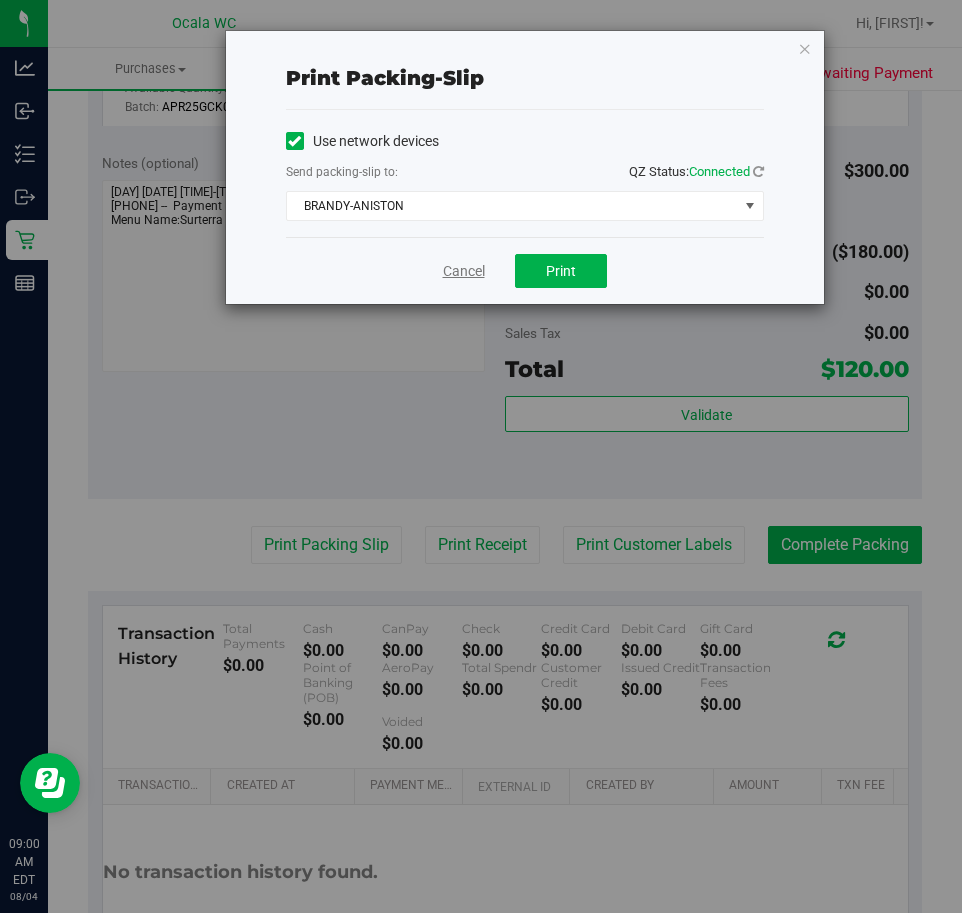 click on "Cancel" at bounding box center (464, 271) 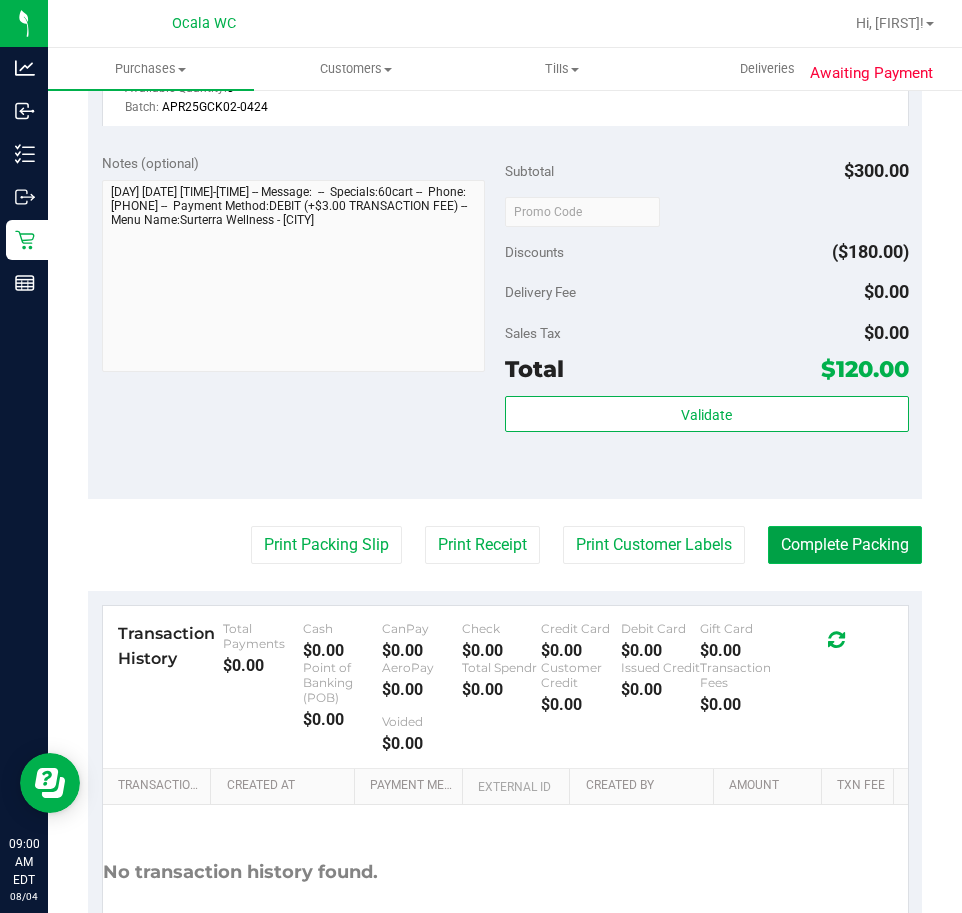 click on "Complete Packing" at bounding box center (845, 545) 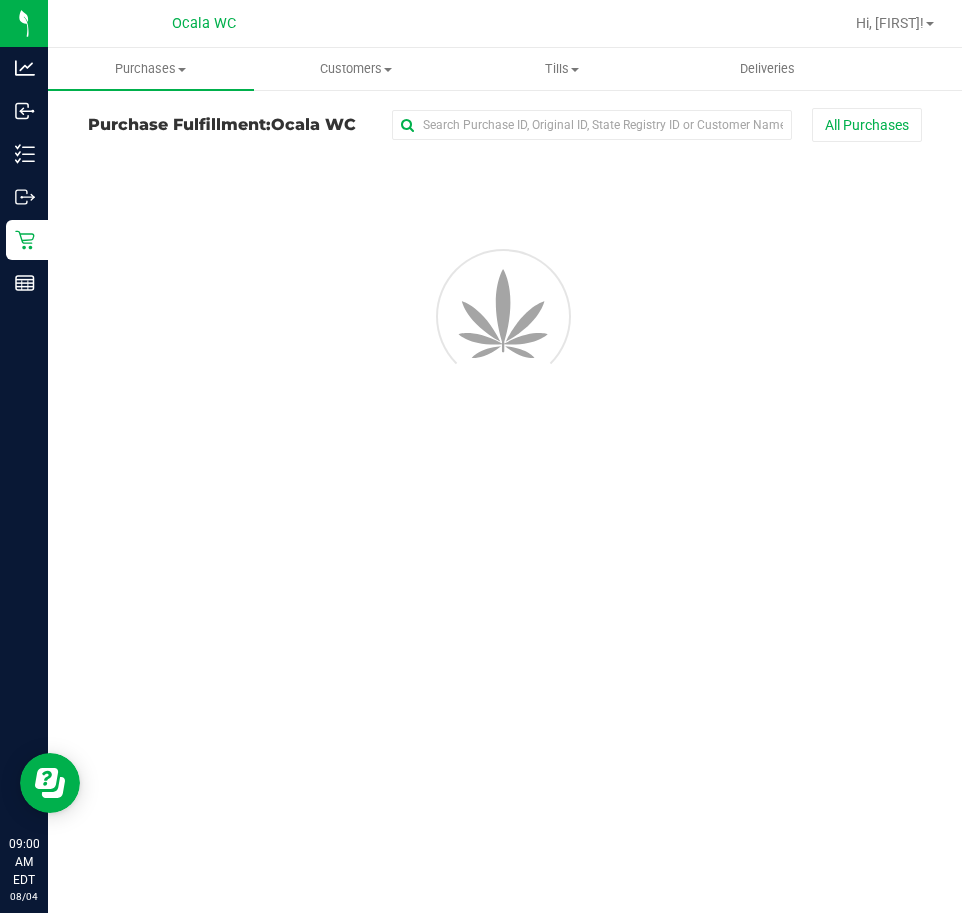 scroll, scrollTop: 0, scrollLeft: 0, axis: both 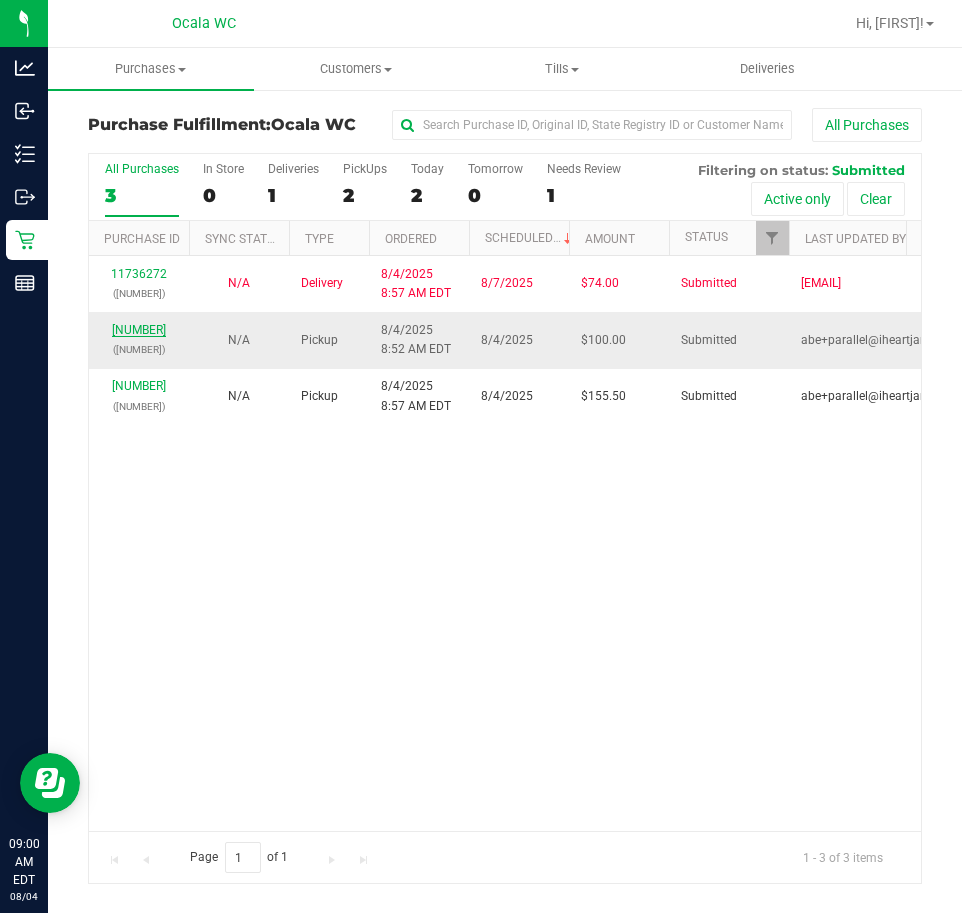 click on "[NUMBER]" at bounding box center [139, 330] 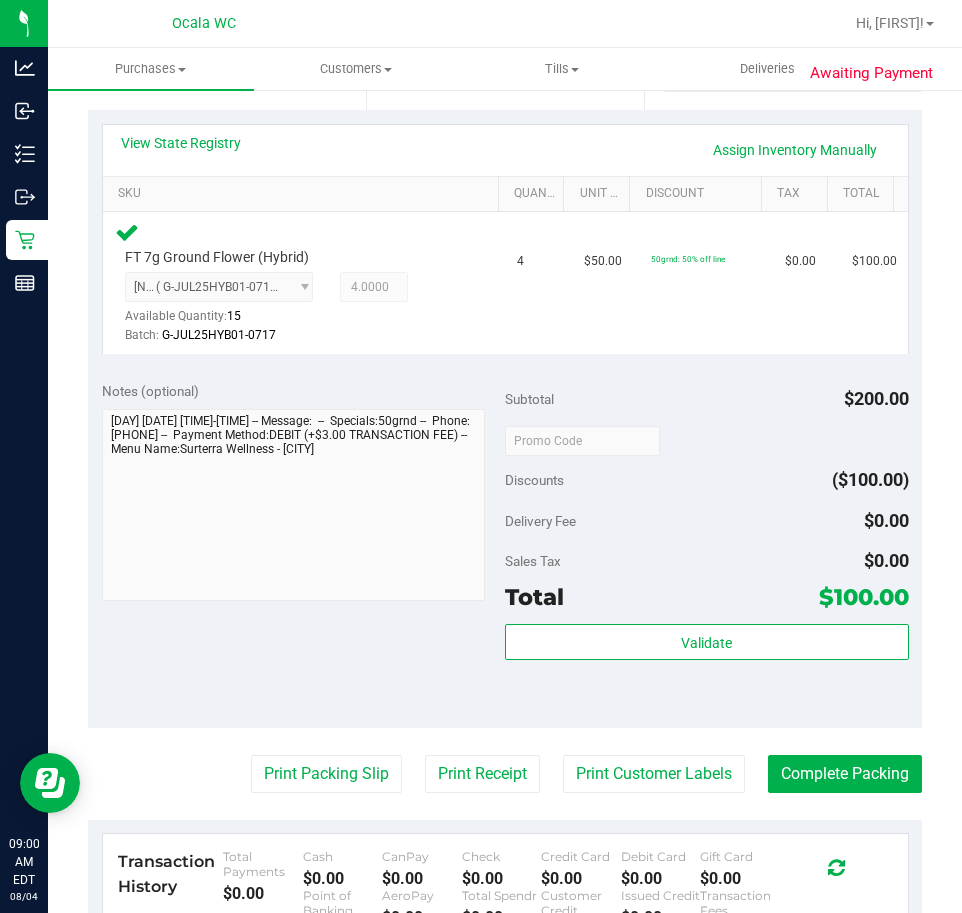 scroll, scrollTop: 500, scrollLeft: 0, axis: vertical 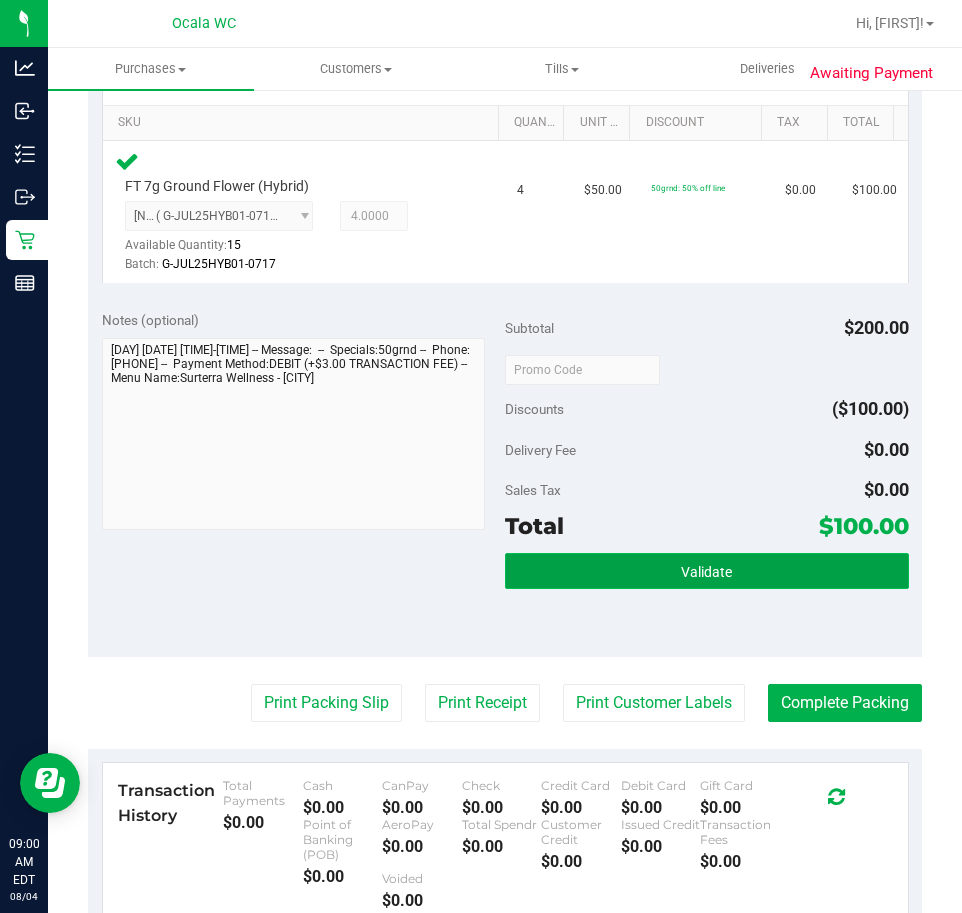 click on "Validate" at bounding box center (707, 571) 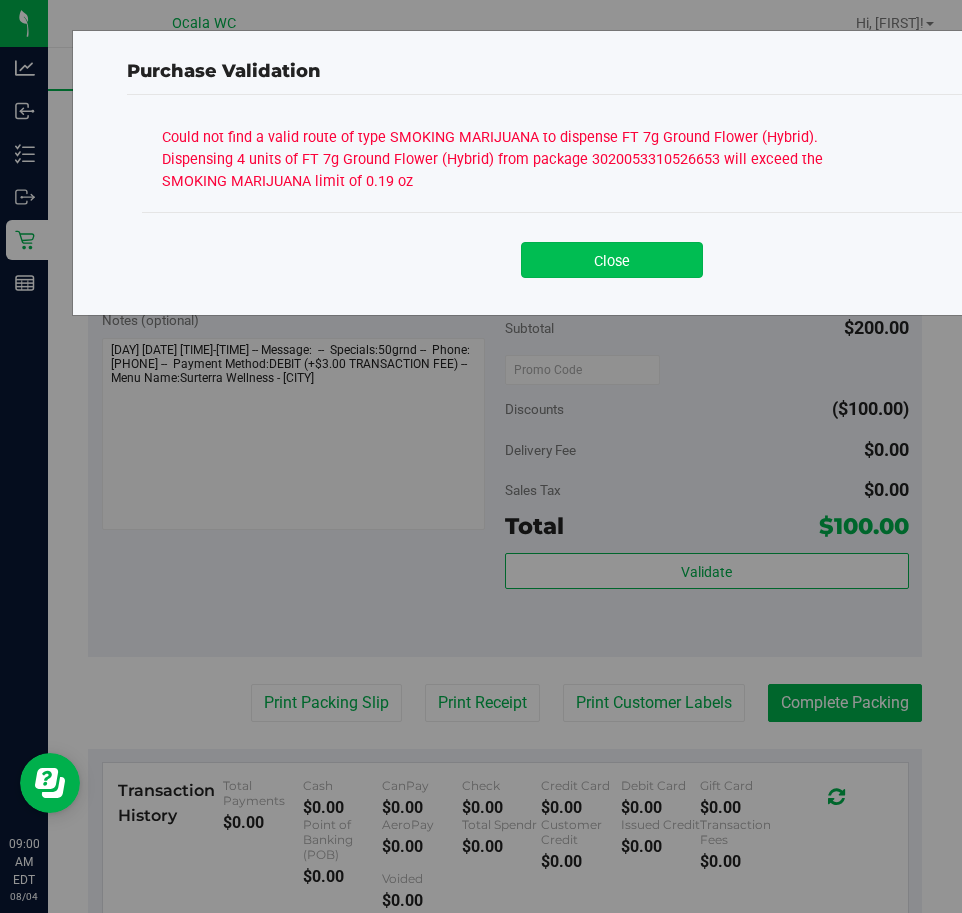 click on "Close" at bounding box center [612, 260] 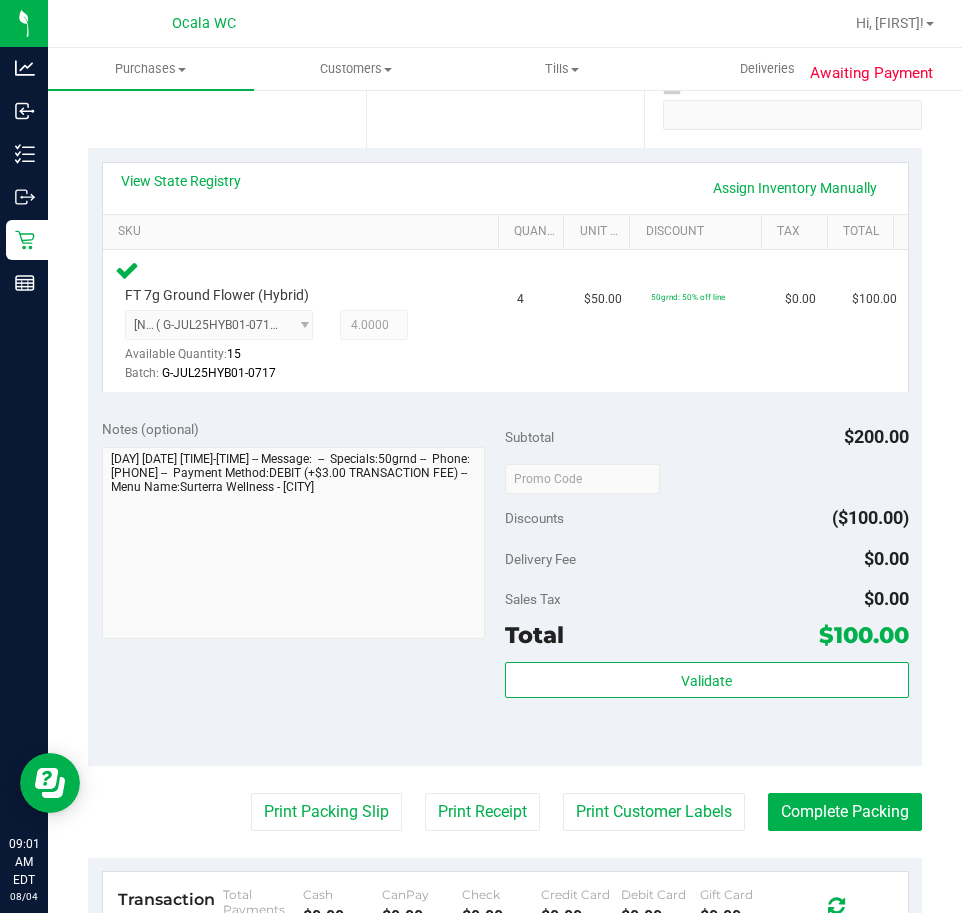 scroll, scrollTop: 300, scrollLeft: 0, axis: vertical 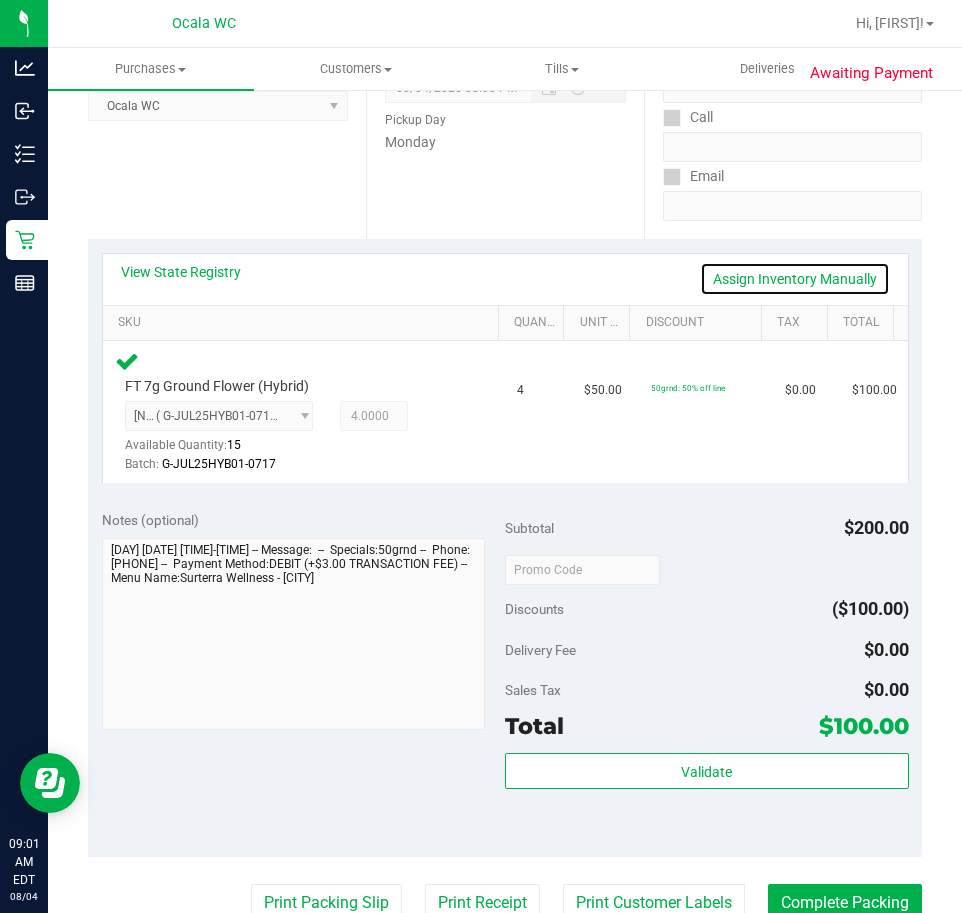 click on "Assign Inventory Manually" at bounding box center [795, 279] 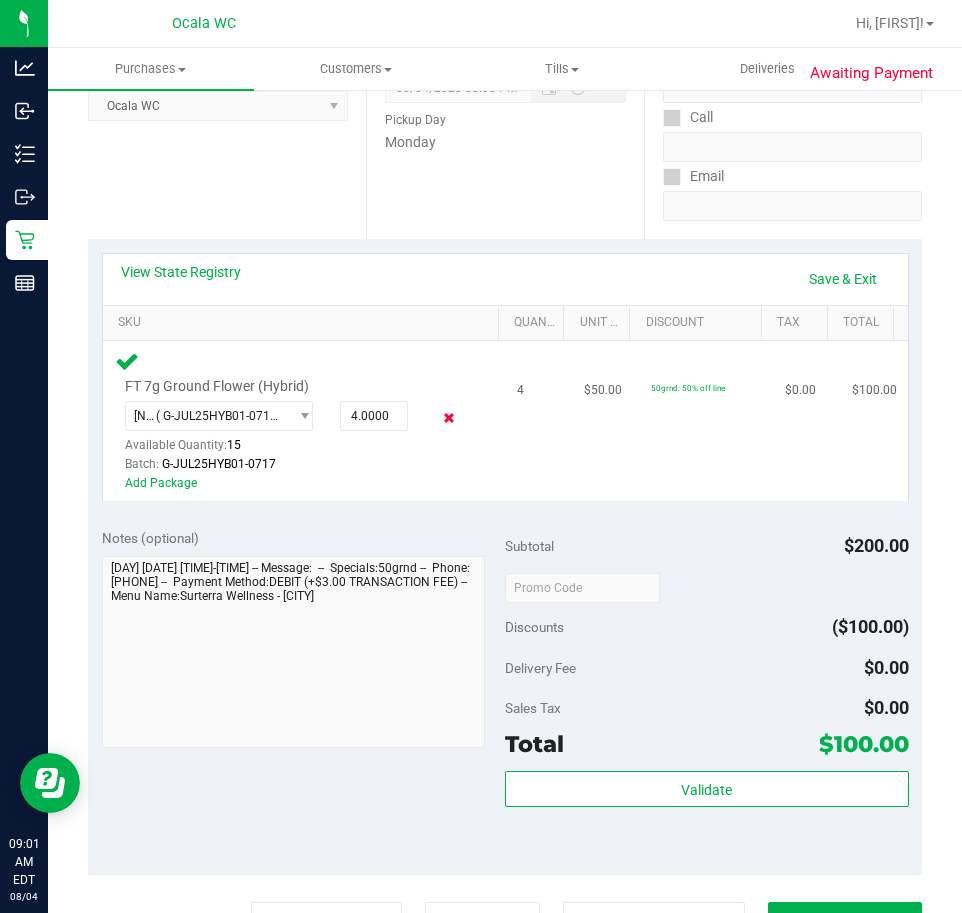 click at bounding box center [448, 418] 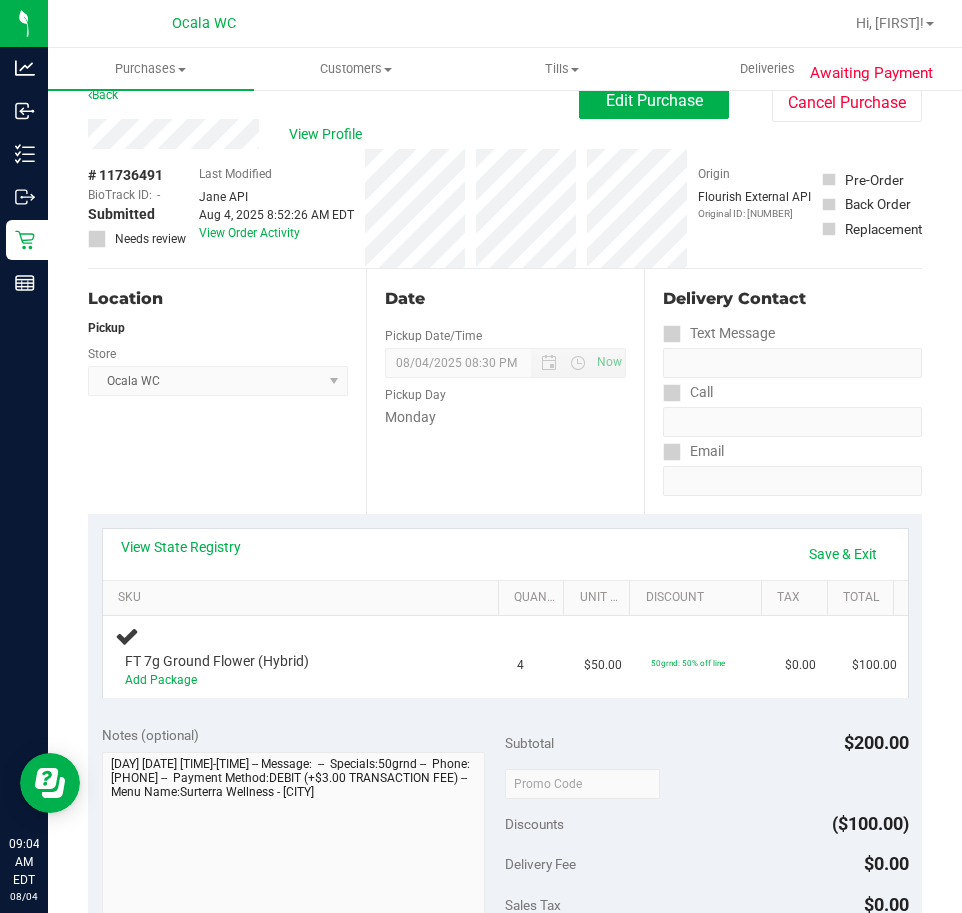 scroll, scrollTop: 0, scrollLeft: 0, axis: both 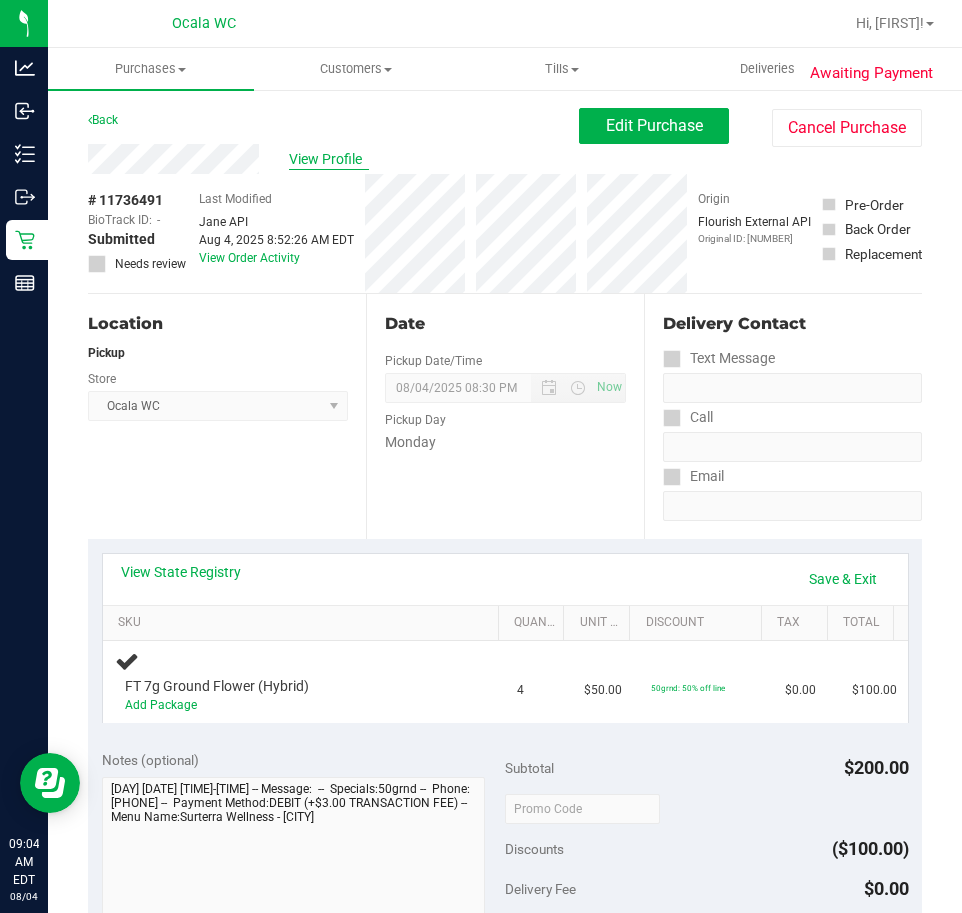 click on "View Profile" at bounding box center (329, 159) 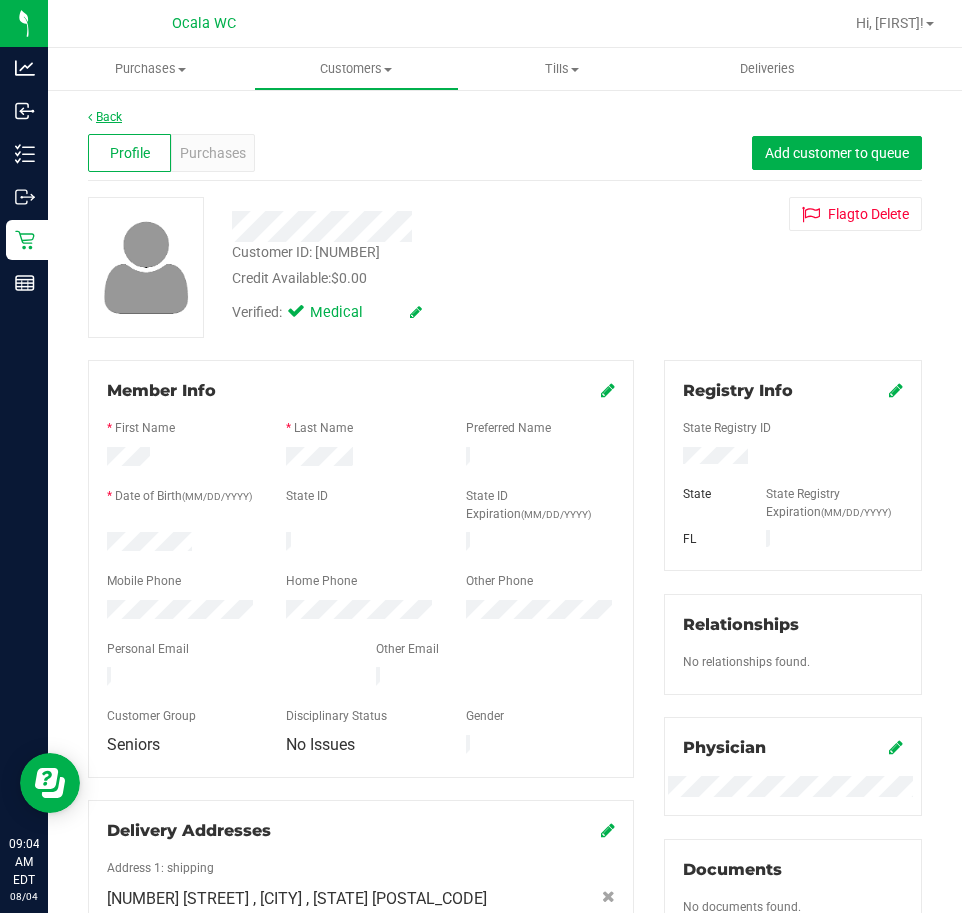 click on "Back" at bounding box center (105, 117) 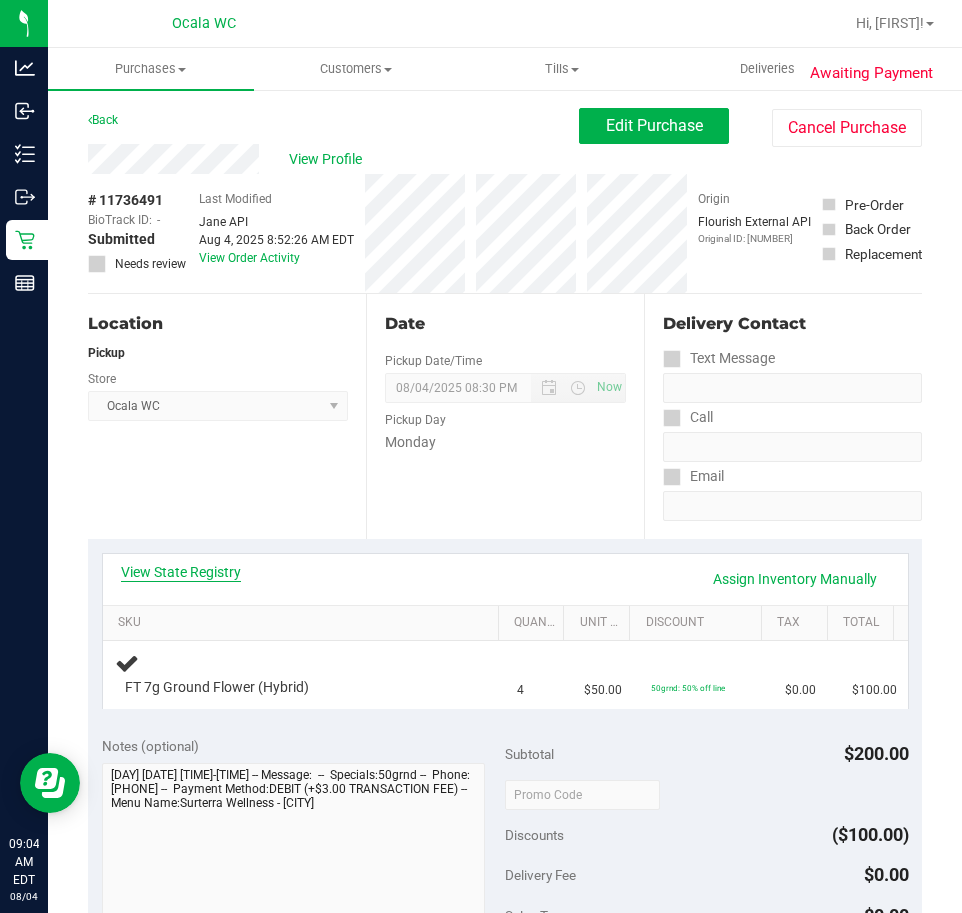 click on "View State Registry" at bounding box center (181, 572) 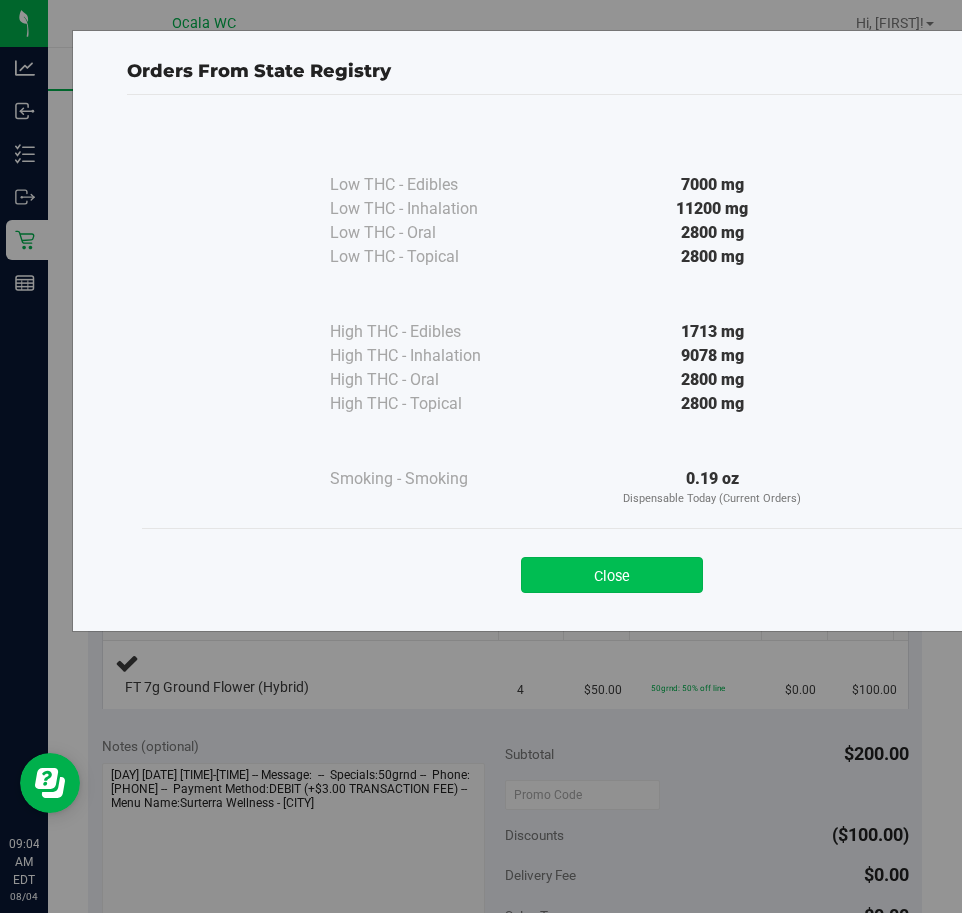 click on "Close" at bounding box center [612, 575] 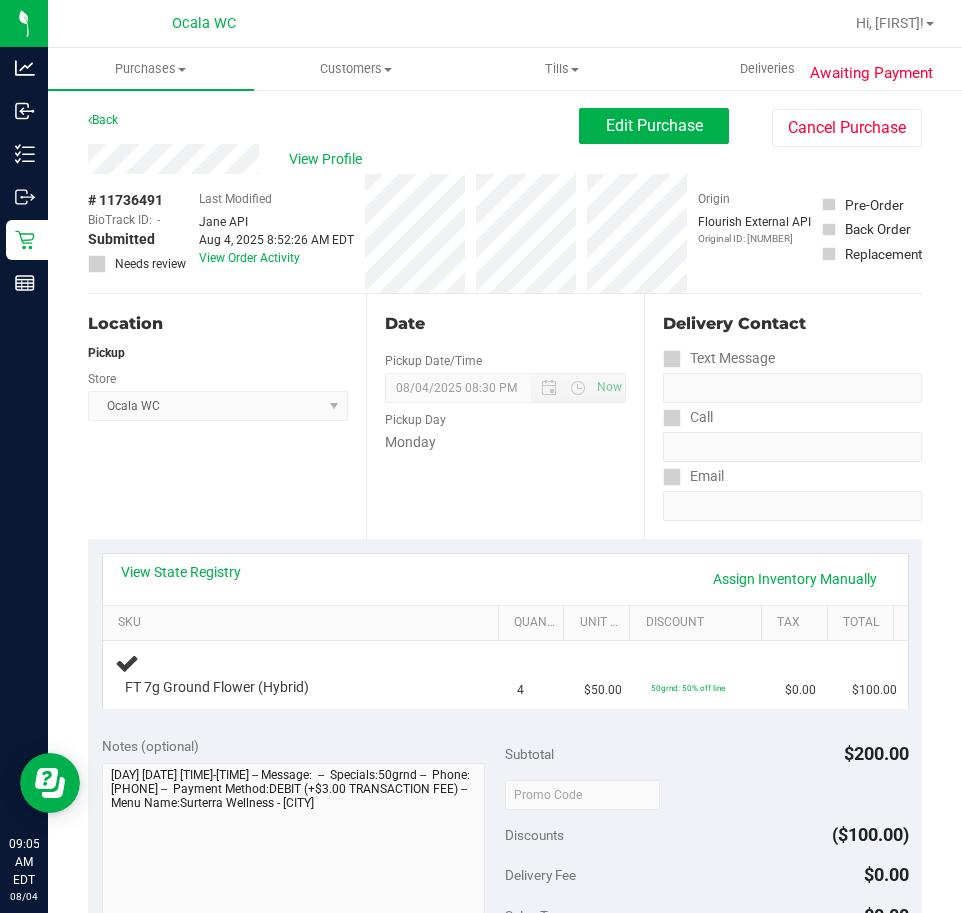 drag, startPoint x: 168, startPoint y: 195, endPoint x: 99, endPoint y: 193, distance: 69.02898 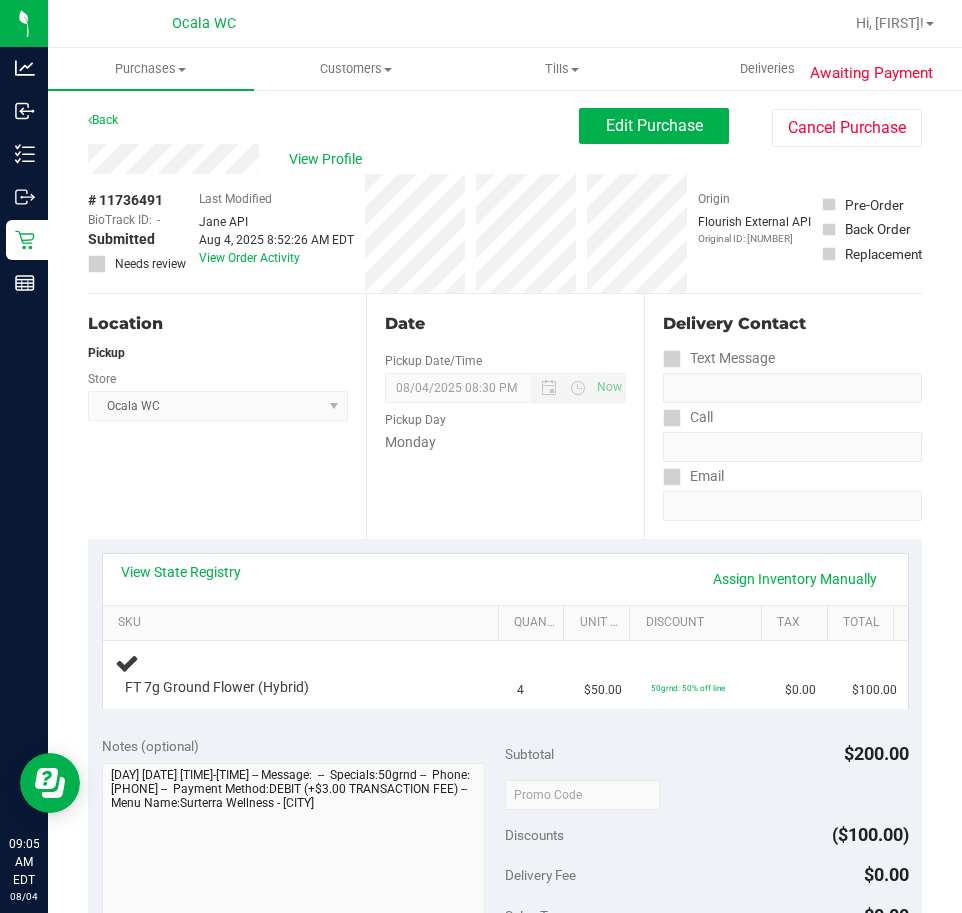 click on "# [NUMBER]
BioTrack ID:
-
Submitted
Needs review" at bounding box center [138, 231] 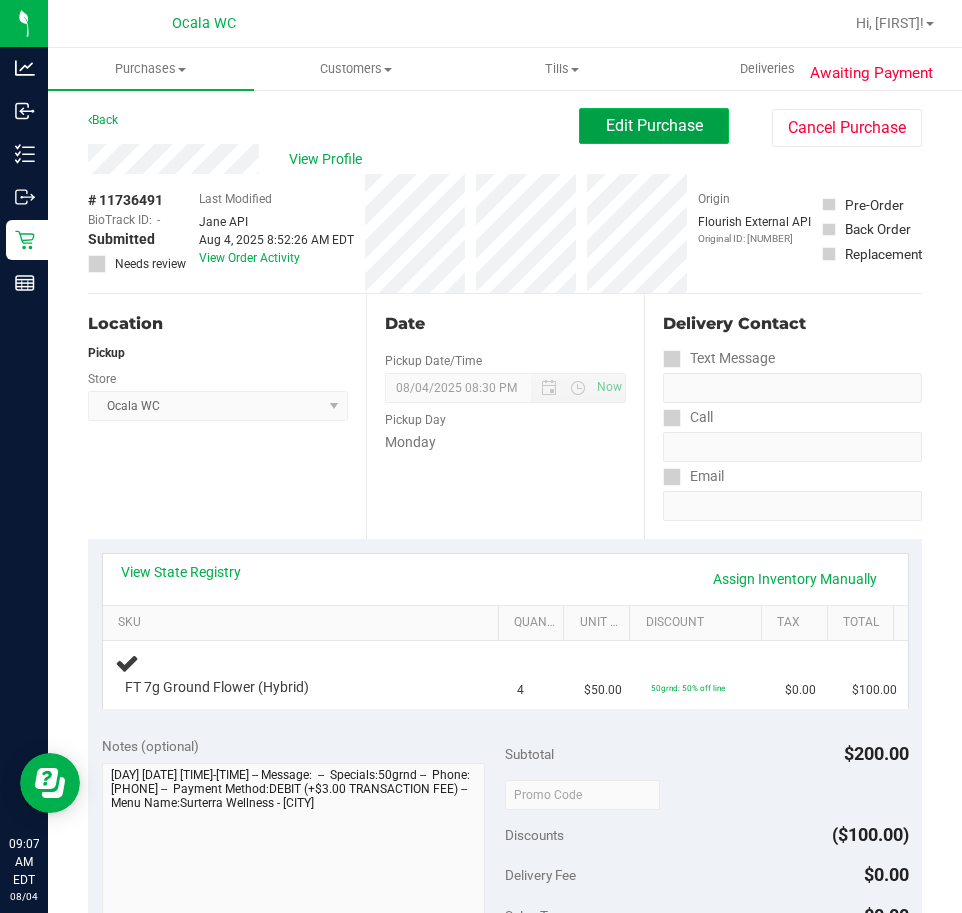click on "Edit Purchase" at bounding box center (654, 125) 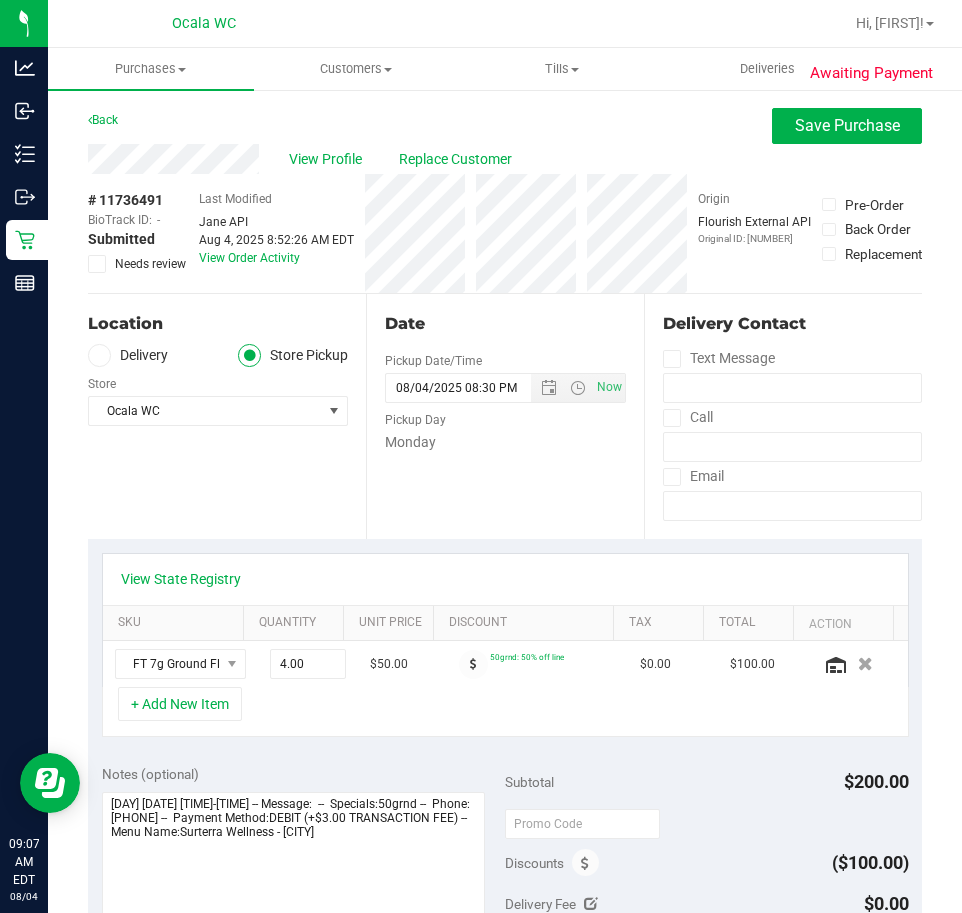click at bounding box center [97, 264] 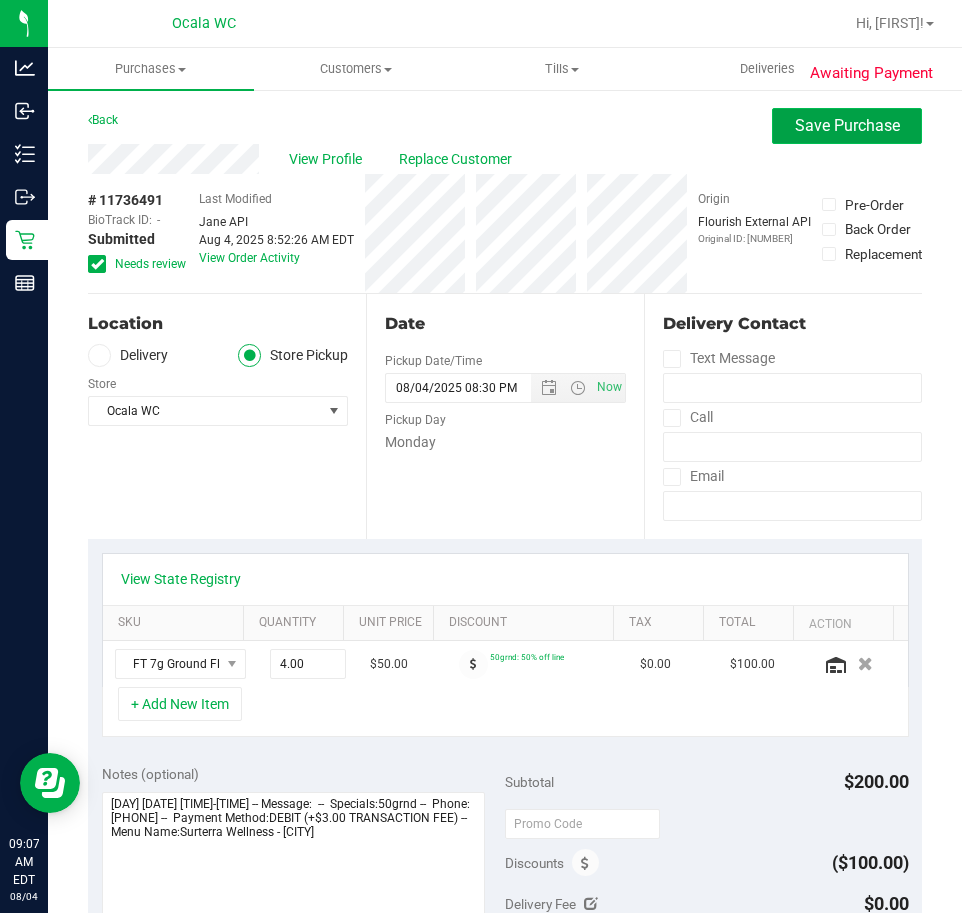 click on "Save Purchase" at bounding box center [847, 125] 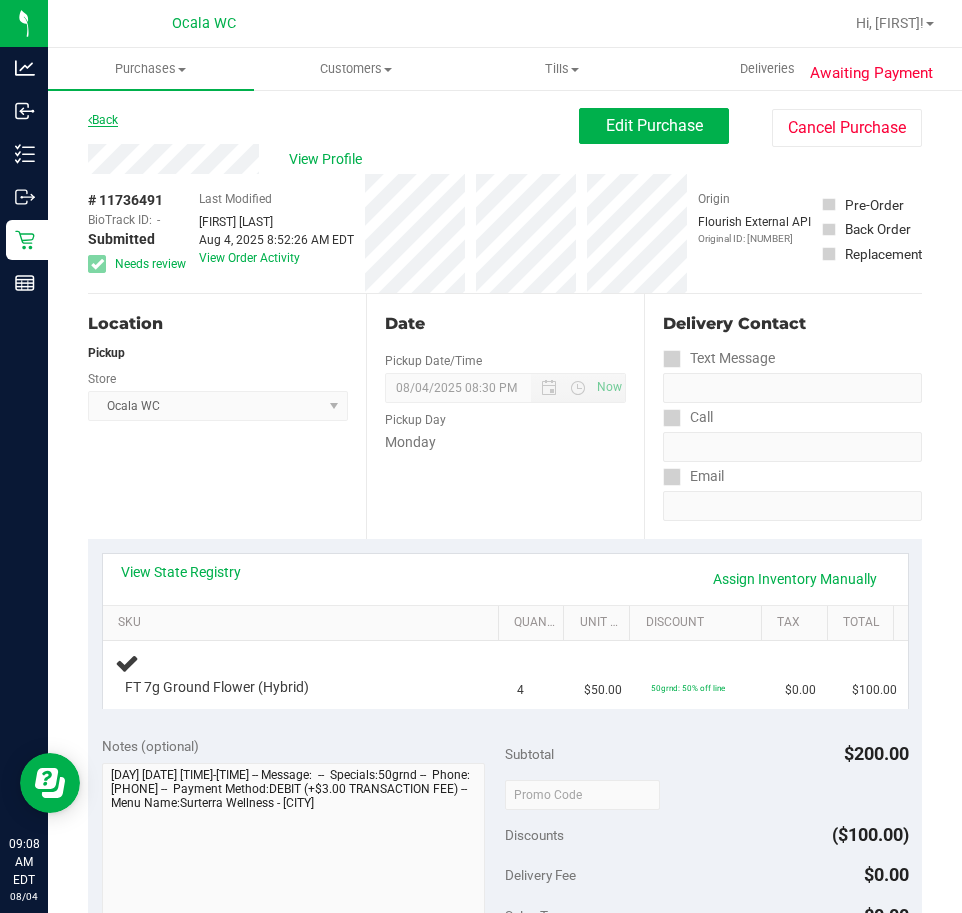 click on "Back" at bounding box center (103, 120) 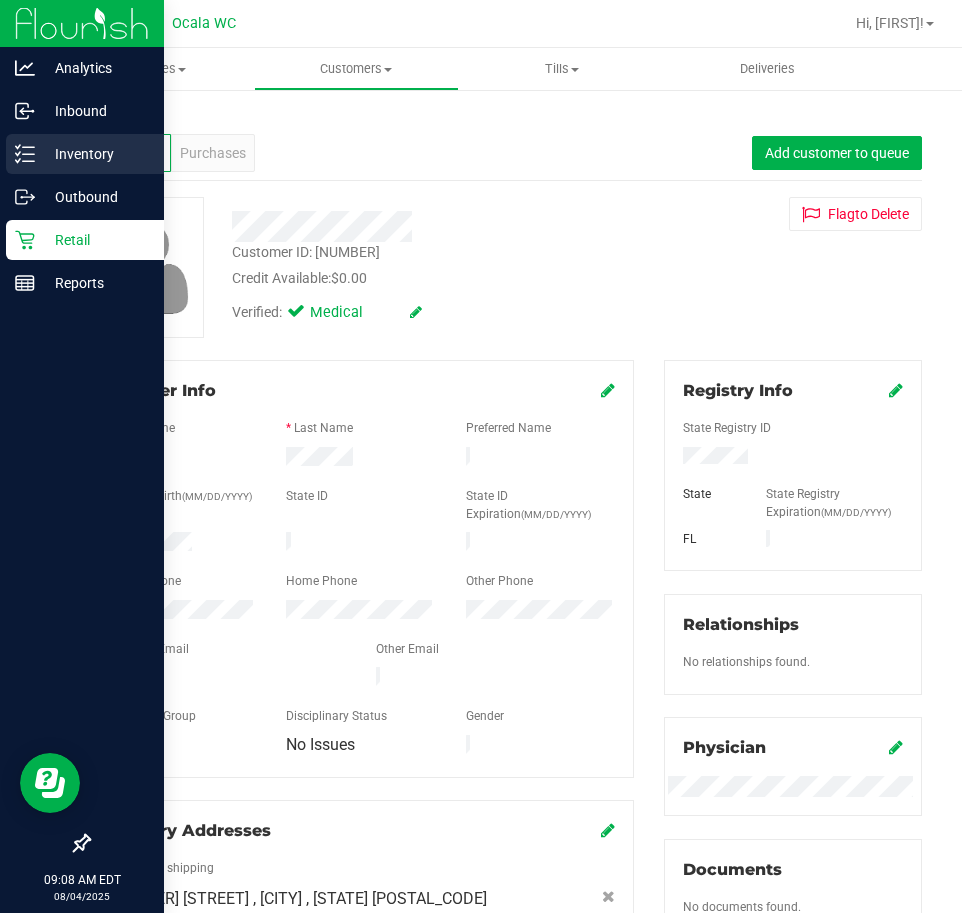 click on "Inventory" at bounding box center [95, 154] 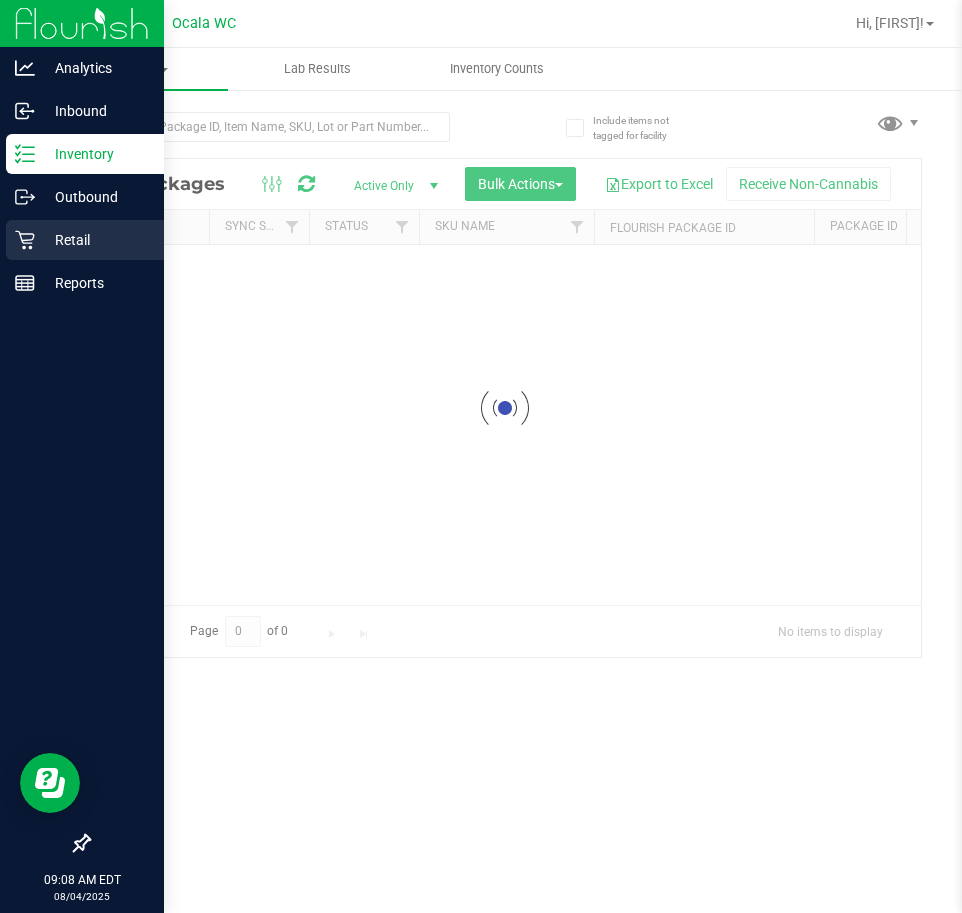 click on "Retail" at bounding box center (95, 240) 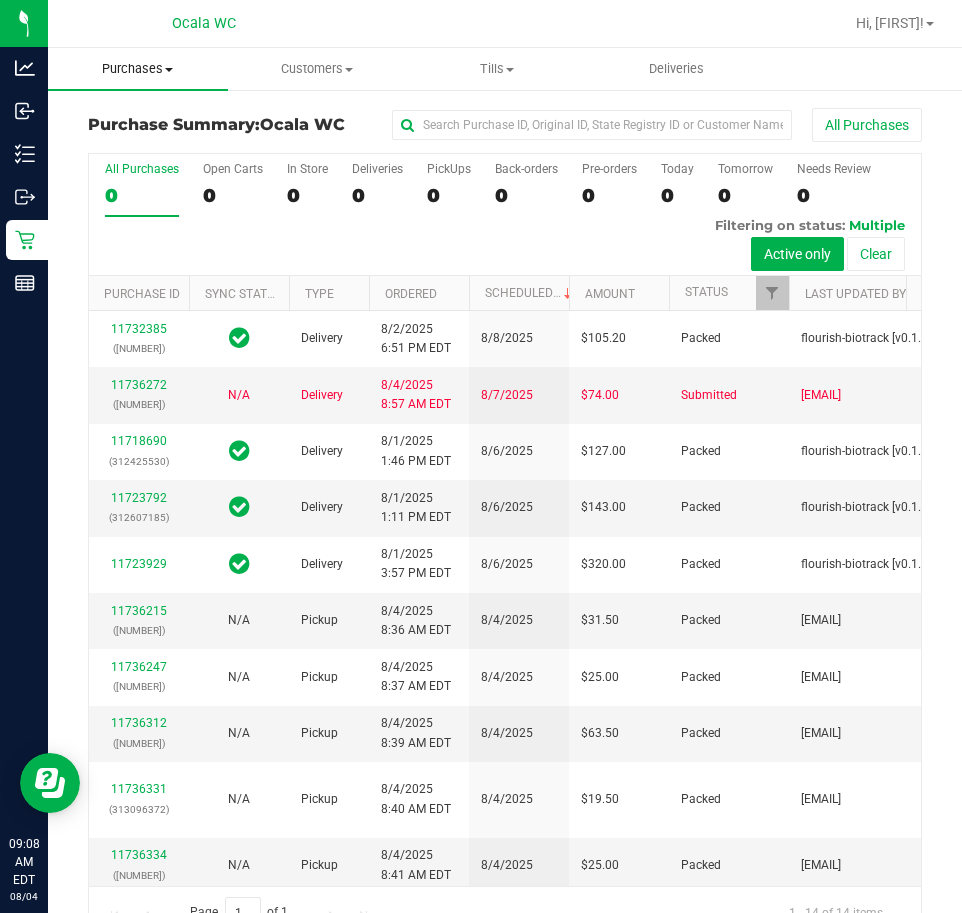 click on "Purchases" at bounding box center (138, 69) 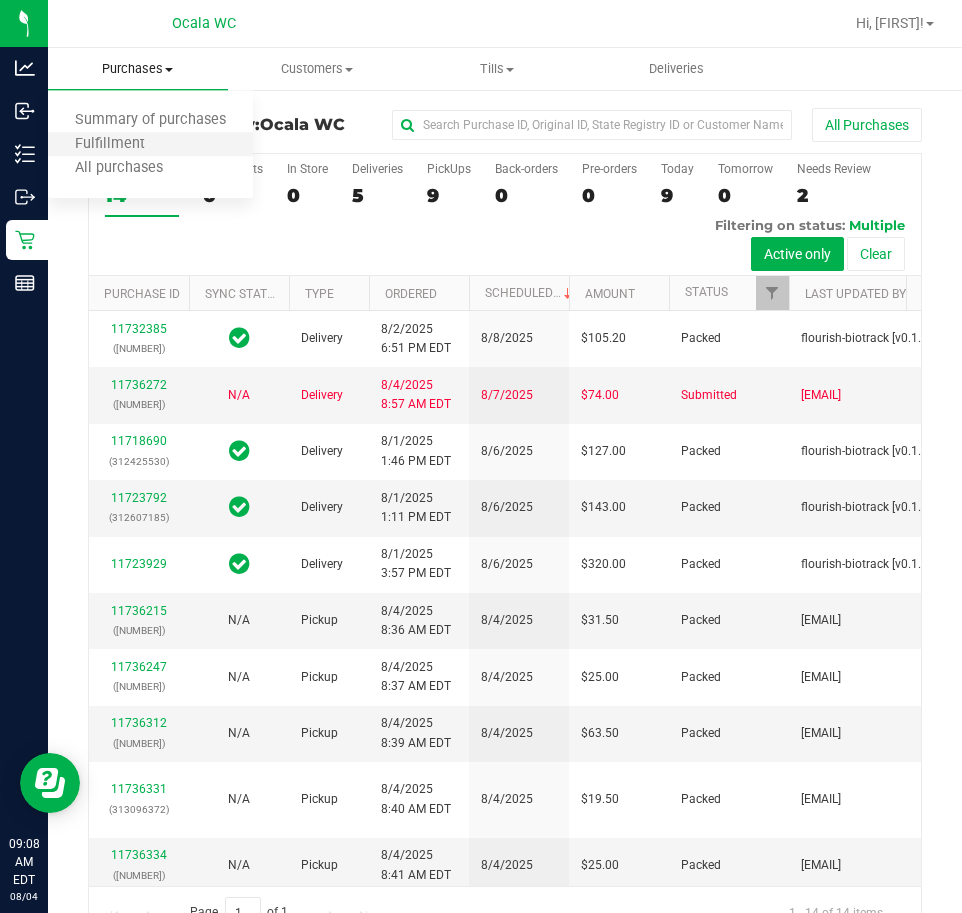 click on "Fulfillment" at bounding box center (150, 145) 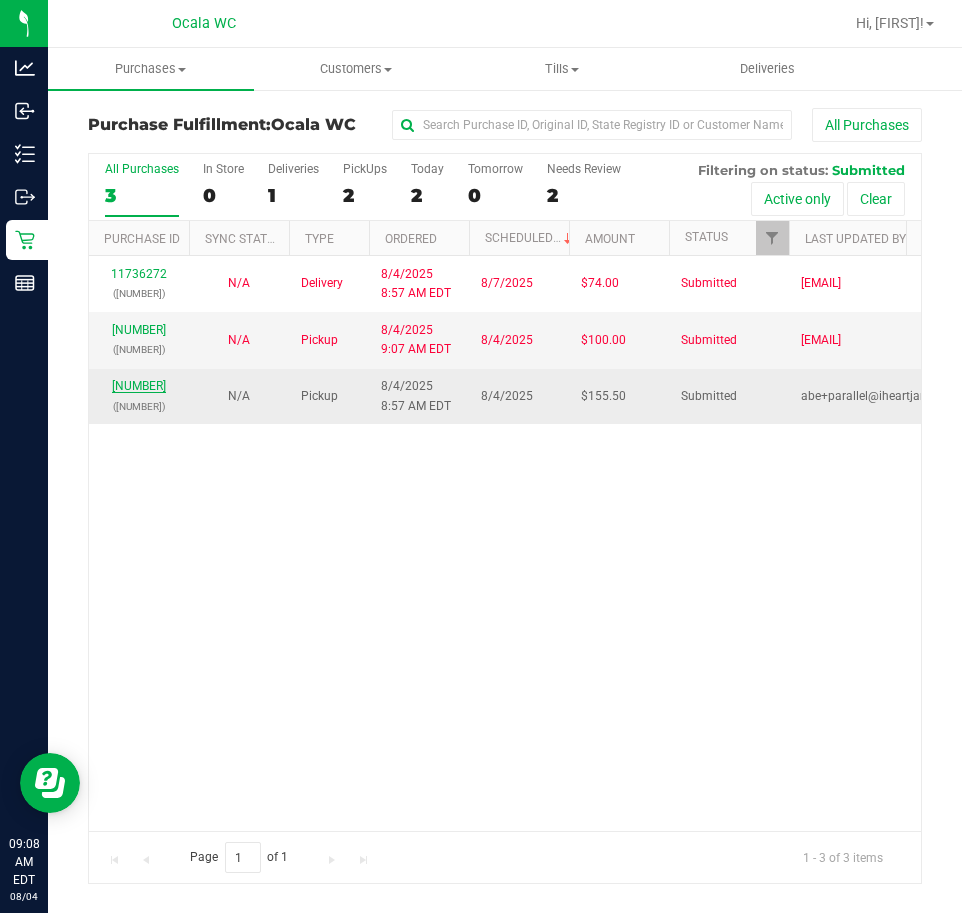 click on "[NUMBER]" at bounding box center [139, 386] 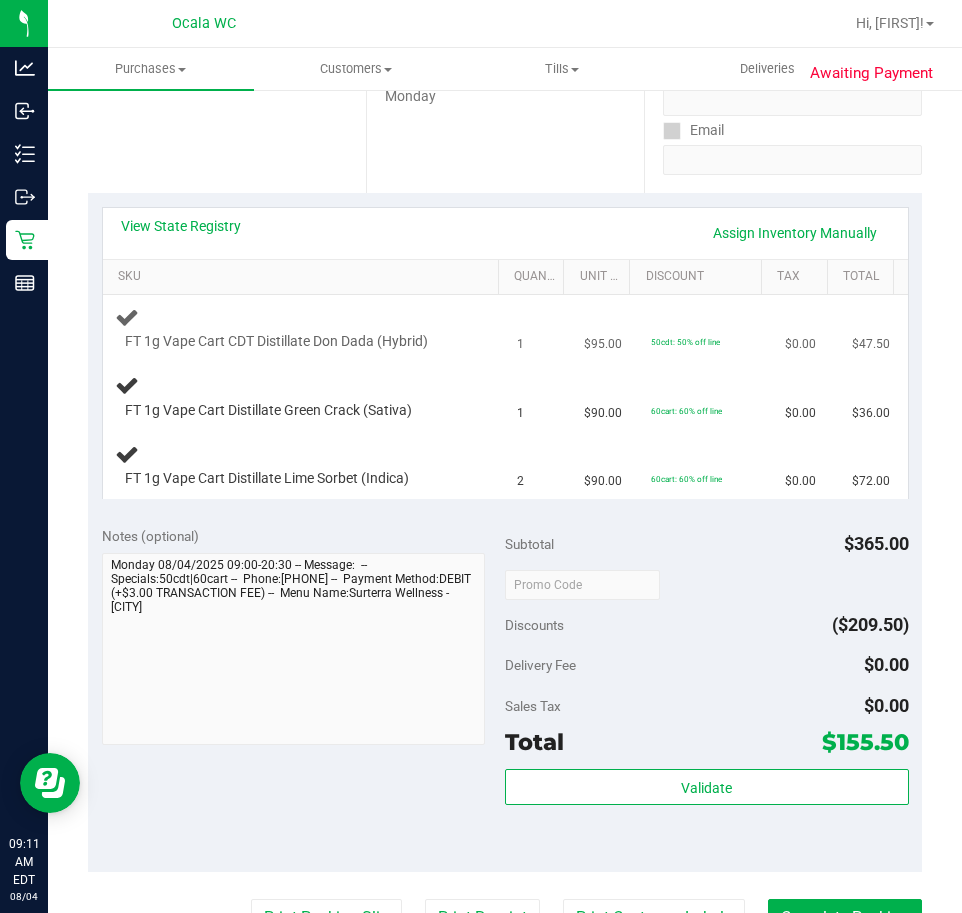 scroll, scrollTop: 300, scrollLeft: 0, axis: vertical 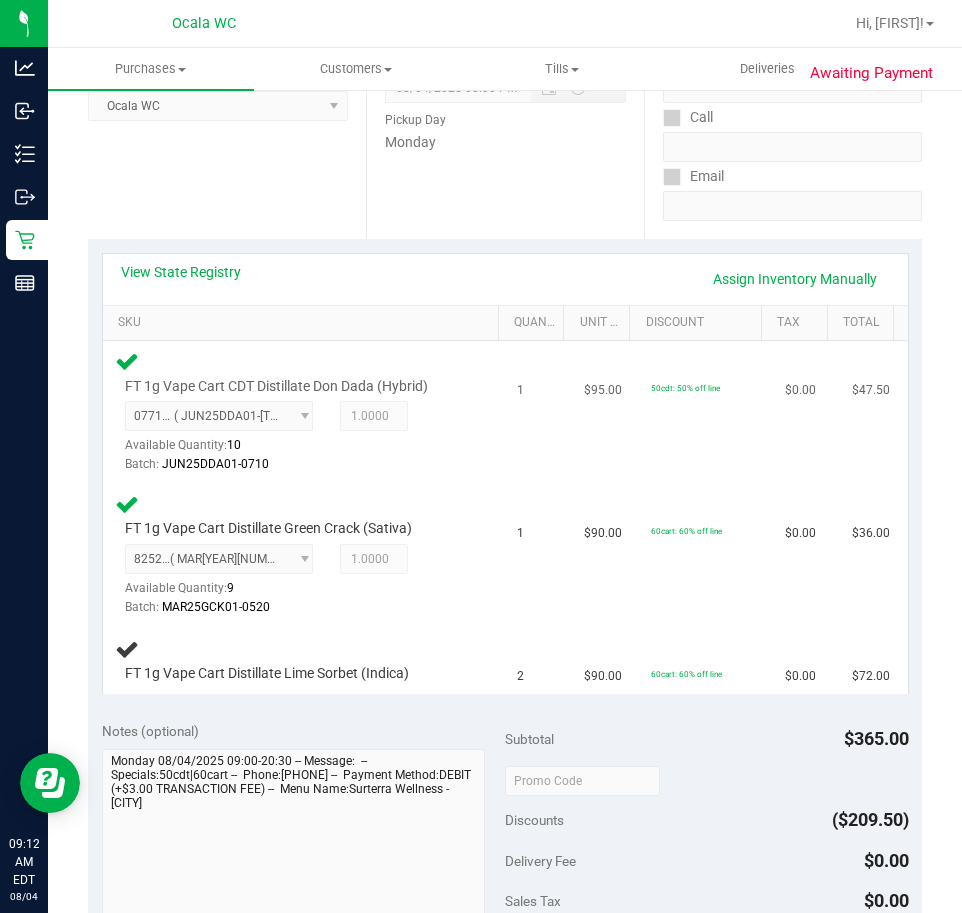 click at bounding box center [295, 474] 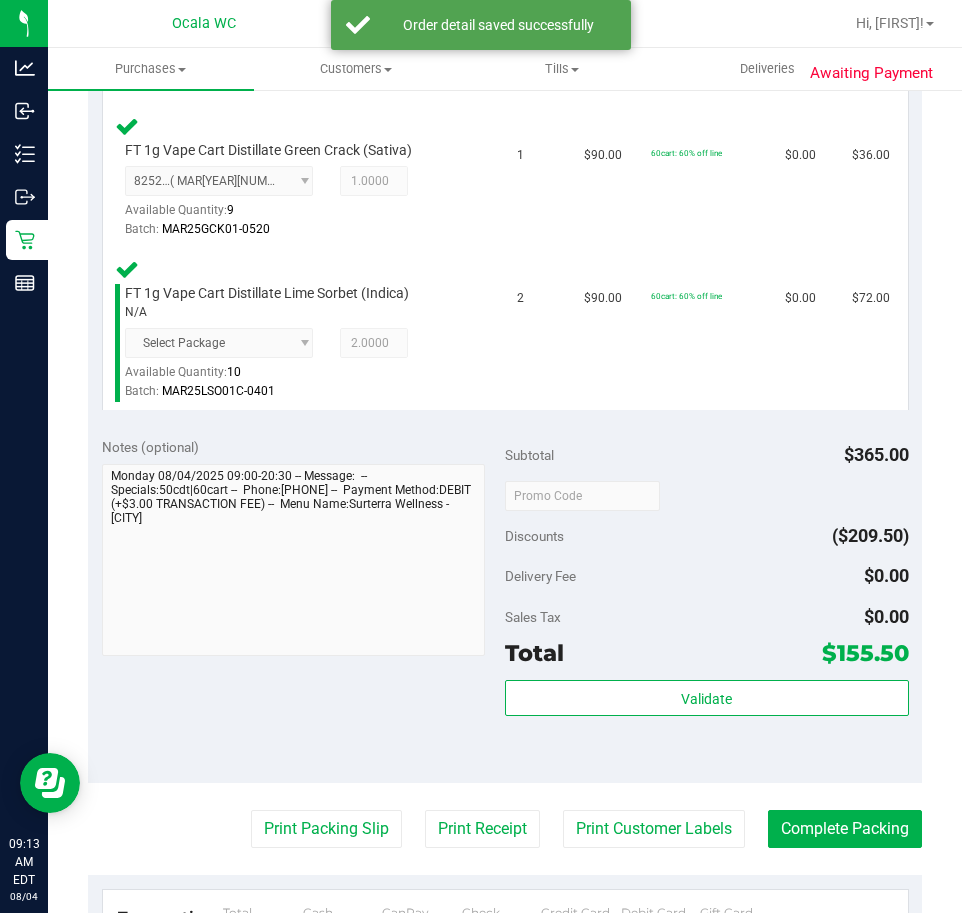 scroll, scrollTop: 800, scrollLeft: 0, axis: vertical 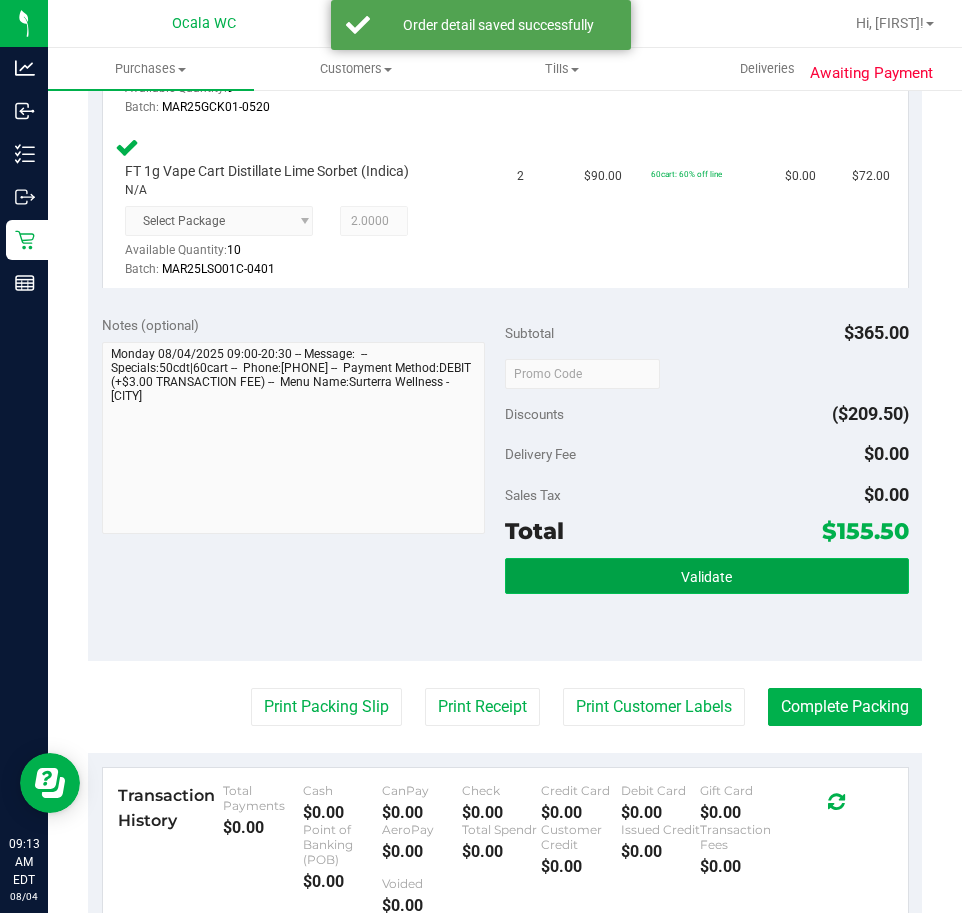 click on "Validate" at bounding box center [707, 576] 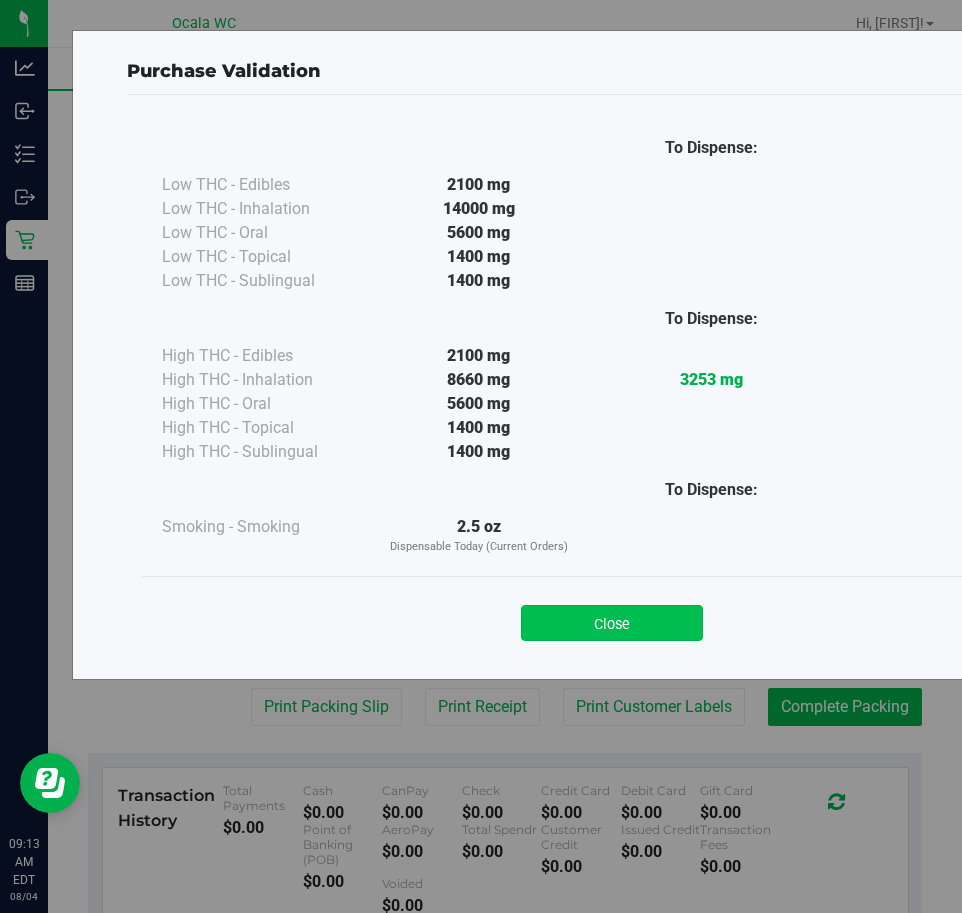 click on "Close" at bounding box center (612, 623) 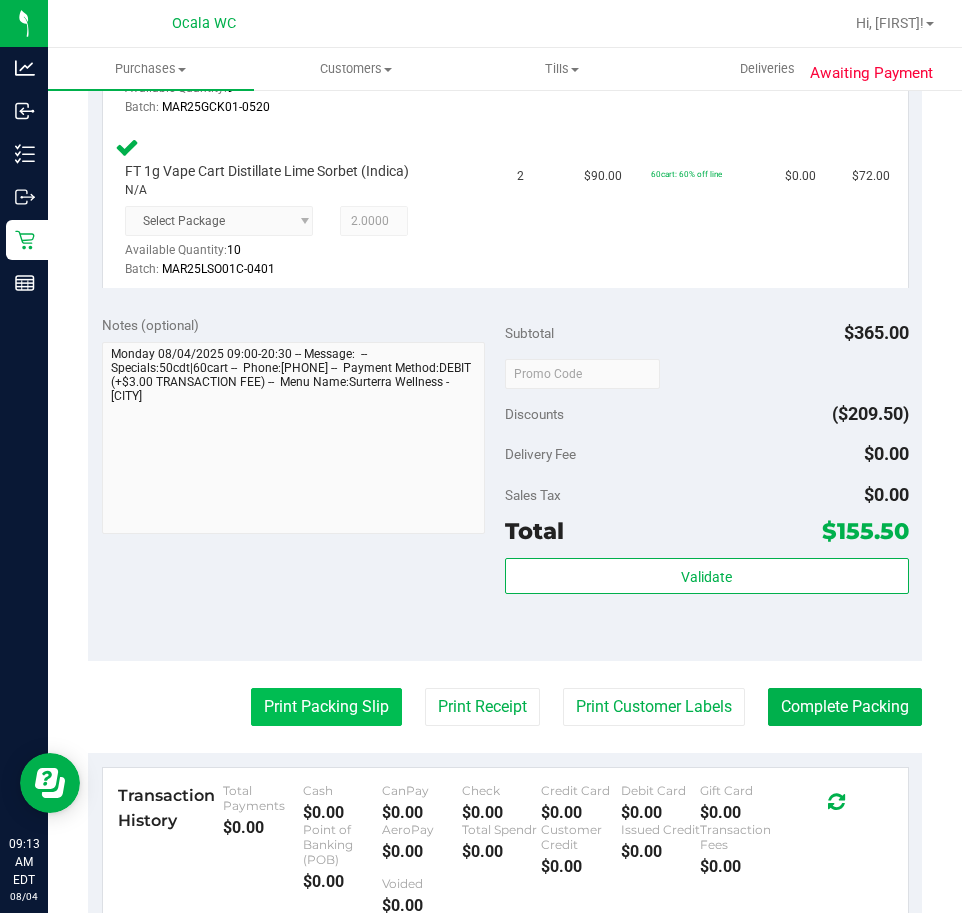 click on "Print Packing Slip" at bounding box center (326, 707) 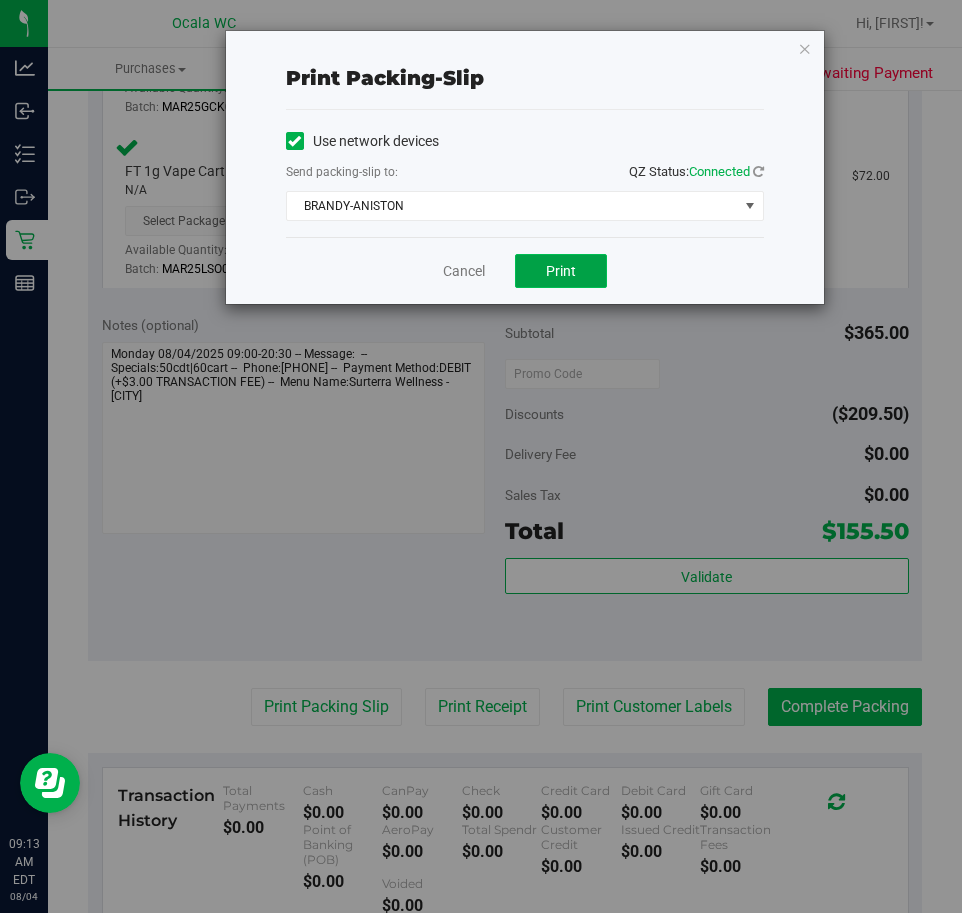 click on "Print" at bounding box center (561, 271) 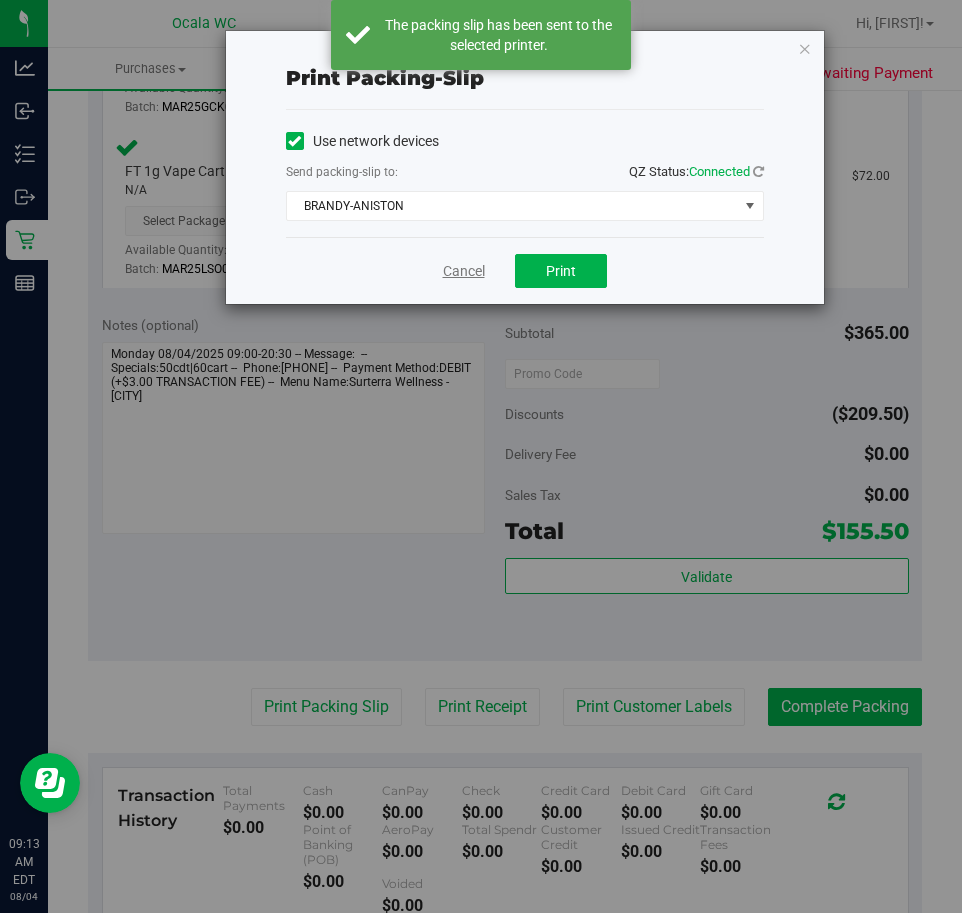 click on "Cancel" at bounding box center (464, 271) 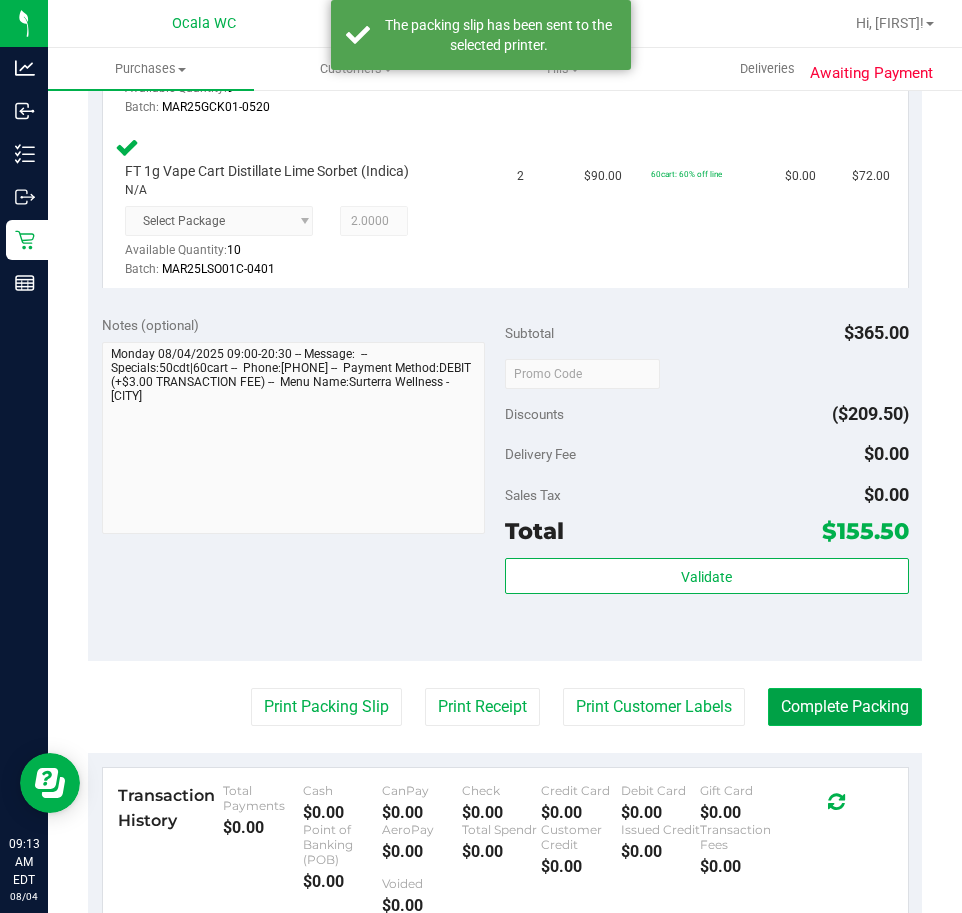 click on "Complete Packing" at bounding box center [845, 707] 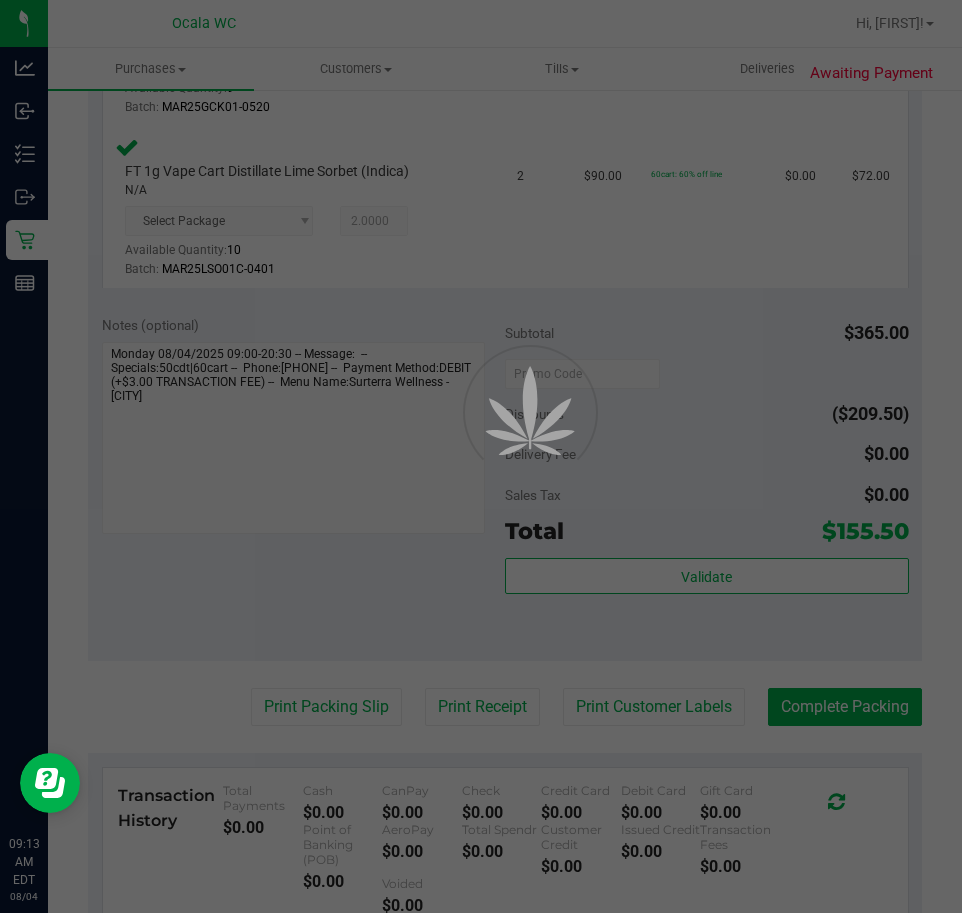 scroll, scrollTop: 0, scrollLeft: 0, axis: both 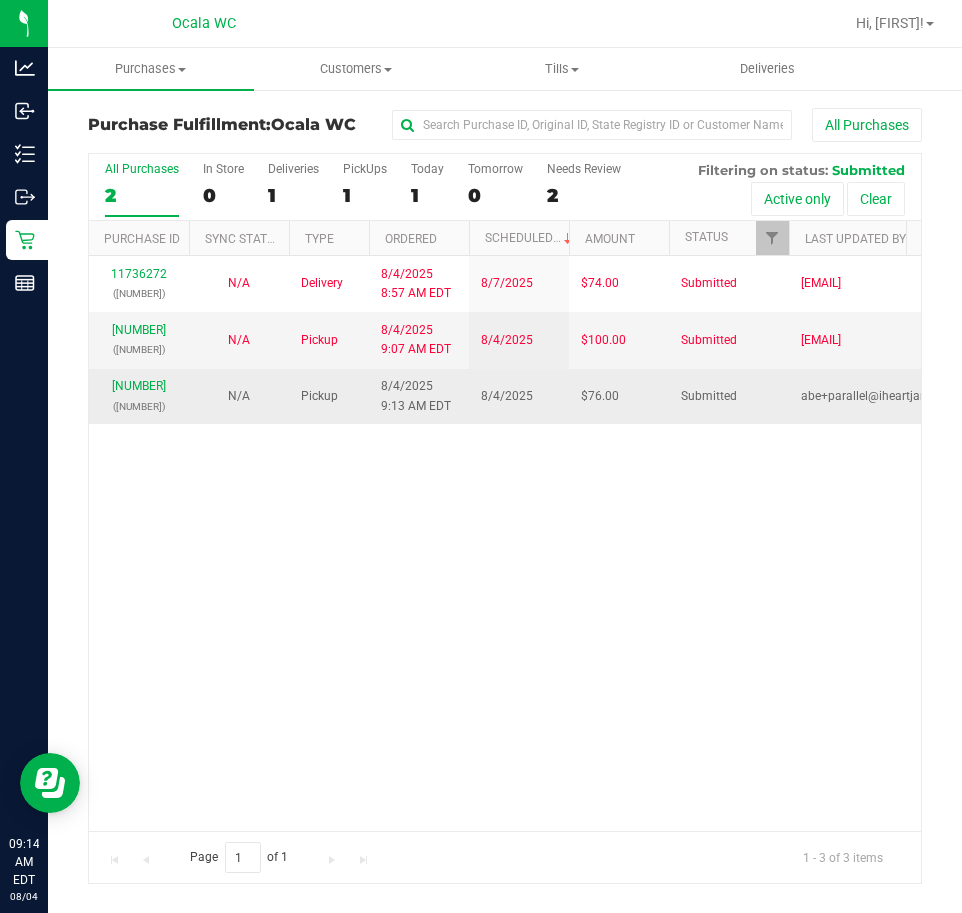click on "[NUMBER]
([NUMBER])" at bounding box center [139, 396] 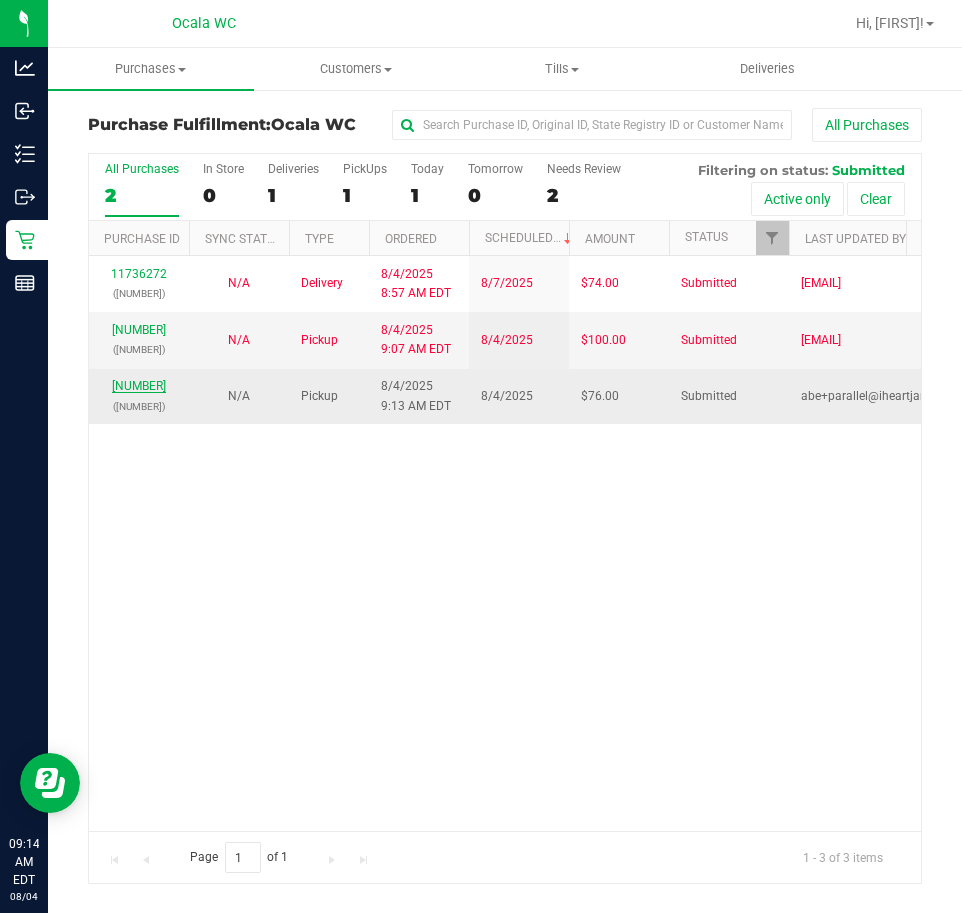 click on "[NUMBER]" at bounding box center (139, 386) 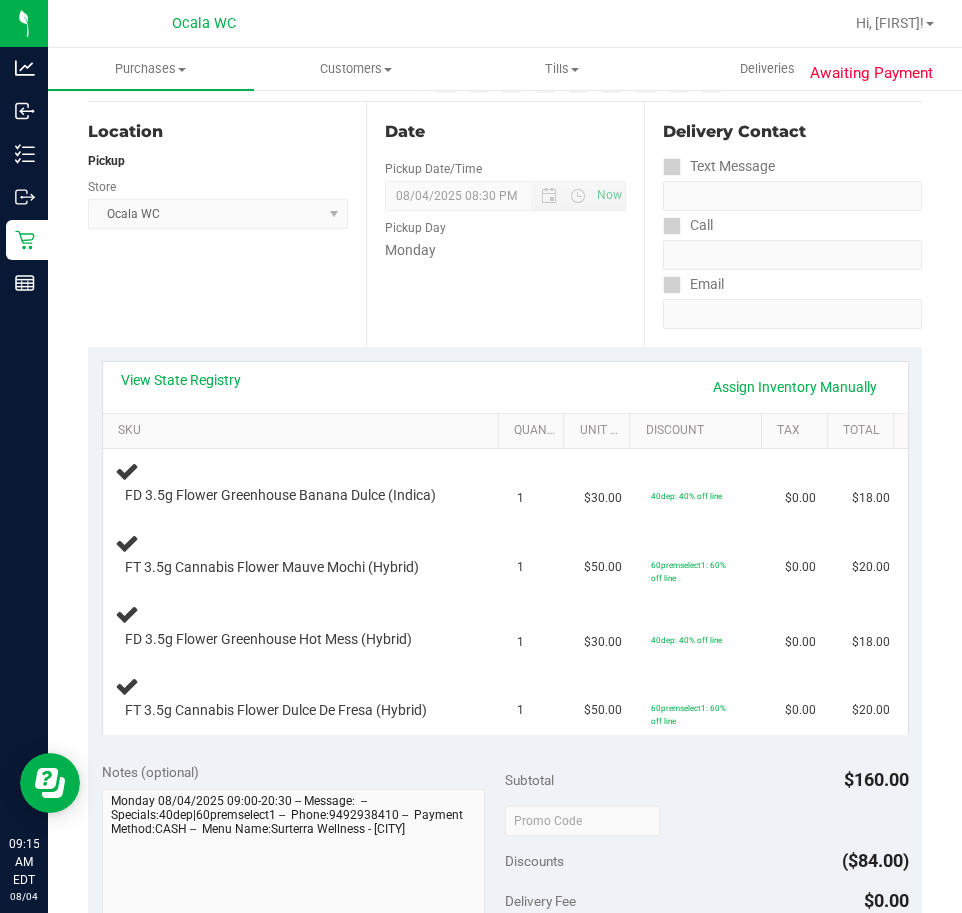 scroll, scrollTop: 300, scrollLeft: 0, axis: vertical 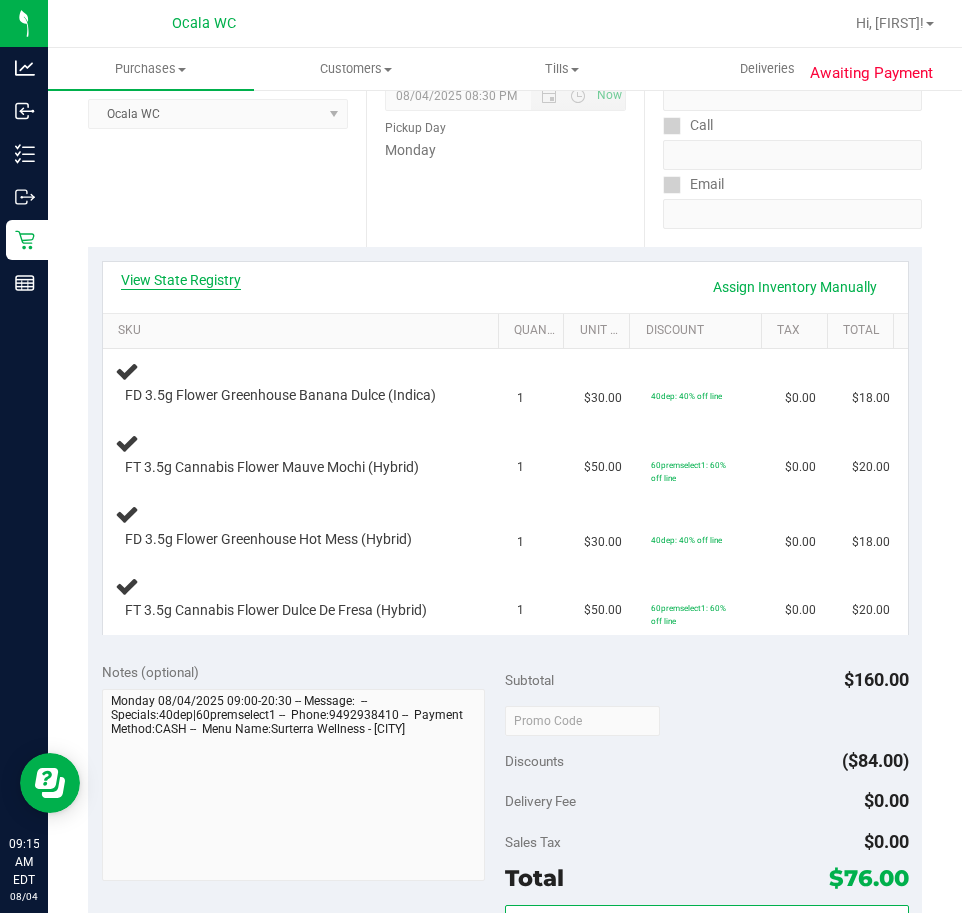 click on "View State Registry" at bounding box center [181, 280] 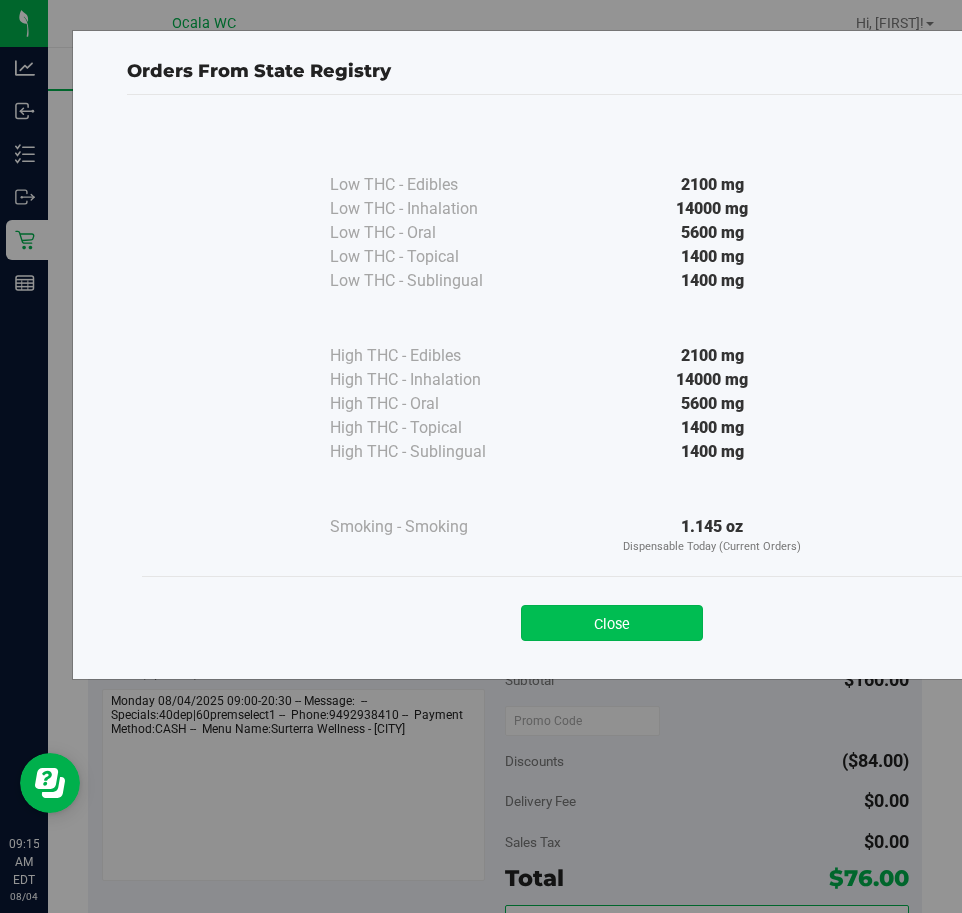 click on "Close" at bounding box center [612, 623] 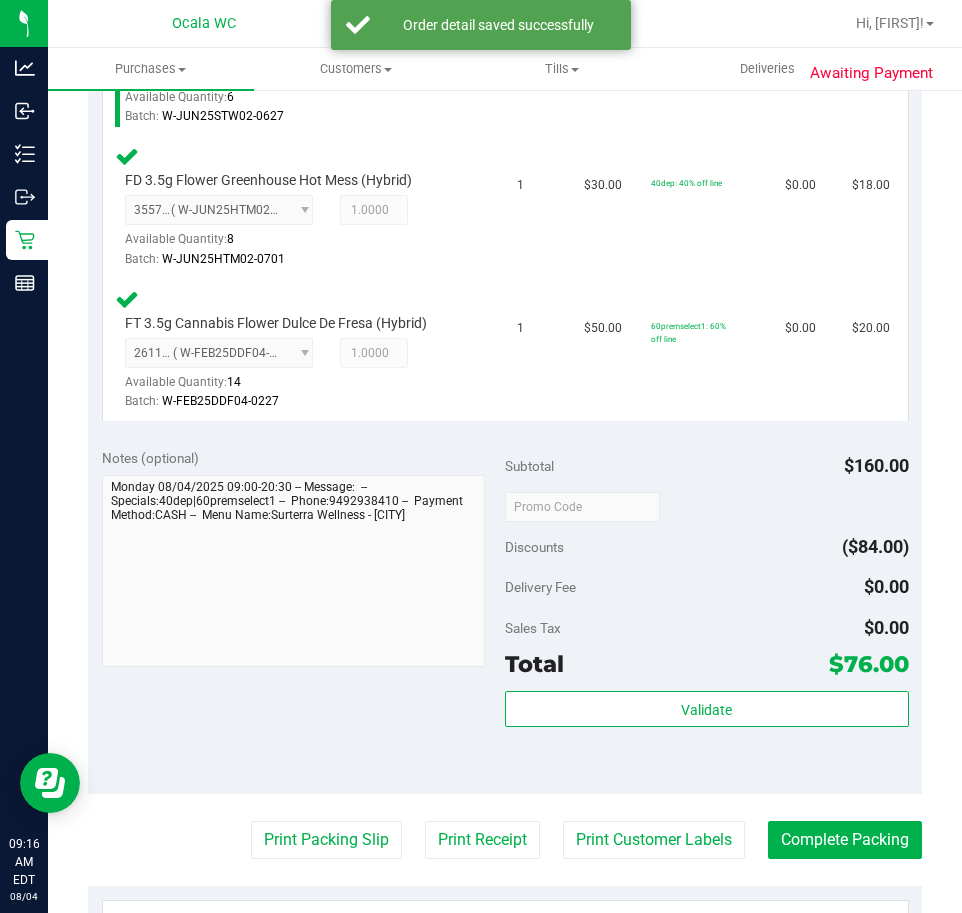 scroll, scrollTop: 800, scrollLeft: 0, axis: vertical 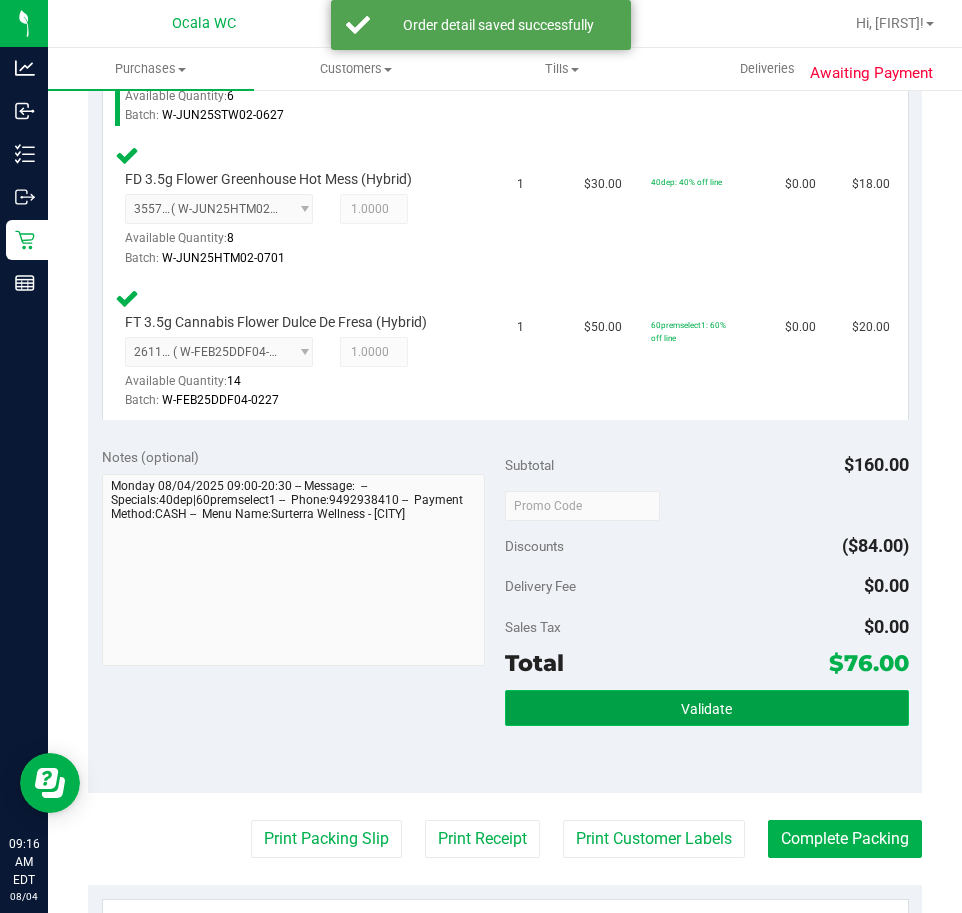 click on "Validate" at bounding box center [707, 708] 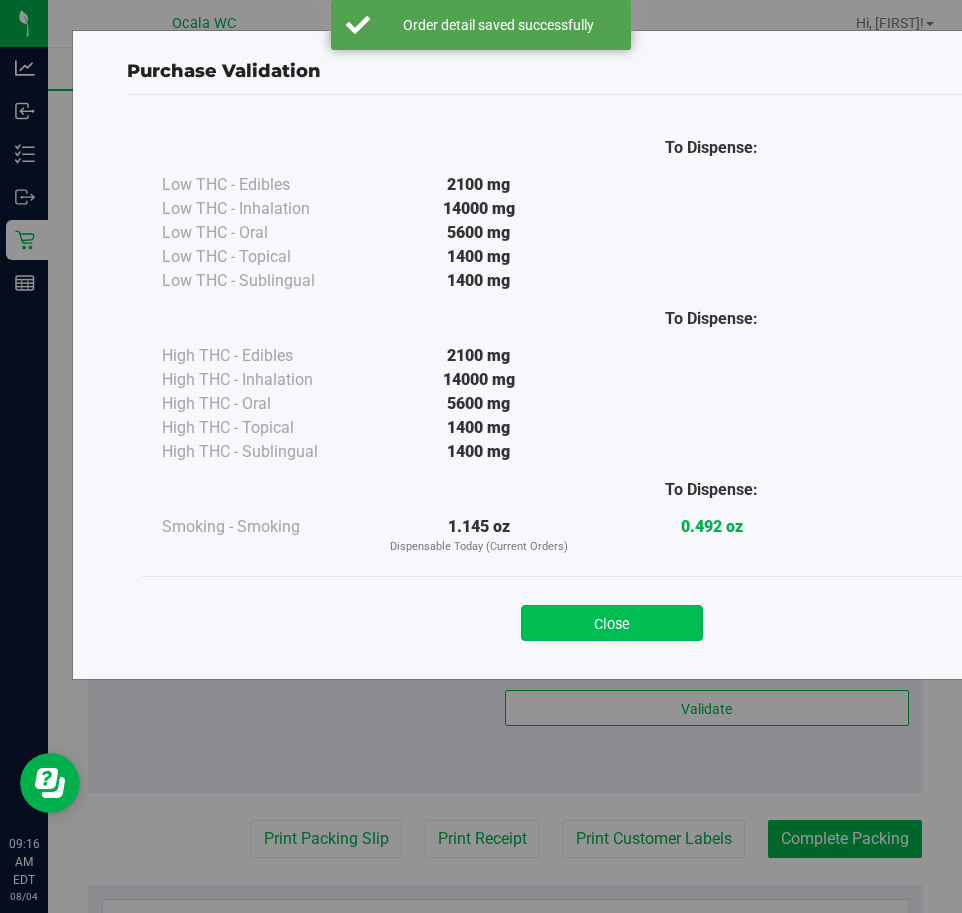 click on "Close" at bounding box center (612, 623) 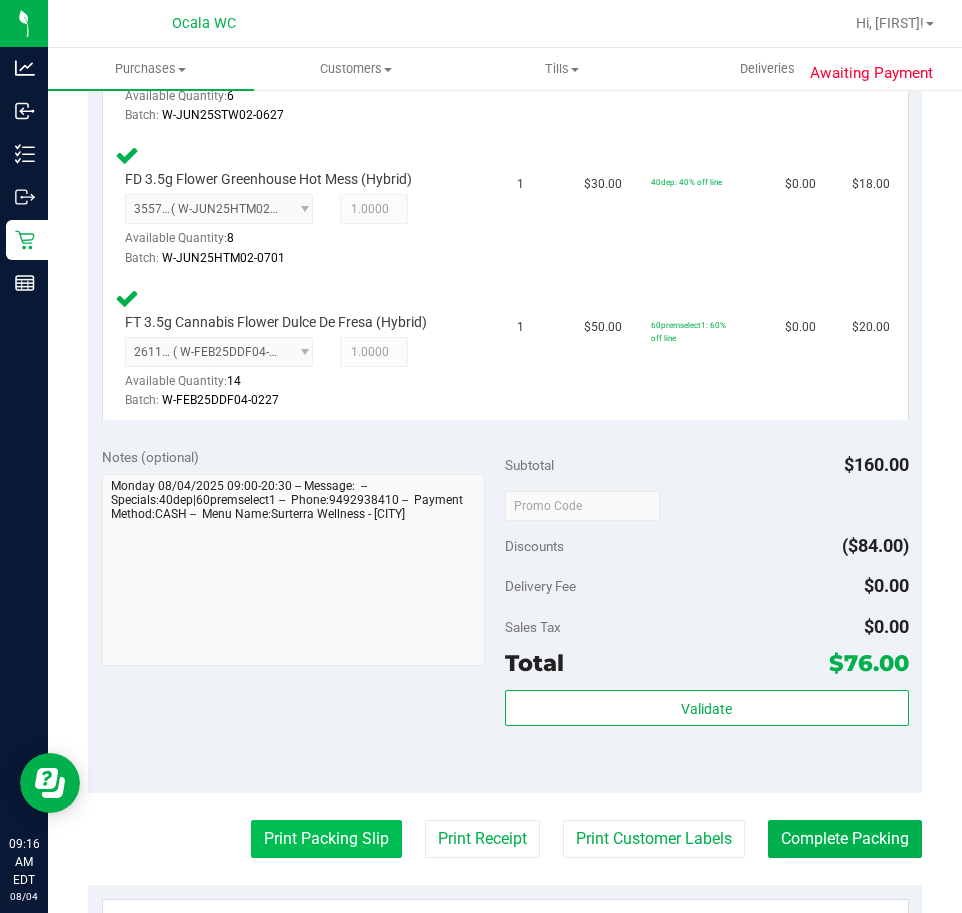click on "Print Packing Slip" at bounding box center [326, 839] 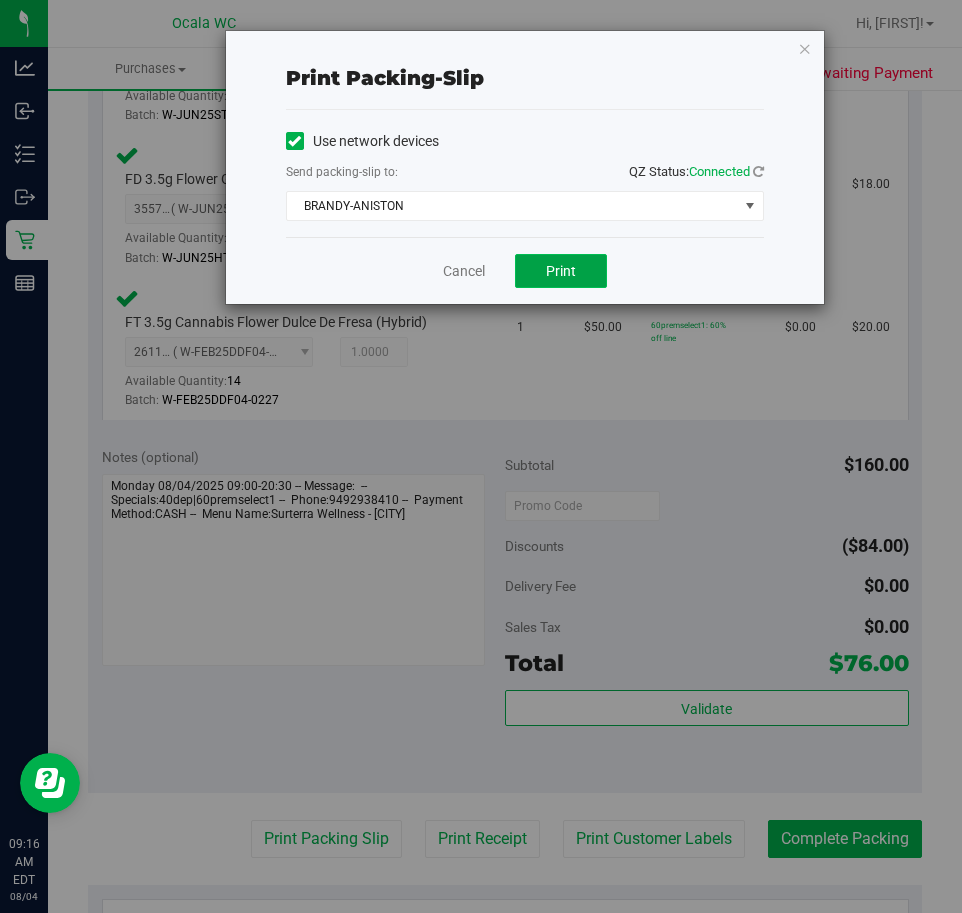 click on "Print" at bounding box center (561, 271) 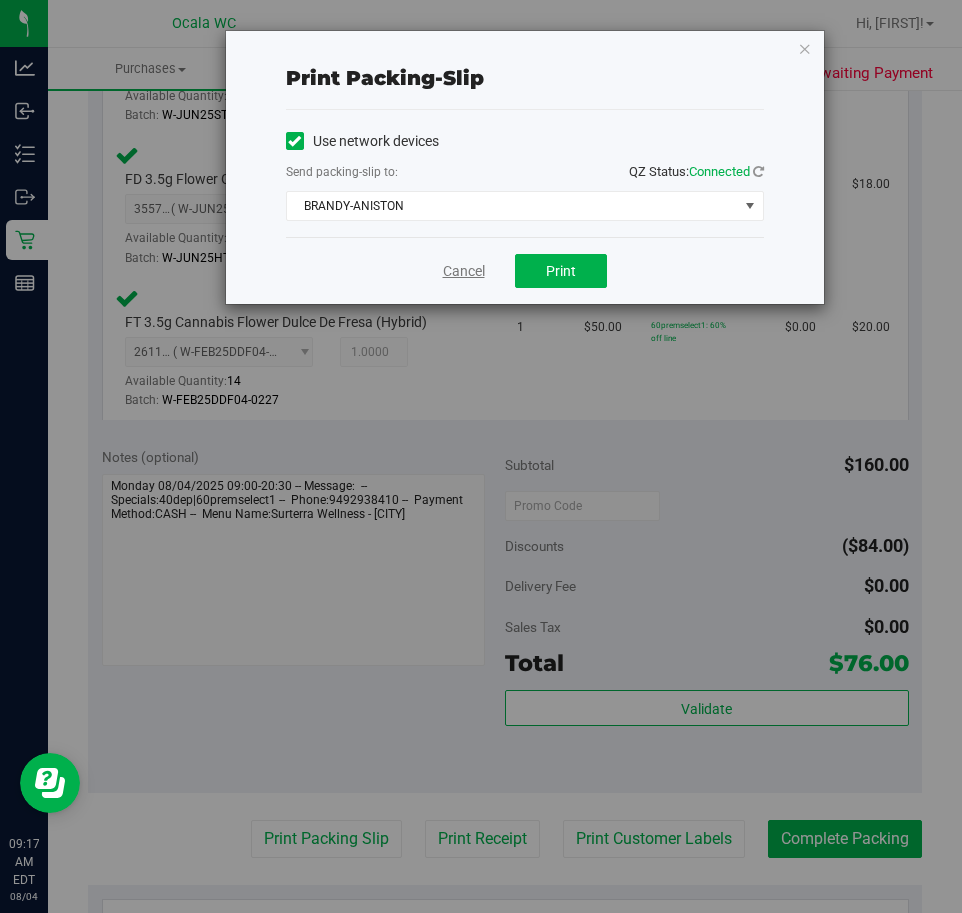 click on "Cancel" at bounding box center [464, 271] 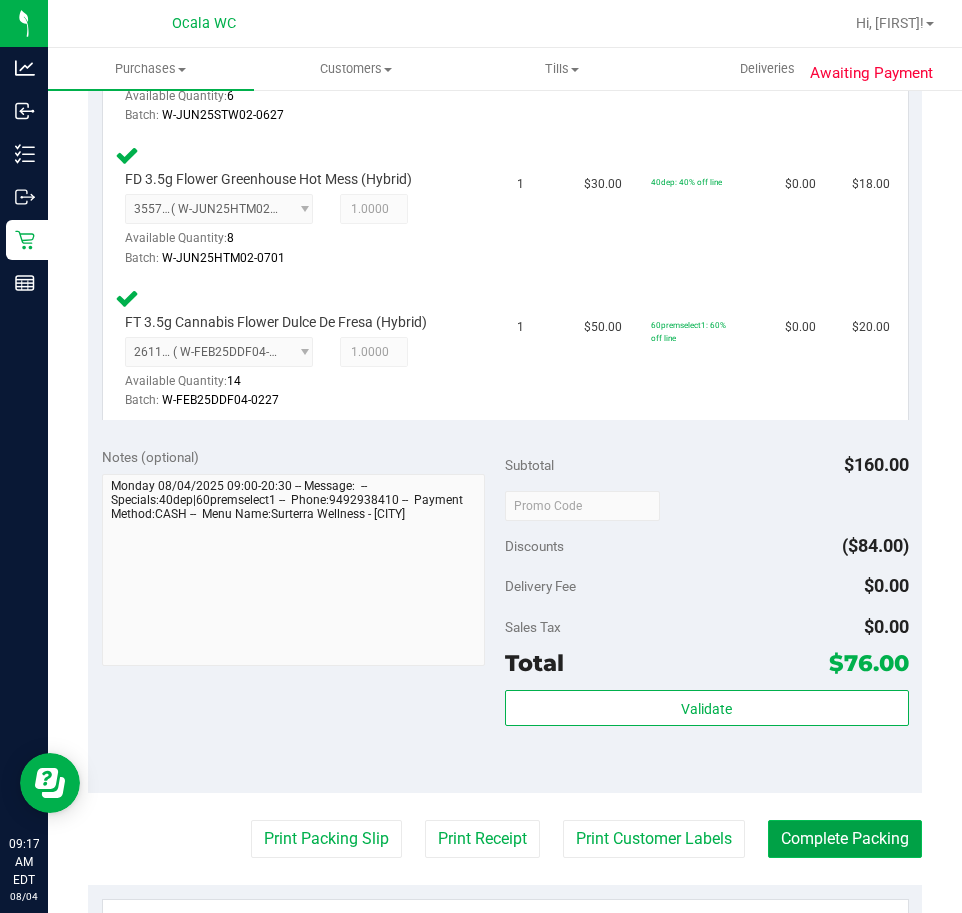 click on "Complete Packing" at bounding box center [845, 839] 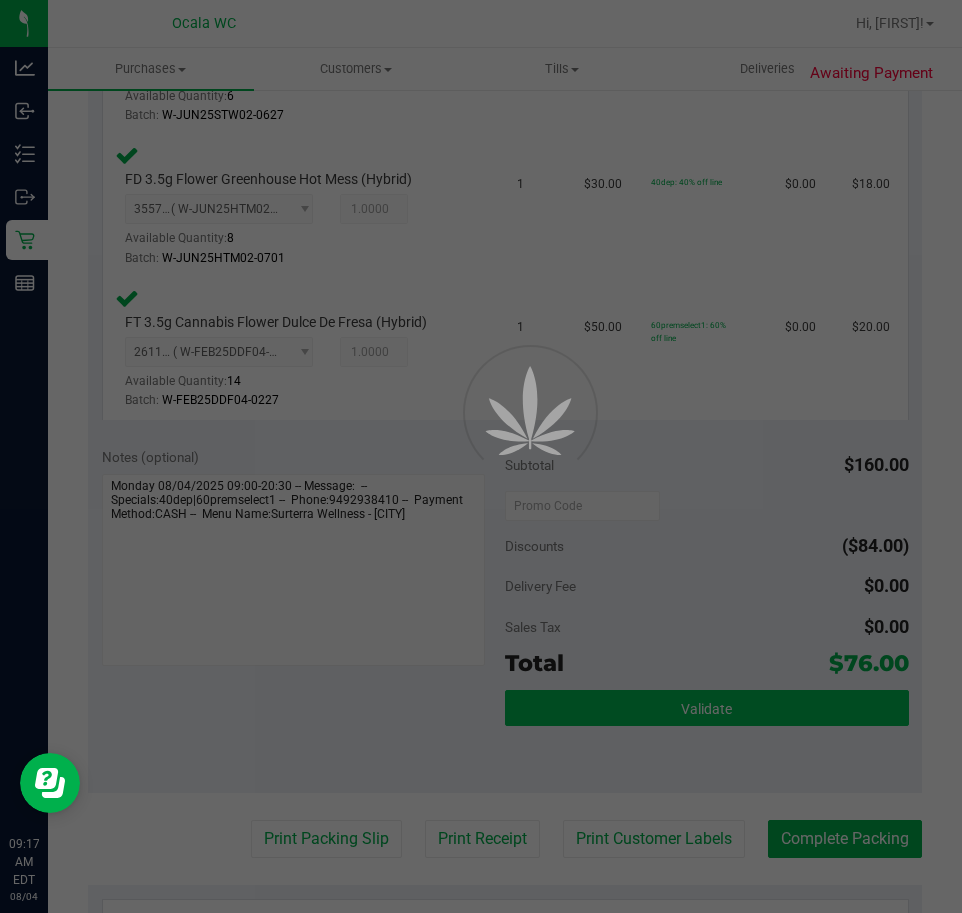 scroll, scrollTop: 0, scrollLeft: 0, axis: both 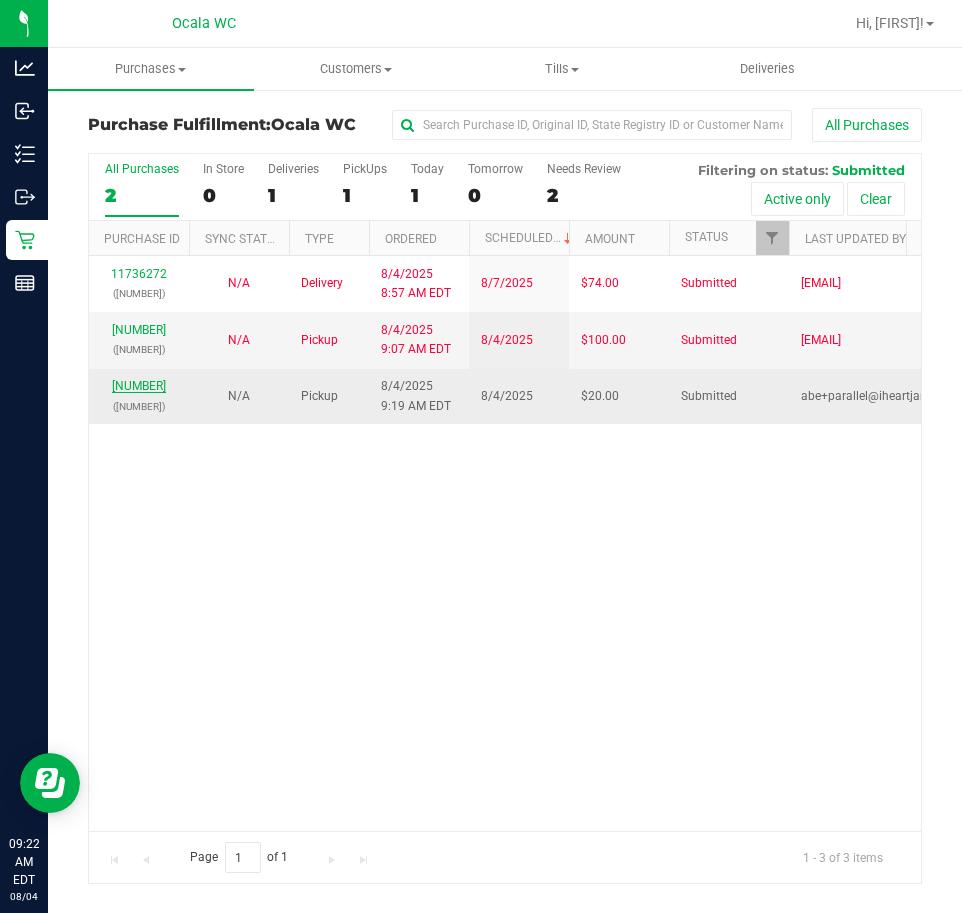 click on "[NUMBER]" at bounding box center [139, 386] 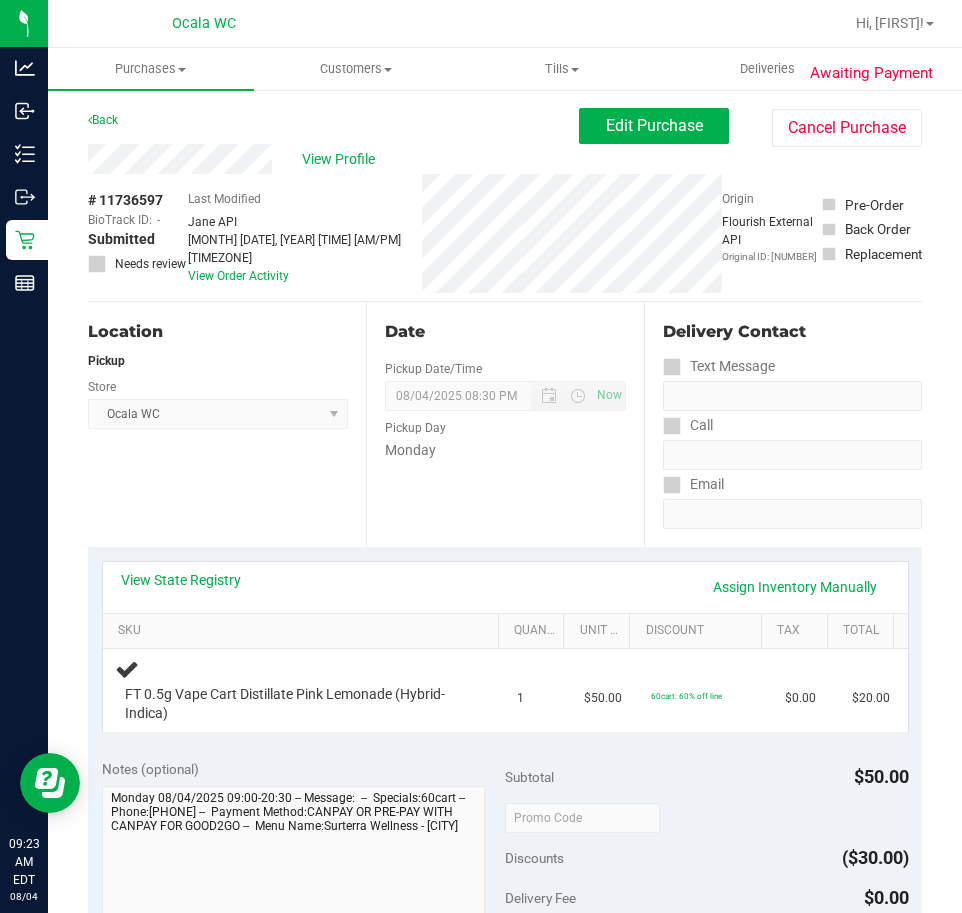 click on "Location
Pickup
Store
Ocala WC Select Store Bonita Springs WC Boynton Beach WC Bradenton WC Brandon WC Brooksville WC Call Center Clermont WC Crestview WC Deerfield Beach WC Delray Beach WC Deltona WC Ft Walton Beach WC Ft. Lauderdale WC Ft. Myers WC Gainesville WC Jax Atlantic WC JAX DC REP Jax WC Key West WC Lakeland WC Largo WC Lehigh Acres DC REP Merritt Island WC Miami 72nd WC Miami Beach WC Miami Dadeland WC Miramar DC REP New Port Richey WC North Palm Beach WC North Port WC Ocala WC Orange Park WC Orlando Colonial WC Orlando DC REP Orlando WC Oviedo WC Palm Bay WC Palm Coast WC Panama City WC Pensacola WC Port Orange WC Port St. Lucie WC Sebring WC South Tampa WC St. Pete WC Summerfield WC Tallahassee DC REP Tallahassee WC Tampa DC Testing Tampa Warehouse Tampa WC TX Austin DC TX Plano Retail Winter Haven WC" at bounding box center [227, 424] 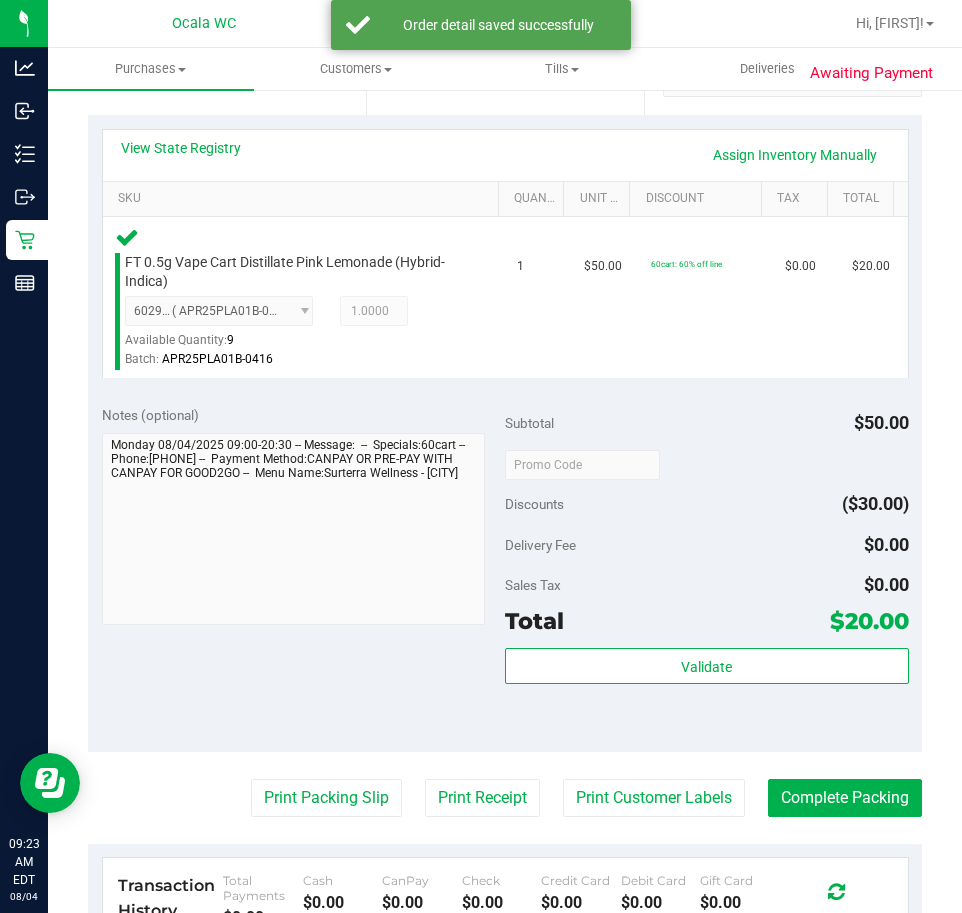scroll, scrollTop: 500, scrollLeft: 0, axis: vertical 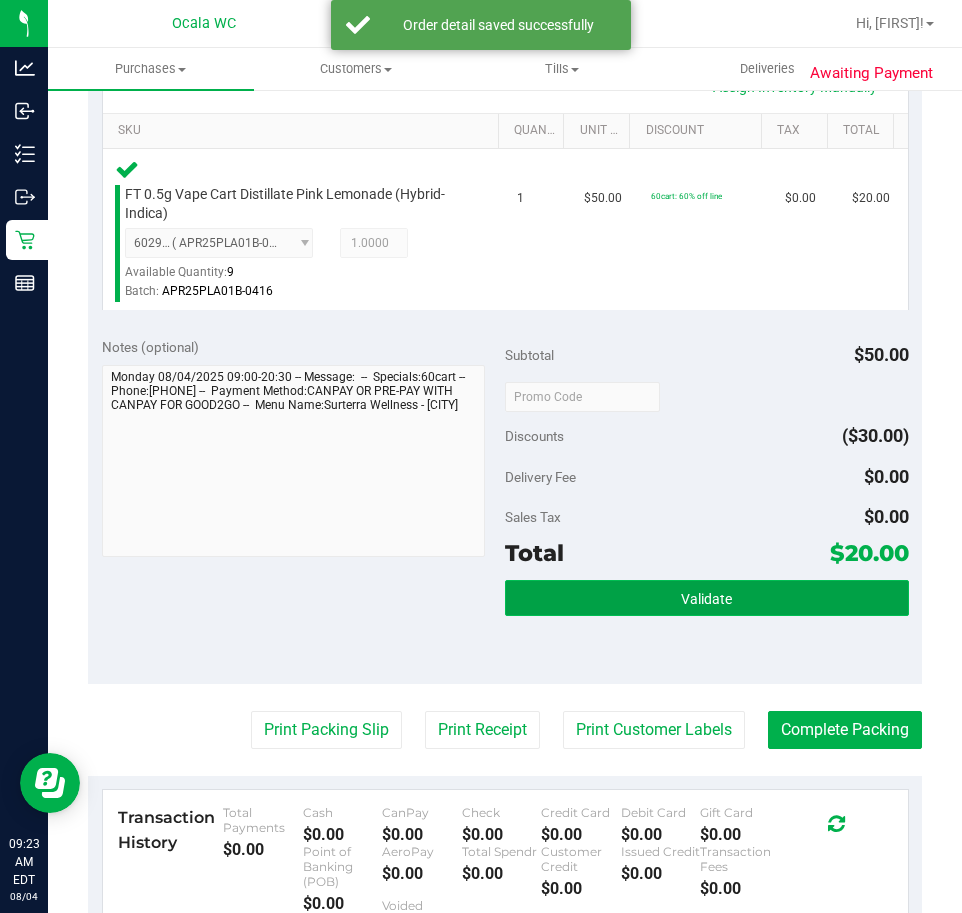 click on "Validate" at bounding box center [707, 598] 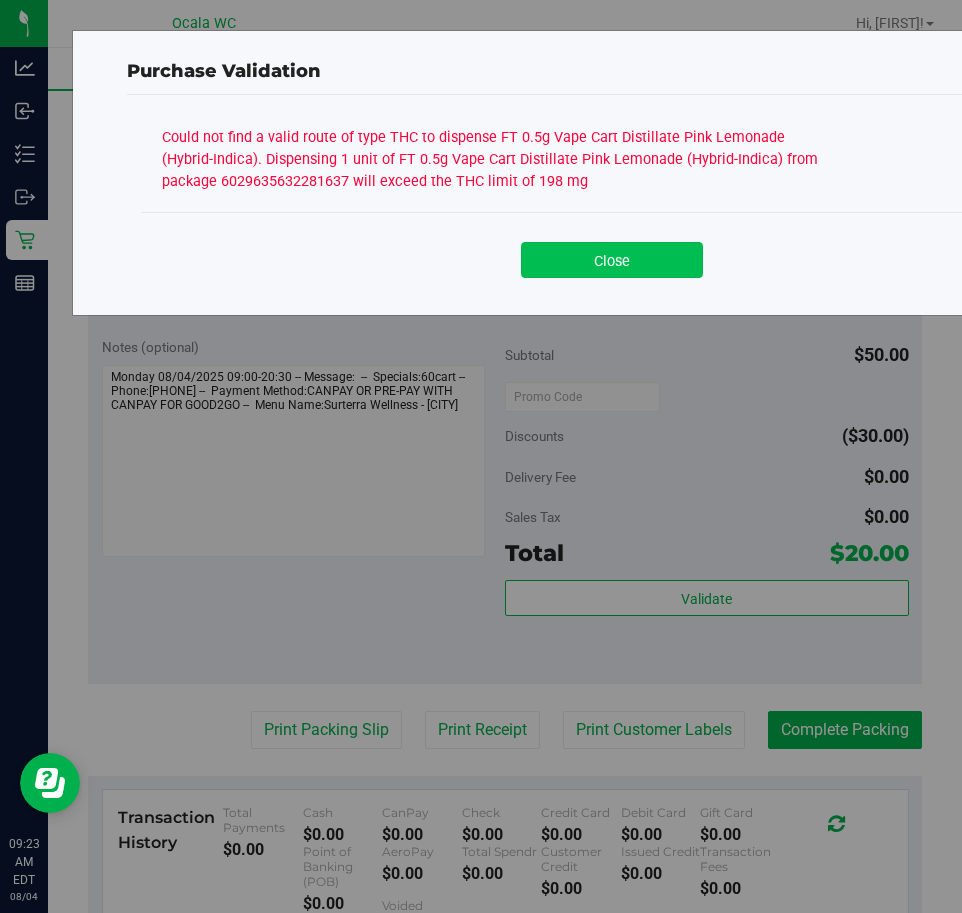 click on "Close" at bounding box center [612, 260] 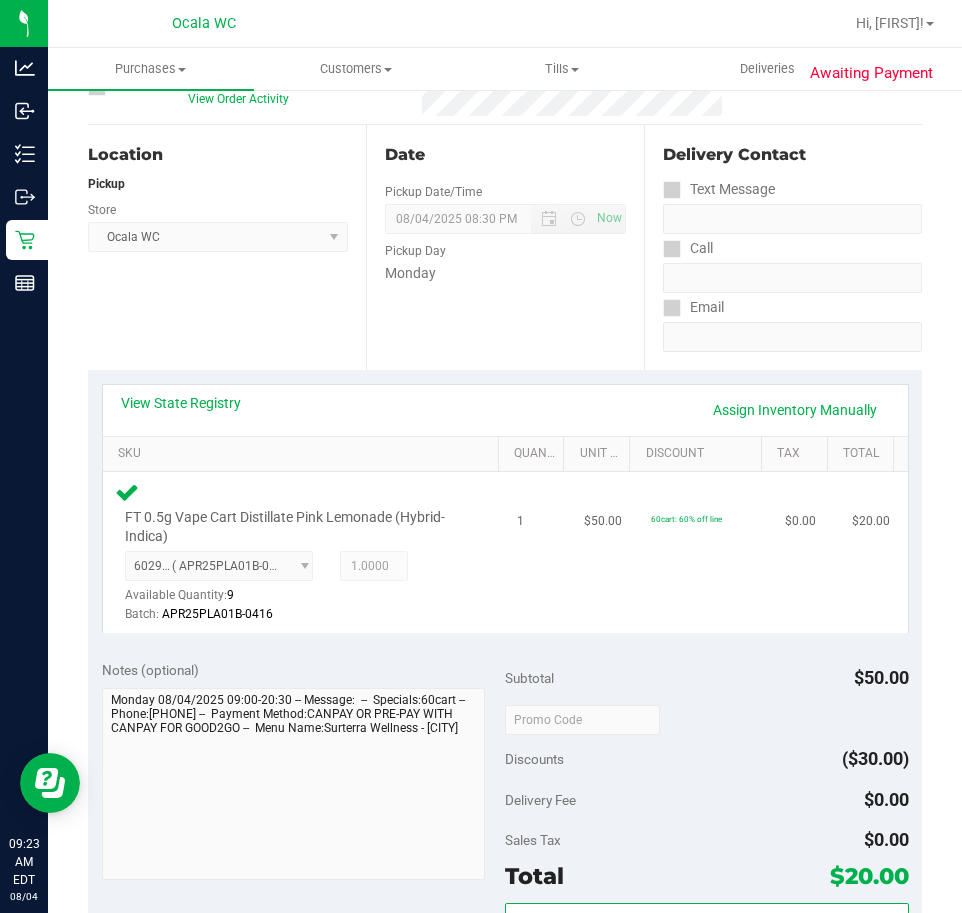 scroll, scrollTop: 200, scrollLeft: 0, axis: vertical 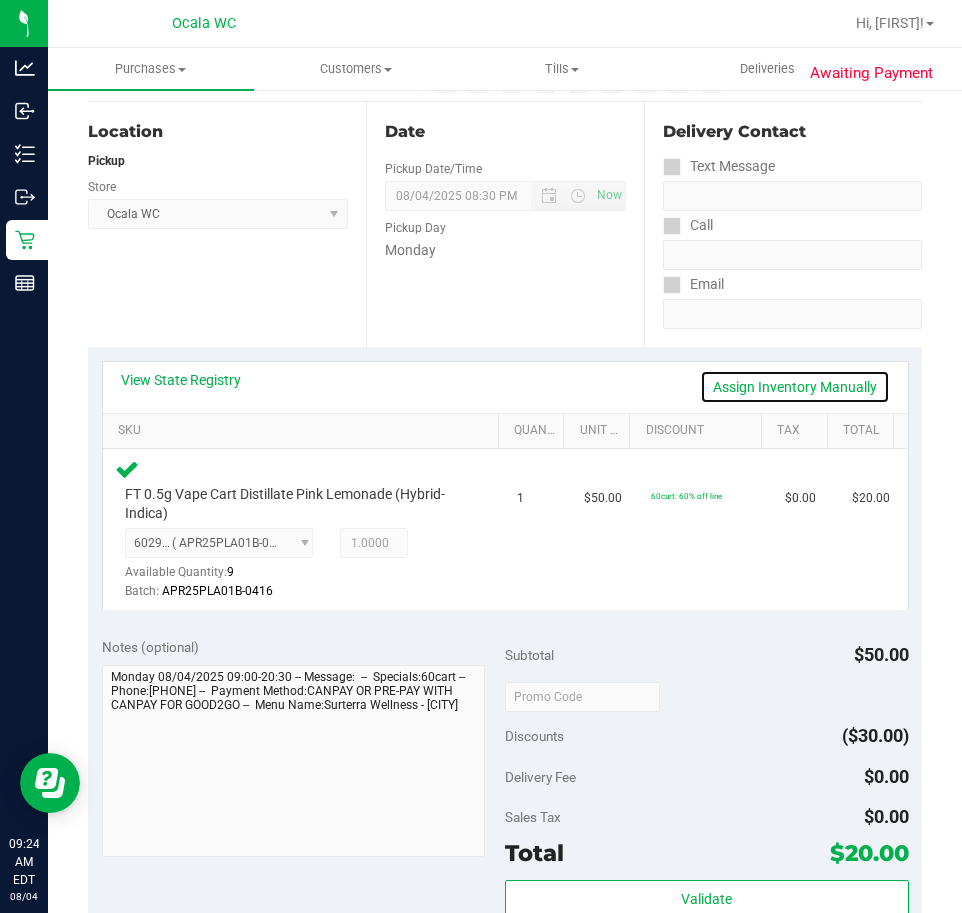 click on "Assign Inventory Manually" at bounding box center (795, 387) 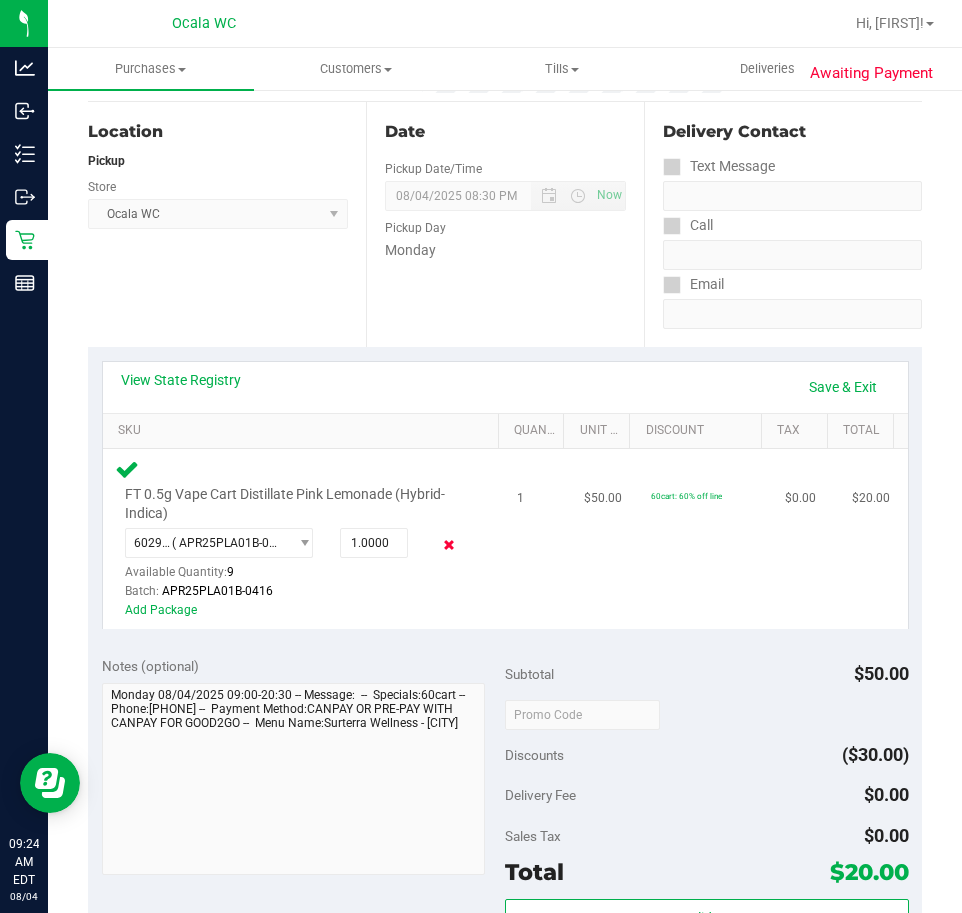 click at bounding box center (448, 545) 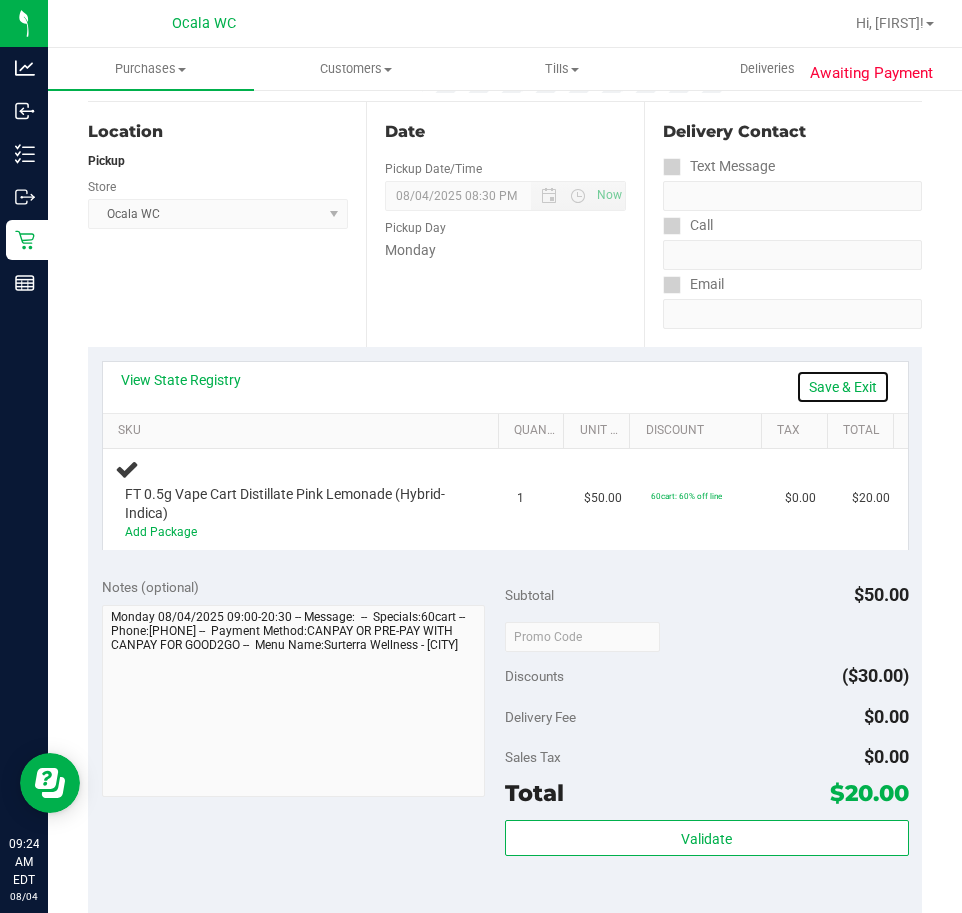 click on "Save & Exit" at bounding box center [843, 387] 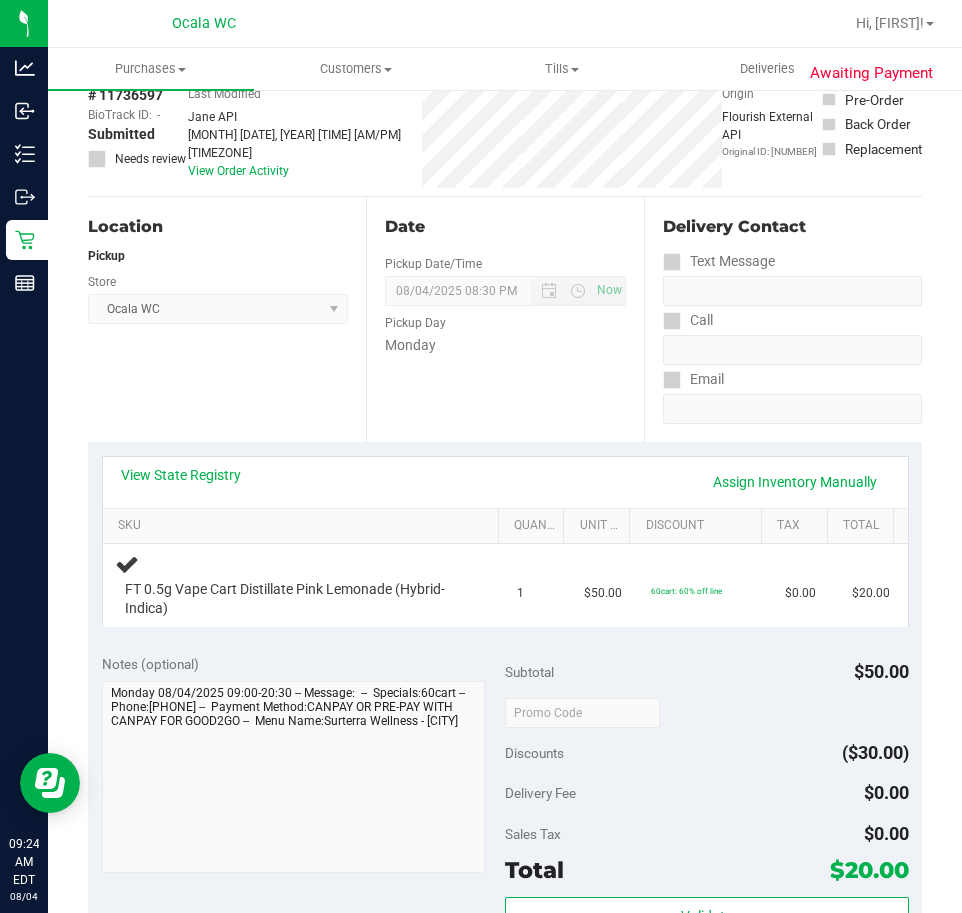 scroll, scrollTop: 0, scrollLeft: 0, axis: both 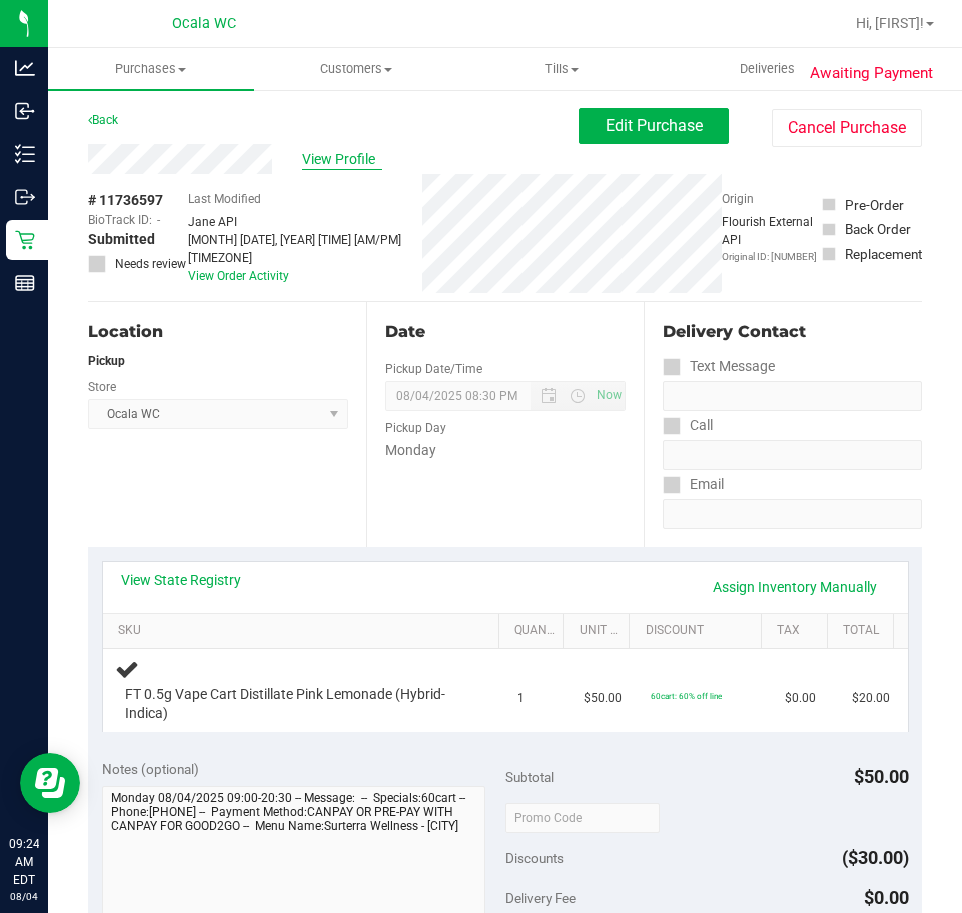 click on "View Profile" at bounding box center [342, 159] 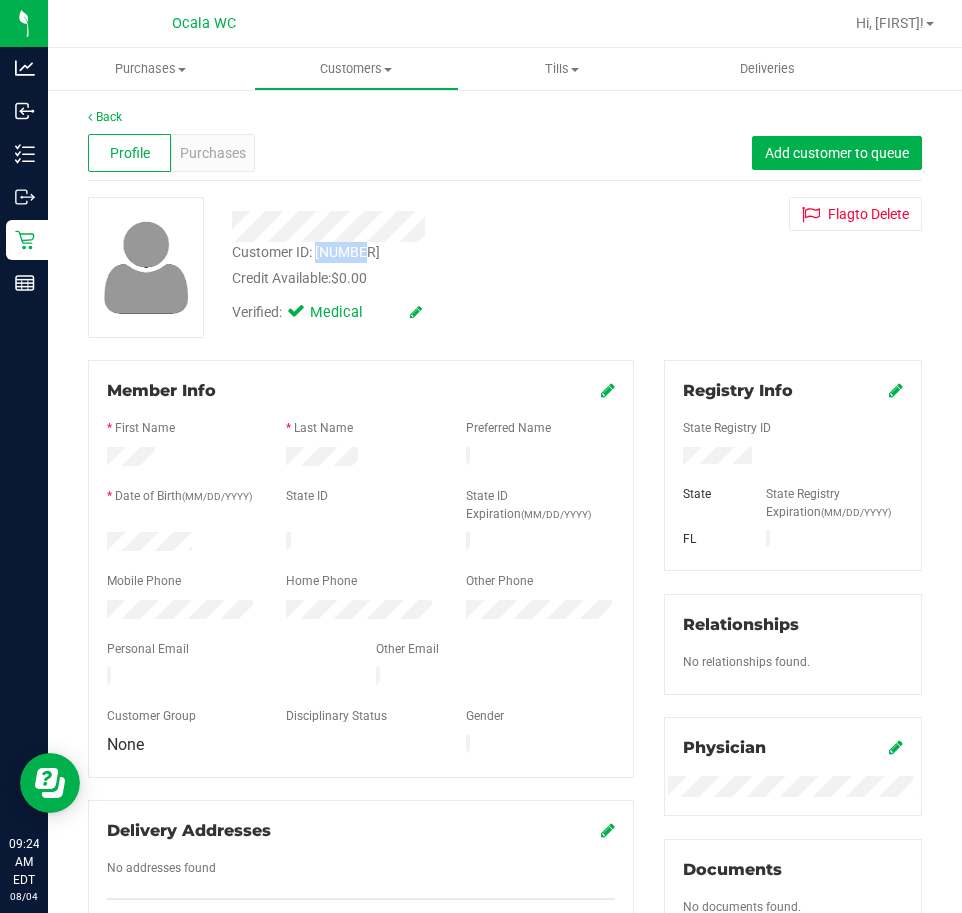 drag, startPoint x: 363, startPoint y: 251, endPoint x: 317, endPoint y: 254, distance: 46.09772 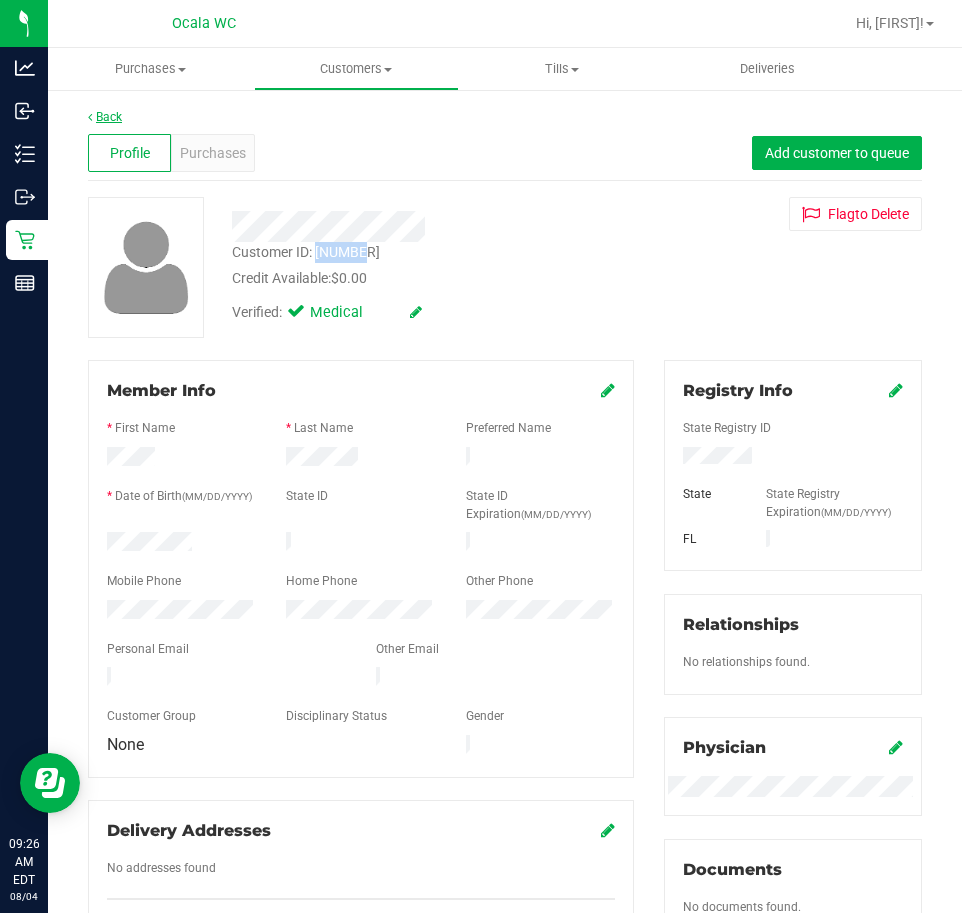 click on "Back" at bounding box center (105, 117) 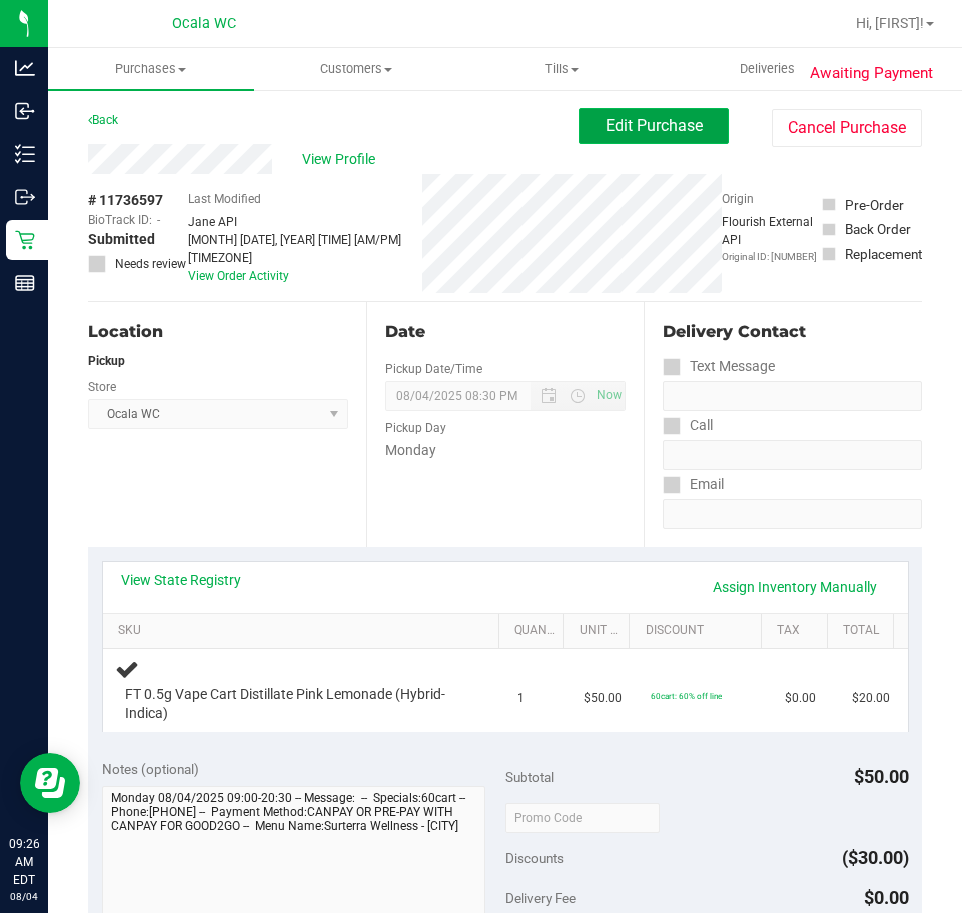 click on "Edit Purchase" at bounding box center (654, 125) 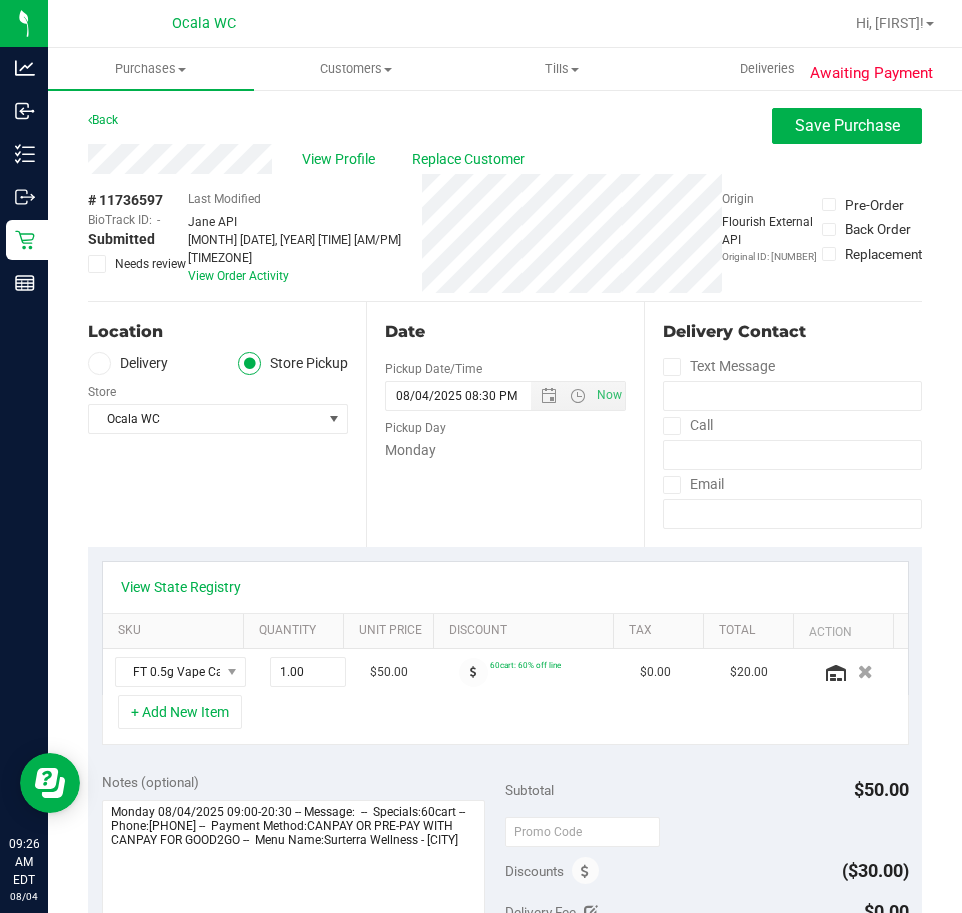 click at bounding box center [97, 264] 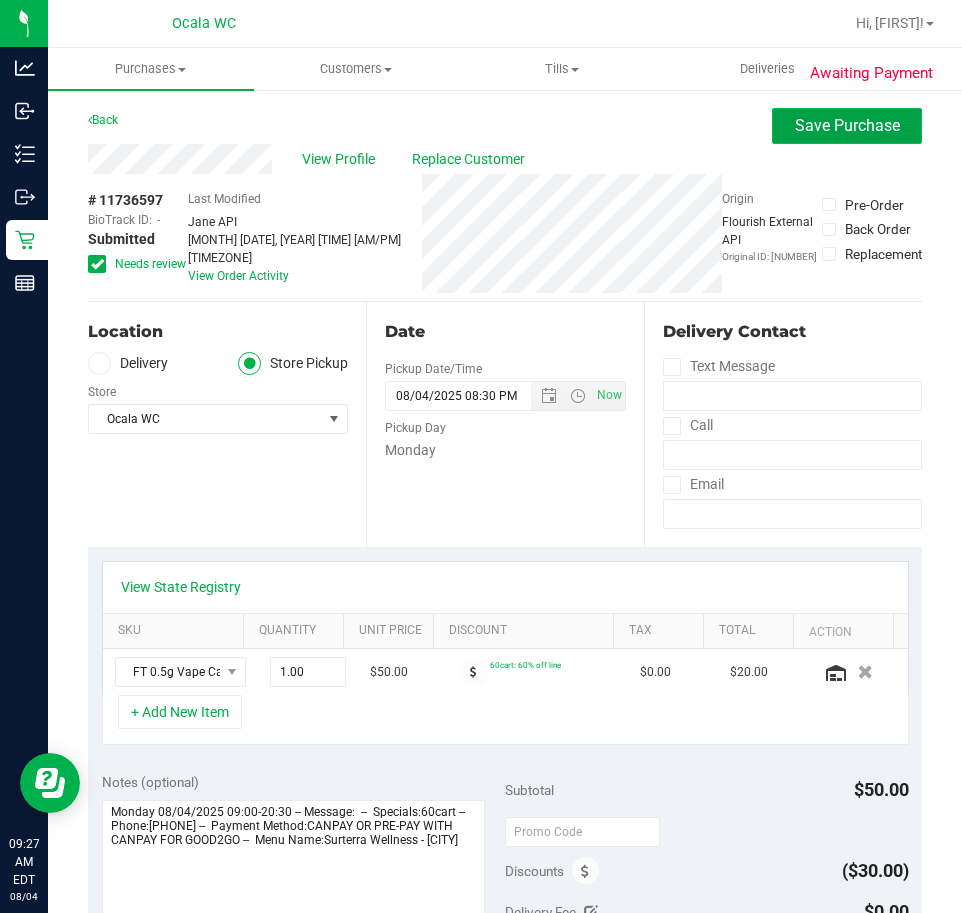 click on "Save Purchase" at bounding box center [847, 126] 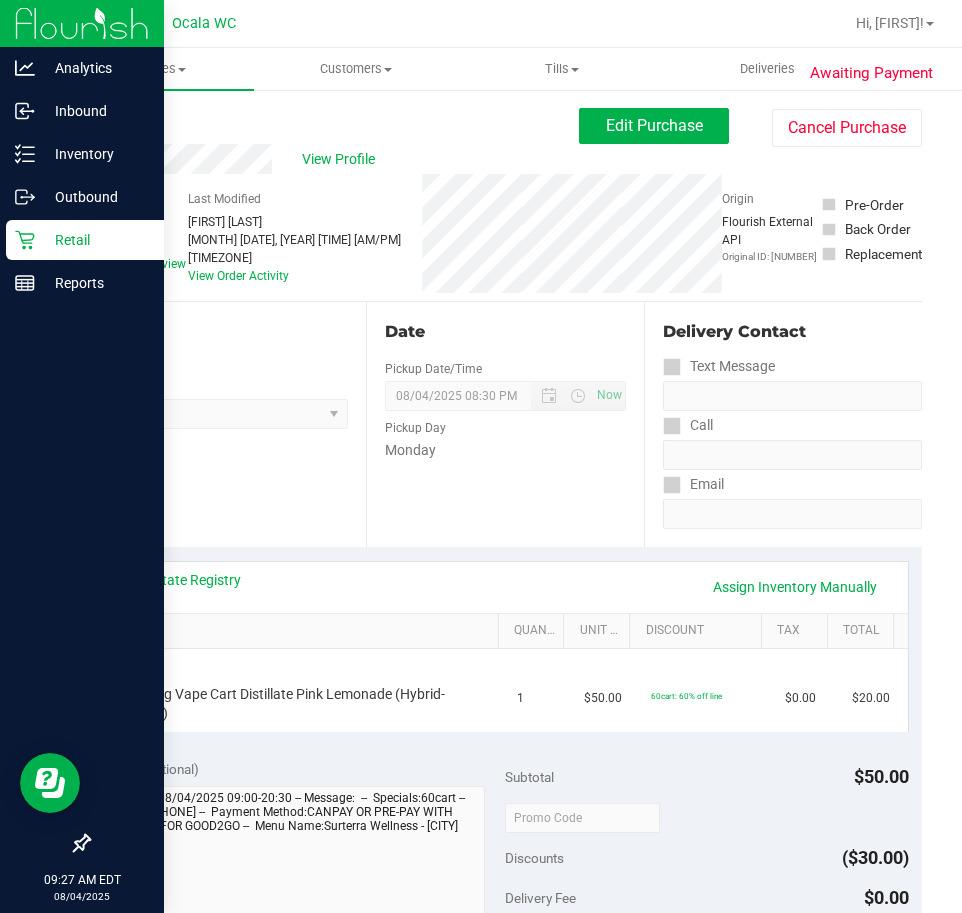 click on "Retail" at bounding box center [95, 240] 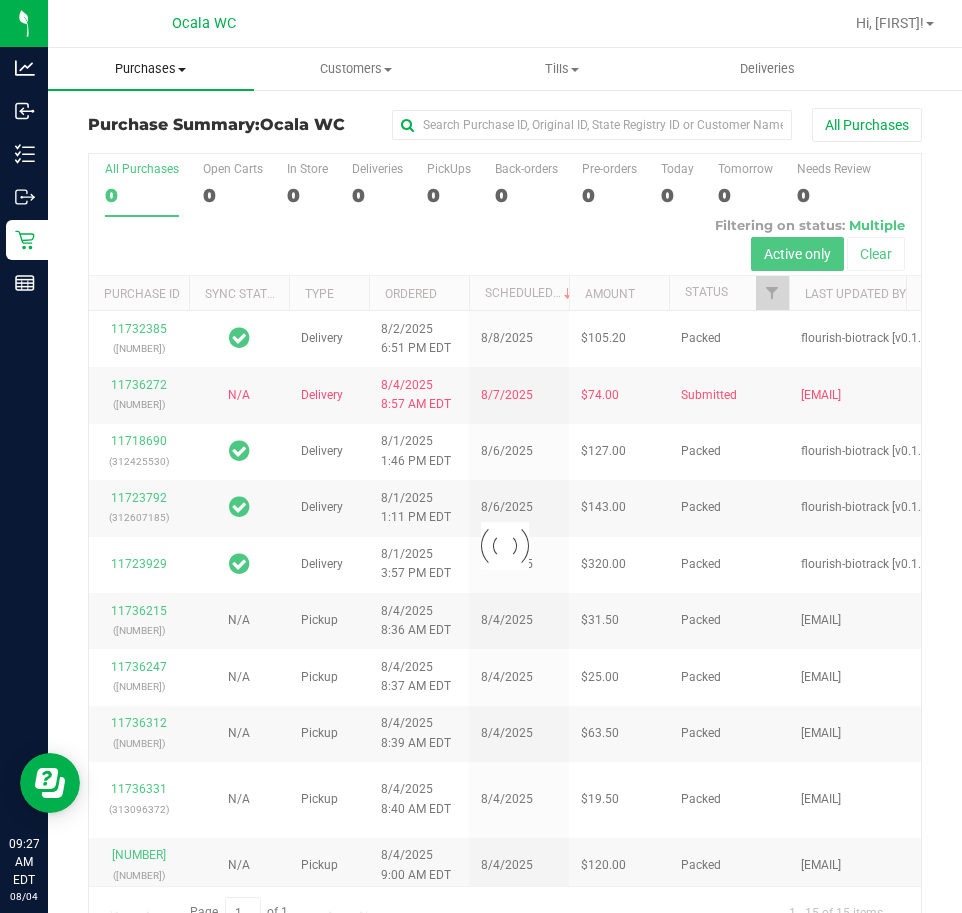 click on "Purchases" at bounding box center [151, 69] 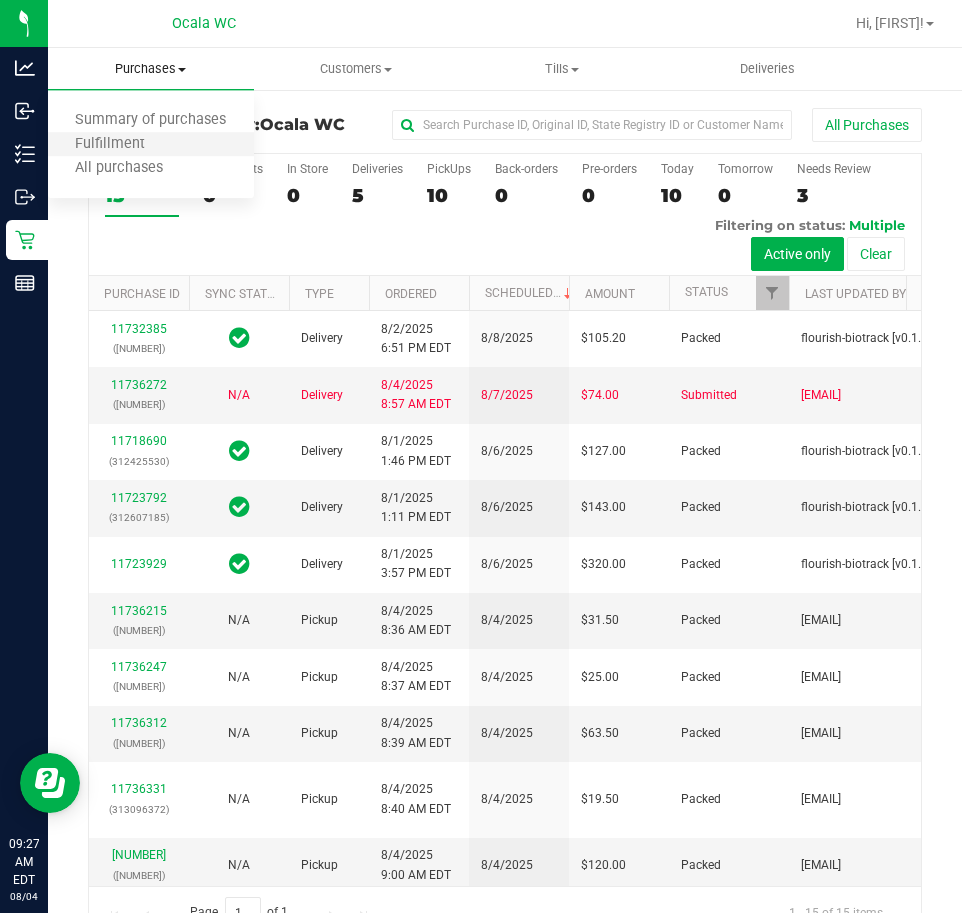 click on "Fulfillment" at bounding box center [151, 145] 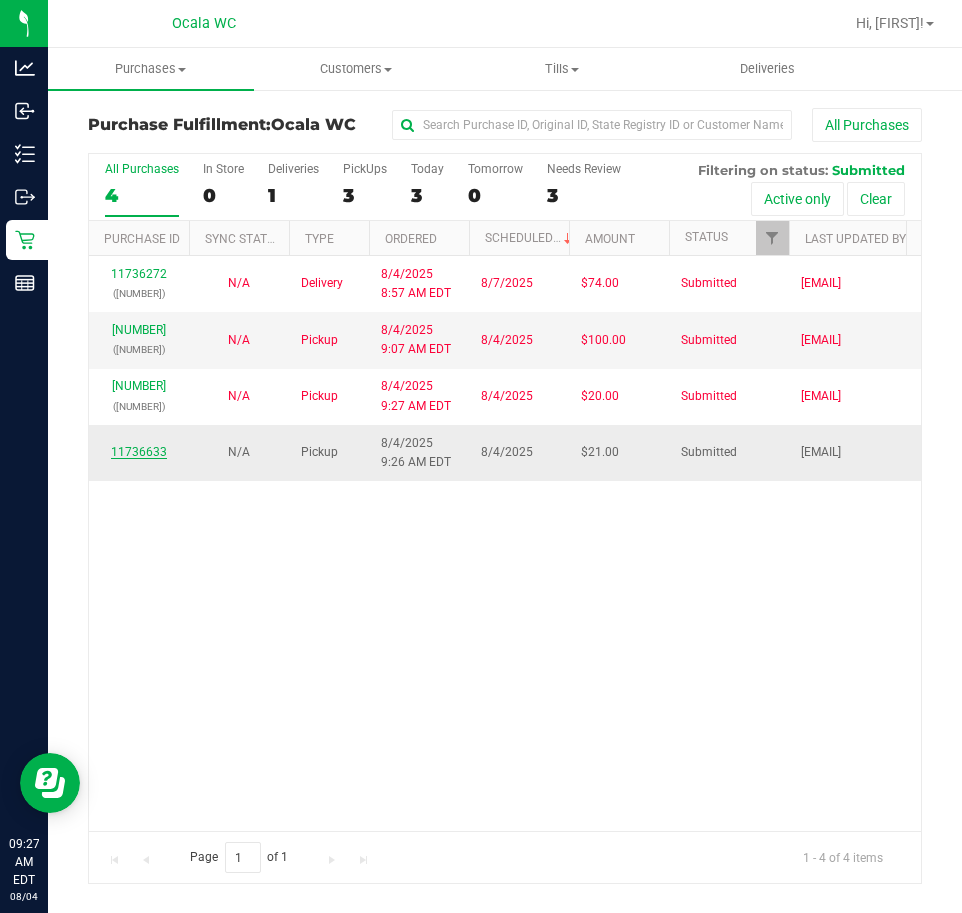 click on "11736633" at bounding box center (139, 452) 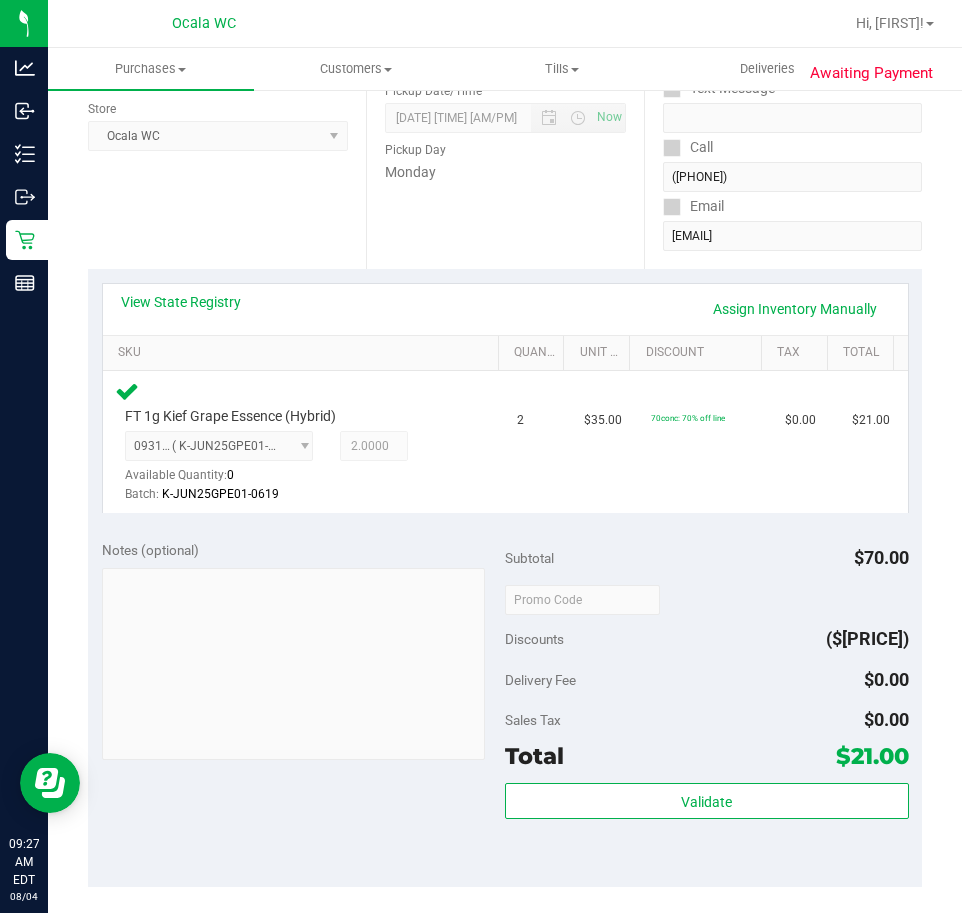 scroll, scrollTop: 300, scrollLeft: 0, axis: vertical 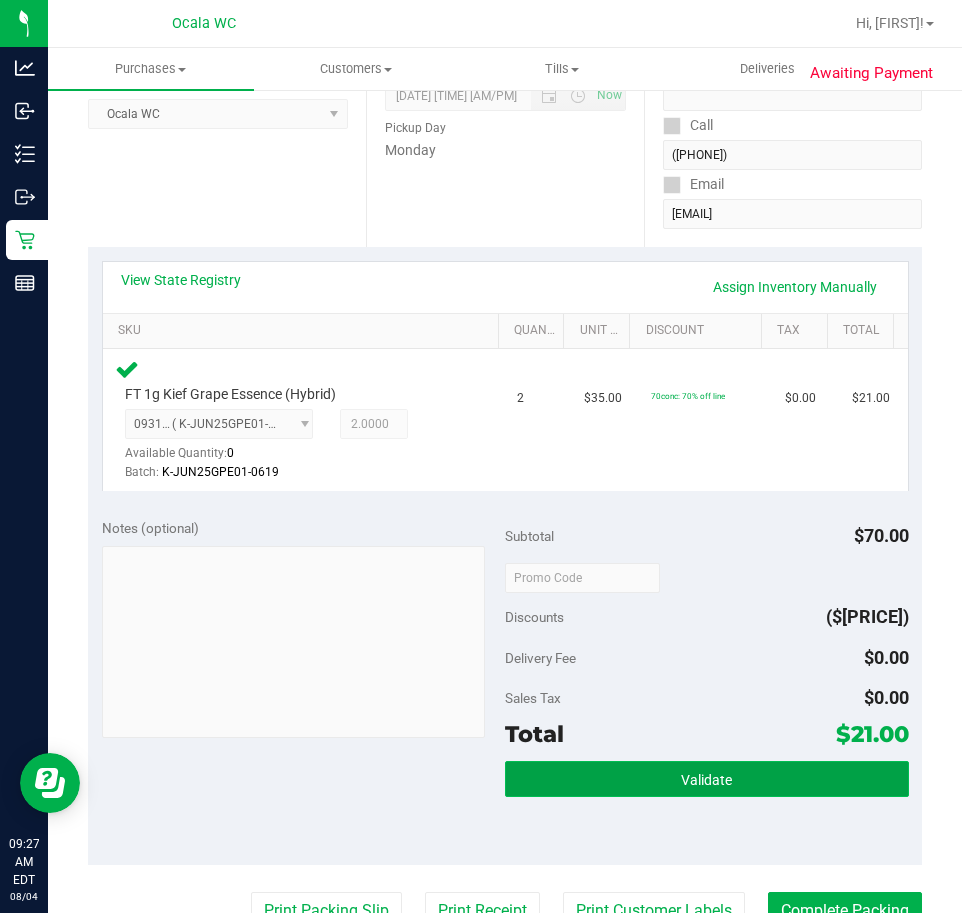 click on "Validate" at bounding box center (706, 780) 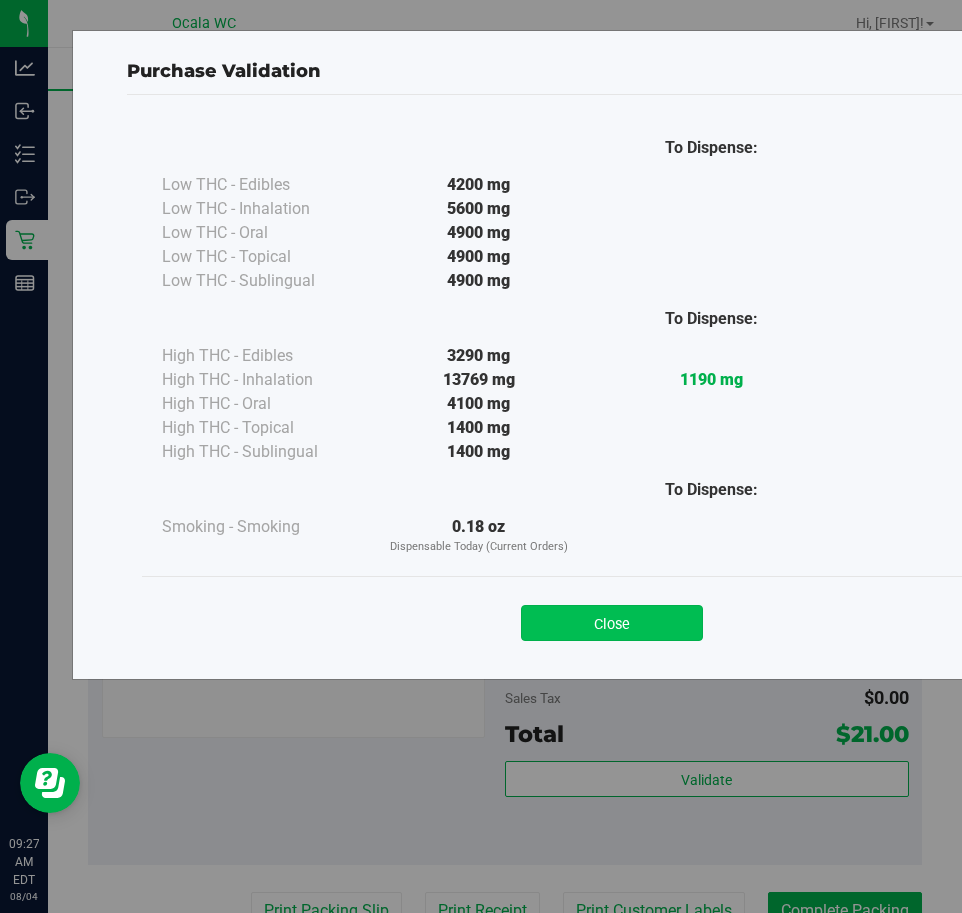 click on "Close" at bounding box center (612, 623) 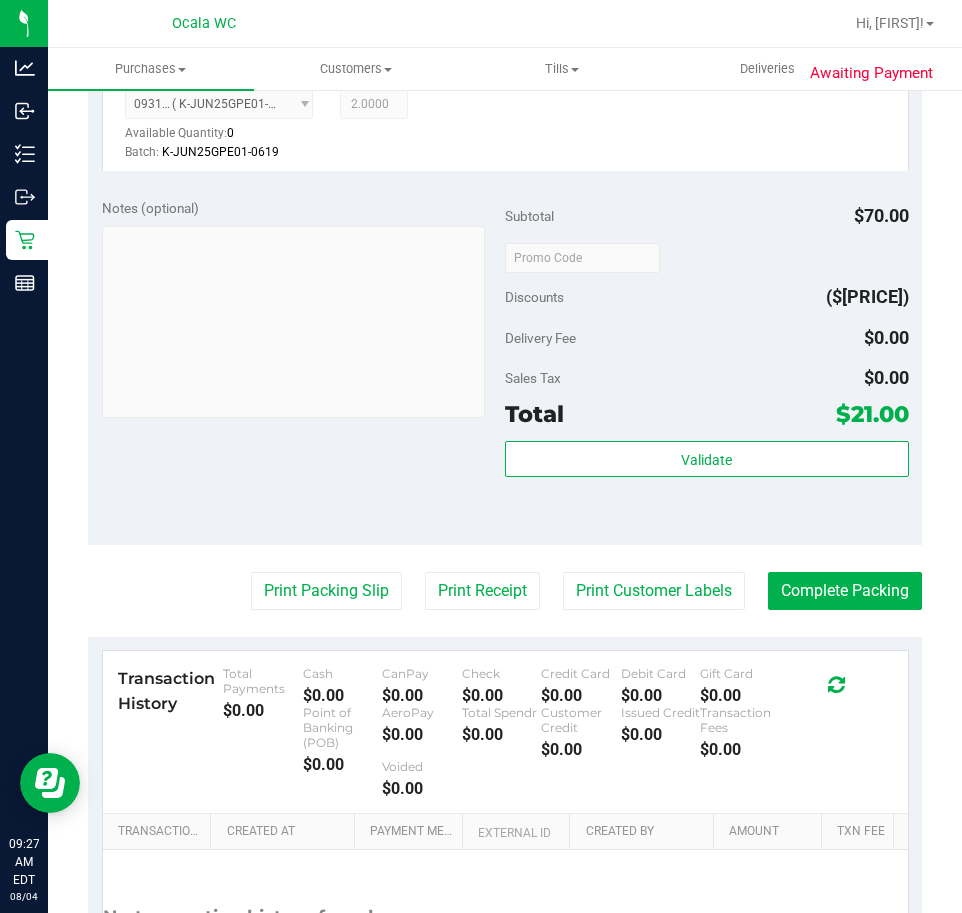 scroll, scrollTop: 700, scrollLeft: 0, axis: vertical 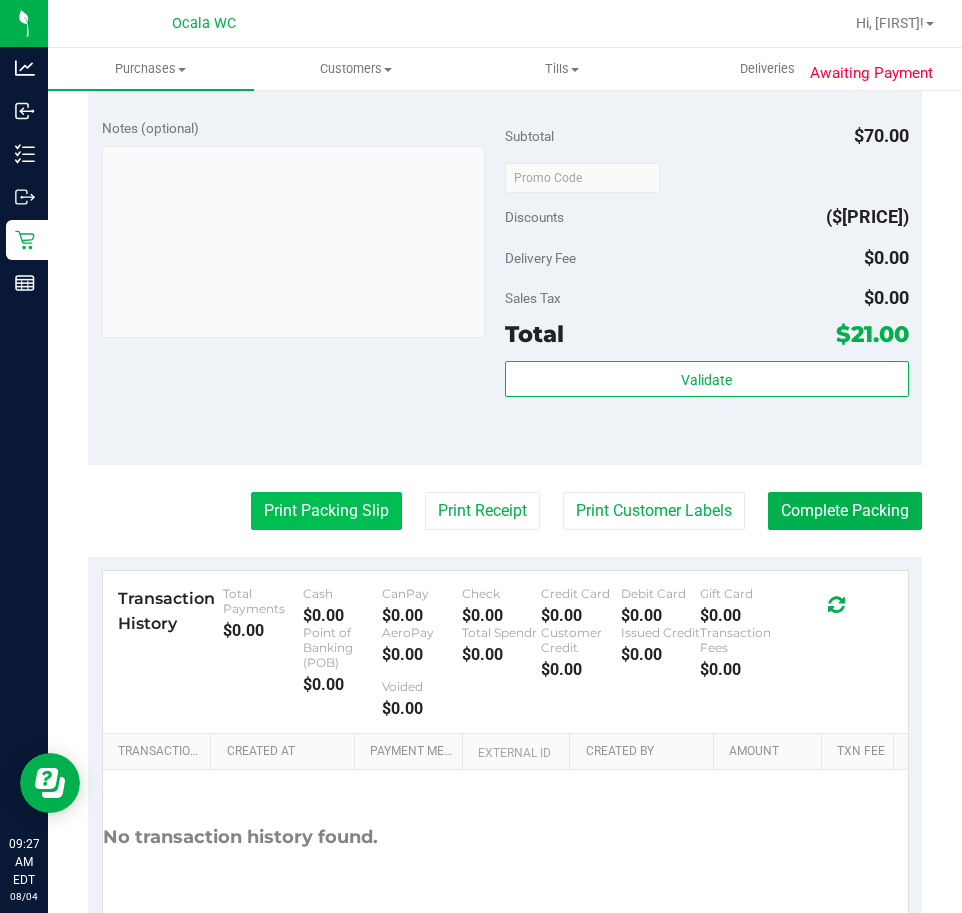 click on "Print Packing Slip" at bounding box center (326, 511) 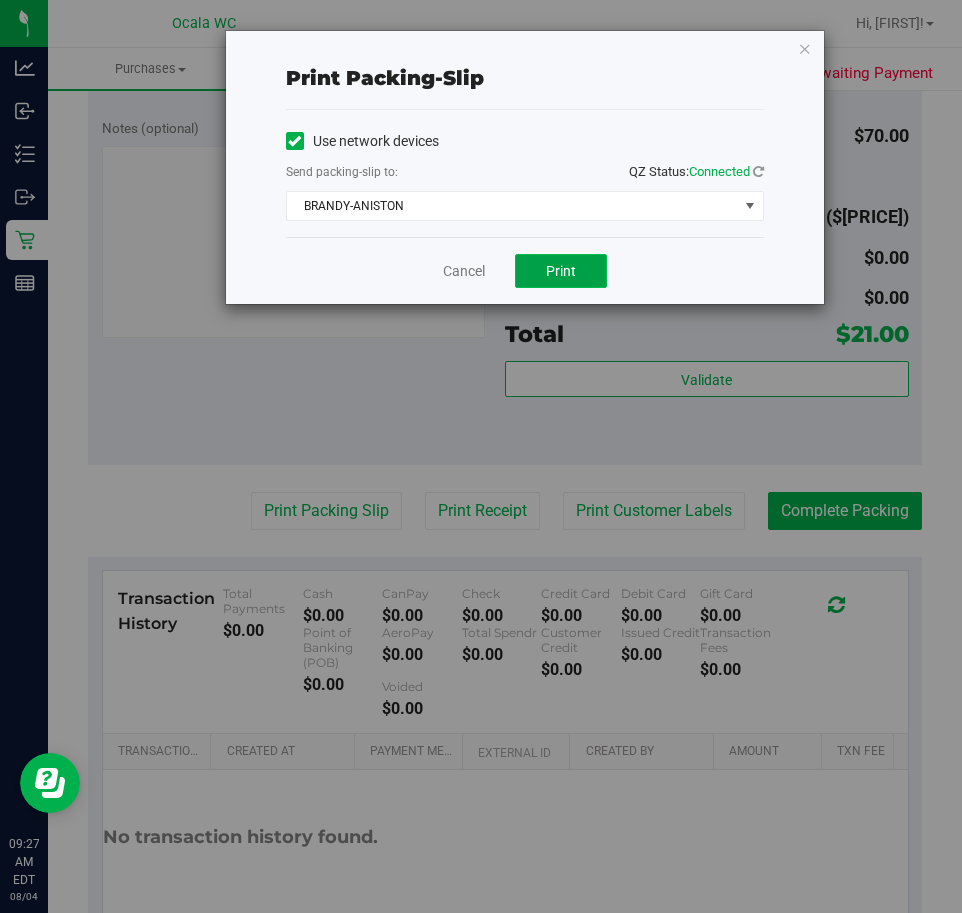 click on "Print" at bounding box center [561, 271] 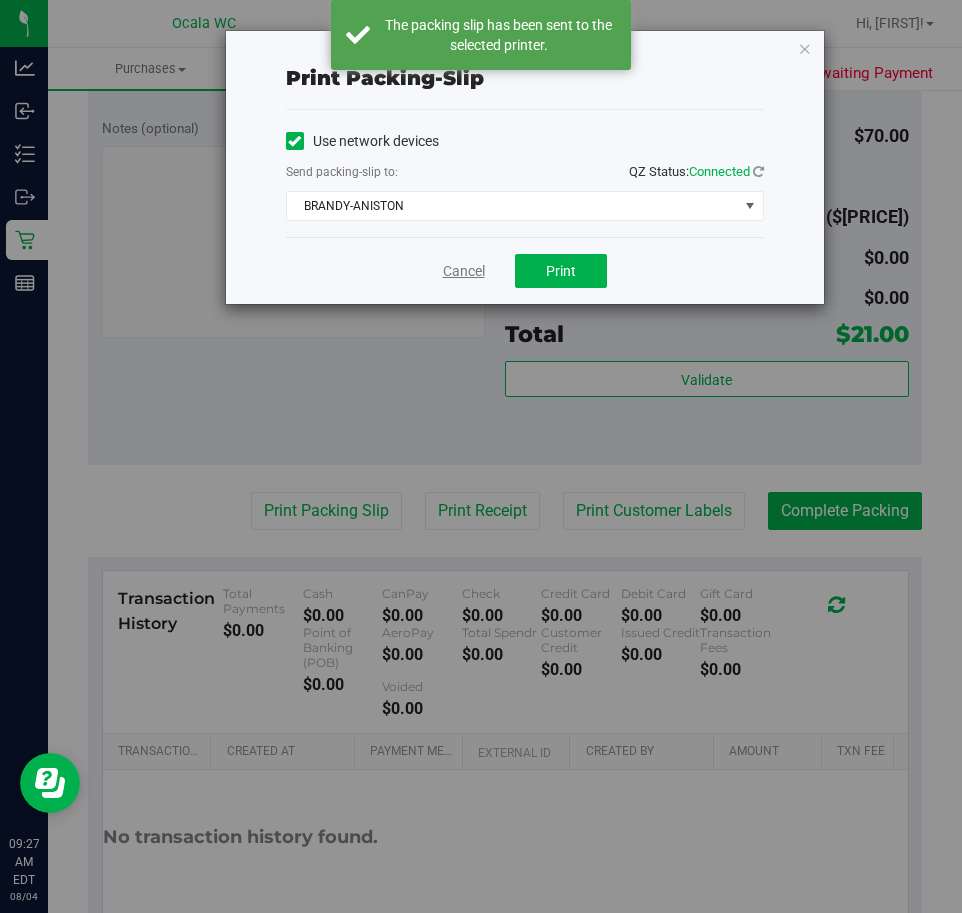 click on "Cancel" at bounding box center (464, 271) 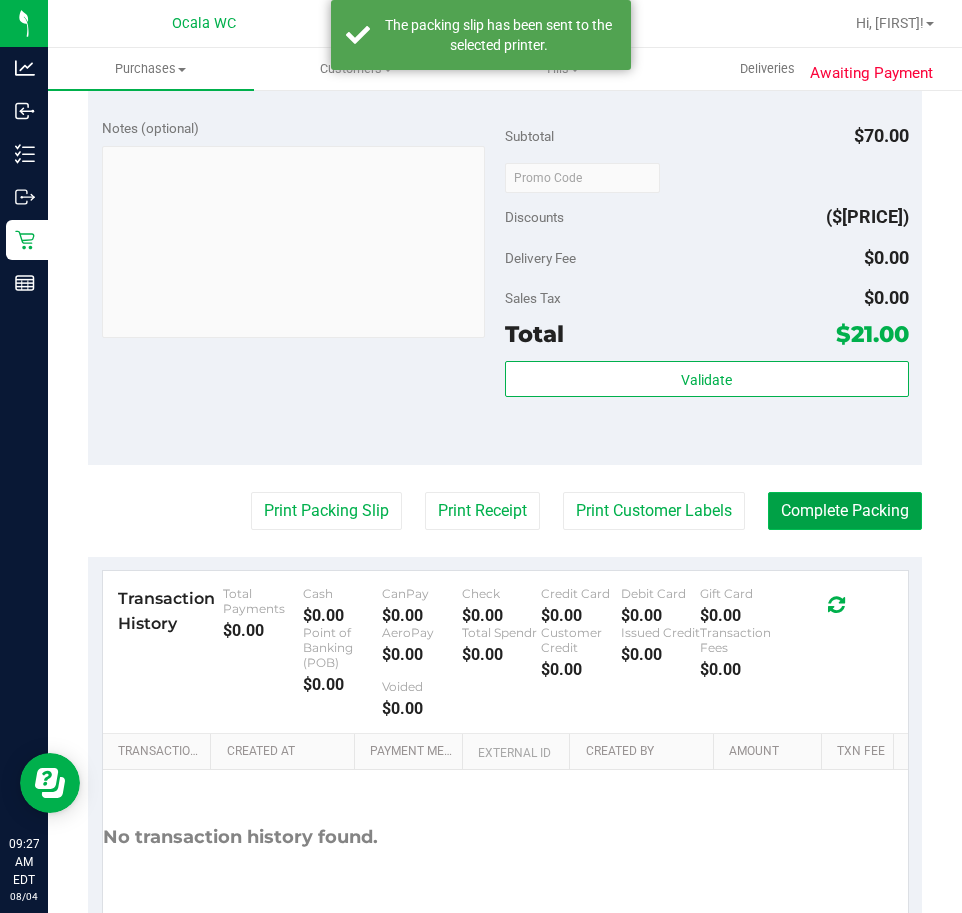 click on "Complete Packing" at bounding box center (845, 511) 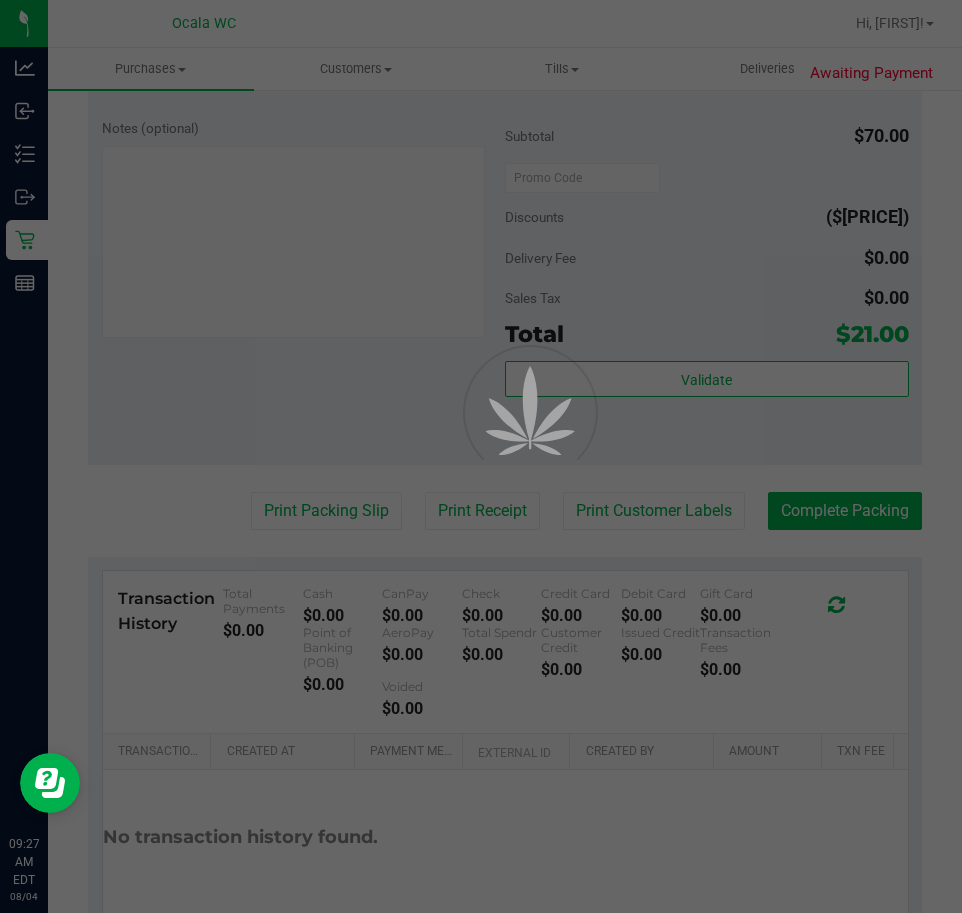 scroll, scrollTop: 0, scrollLeft: 0, axis: both 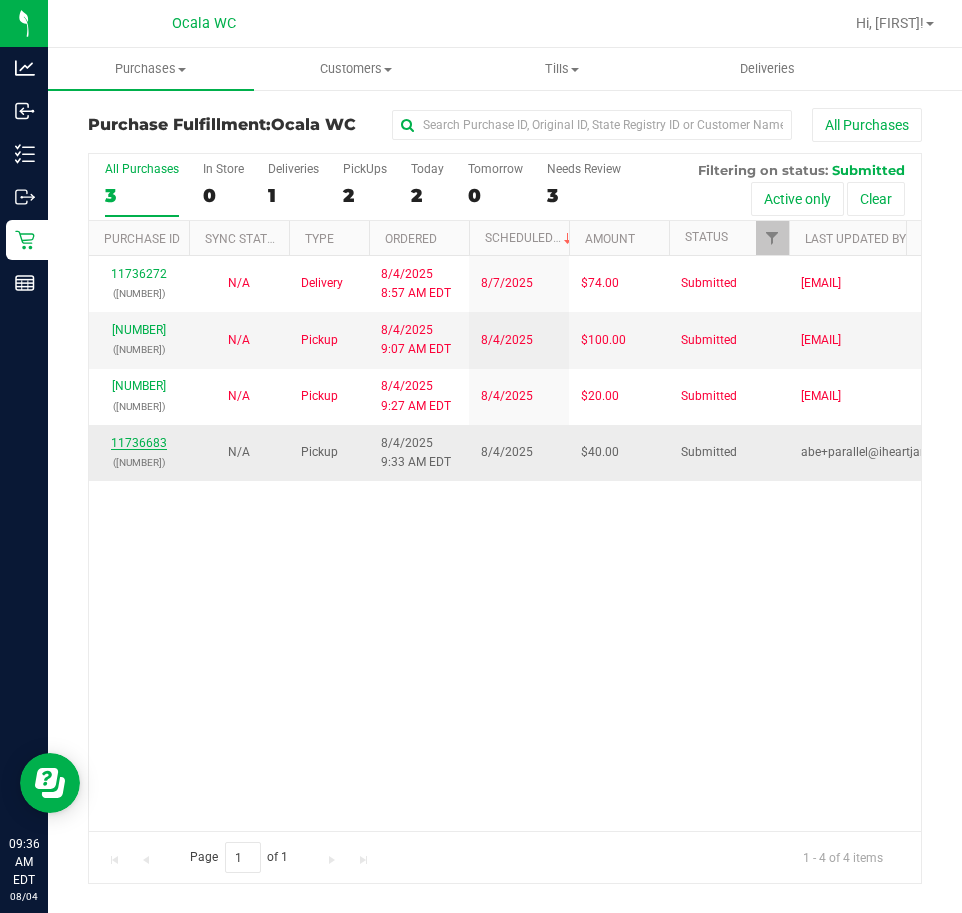 click on "11736683" at bounding box center (139, 443) 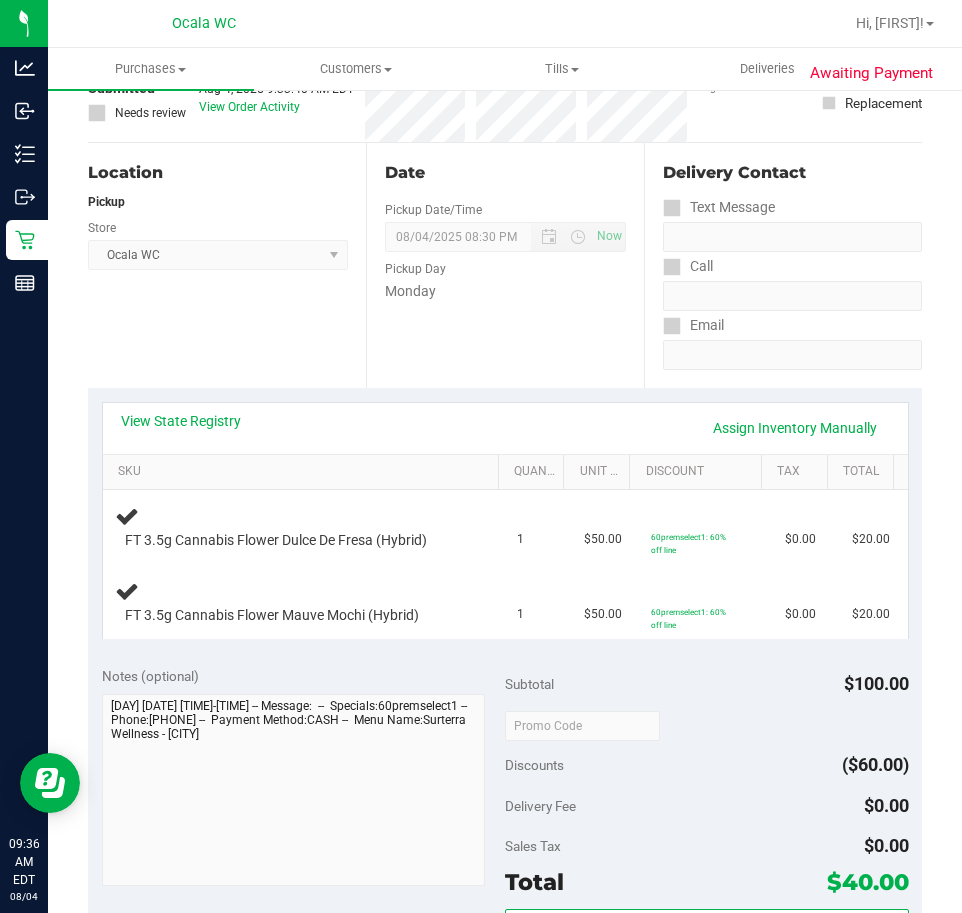 scroll, scrollTop: 200, scrollLeft: 0, axis: vertical 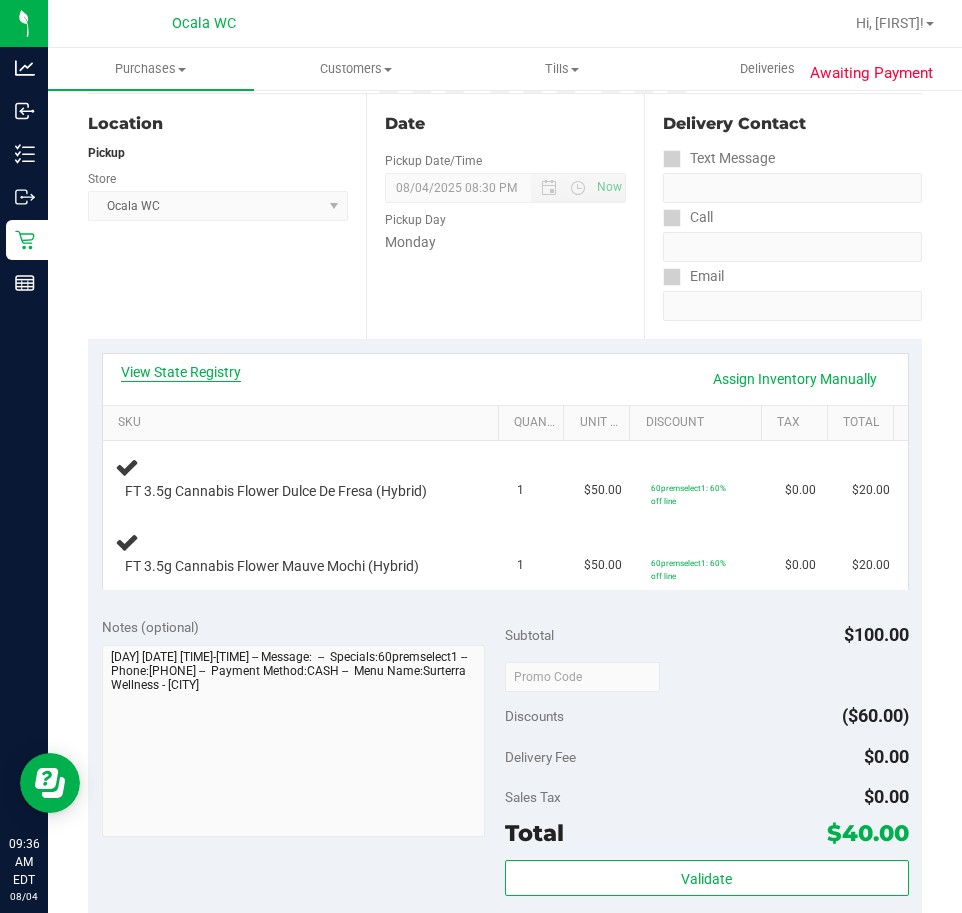 click on "View State Registry" at bounding box center (181, 372) 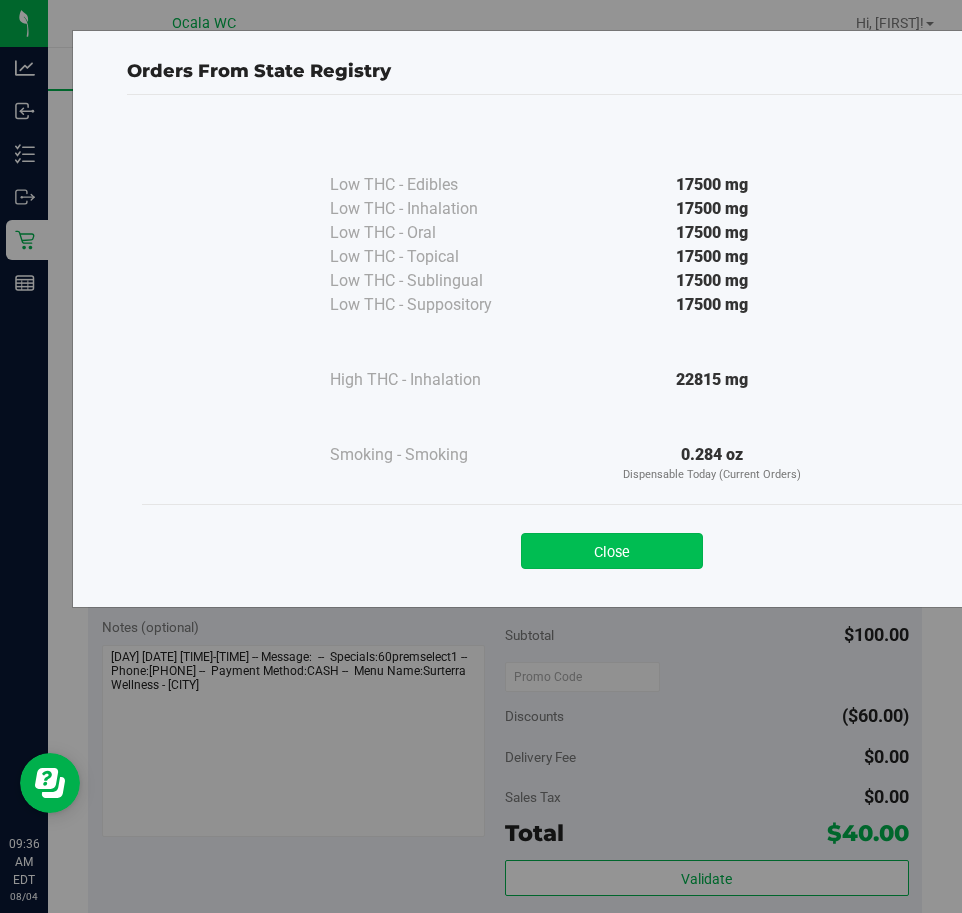 click on "Close" at bounding box center [612, 551] 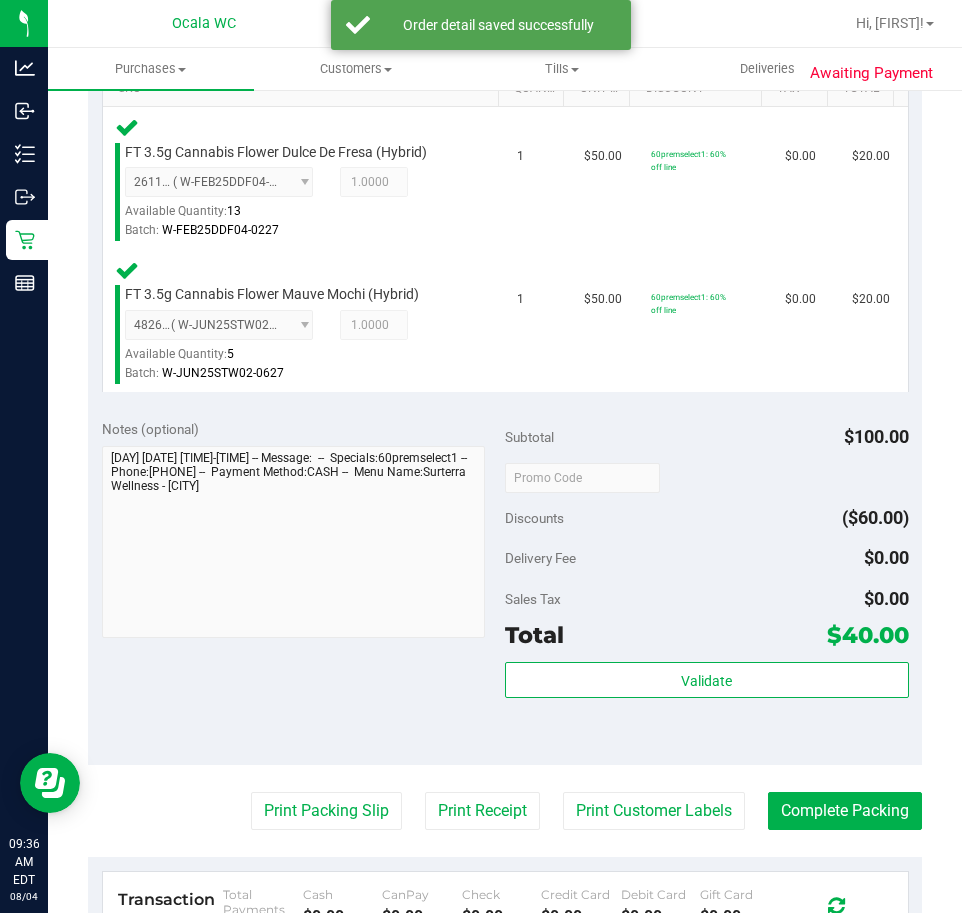scroll, scrollTop: 600, scrollLeft: 0, axis: vertical 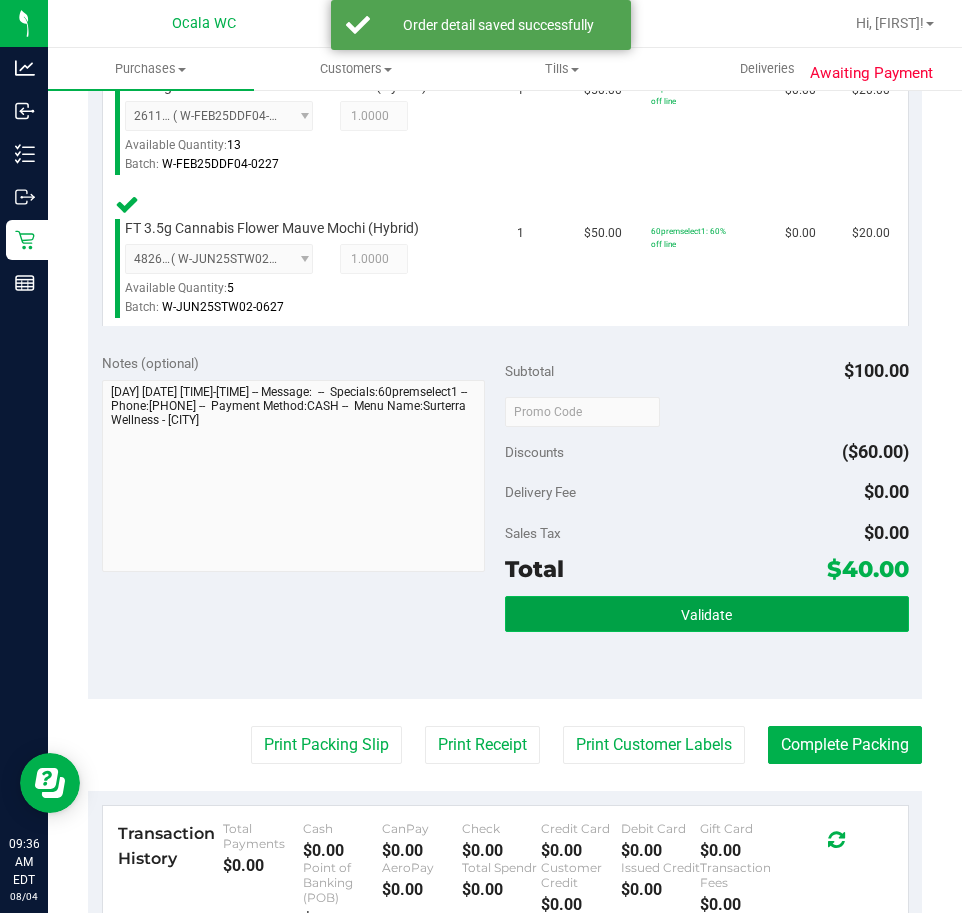 click on "Validate" at bounding box center [707, 614] 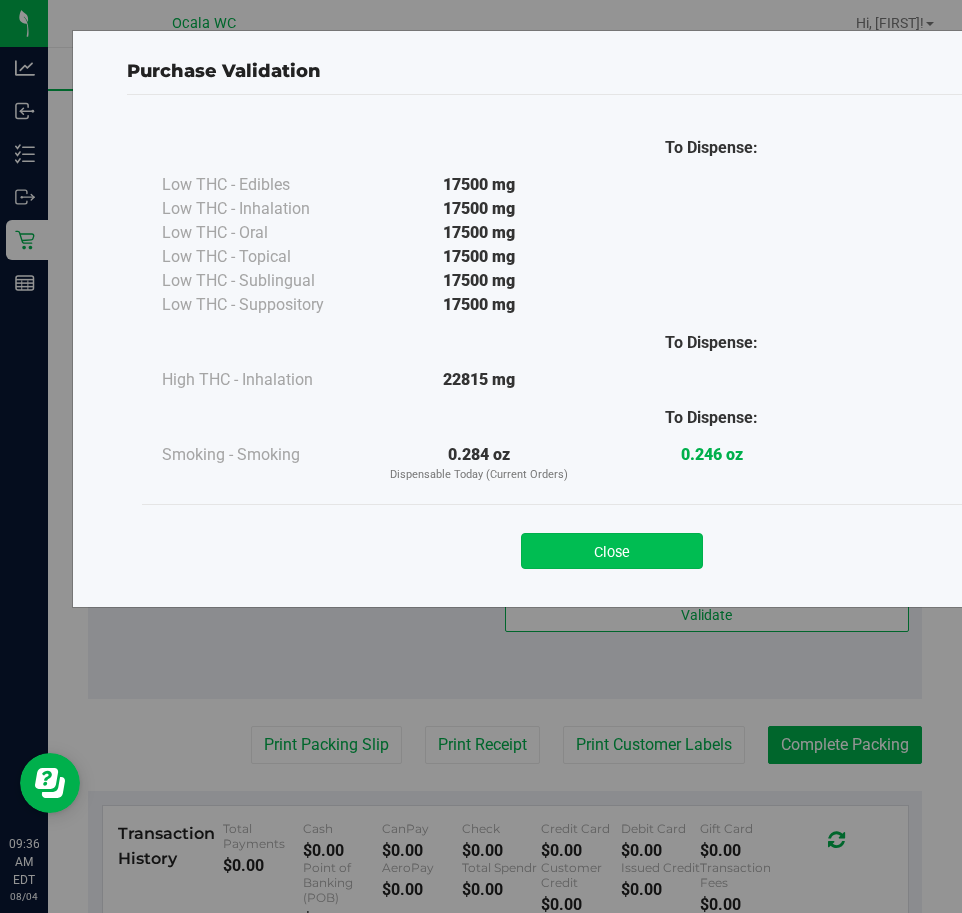 click on "Close" at bounding box center [612, 551] 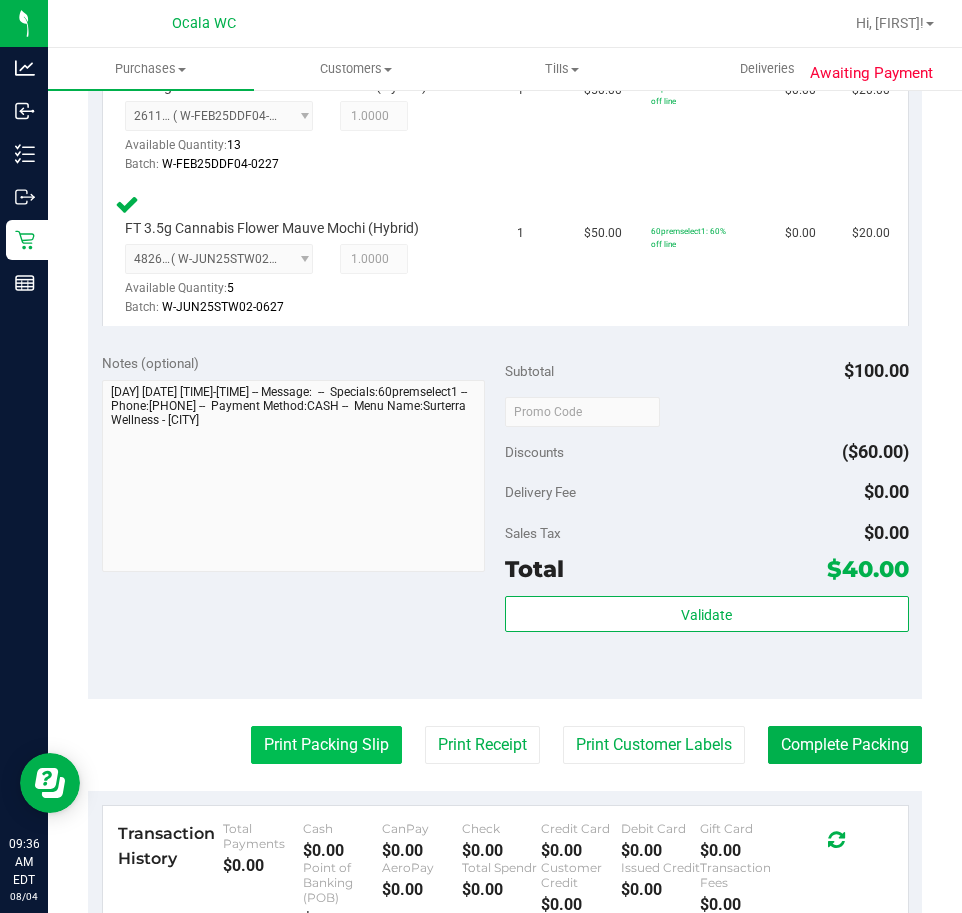 click on "Print Packing Slip" at bounding box center [326, 745] 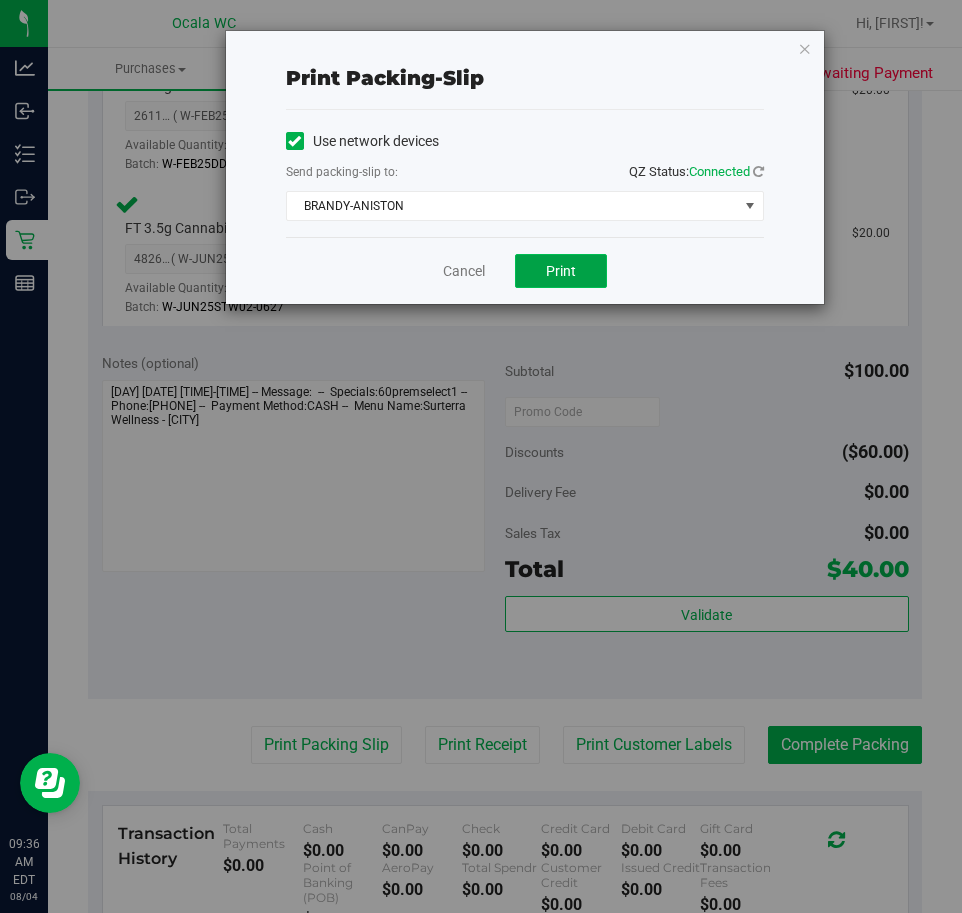 click on "Print" at bounding box center [561, 271] 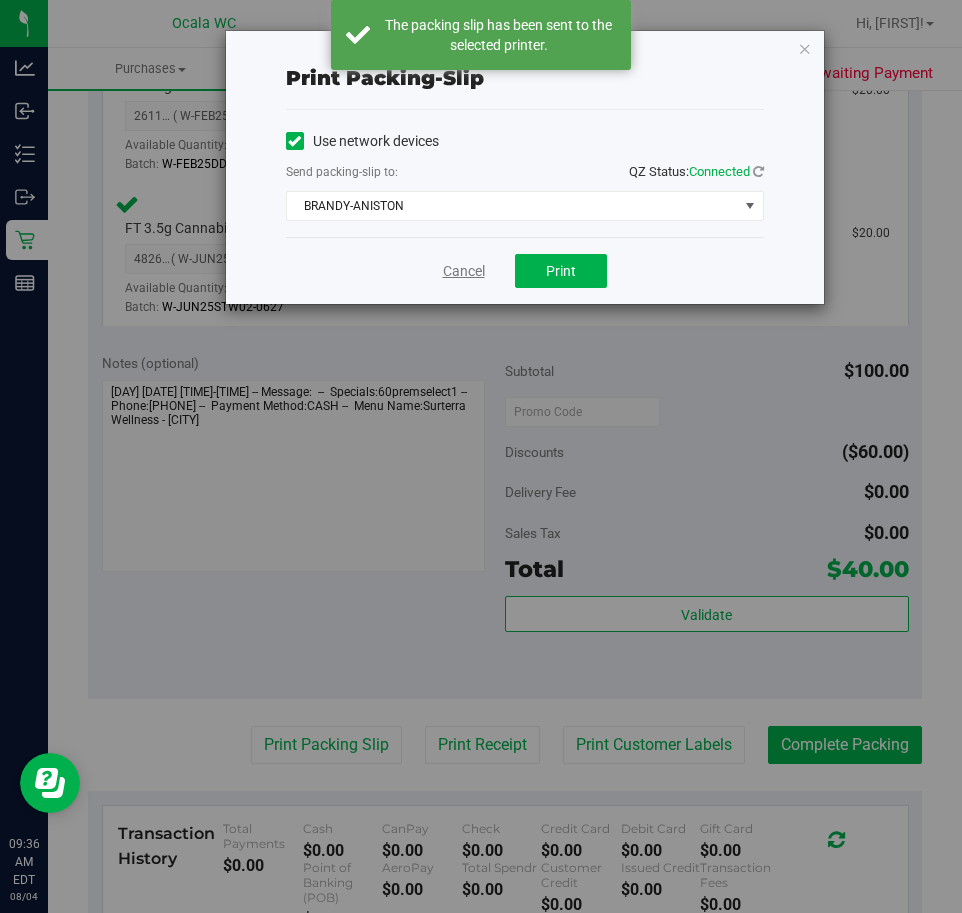 click on "Cancel" at bounding box center [464, 271] 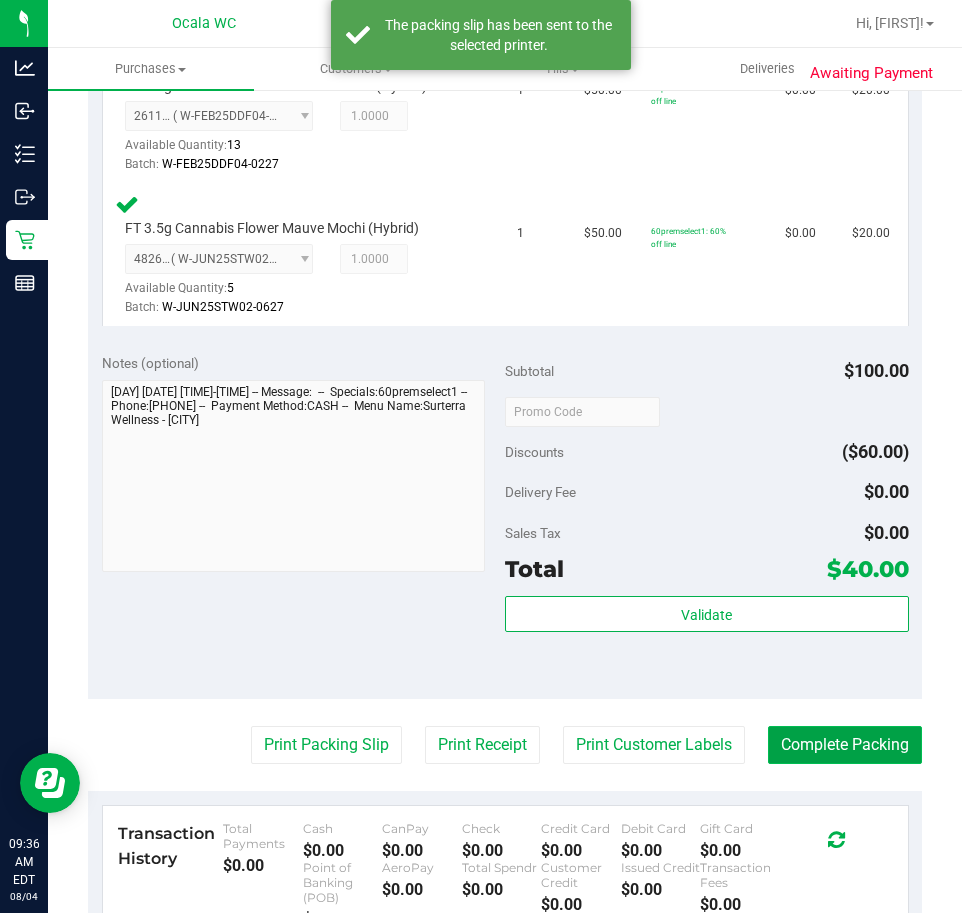 click on "Complete Packing" at bounding box center (845, 745) 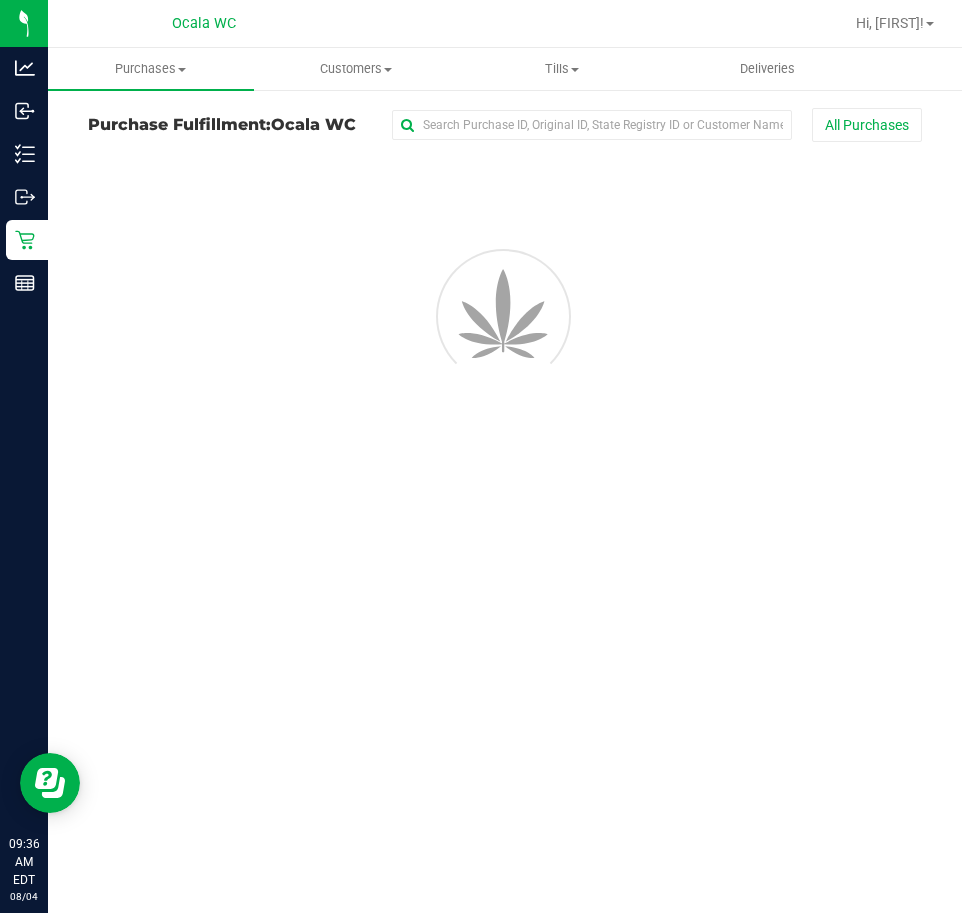 scroll, scrollTop: 0, scrollLeft: 0, axis: both 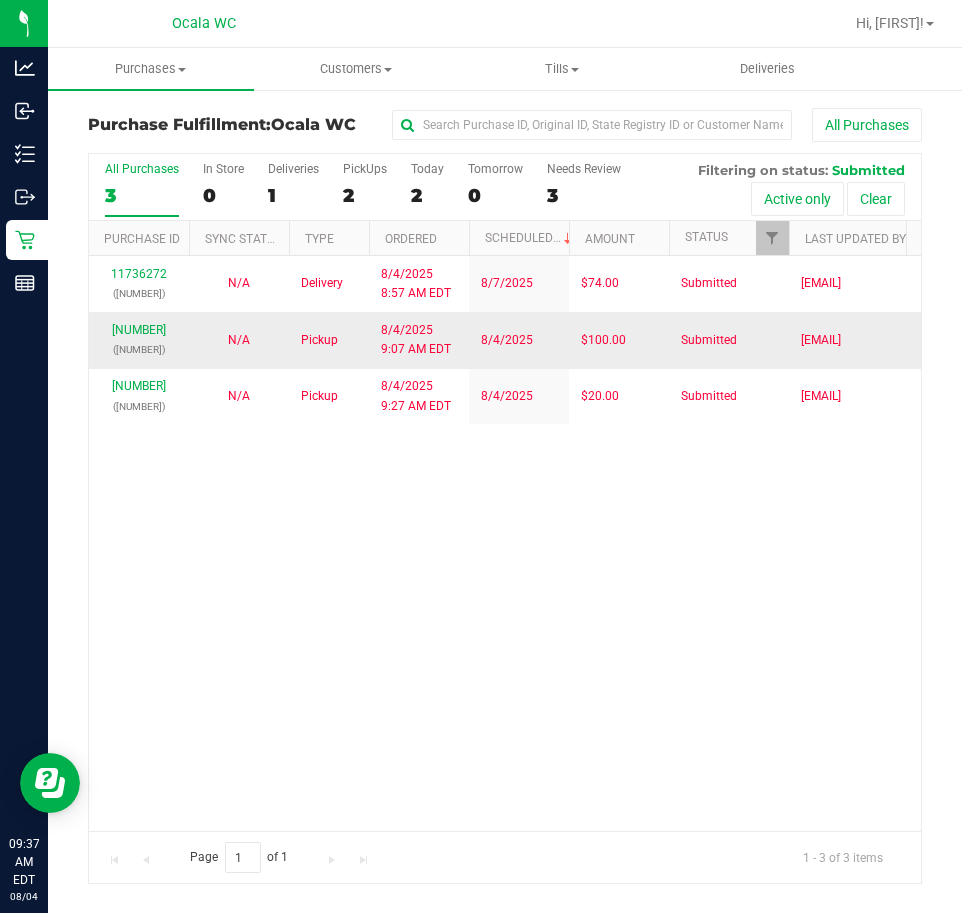 click on "11736491
(313102787)" at bounding box center (139, 340) 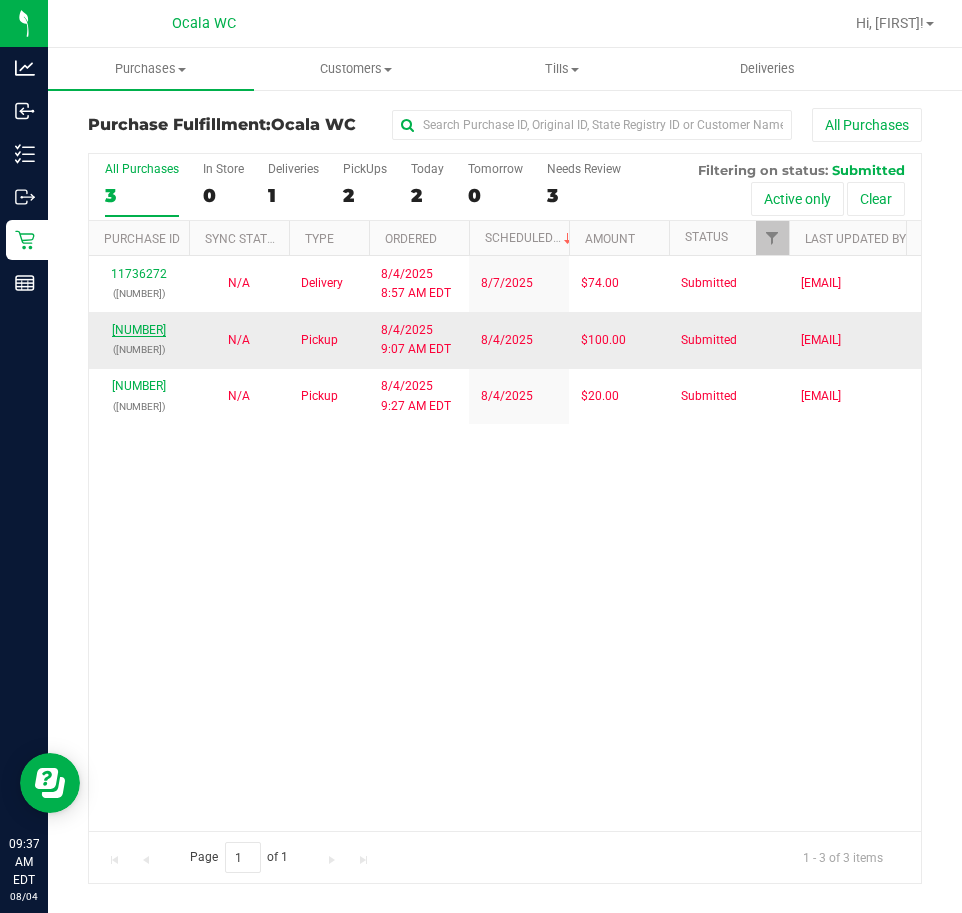 click on "[NUMBER]" at bounding box center (139, 330) 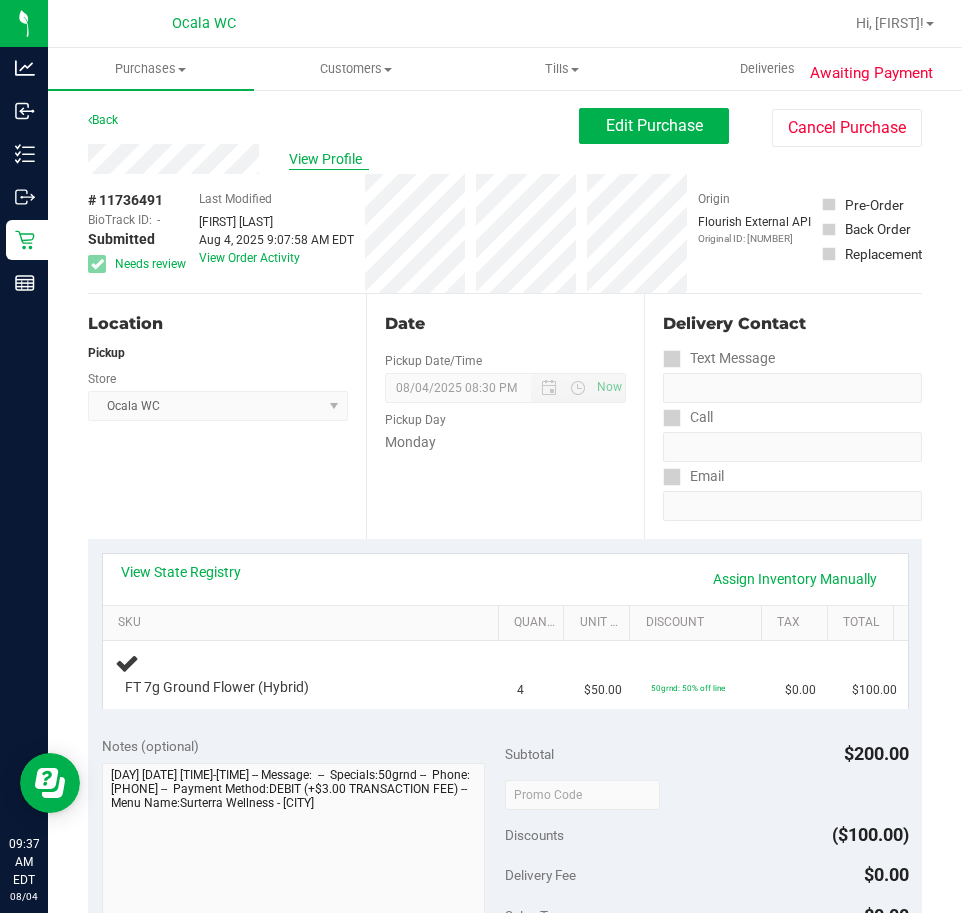 click on "View Profile" at bounding box center [329, 159] 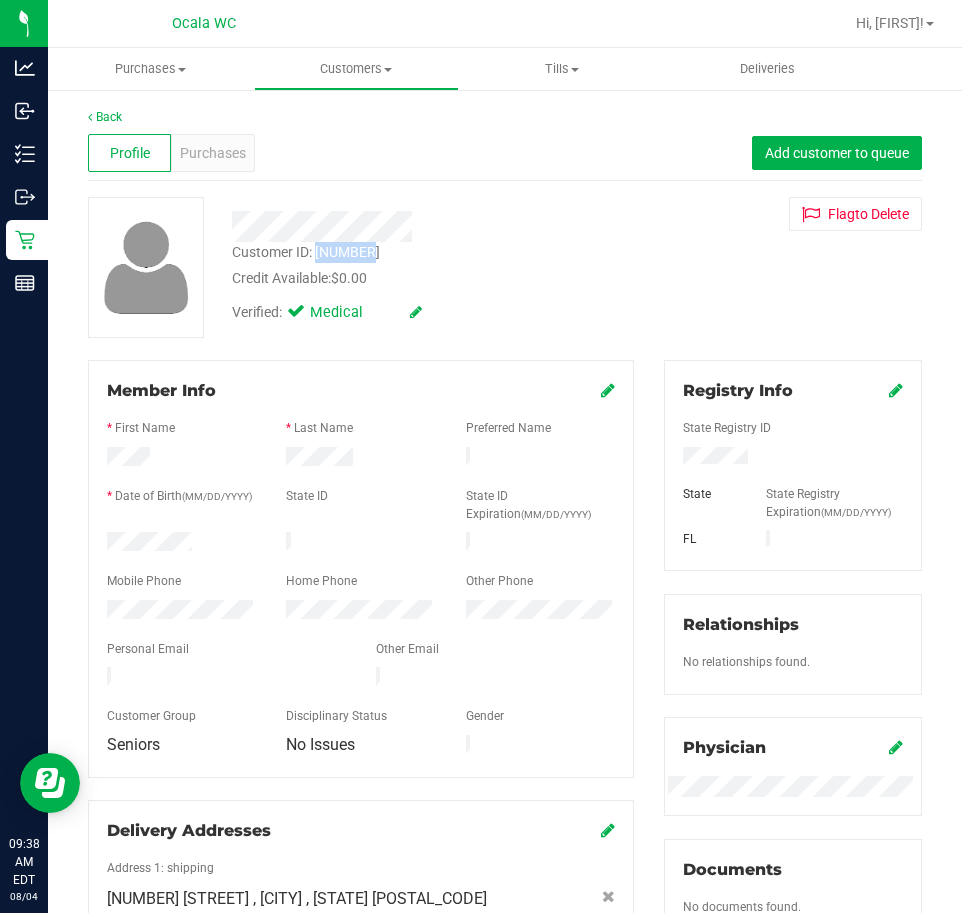 drag, startPoint x: 374, startPoint y: 244, endPoint x: 319, endPoint y: 249, distance: 55.226807 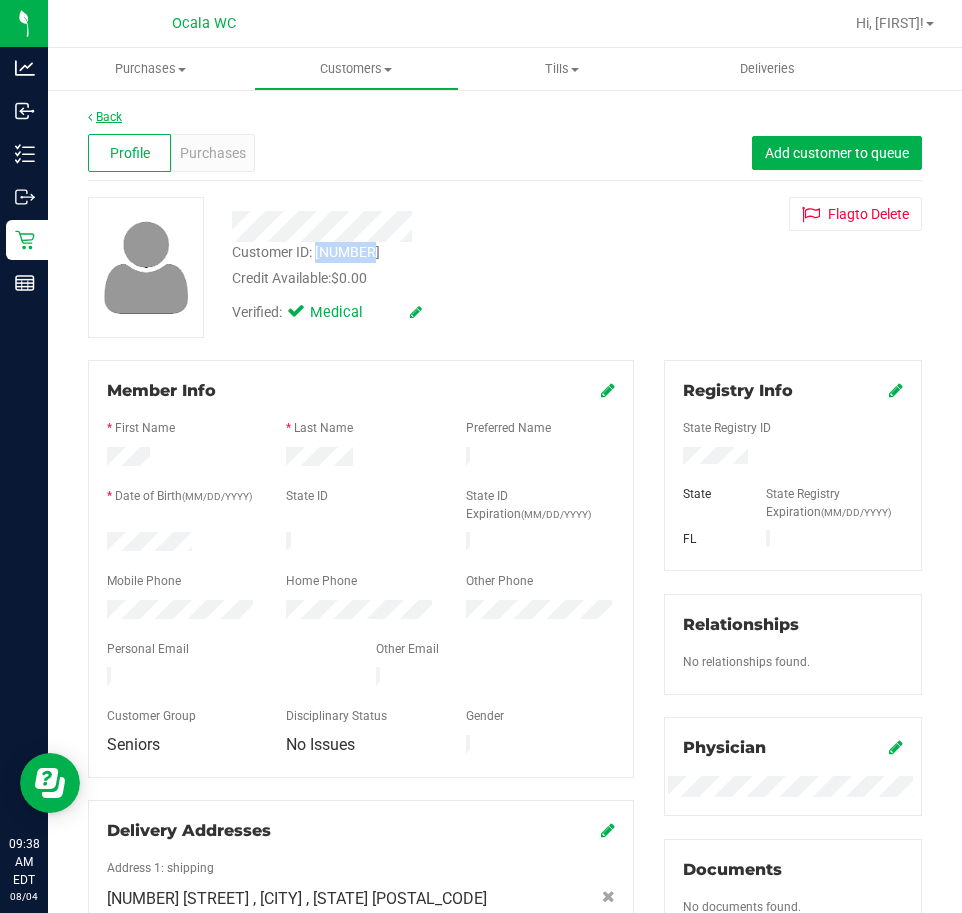 click on "Back" at bounding box center (105, 117) 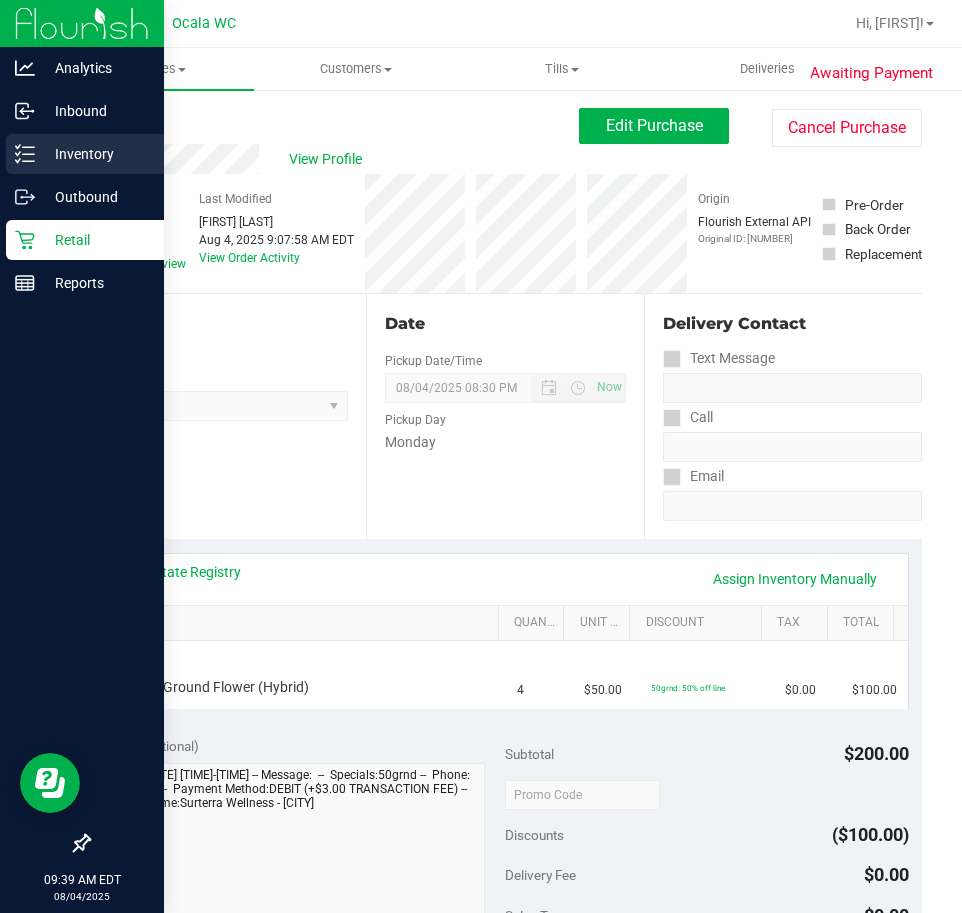 click on "Inventory" at bounding box center [85, 154] 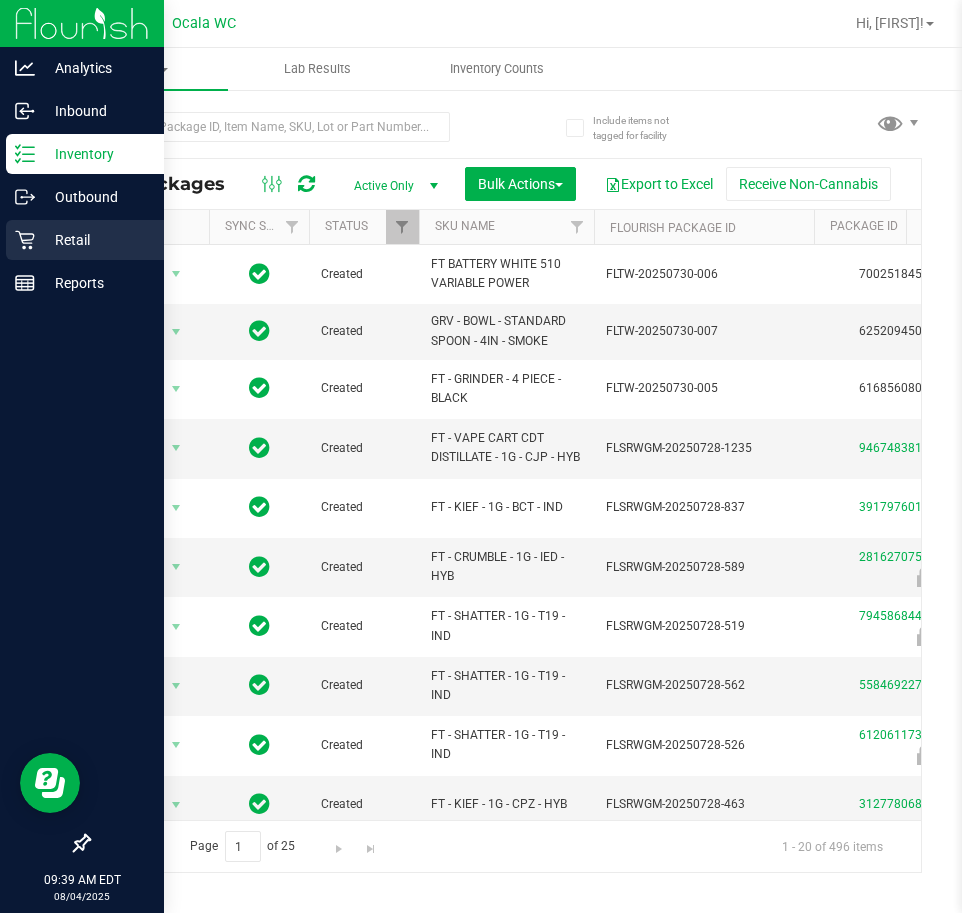 click on "Retail" at bounding box center (95, 240) 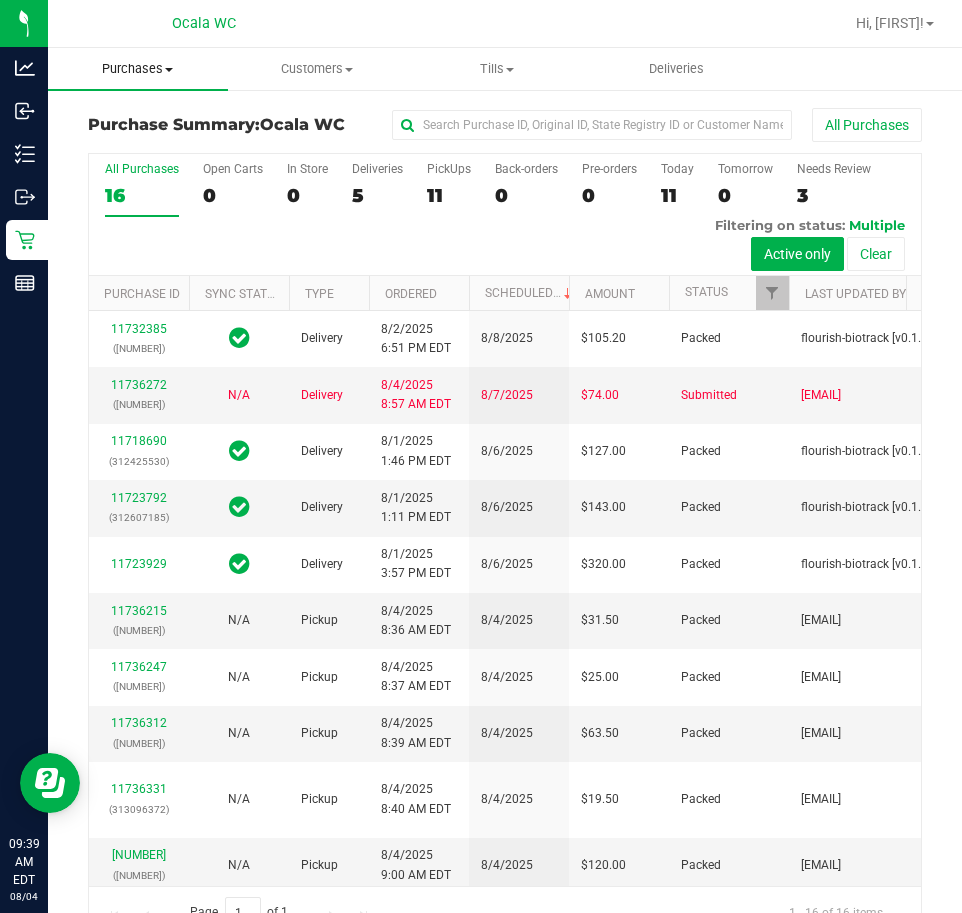 click at bounding box center [169, 70] 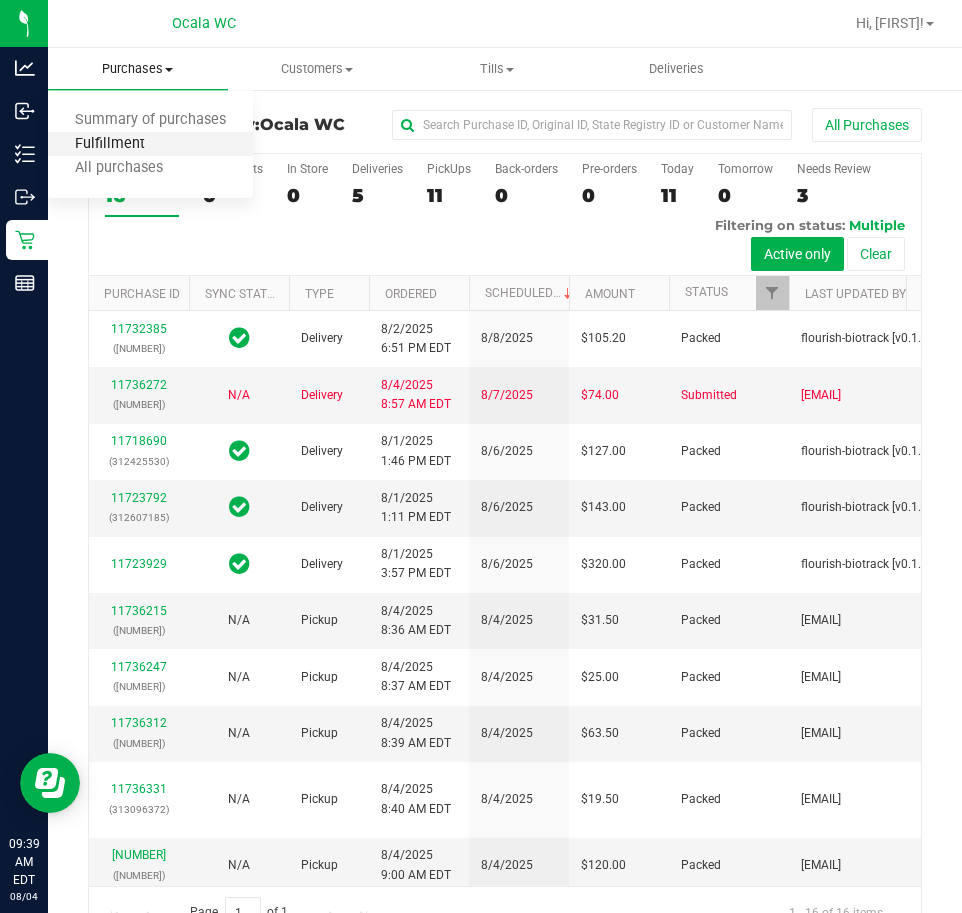 click on "Fulfillment" at bounding box center (110, 144) 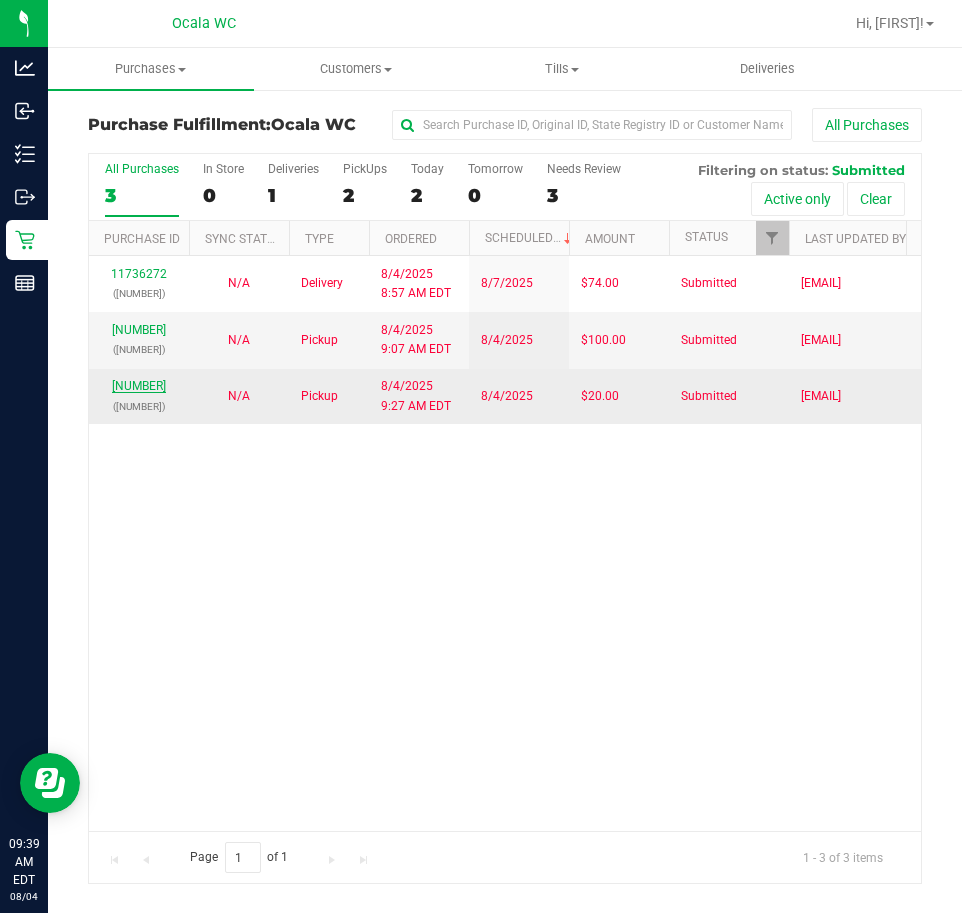 click on "[NUMBER]" at bounding box center [139, 386] 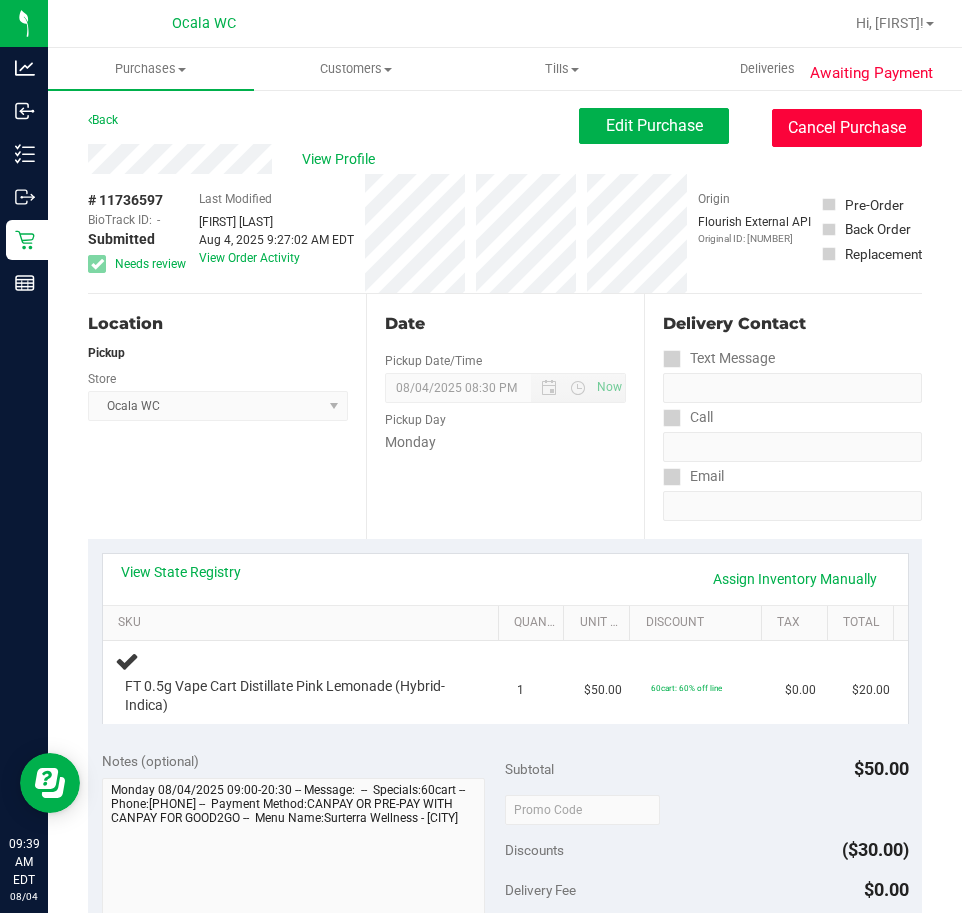 click on "Cancel Purchase" at bounding box center (847, 128) 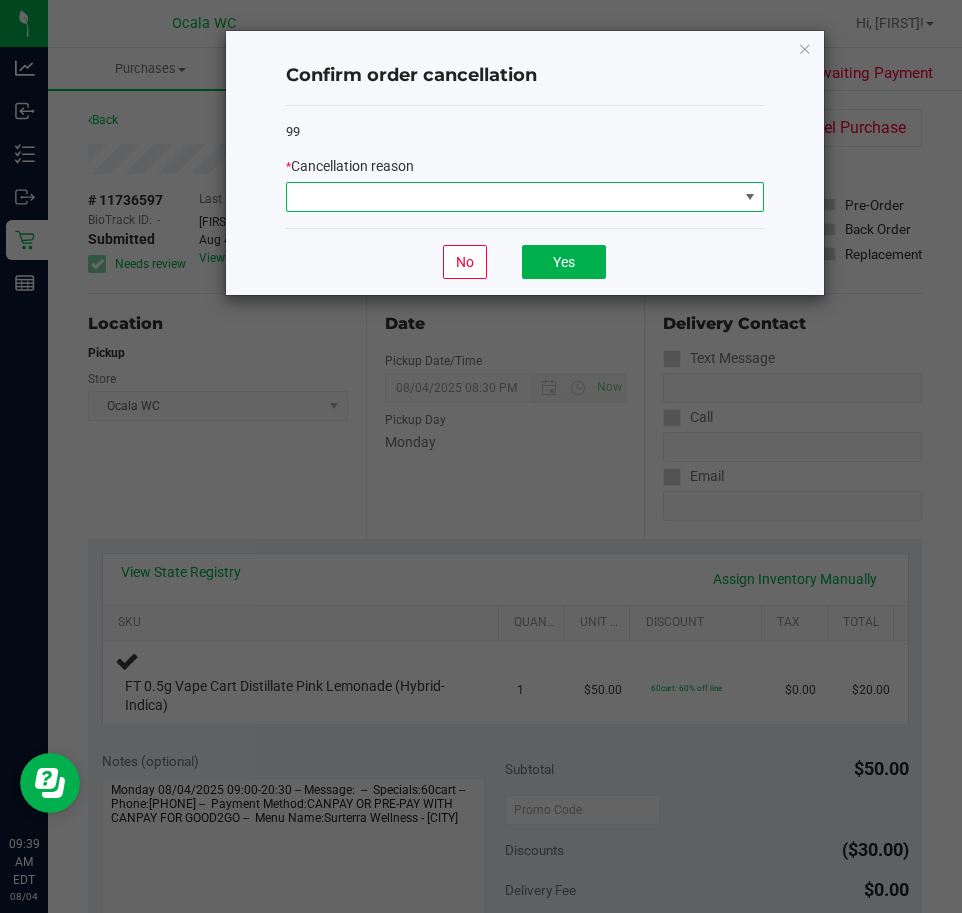 click at bounding box center [512, 197] 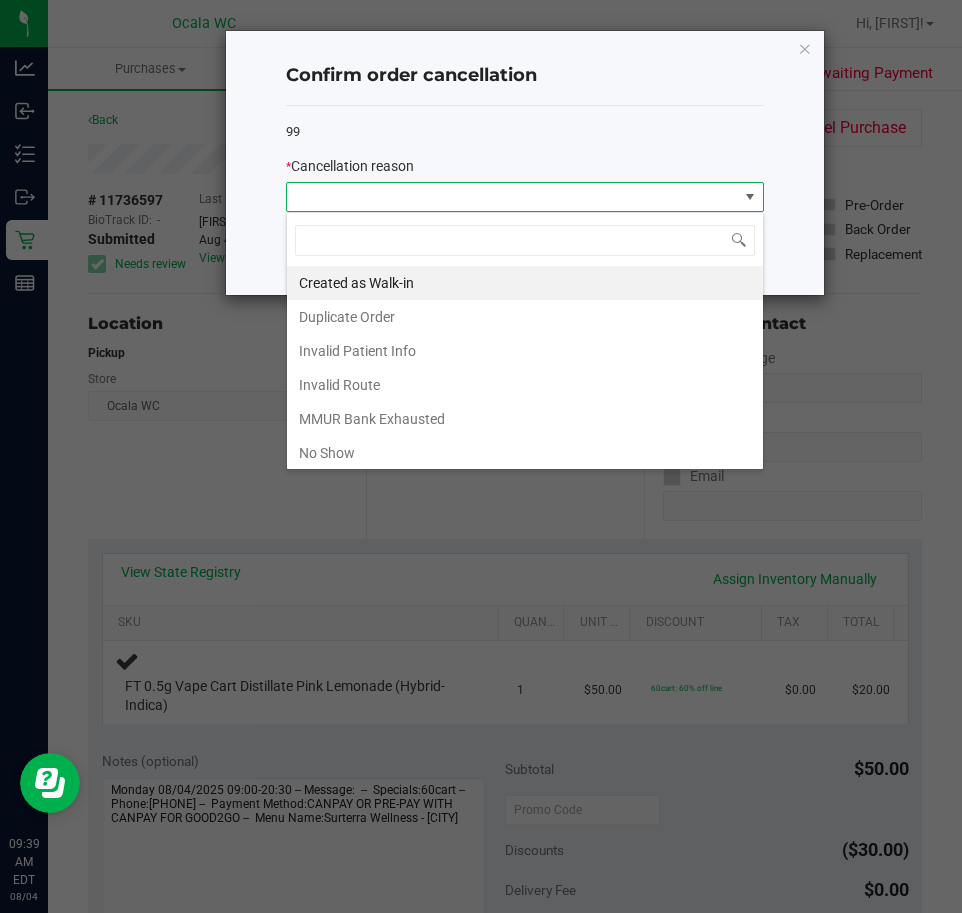 scroll, scrollTop: 99970, scrollLeft: 99522, axis: both 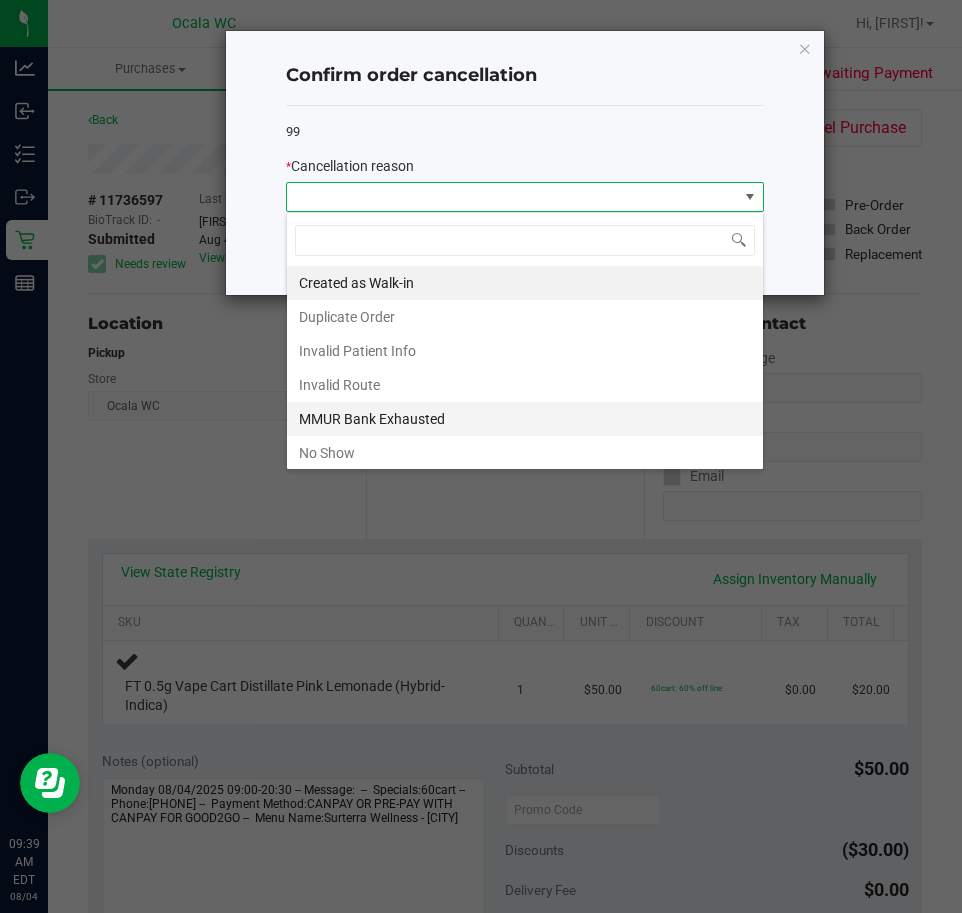 click on "MMUR Bank Exhausted" at bounding box center (525, 419) 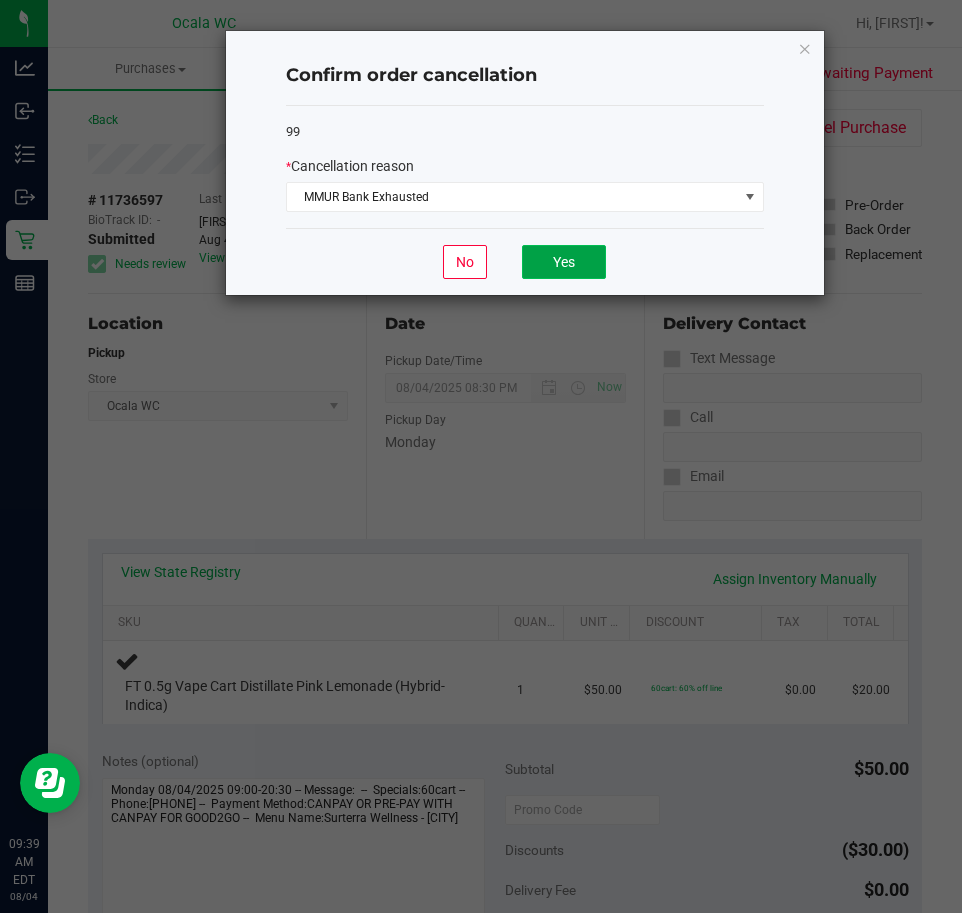 click on "Yes" 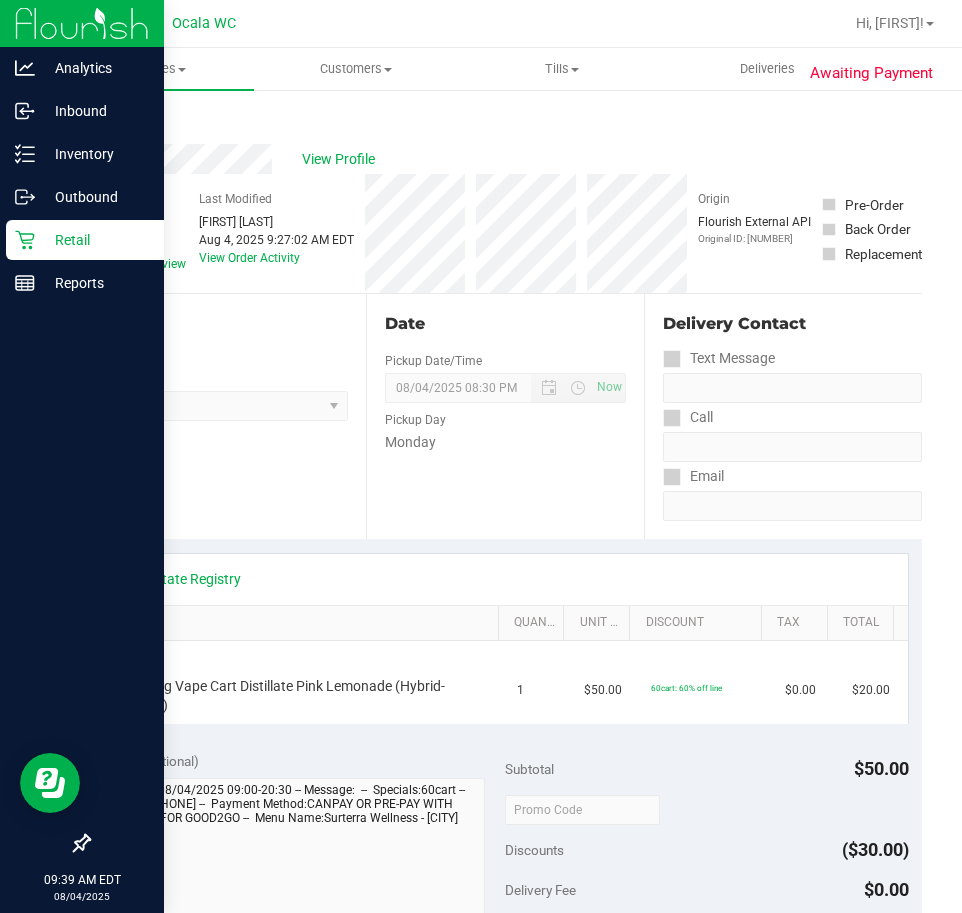 click on "Retail" at bounding box center [95, 240] 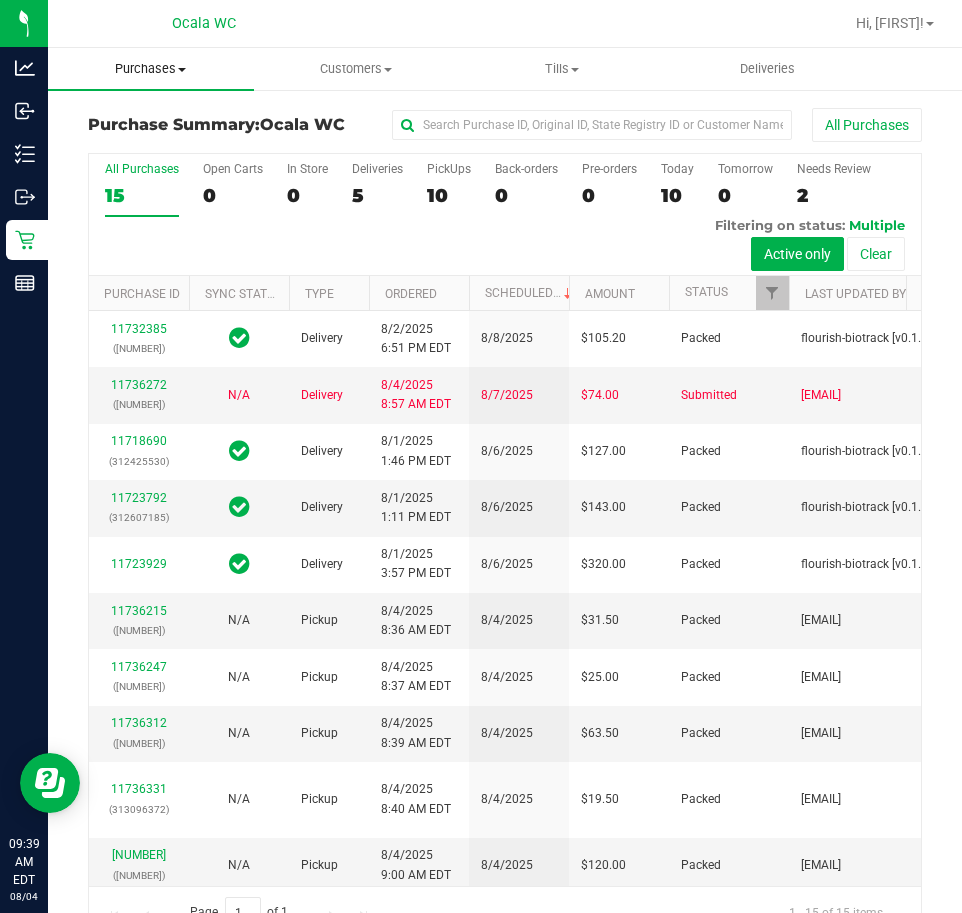 click on "Purchases" at bounding box center [151, 69] 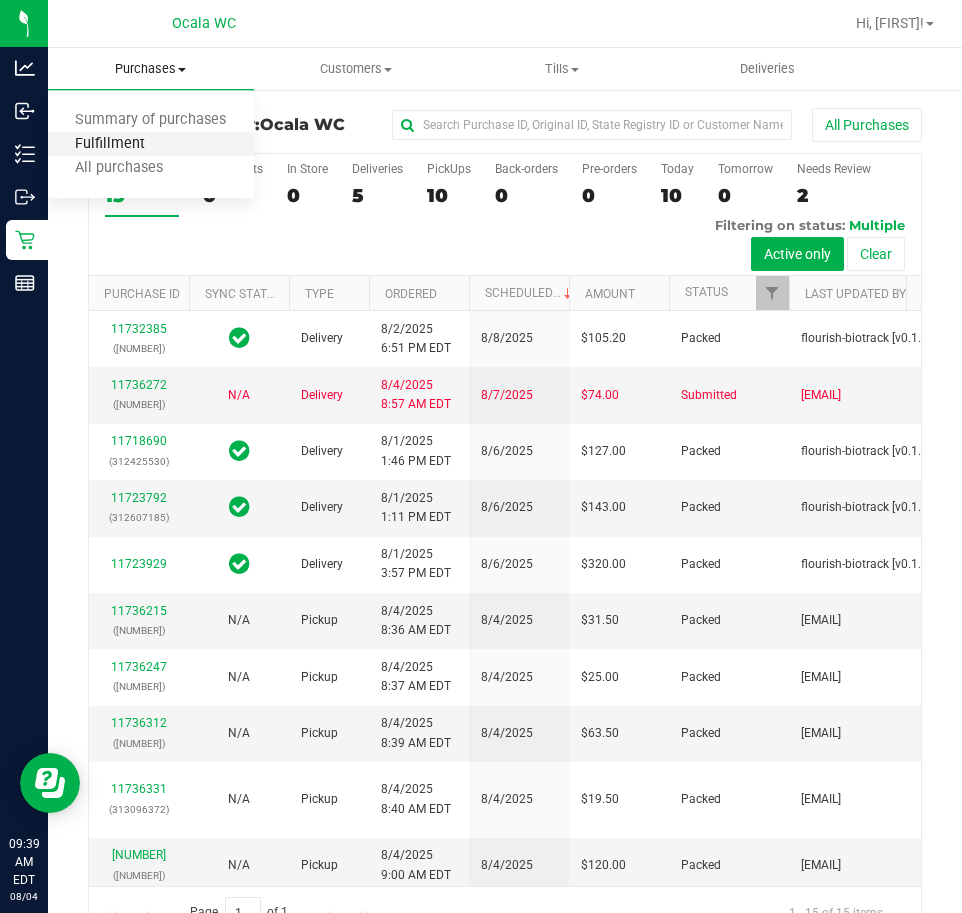 click on "Fulfillment" at bounding box center (110, 144) 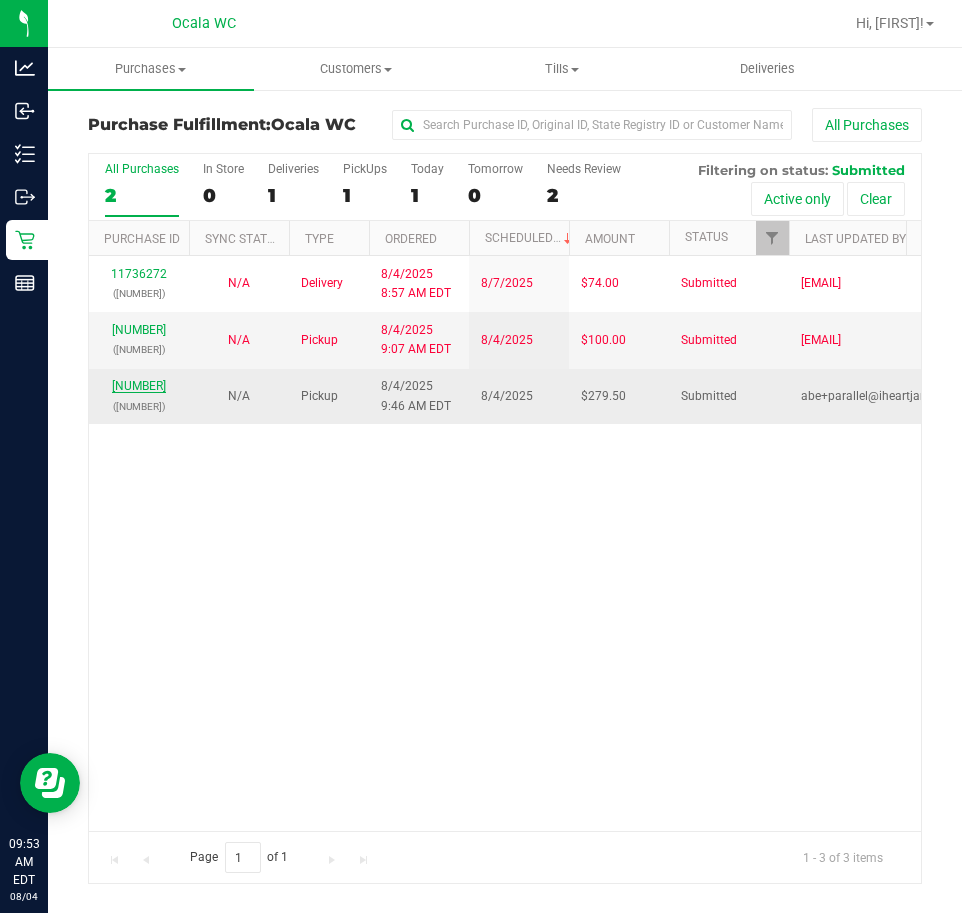 click on "[NUMBER]" at bounding box center (139, 386) 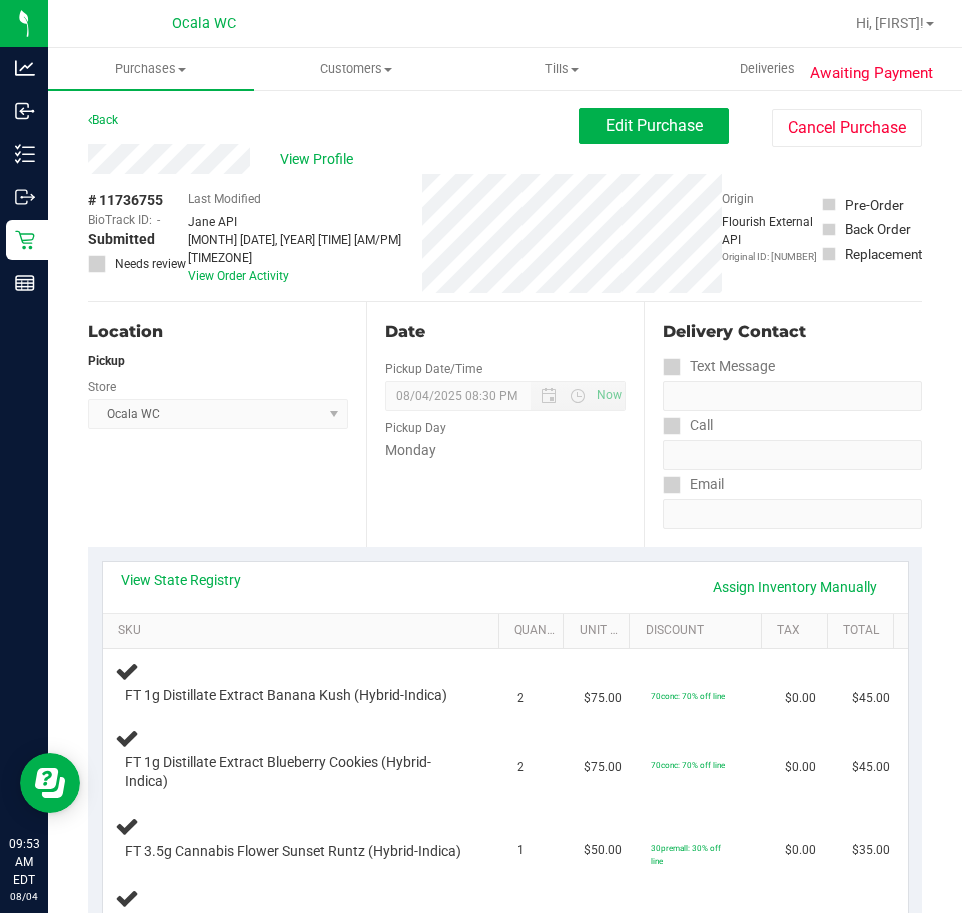 scroll, scrollTop: 100, scrollLeft: 0, axis: vertical 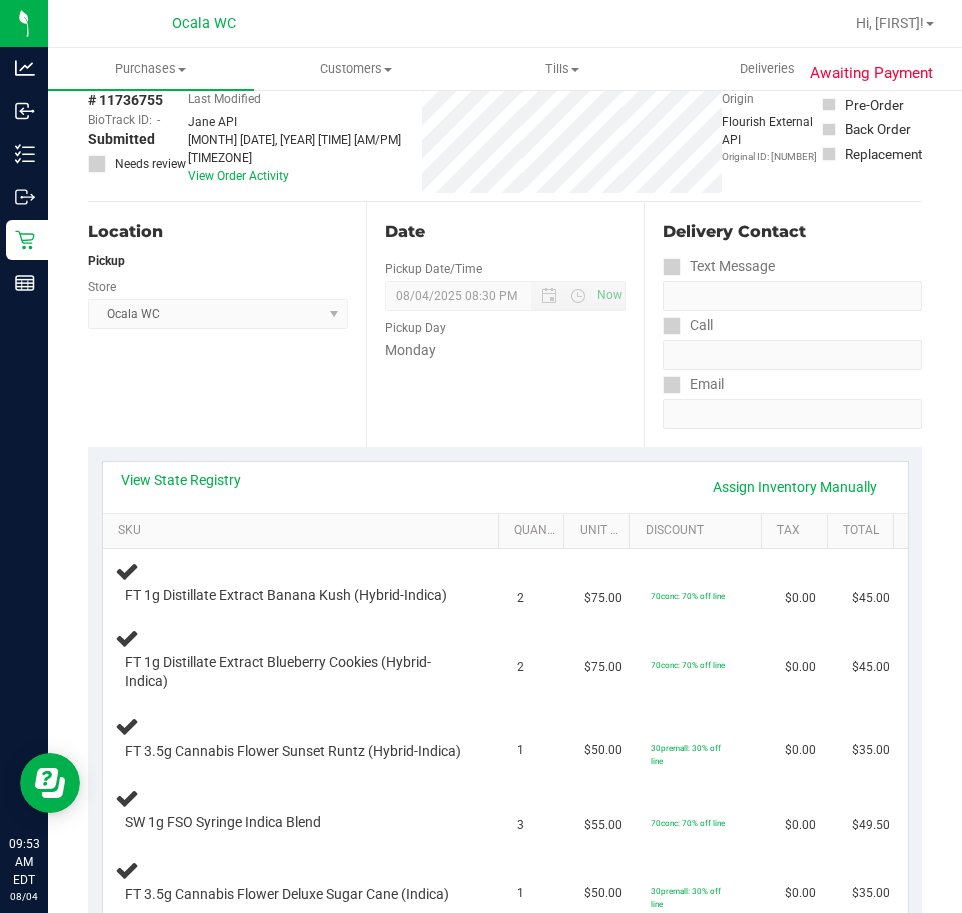 click on "View State Registry
Assign Inventory Manually" at bounding box center [505, 487] 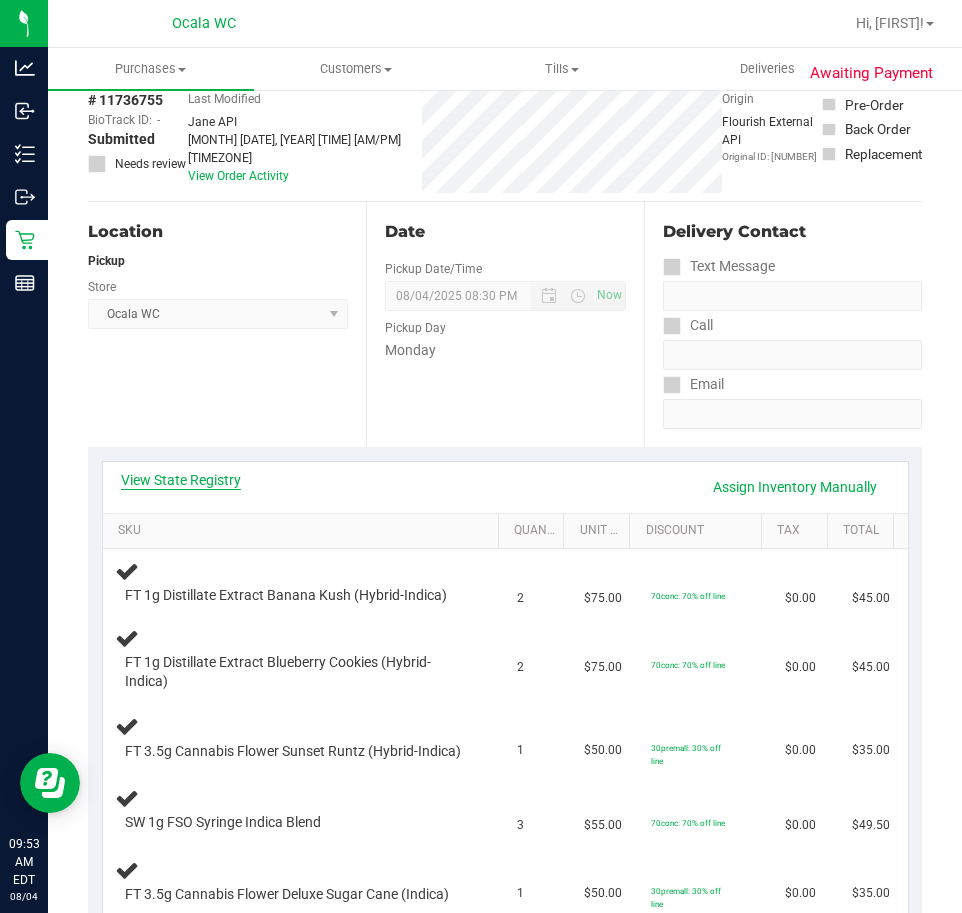 click on "View State Registry" at bounding box center [181, 480] 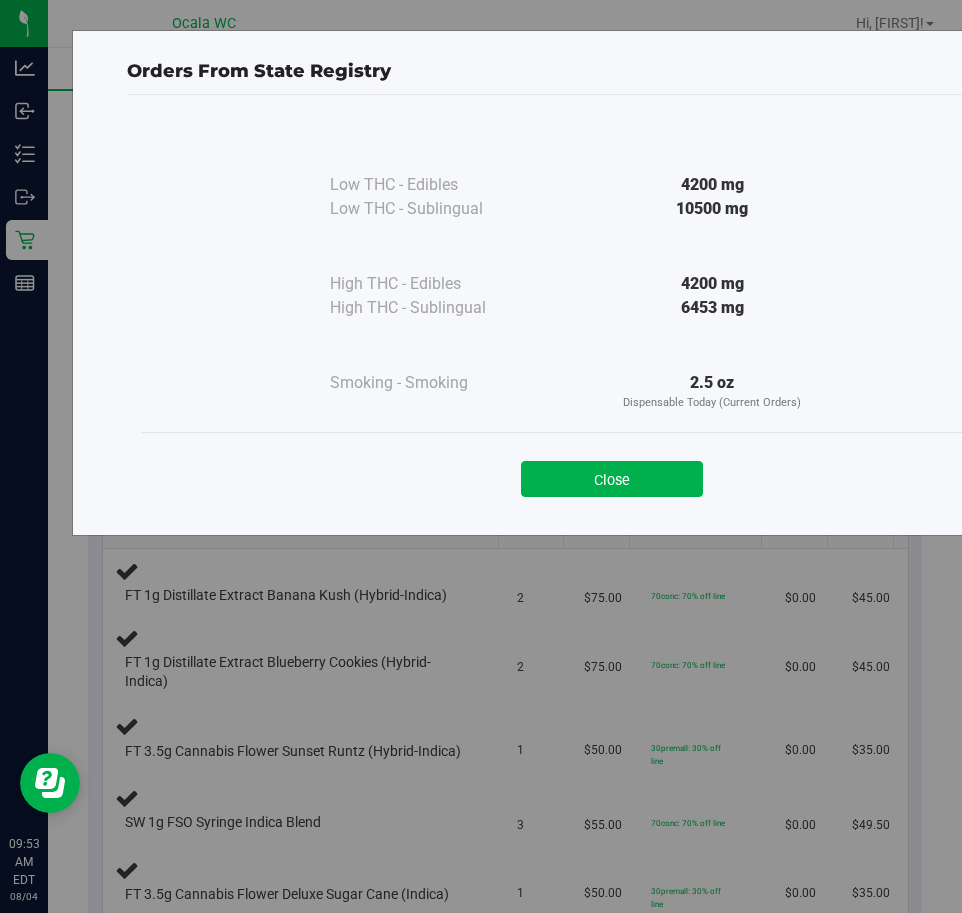click on "Close" at bounding box center [612, 473] 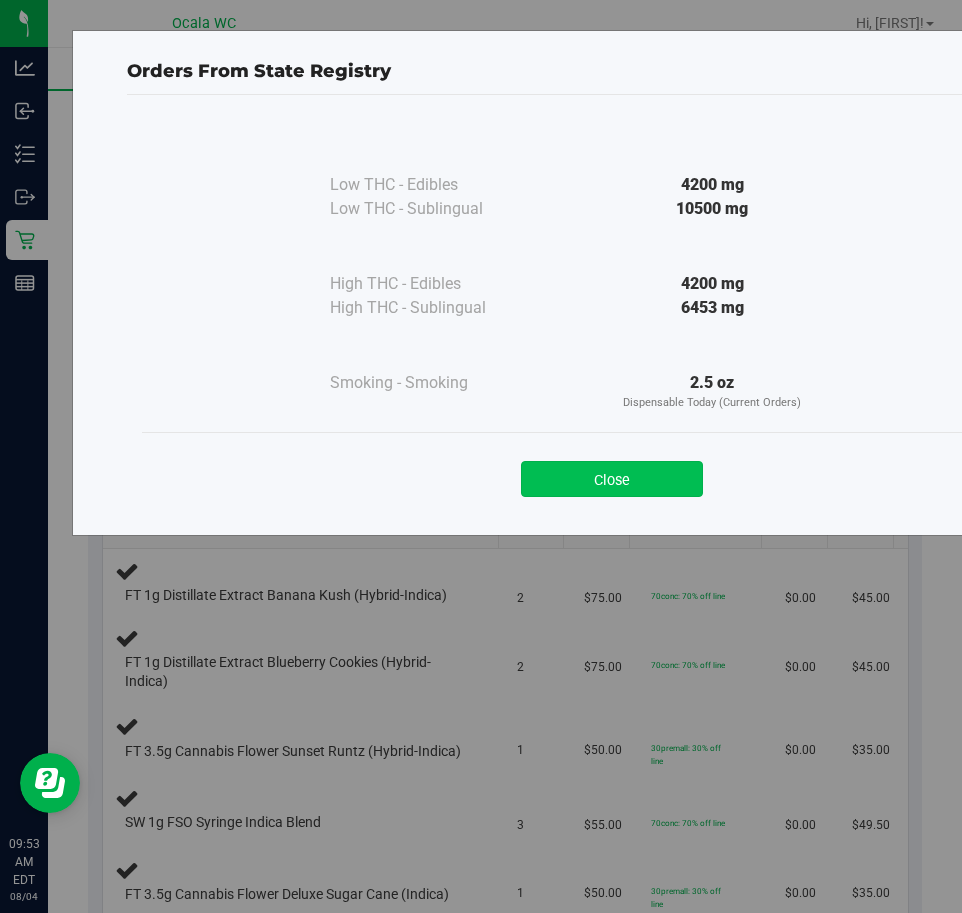 click on "Close" at bounding box center [612, 479] 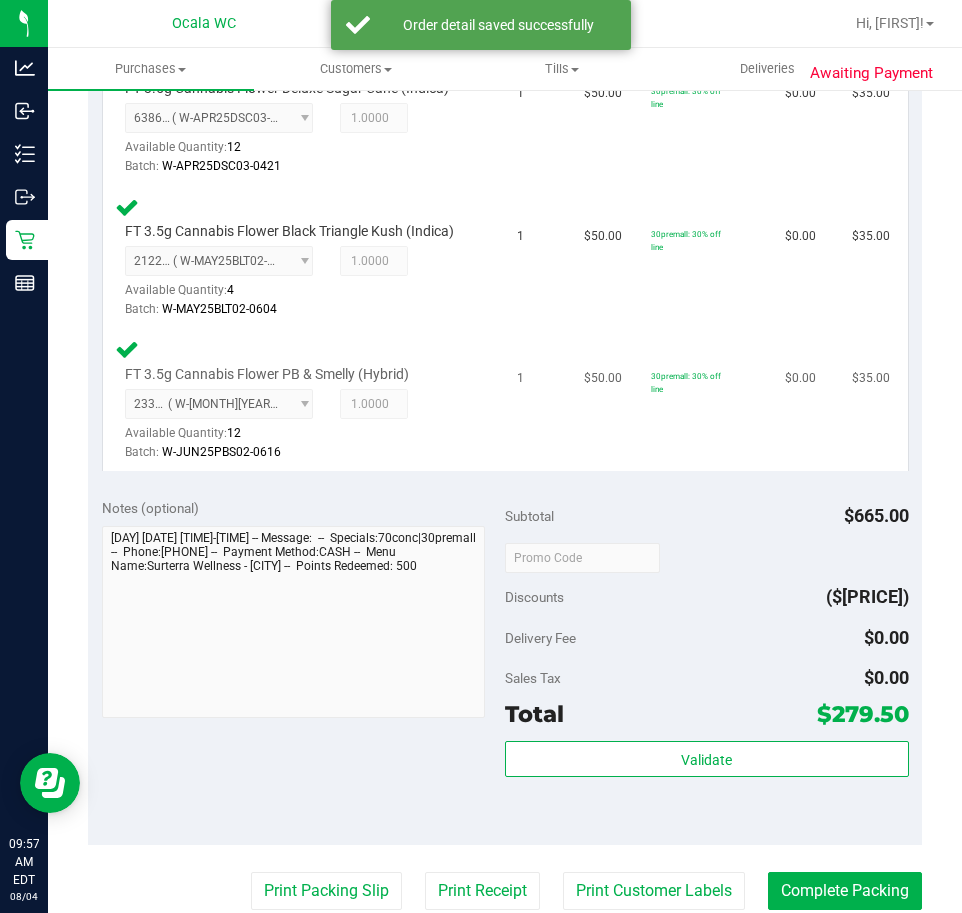 scroll, scrollTop: 1200, scrollLeft: 0, axis: vertical 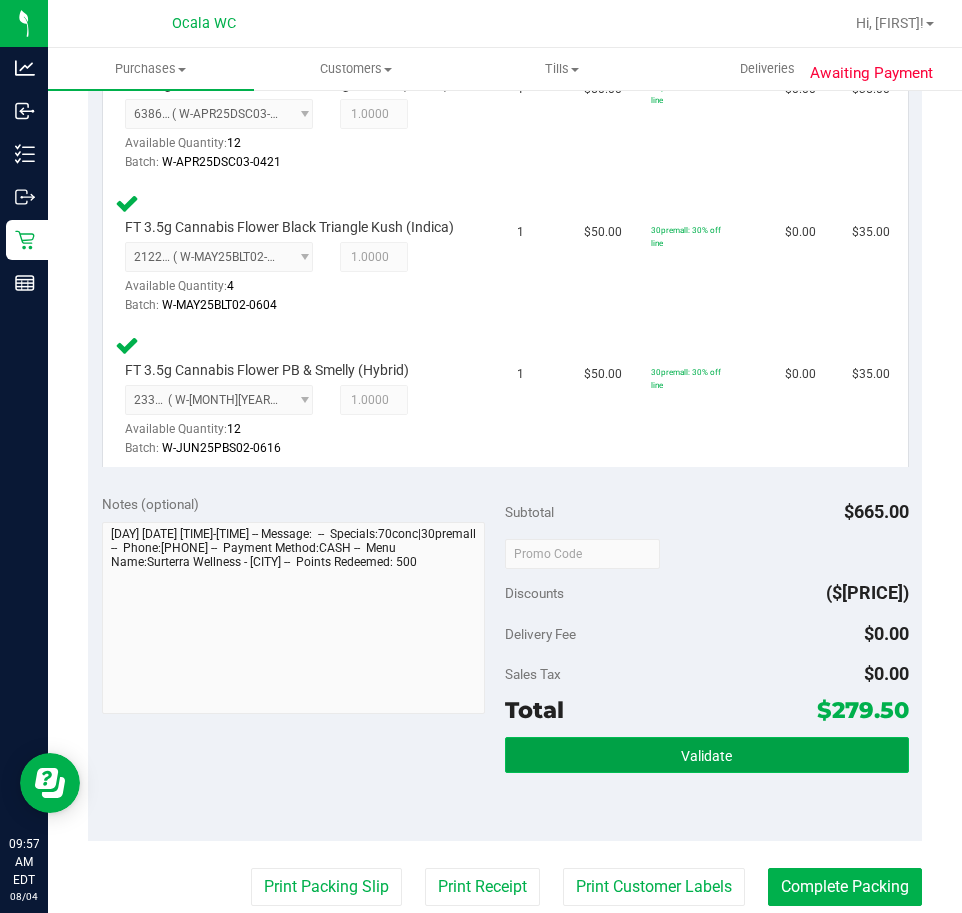 click on "Validate" at bounding box center (707, 755) 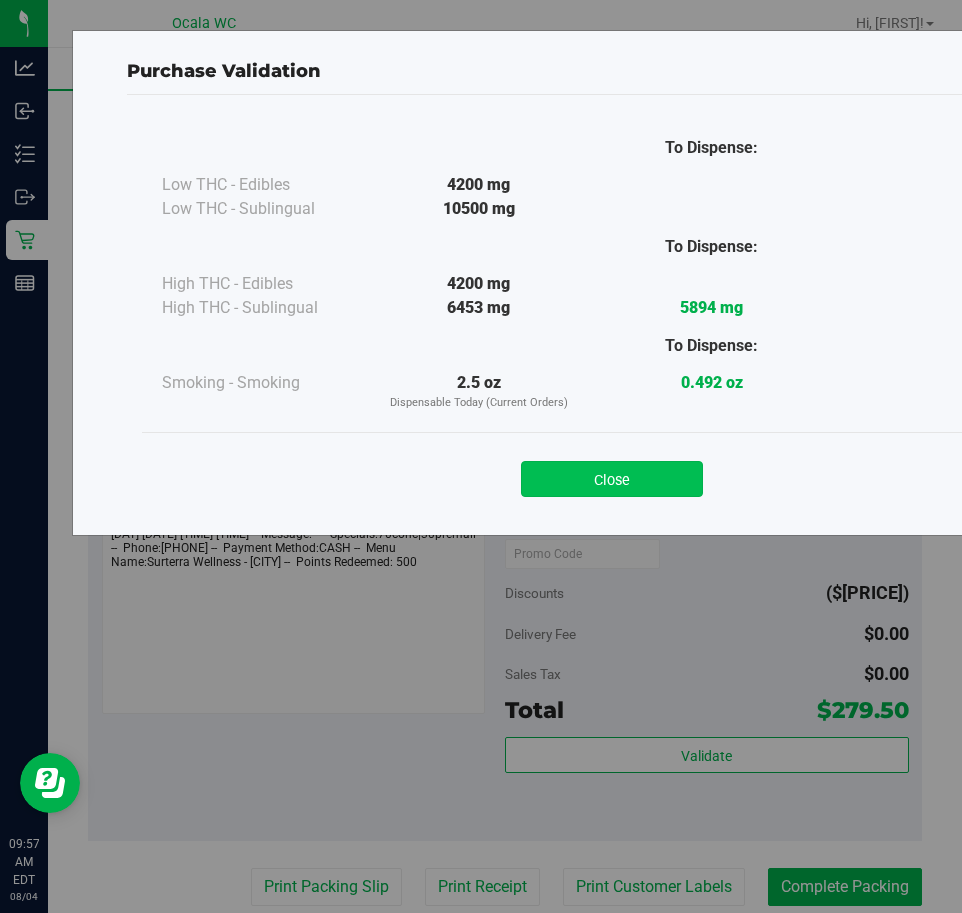 click on "Close" at bounding box center [612, 479] 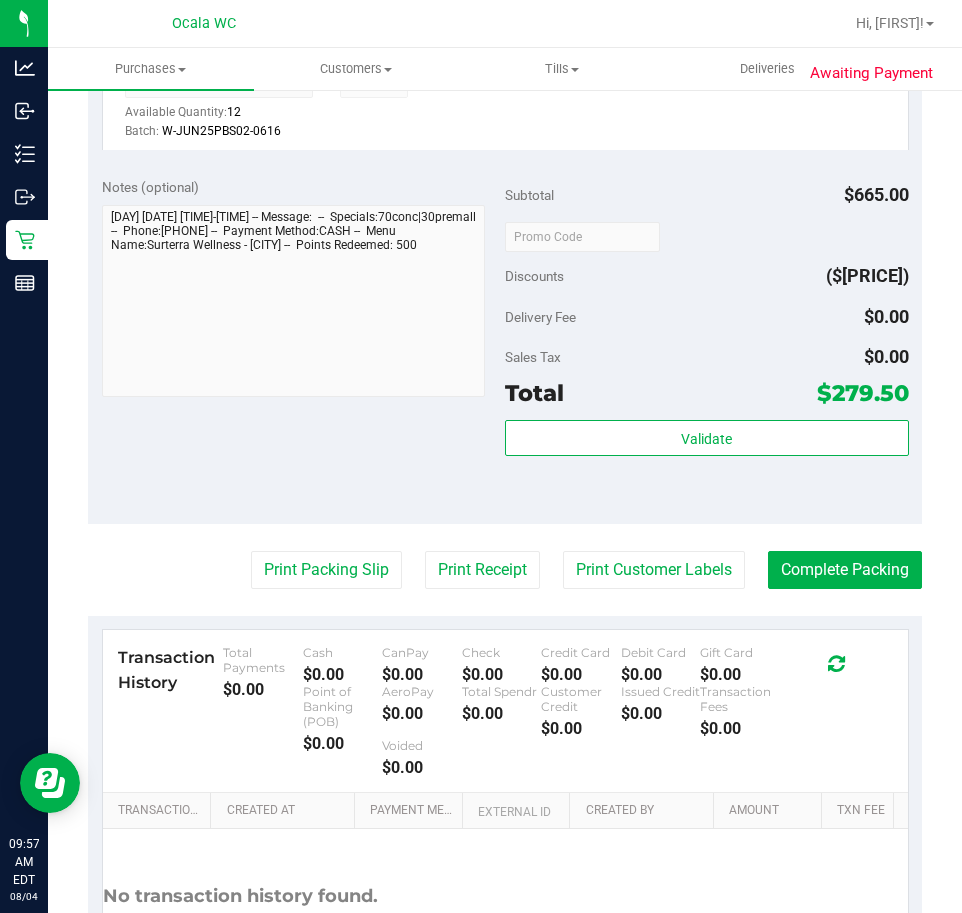 scroll, scrollTop: 1600, scrollLeft: 0, axis: vertical 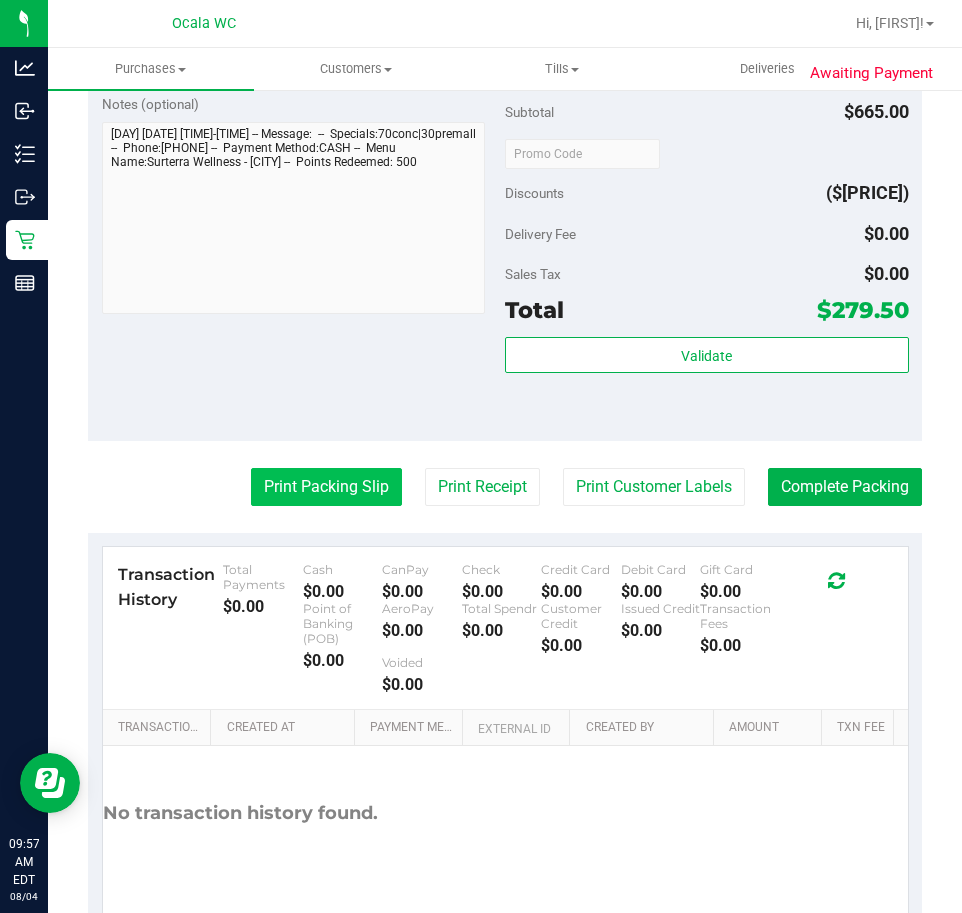 click on "Print Packing Slip" at bounding box center (326, 487) 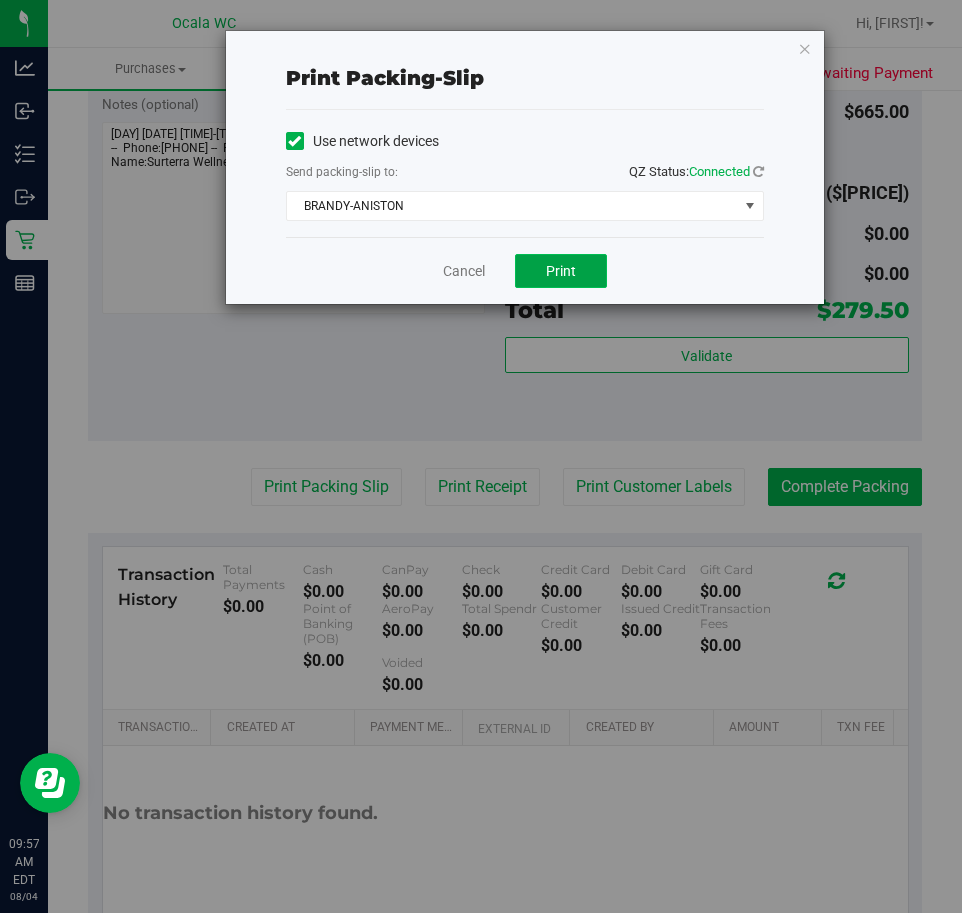 click on "Print" at bounding box center (561, 271) 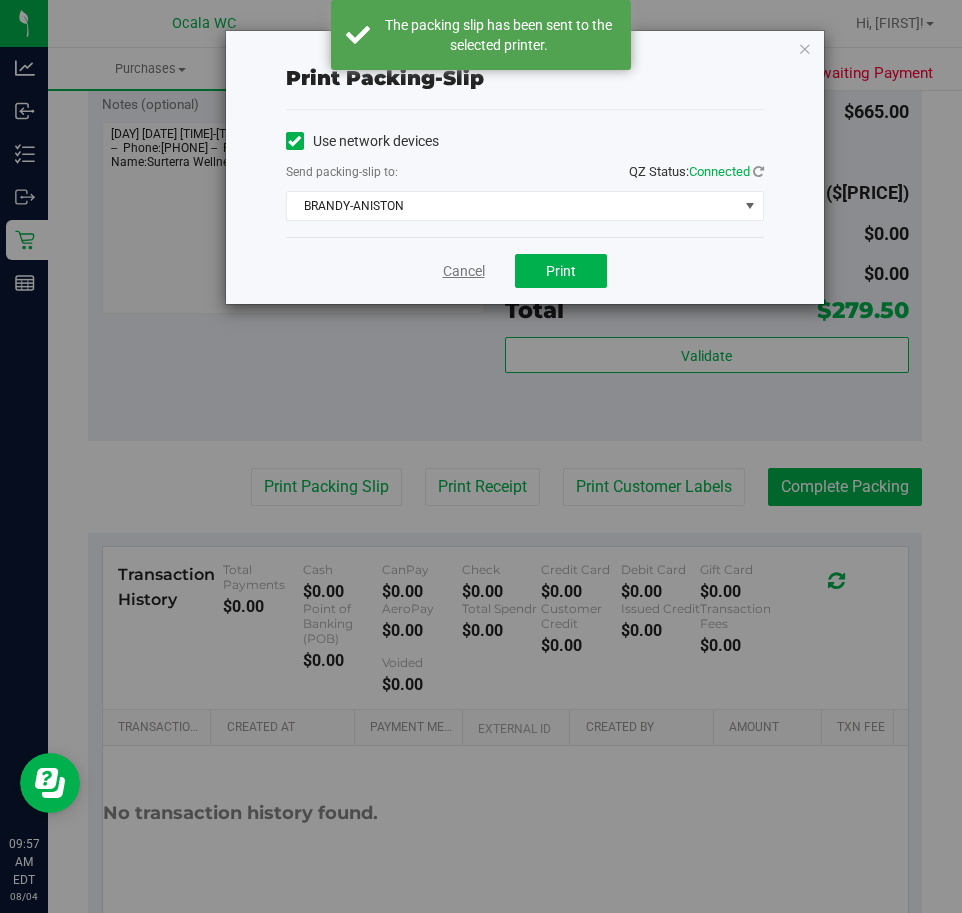 click on "Cancel" at bounding box center (464, 271) 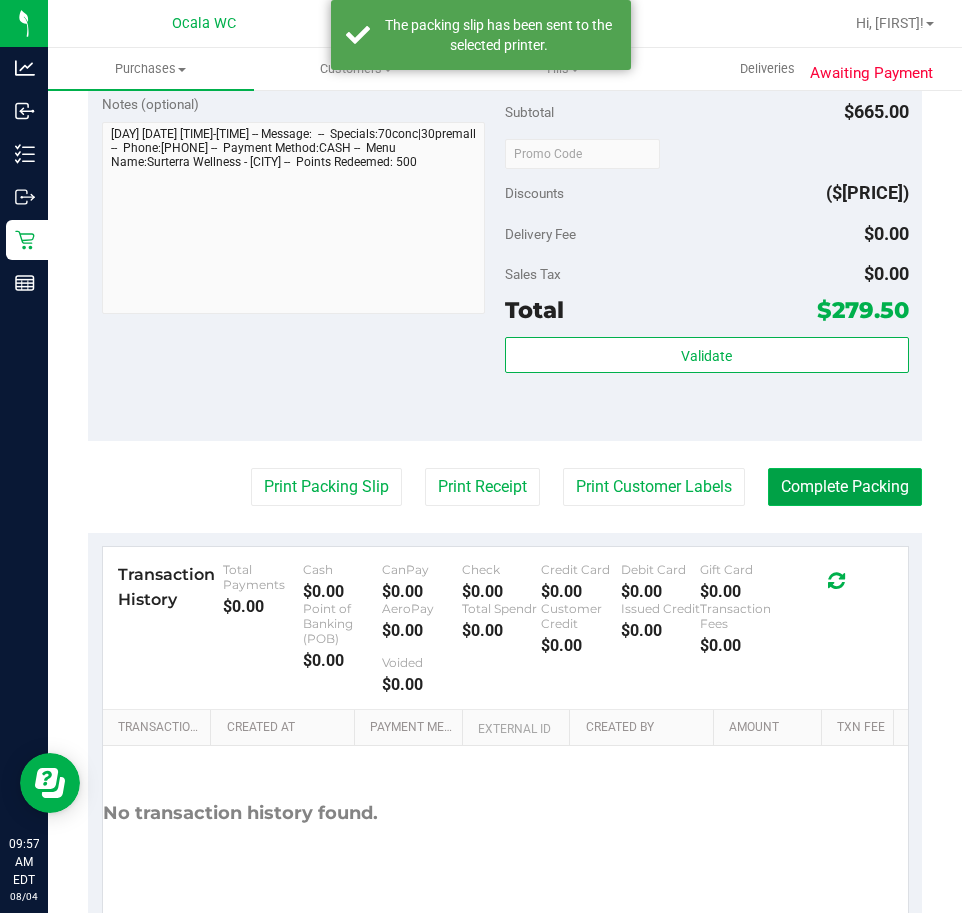 click on "Complete Packing" at bounding box center [845, 487] 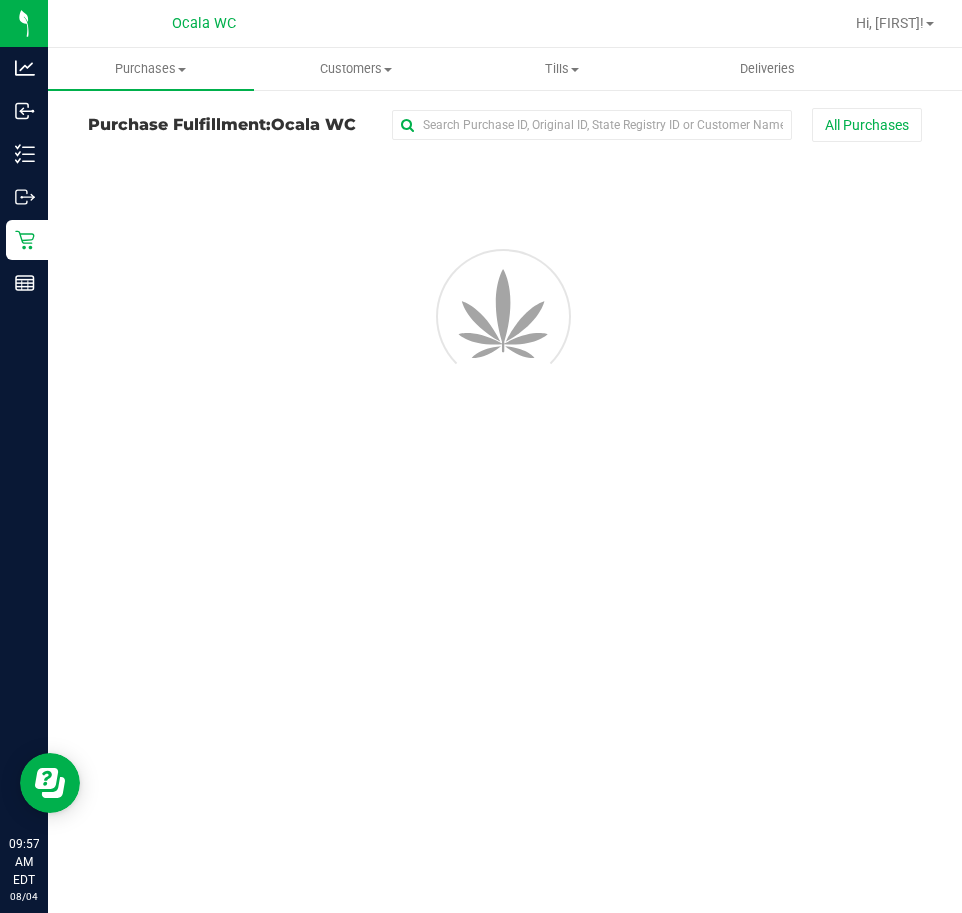 scroll, scrollTop: 0, scrollLeft: 0, axis: both 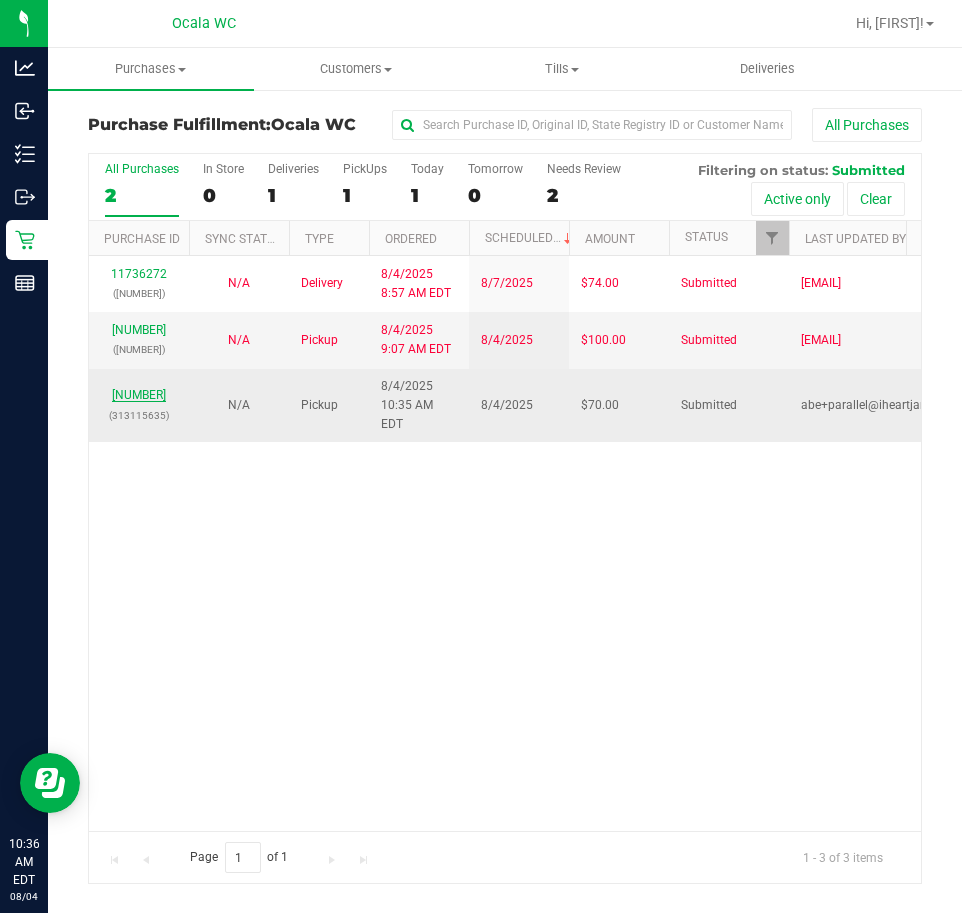 click on "[NUMBER]" at bounding box center (139, 395) 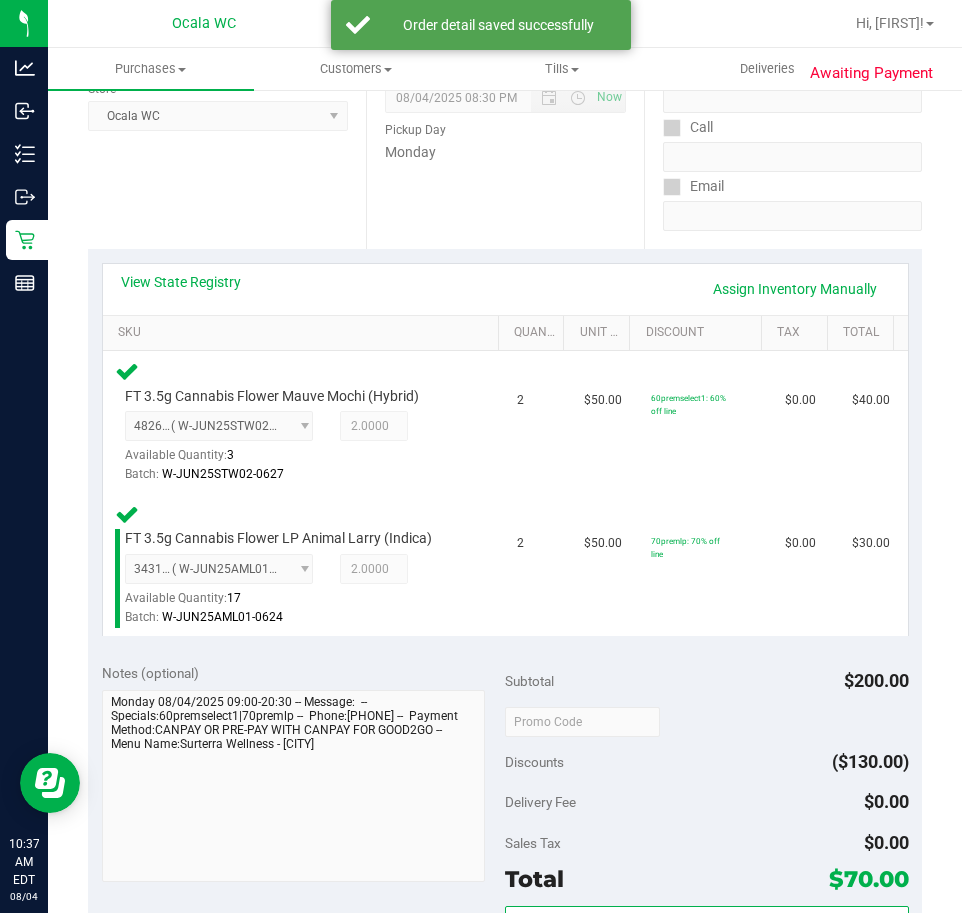 scroll, scrollTop: 700, scrollLeft: 0, axis: vertical 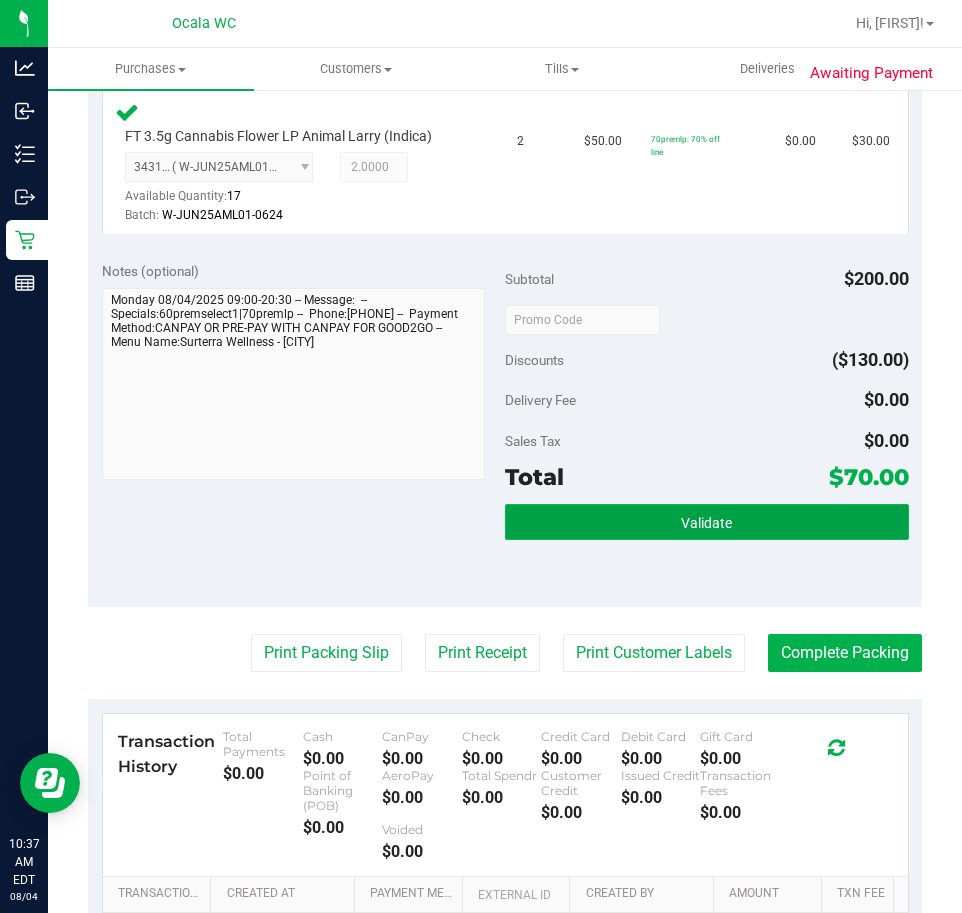 click on "Validate" at bounding box center (707, 522) 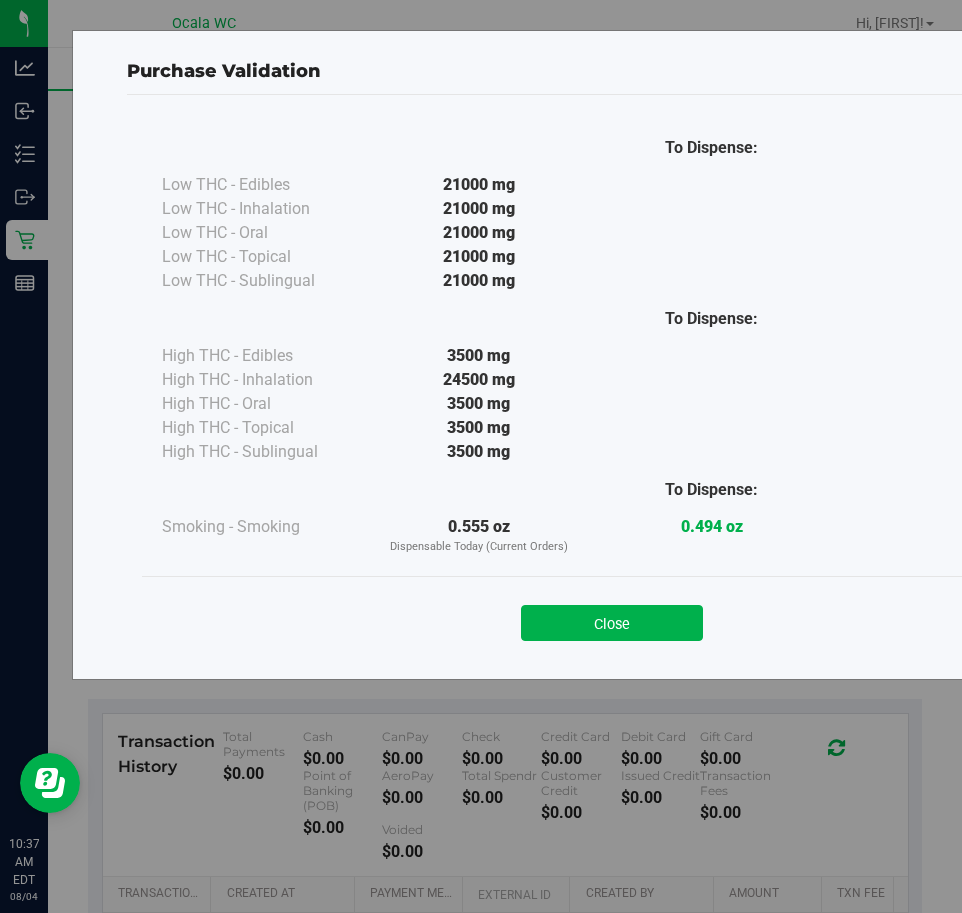 click on "Close" at bounding box center [612, 623] 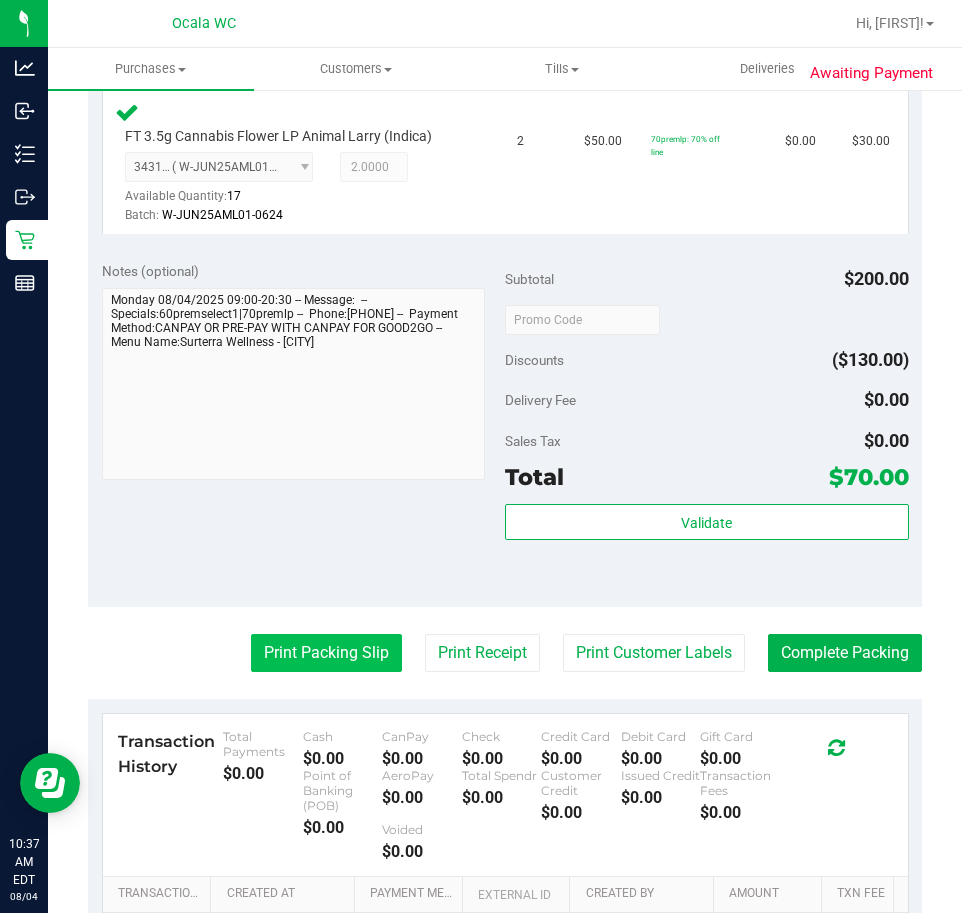 click on "Print Packing Slip" at bounding box center (326, 653) 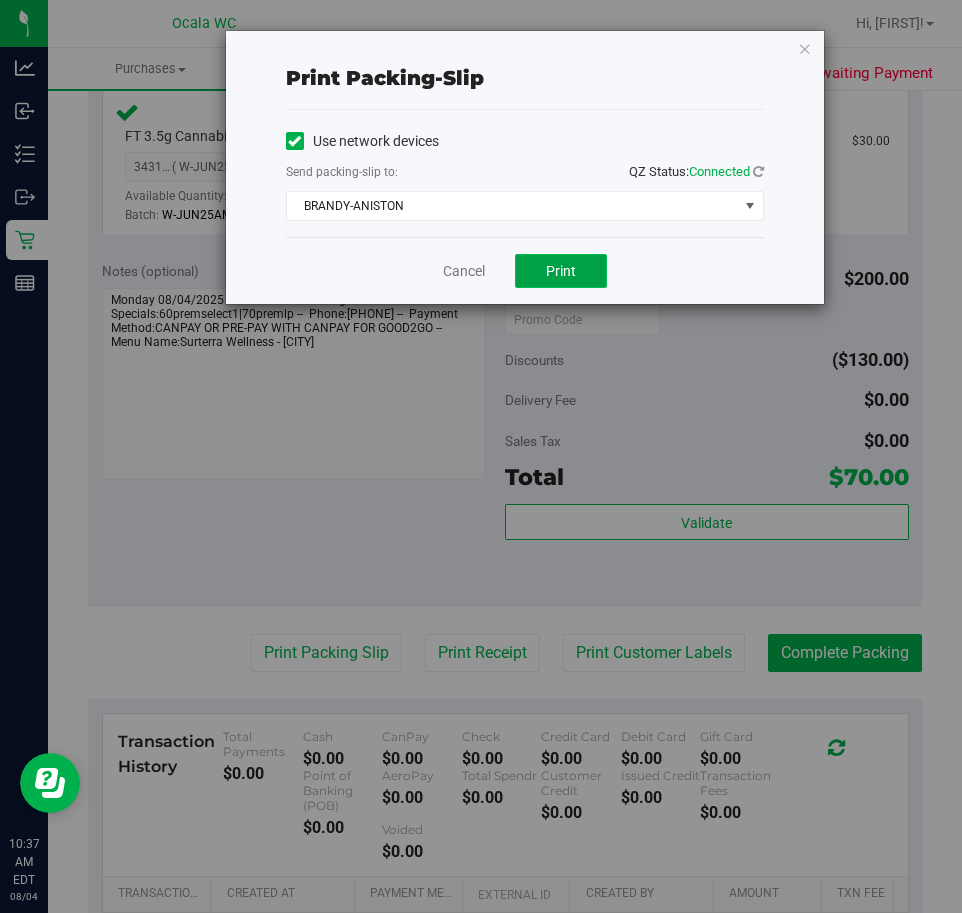 click on "Print" at bounding box center (561, 271) 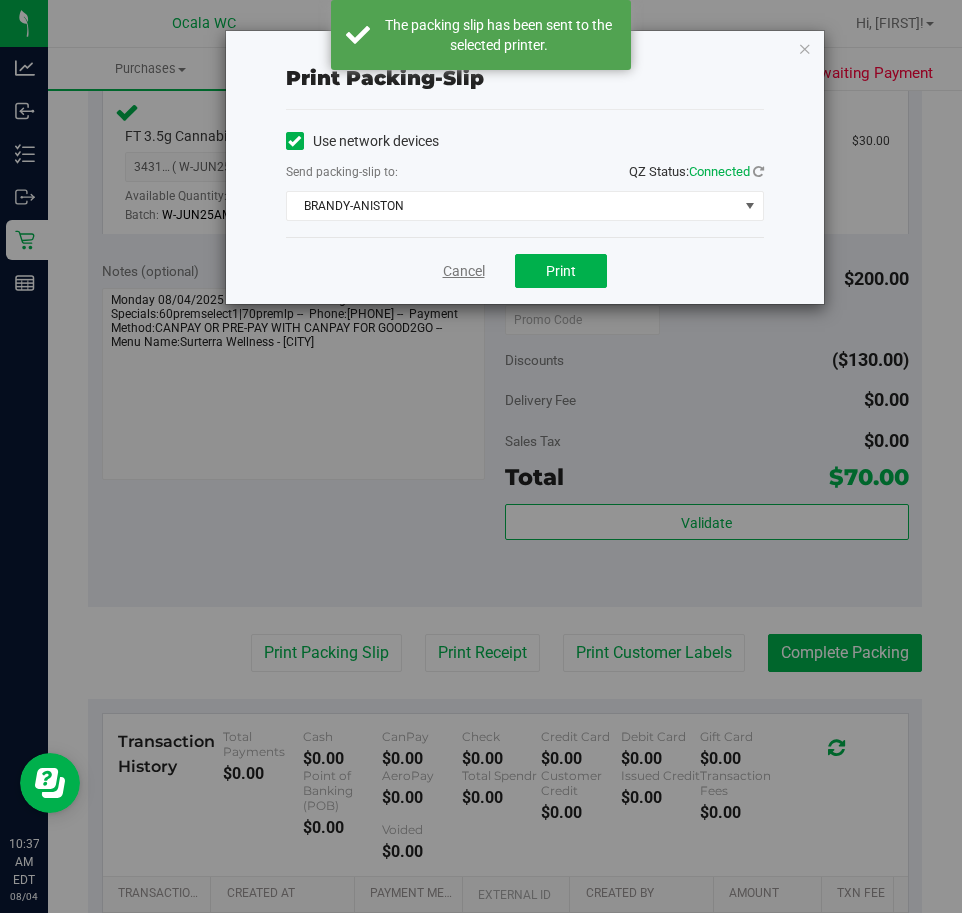 click on "Cancel" at bounding box center [464, 271] 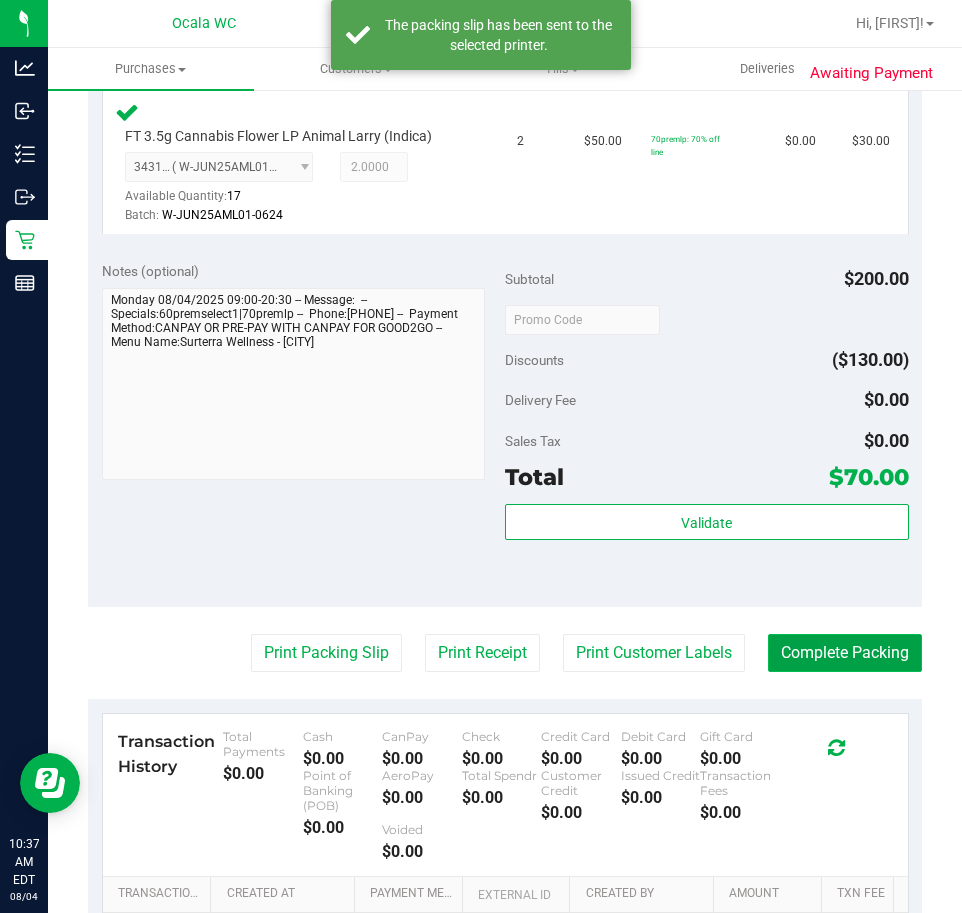 click on "Complete Packing" at bounding box center (845, 653) 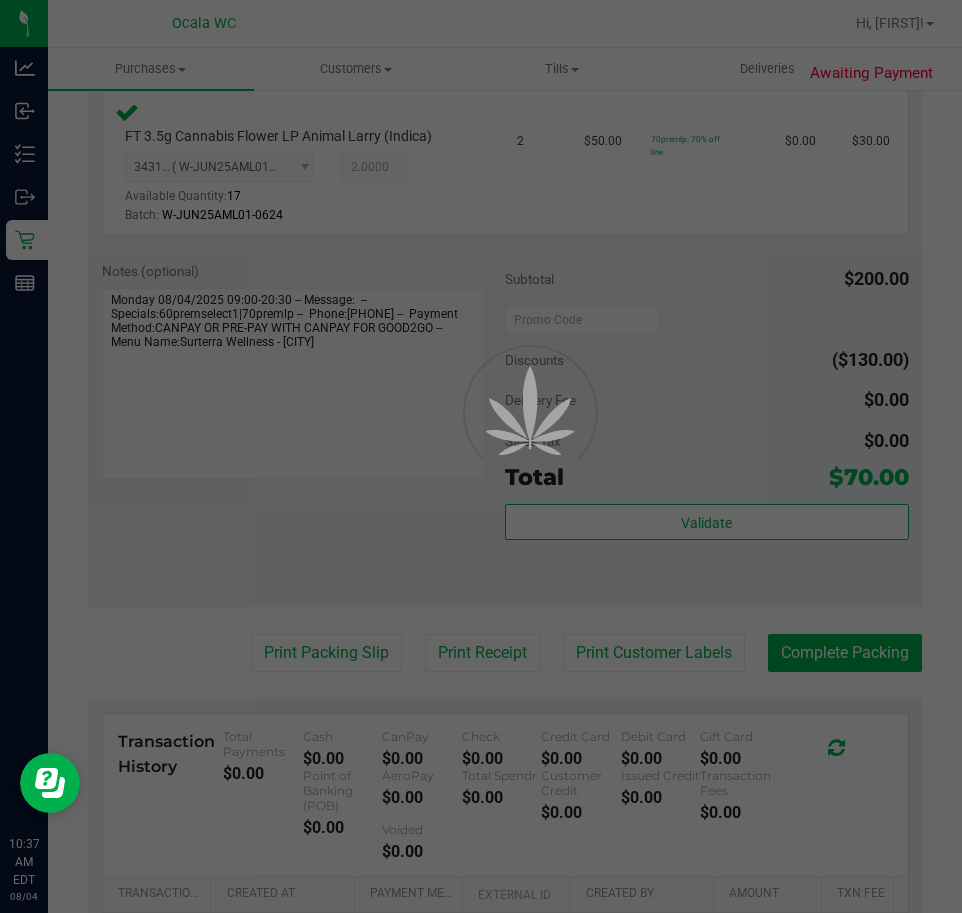 scroll, scrollTop: 0, scrollLeft: 0, axis: both 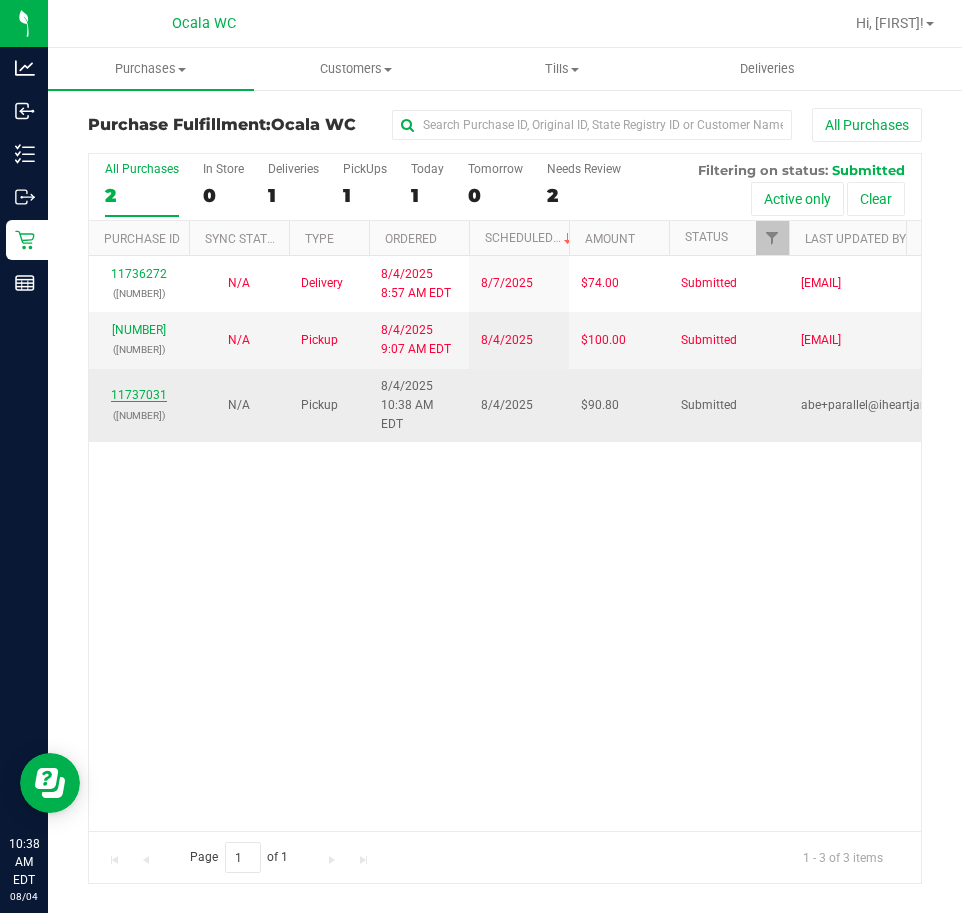 click on "11737031" at bounding box center (139, 395) 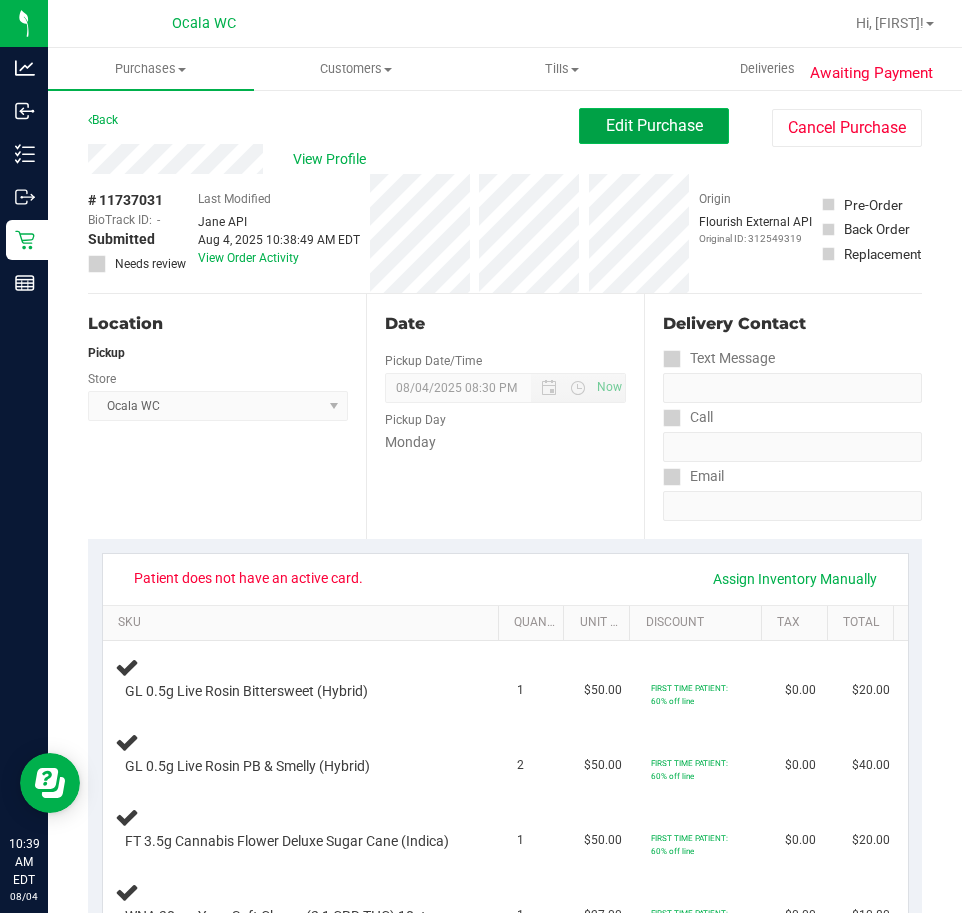 click on "Edit Purchase" at bounding box center (654, 125) 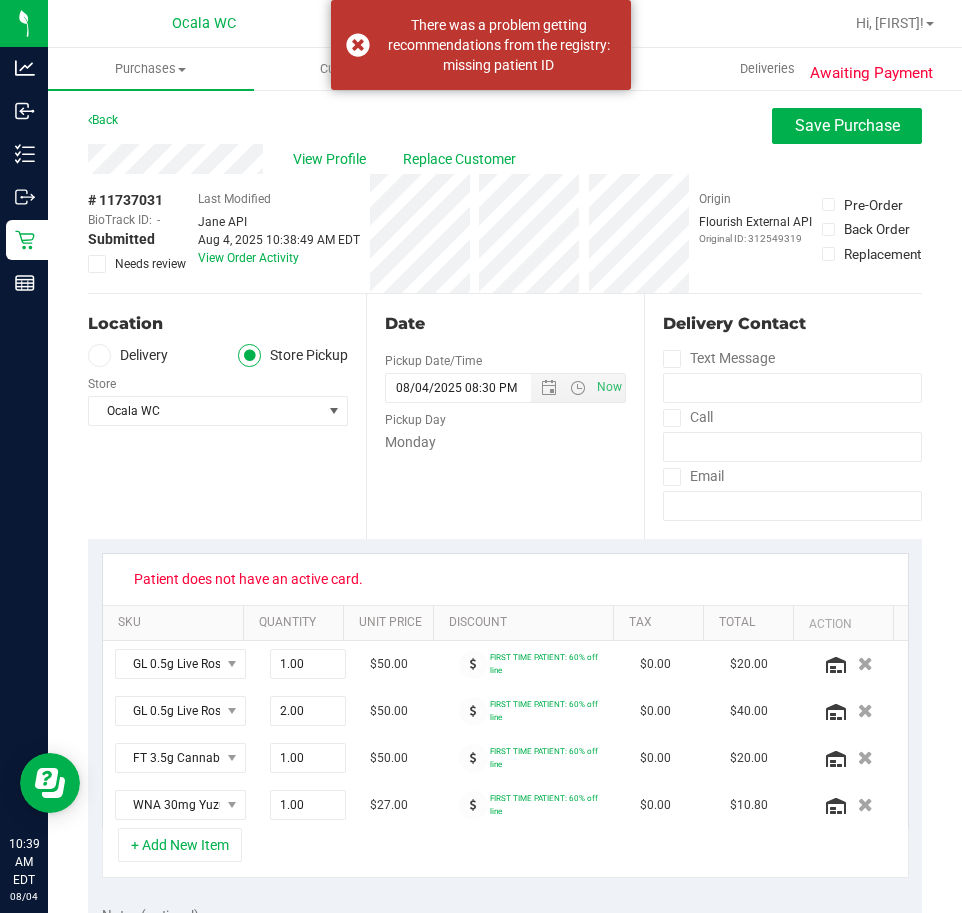 click on "Replace Customer" at bounding box center [463, 159] 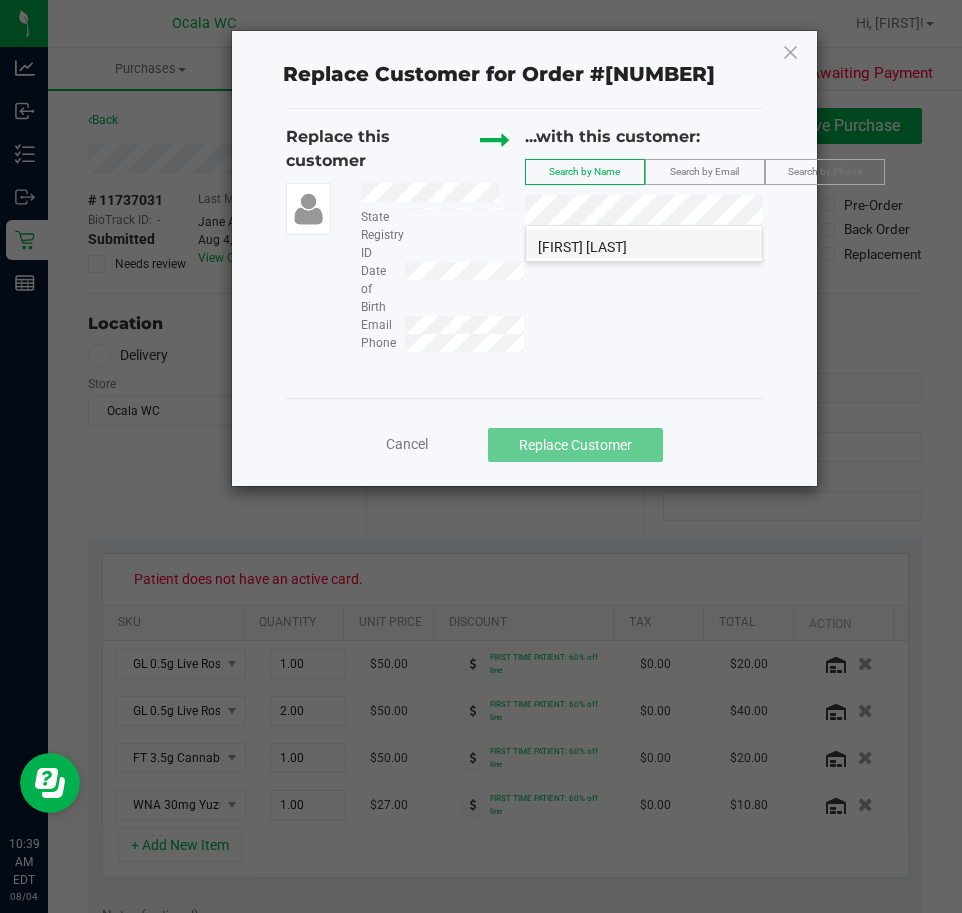 click on "[FIRST] [LAST]" at bounding box center [582, 247] 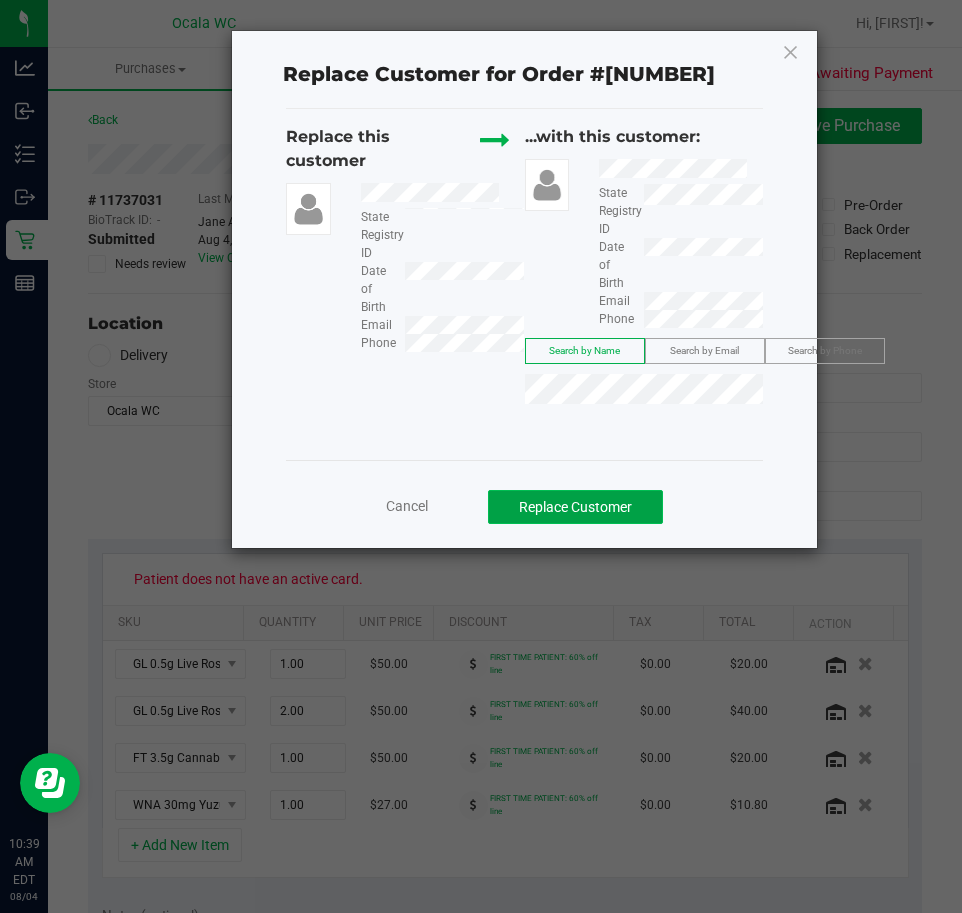 click on "Replace Customer" 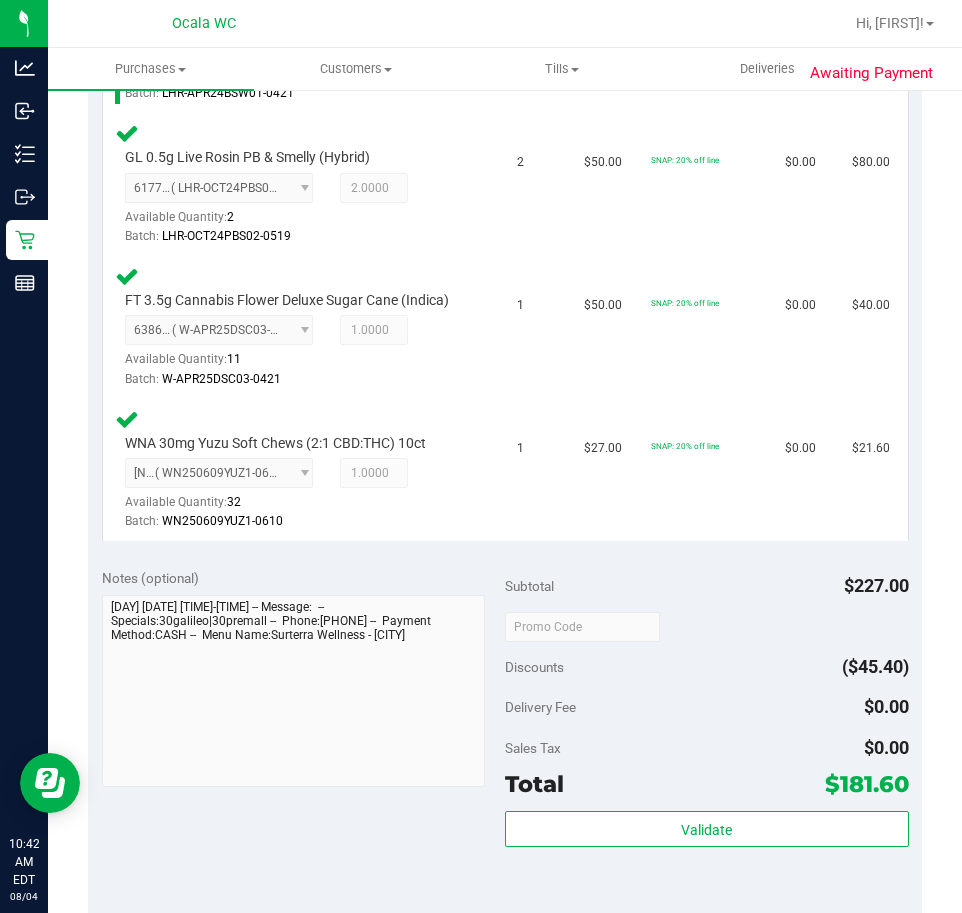 scroll, scrollTop: 800, scrollLeft: 0, axis: vertical 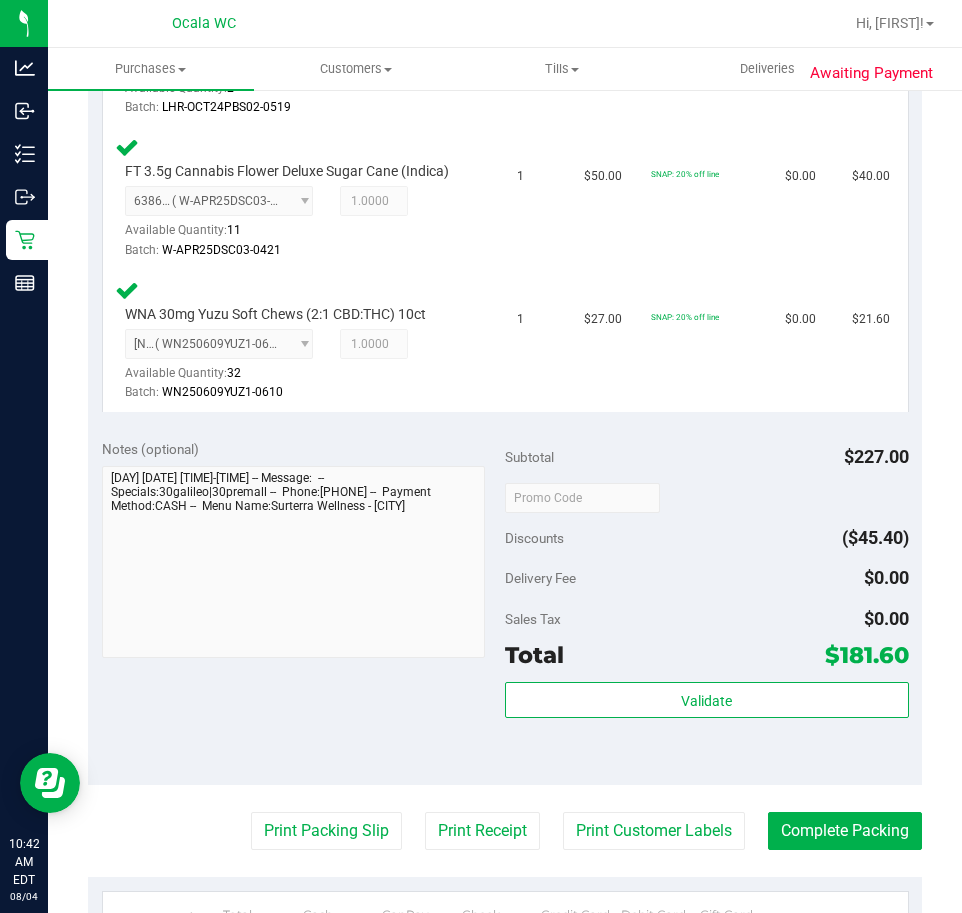 click on "Subtotal
$[NUMBER]
Discounts
($[NUMBER])
Delivery Fee
$0.00
Sales Tax
$0.00
Total
$[NUMBER]
Validate" at bounding box center [707, 605] 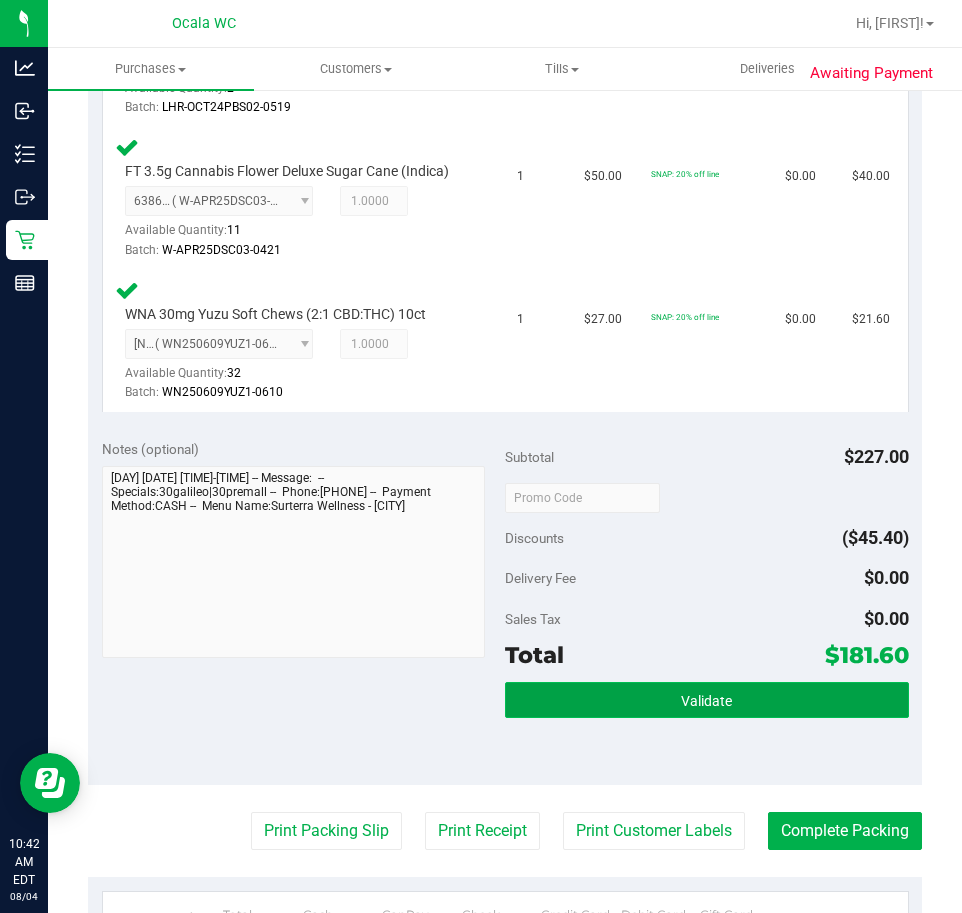 click on "Validate" at bounding box center (707, 700) 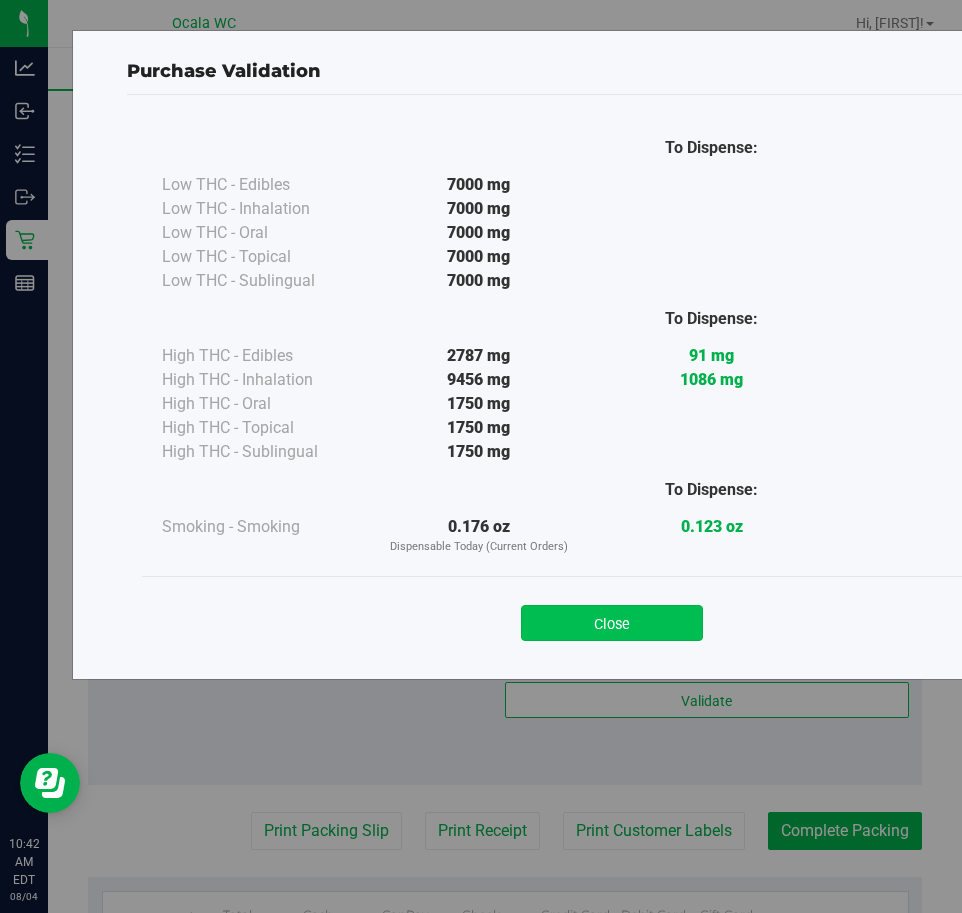 click on "Close" at bounding box center [612, 623] 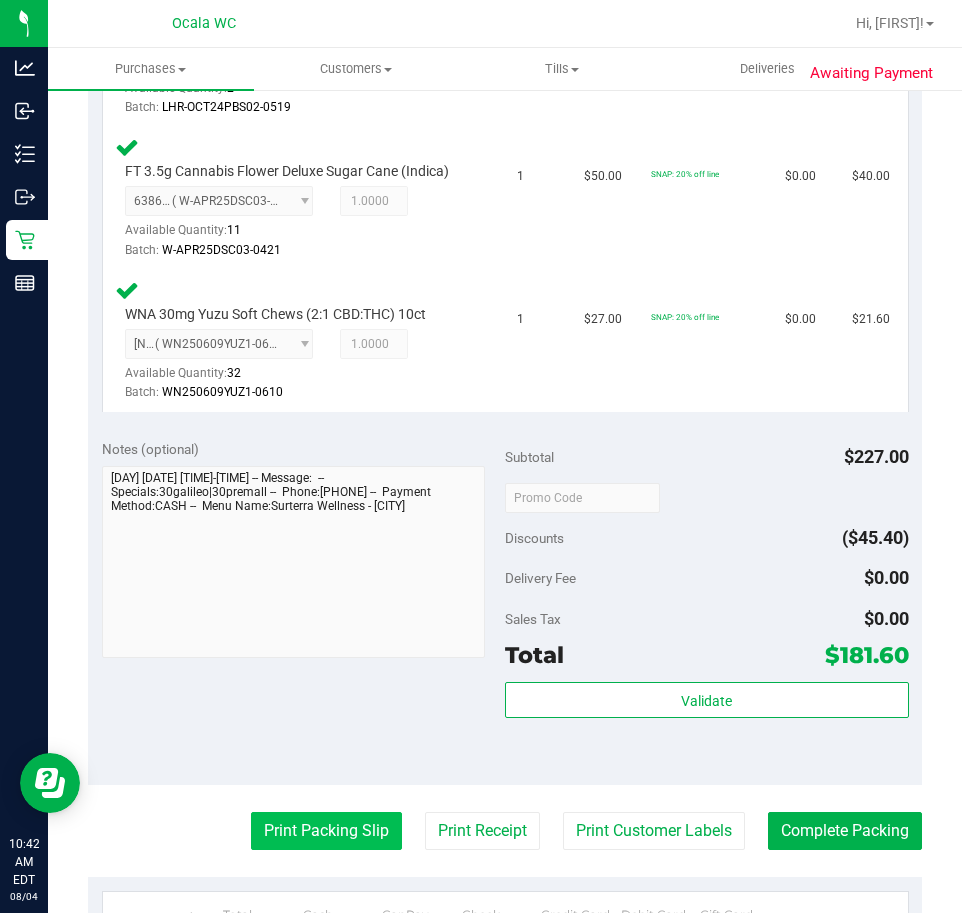 click on "Print Packing Slip" at bounding box center [326, 831] 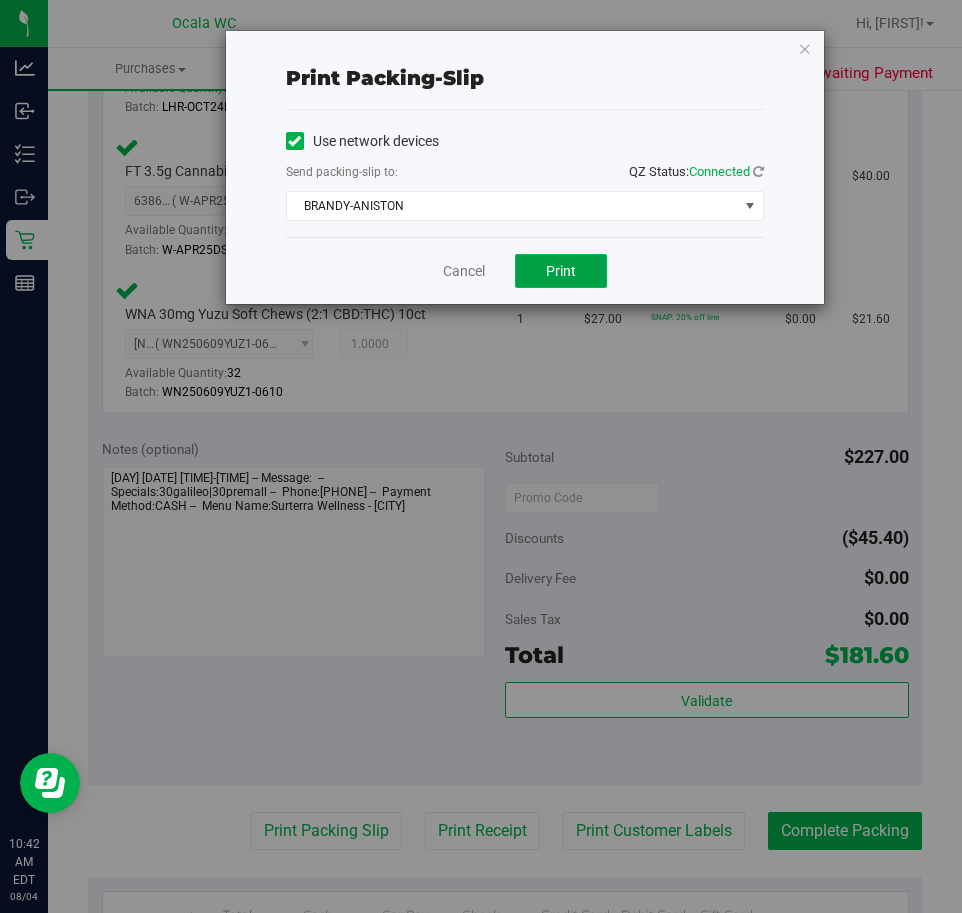click on "Print" at bounding box center [561, 271] 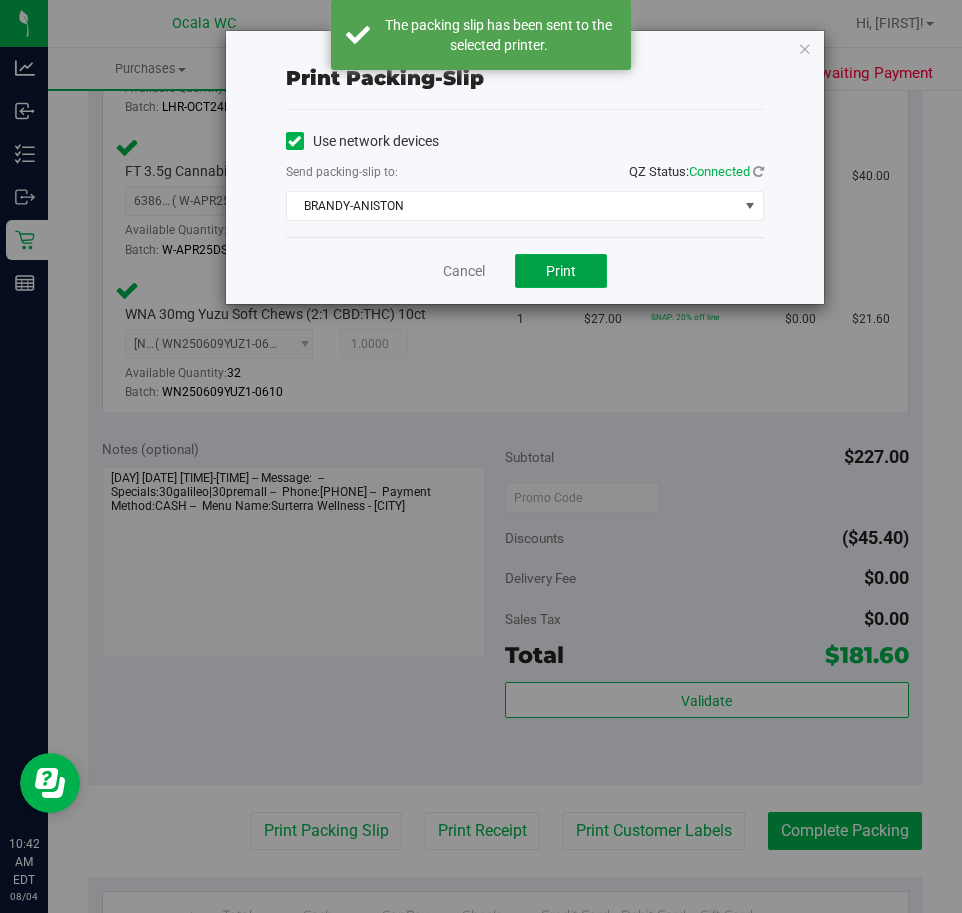 click on "Print" at bounding box center [561, 271] 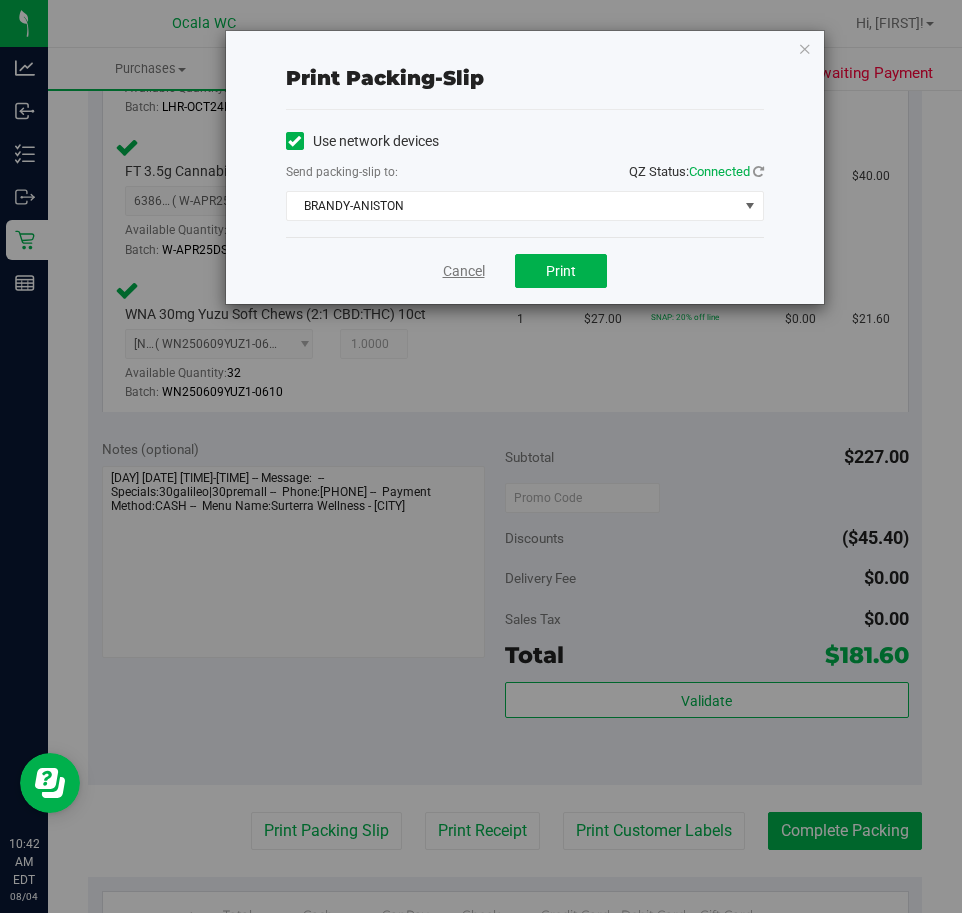click on "Cancel" at bounding box center [464, 271] 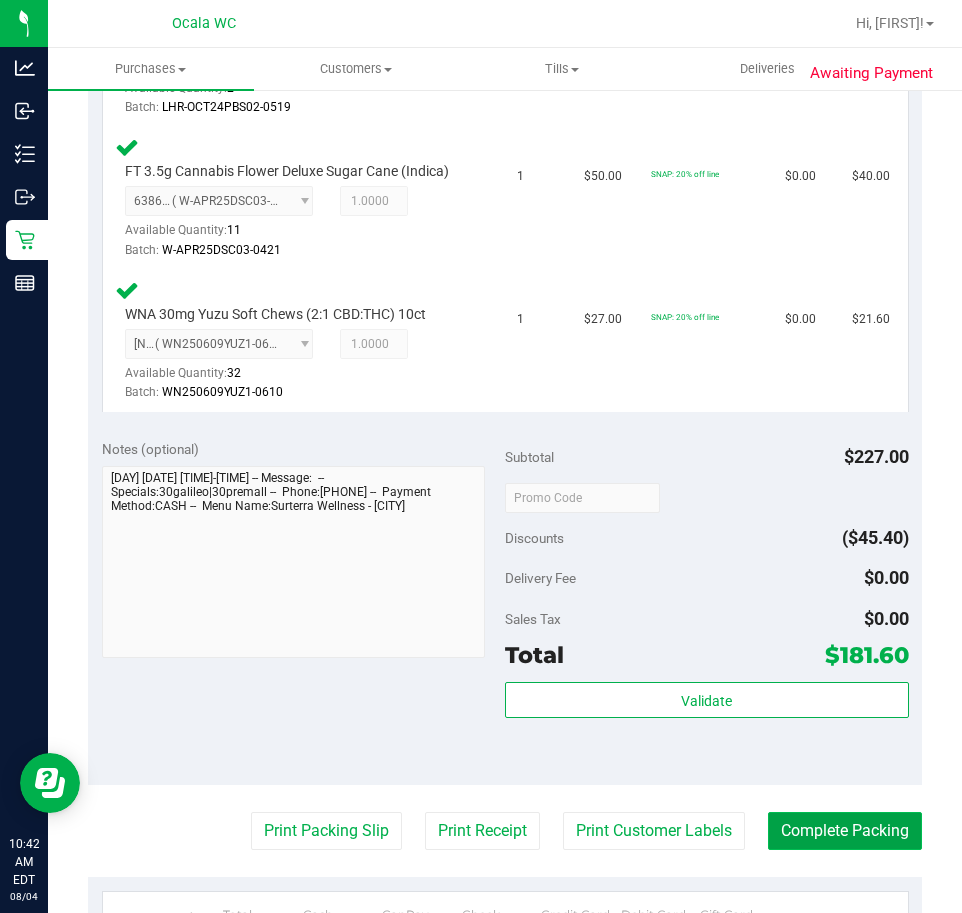 click on "Complete Packing" at bounding box center [845, 831] 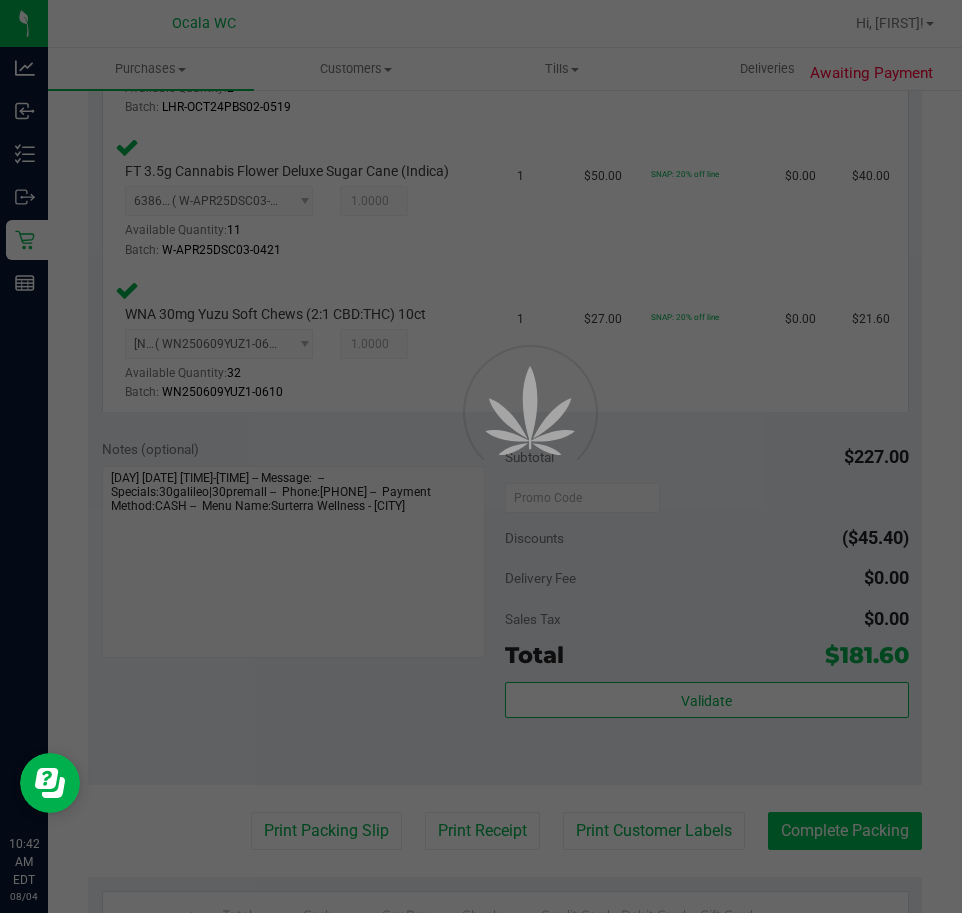 scroll, scrollTop: 0, scrollLeft: 0, axis: both 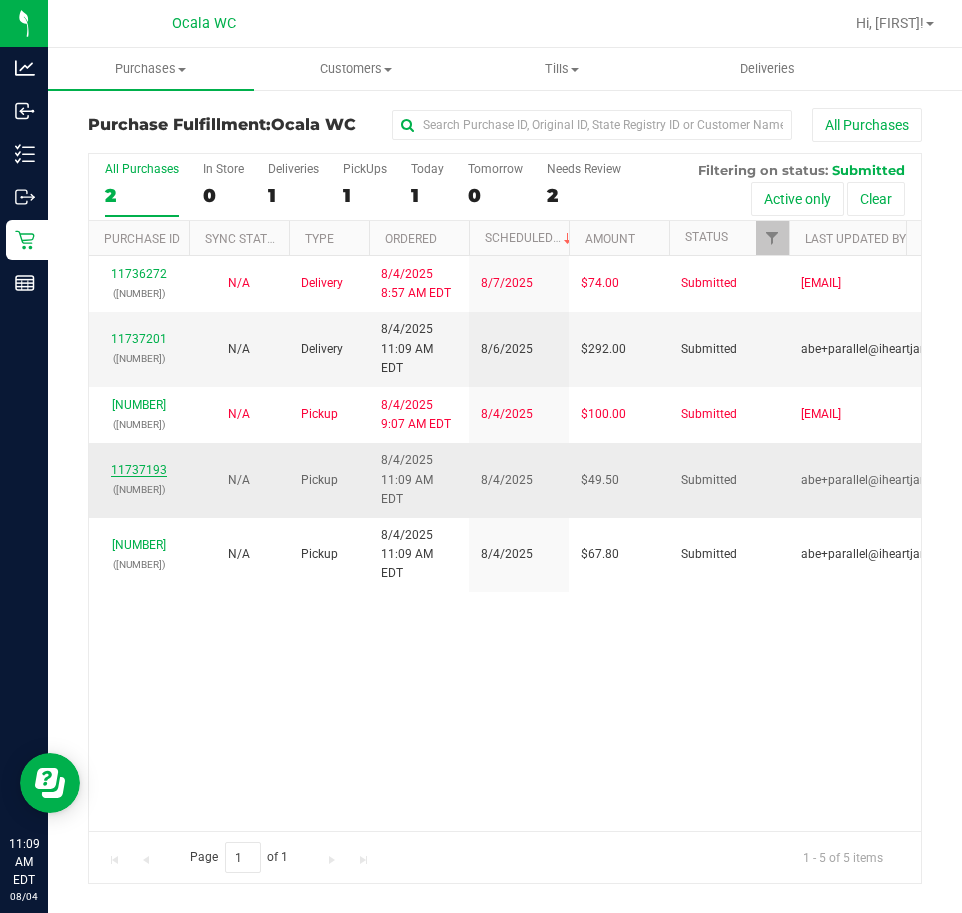 click on "11737193" at bounding box center (139, 470) 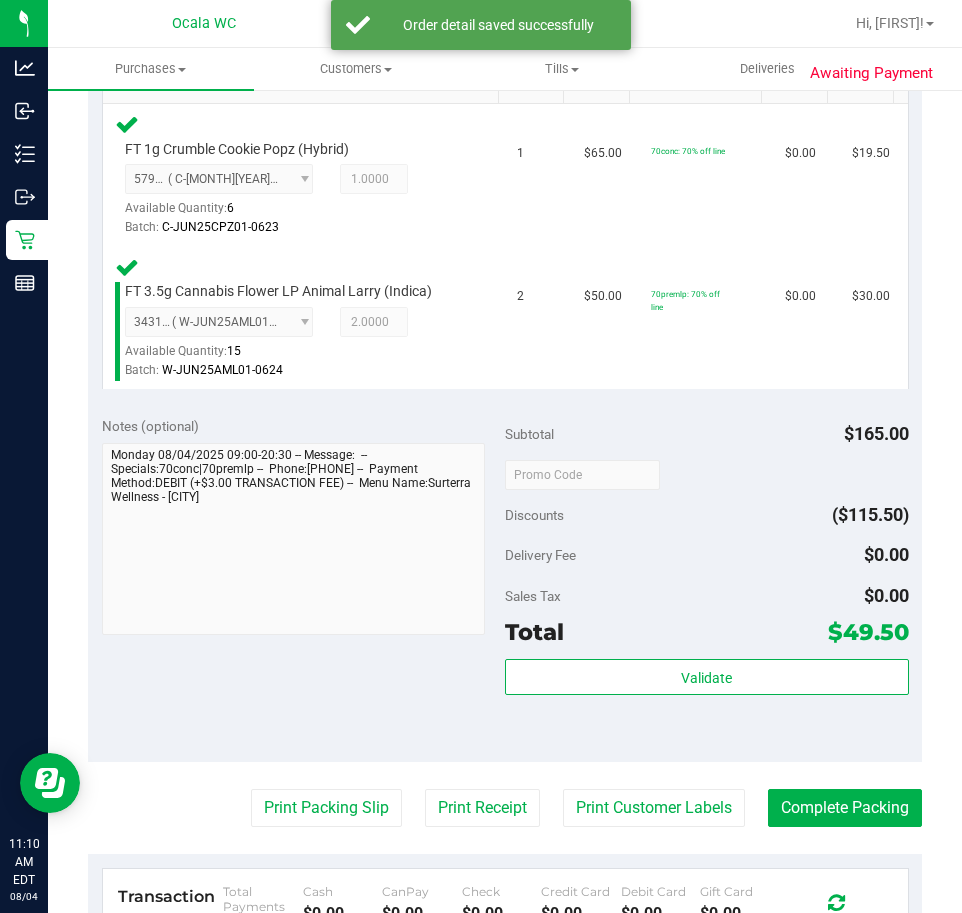 scroll, scrollTop: 600, scrollLeft: 0, axis: vertical 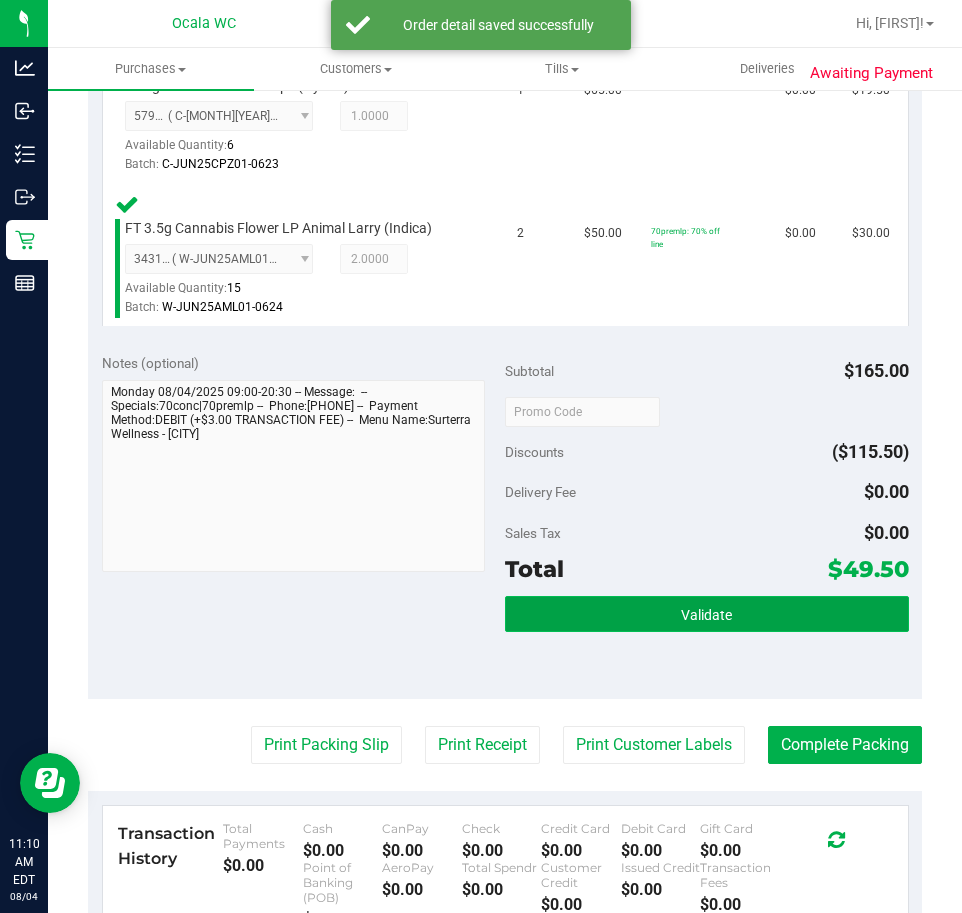 click on "Validate" at bounding box center (707, 614) 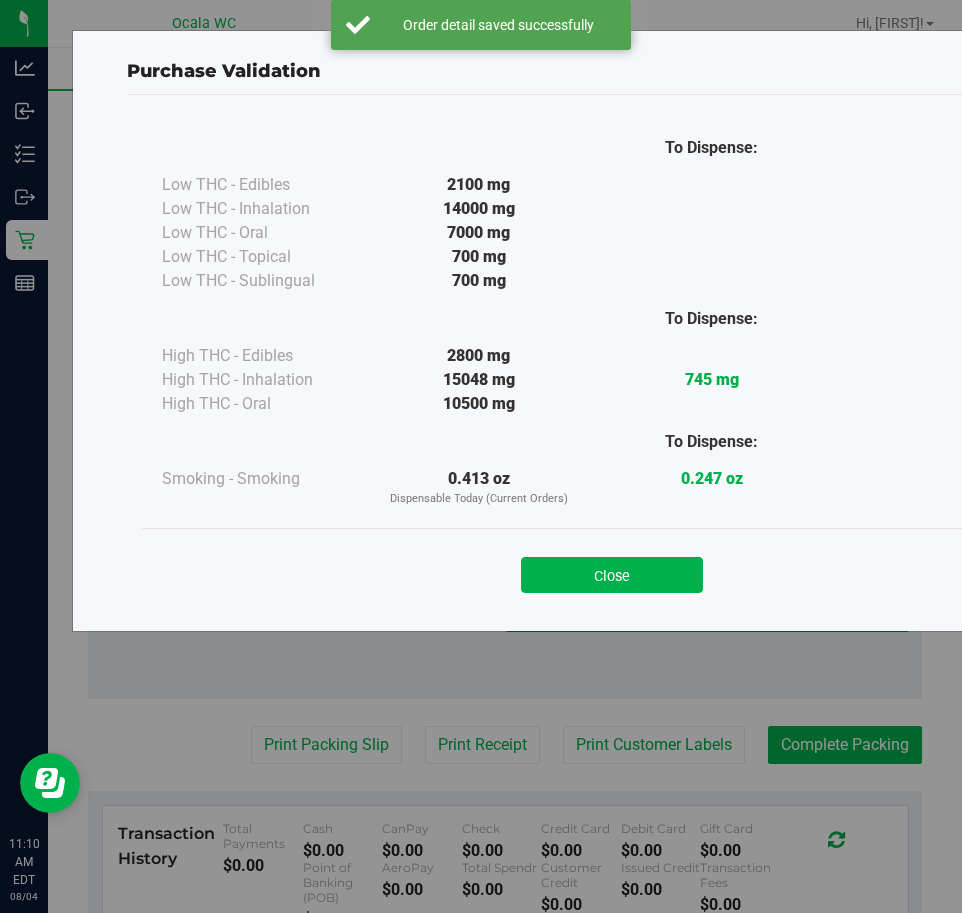 click on "Close" at bounding box center (612, 575) 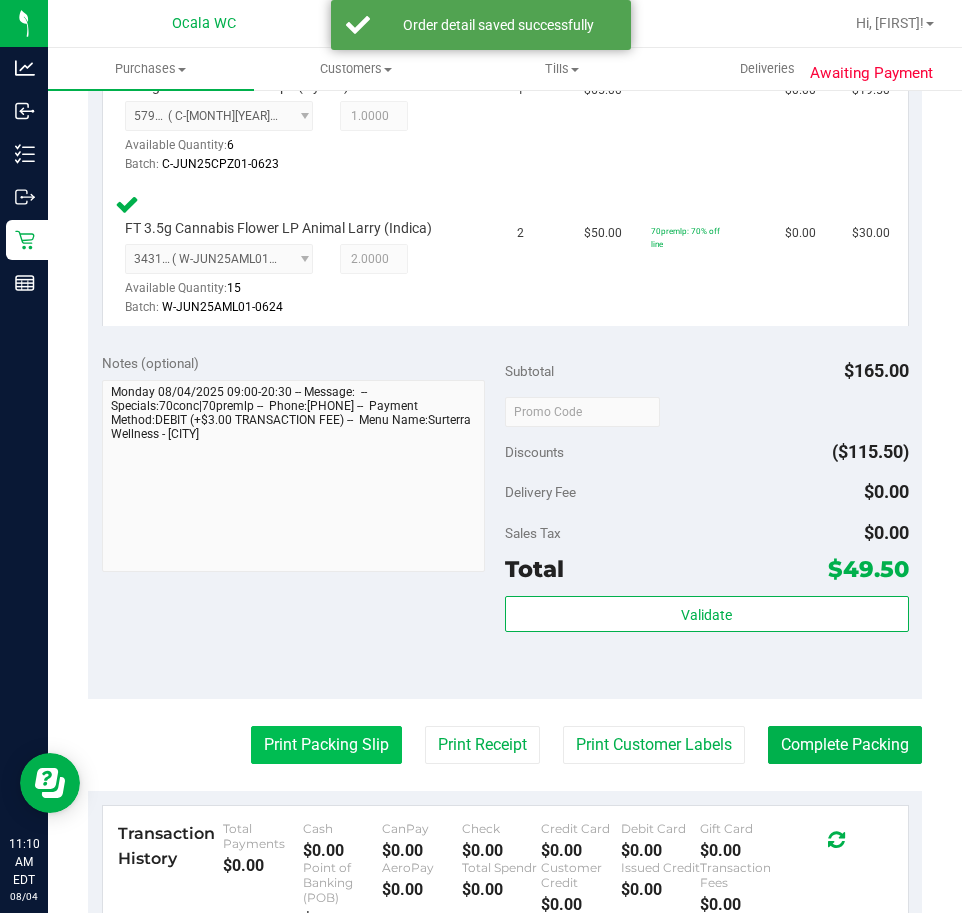click on "Print Packing Slip" at bounding box center (326, 745) 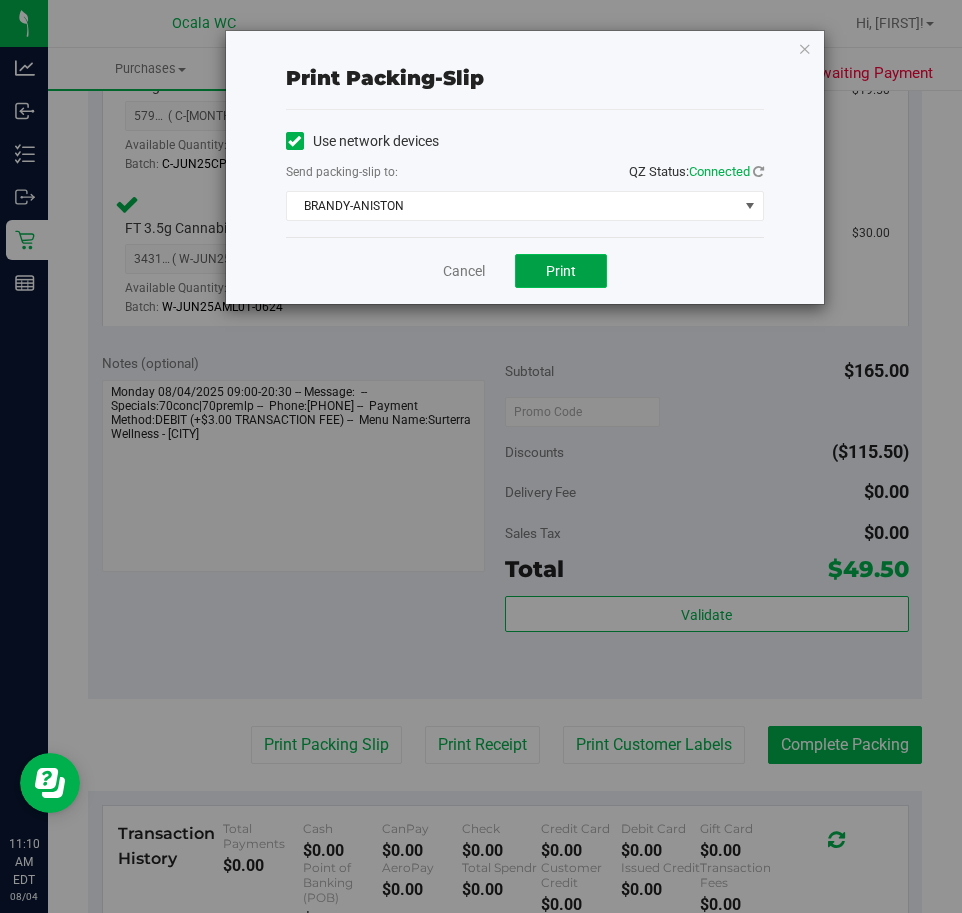 click on "Print" at bounding box center (561, 271) 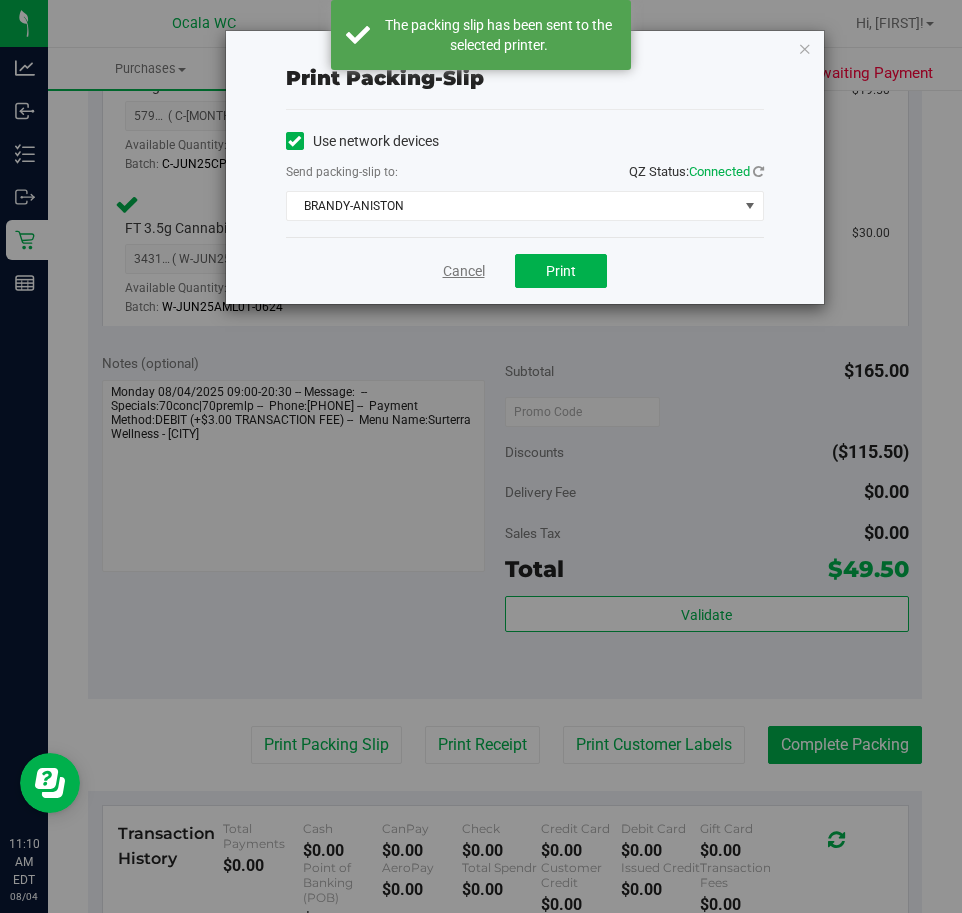 click on "Cancel" at bounding box center [464, 271] 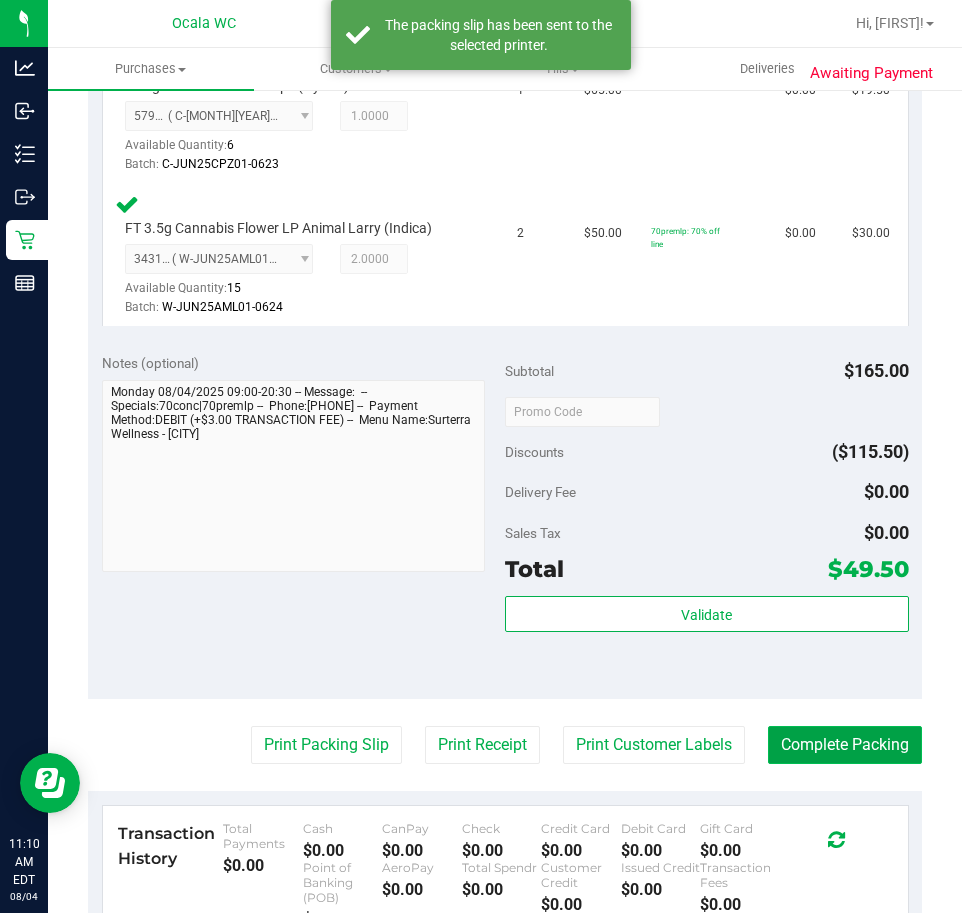 click on "Complete Packing" at bounding box center [845, 745] 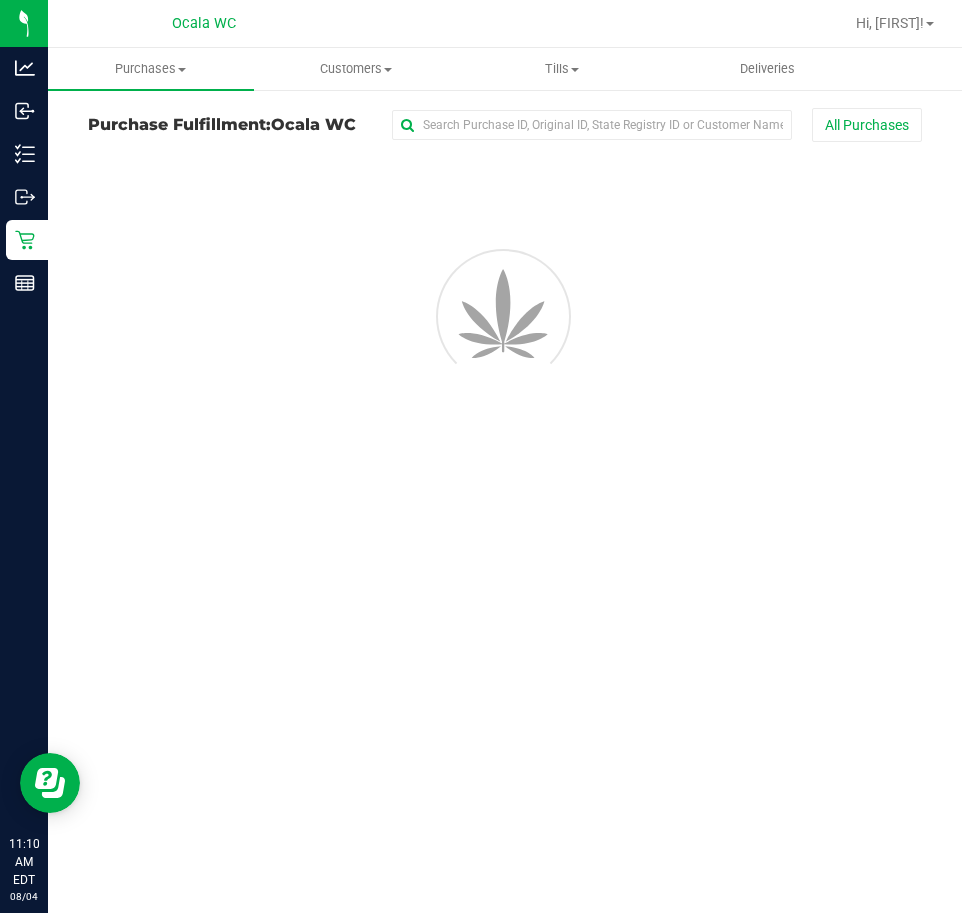 scroll, scrollTop: 0, scrollLeft: 0, axis: both 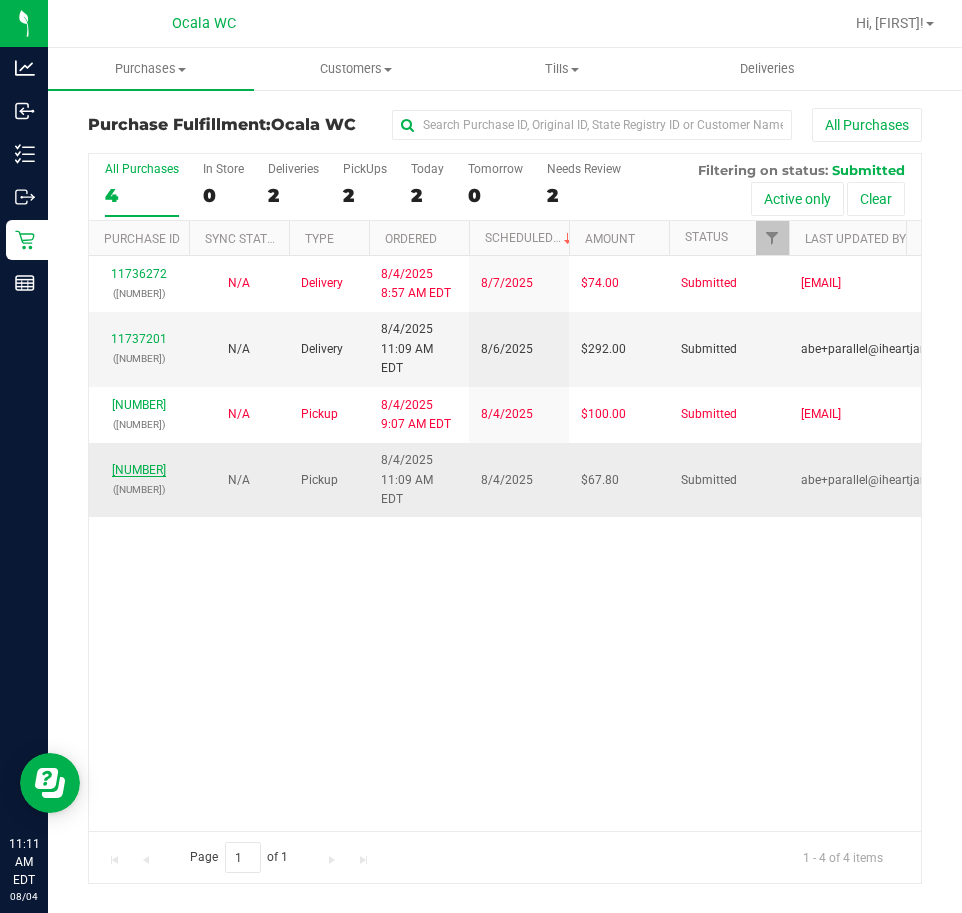 click on "[NUMBER]" at bounding box center (139, 470) 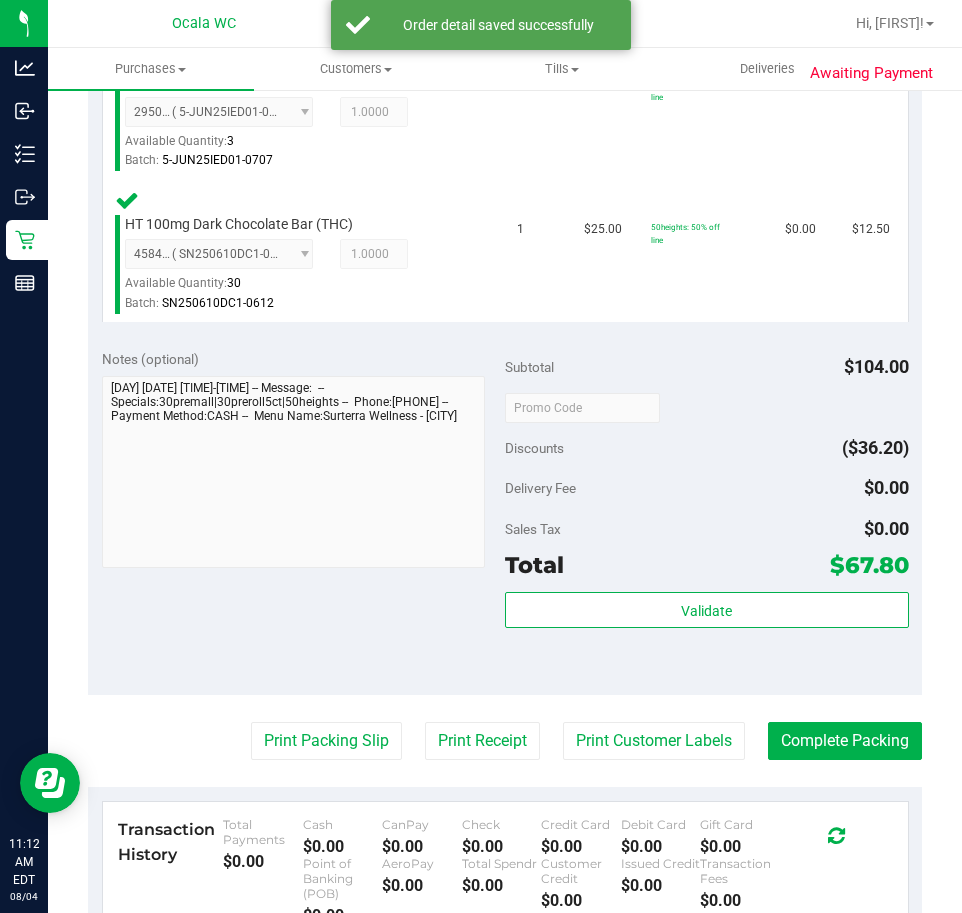 scroll, scrollTop: 800, scrollLeft: 0, axis: vertical 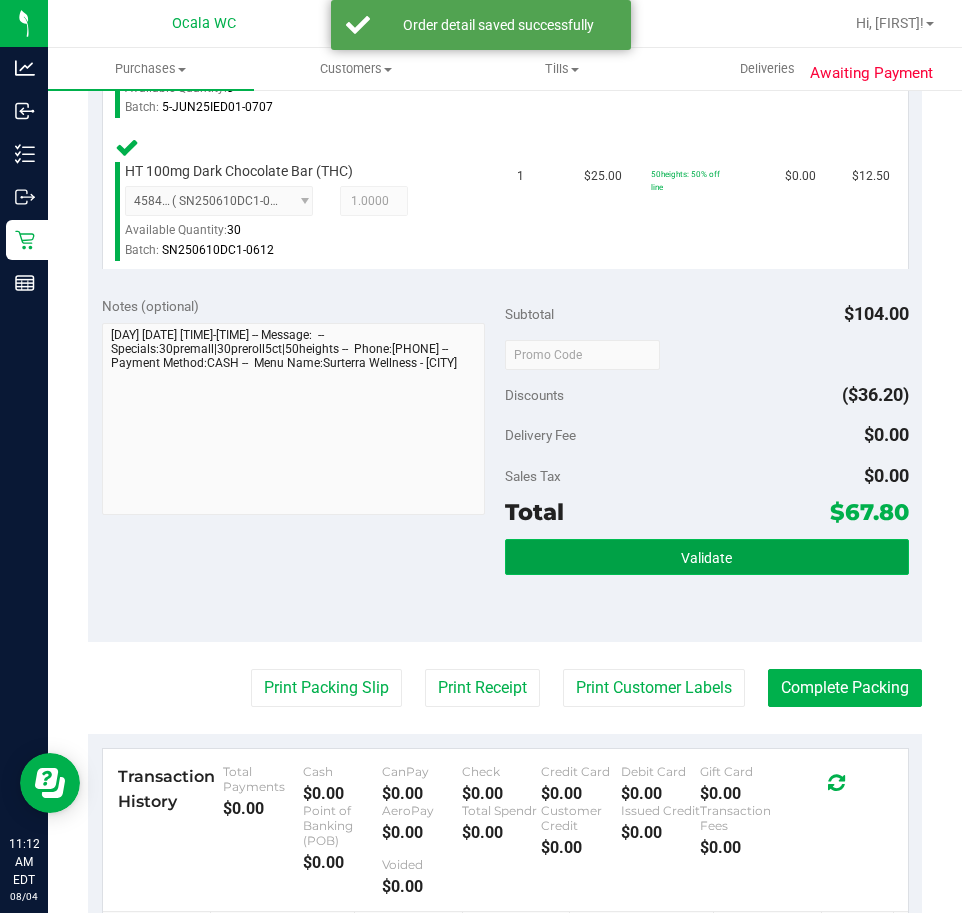 click on "Validate" at bounding box center (707, 557) 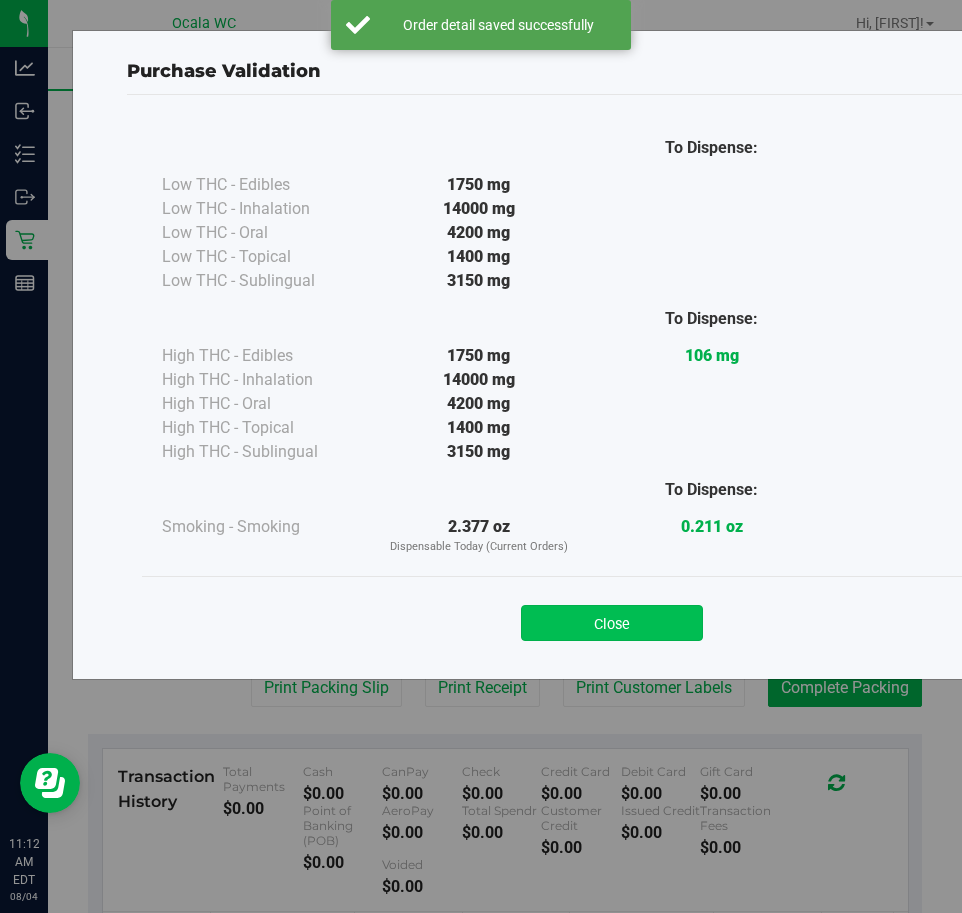 click on "Close" at bounding box center (612, 623) 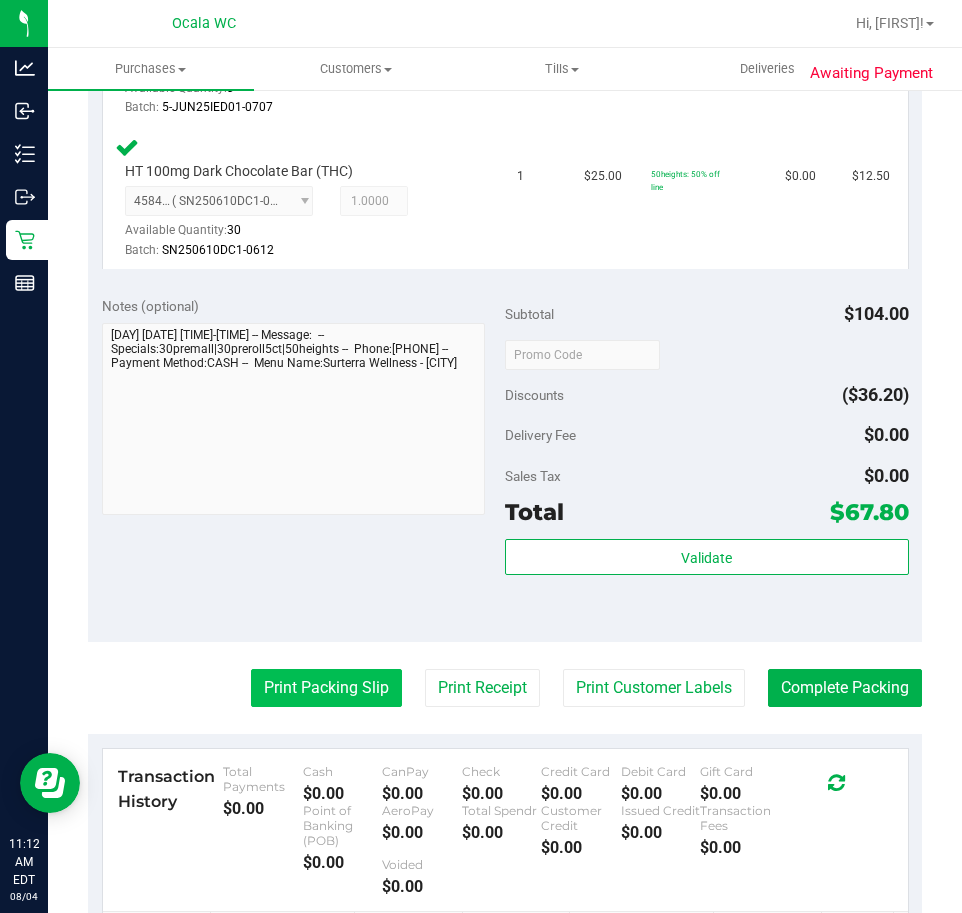 click on "Print Packing Slip" at bounding box center (326, 688) 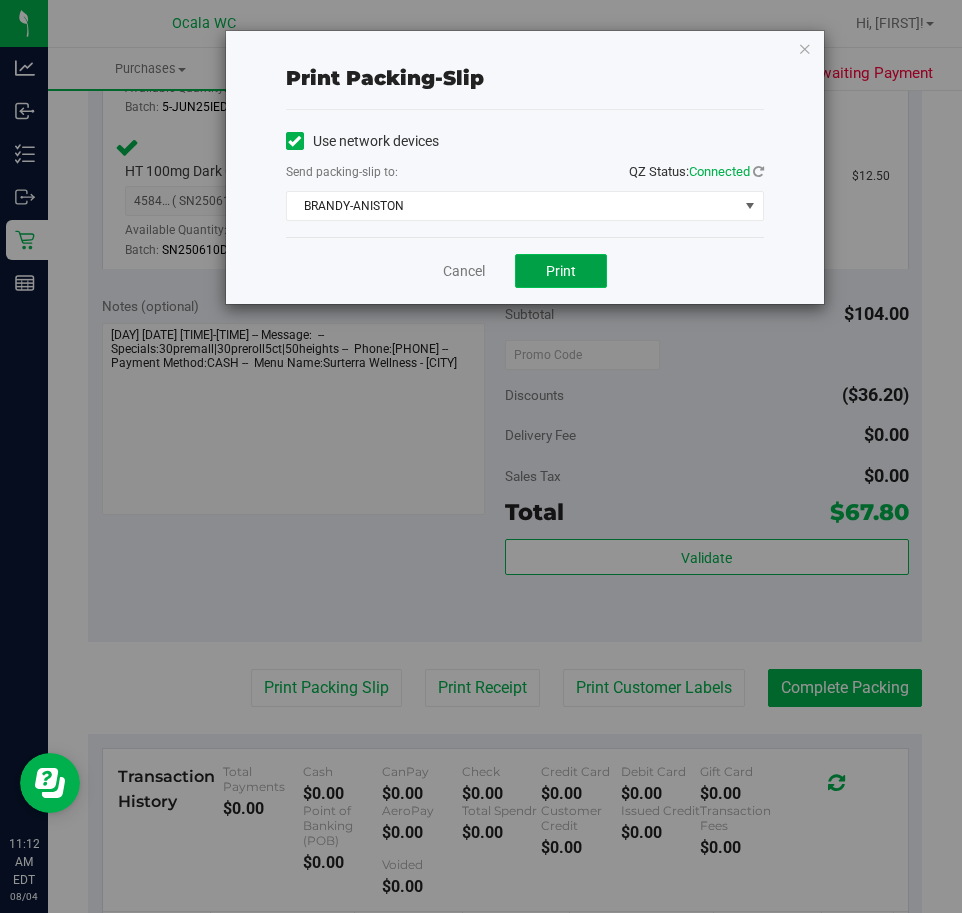 click on "Print" at bounding box center [561, 271] 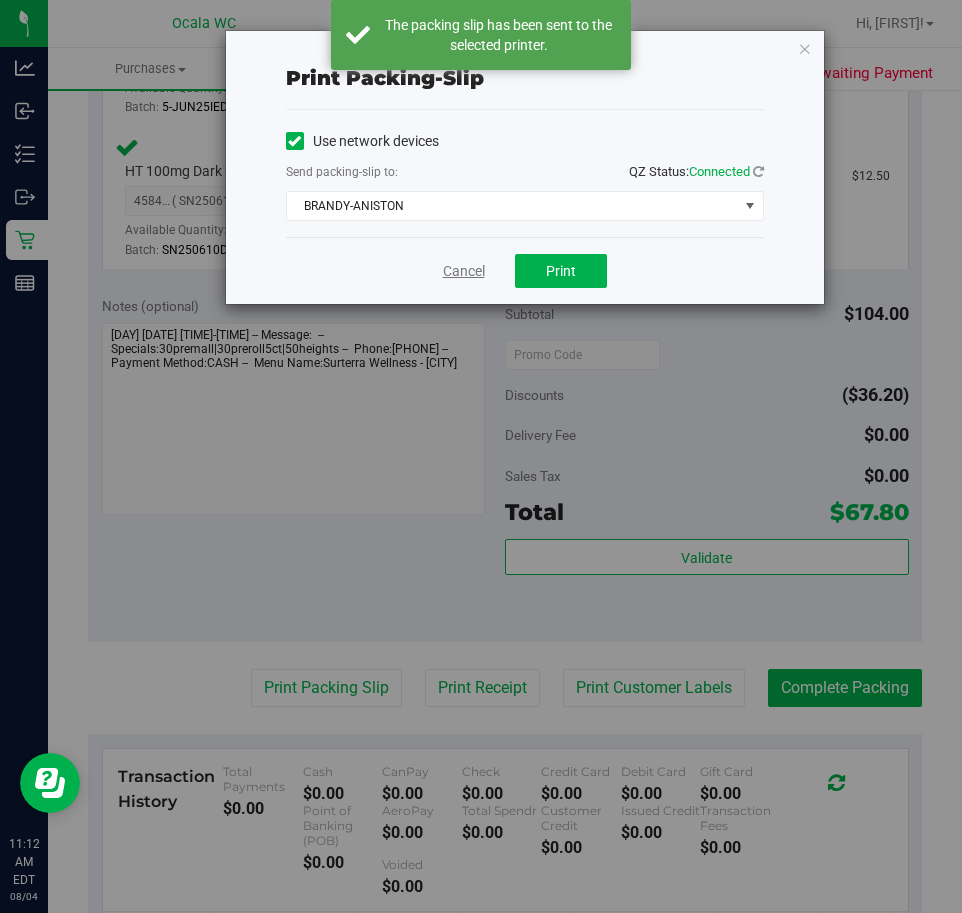 click on "Cancel" at bounding box center [464, 271] 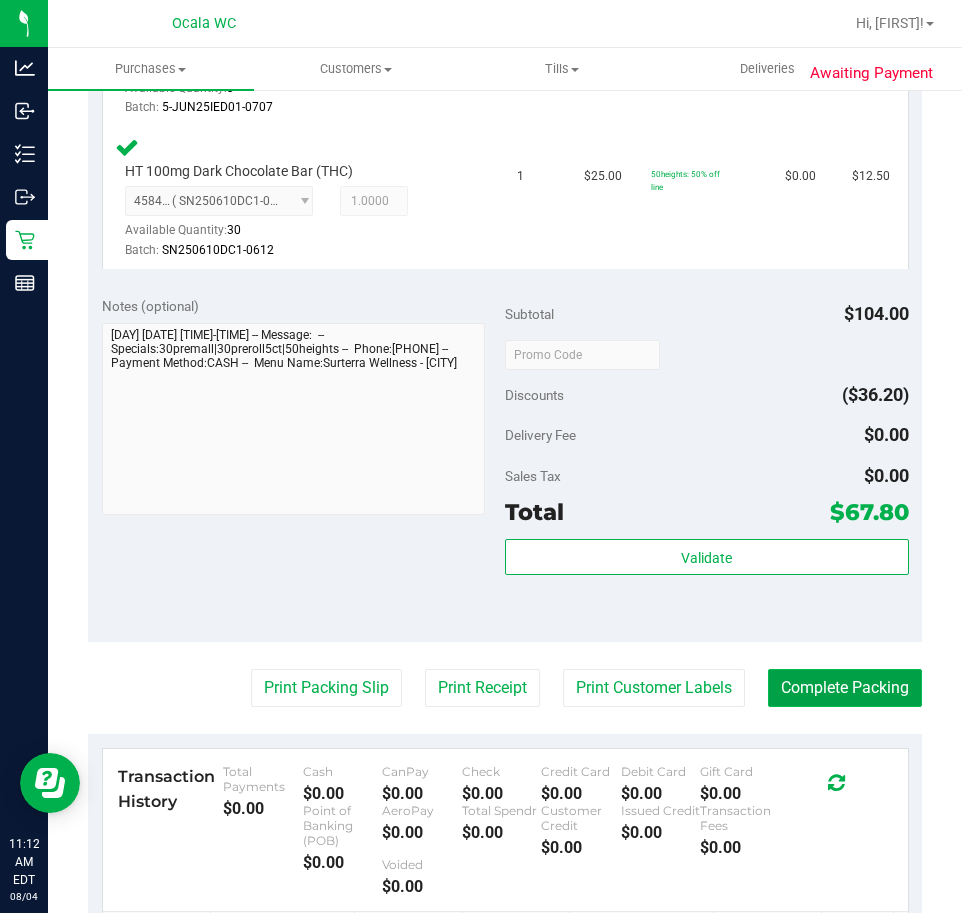 click on "Complete Packing" at bounding box center [845, 688] 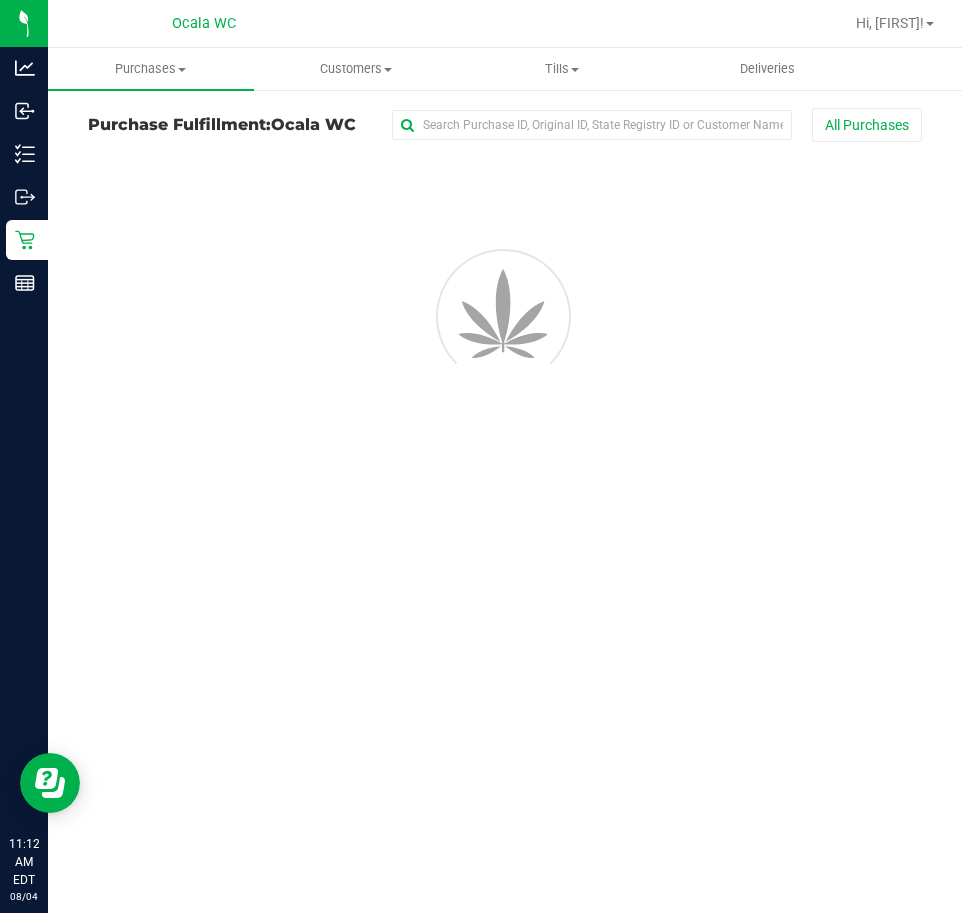 scroll, scrollTop: 0, scrollLeft: 0, axis: both 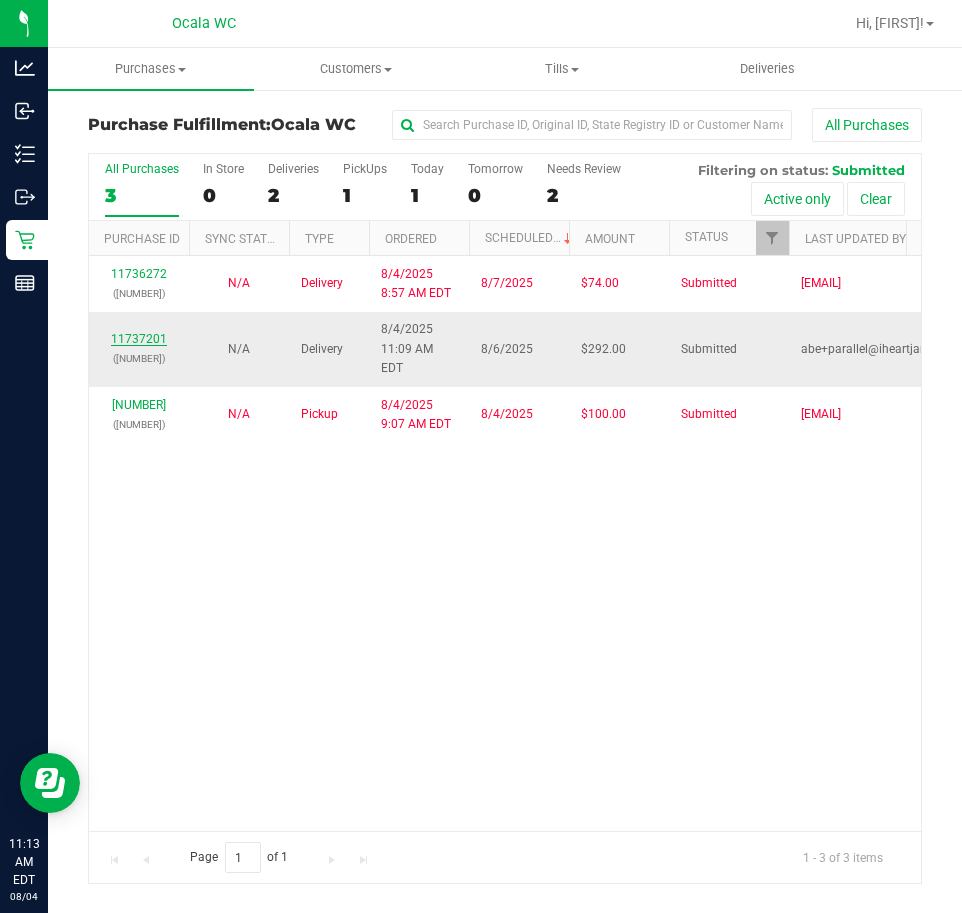 click on "11737201" at bounding box center [139, 339] 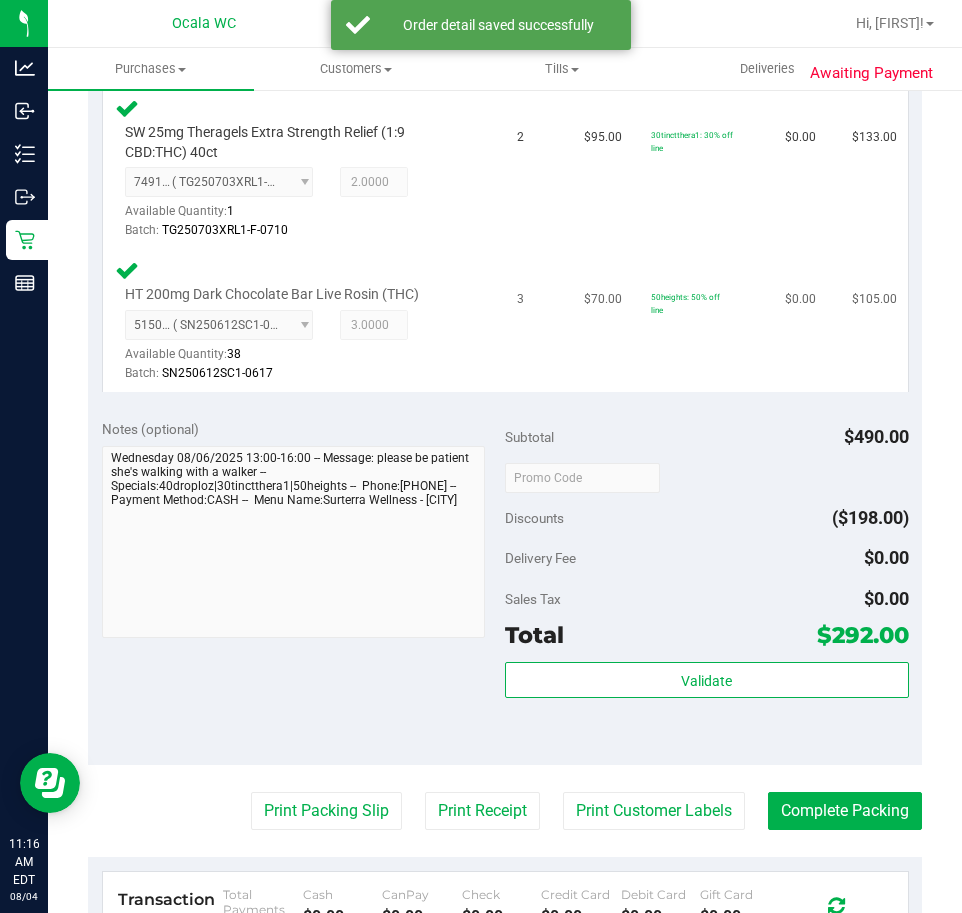 scroll, scrollTop: 700, scrollLeft: 0, axis: vertical 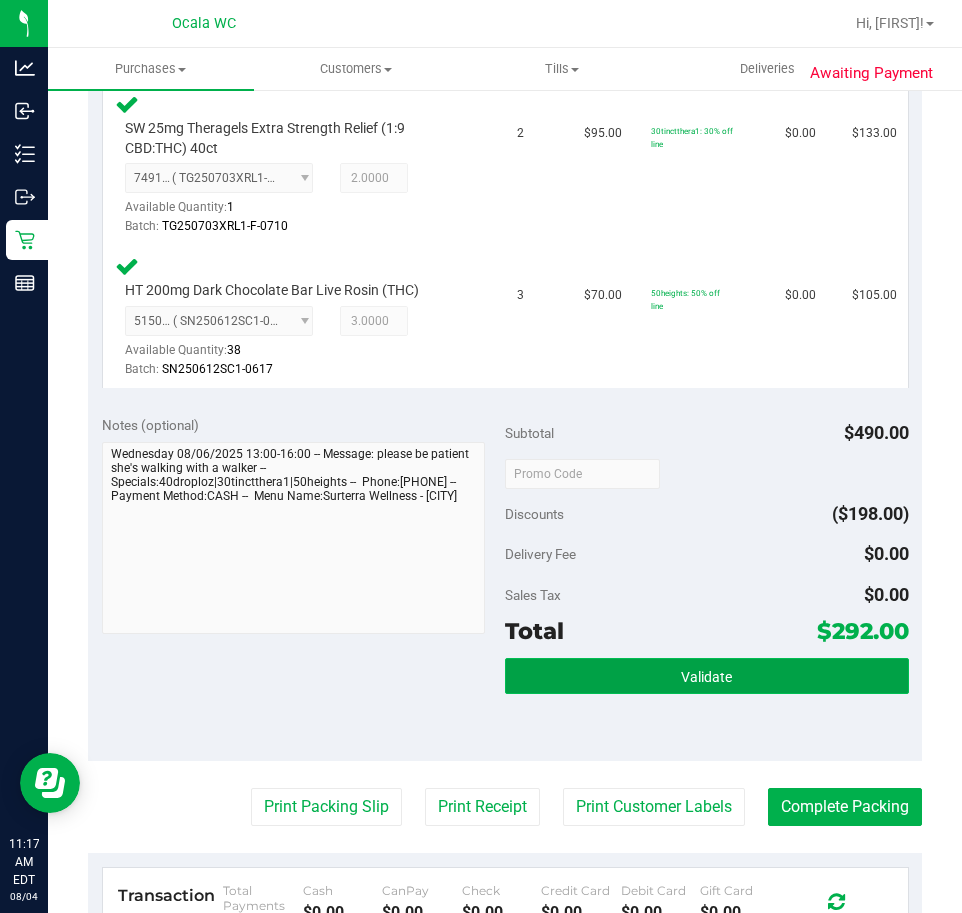 click on "Validate" at bounding box center (707, 676) 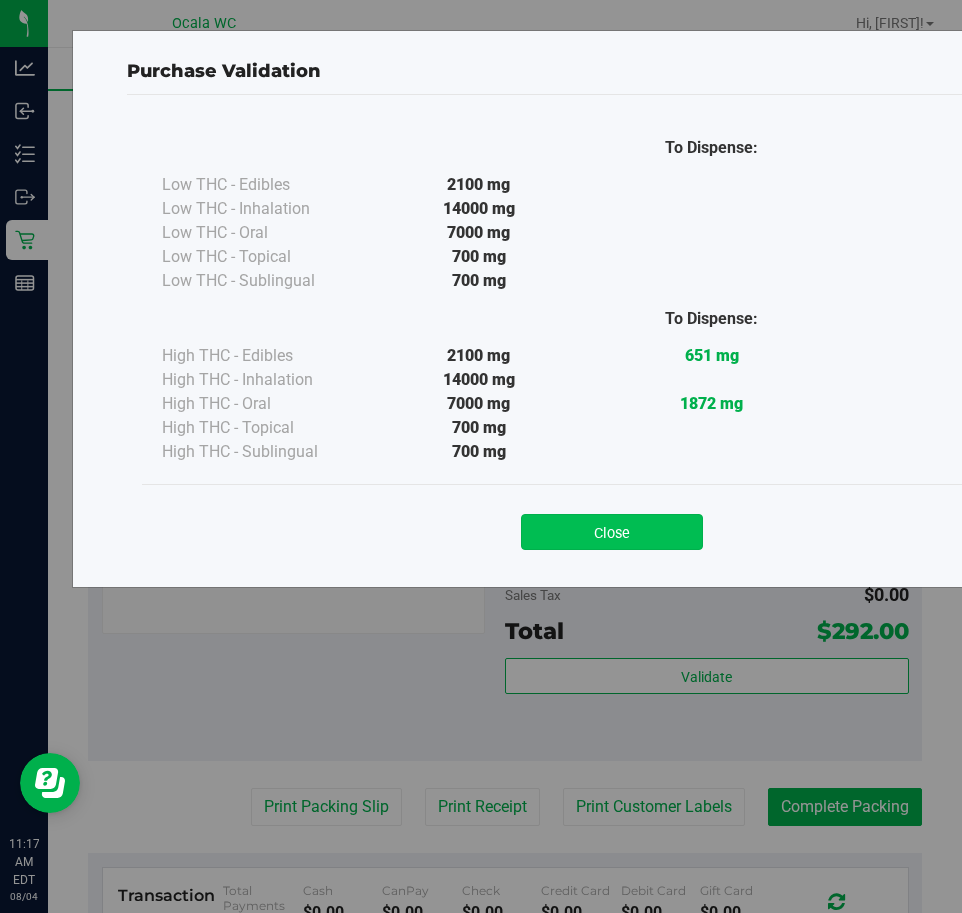 click on "Close" at bounding box center (612, 532) 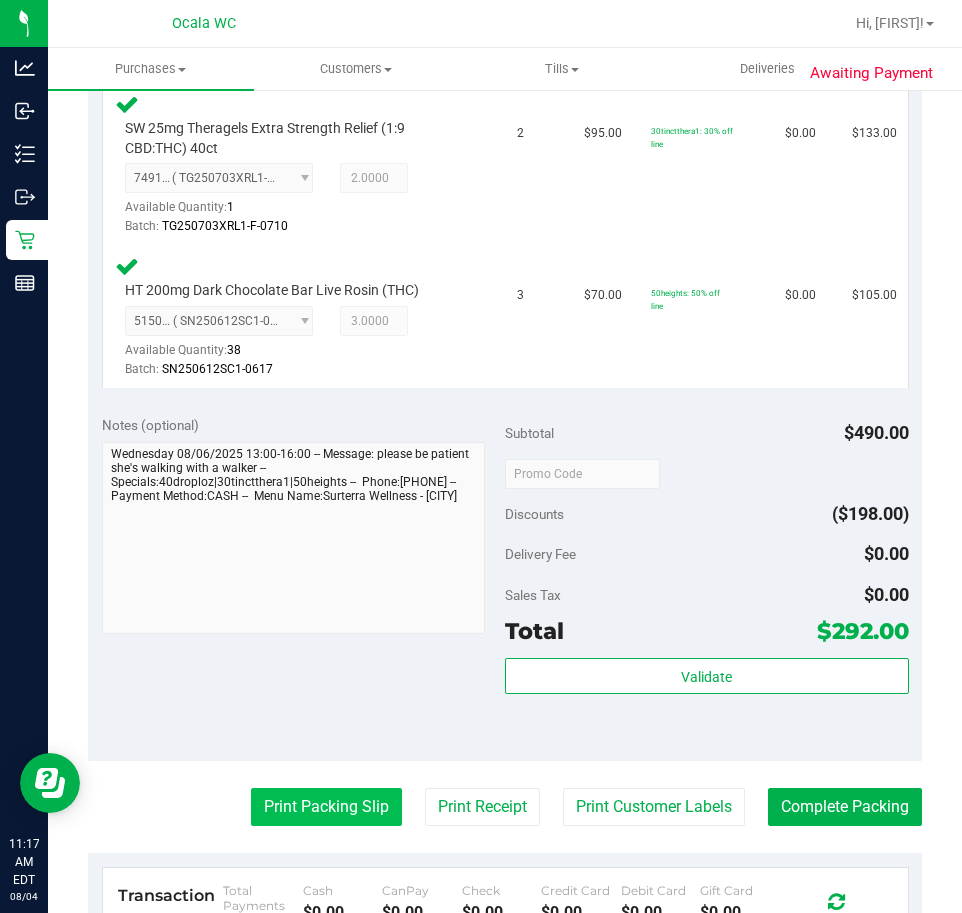 click on "Print Packing Slip" at bounding box center [326, 807] 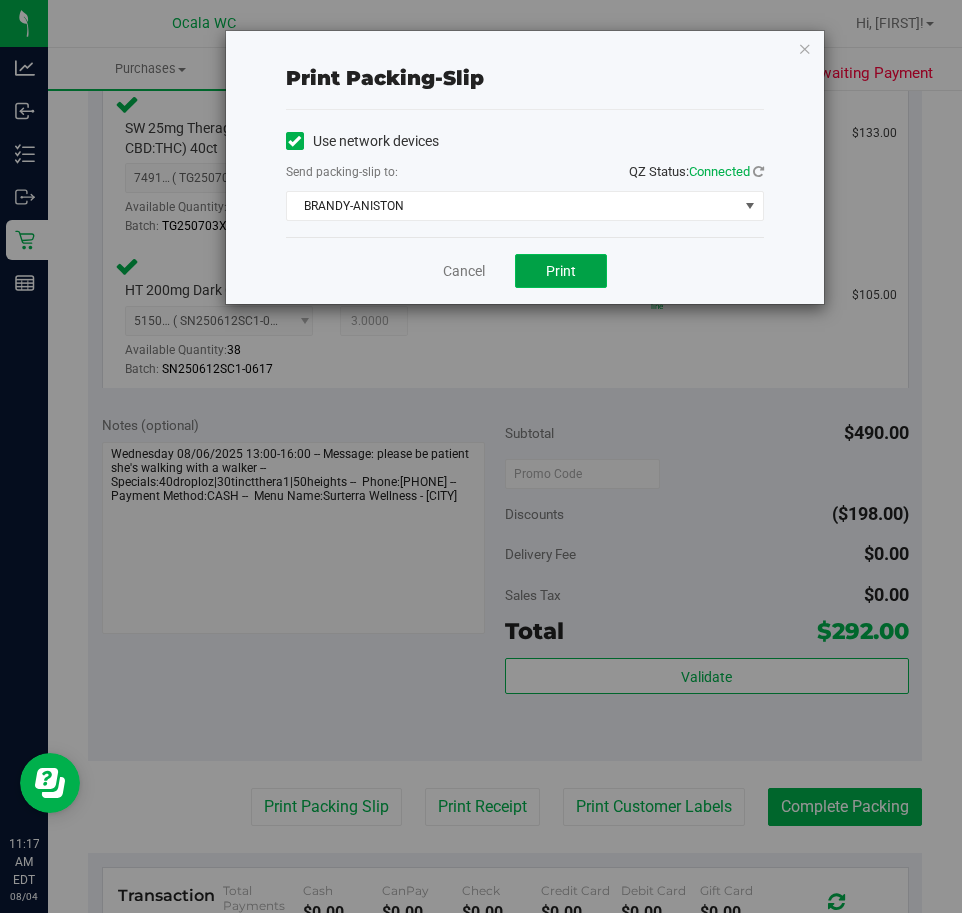 click on "Print" at bounding box center (561, 271) 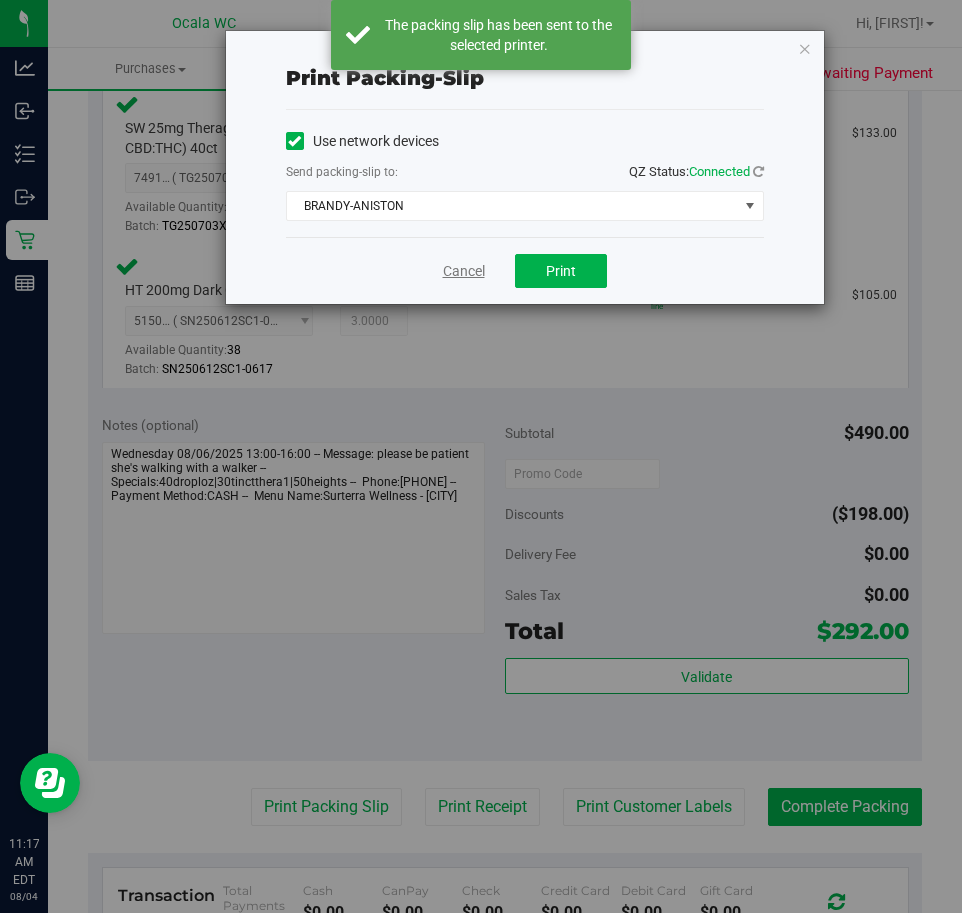 click on "Cancel" at bounding box center (464, 271) 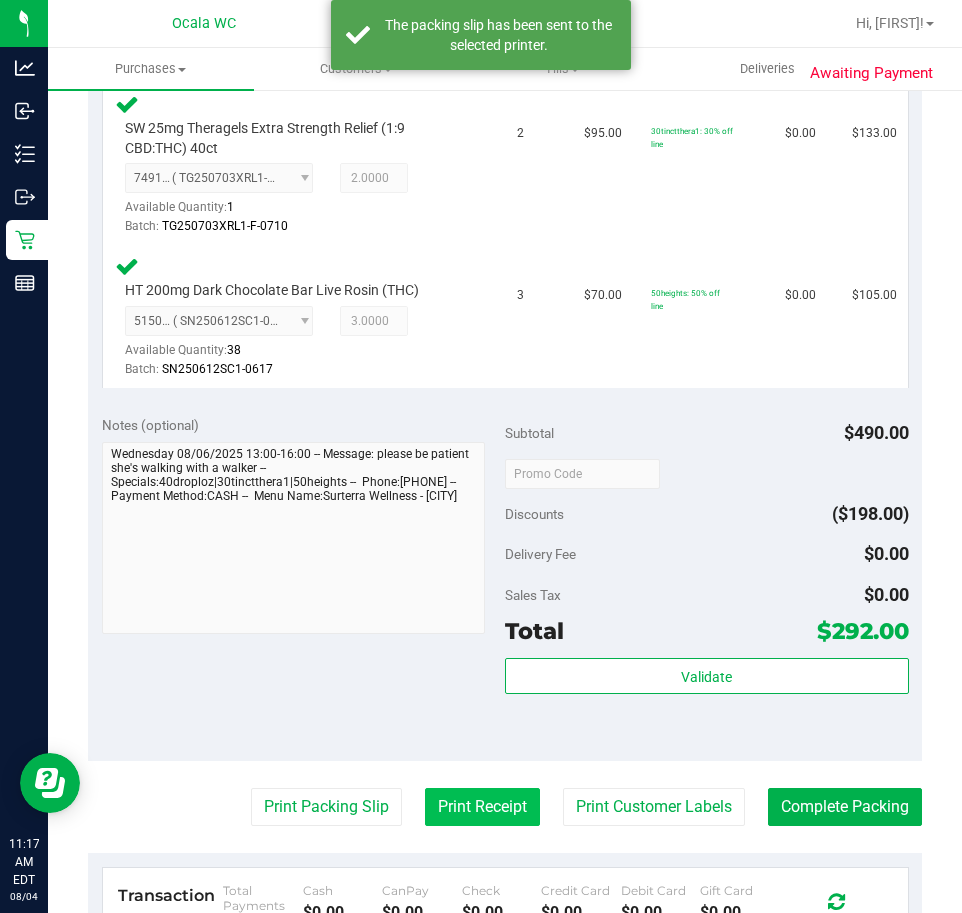 click on "Print Receipt" at bounding box center (482, 807) 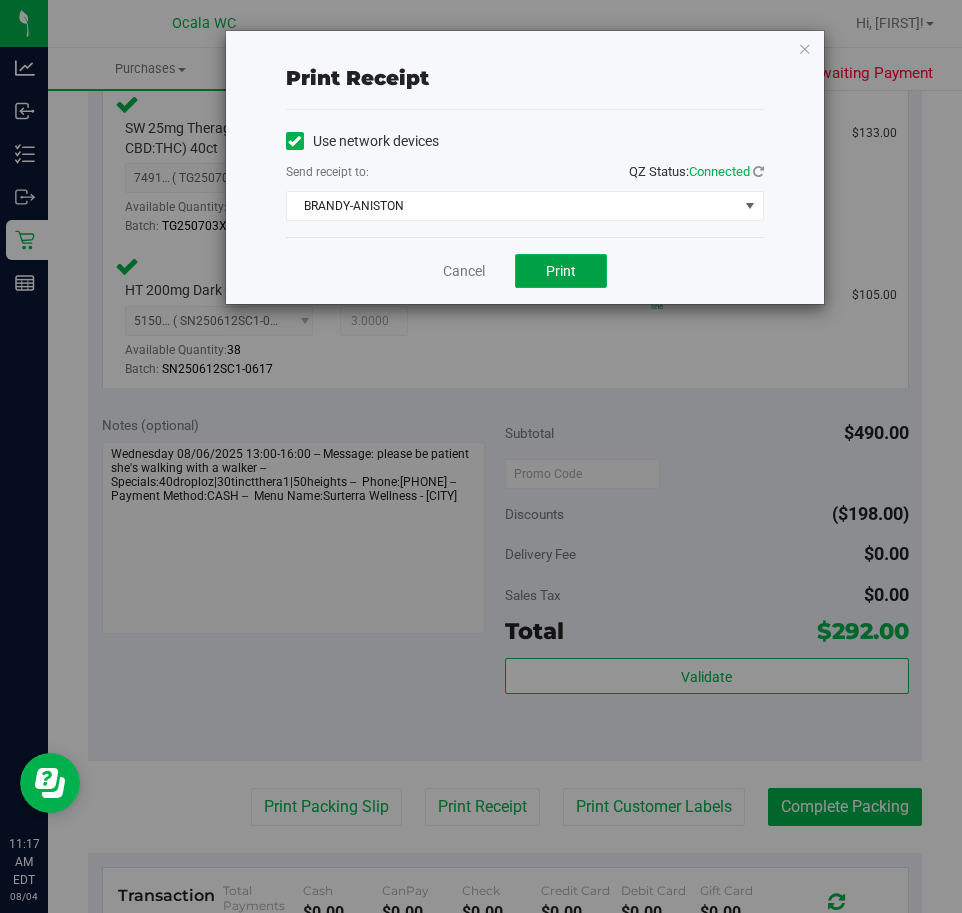 click on "Print" at bounding box center (561, 271) 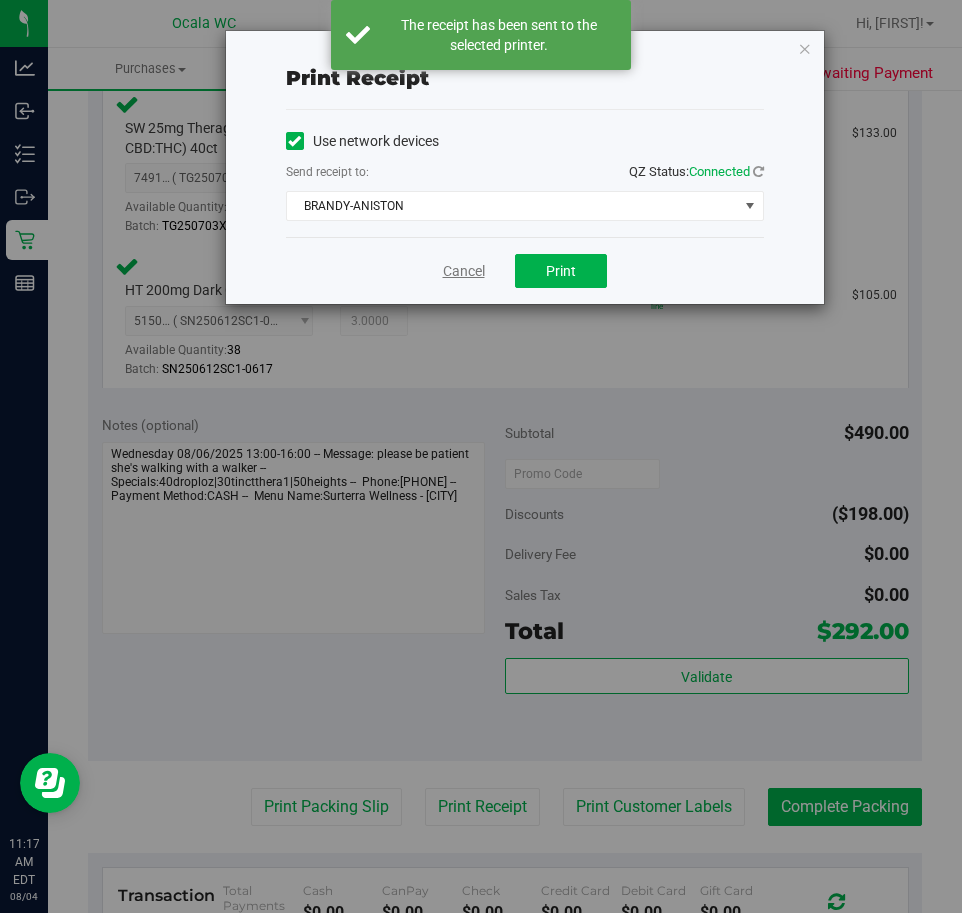 click on "Cancel" at bounding box center (464, 271) 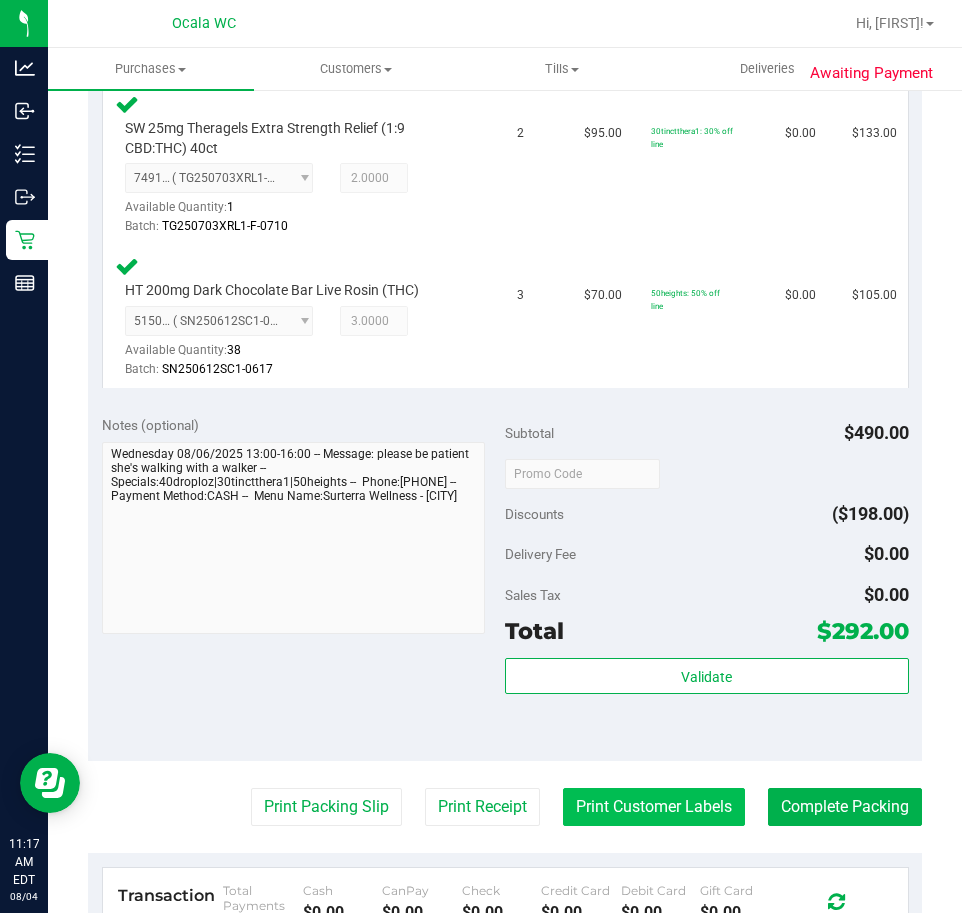 click on "Print Customer Labels" at bounding box center [654, 807] 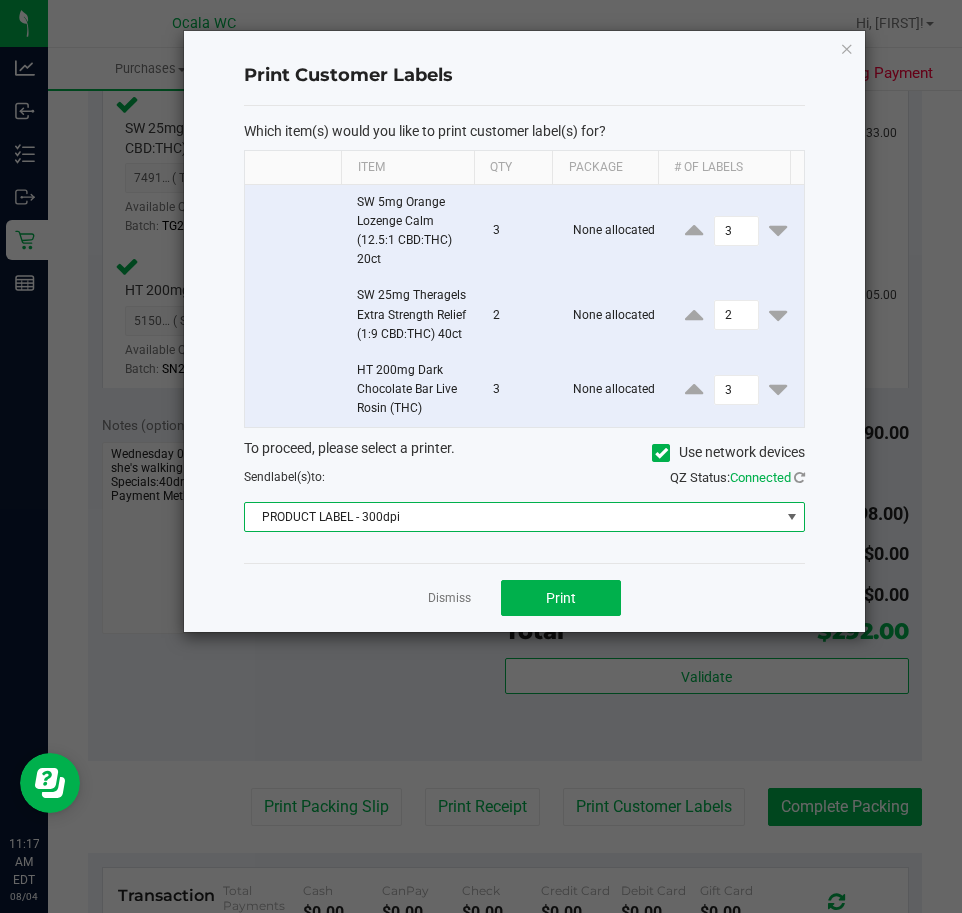 click on "PRODUCT LABEL - 300dpi" at bounding box center [512, 517] 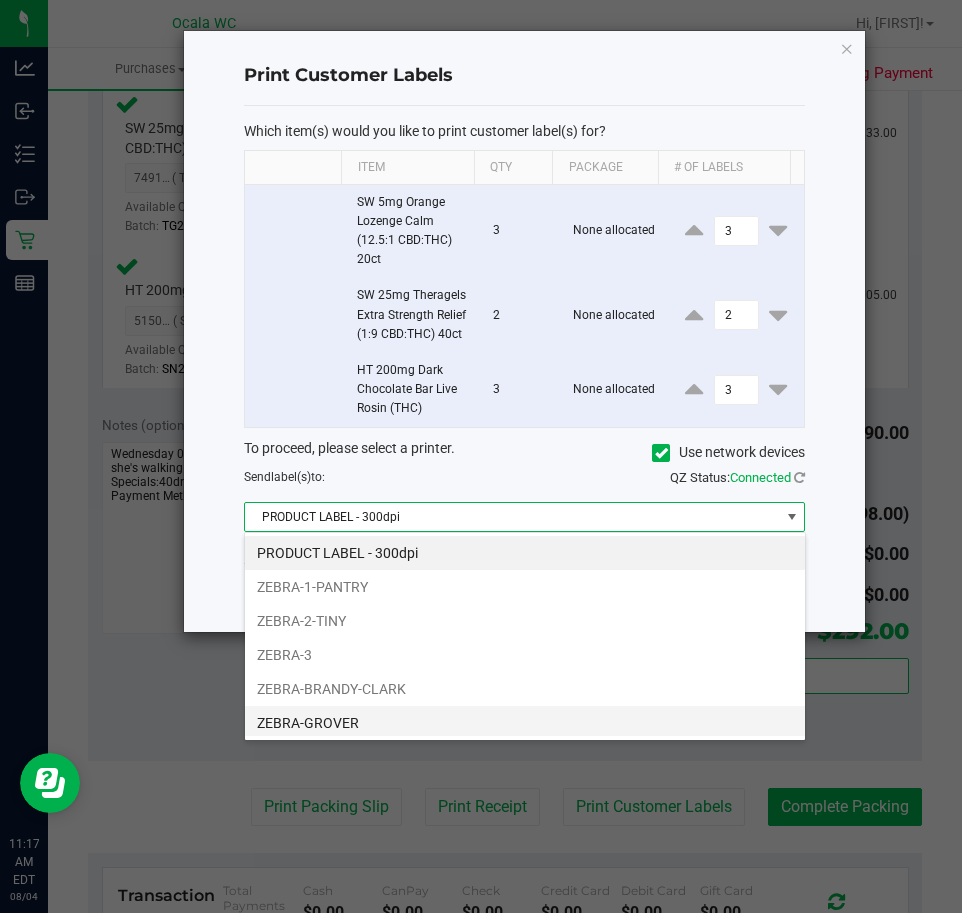 scroll, scrollTop: 99970, scrollLeft: 99438, axis: both 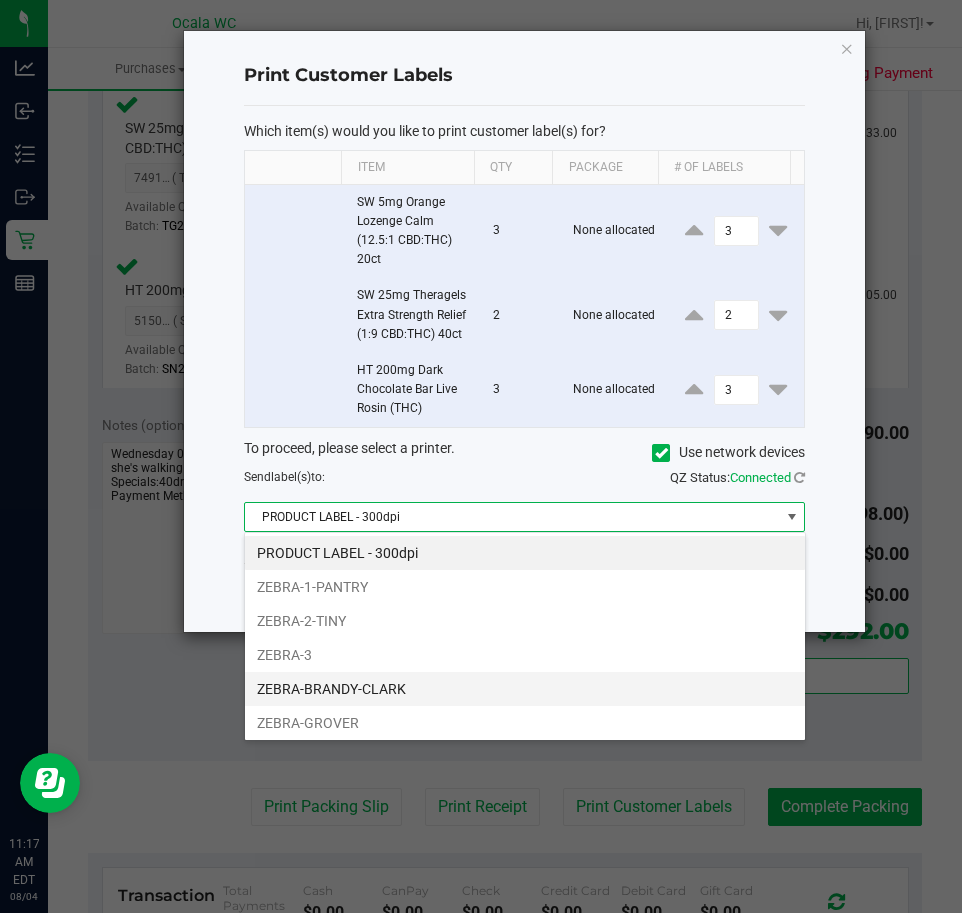 click on "ZEBRA-BRANDY-CLARK" at bounding box center (525, 689) 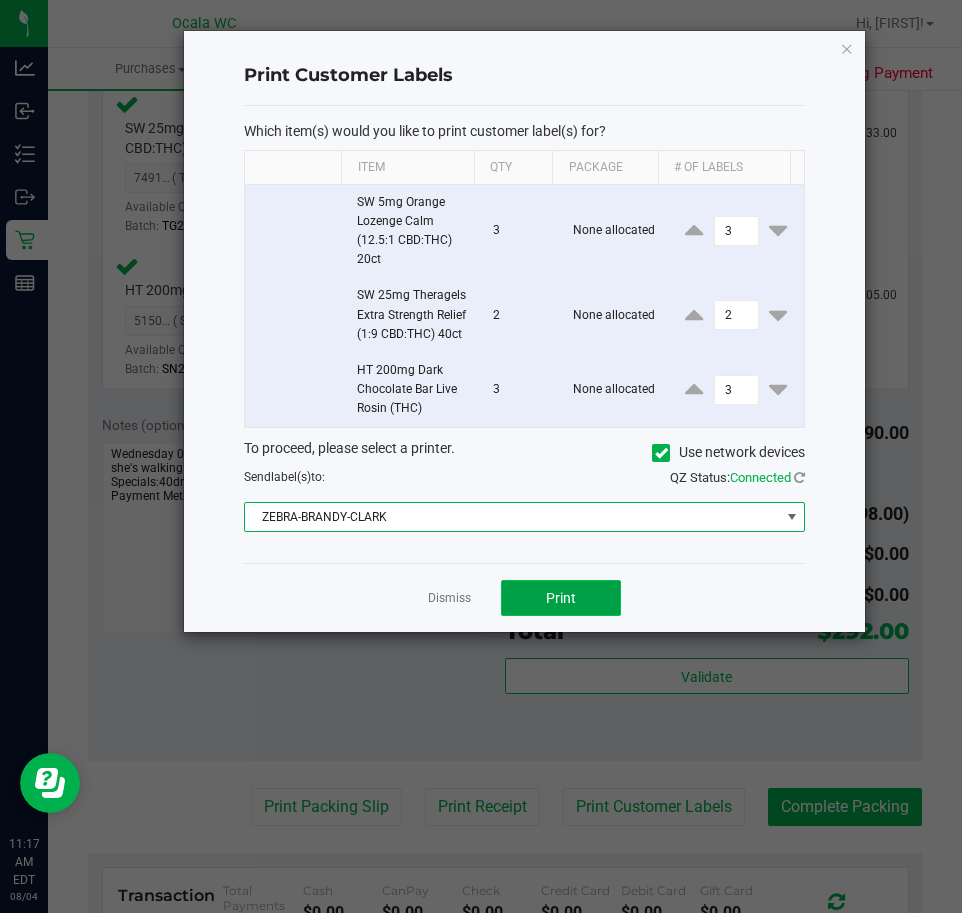 click on "Print" 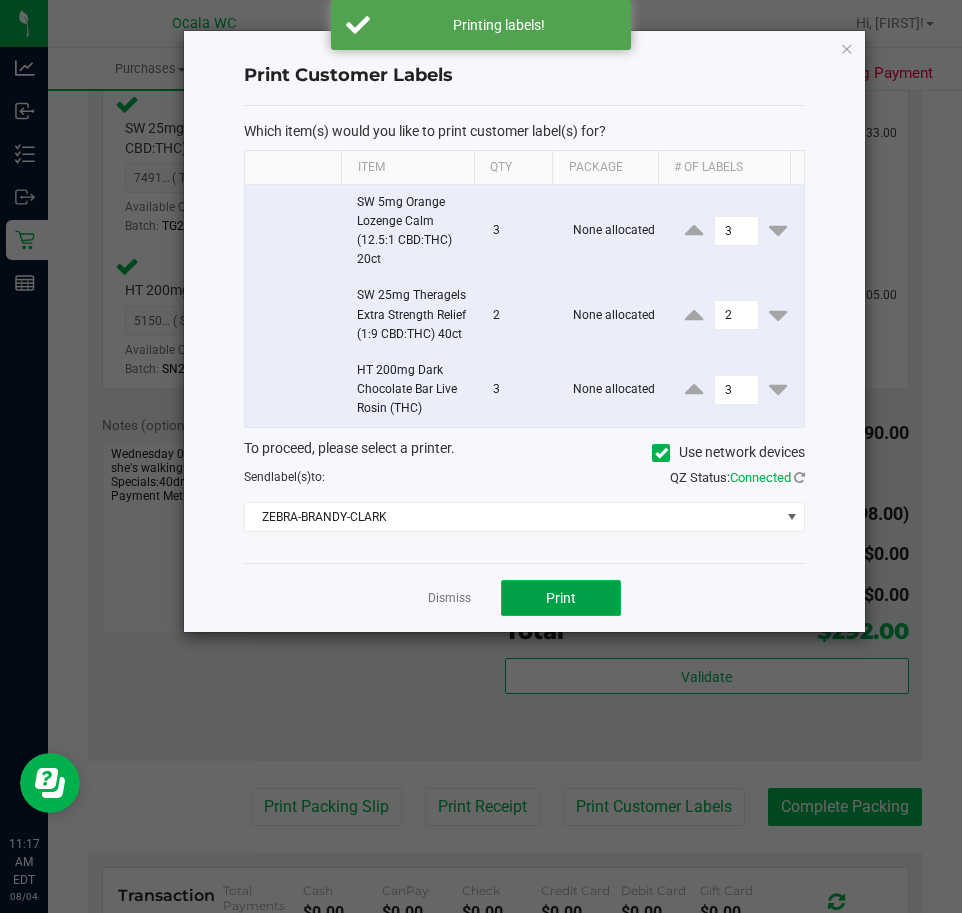 click on "Print" 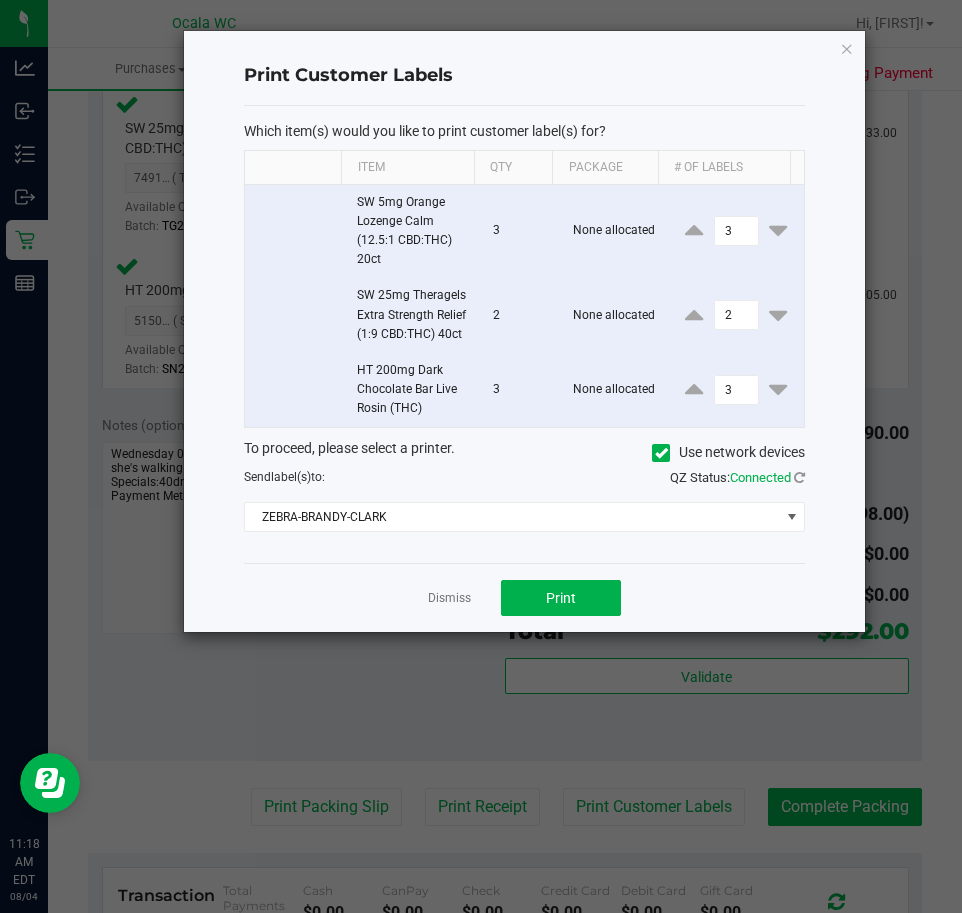 click on "Dismiss   Print" 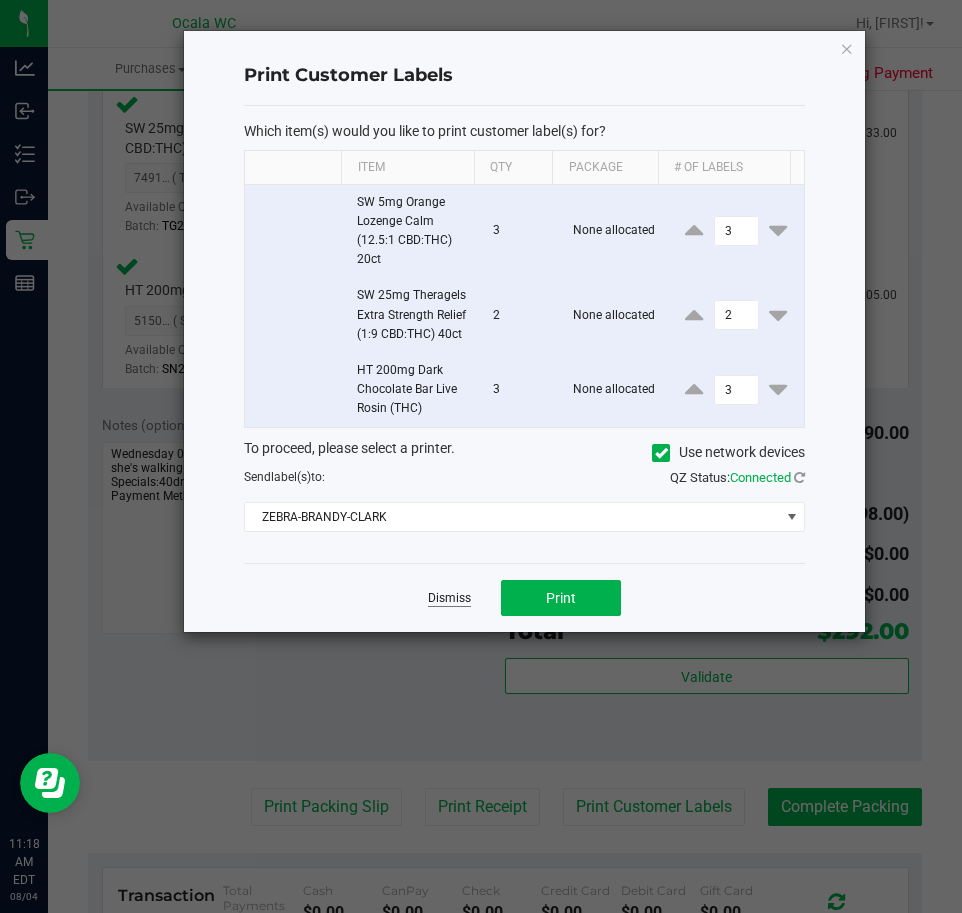 click on "Dismiss" 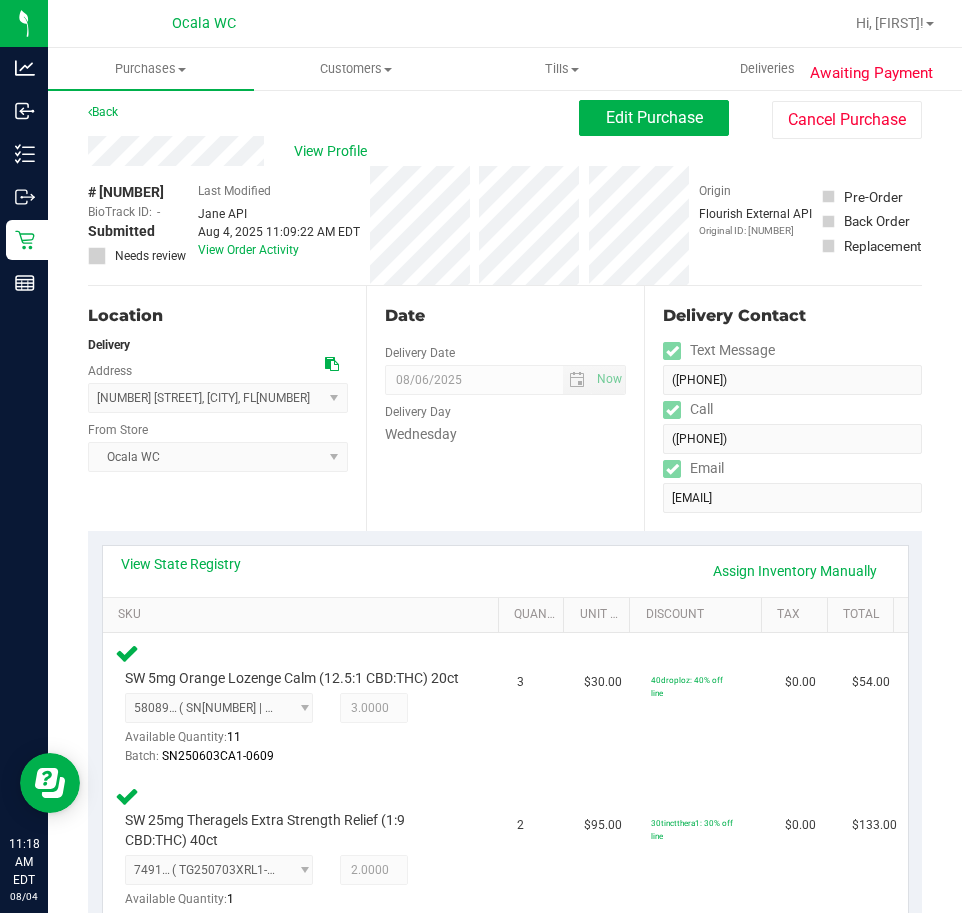 scroll, scrollTop: 0, scrollLeft: 0, axis: both 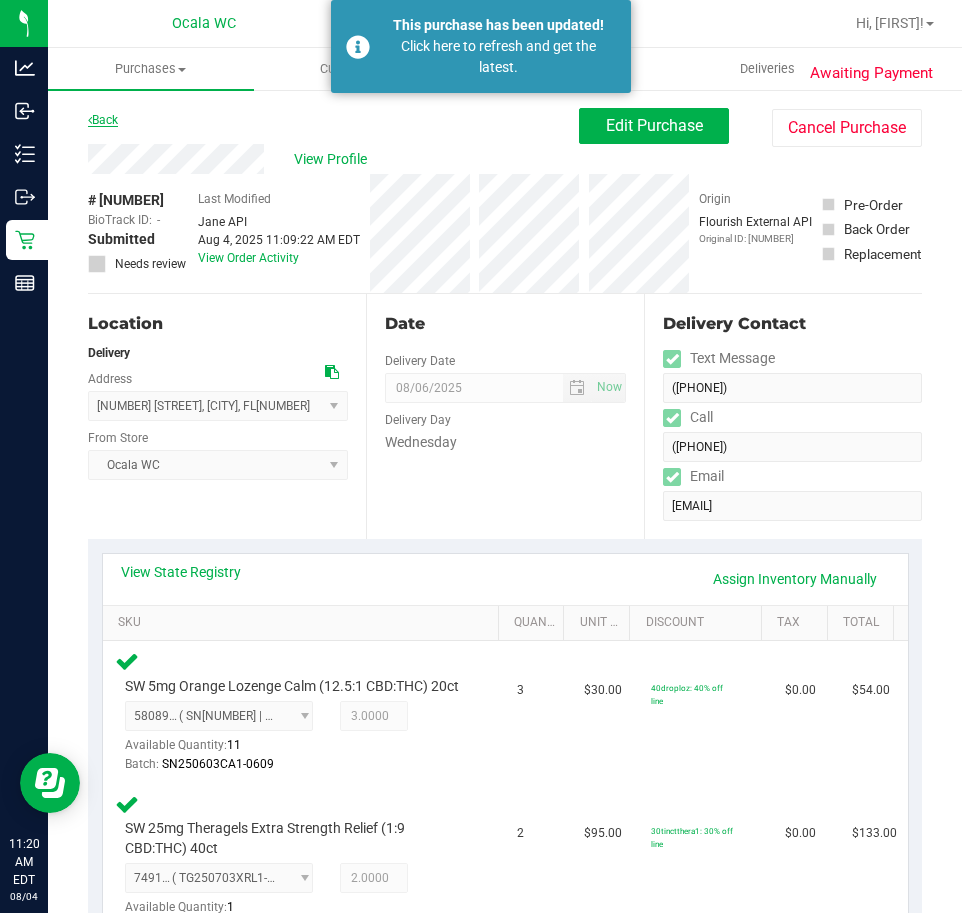 click on "Back" at bounding box center [103, 120] 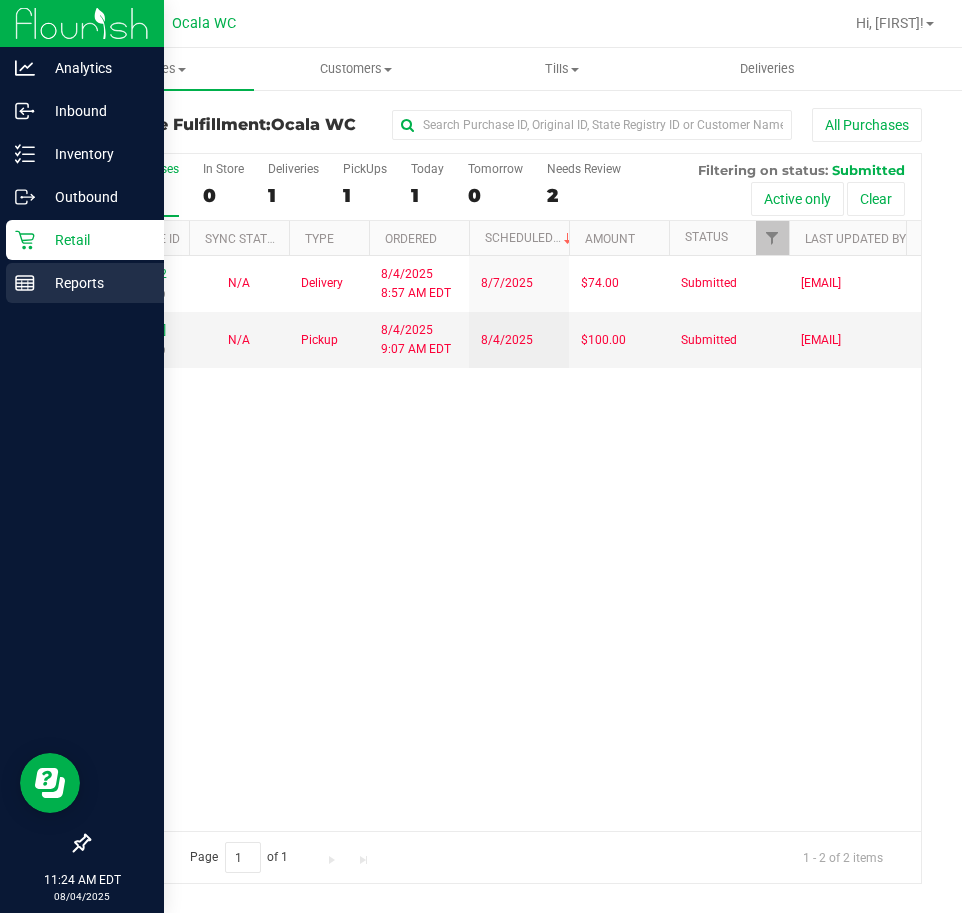 click on "Reports" at bounding box center (95, 283) 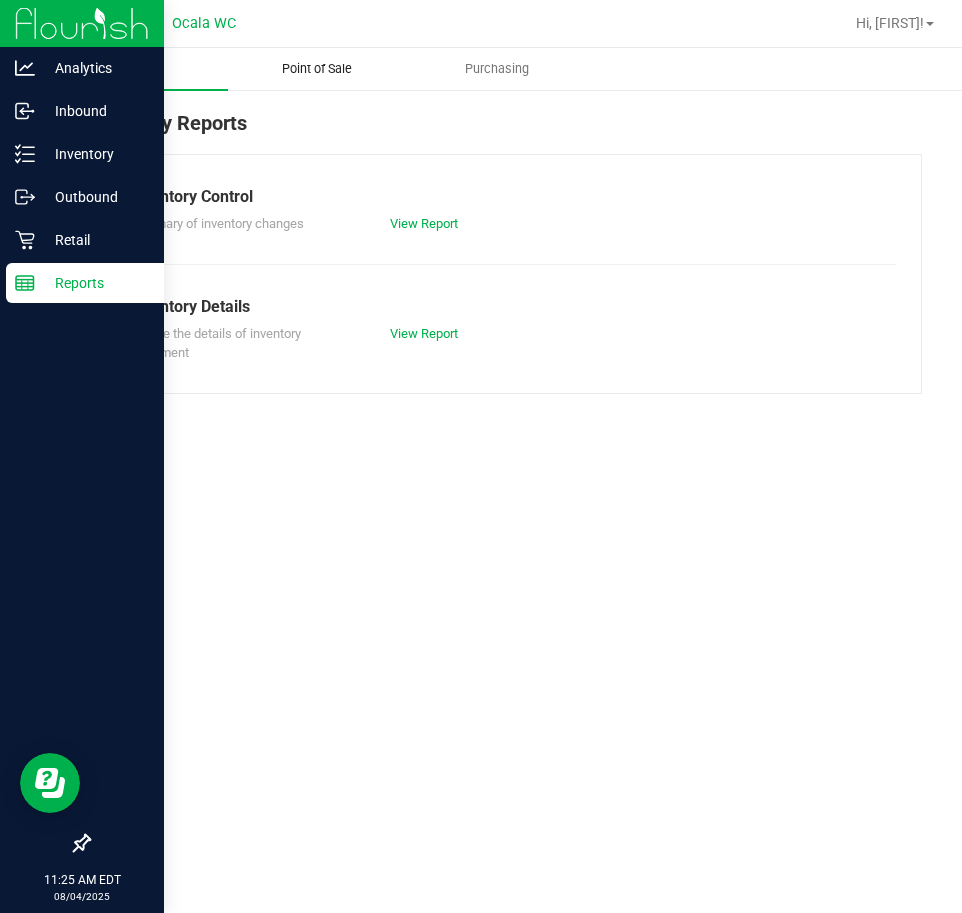 click on "Point of Sale" at bounding box center (317, 69) 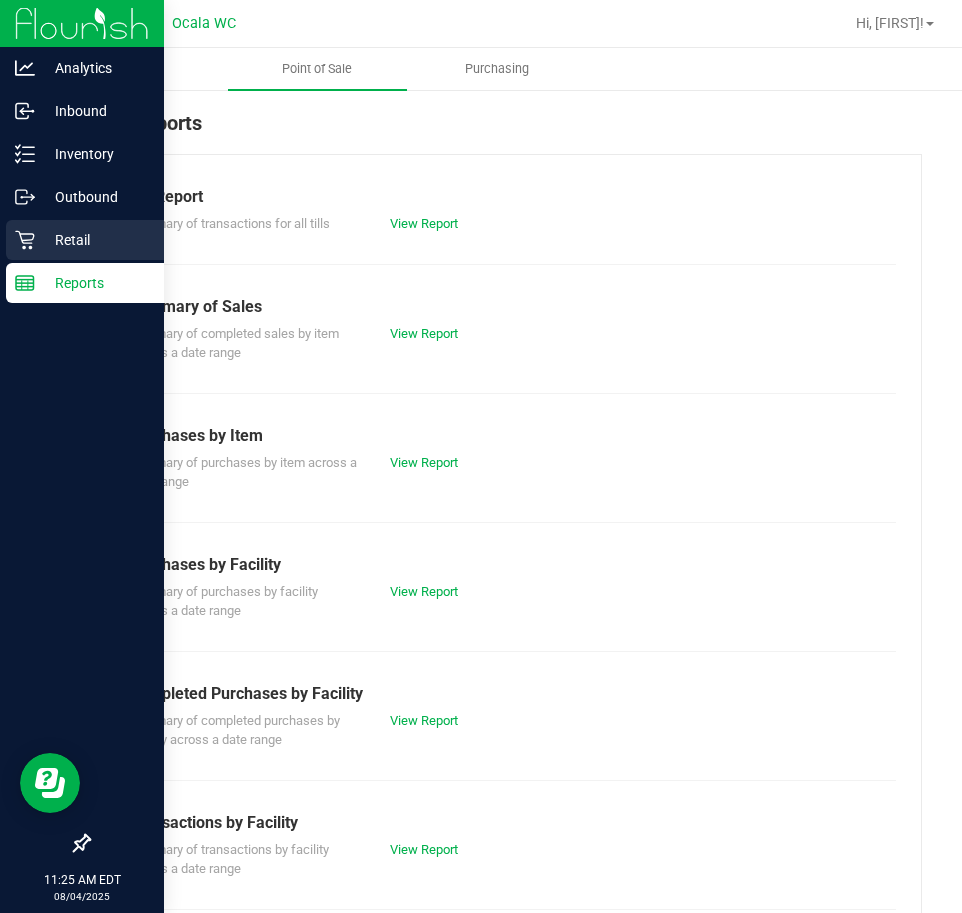 click 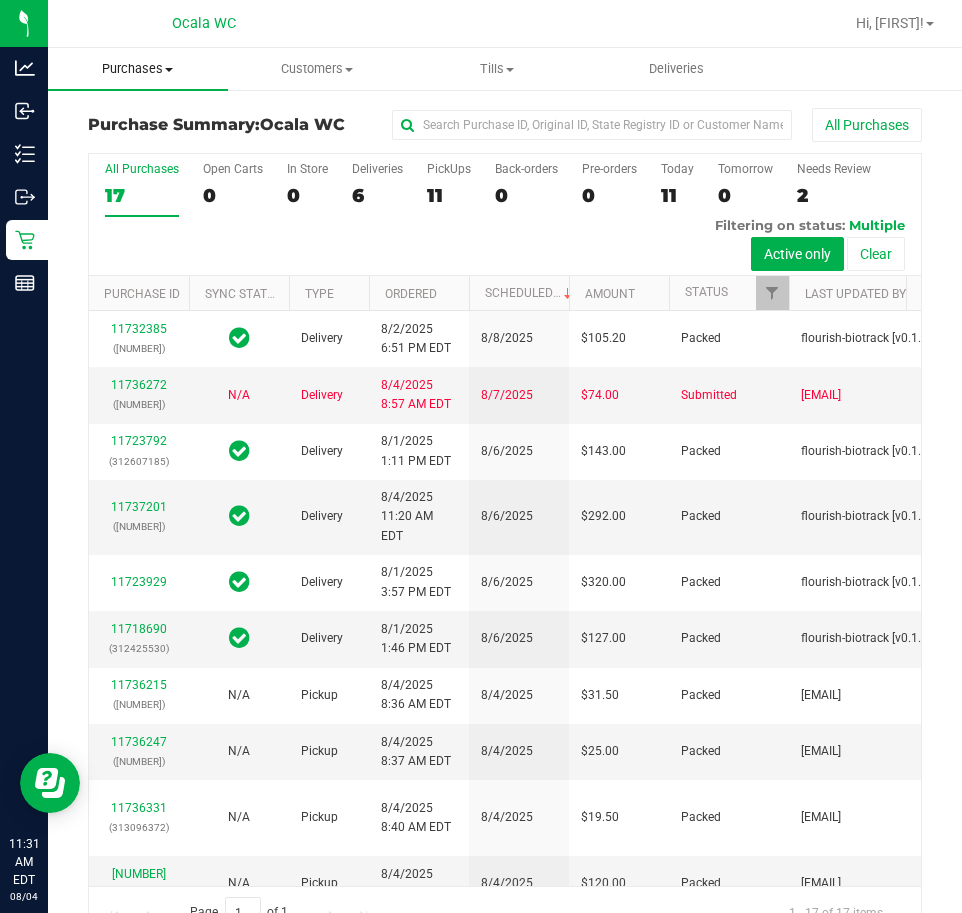 click on "Purchases" at bounding box center (138, 69) 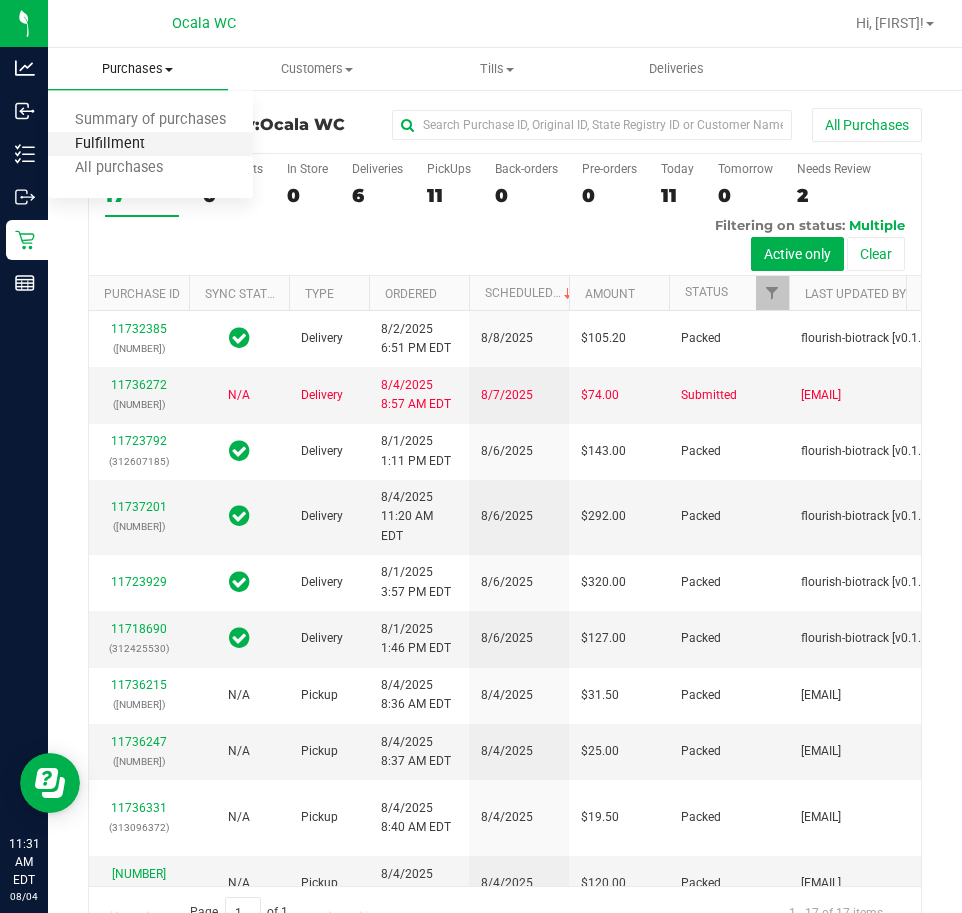 click on "Fulfillment" at bounding box center (110, 144) 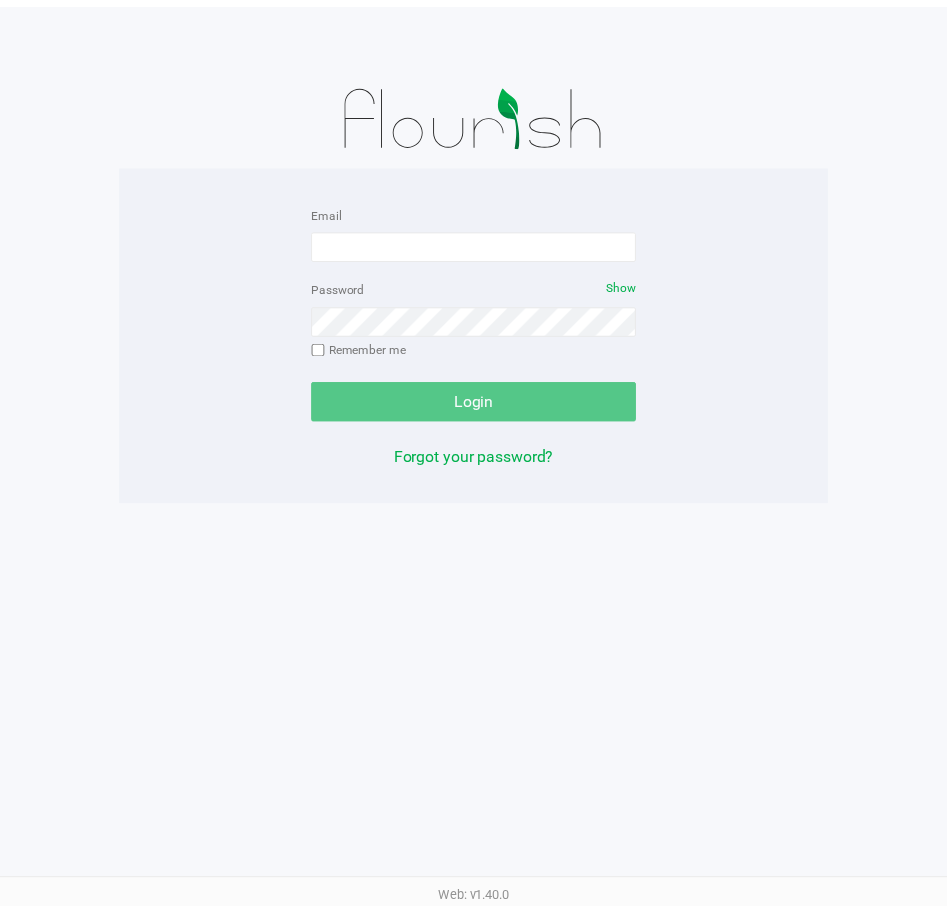 scroll, scrollTop: 0, scrollLeft: 0, axis: both 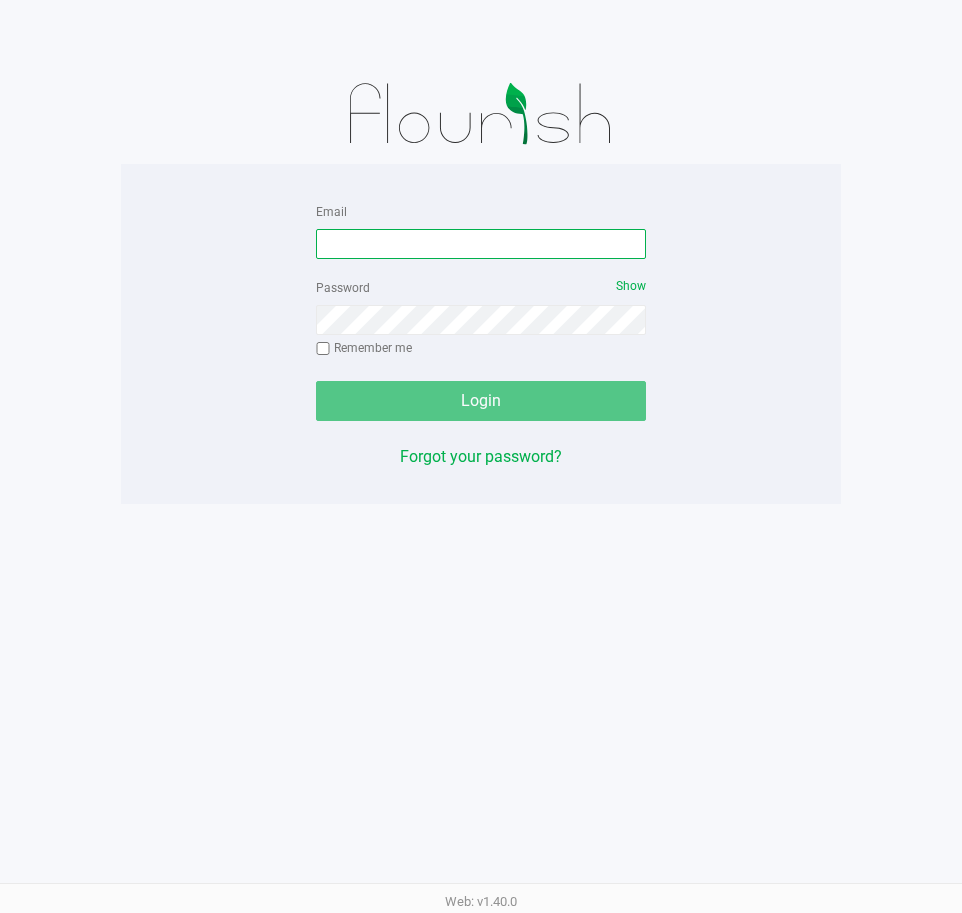 click on "Email" at bounding box center (481, 244) 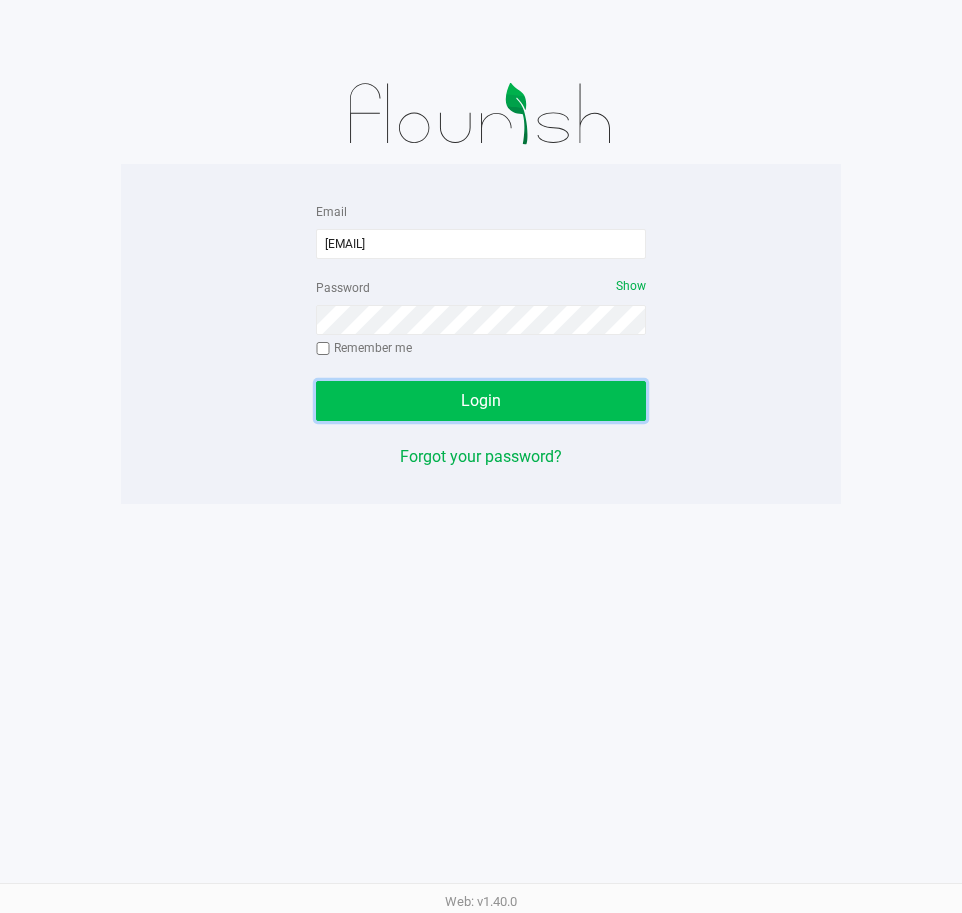 click on "Login" 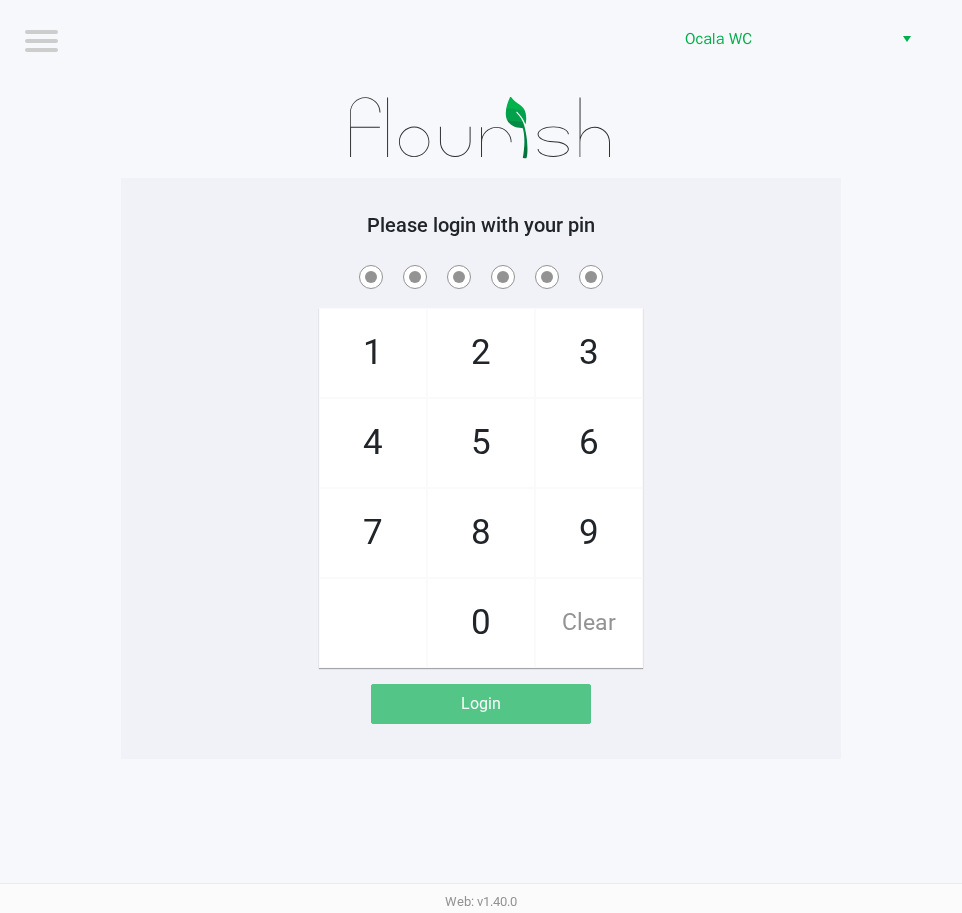 click on "3" 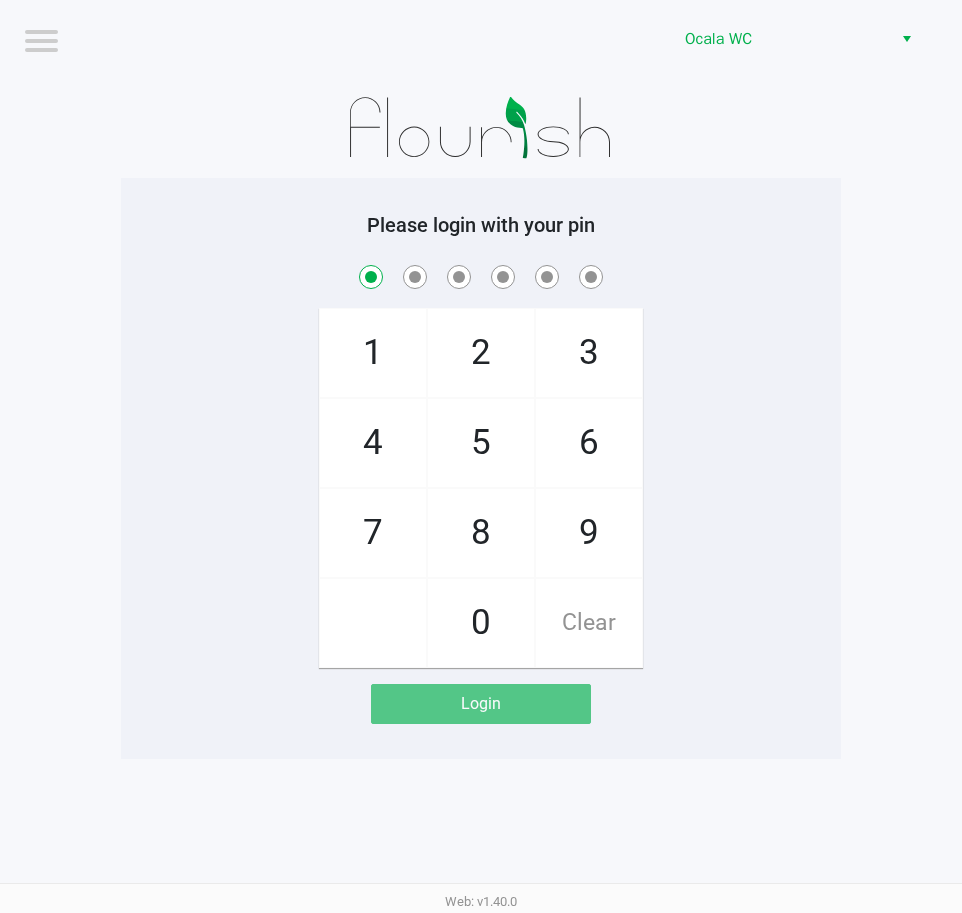 click on "Clear" 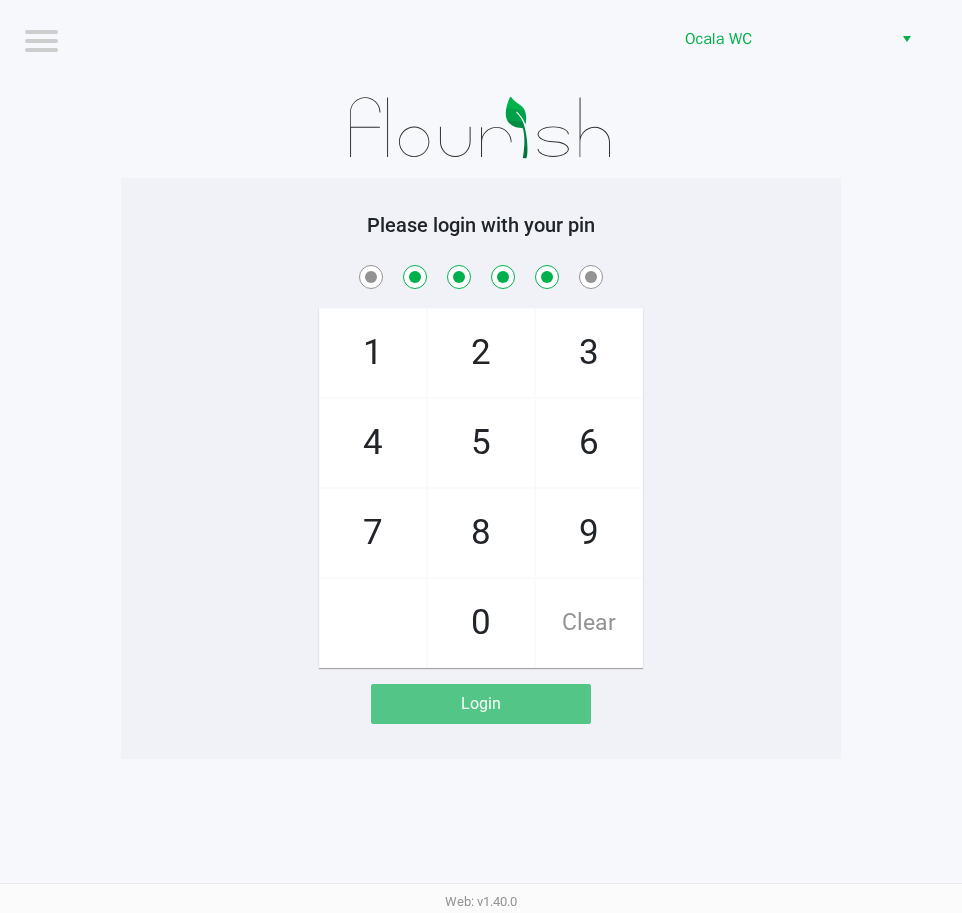 checkbox on "true" 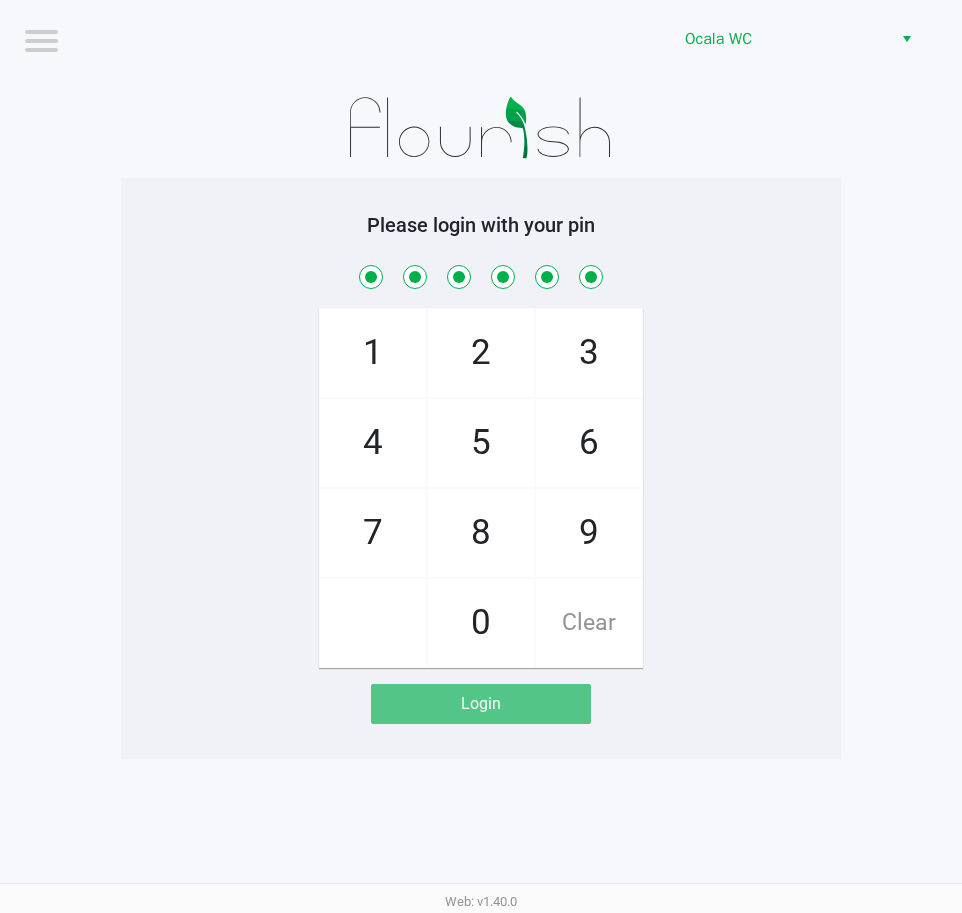 checkbox on "true" 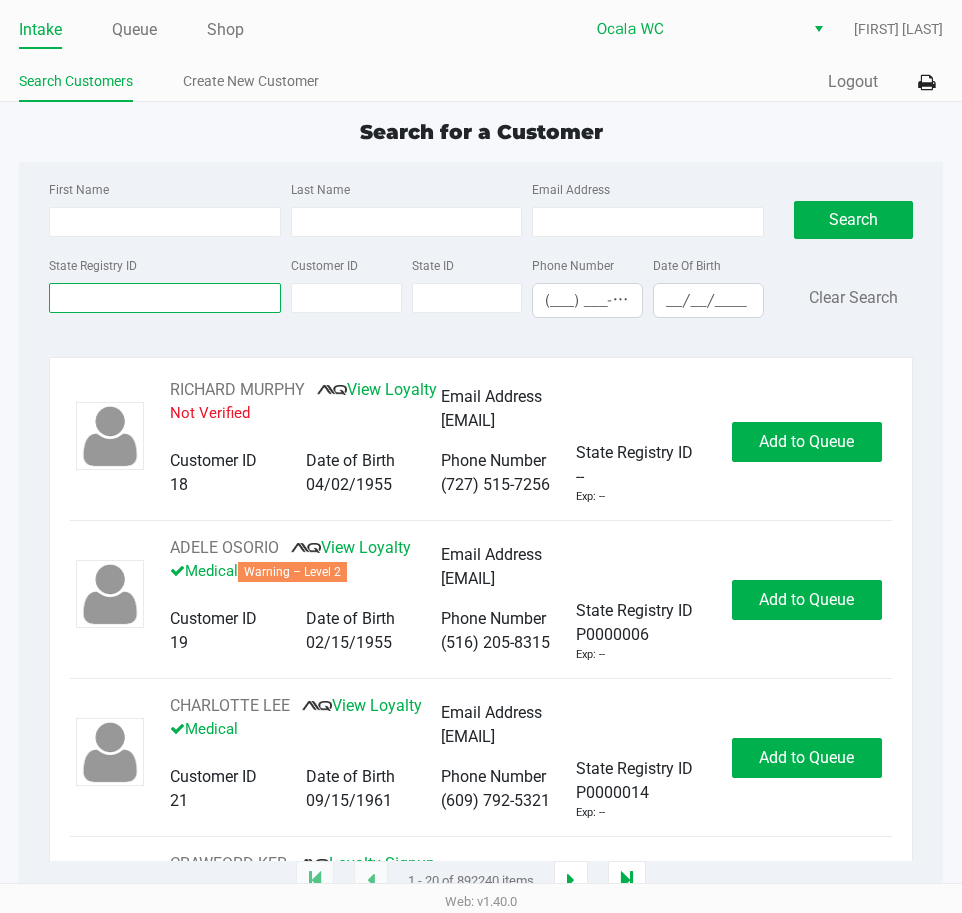 click on "State Registry ID" at bounding box center (165, 298) 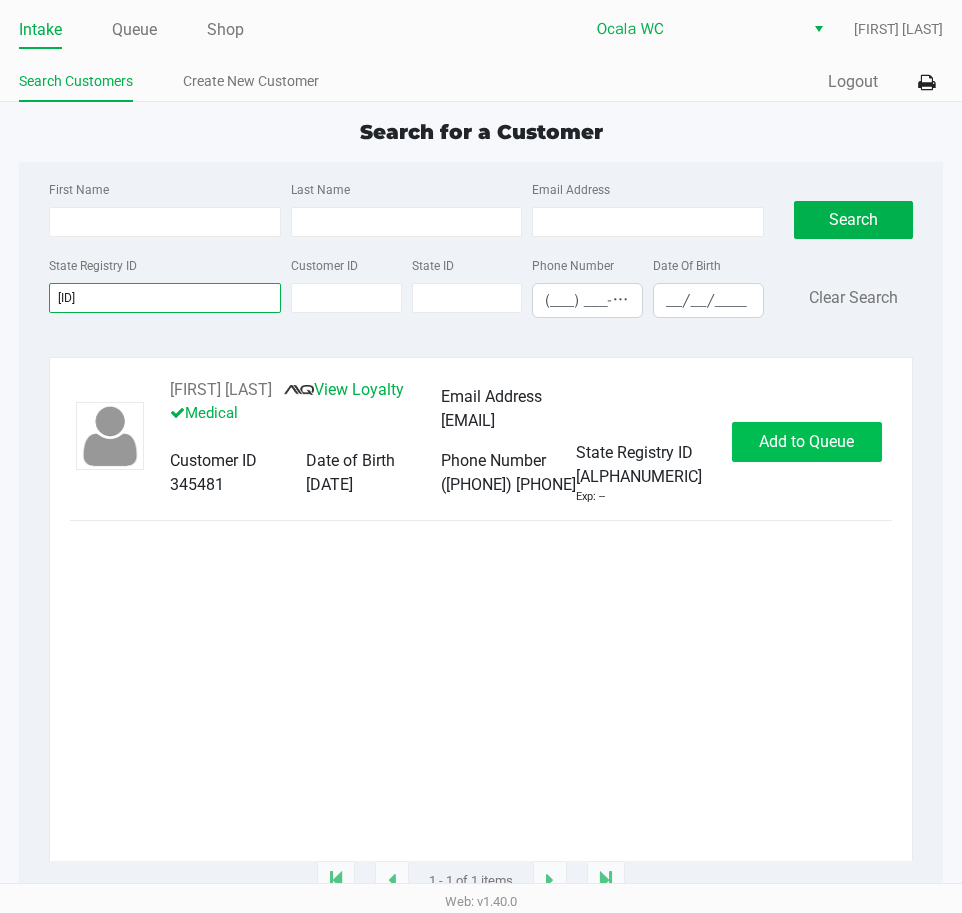 type on "[ID]" 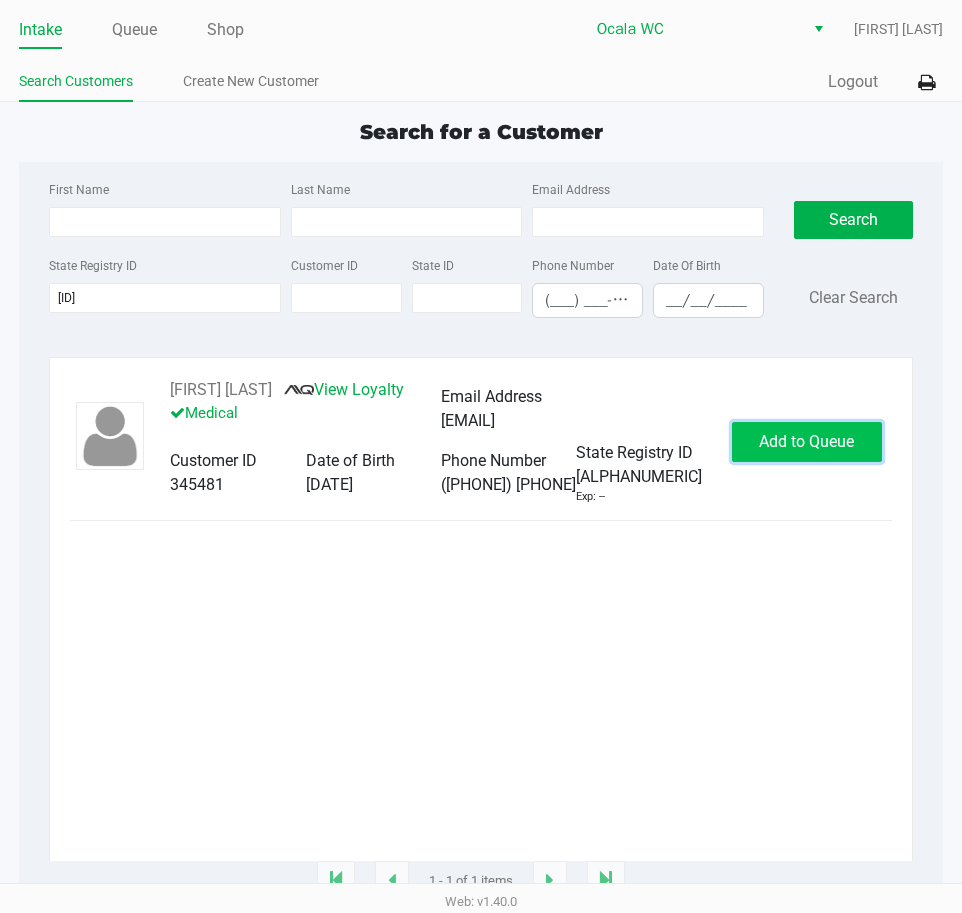 click on "Add to Queue" 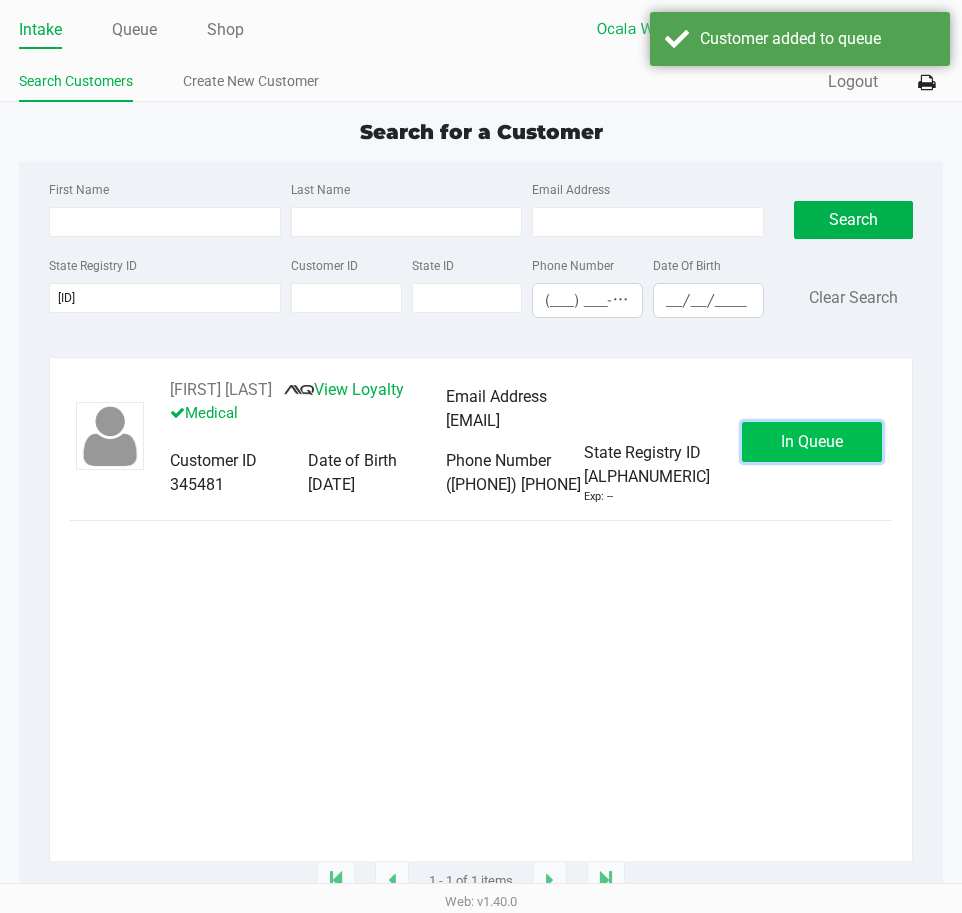 click on "In Queue" 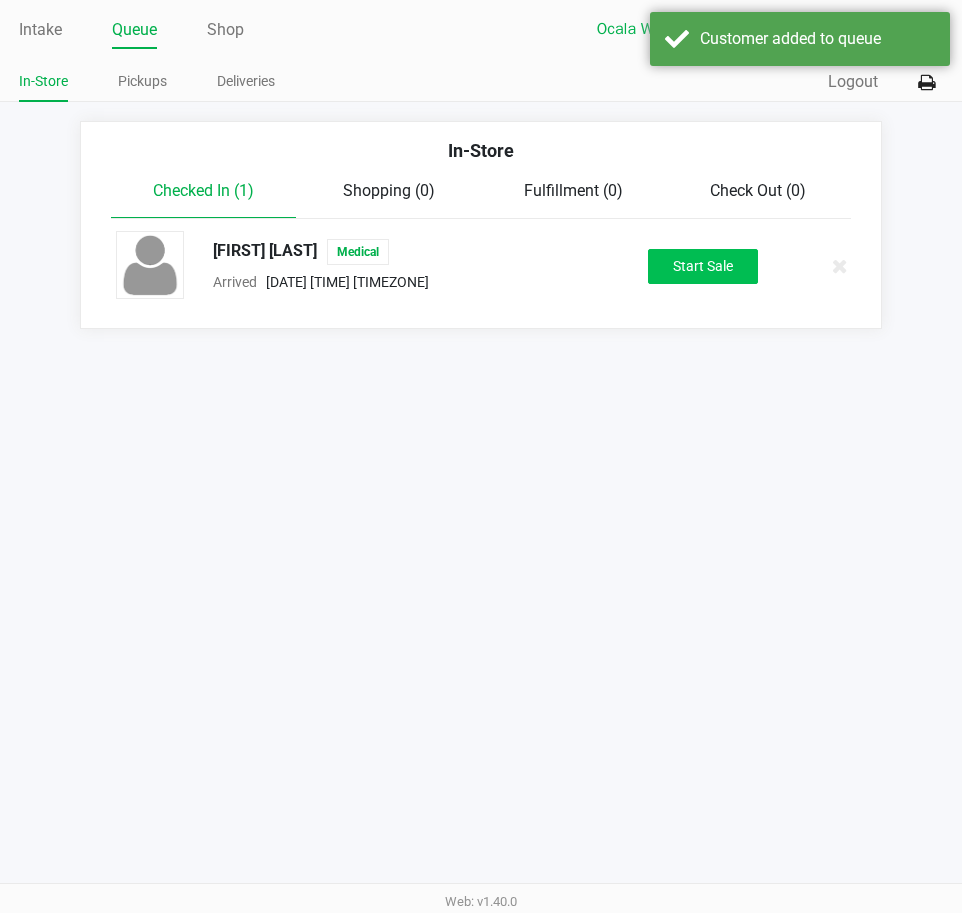 drag, startPoint x: 681, startPoint y: 246, endPoint x: 673, endPoint y: 267, distance: 22.472204 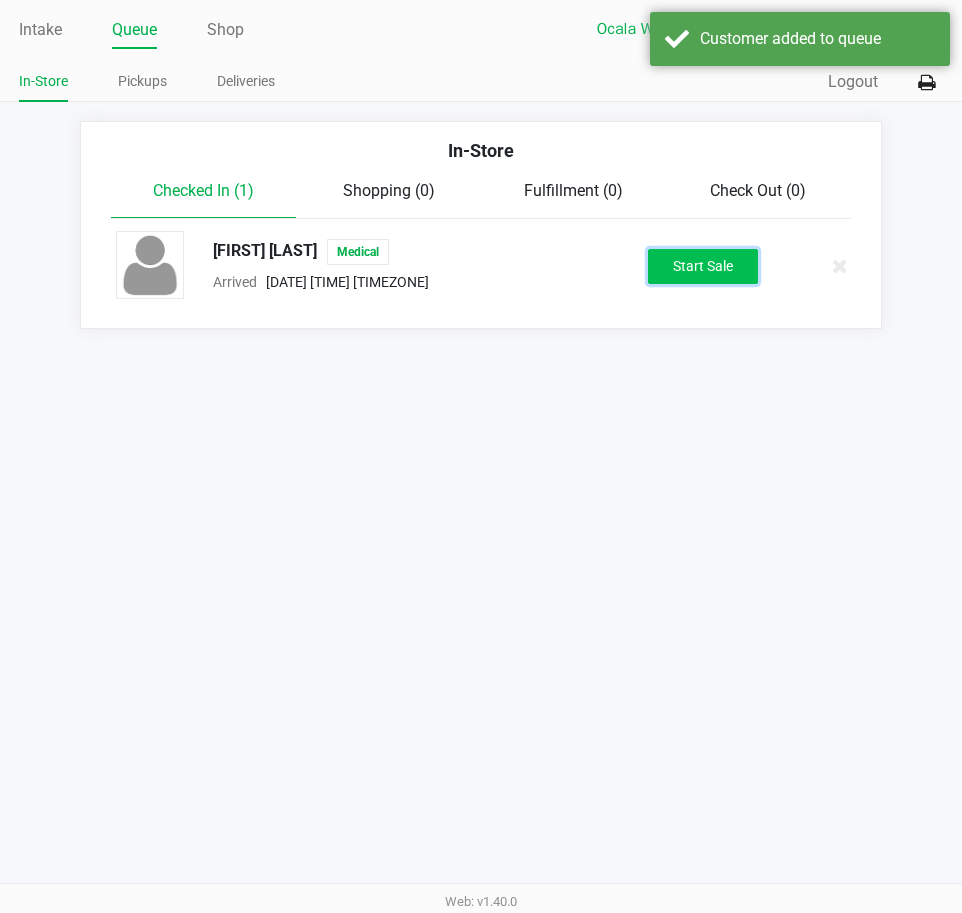 click on "Start Sale" 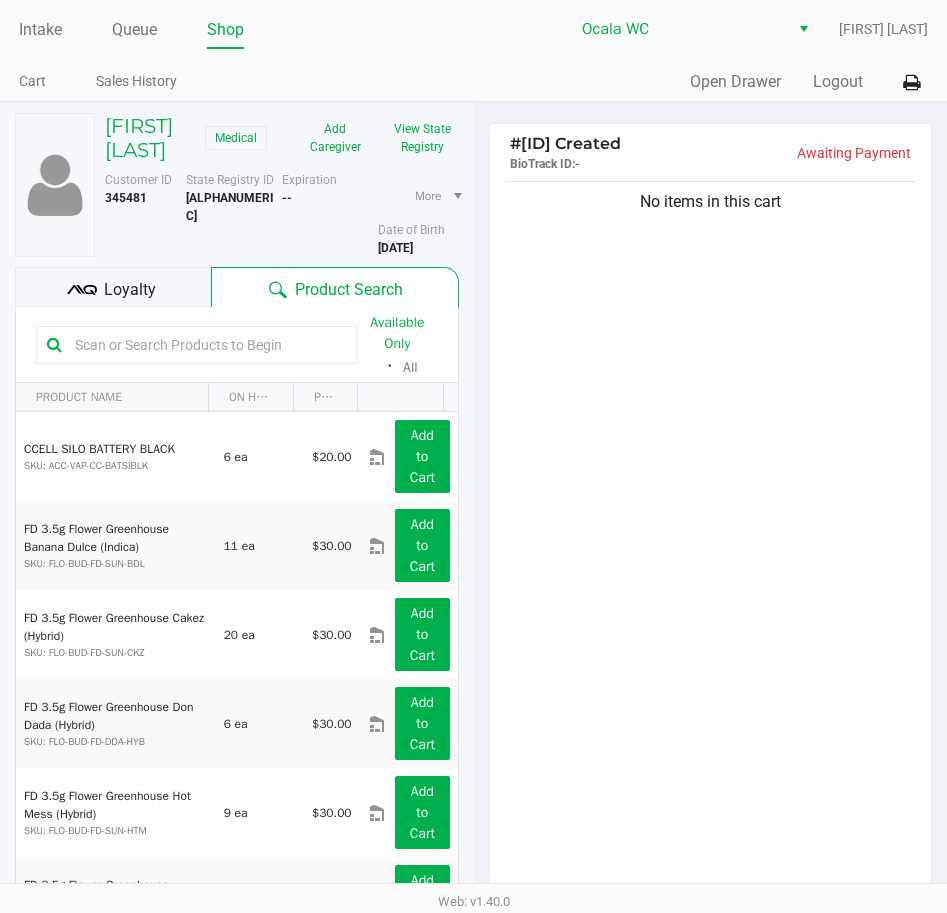 click on "Loyalty" 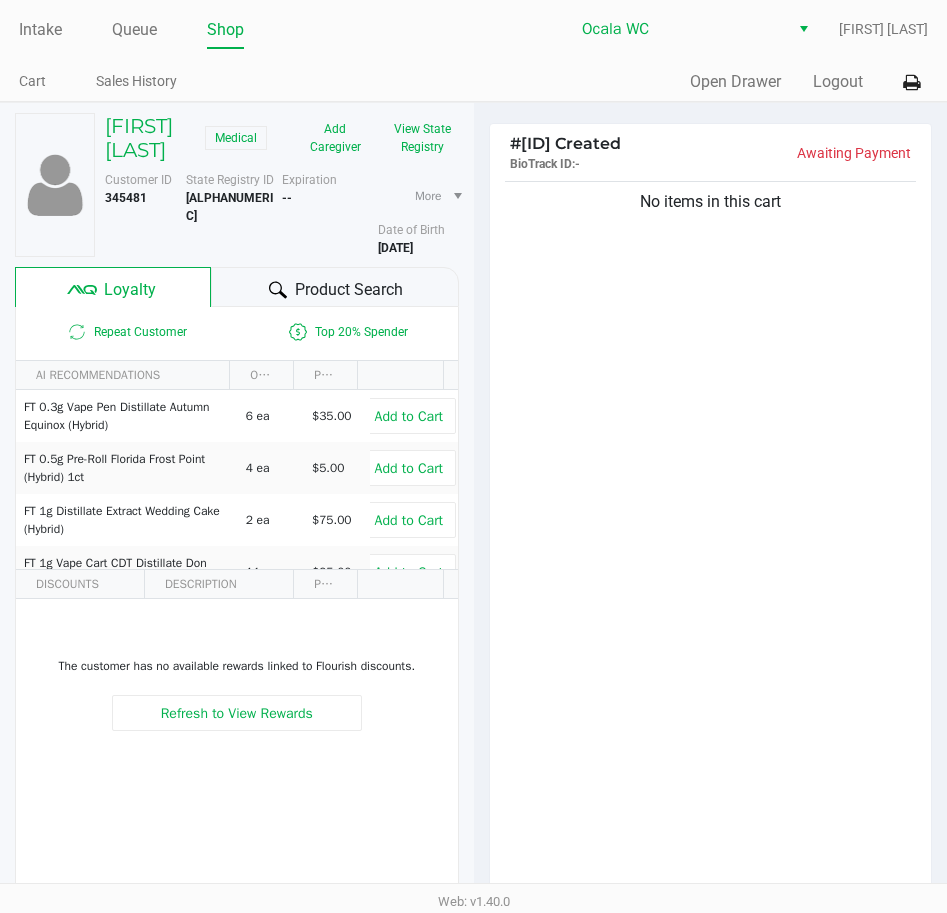 click 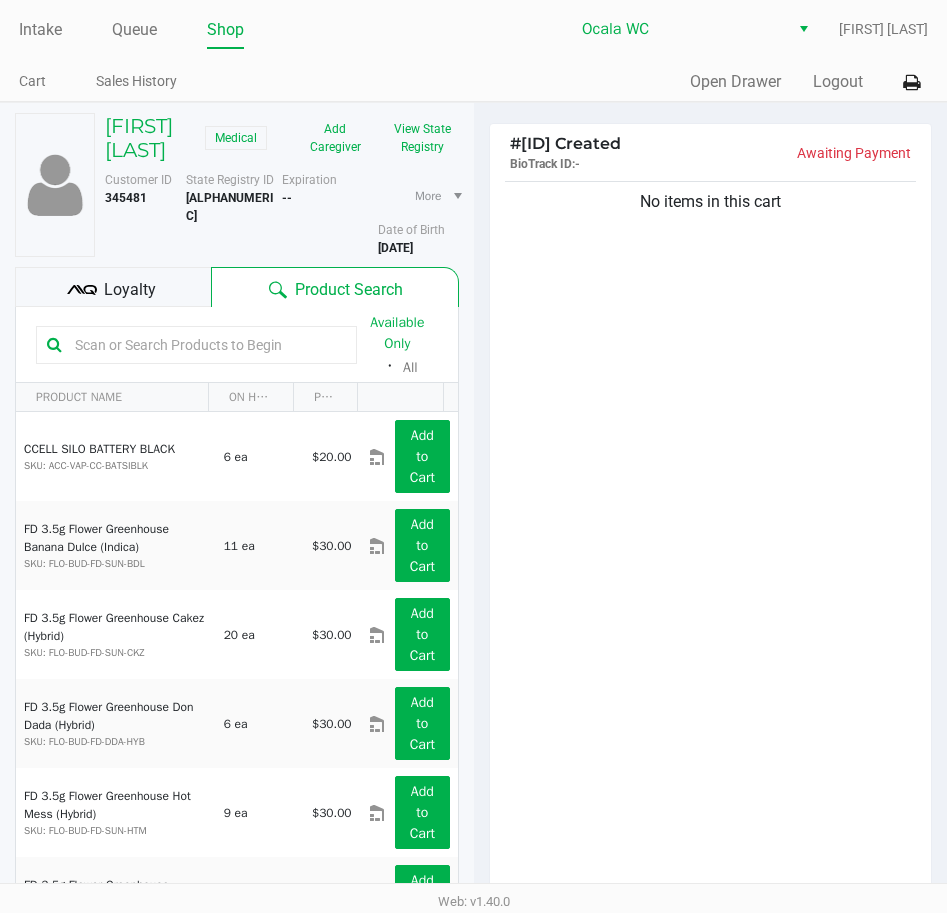 click 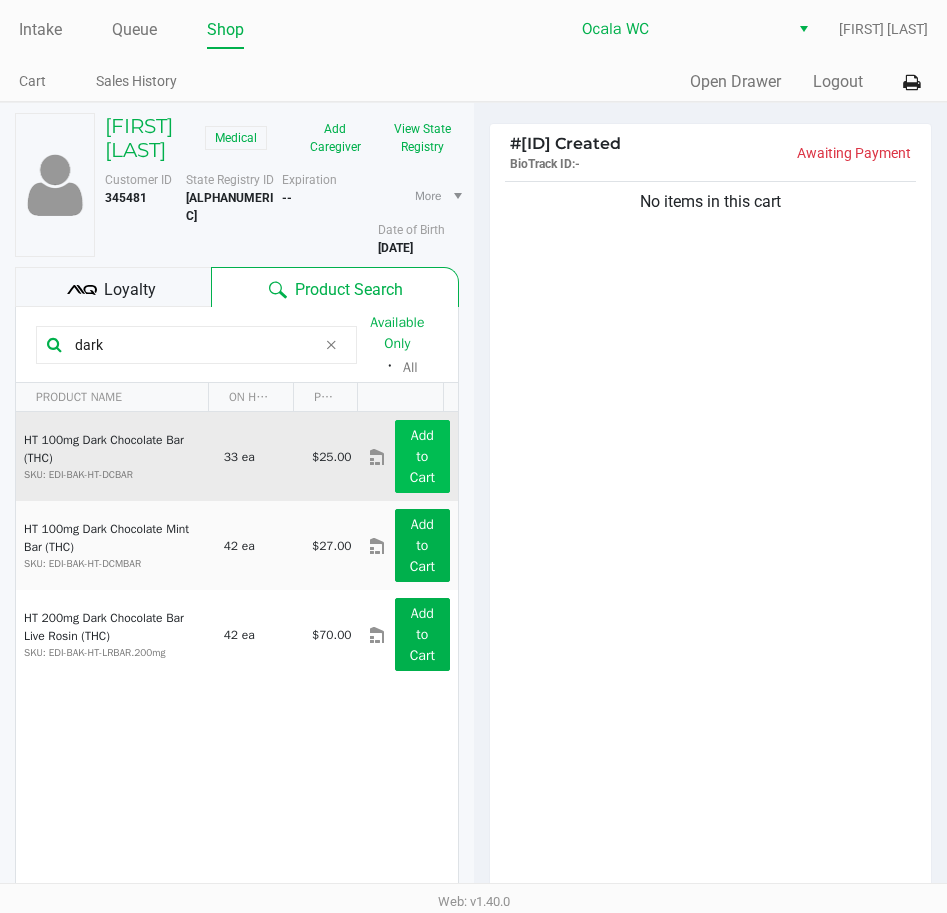 type on "dark" 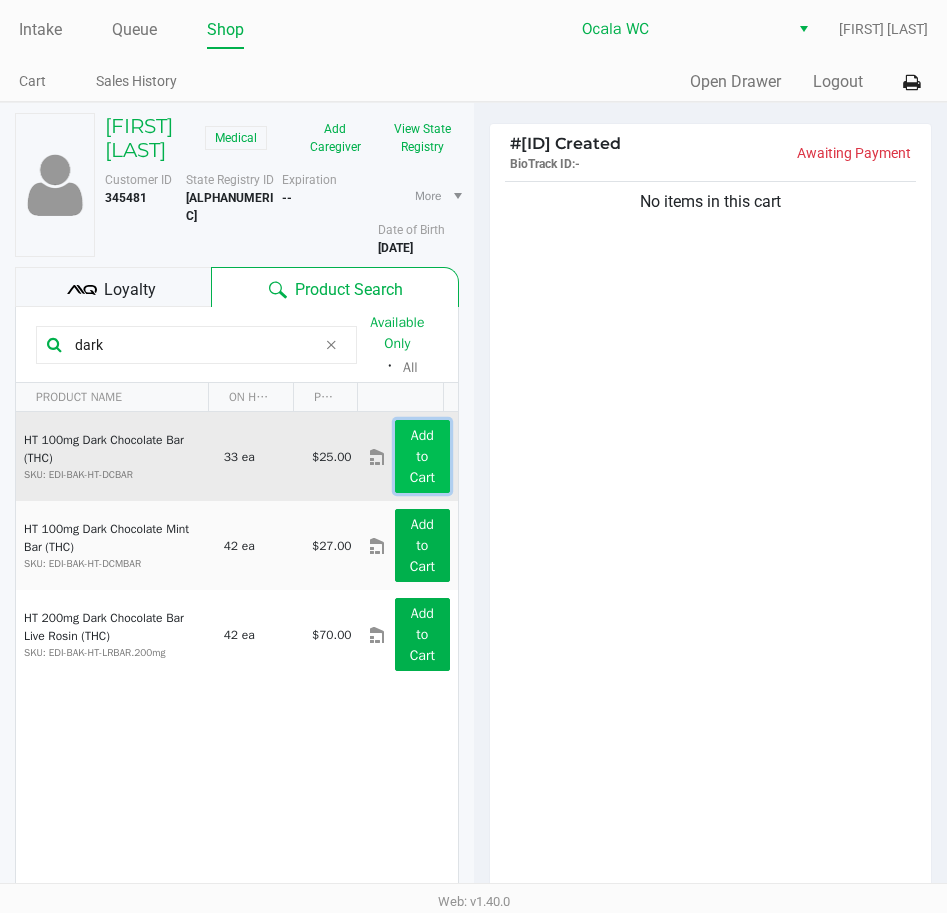 click on "Add to Cart" 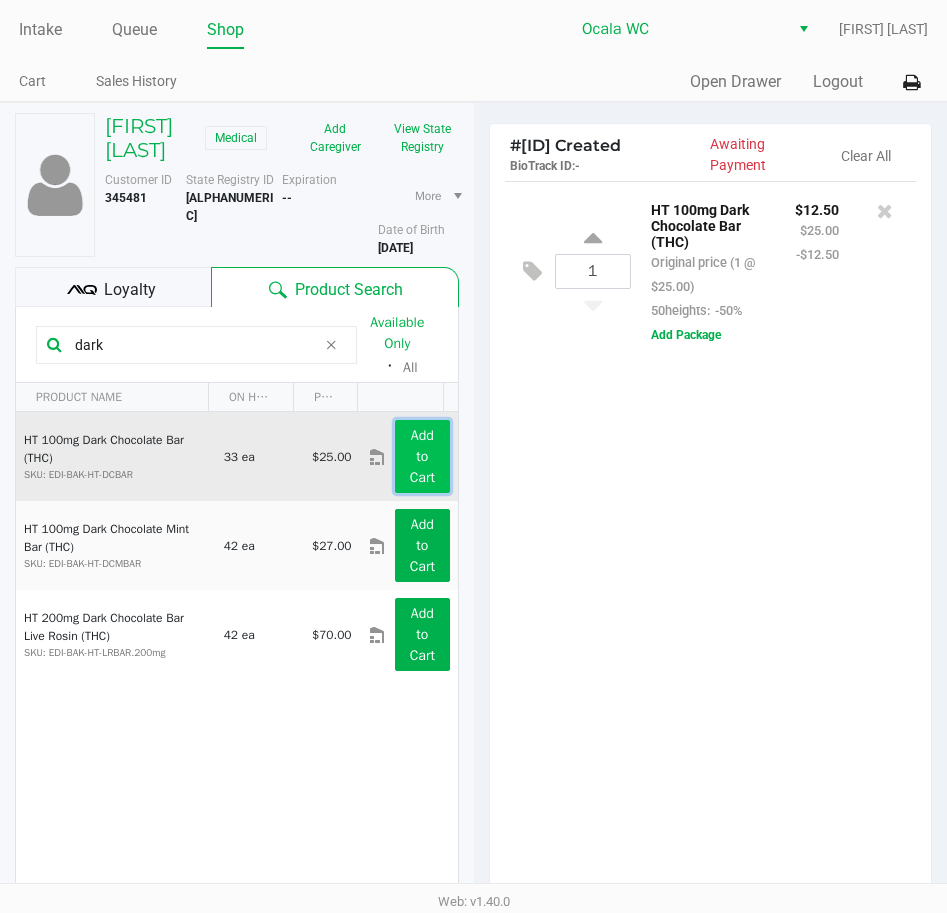 click on "Add to Cart" 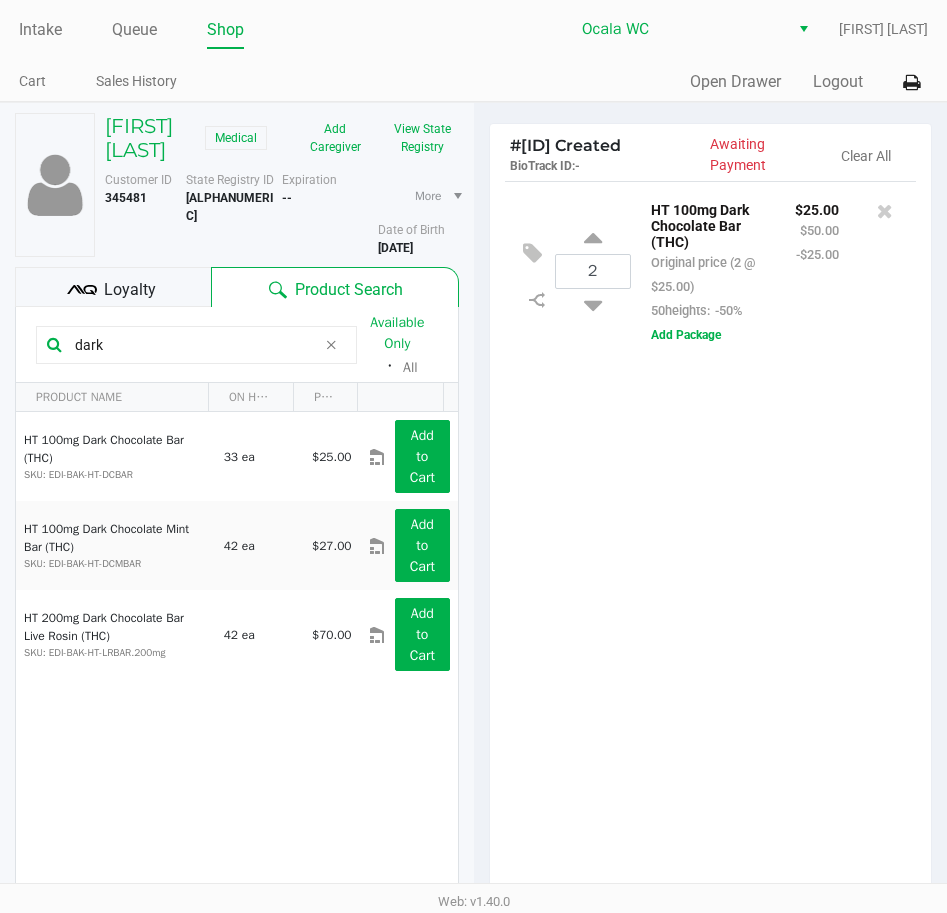 click on "2  HT 100mg Dark Chocolate Bar (THC)   Original price (2 @ $25.00)  50heights:  -50% $25.00 $50.00 -$25.00  Add Package" 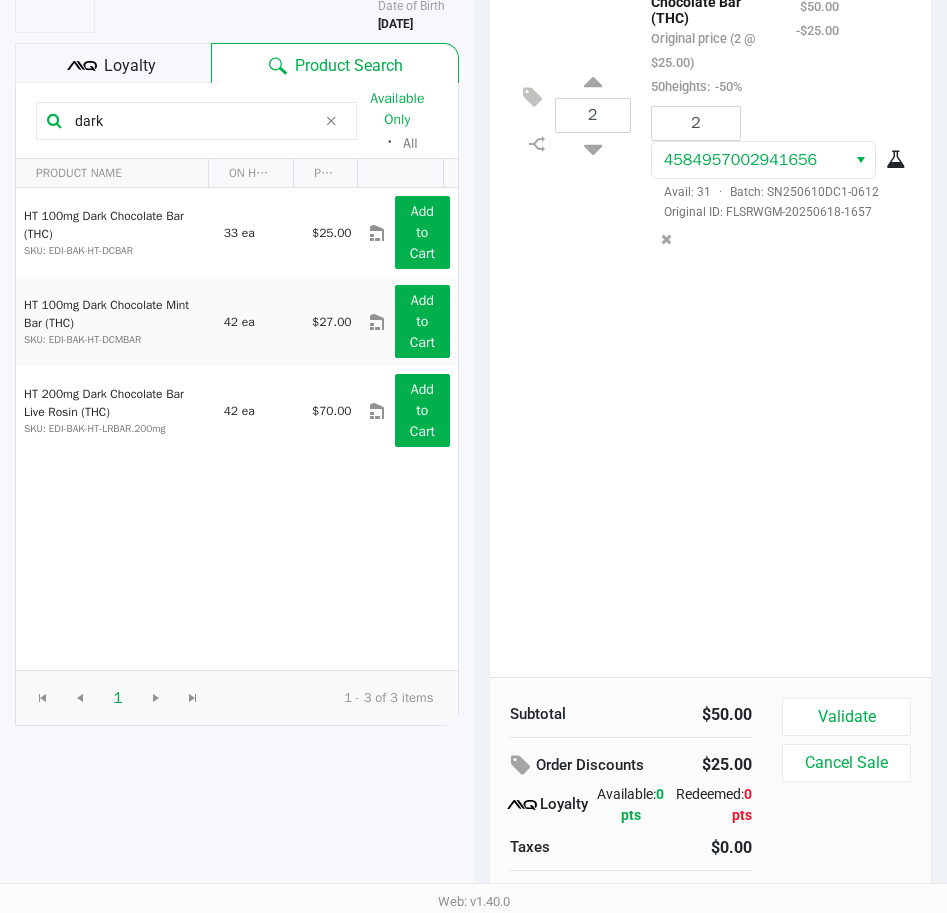 scroll, scrollTop: 251, scrollLeft: 0, axis: vertical 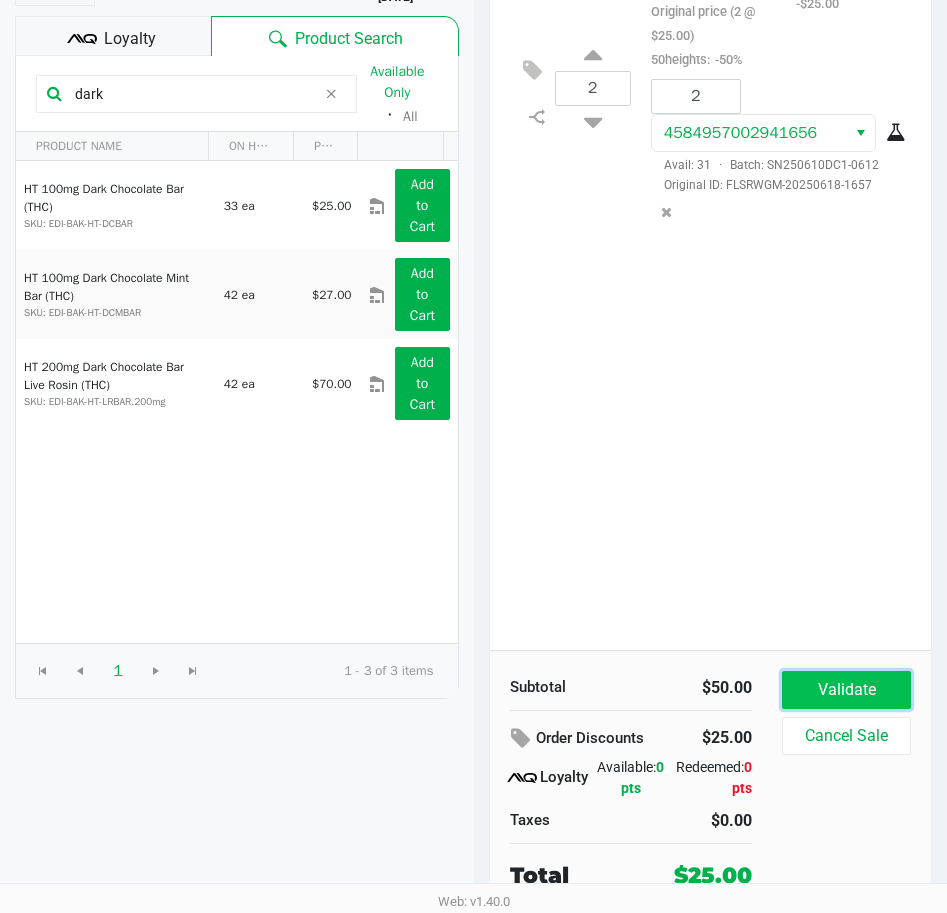 click on "Validate" 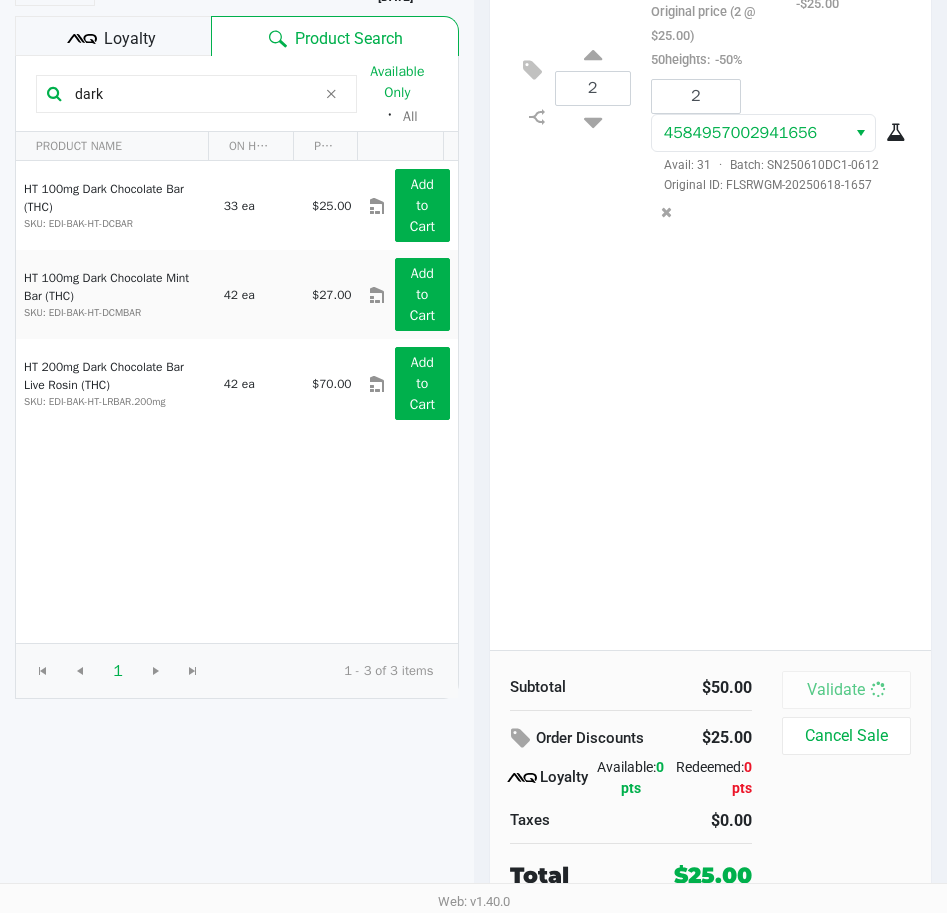 scroll, scrollTop: 0, scrollLeft: 0, axis: both 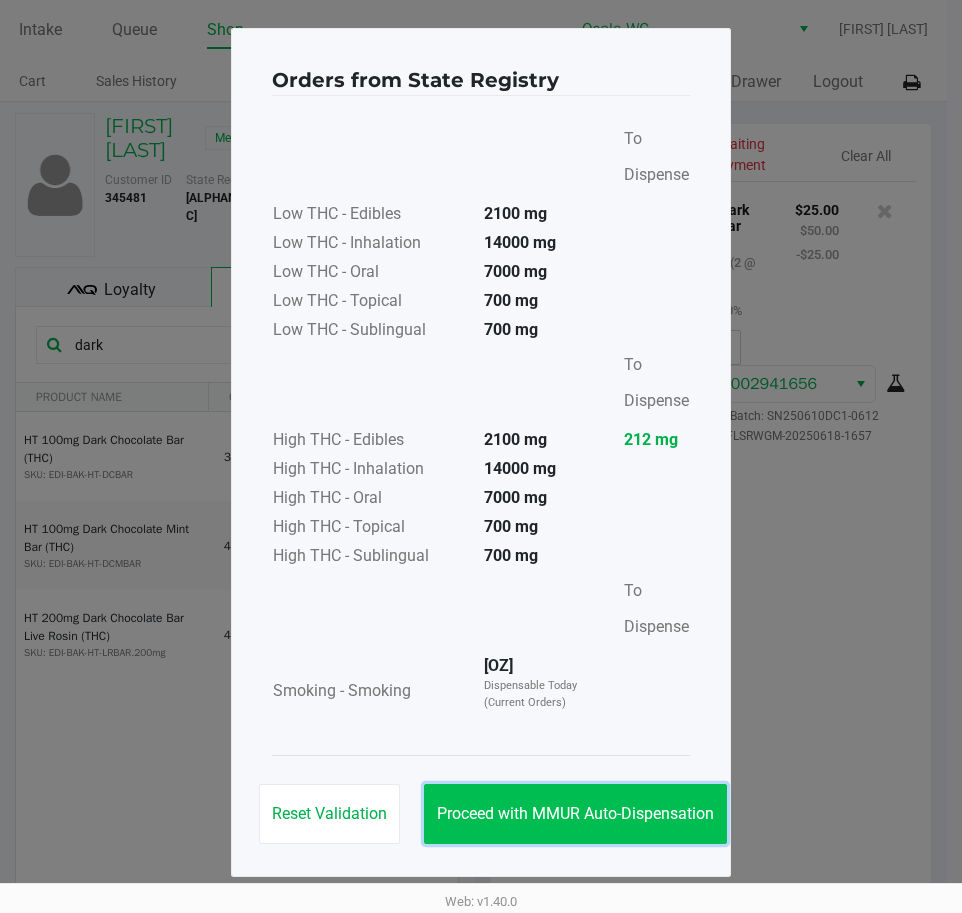 click on "Proceed with MMUR Auto-Dispensation" 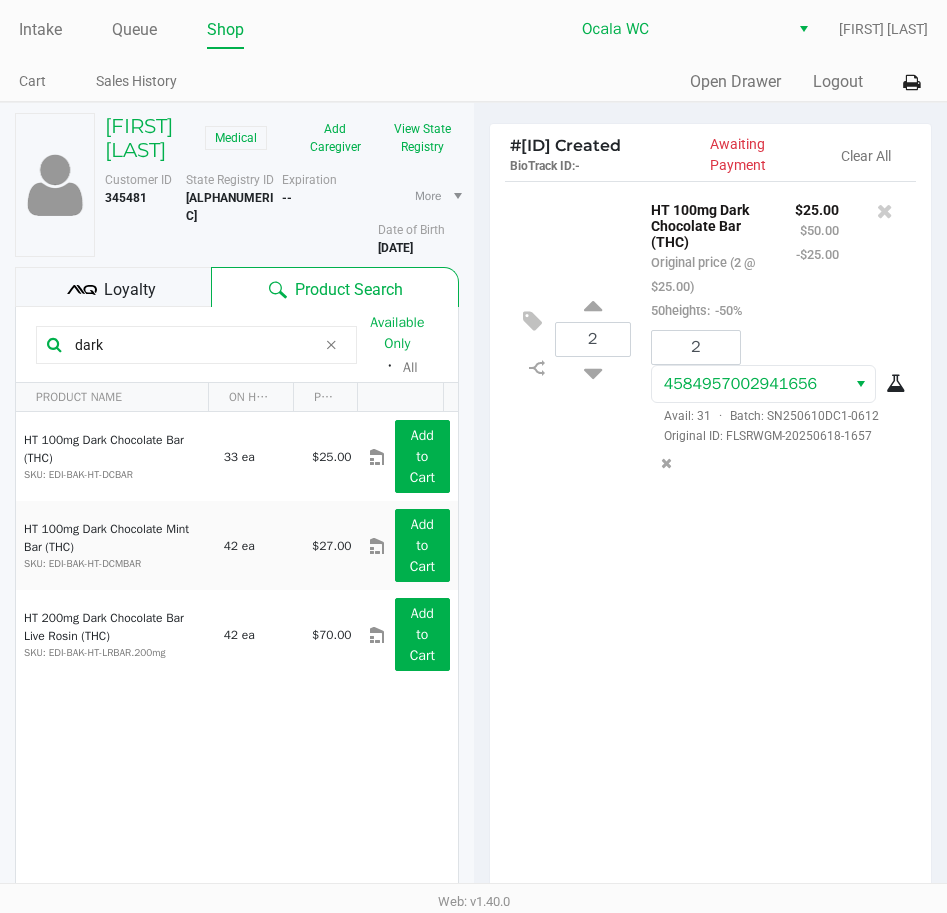 scroll, scrollTop: 254, scrollLeft: 0, axis: vertical 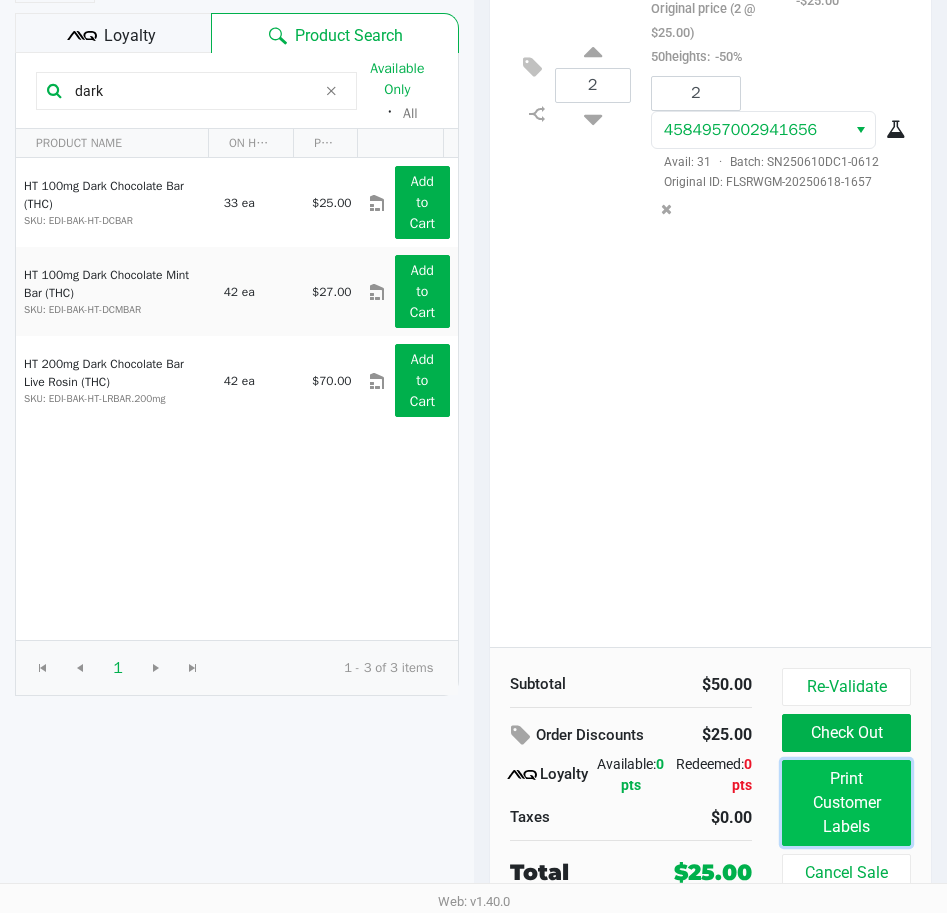 click on "Print Customer Labels" 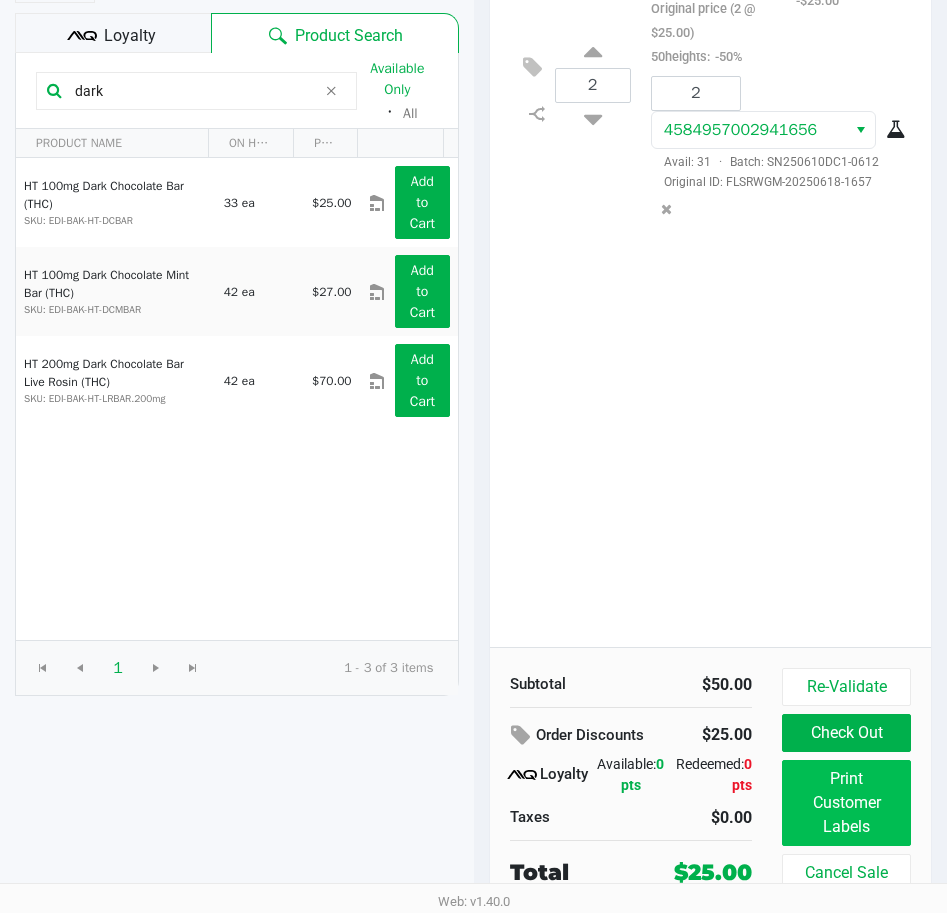 scroll, scrollTop: 0, scrollLeft: 0, axis: both 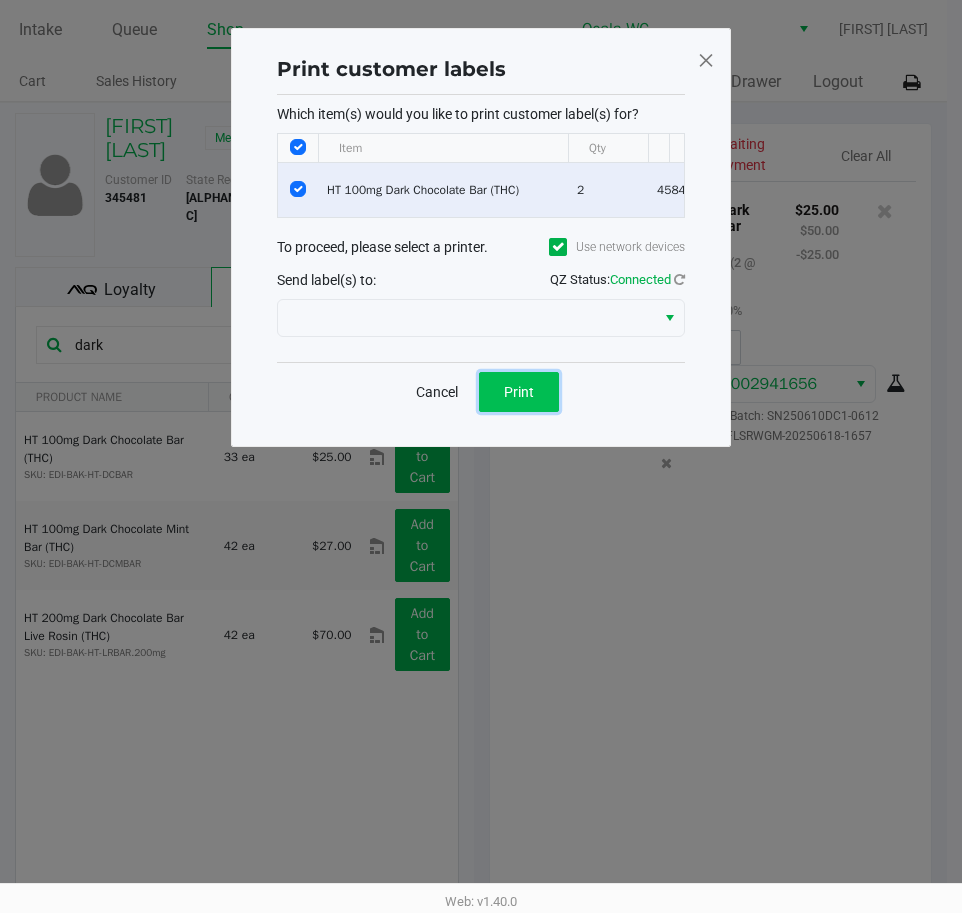 click on "Print" 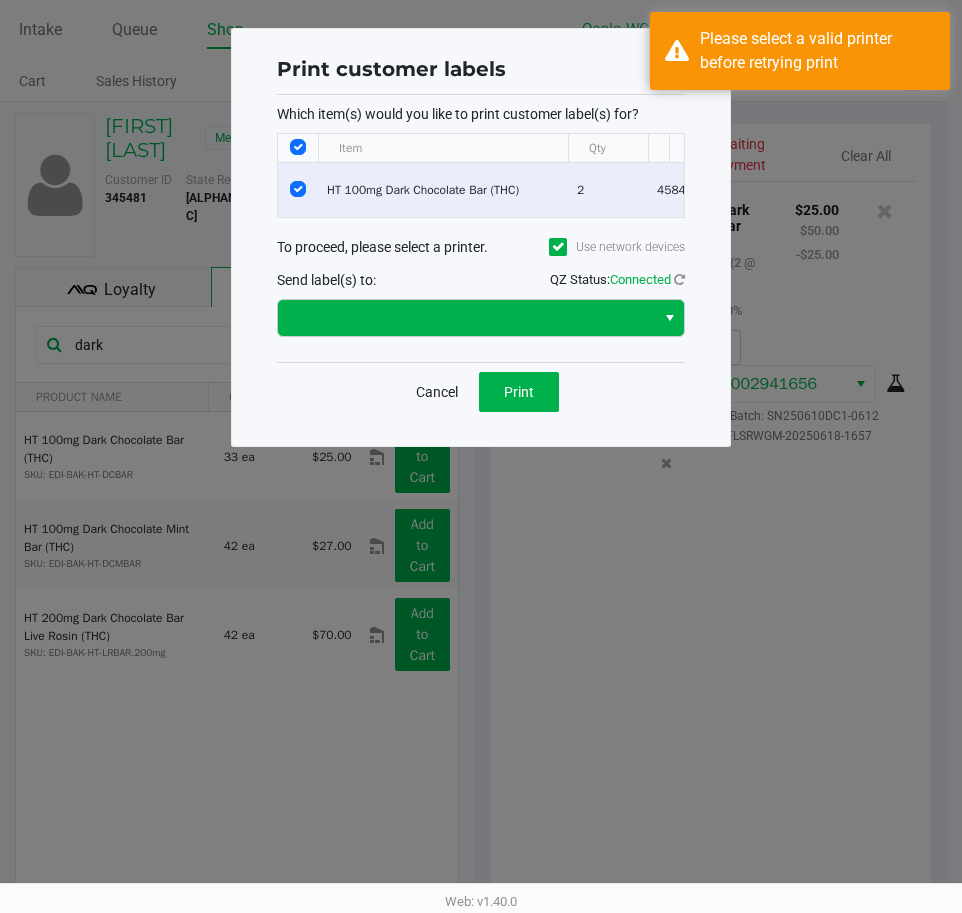 click 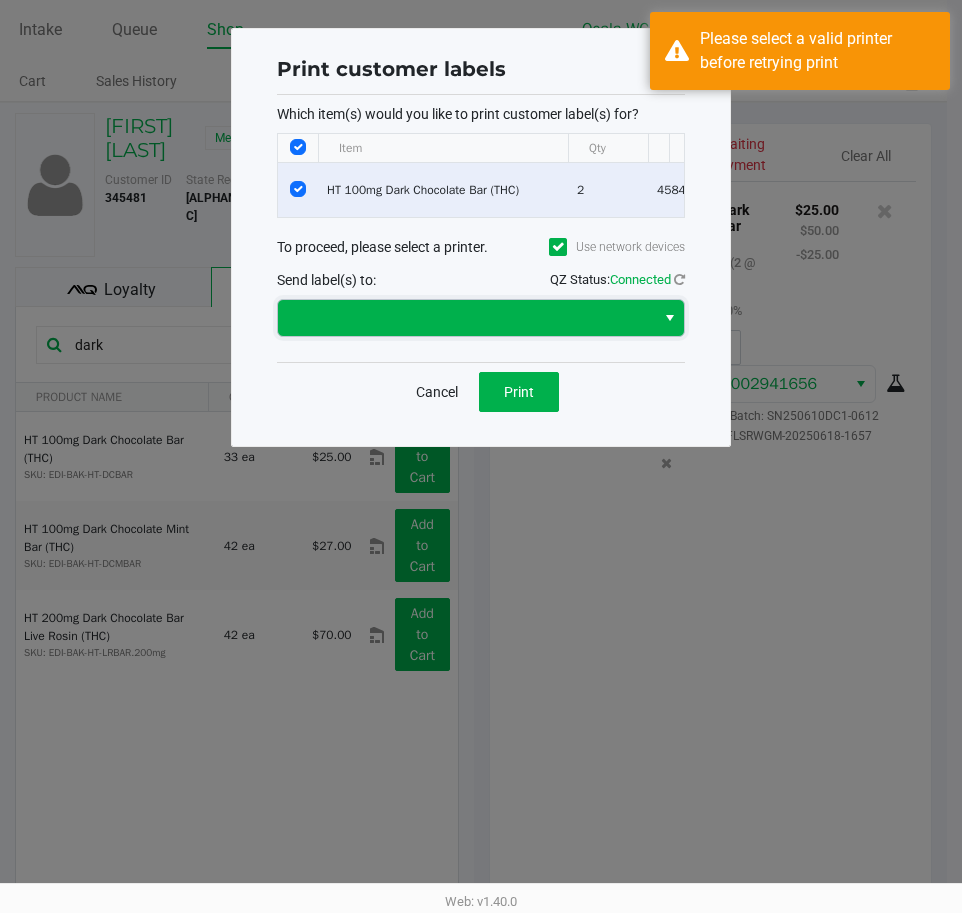 click at bounding box center (466, 318) 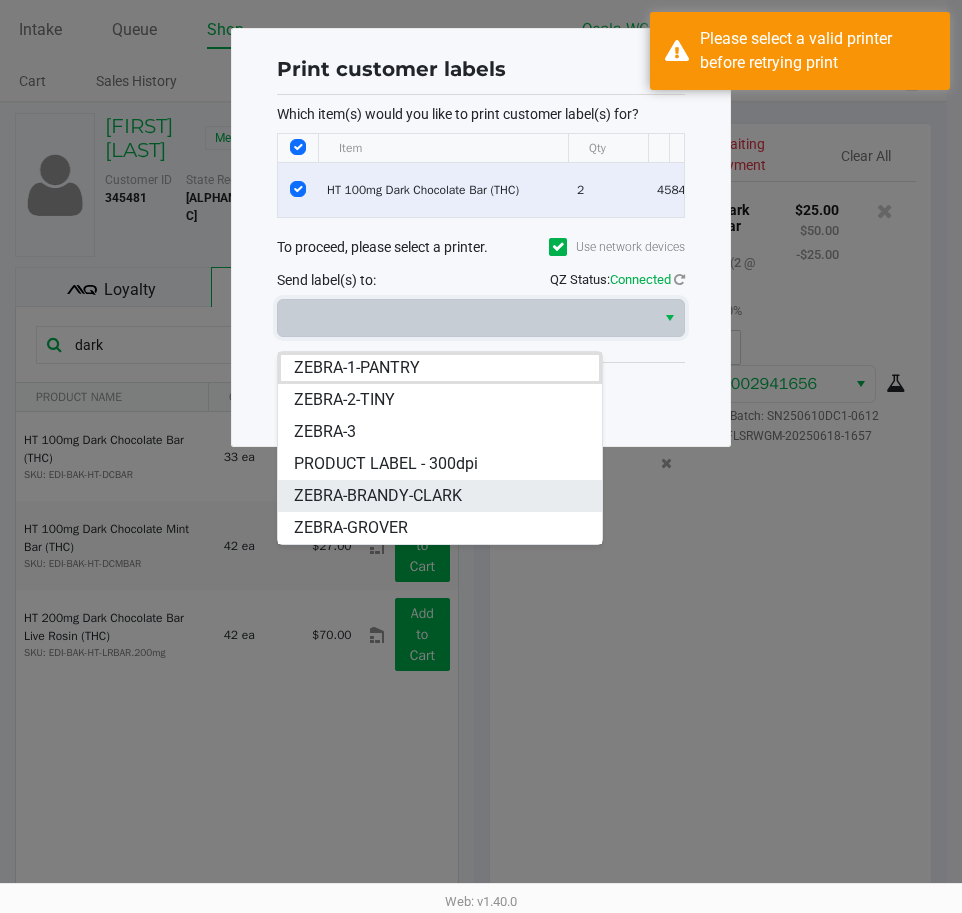 click on "ZEBRA-BRANDY-CLARK" at bounding box center [378, 496] 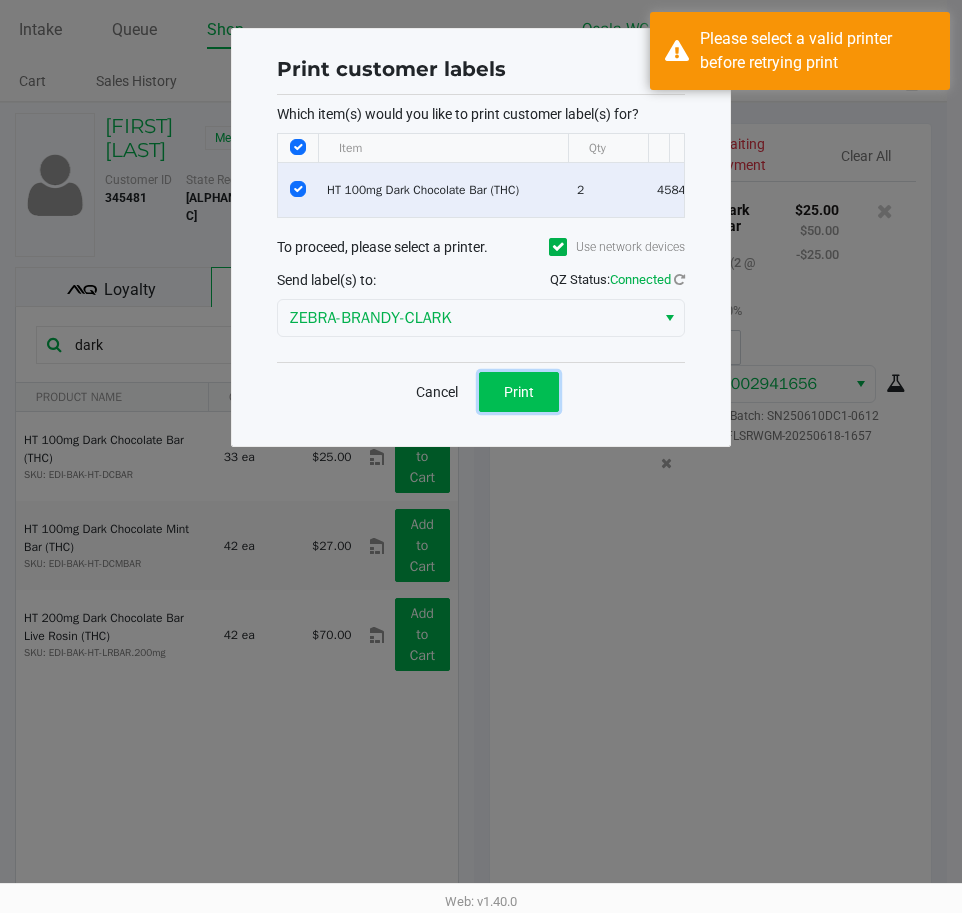 click on "Print" 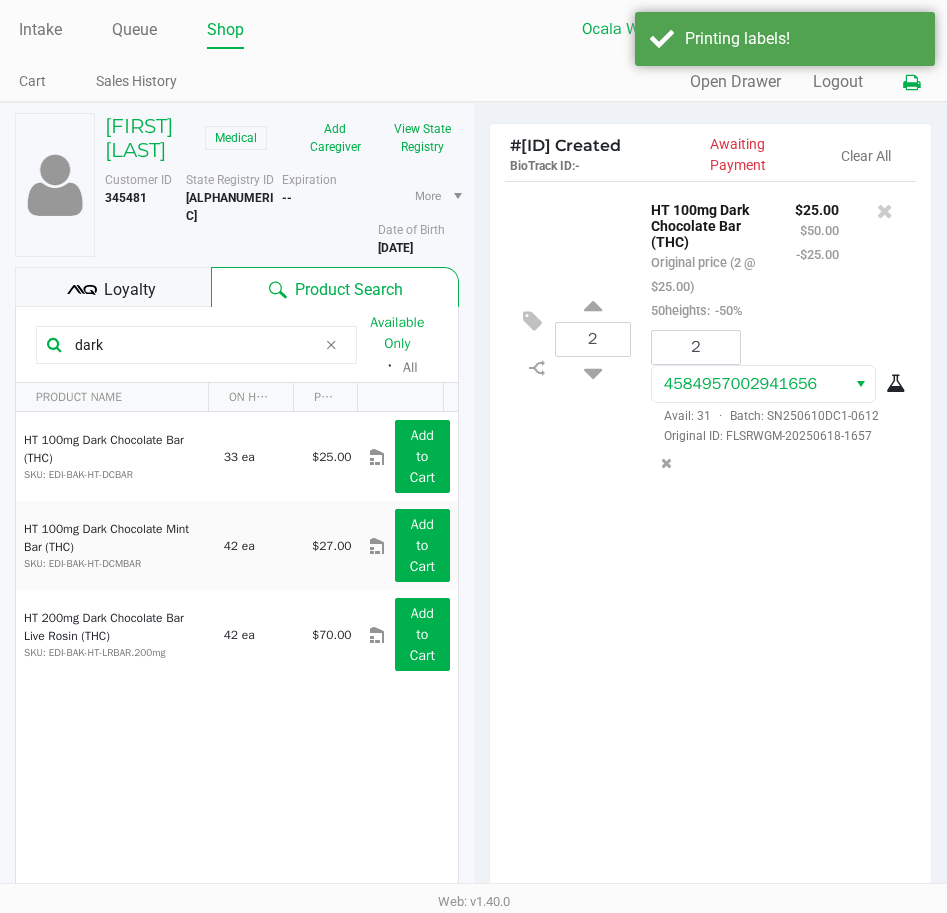 click 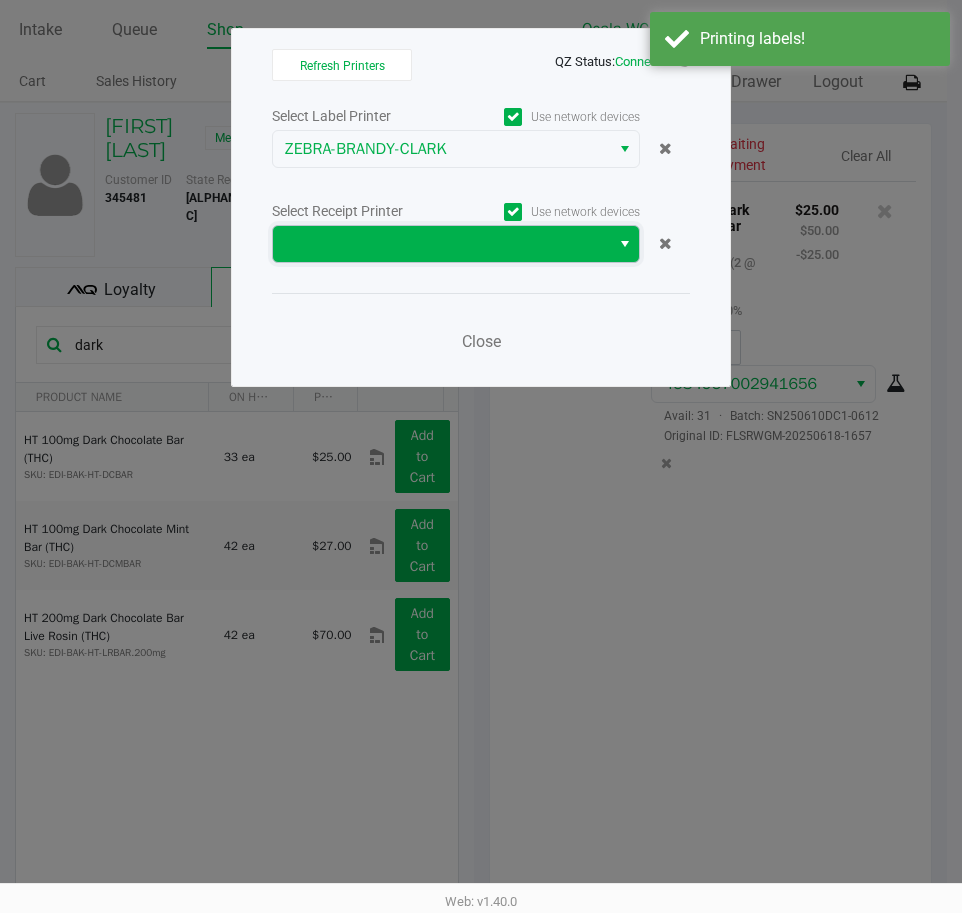 click at bounding box center (441, 244) 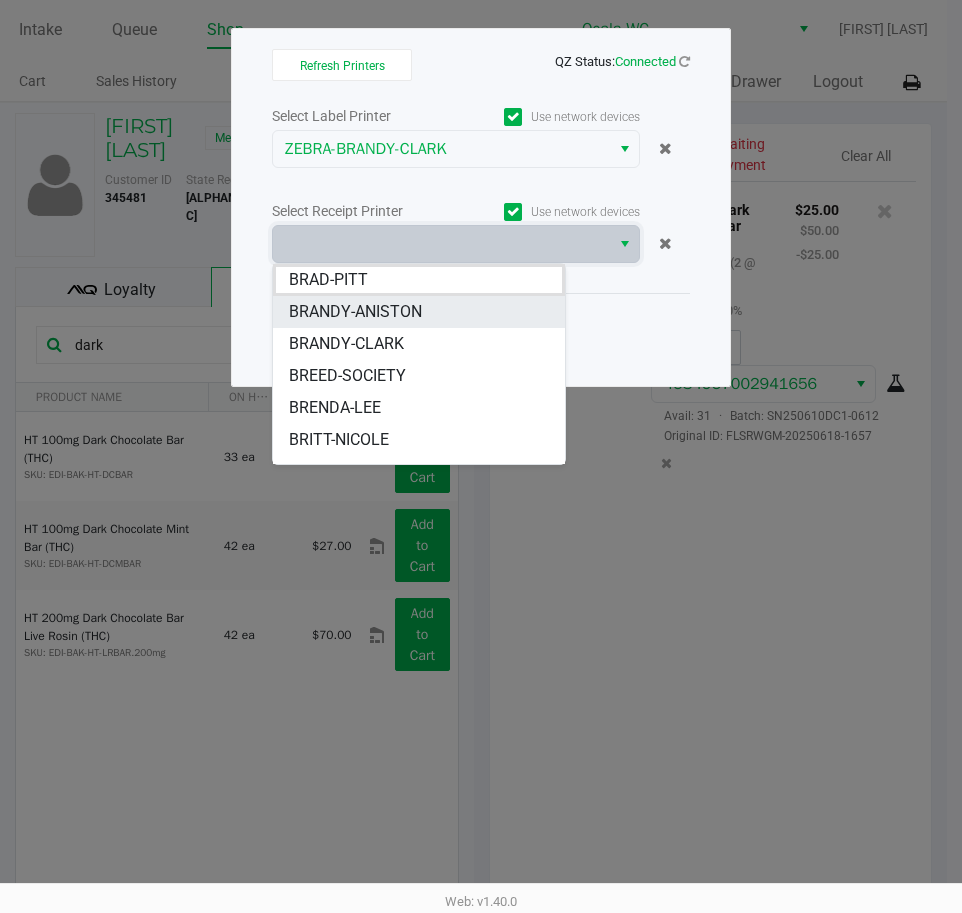 click on "BRANDY-ANISTON" at bounding box center [355, 312] 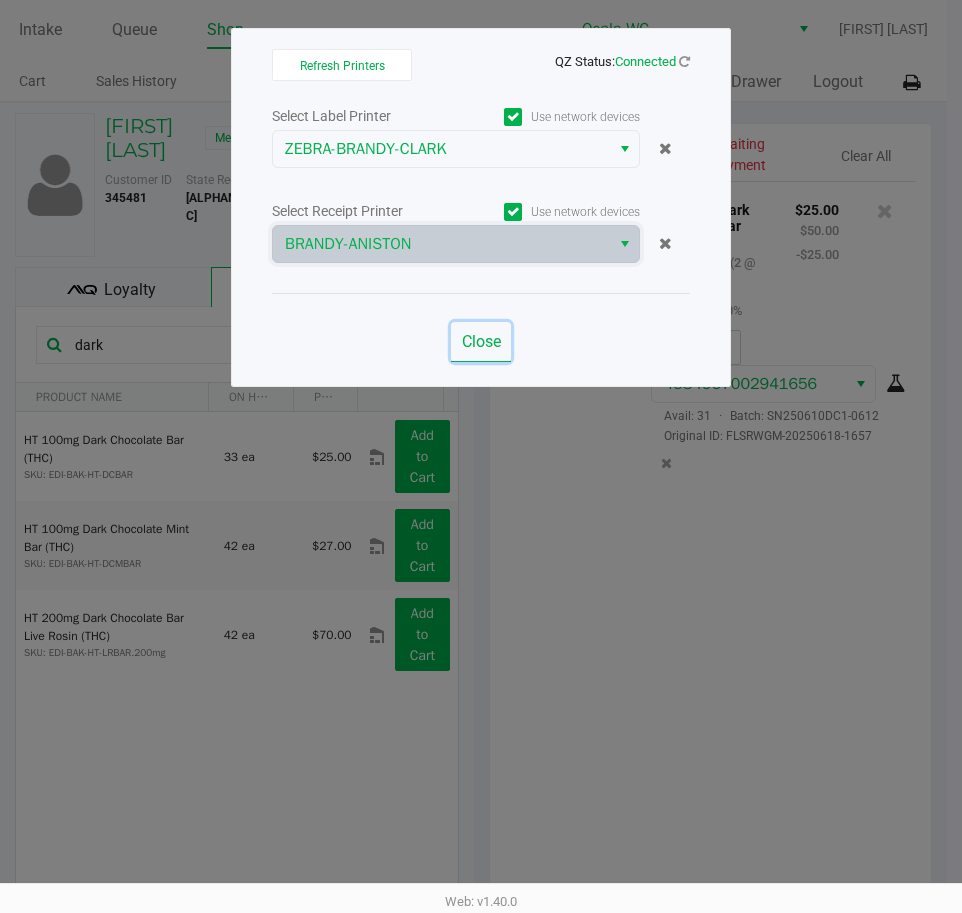 click on "Close" 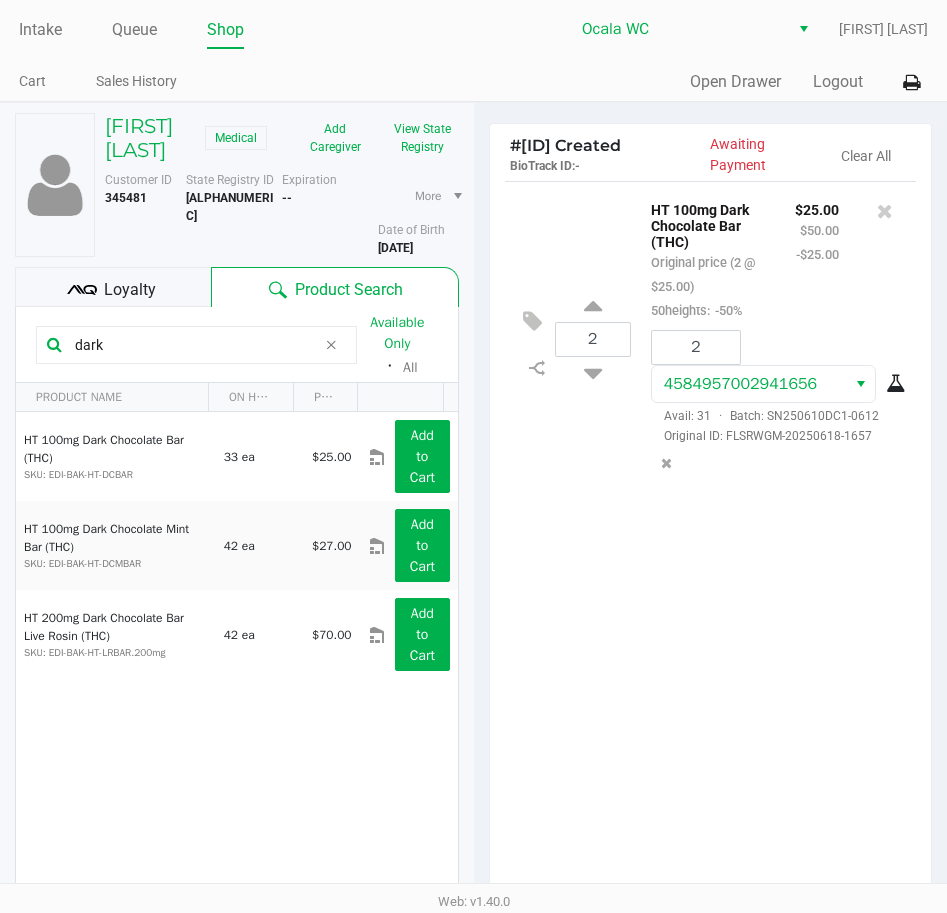 click on "2  HT 100mg Dark Chocolate Bar (THC)   Original price (2 @ $25.00)  50heights:  -50% $25.00 $50.00 -$25.00 2 4584957002941656  Avail: 31  ·  Batch: SN250610DC1-0612   Original ID: FLSRWGM-20250618-1657" 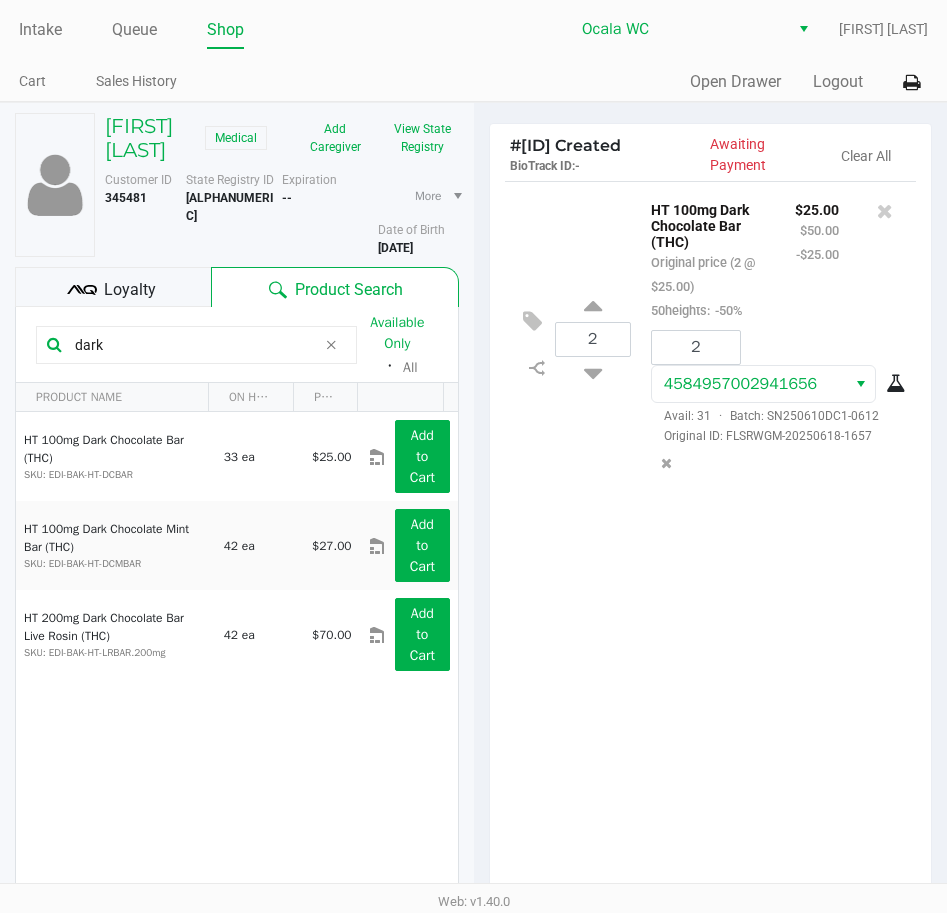 scroll, scrollTop: 254, scrollLeft: 0, axis: vertical 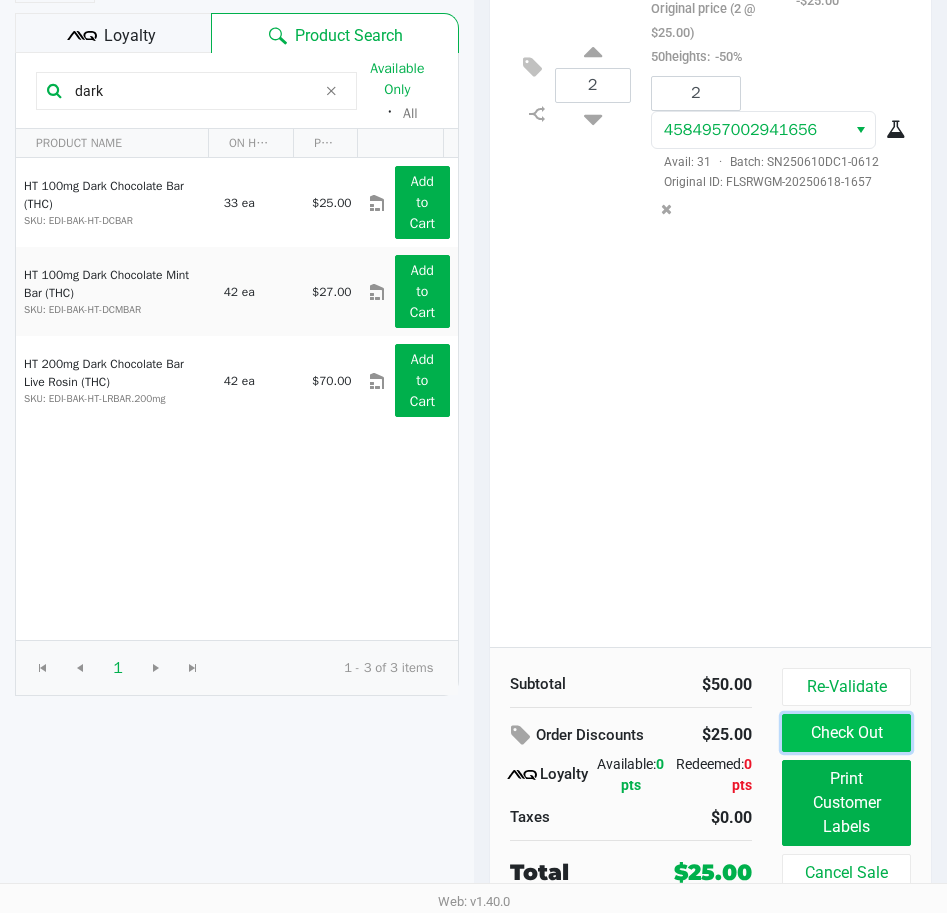 click on "Check Out" 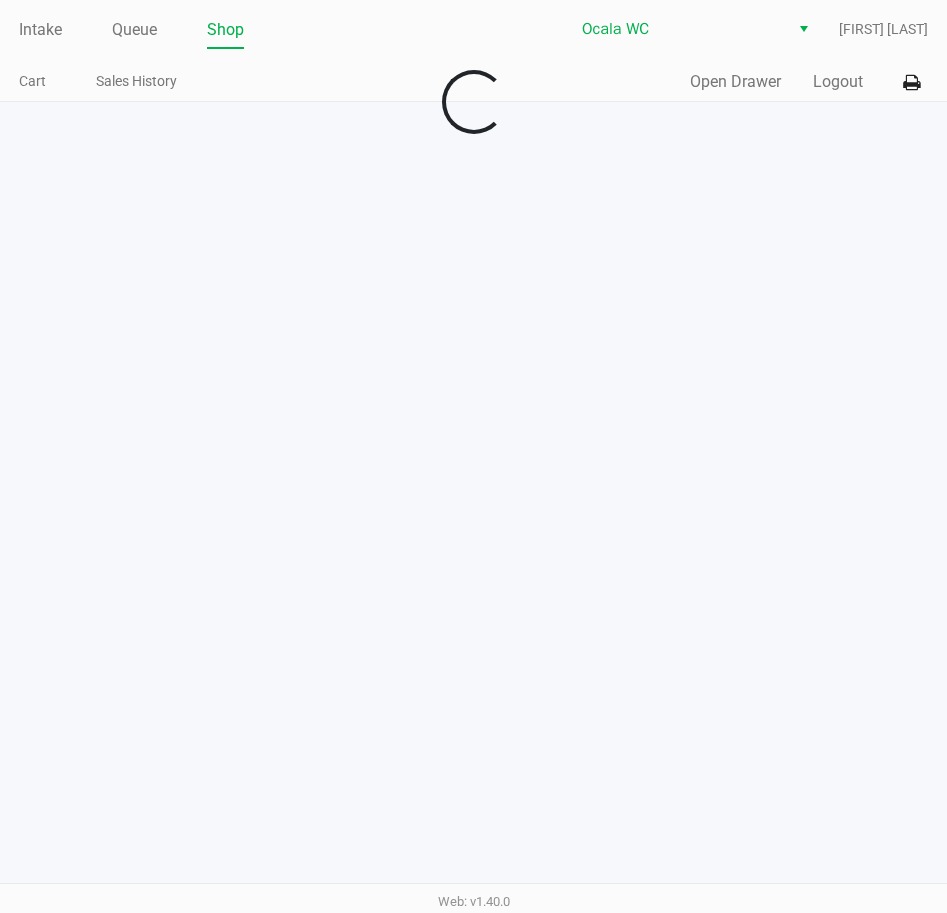 scroll, scrollTop: 0, scrollLeft: 0, axis: both 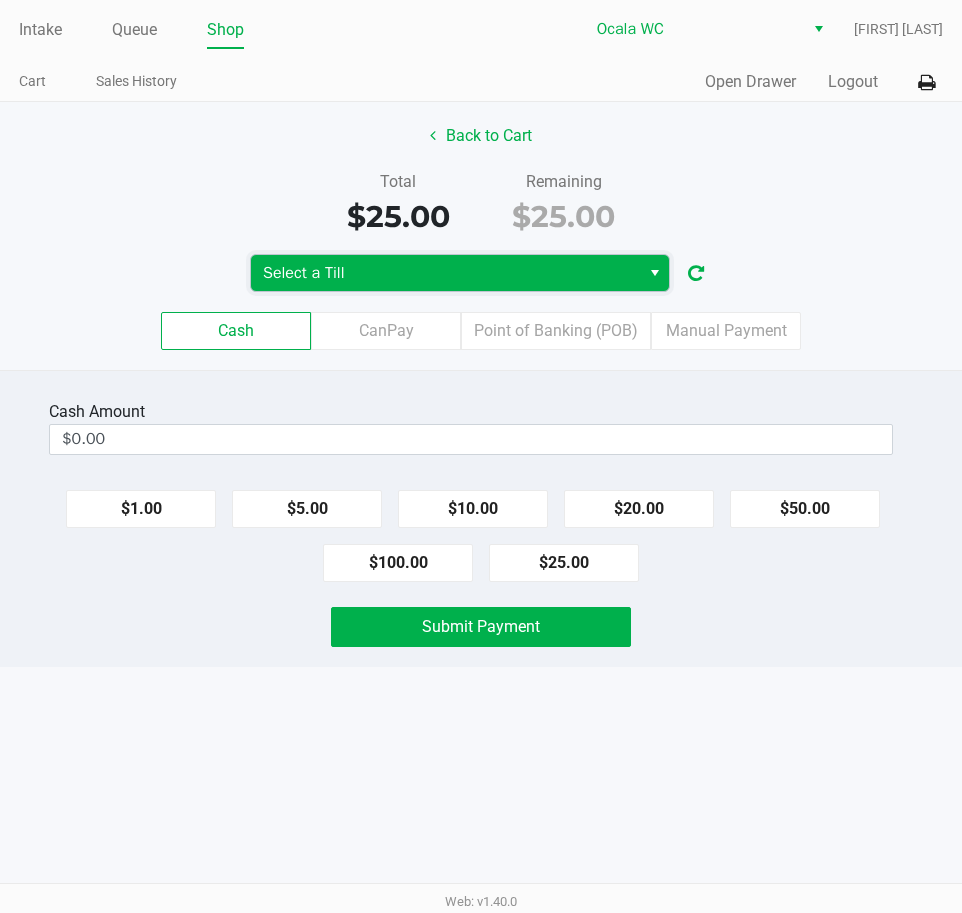click on "Select a Till" at bounding box center (445, 273) 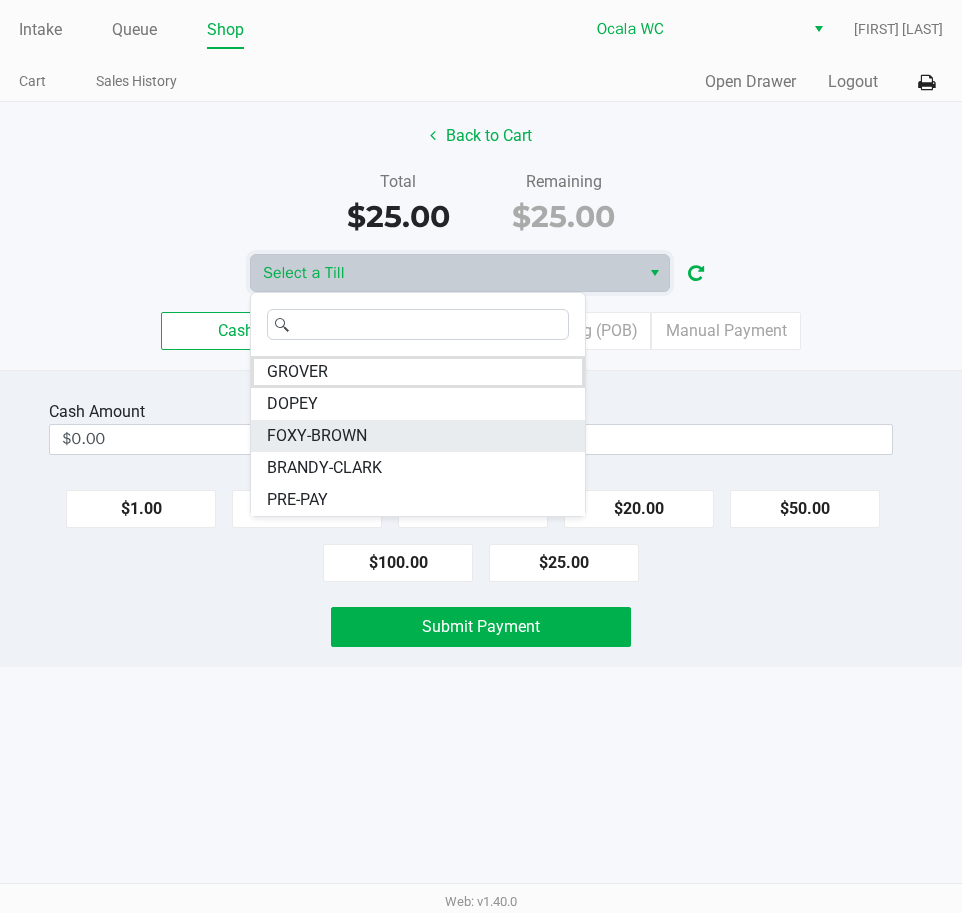 click on "FOXY-BROWN" at bounding box center (418, 436) 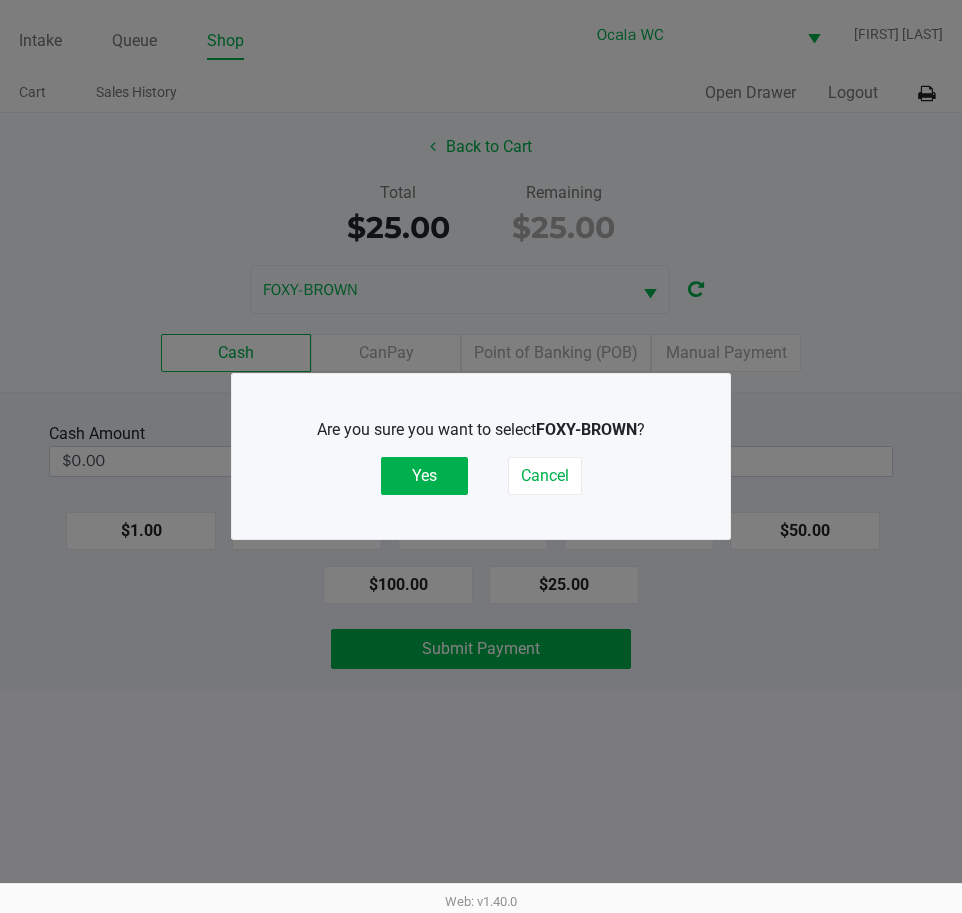 click on "Yes" 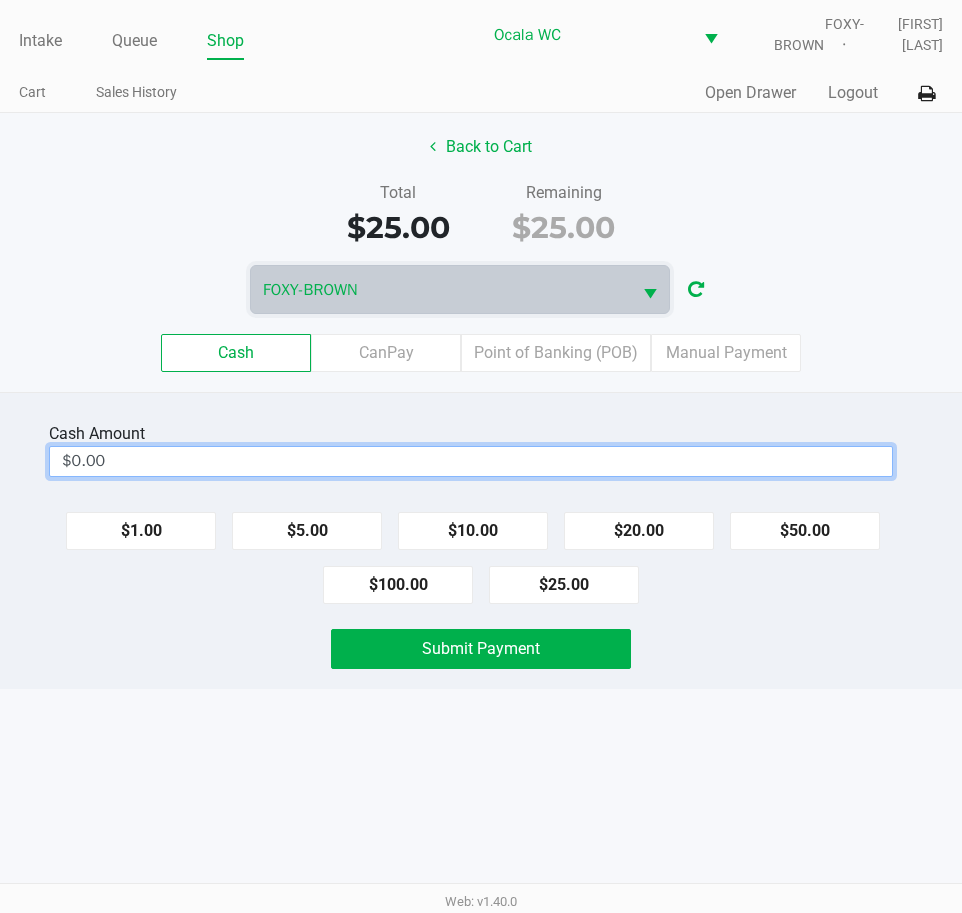 click on "$0.00" at bounding box center (471, 461) 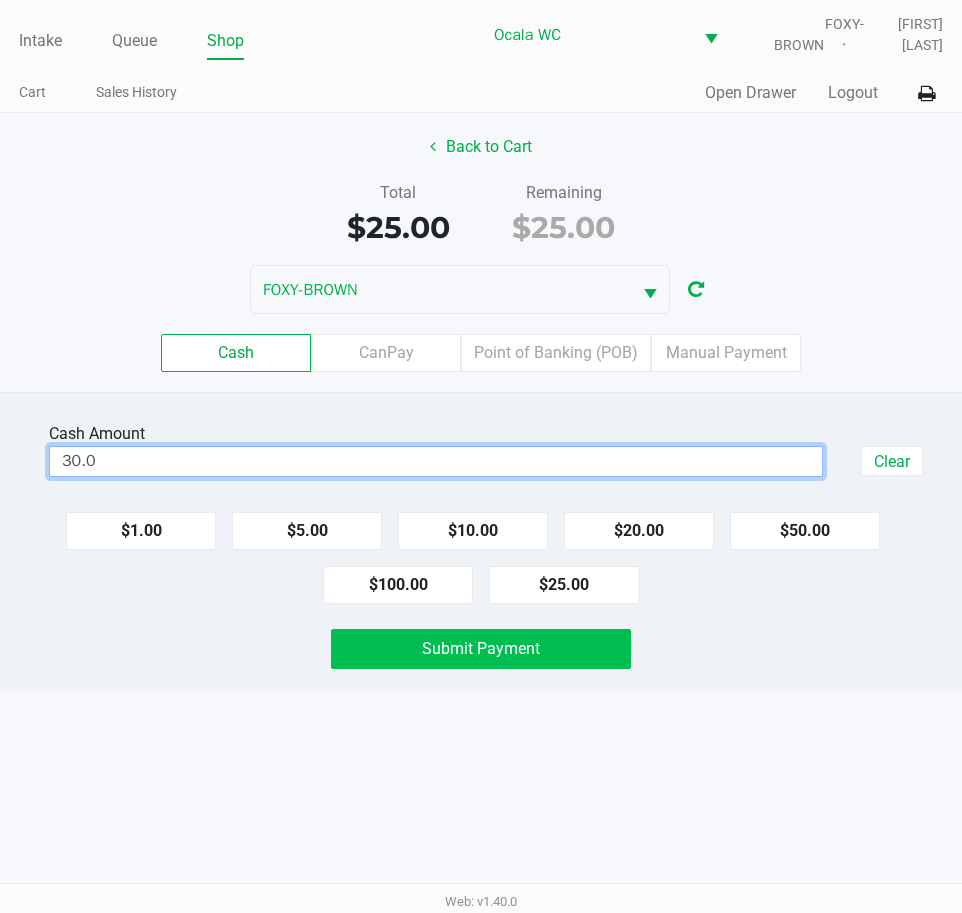 click on "Submit Payment" 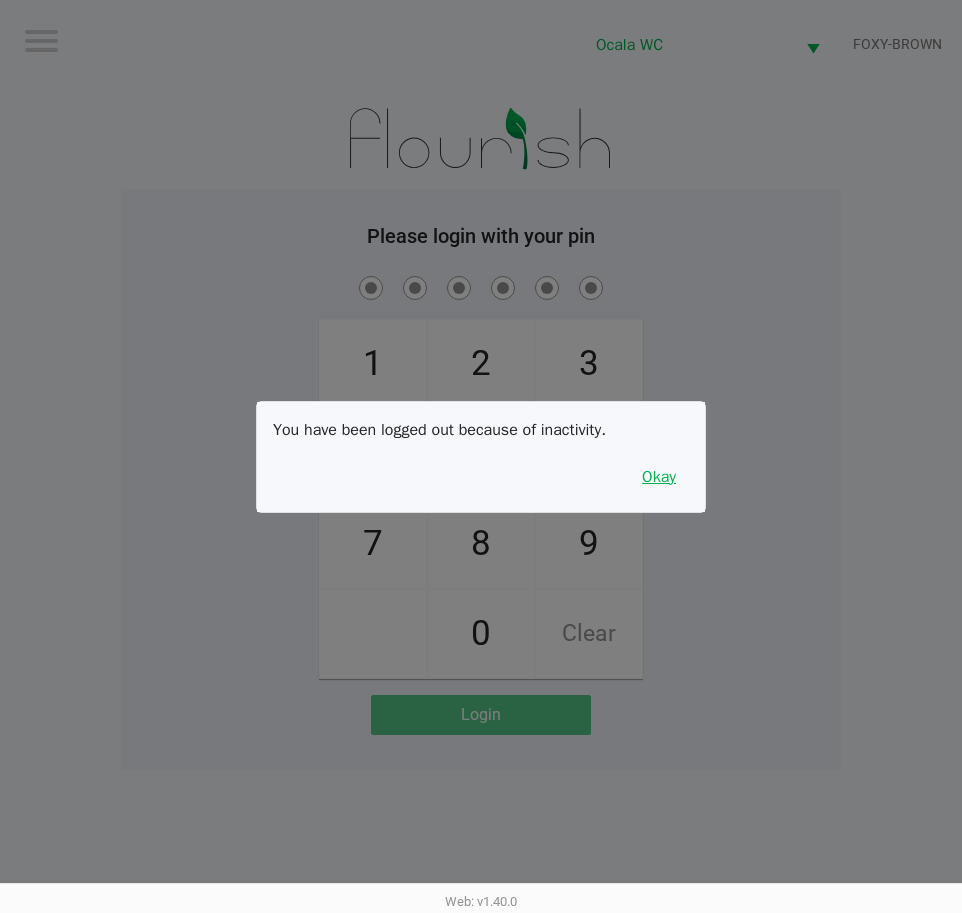 click on "Okay" at bounding box center (659, 477) 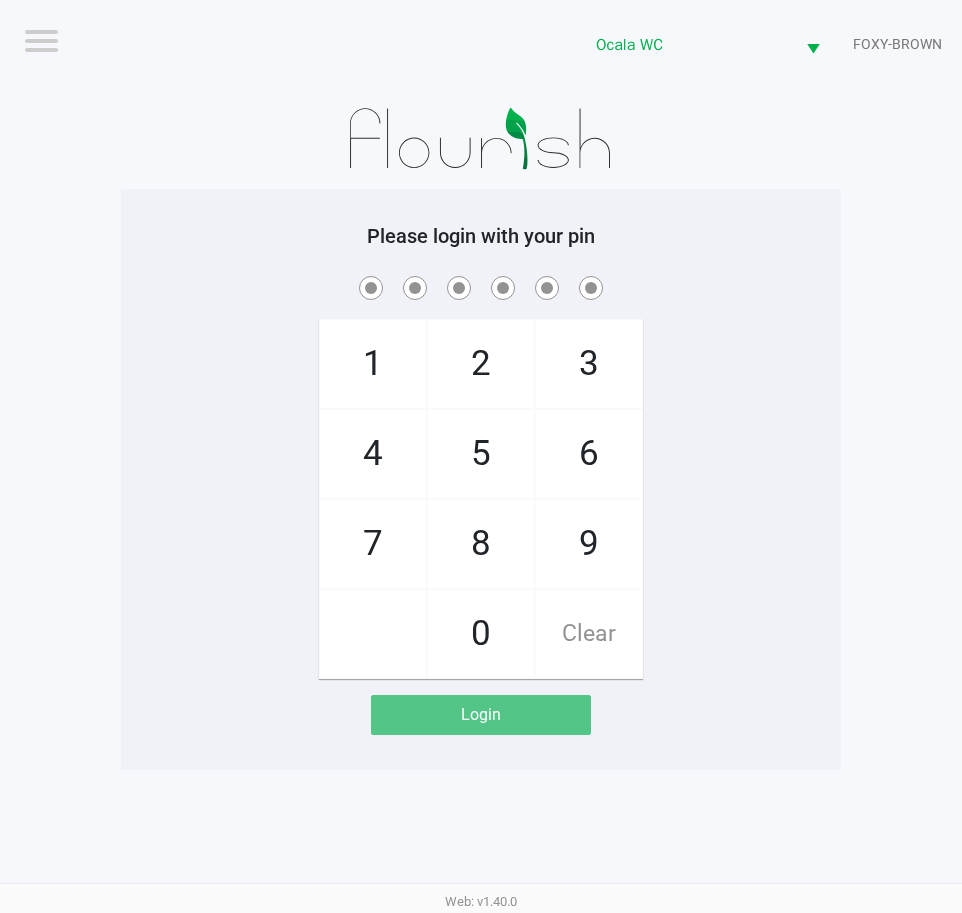 click on "1   4   7       2   5   8   0   3   6   9   Clear" 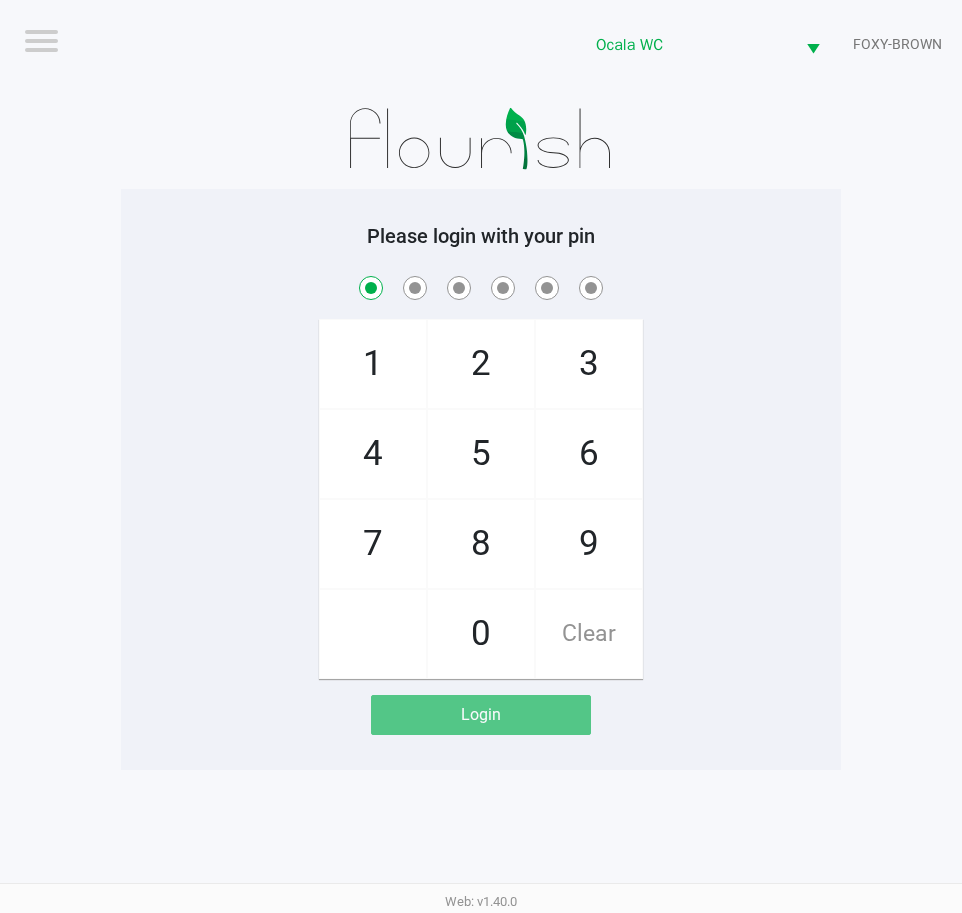 click on "Clear" 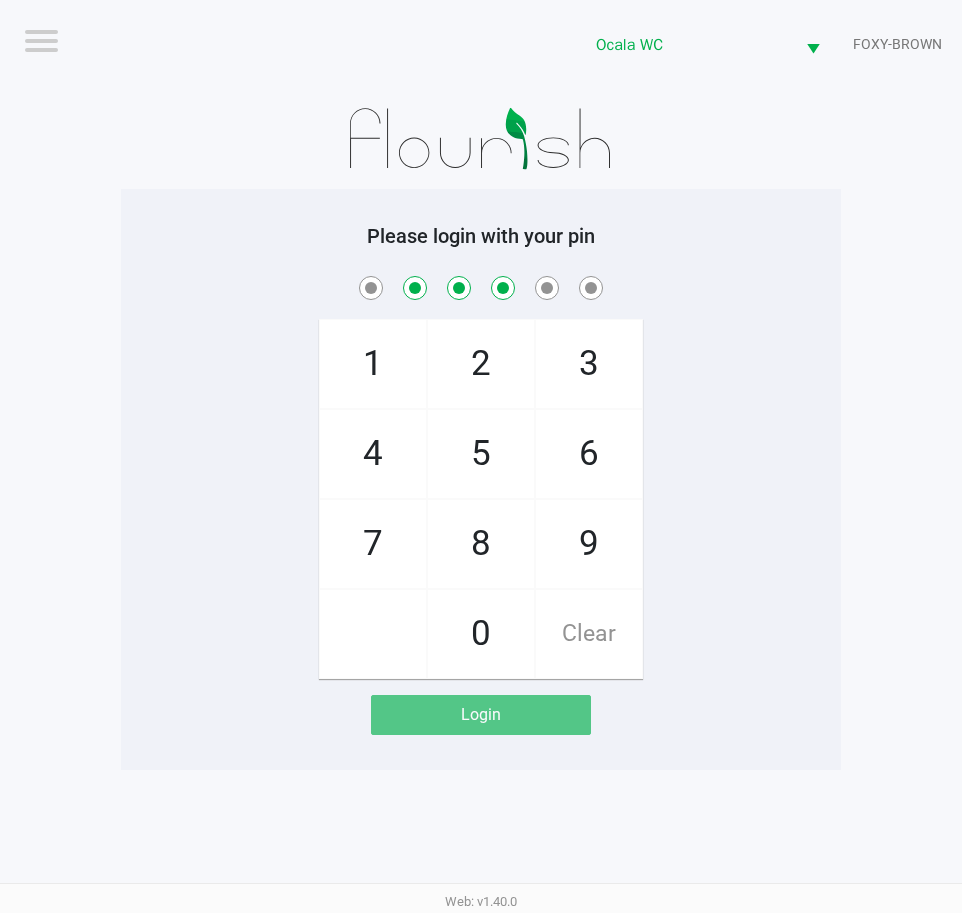 checkbox on "true" 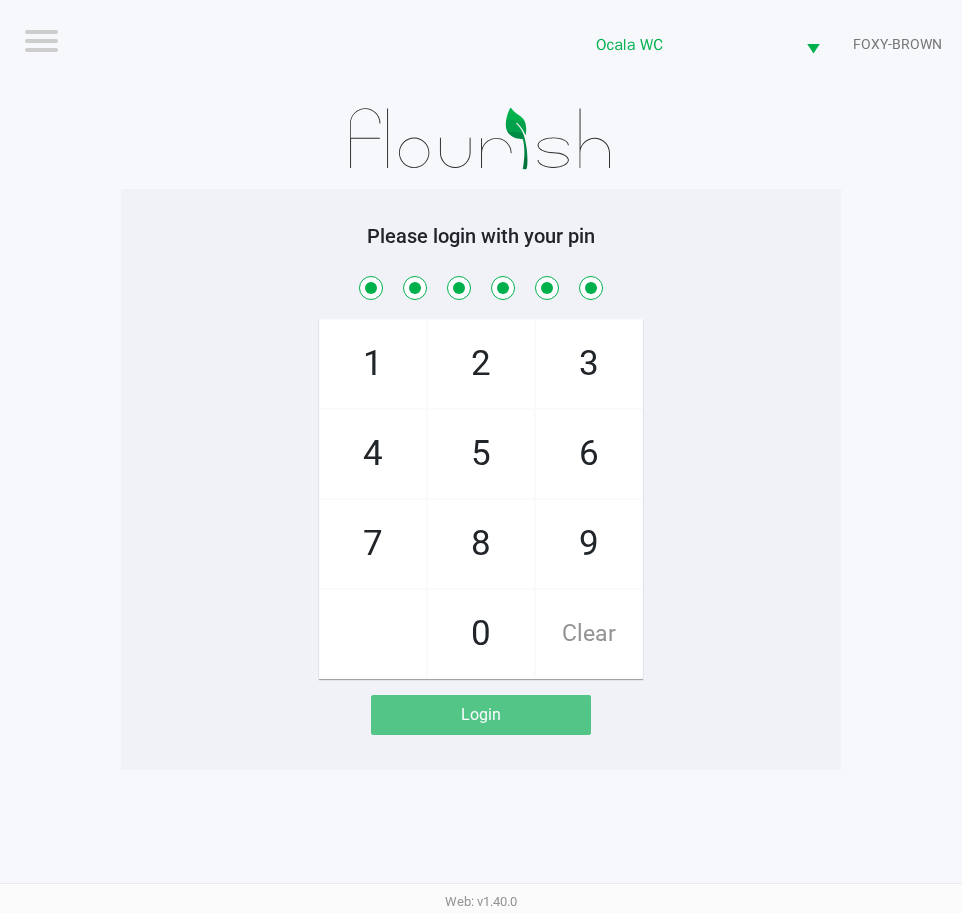 checkbox on "true" 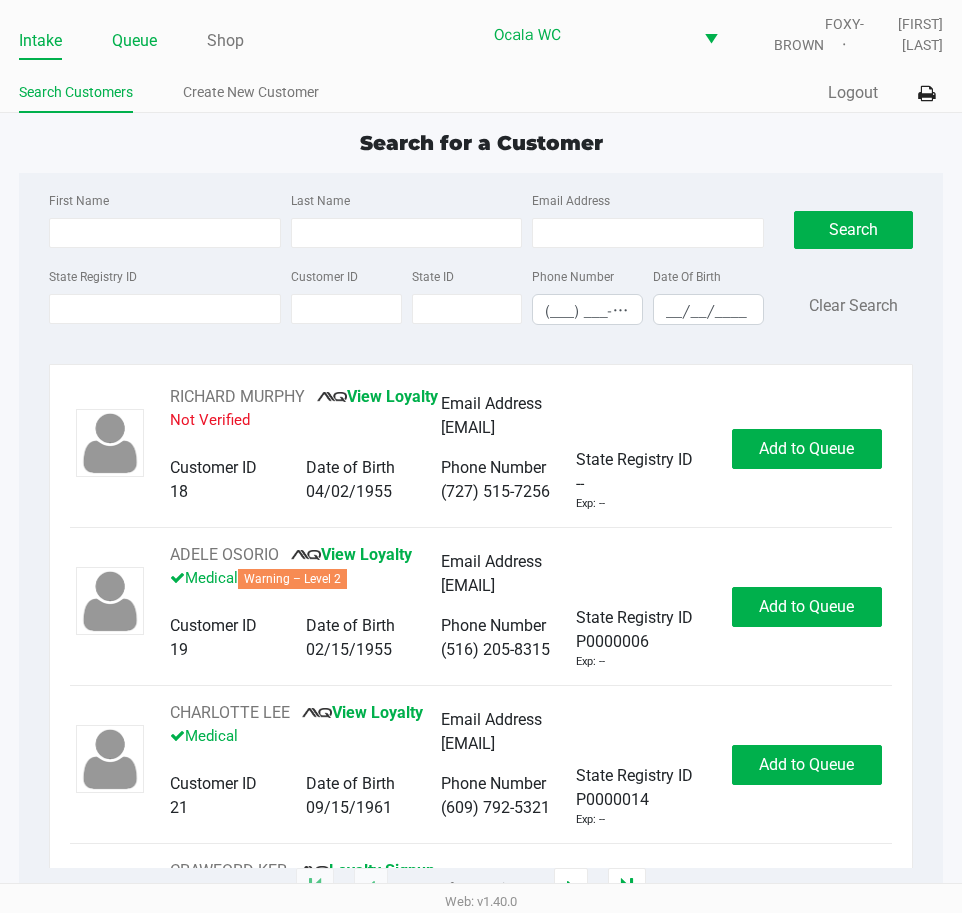 click on "Queue" 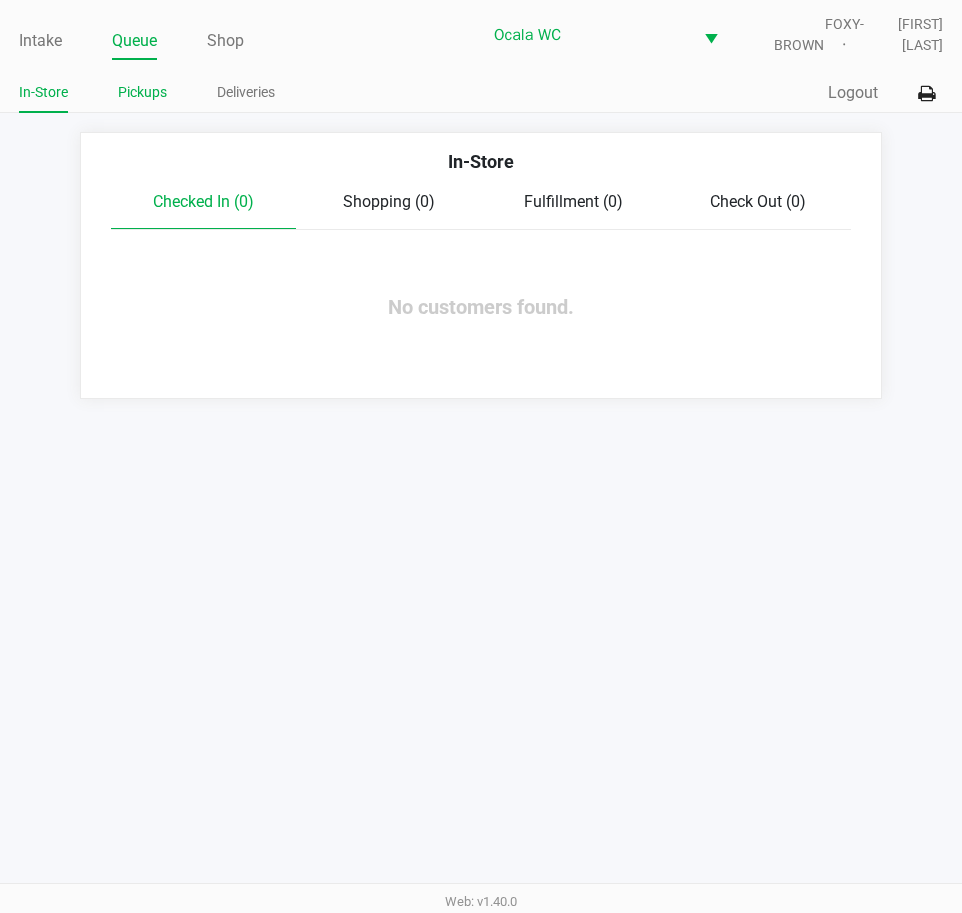 click on "Pickups" 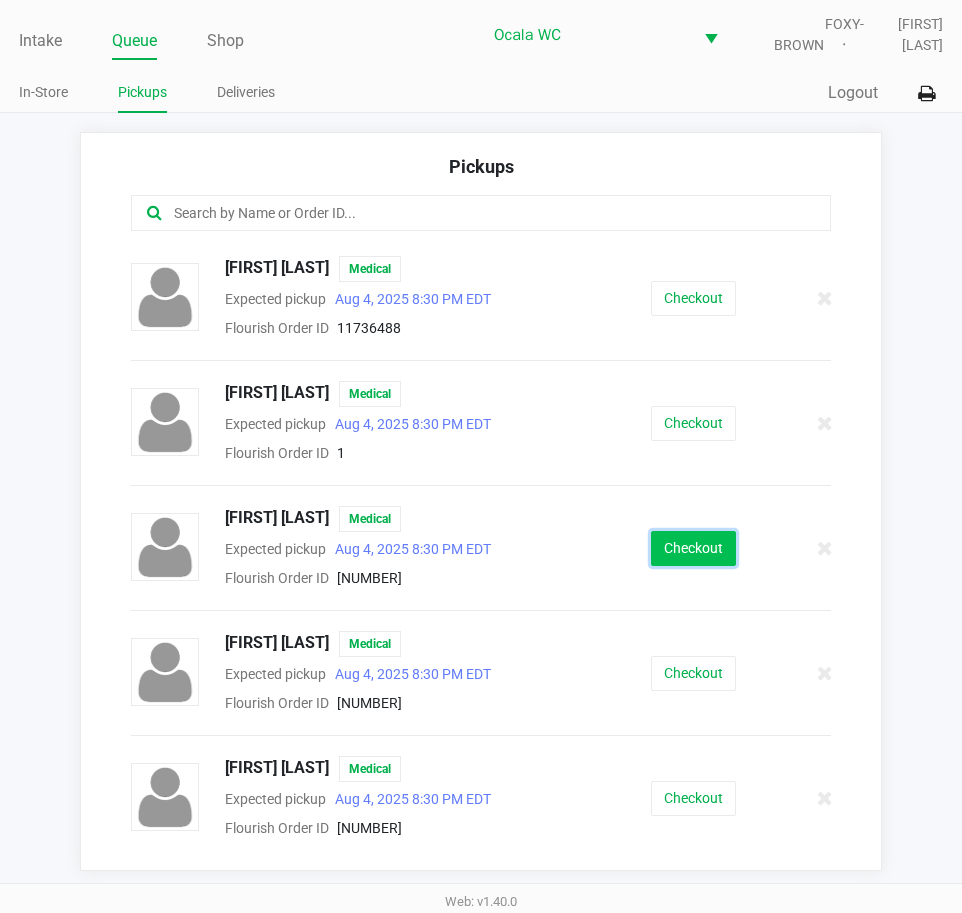 click on "Checkout" 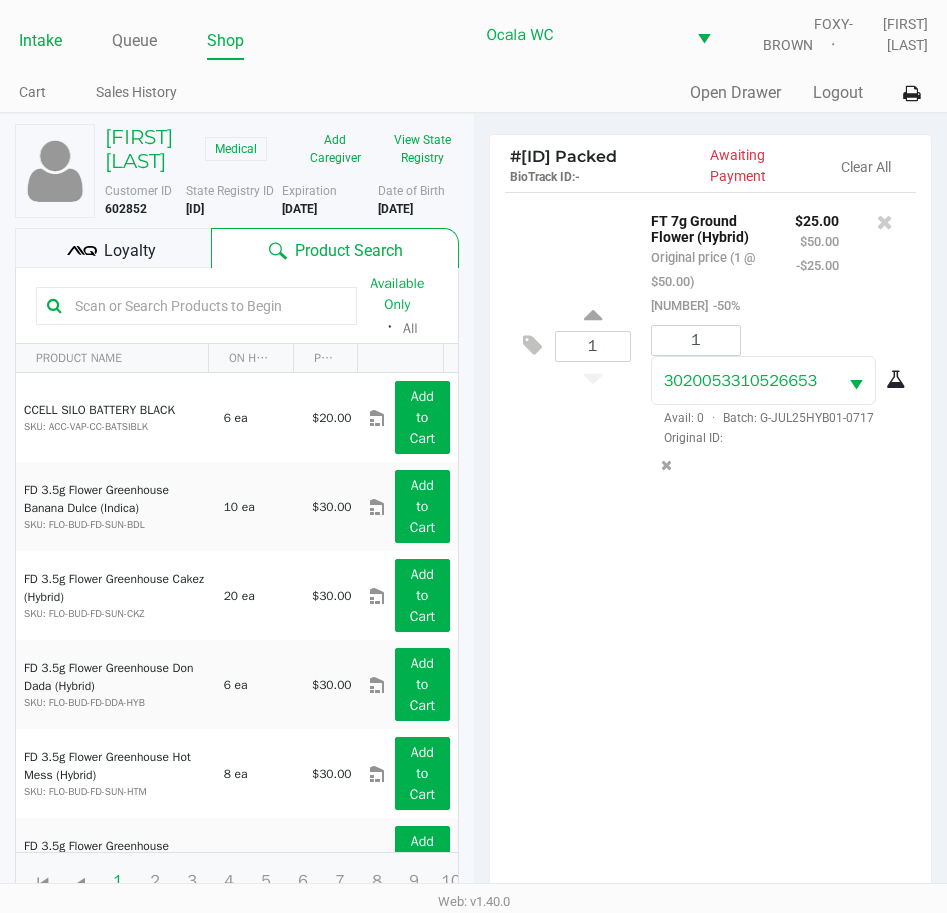 click on "Intake" 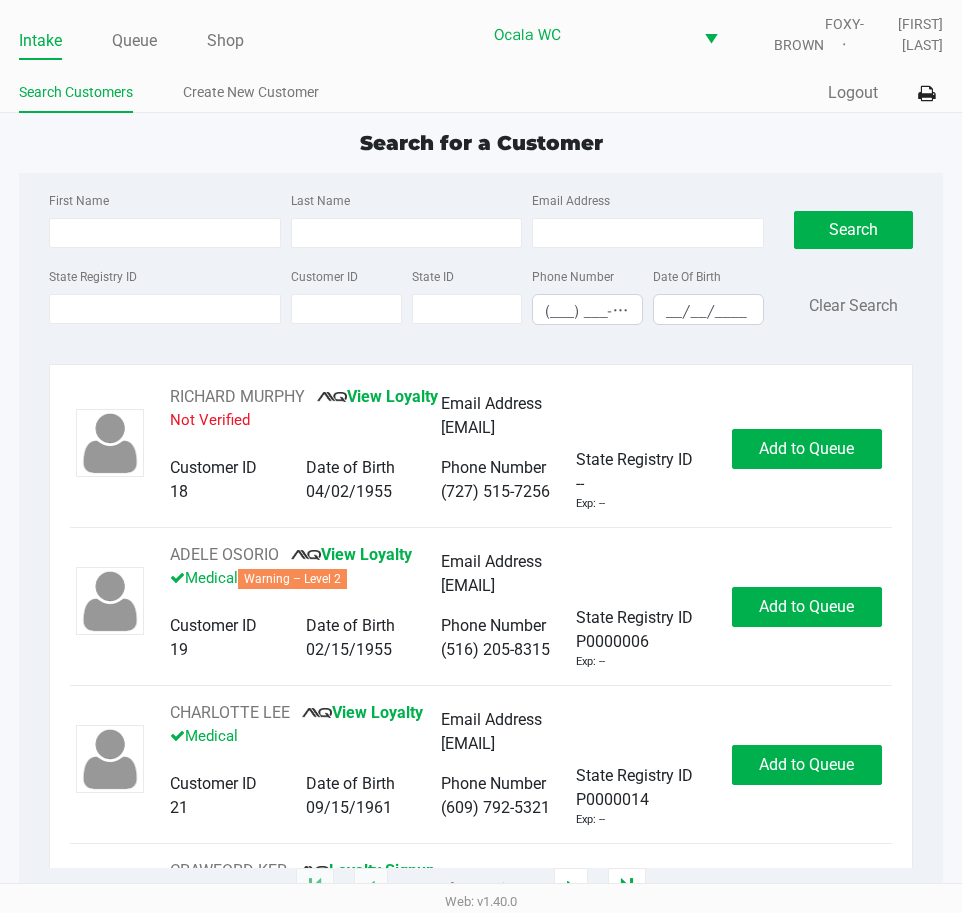 click on "Search for a Customer" 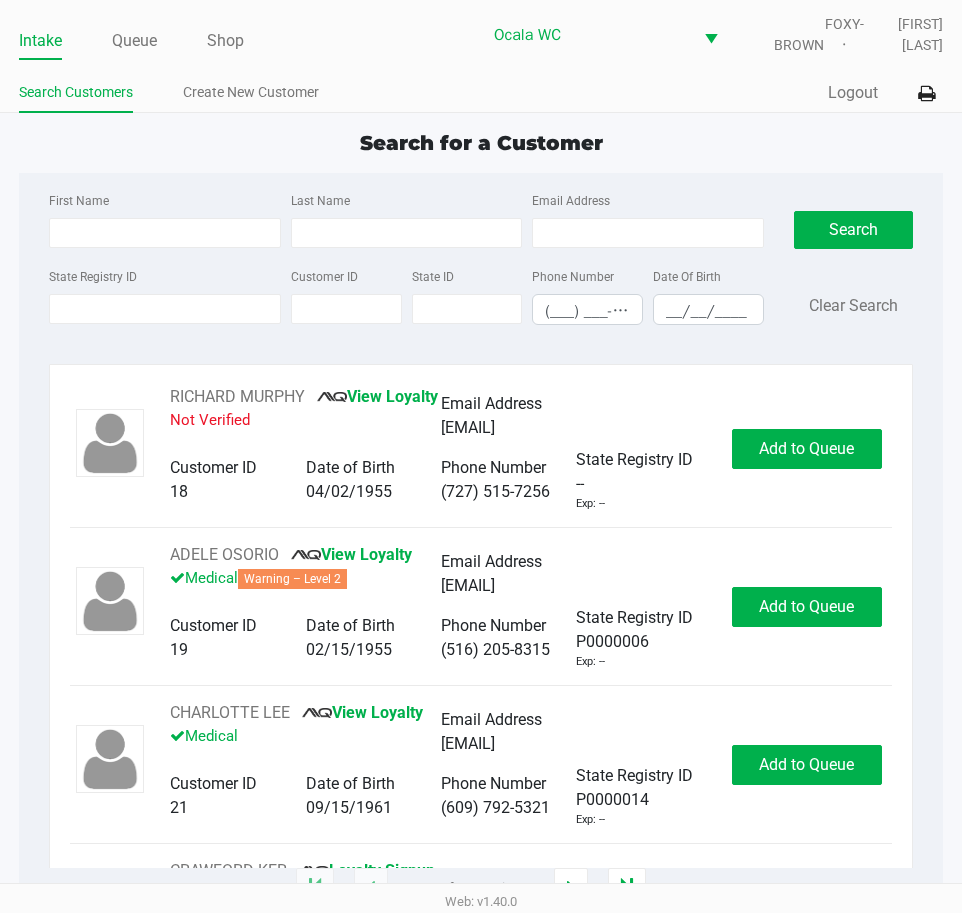 type on "TAMMY" 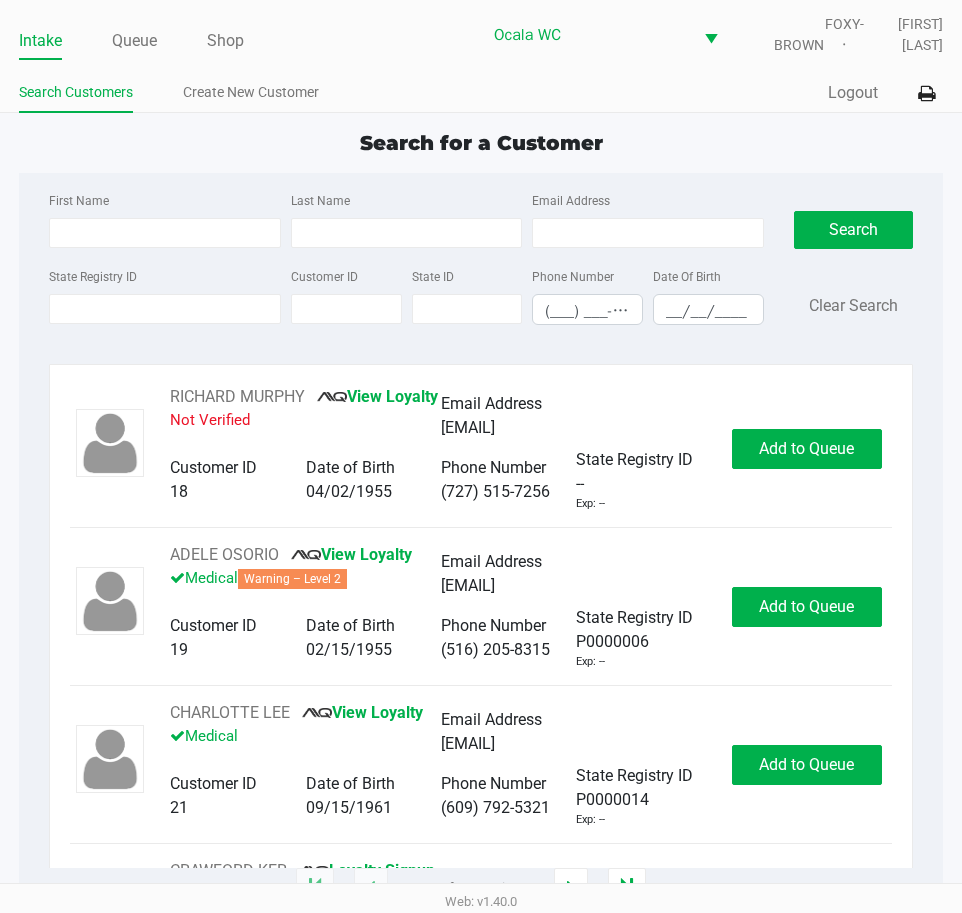 type on "LUBRANO" 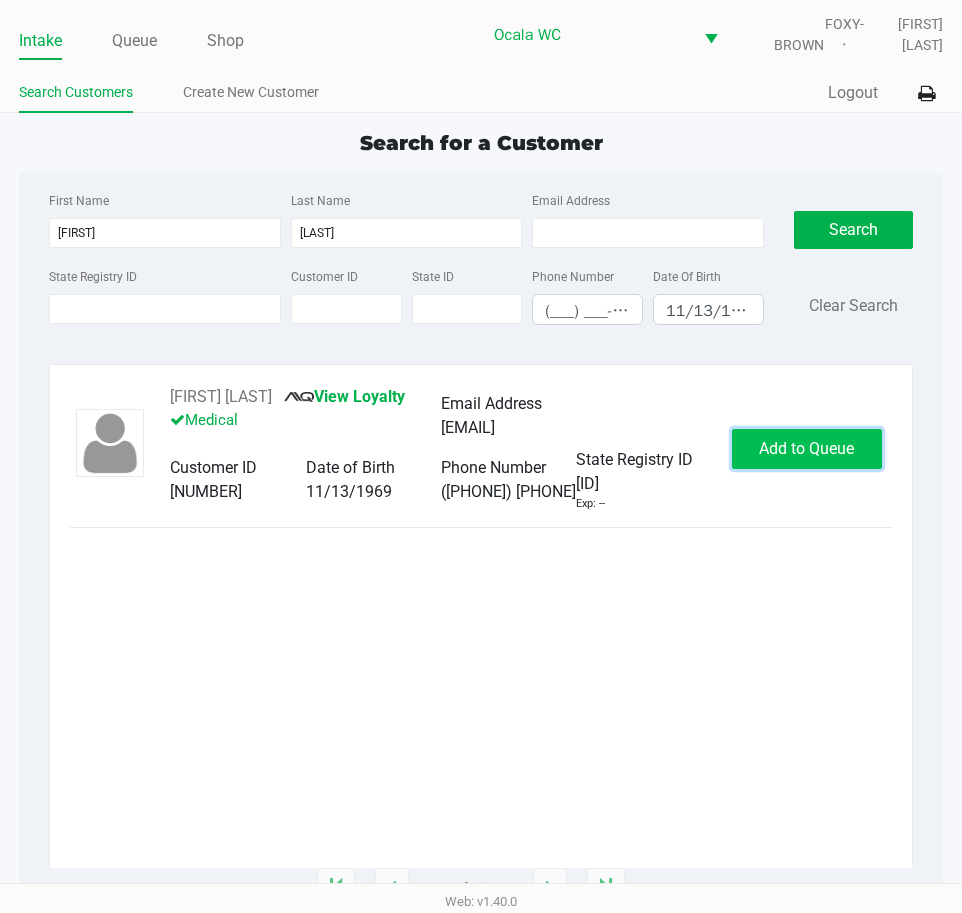 click on "Add to Queue" 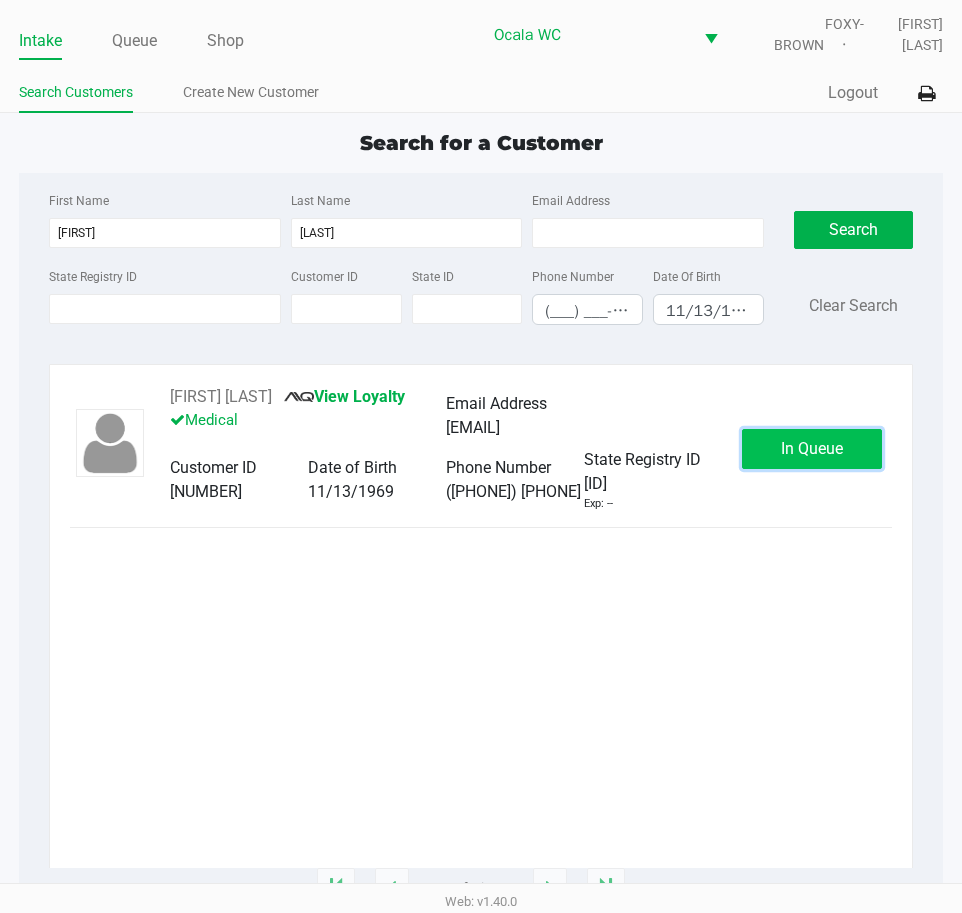 click on "In Queue" 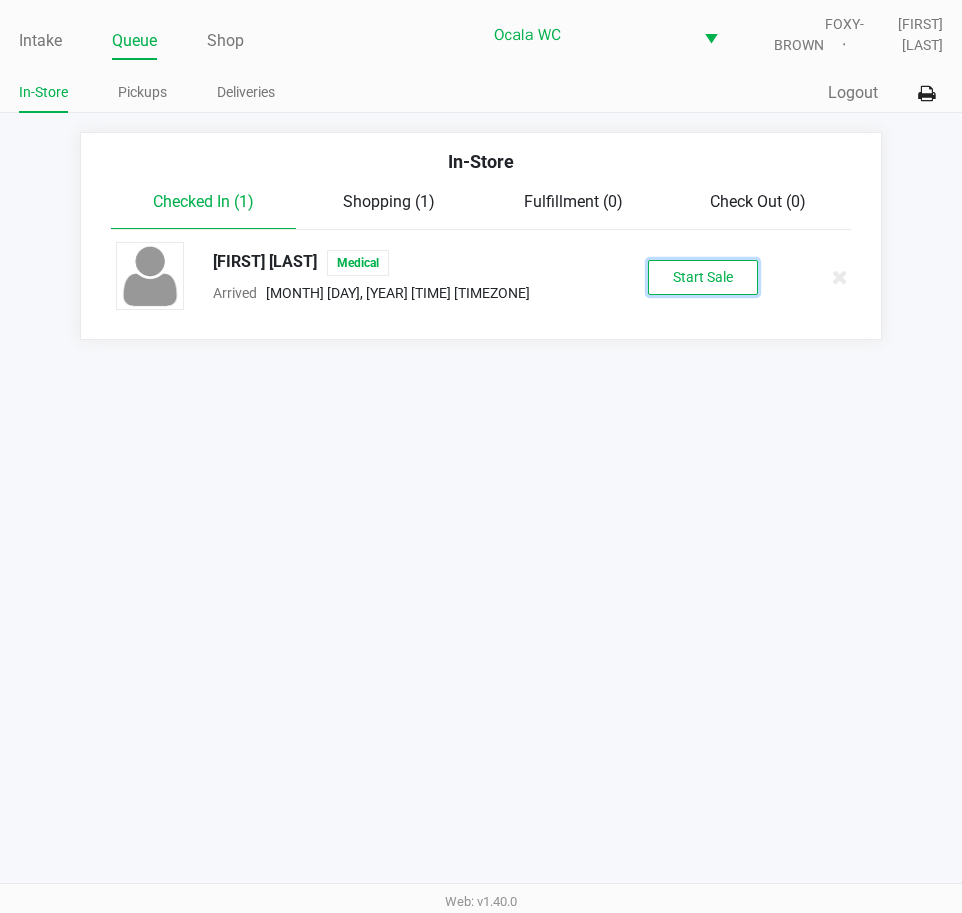 click on "Start Sale" 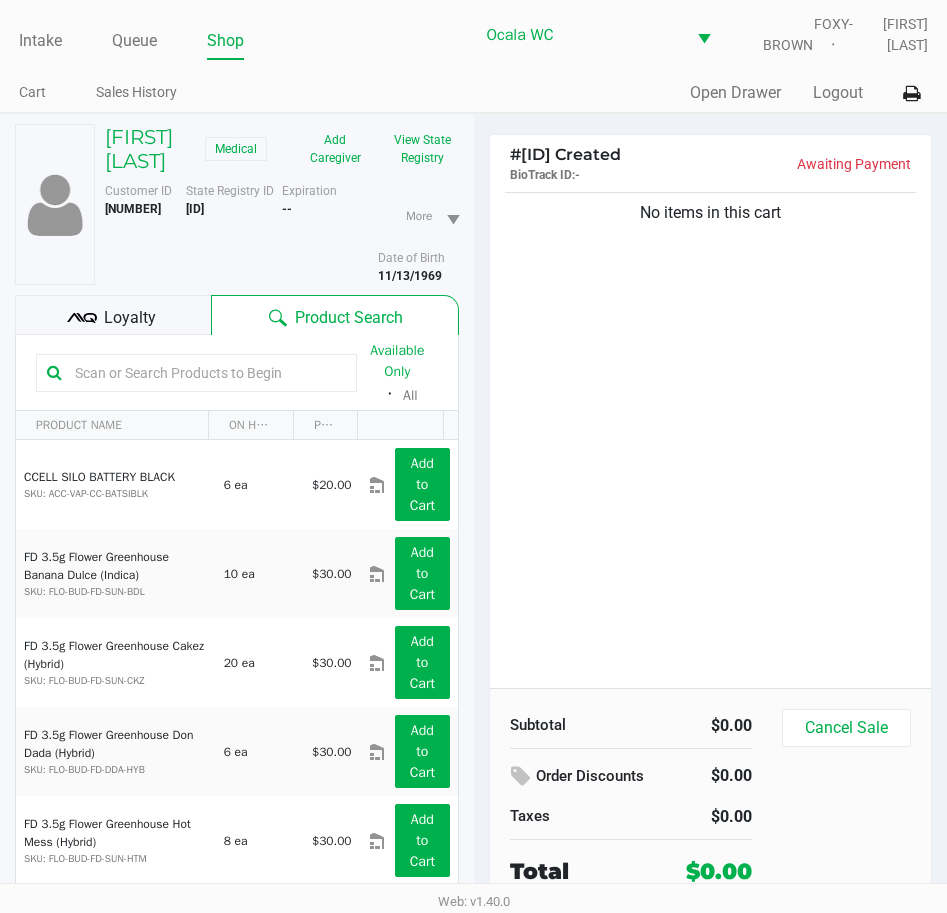 click on "Loyalty" 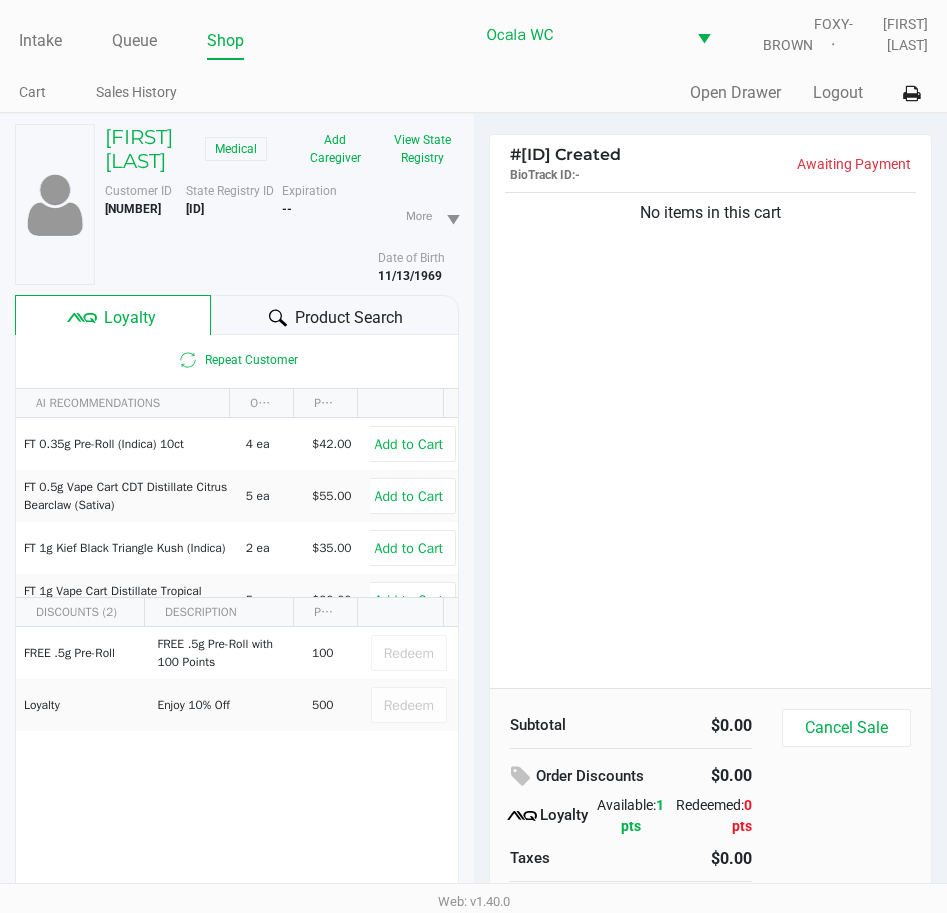 click on "Product Search" 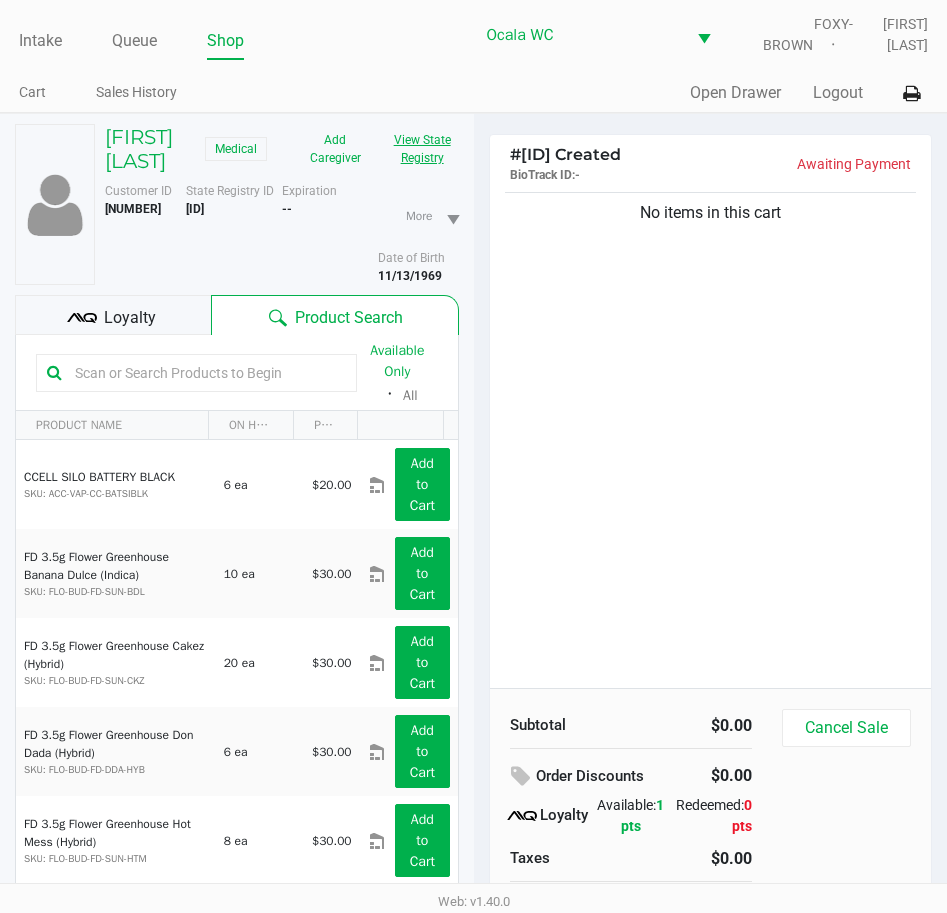 click on "View State Registry" 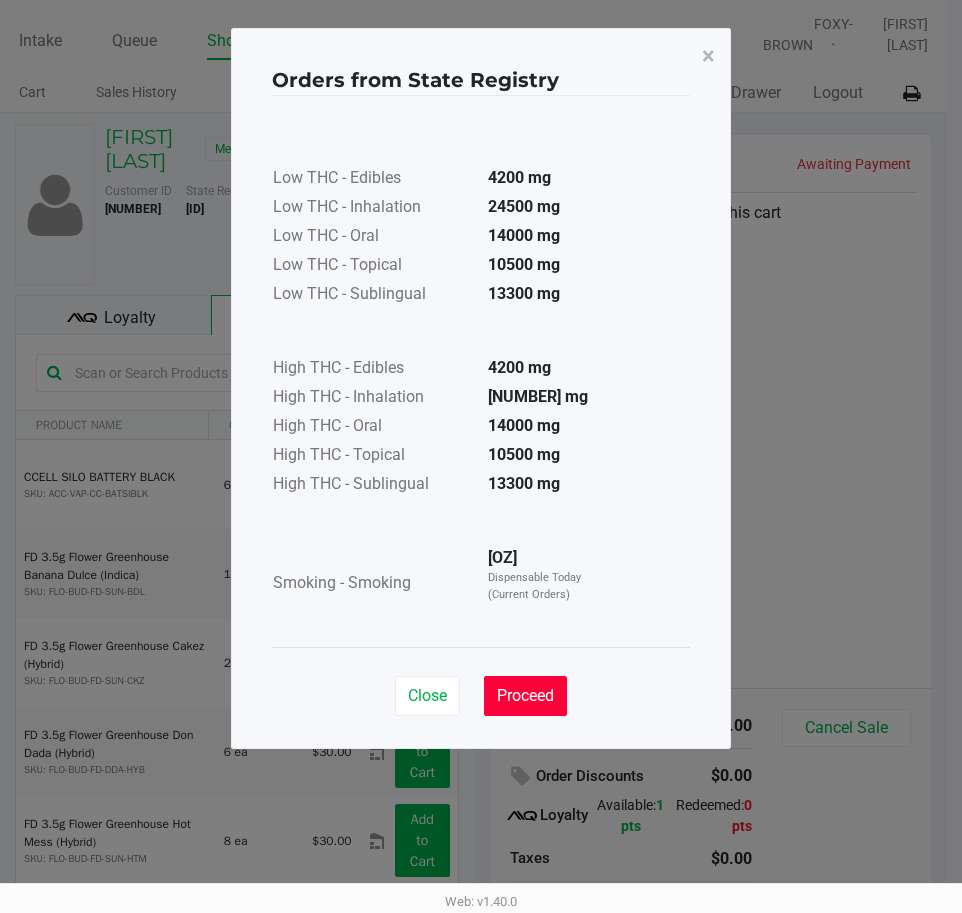 click on "Proceed" 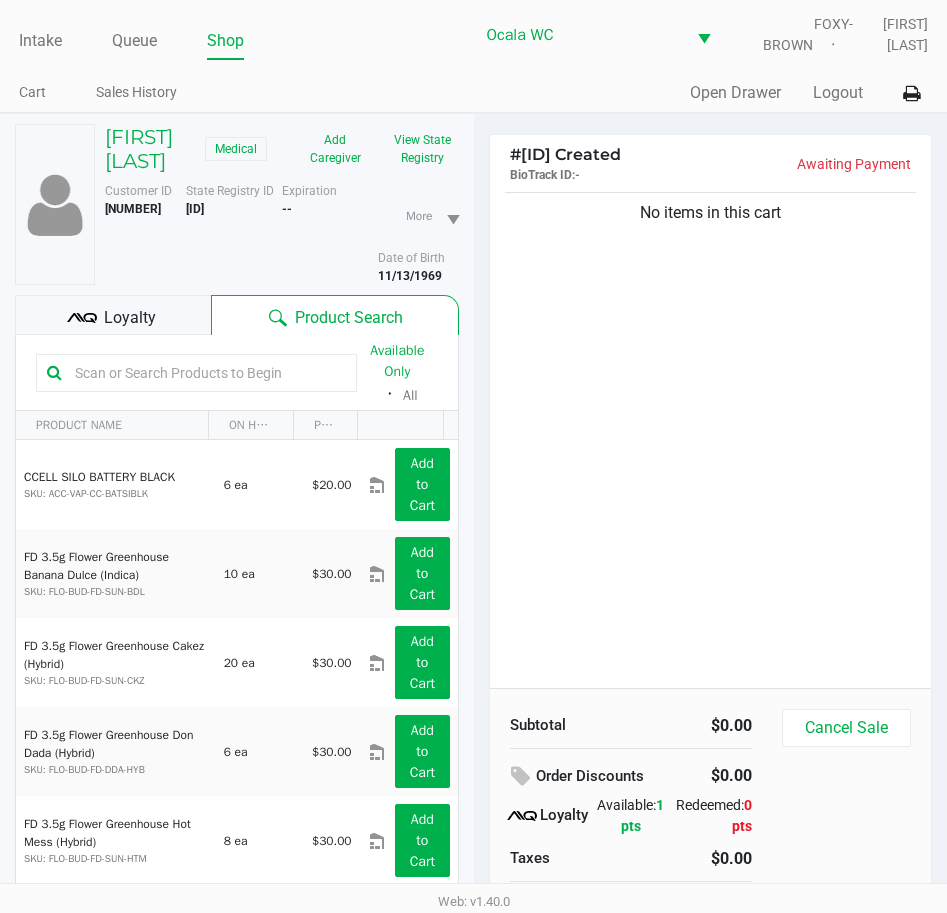 click 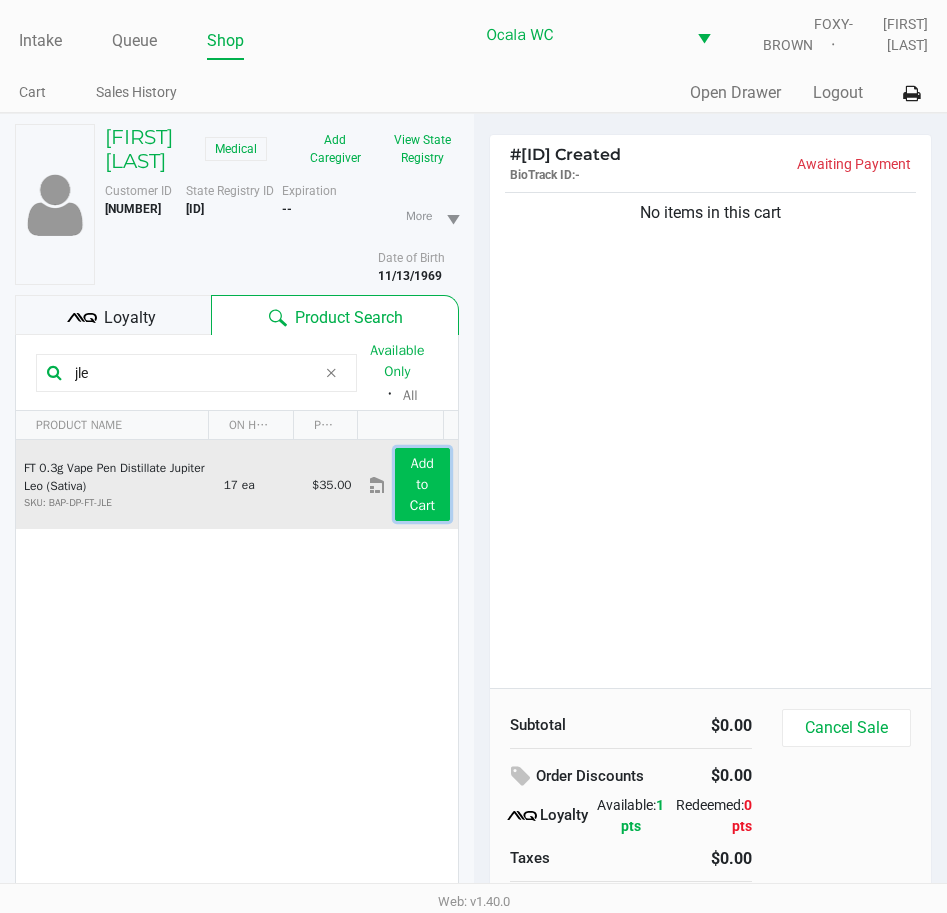 click on "Add to Cart" 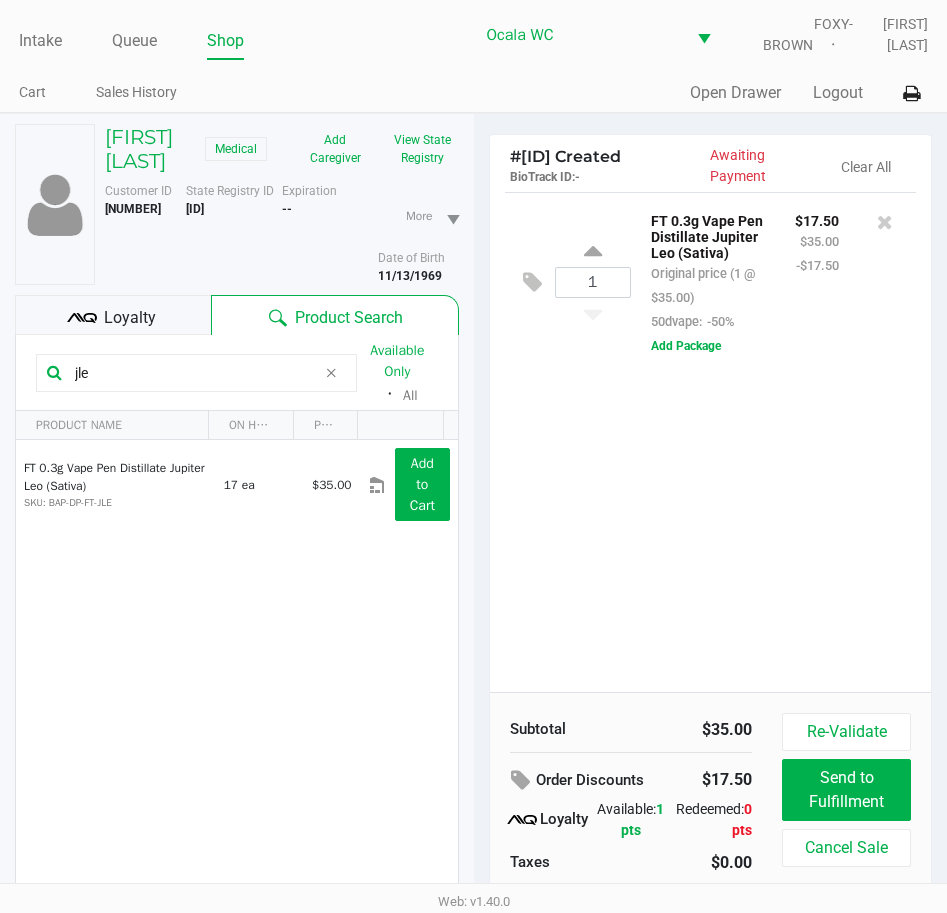 drag, startPoint x: 112, startPoint y: 397, endPoint x: 10, endPoint y: 395, distance: 102.01961 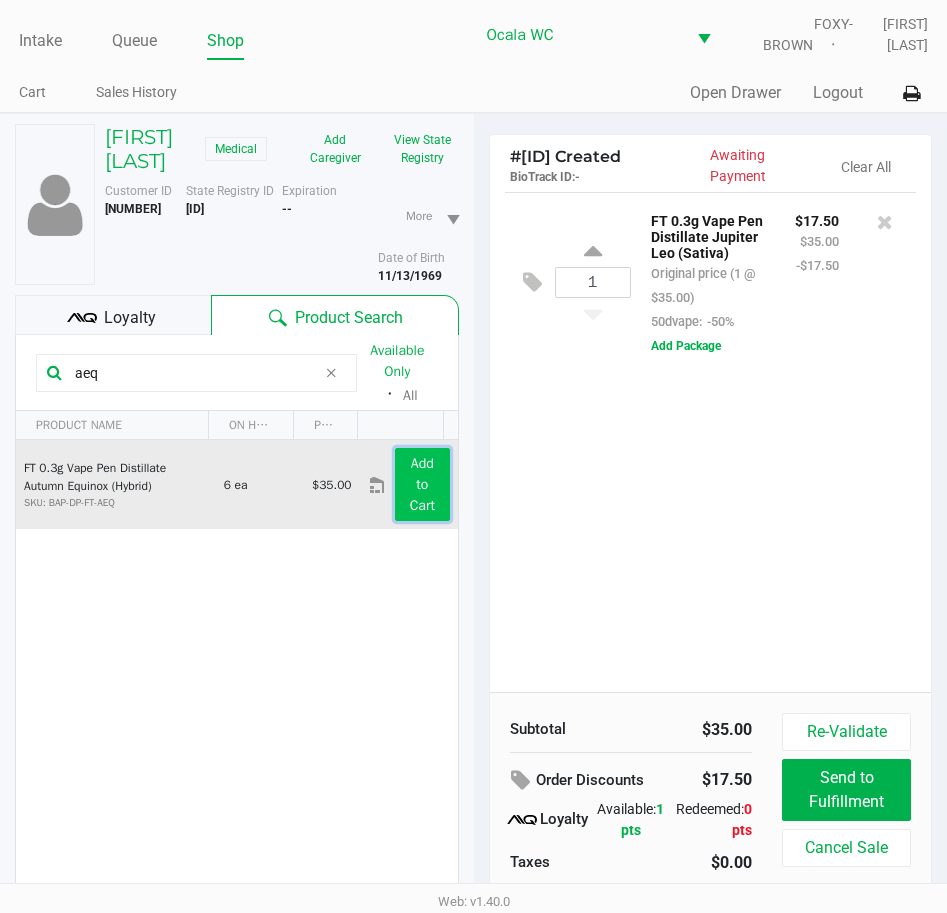 click on "Add to Cart" 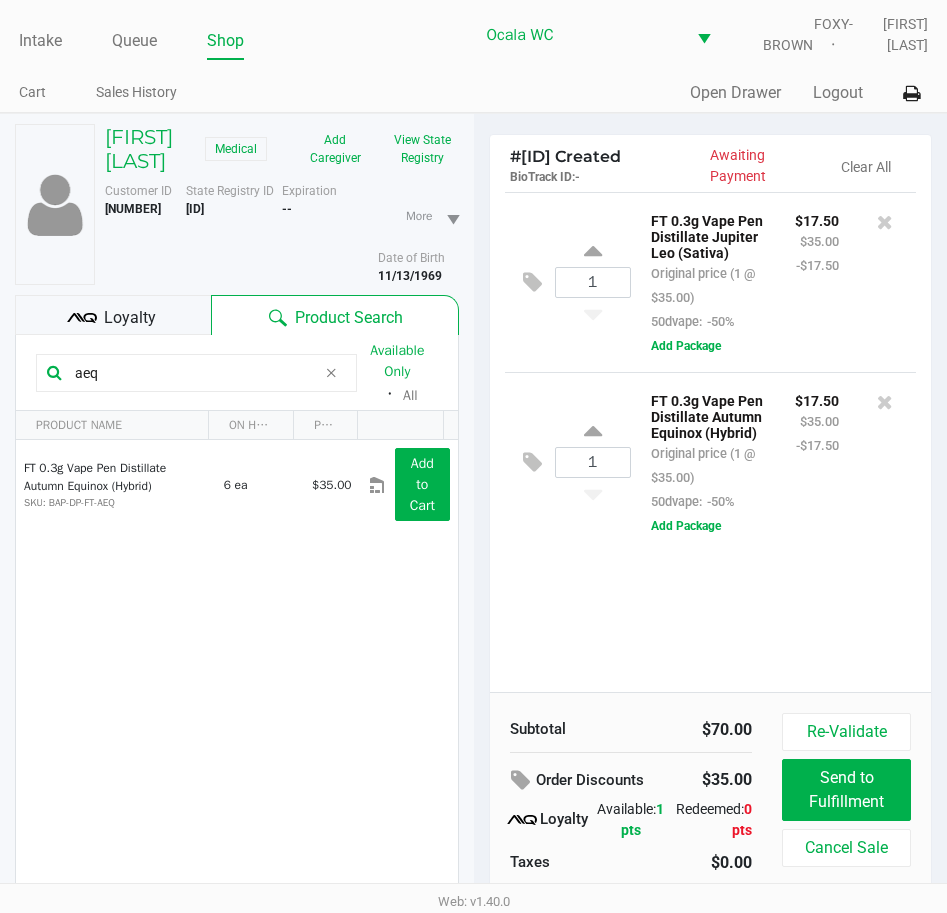drag, startPoint x: 107, startPoint y: 398, endPoint x: 10, endPoint y: 411, distance: 97.867256 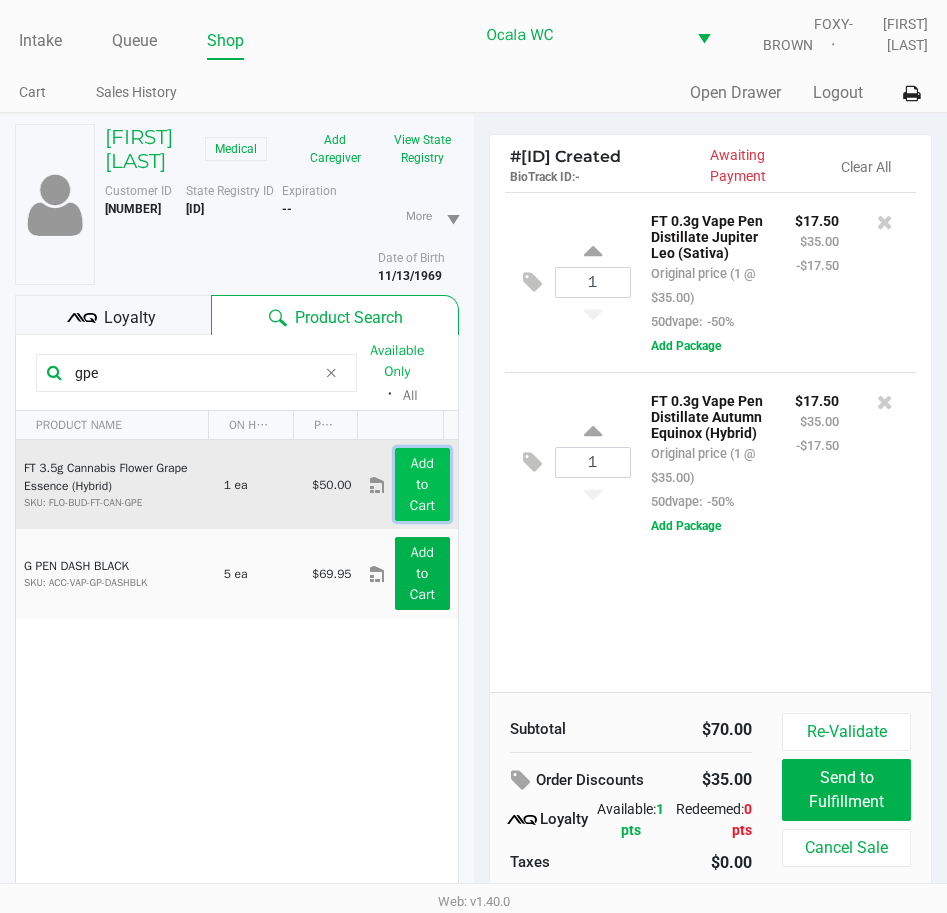 click on "Add to Cart" 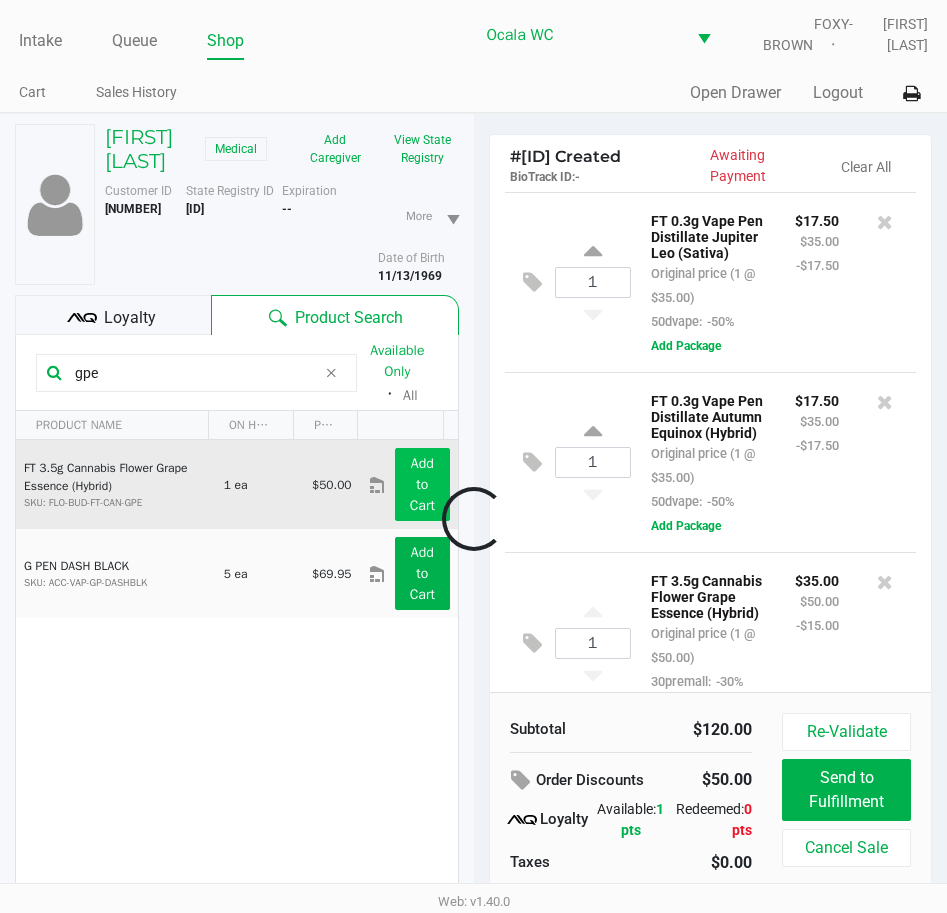 scroll, scrollTop: 134, scrollLeft: 0, axis: vertical 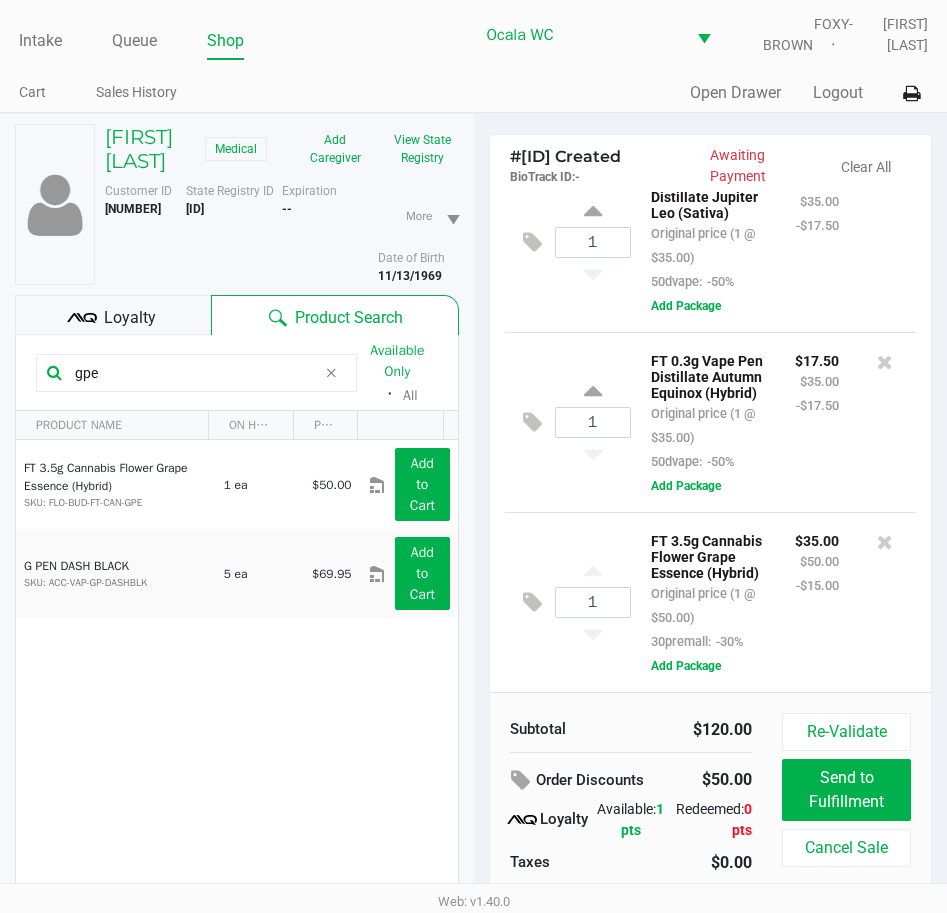 drag, startPoint x: 138, startPoint y: 411, endPoint x: 10, endPoint y: 409, distance: 128.01562 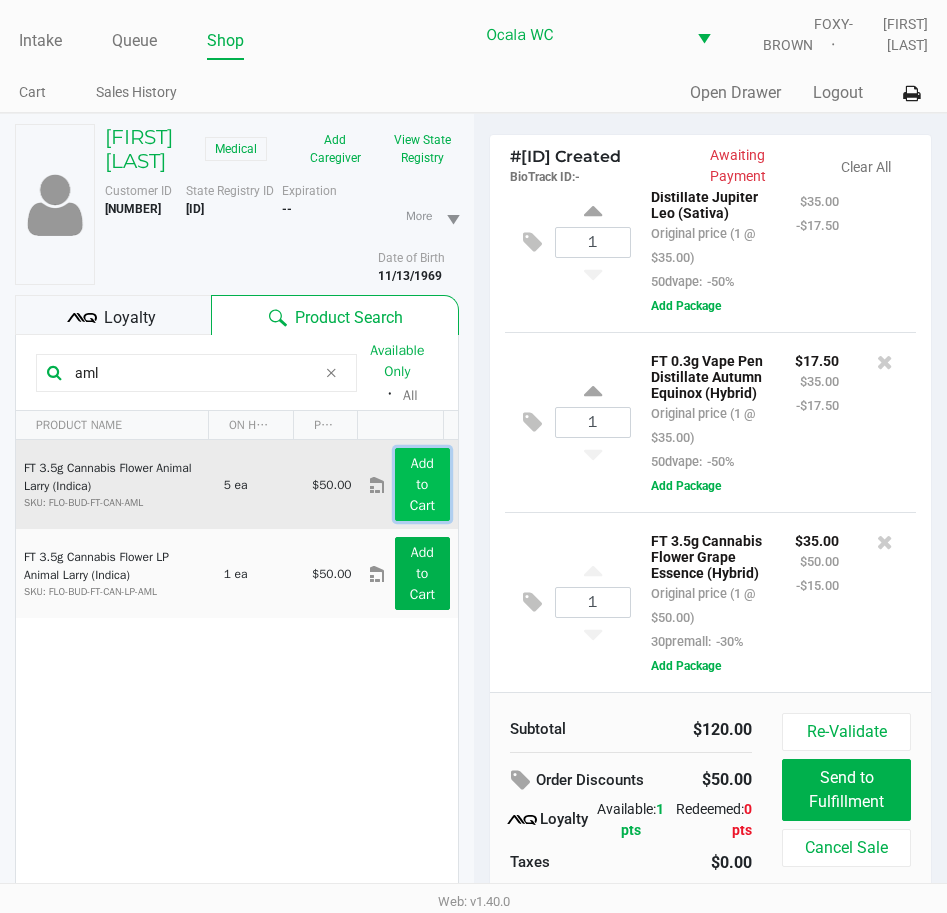click on "Add to Cart" 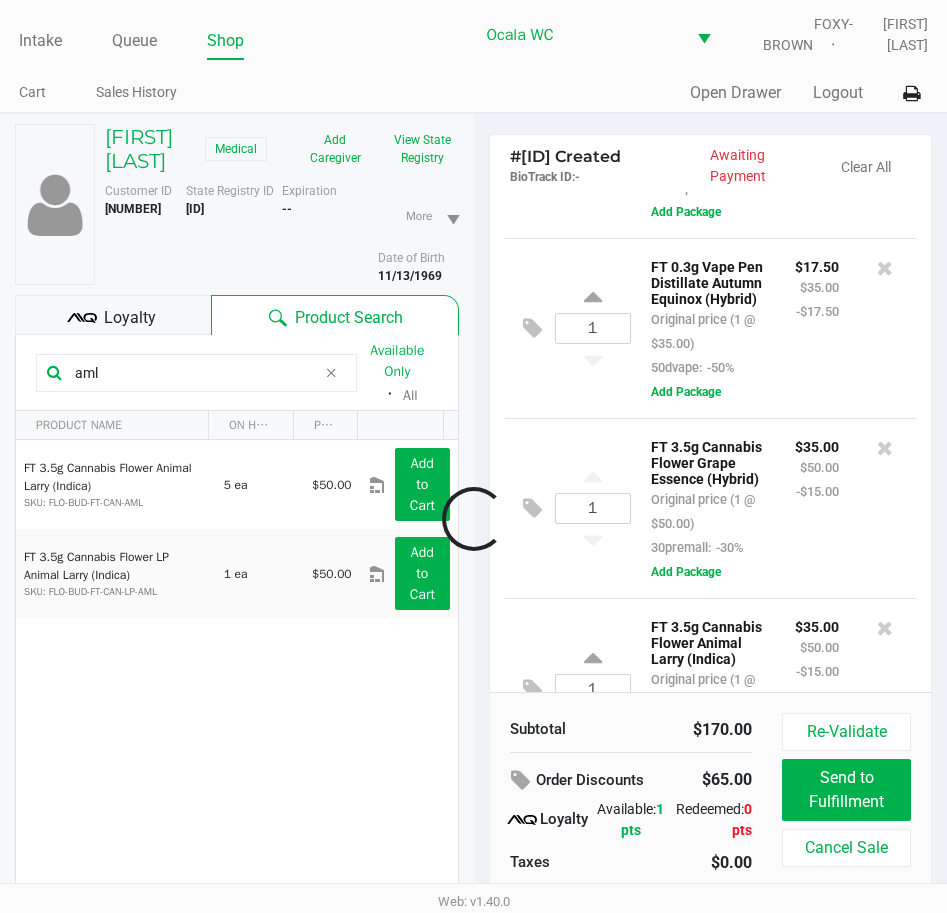 scroll, scrollTop: 334, scrollLeft: 0, axis: vertical 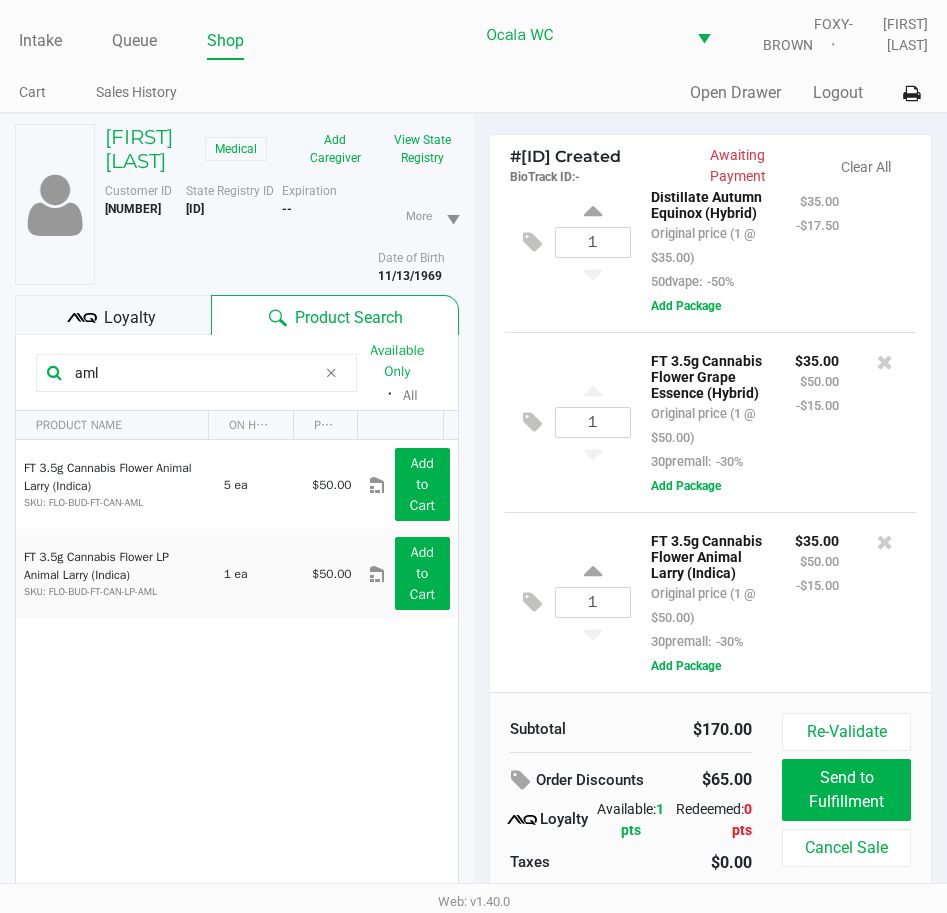 drag, startPoint x: 122, startPoint y: 395, endPoint x: 10, endPoint y: 395, distance: 112 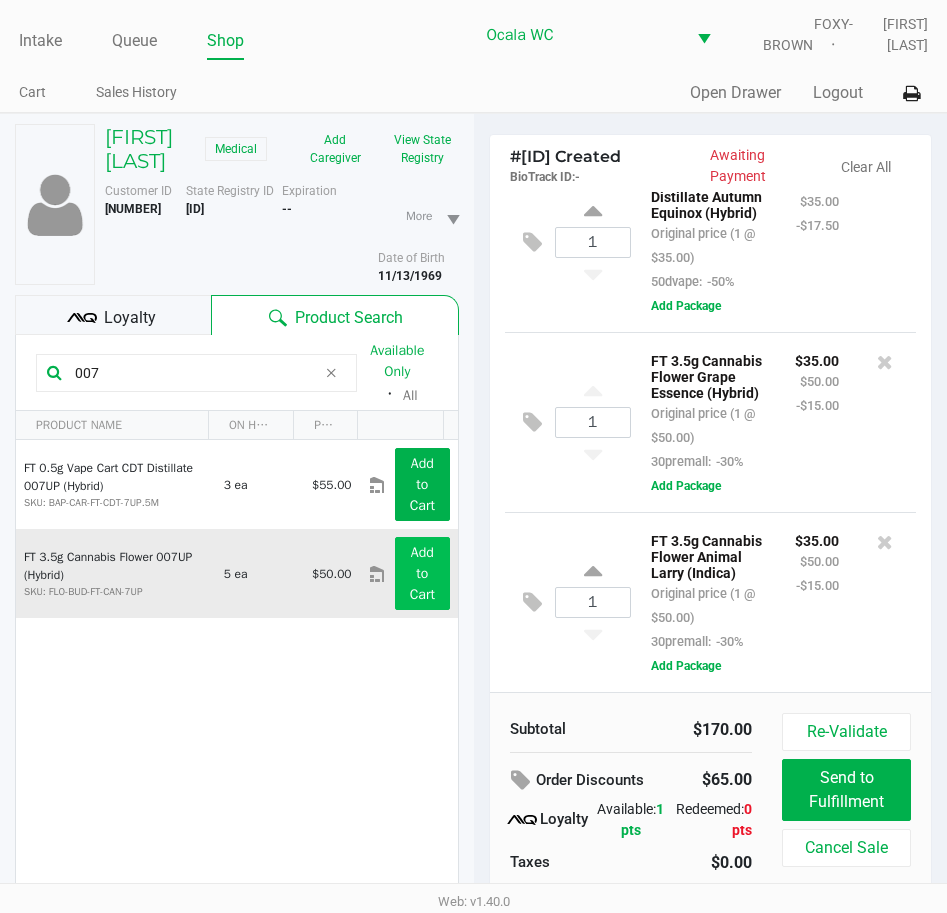 type on "007" 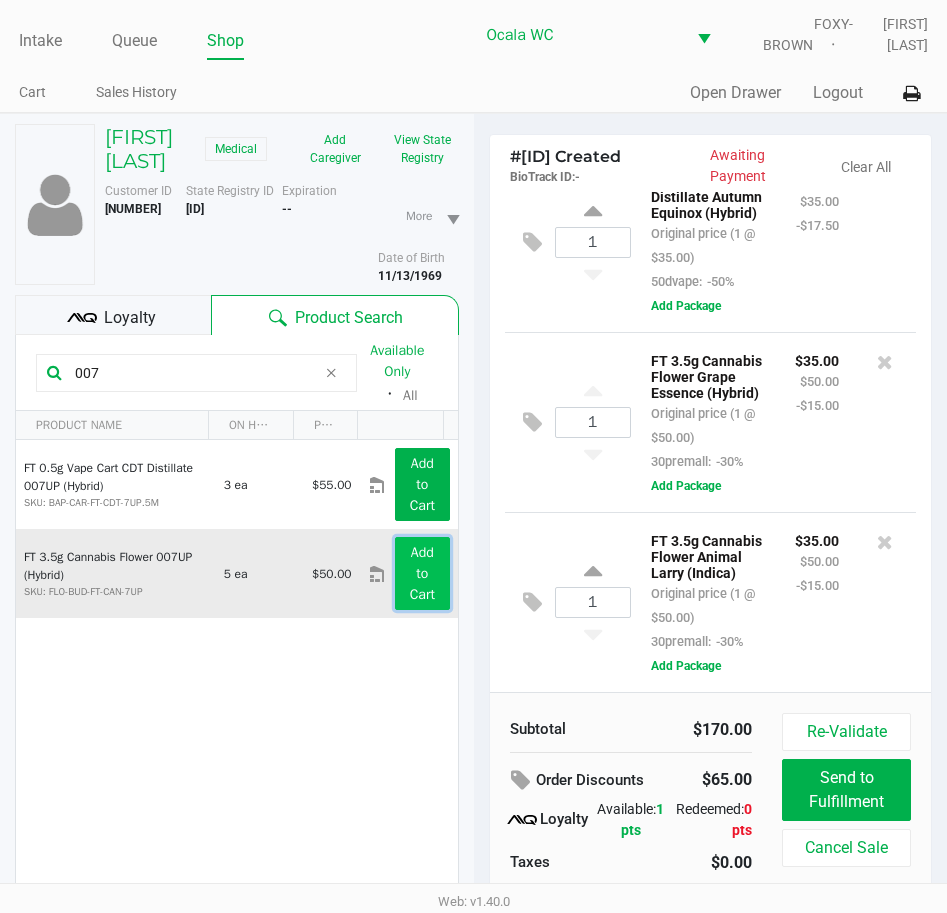 click on "Add to Cart" 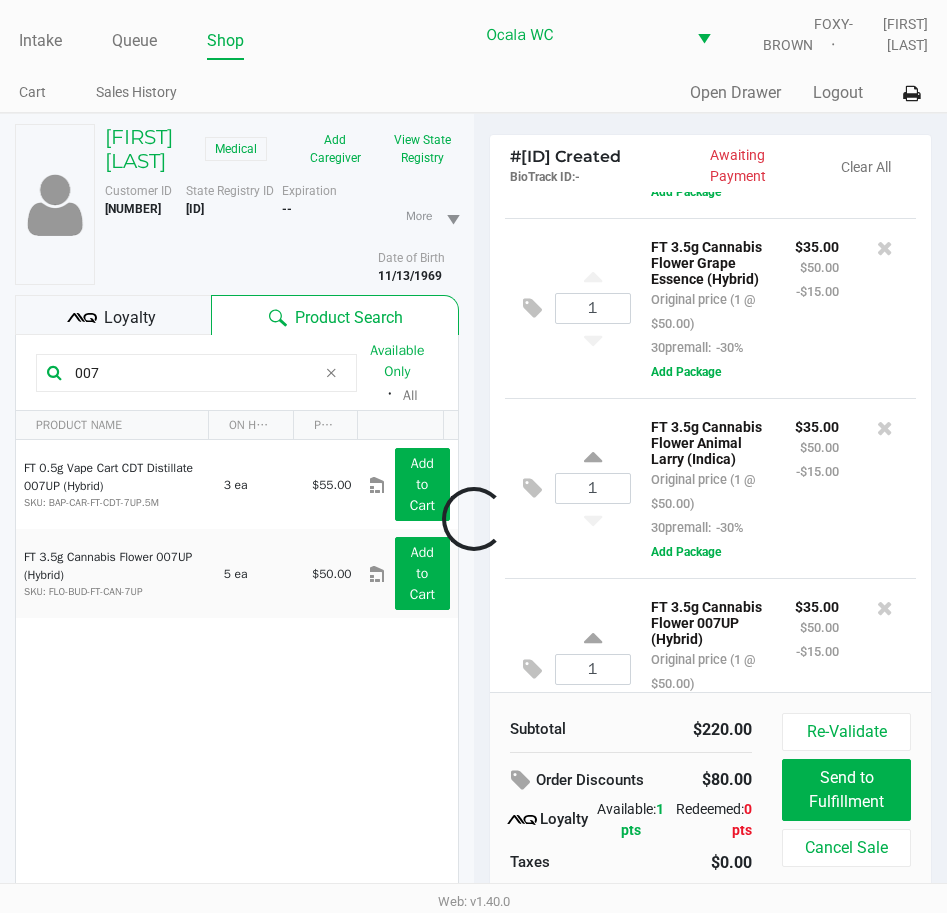 scroll, scrollTop: 534, scrollLeft: 0, axis: vertical 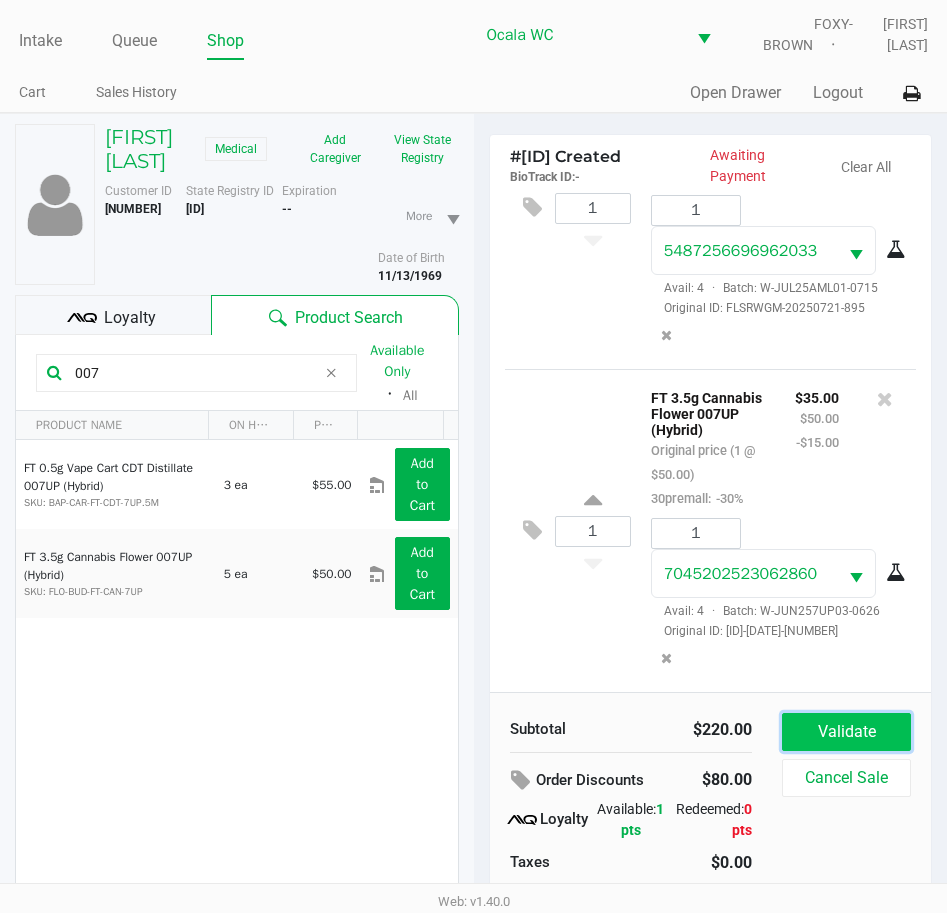 click on "Validate" 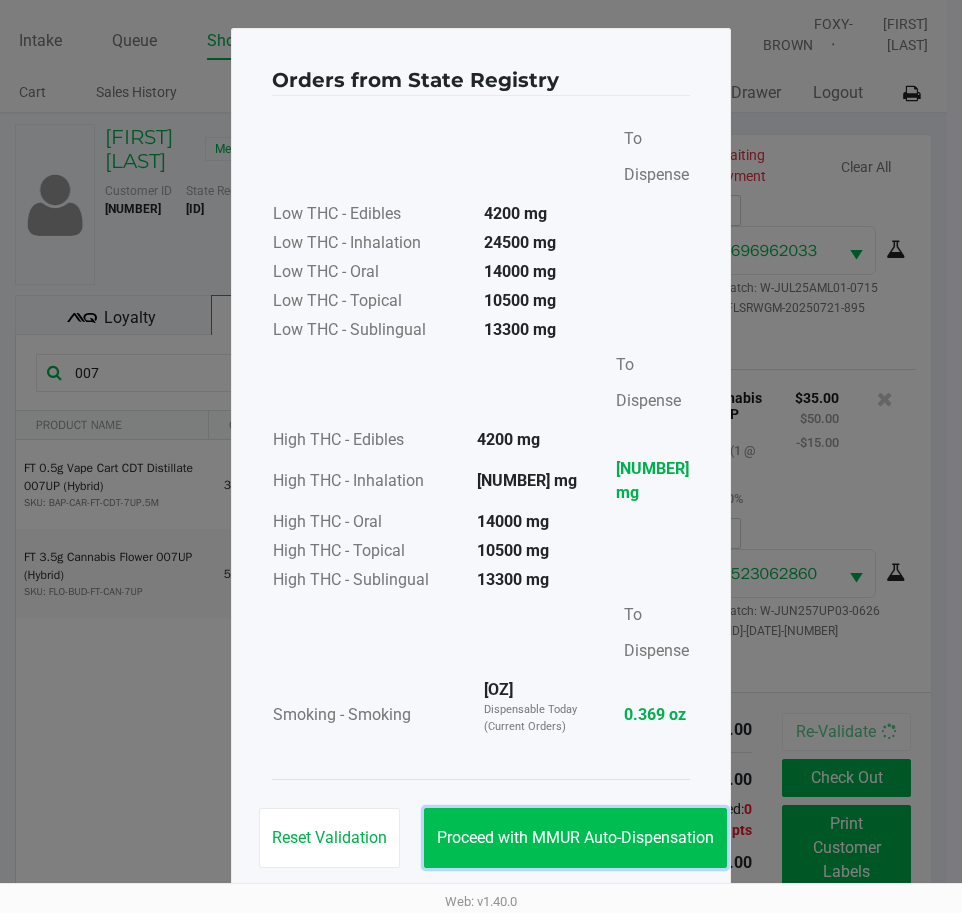 click on "Proceed with MMUR Auto-Dispensation" 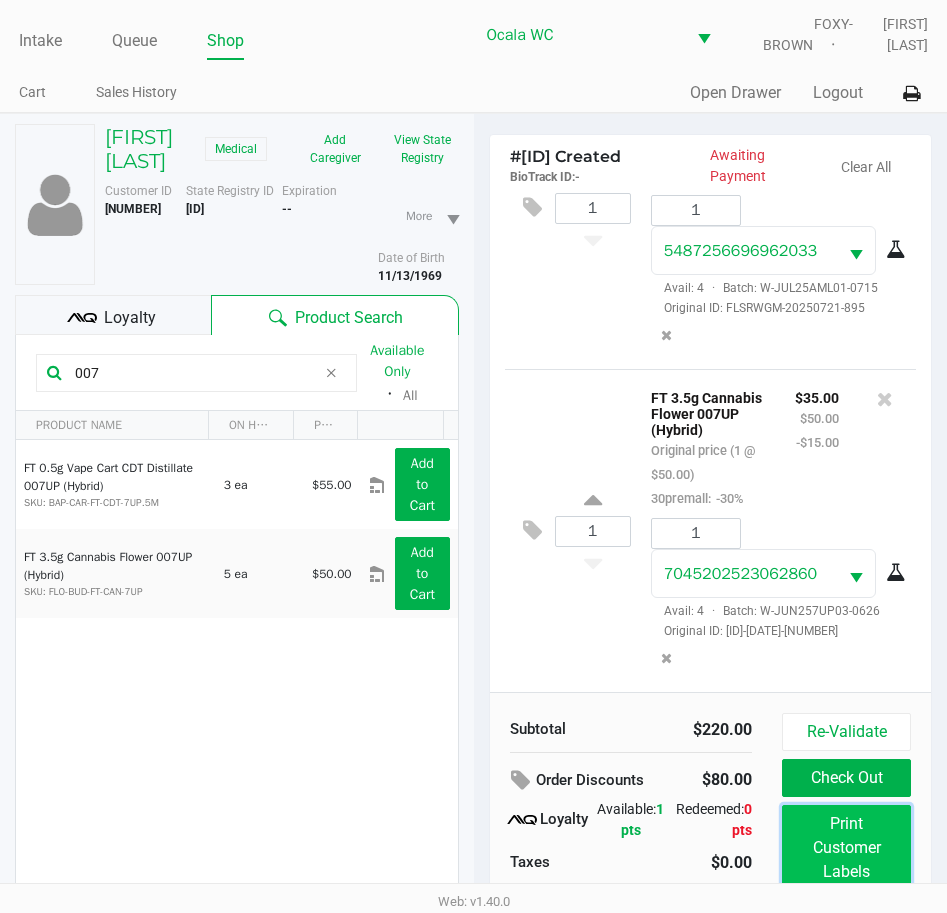 click on "Print Customer Labels" 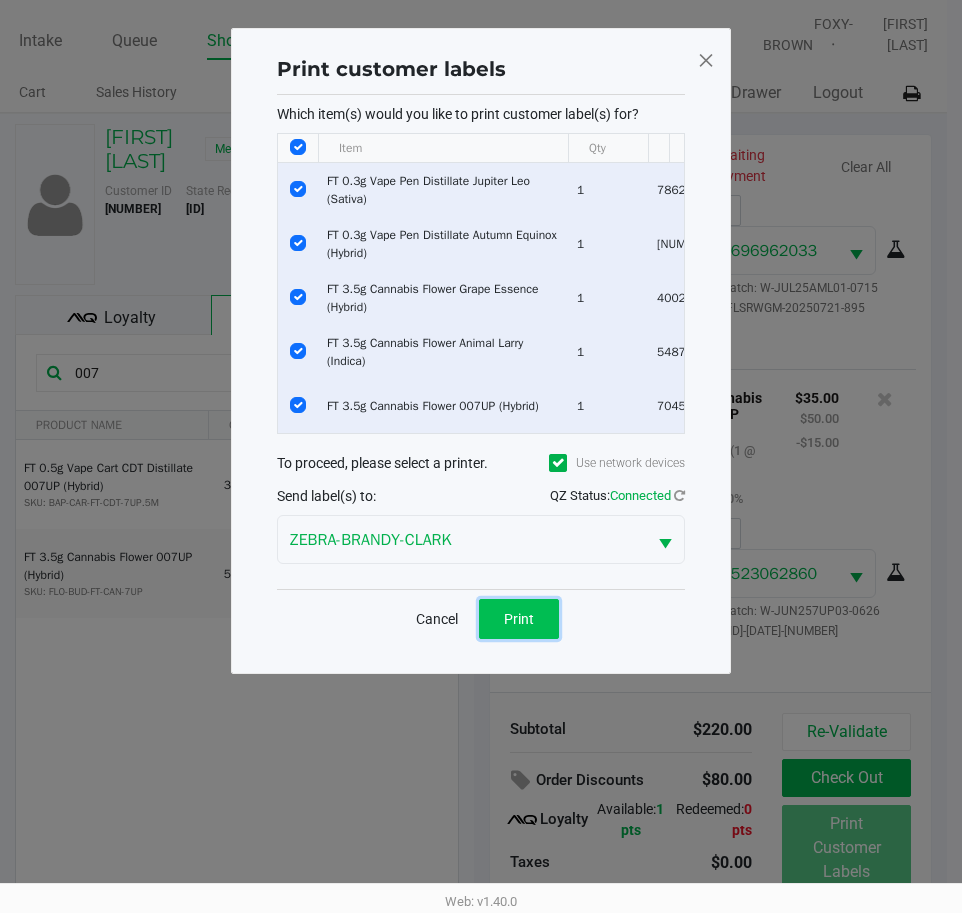 click on "Print" 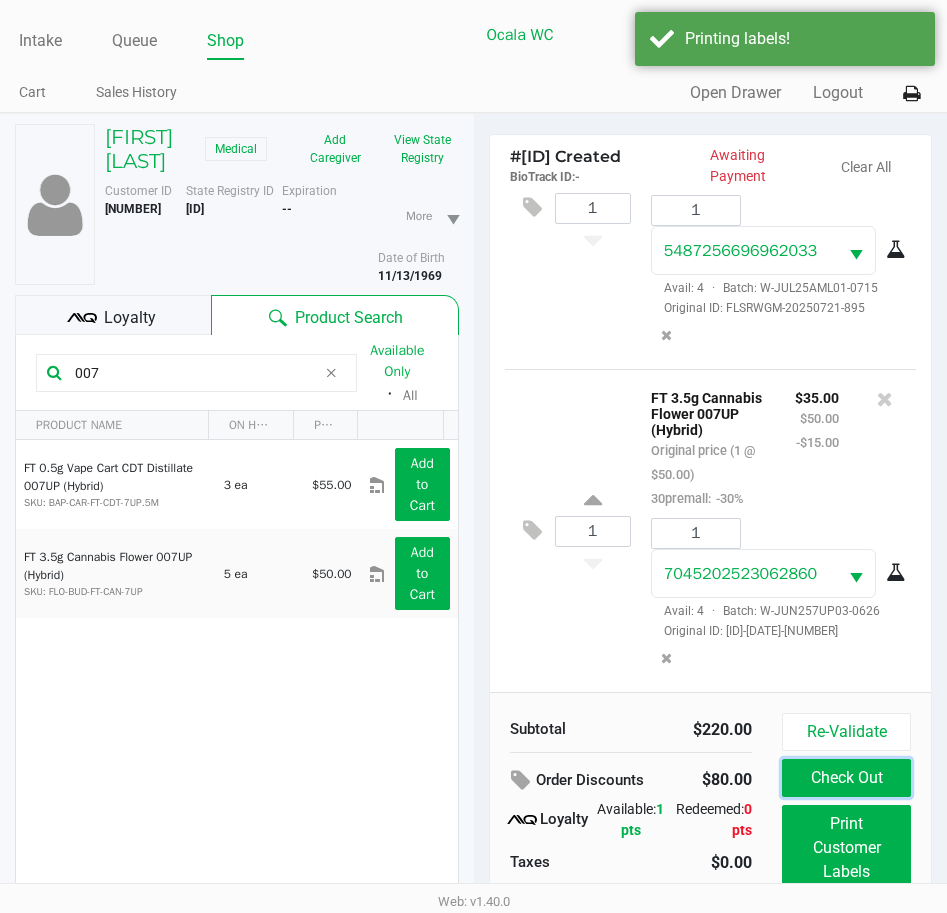 drag, startPoint x: 827, startPoint y: 772, endPoint x: 708, endPoint y: 767, distance: 119.104996 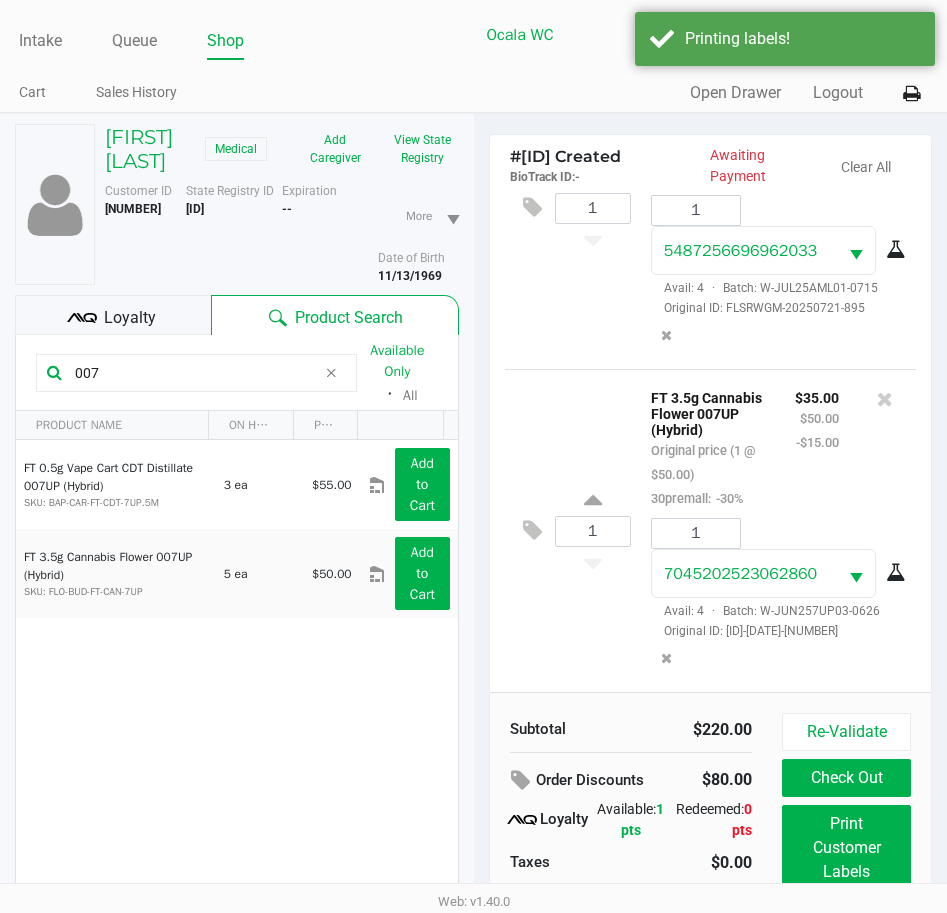 click on "Loyalty" 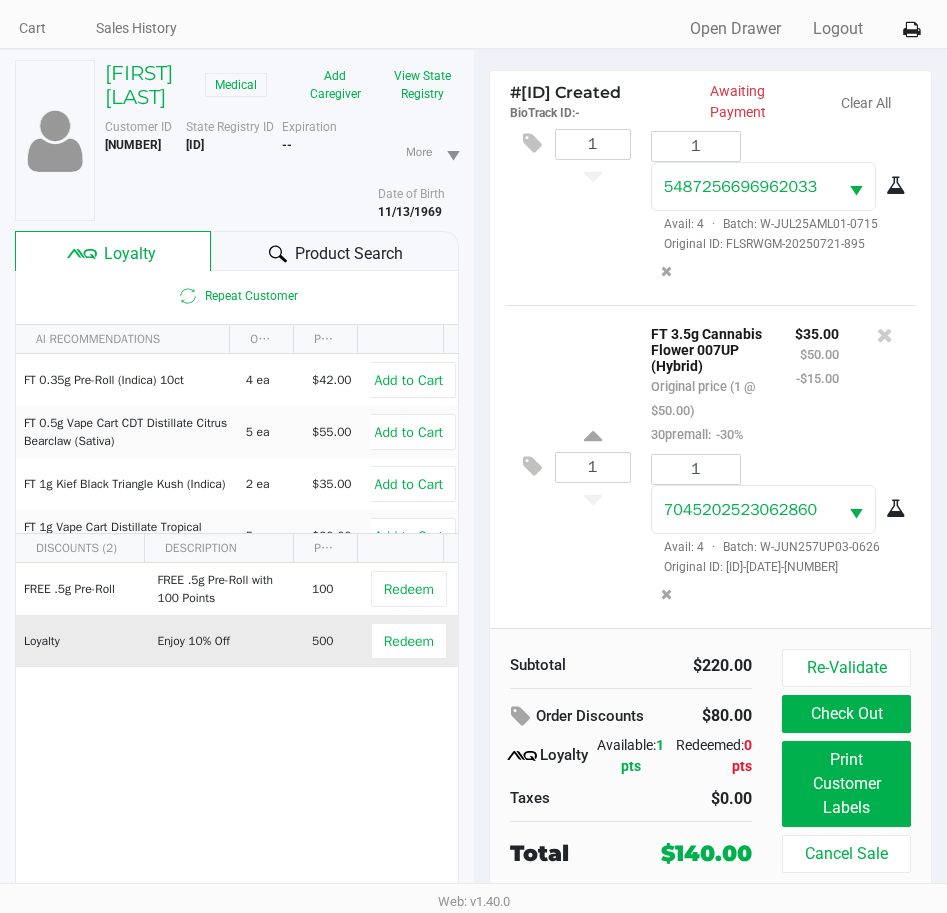 scroll, scrollTop: 99, scrollLeft: 0, axis: vertical 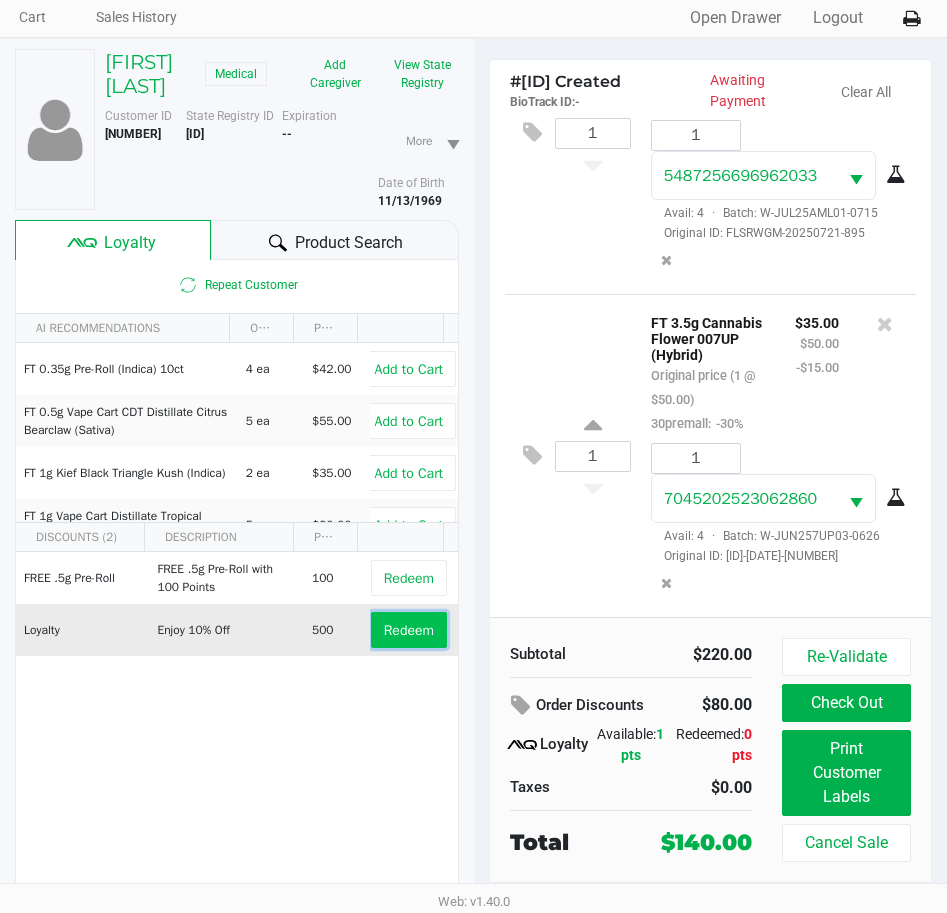 click on "Redeem" 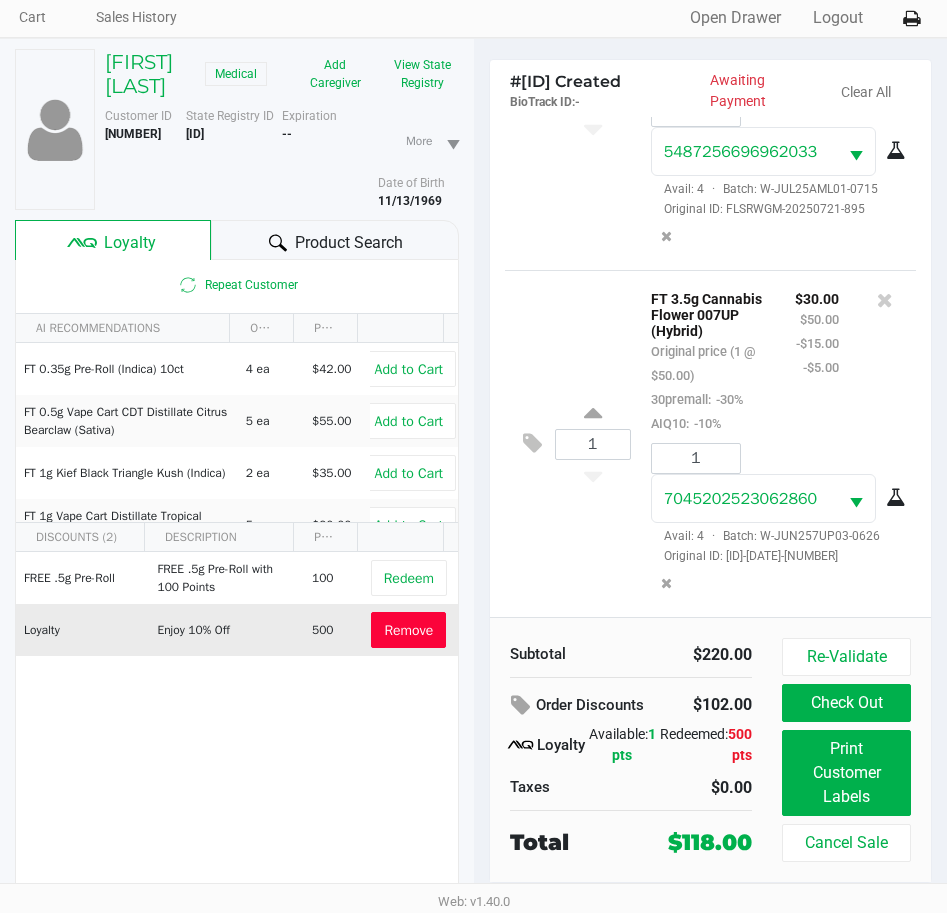 scroll, scrollTop: 1369, scrollLeft: 0, axis: vertical 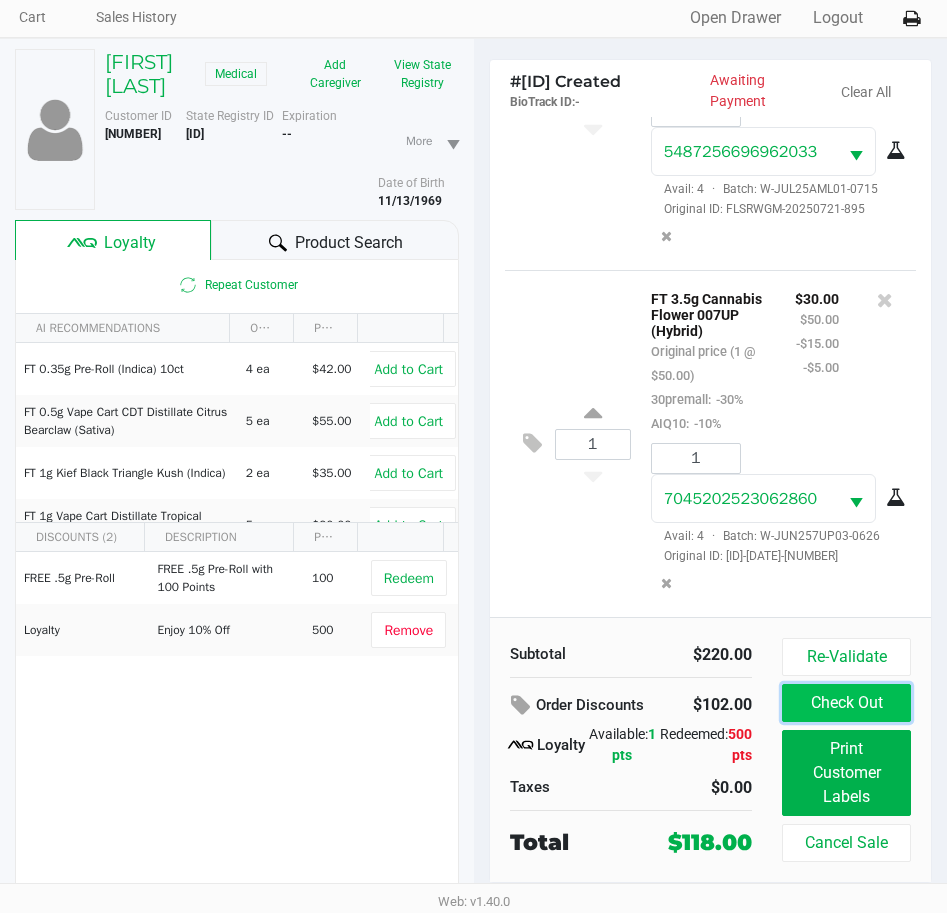click on "Check Out" 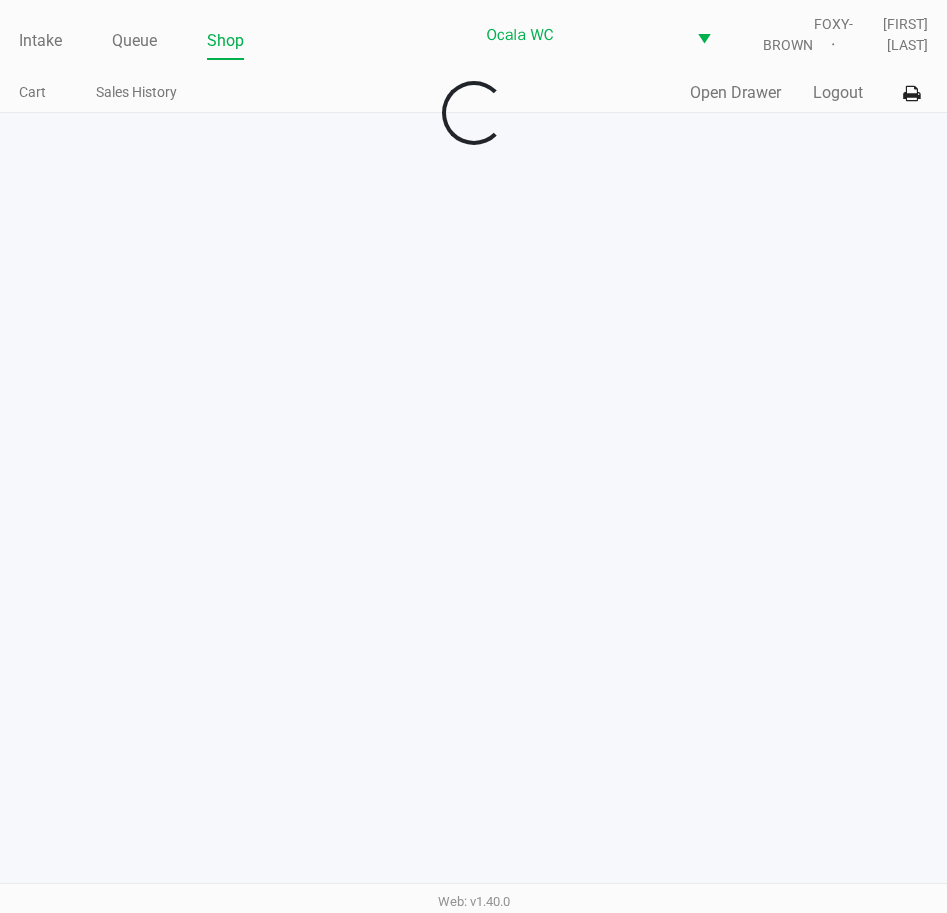 scroll, scrollTop: 0, scrollLeft: 0, axis: both 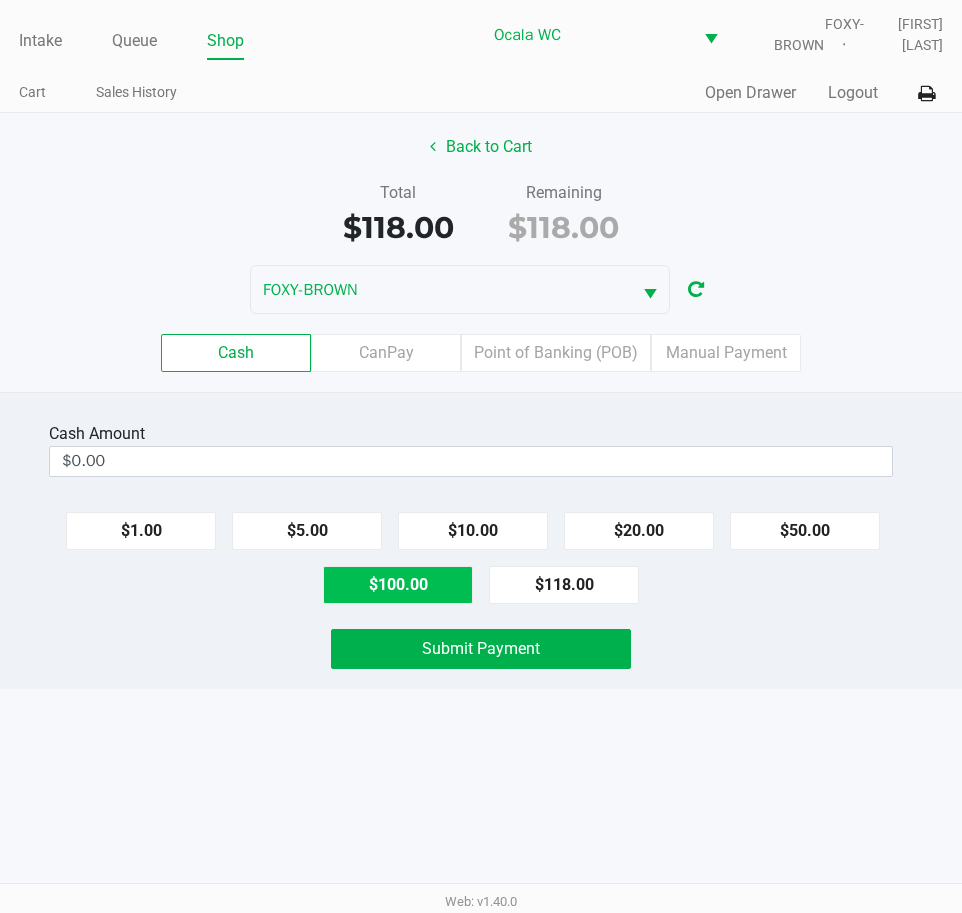 click on "Point of Banking (POB)" 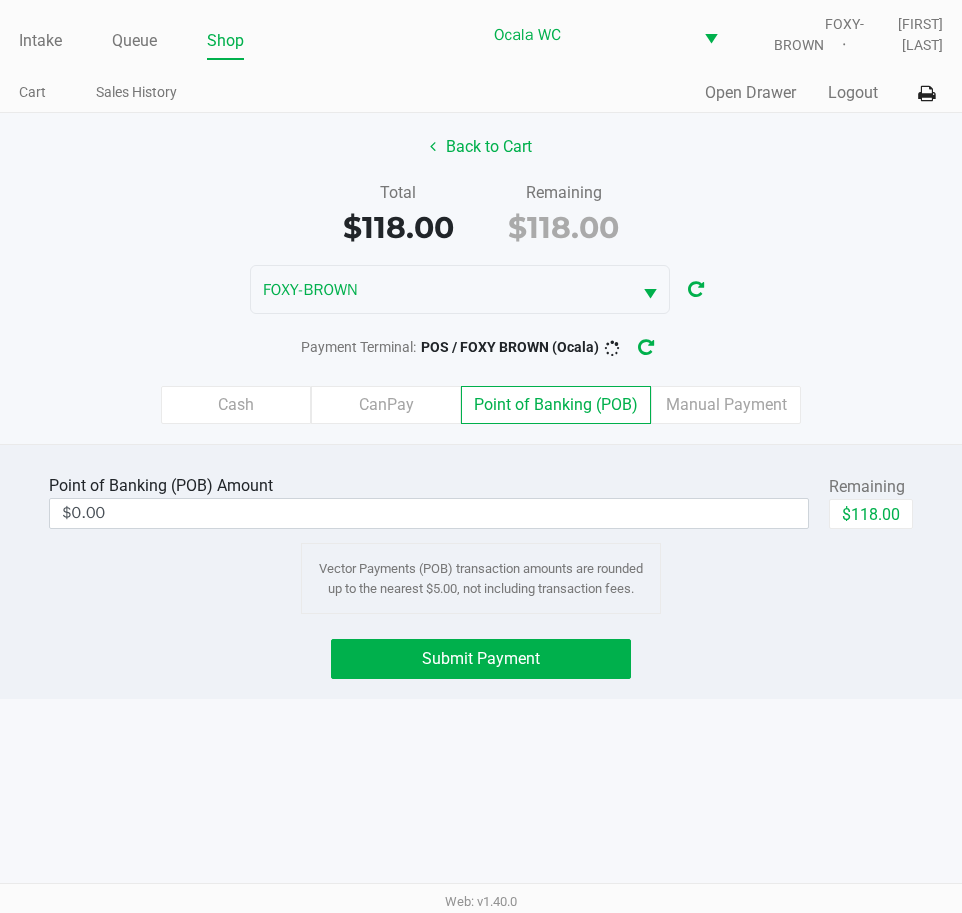 click on "$118.00" 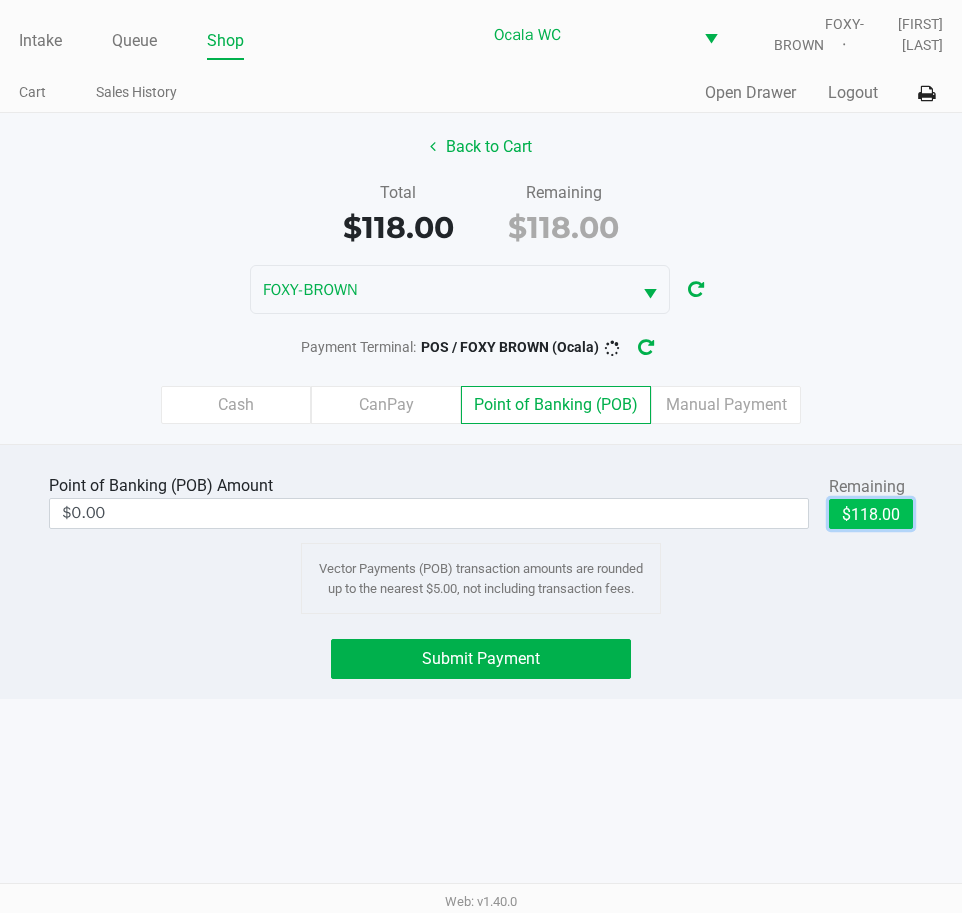 type on "$118.00" 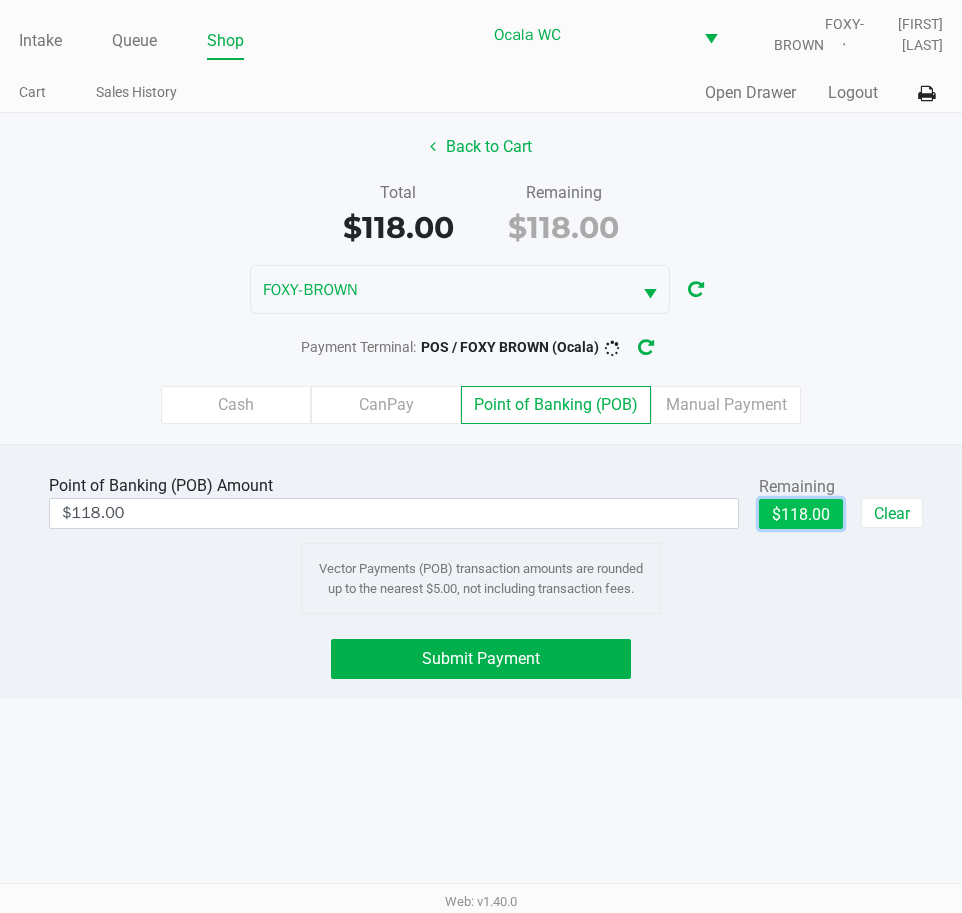 click on "Submit Payment" 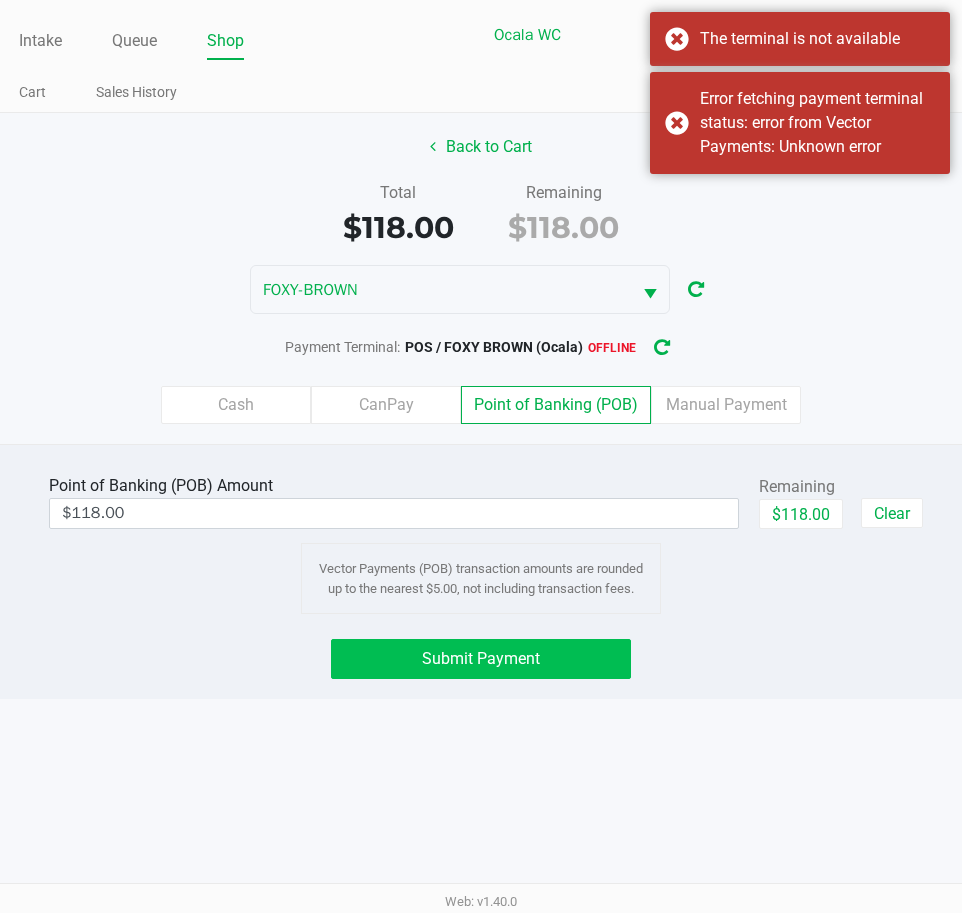 click 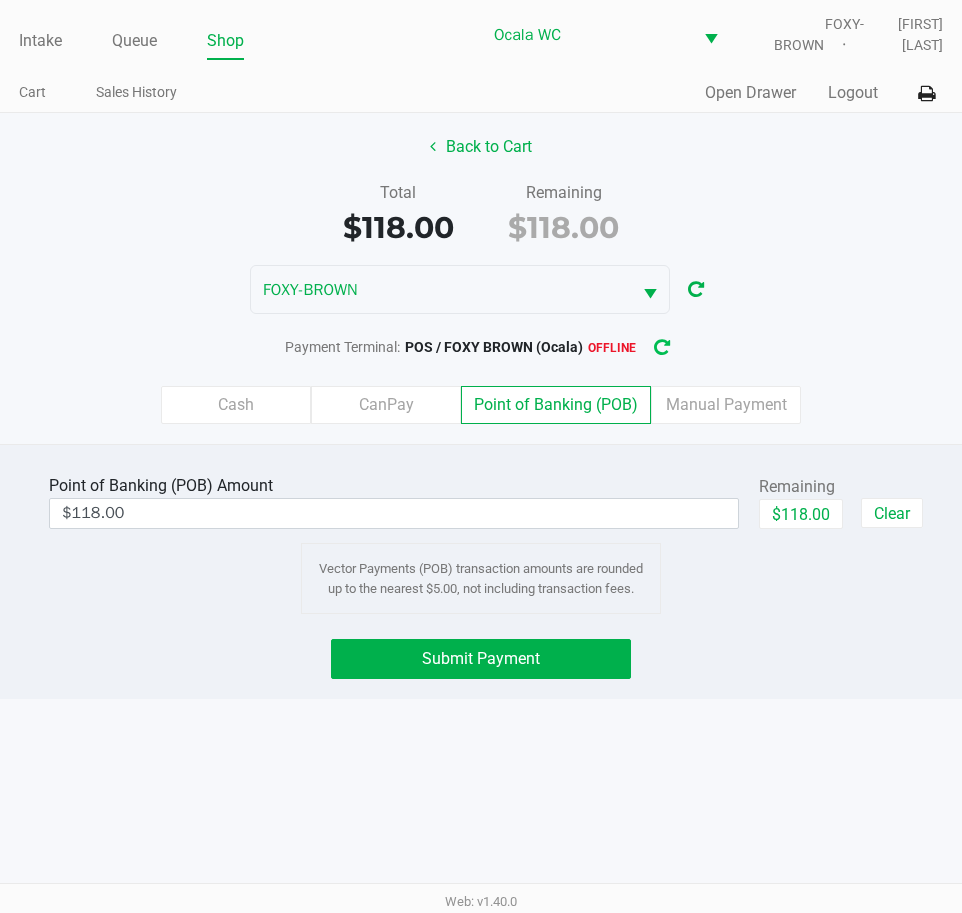 click 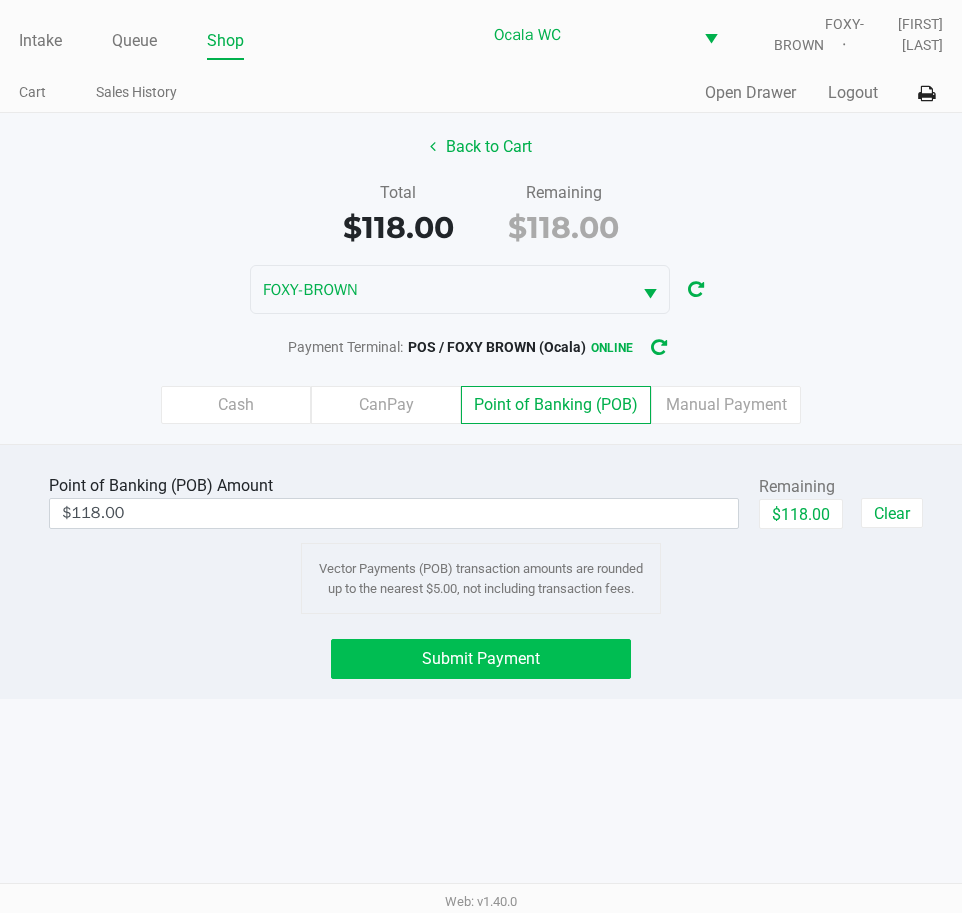 click on "Submit Payment" 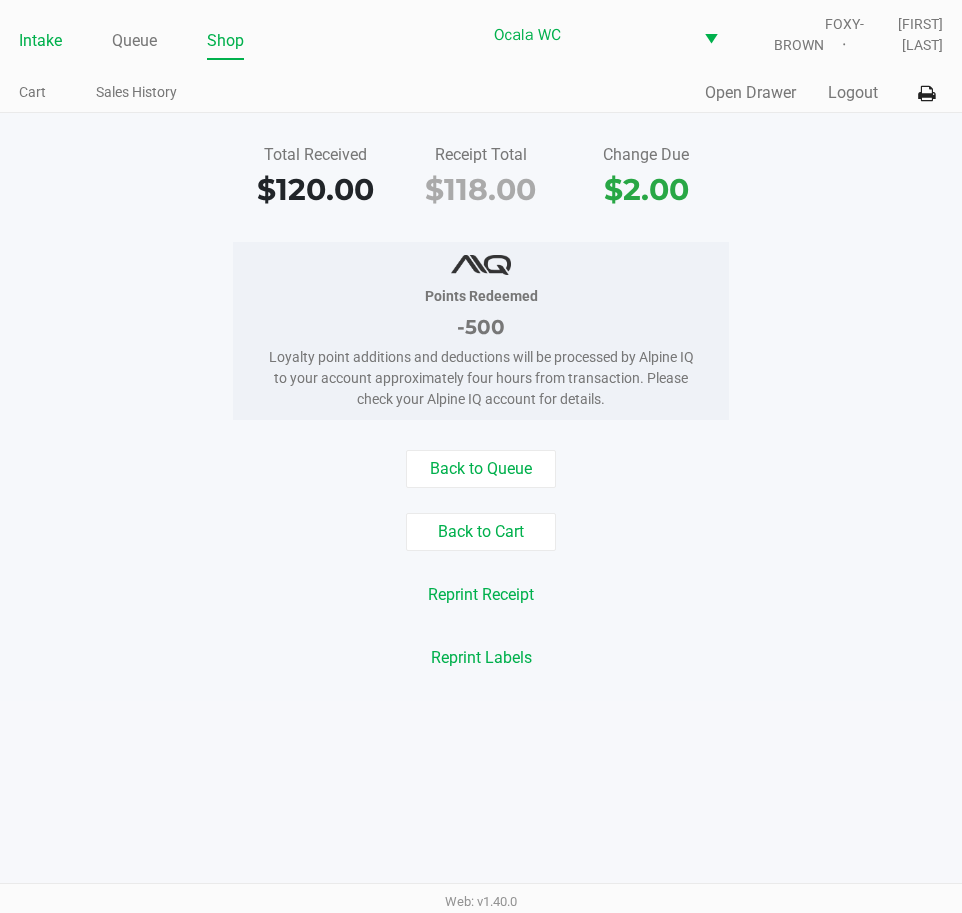 click on "Intake" 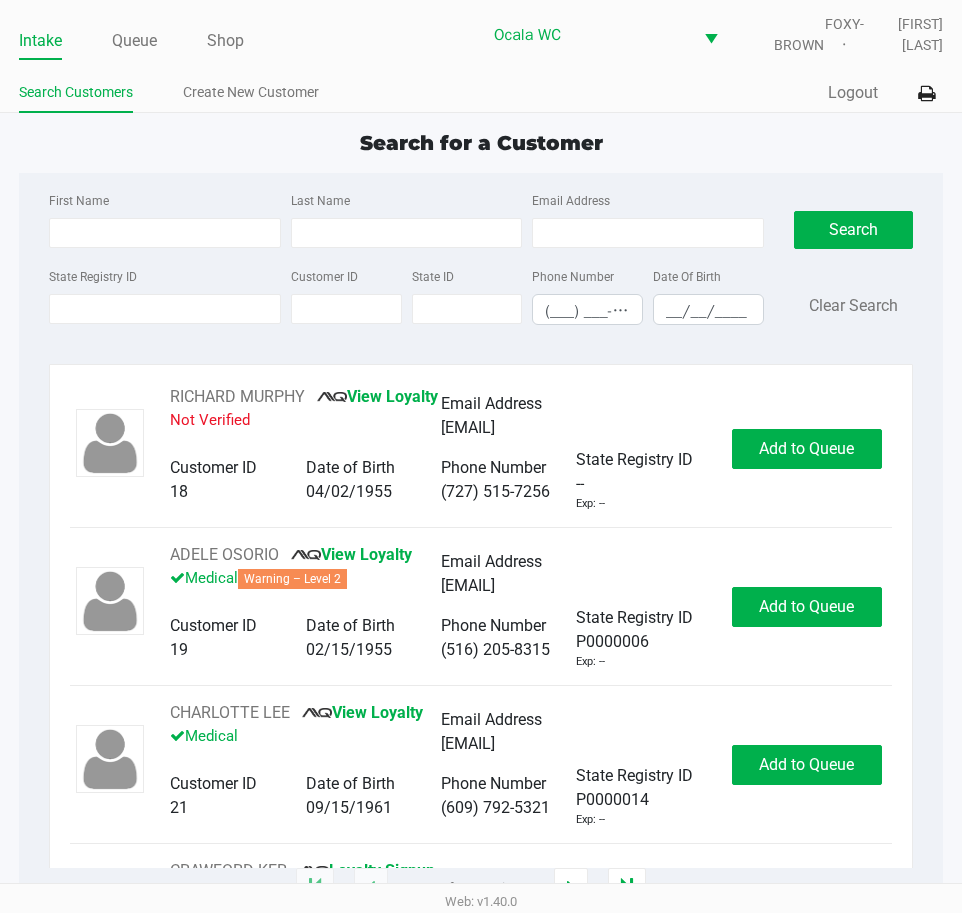 click on "Search for a Customer" 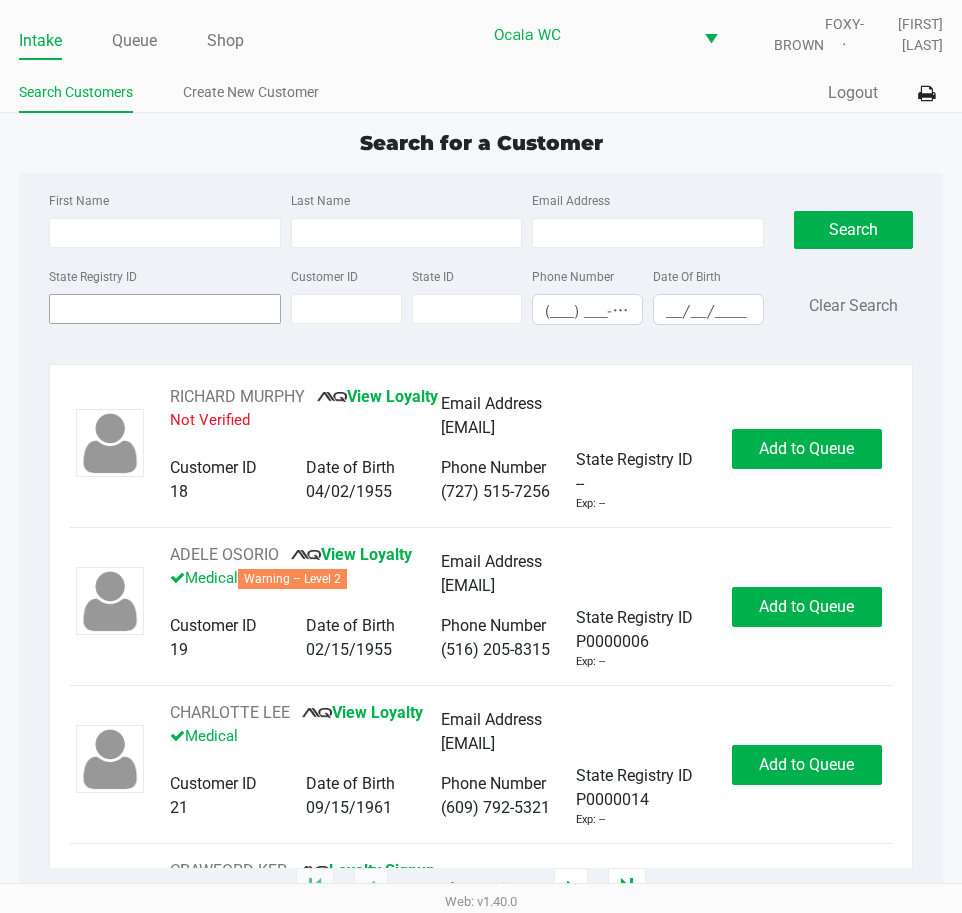 drag, startPoint x: 143, startPoint y: 289, endPoint x: 117, endPoint y: 302, distance: 29.068884 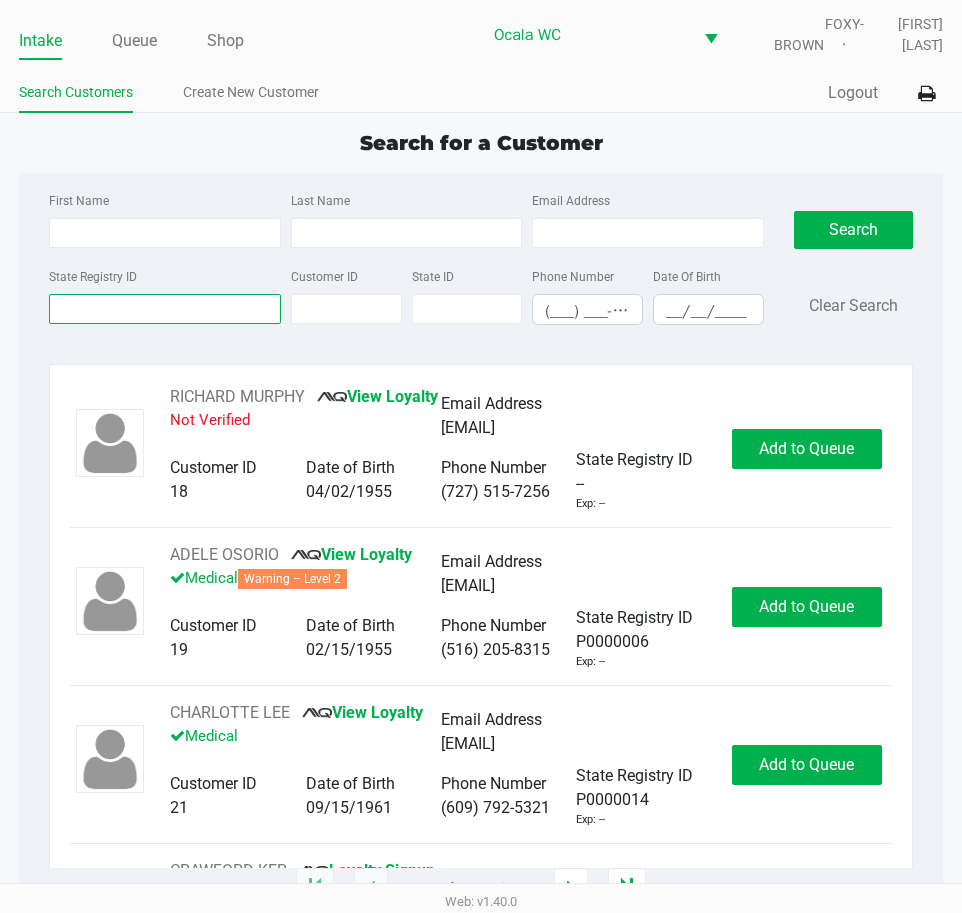 click on "State Registry ID" at bounding box center [165, 309] 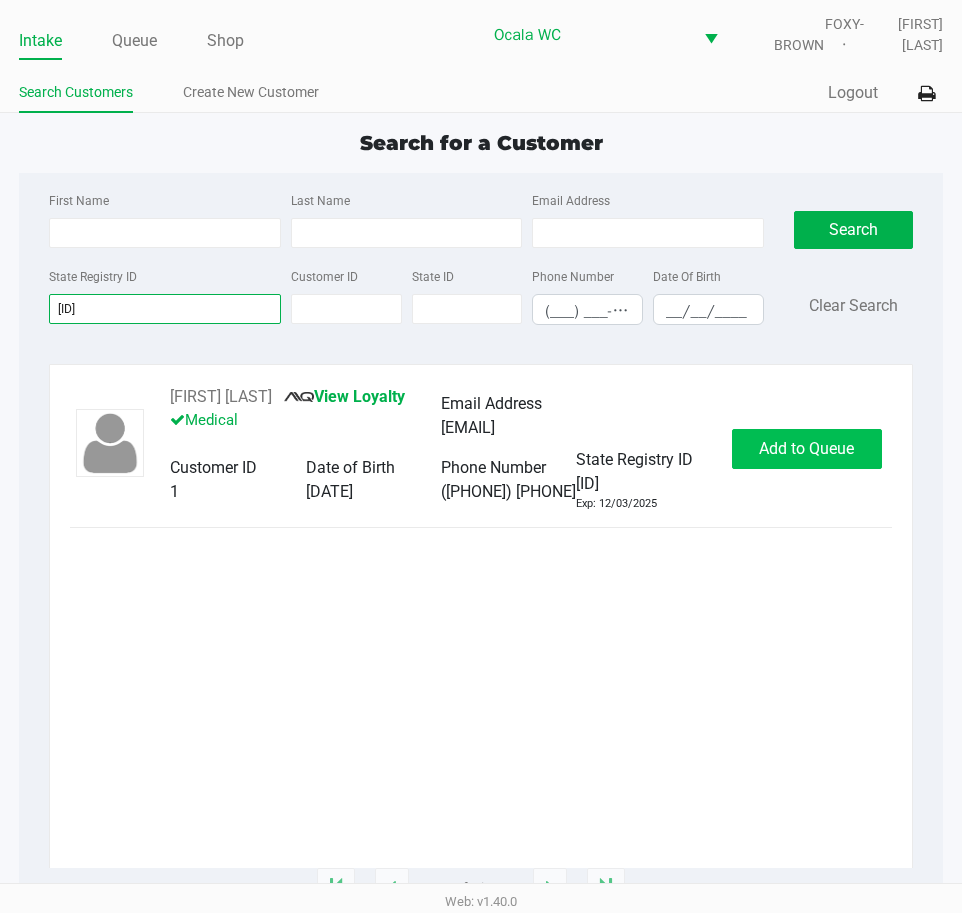 type on "p1xx9970" 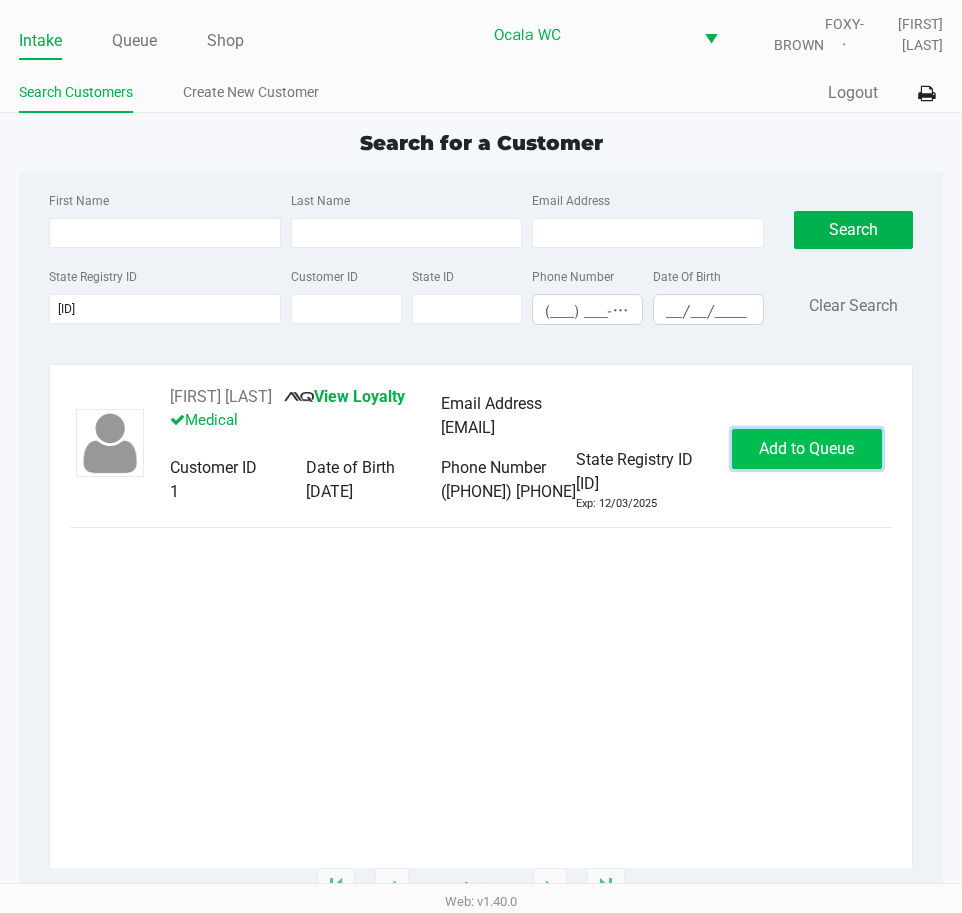 click on "Add to Queue" 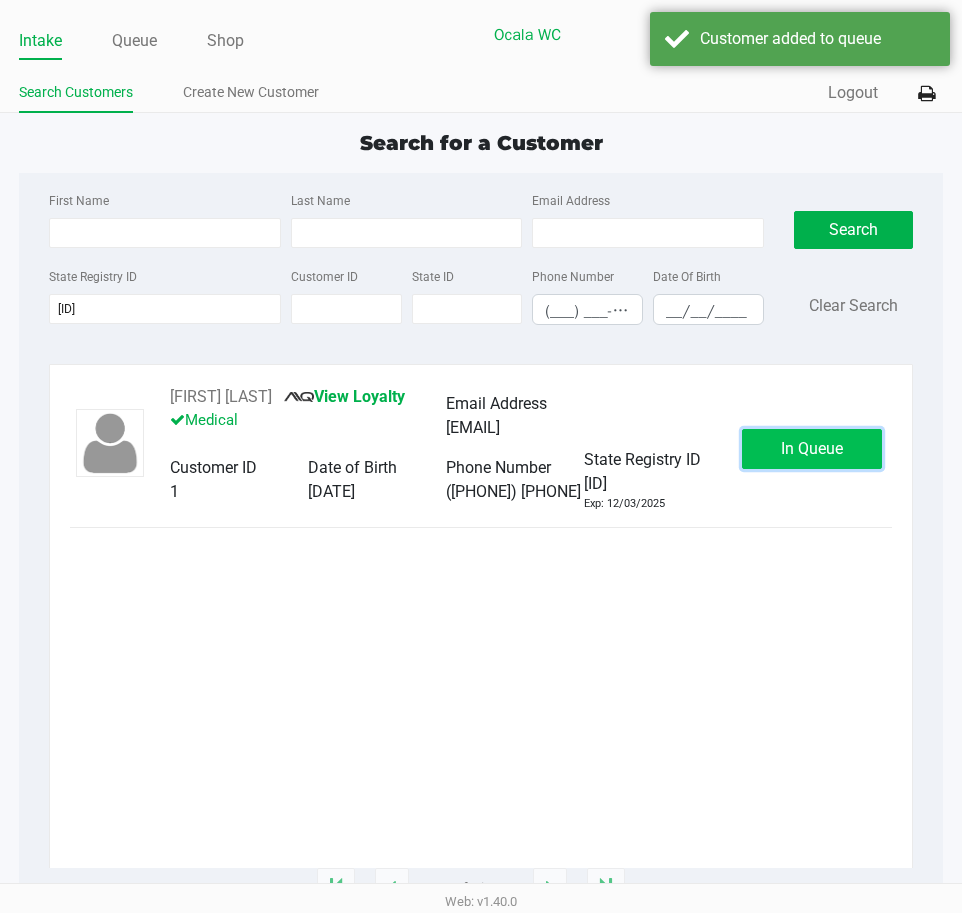 click on "In Queue" 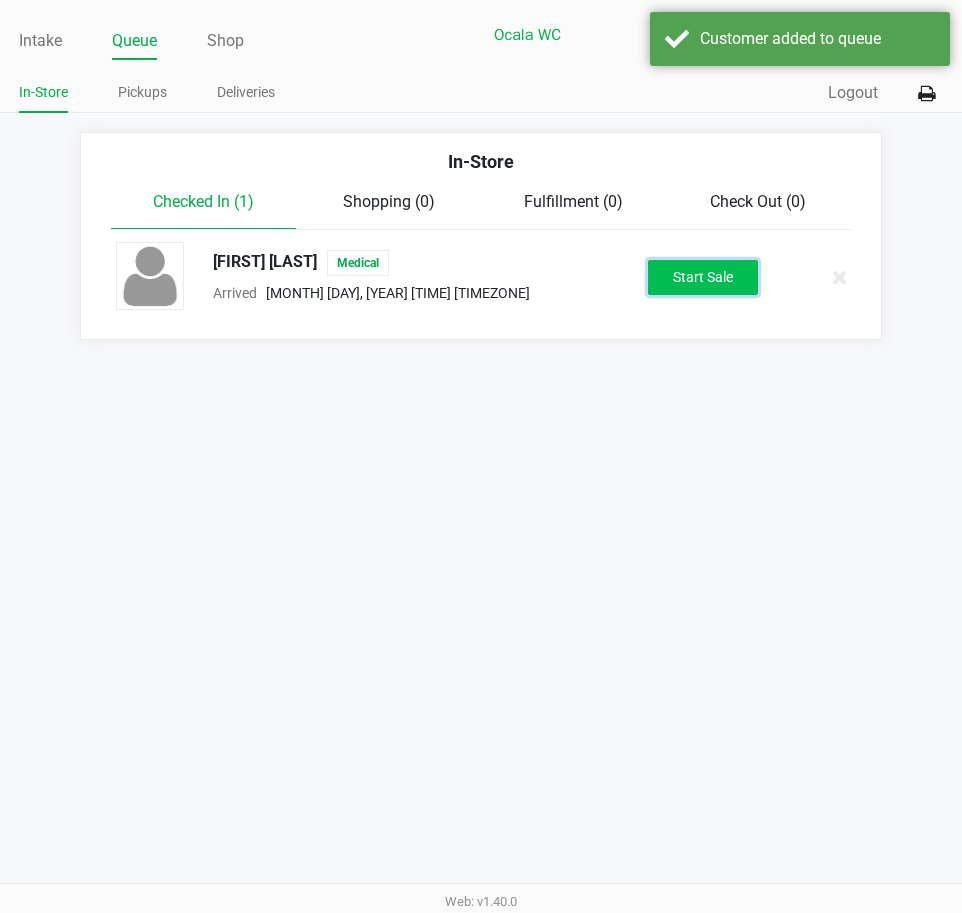 click on "Start Sale" 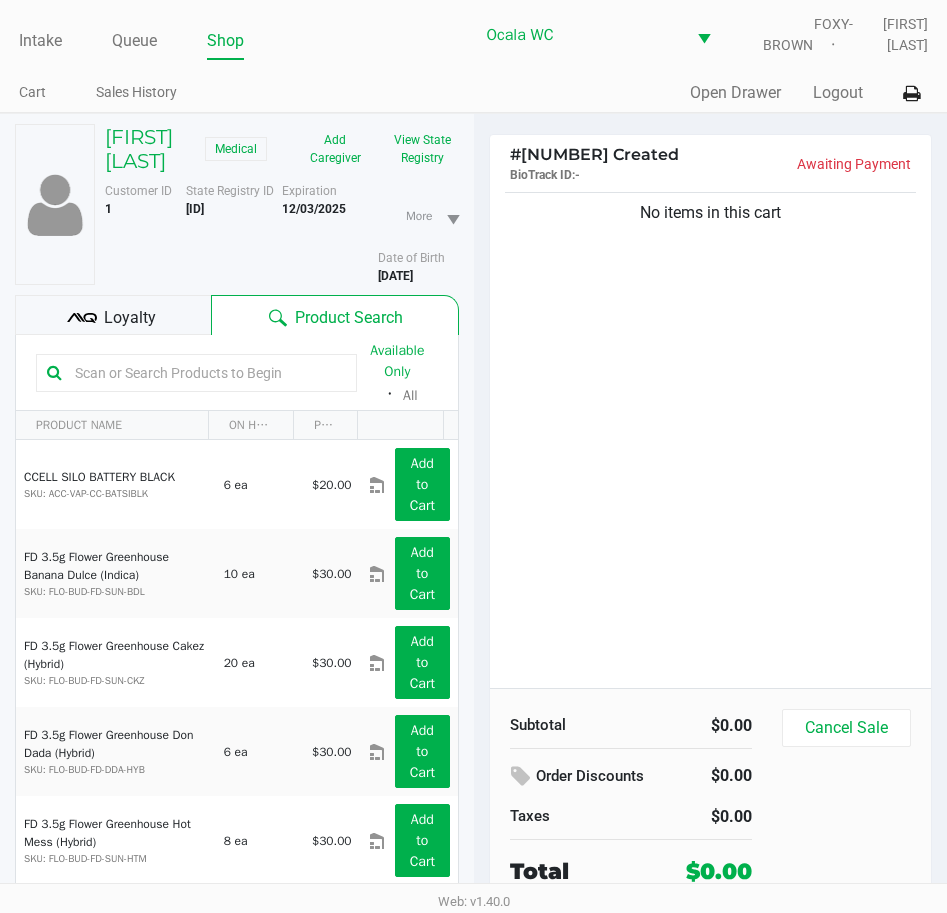 click 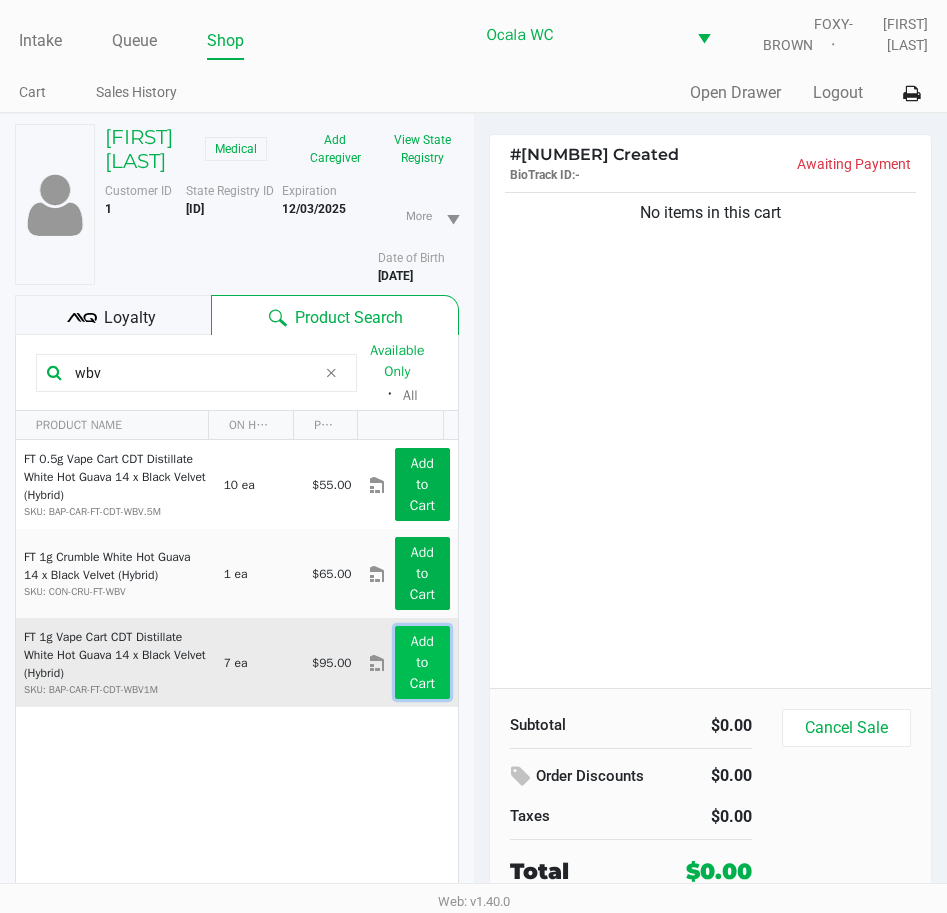 click on "Add to Cart" 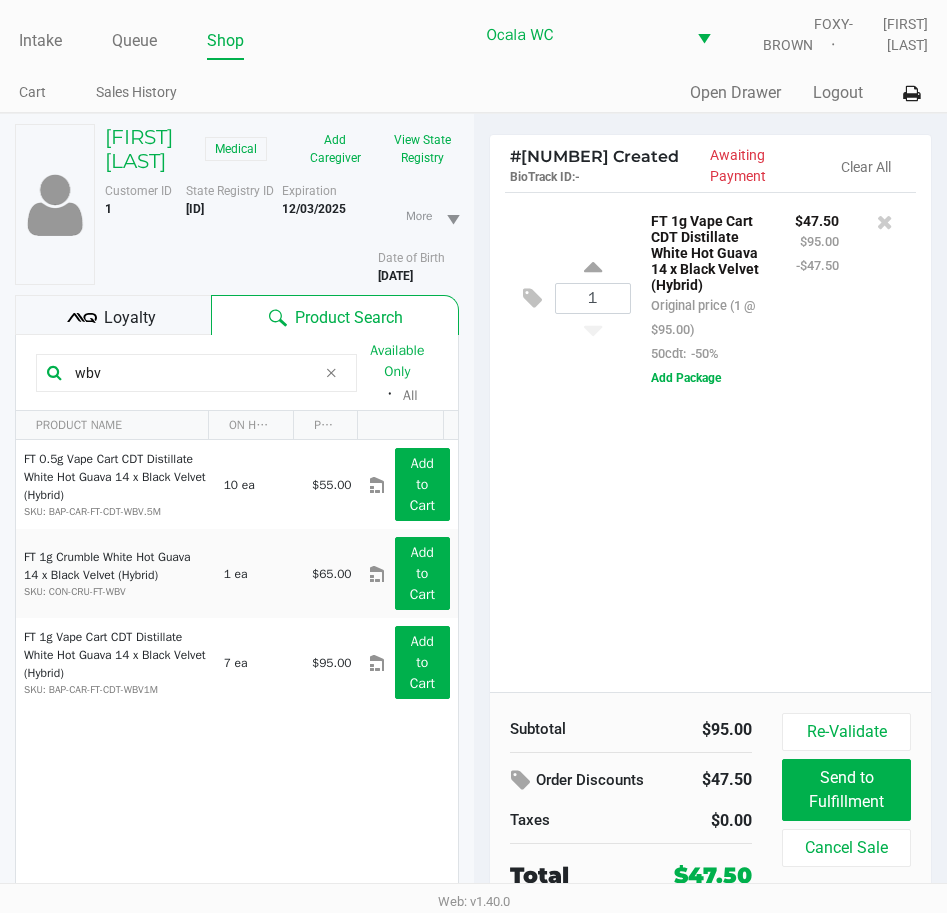 drag, startPoint x: 118, startPoint y: 401, endPoint x: 10, endPoint y: 401, distance: 108 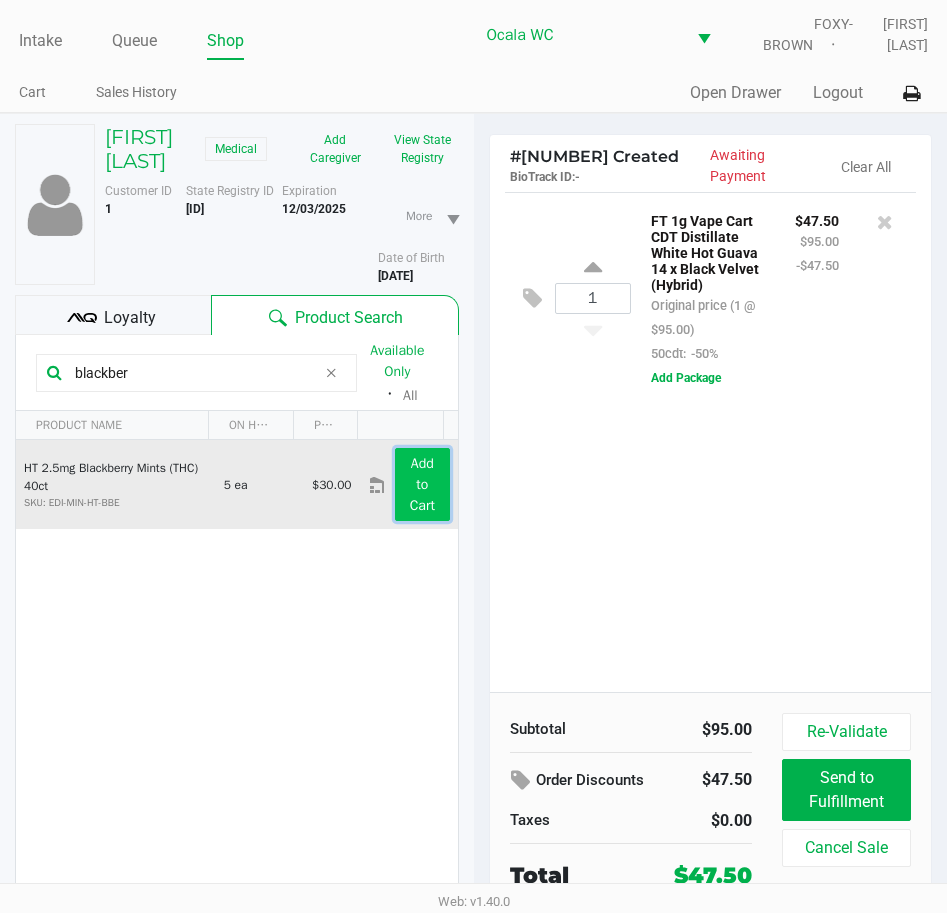 click on "Add to Cart" 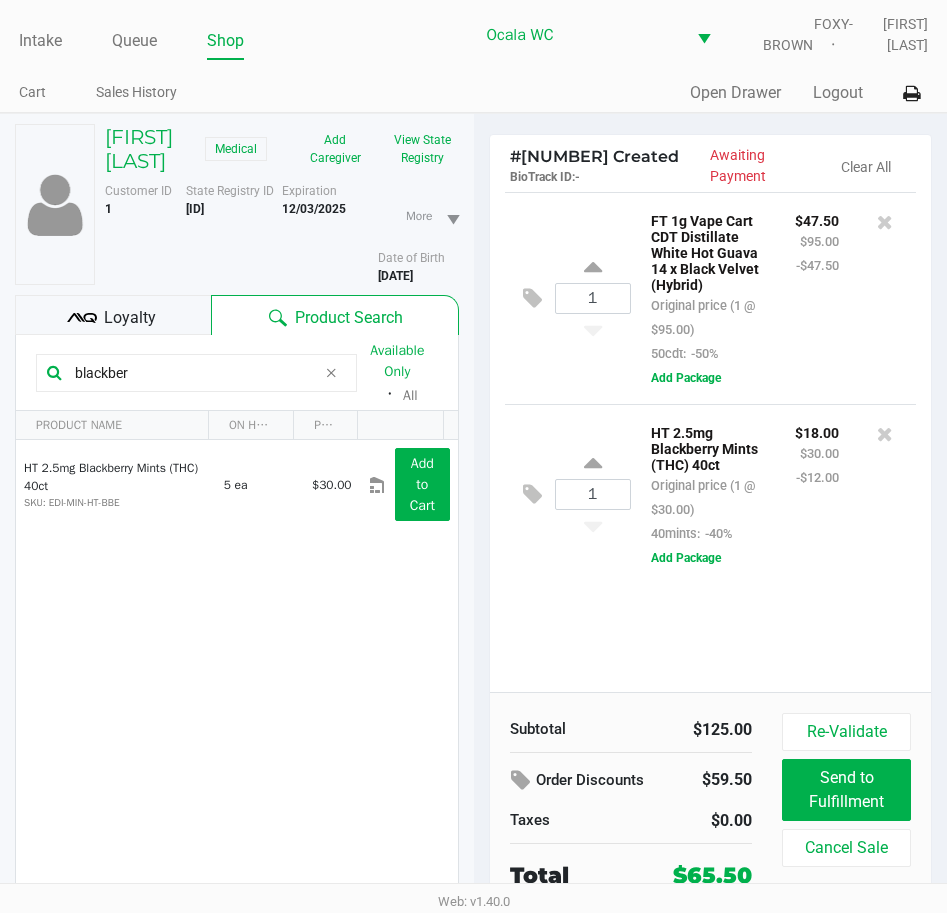 drag, startPoint x: 155, startPoint y: 392, endPoint x: 10, endPoint y: 391, distance: 145.00345 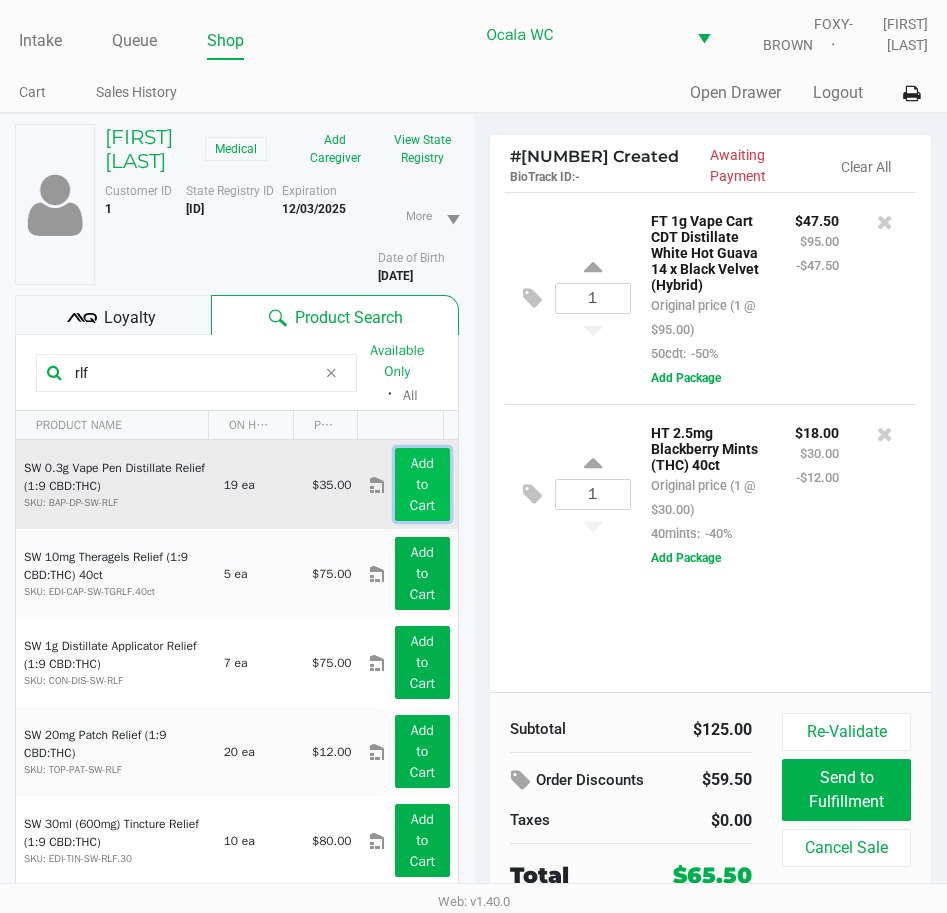 click on "Add to Cart" 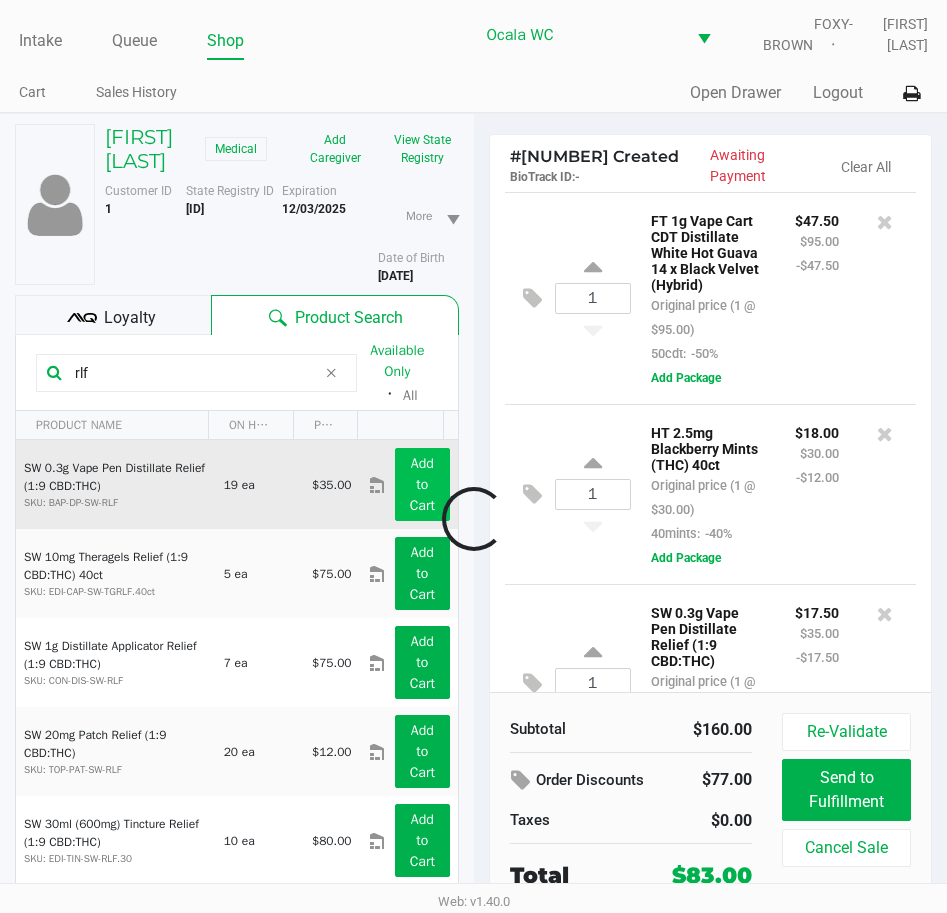 scroll, scrollTop: 134, scrollLeft: 0, axis: vertical 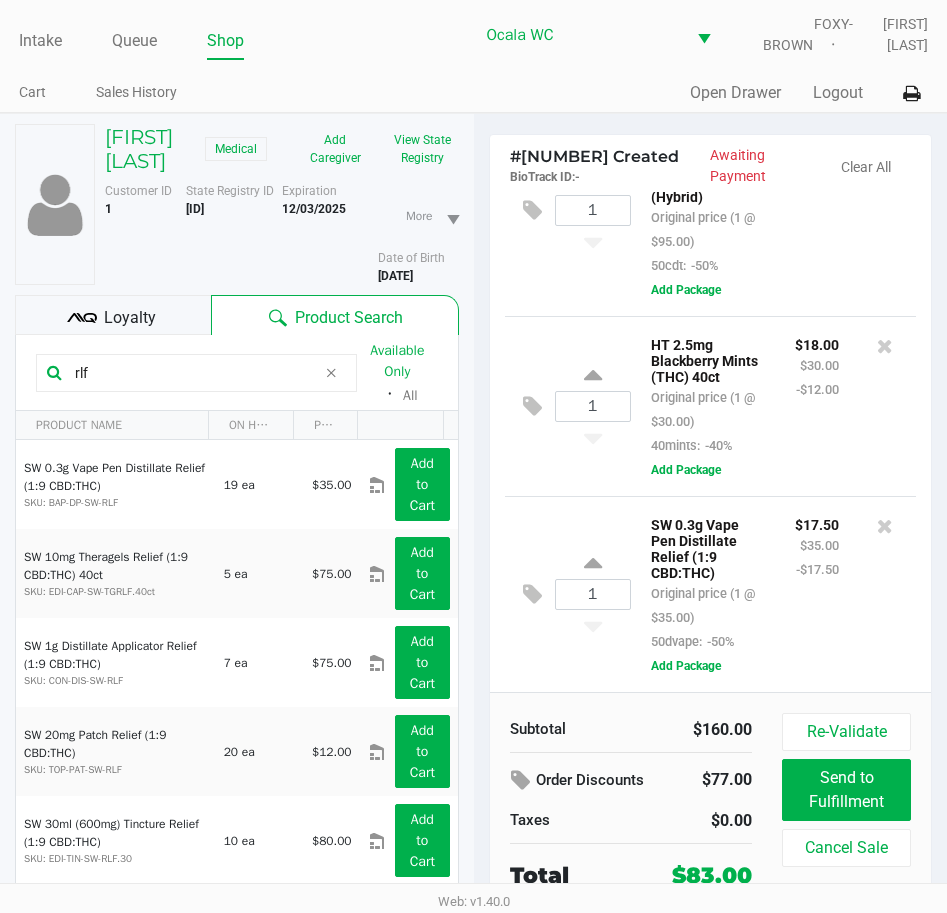 drag, startPoint x: 98, startPoint y: 392, endPoint x: 51, endPoint y: 392, distance: 47 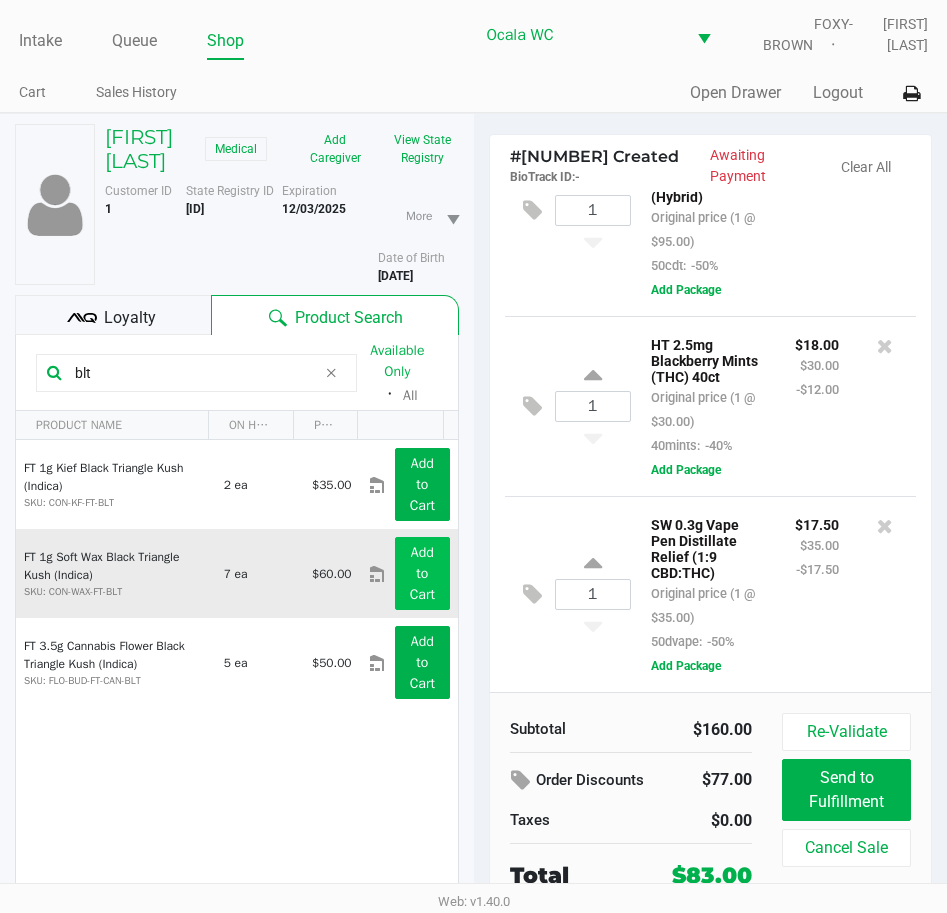 type on "blt" 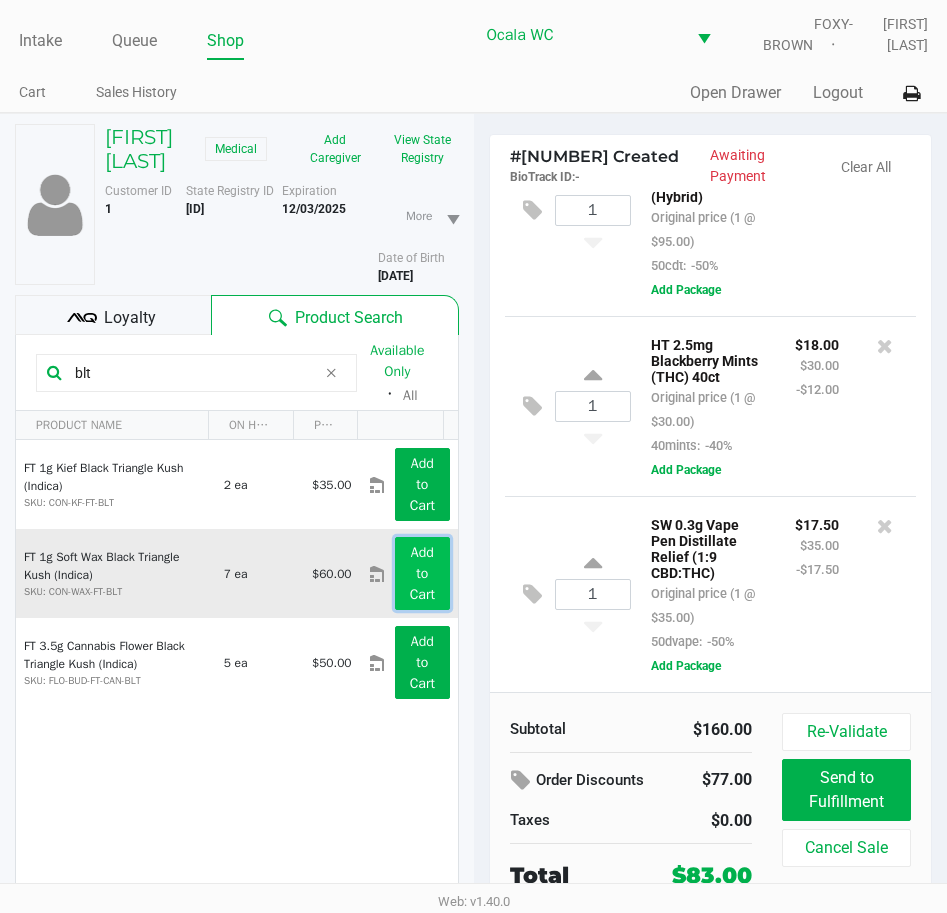 click on "Add to Cart" 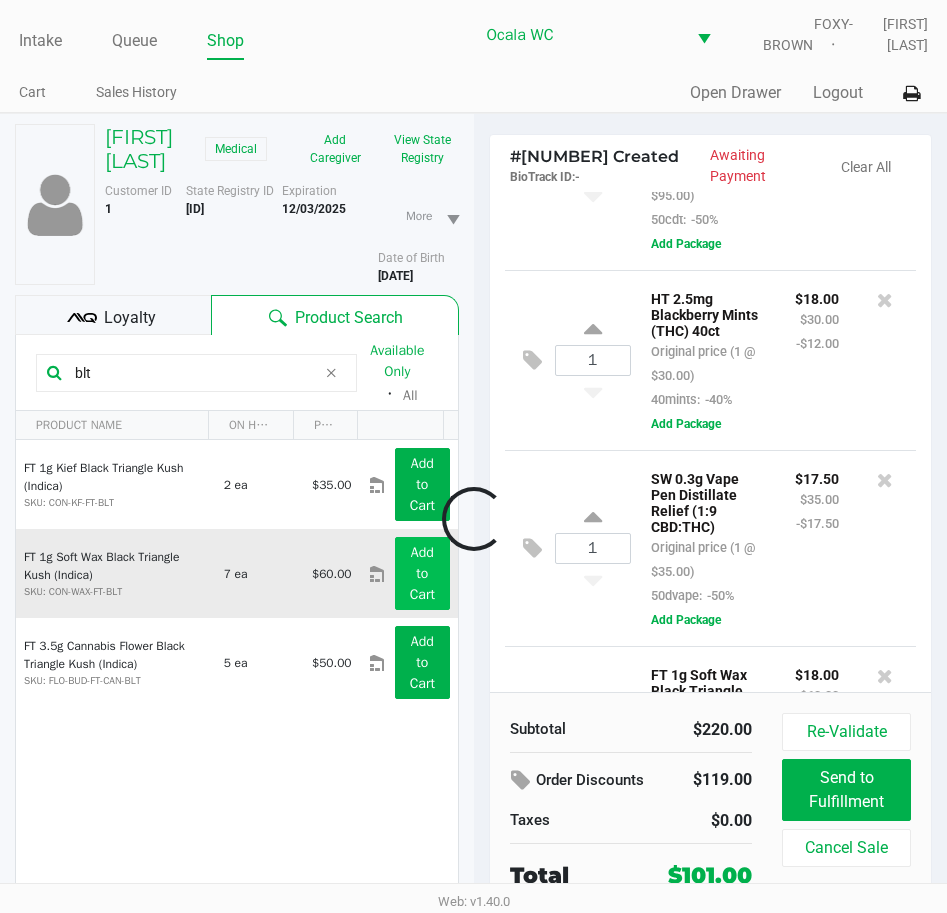 scroll, scrollTop: 317, scrollLeft: 0, axis: vertical 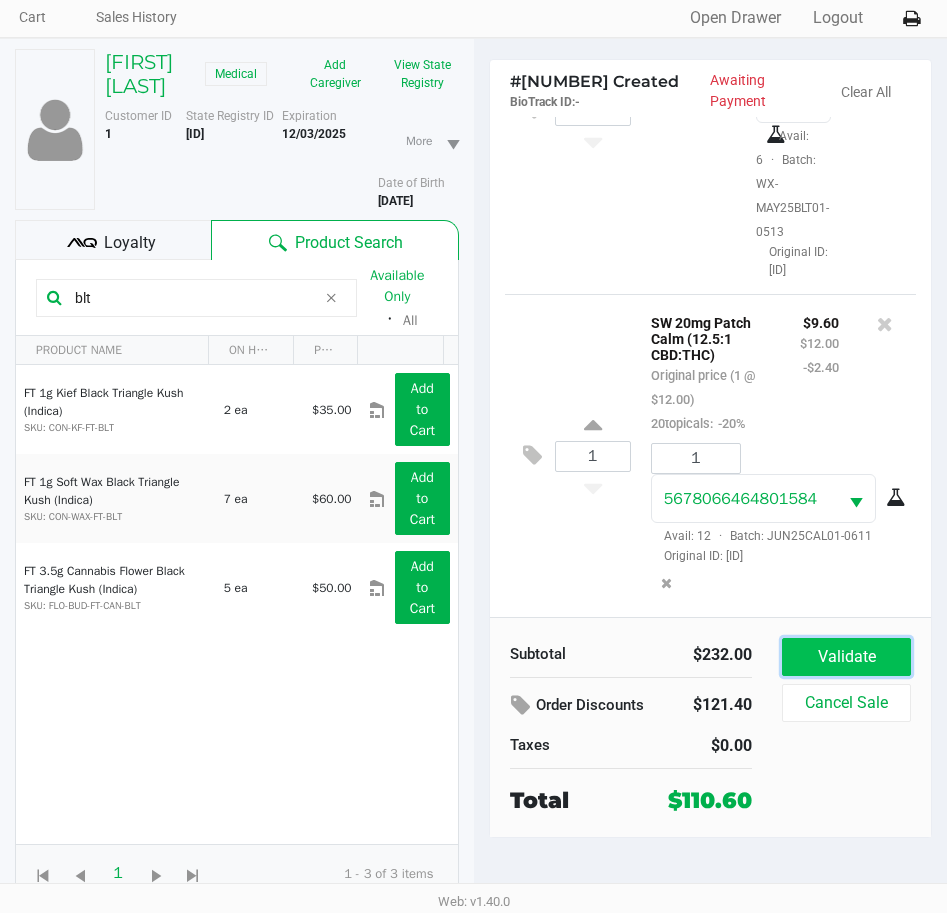 click on "Validate" 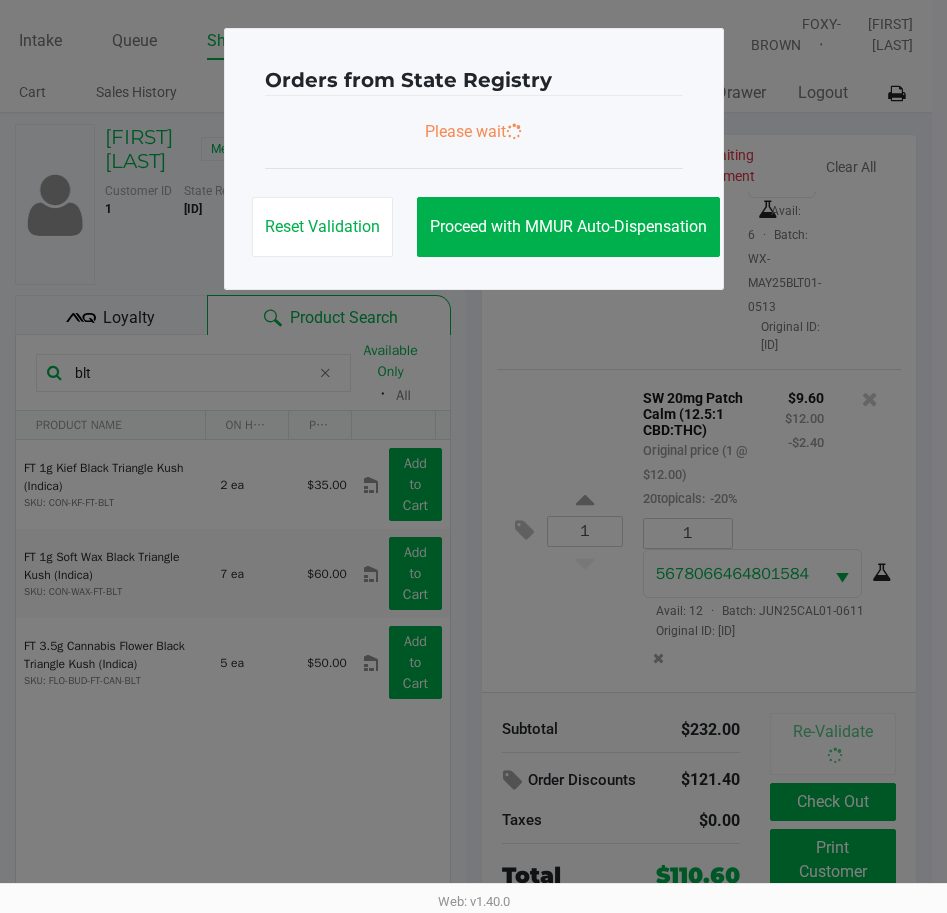 scroll, scrollTop: 0, scrollLeft: 0, axis: both 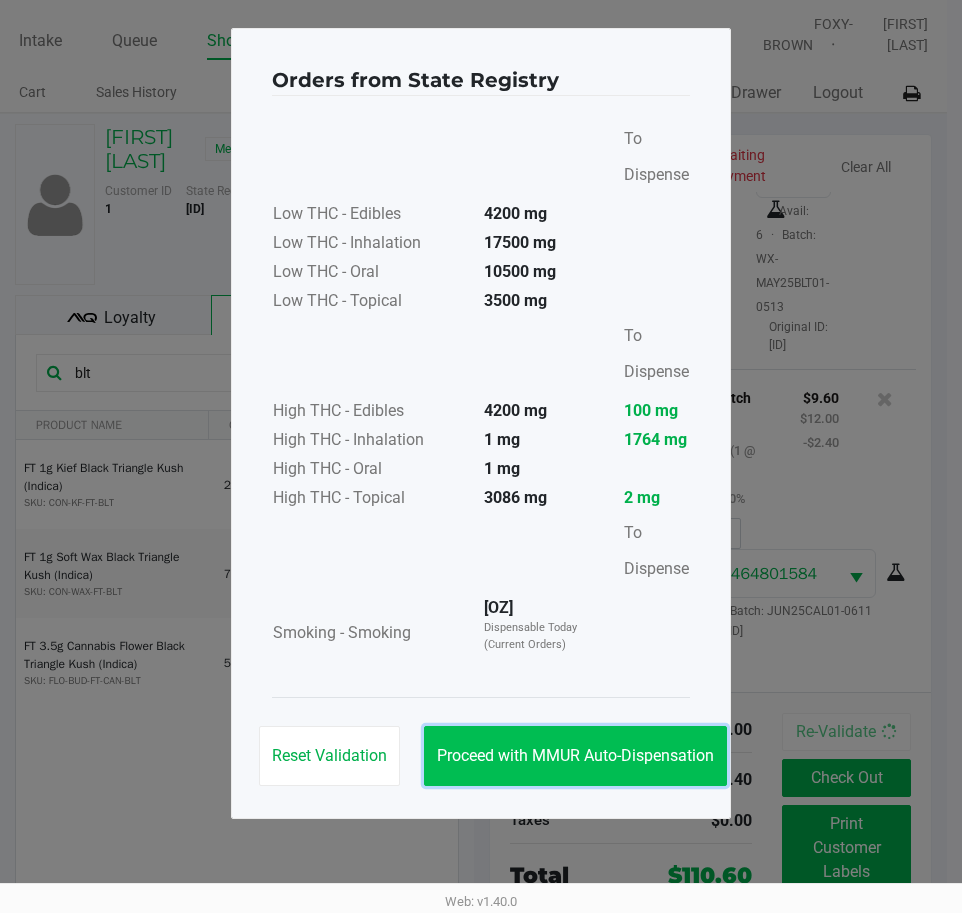 click on "Proceed with MMUR Auto-Dispensation" 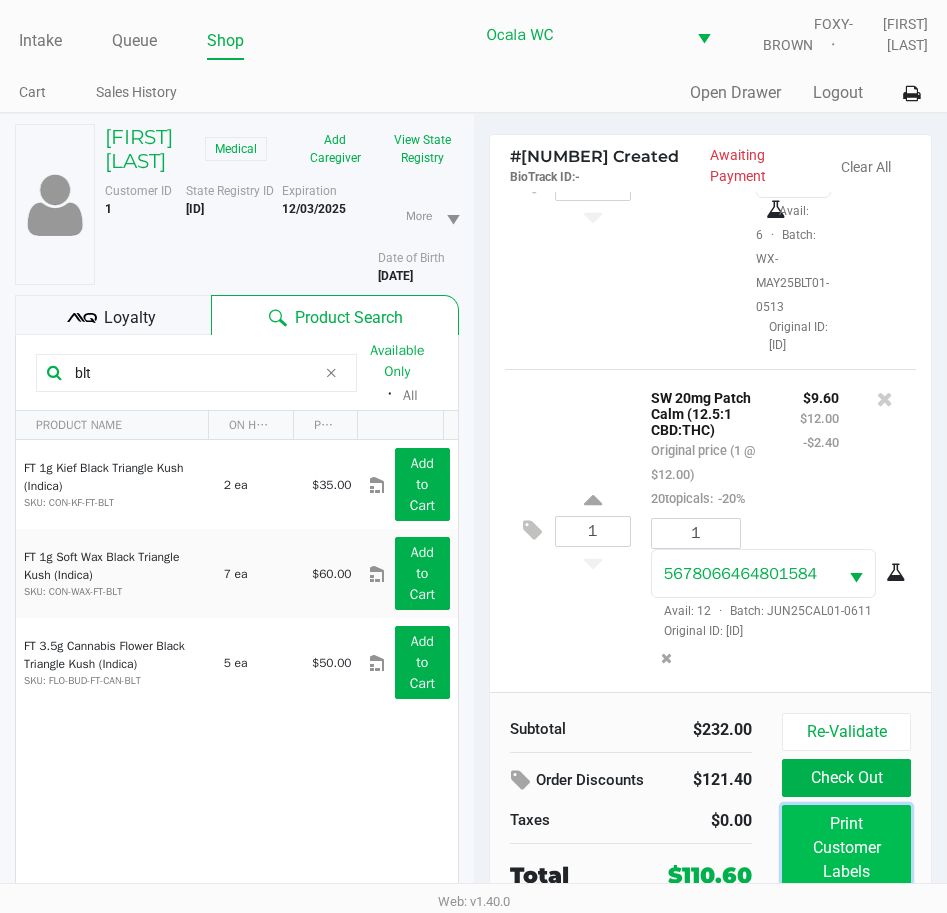 click on "Print Customer Labels" 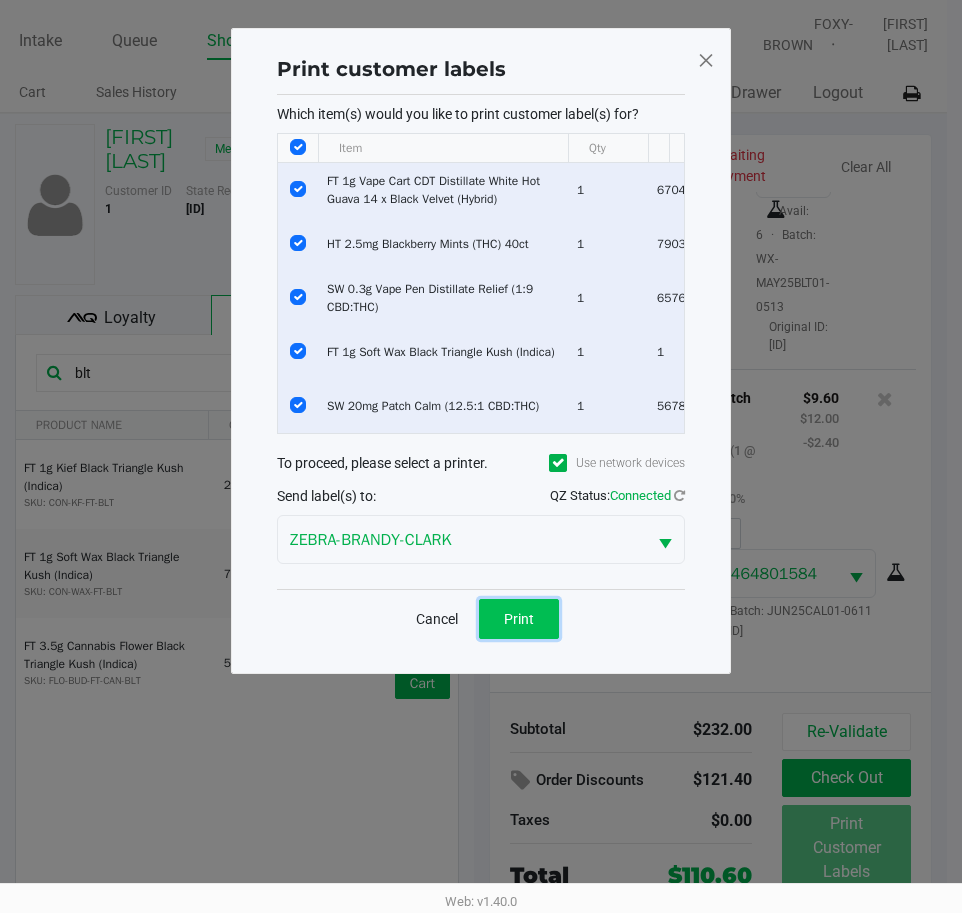 click on "Print" 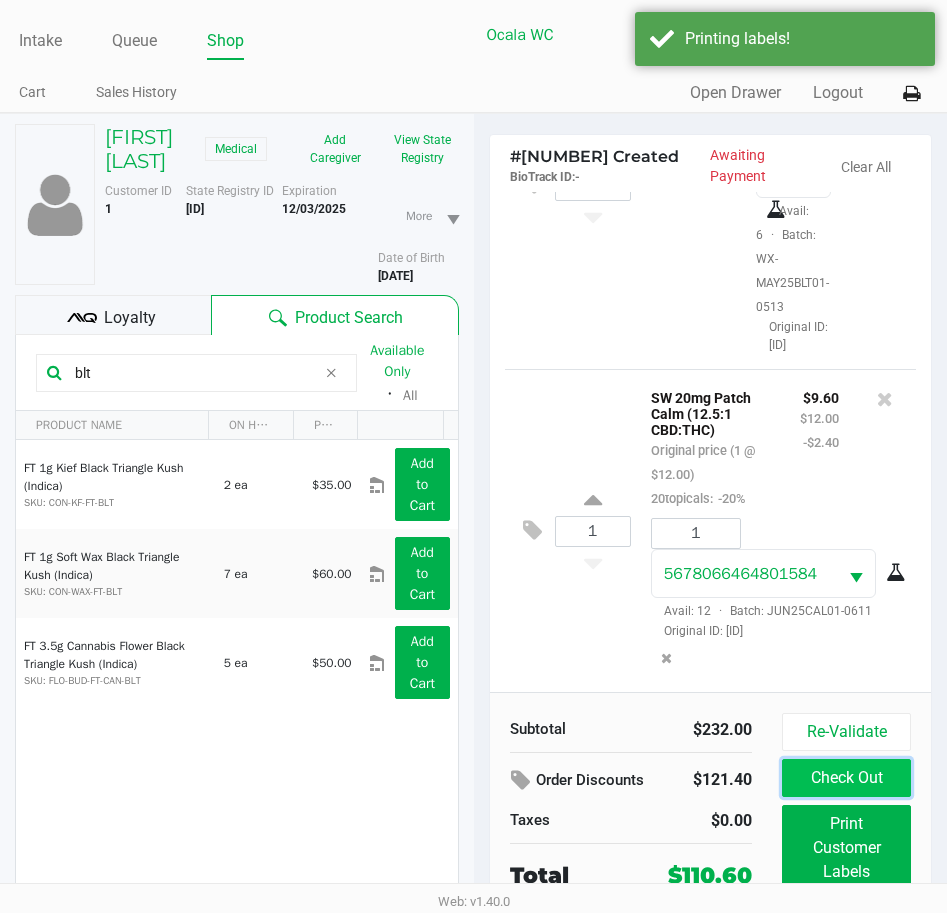 click on "Check Out" 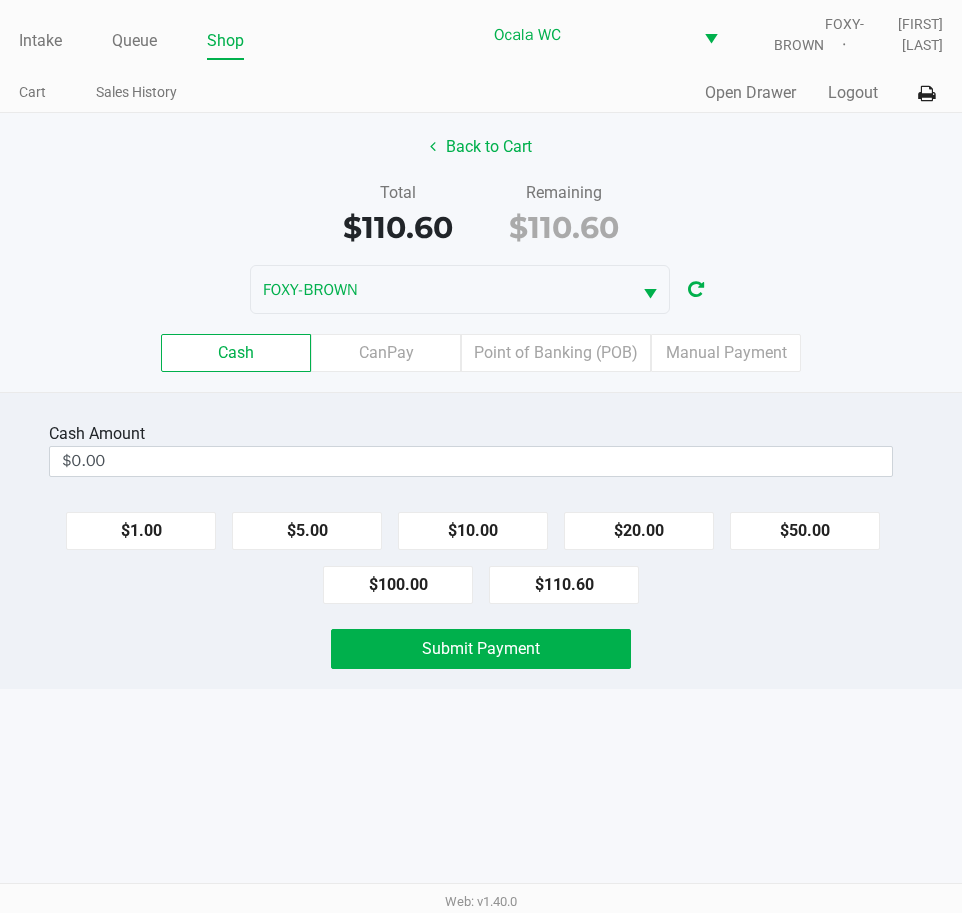click on "CanPay" 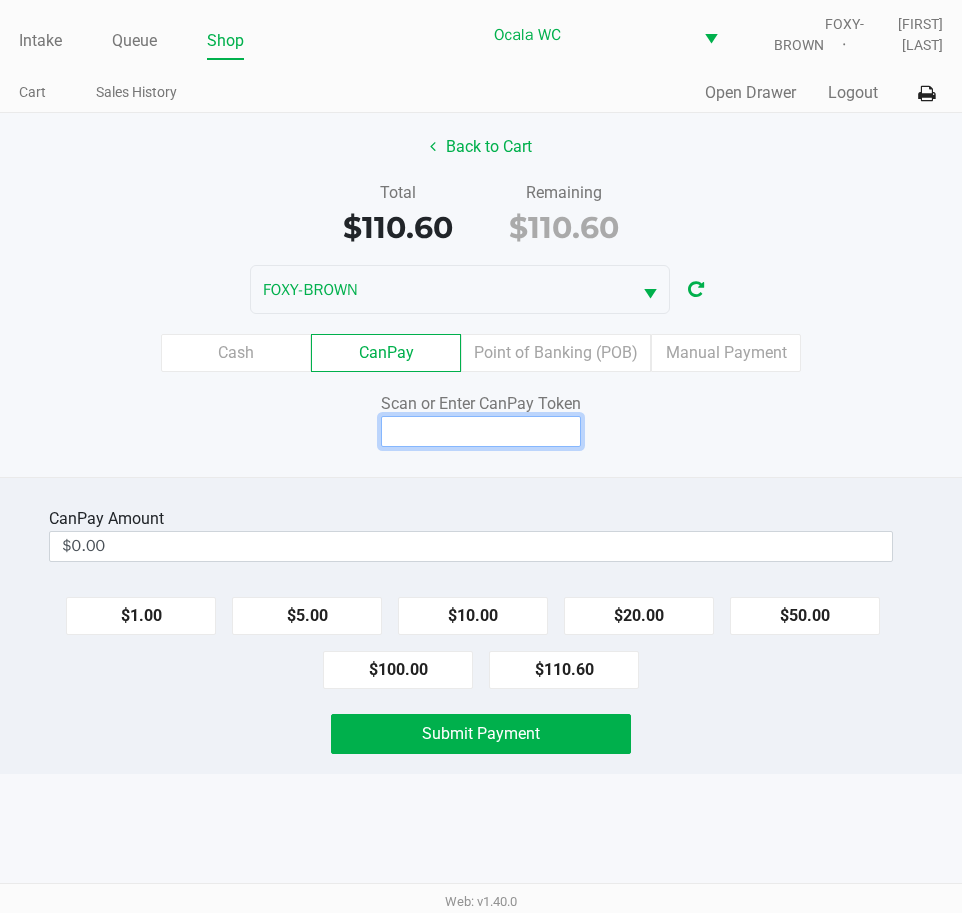 click 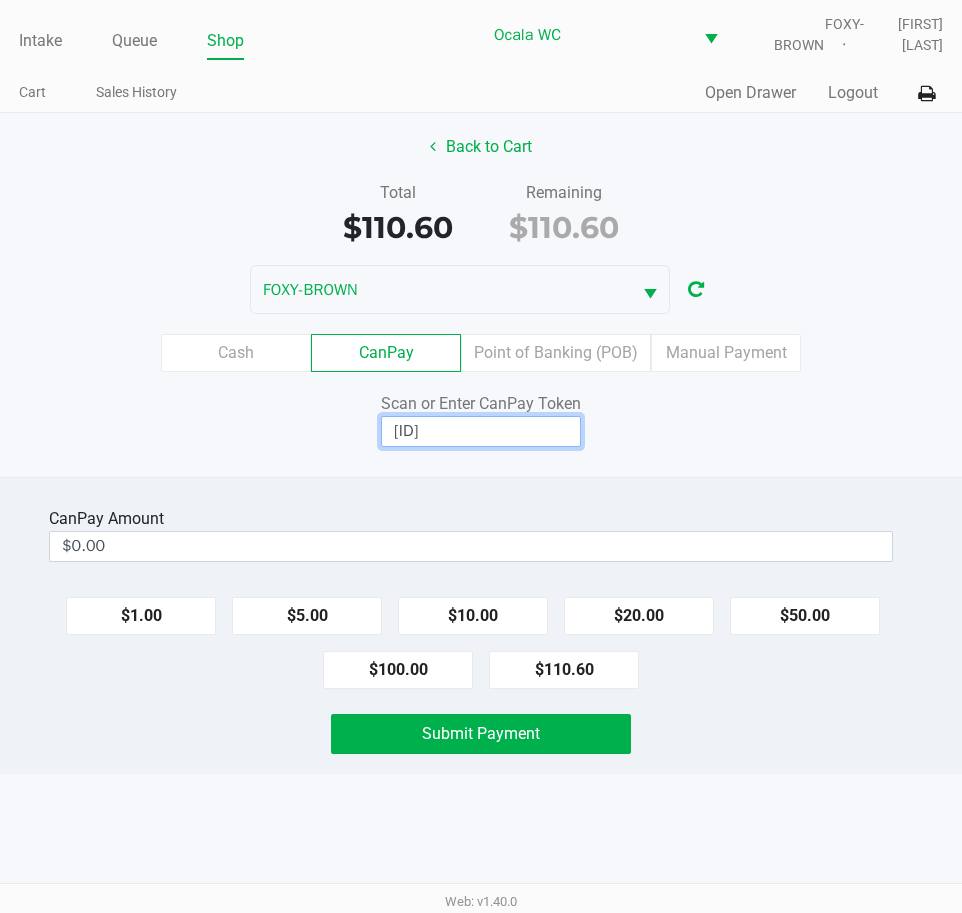 type on "Q2651491Q" 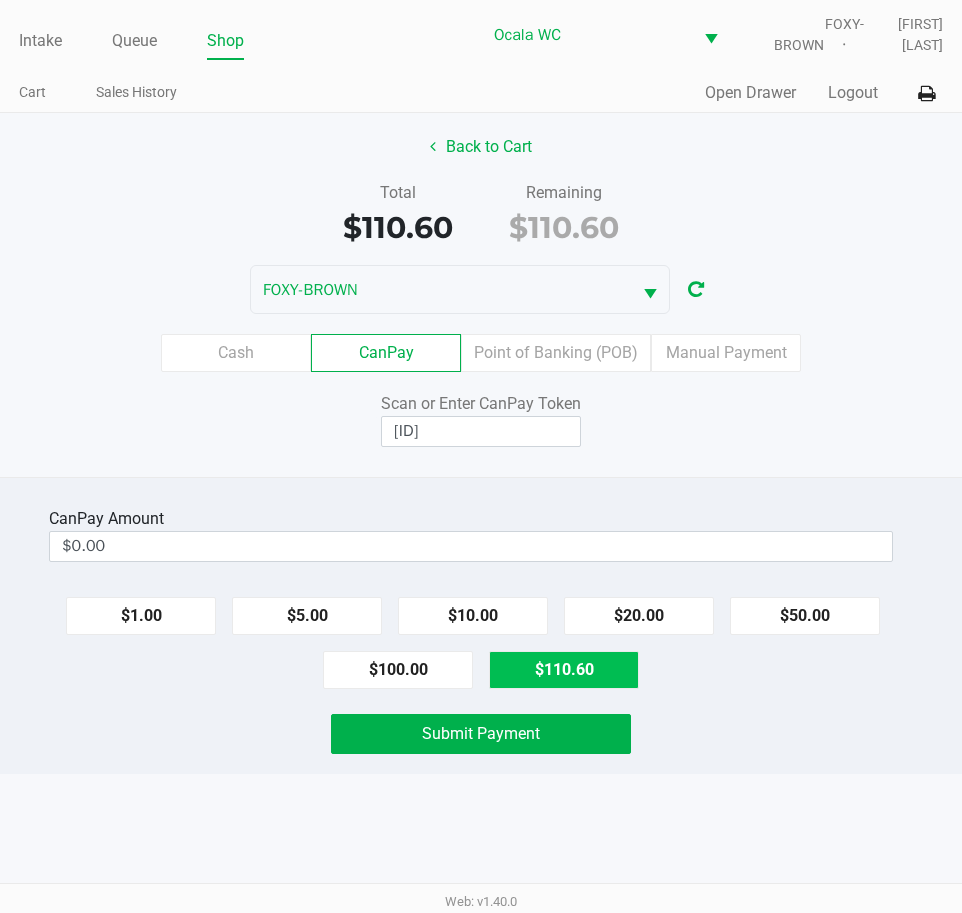 click on "$110.60" 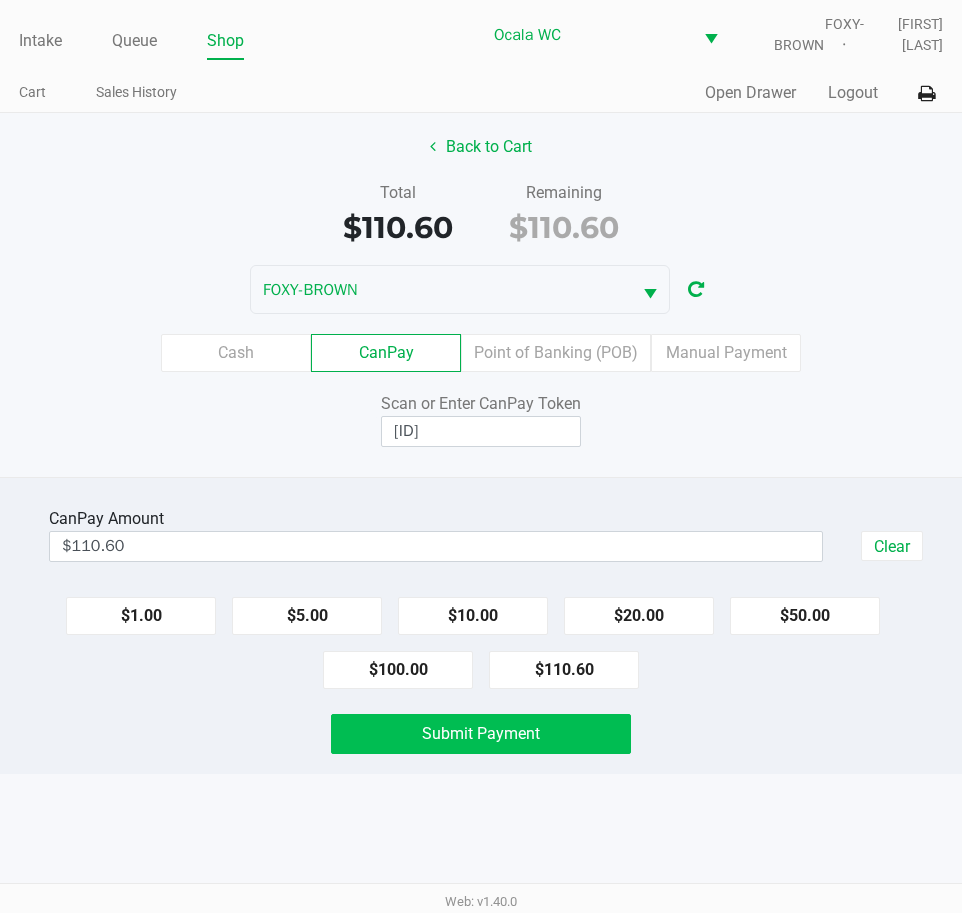 click on "Submit Payment" 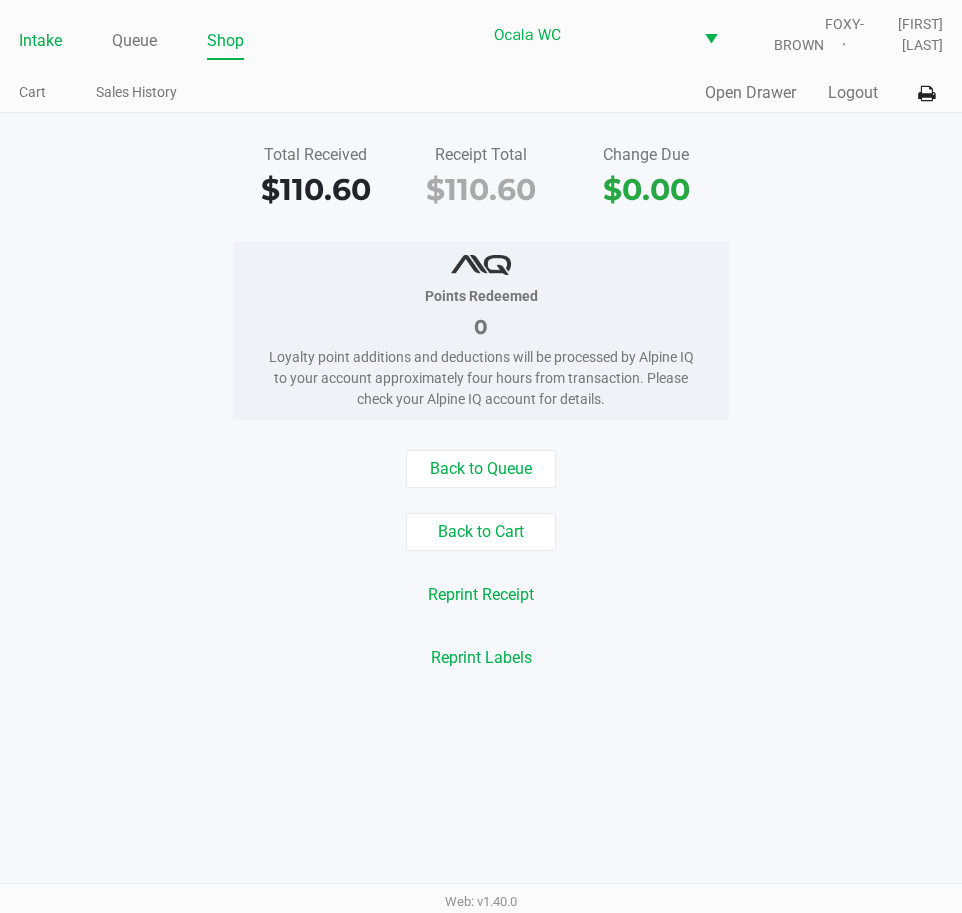 click on "Intake" 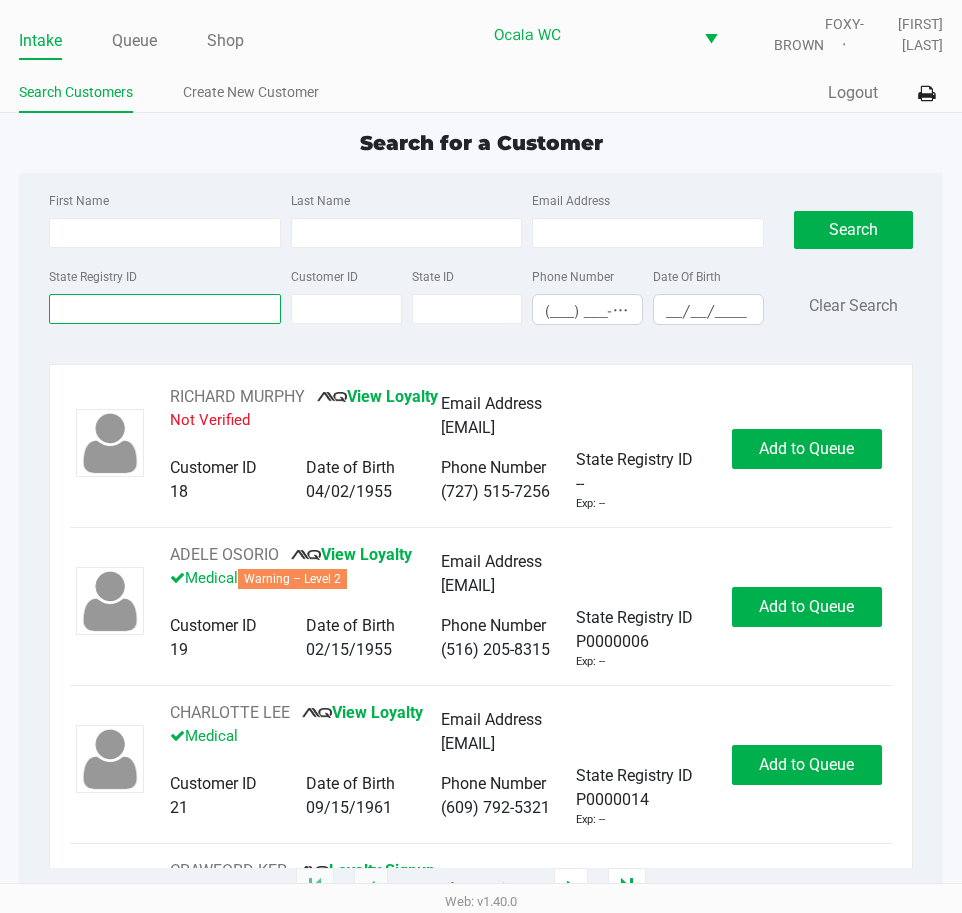 click on "State Registry ID" at bounding box center (165, 309) 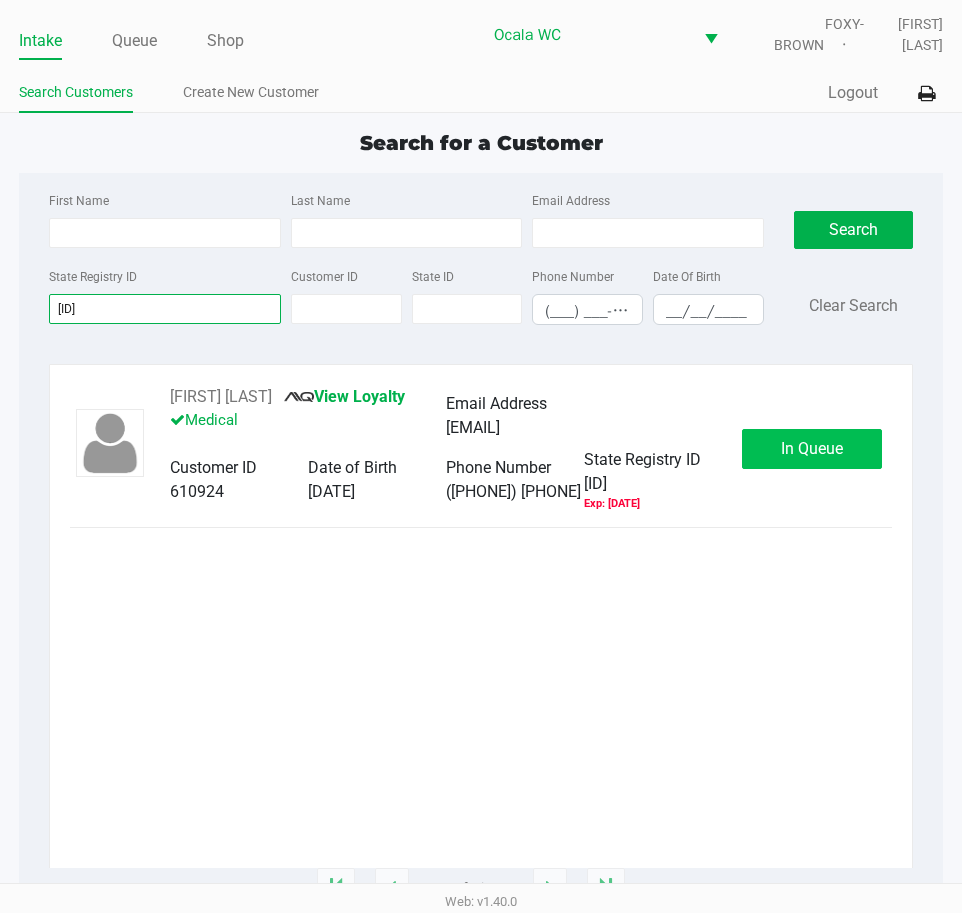 type on "p8rt4530" 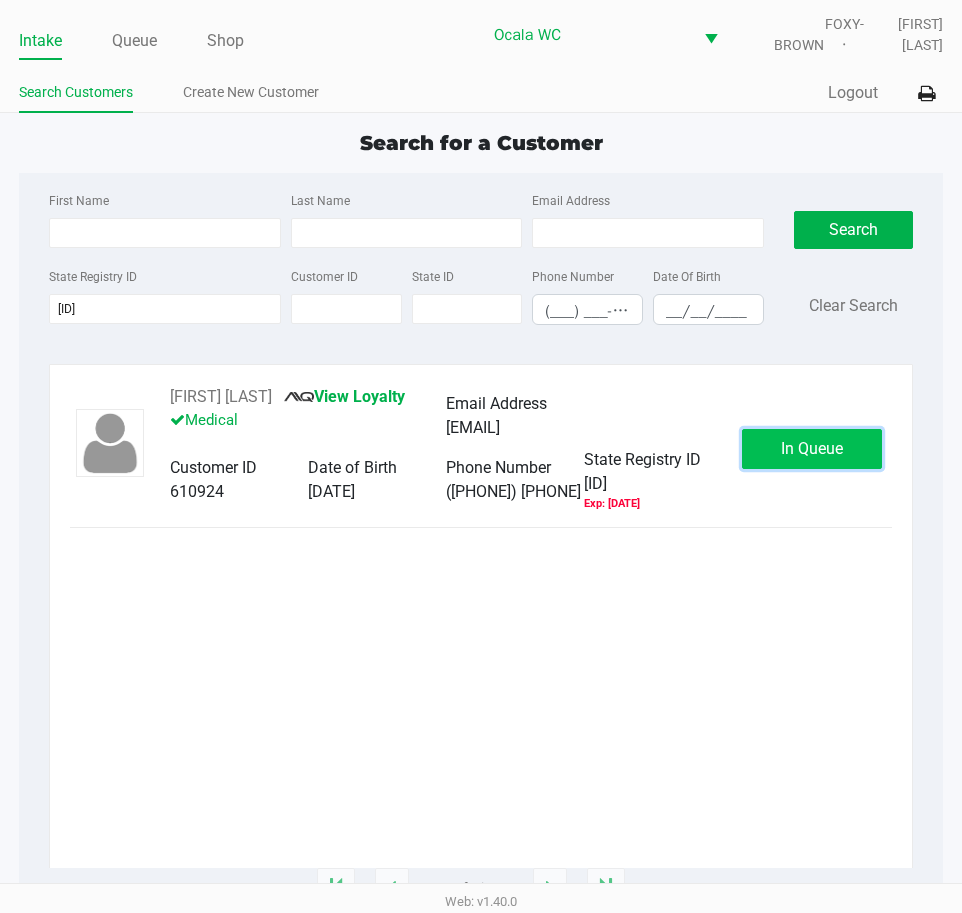 click on "In Queue" 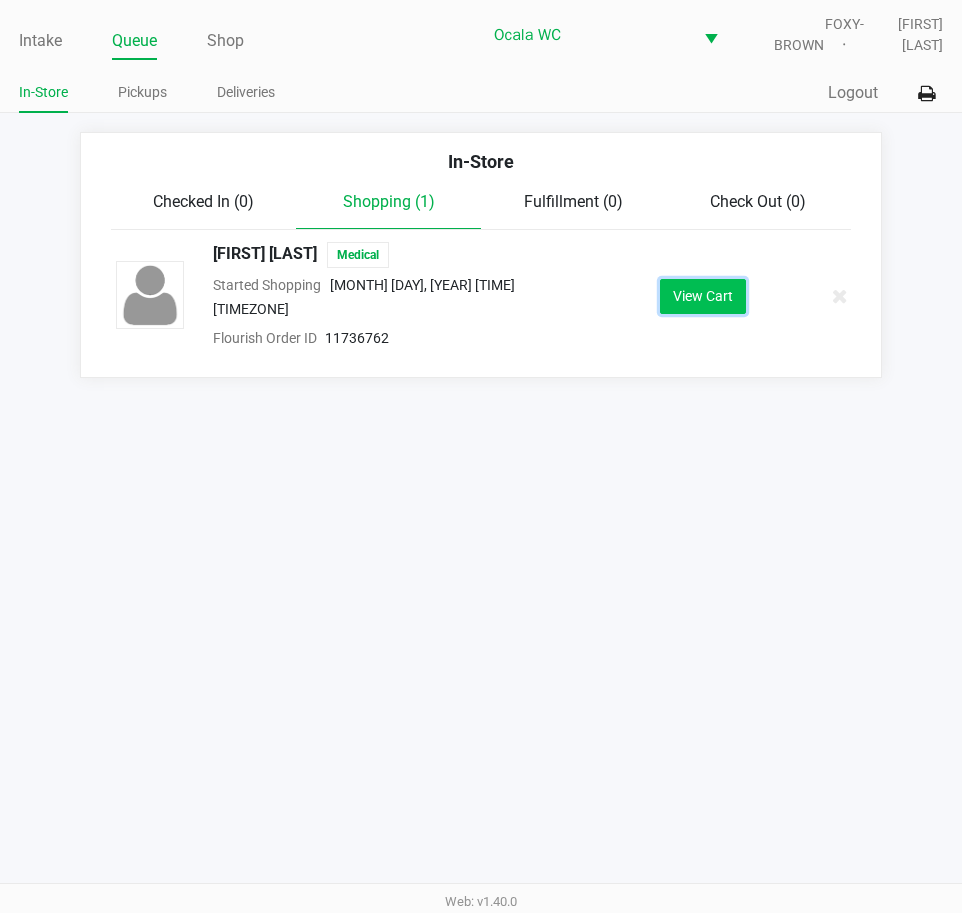 click on "View Cart" 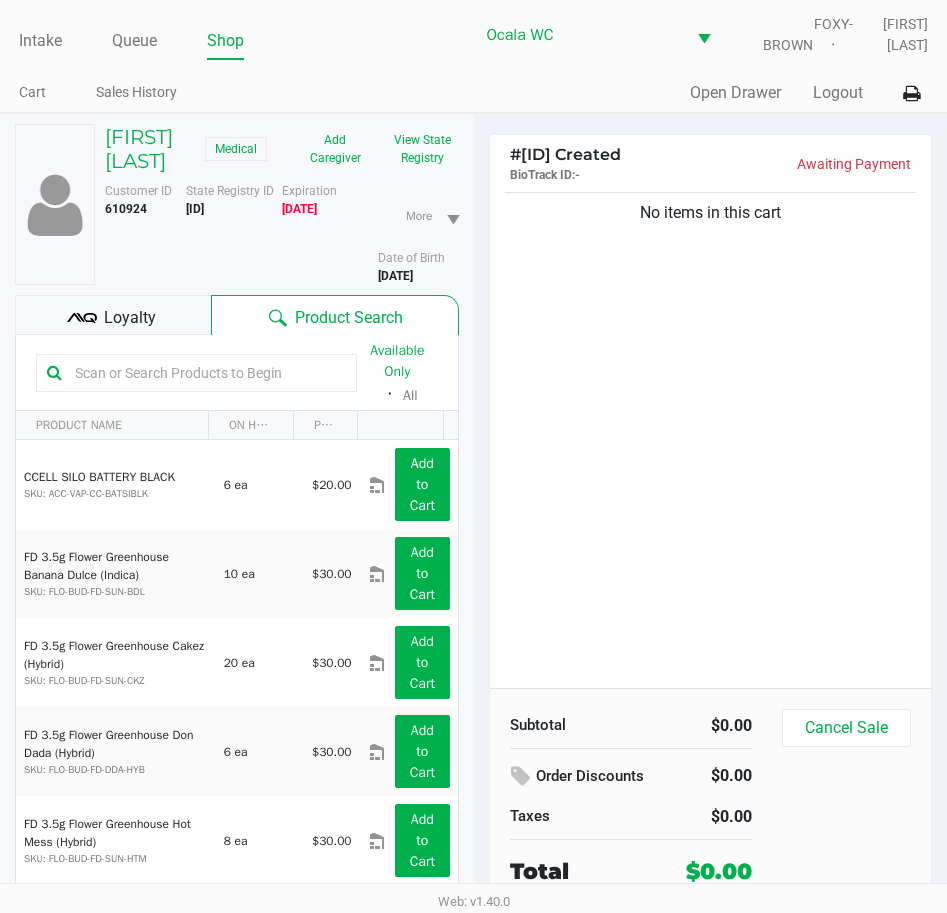 click on "Loyalty" 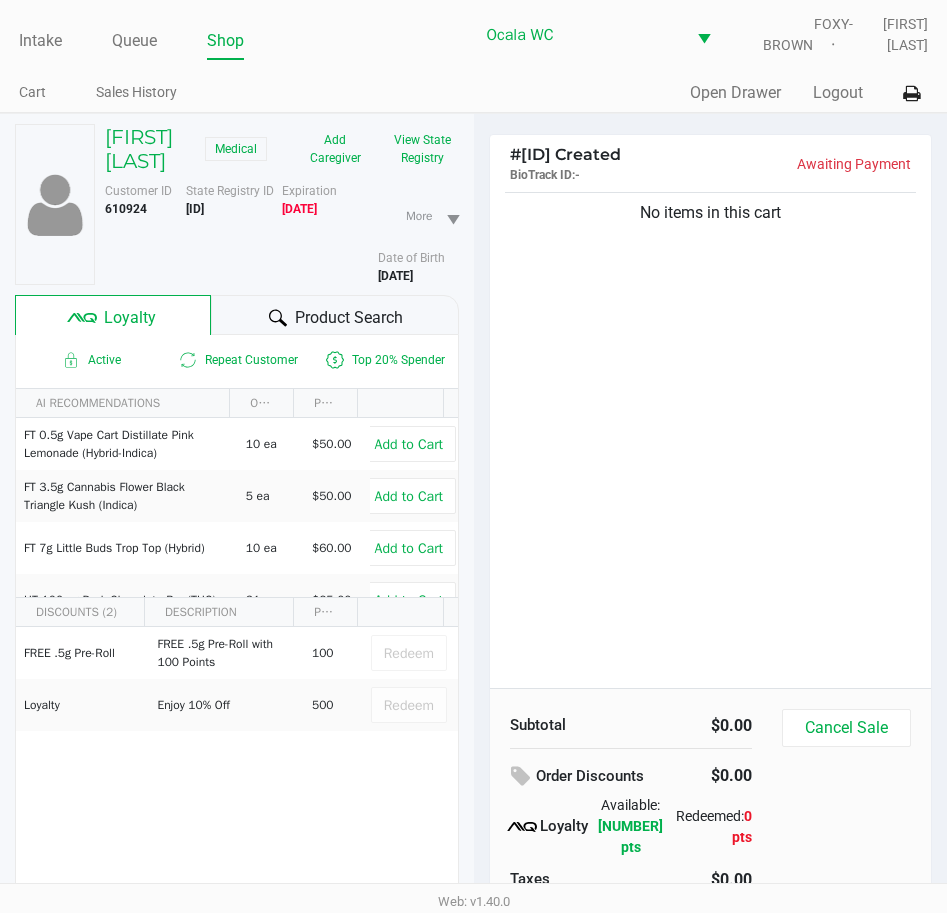 click on "Product Search" 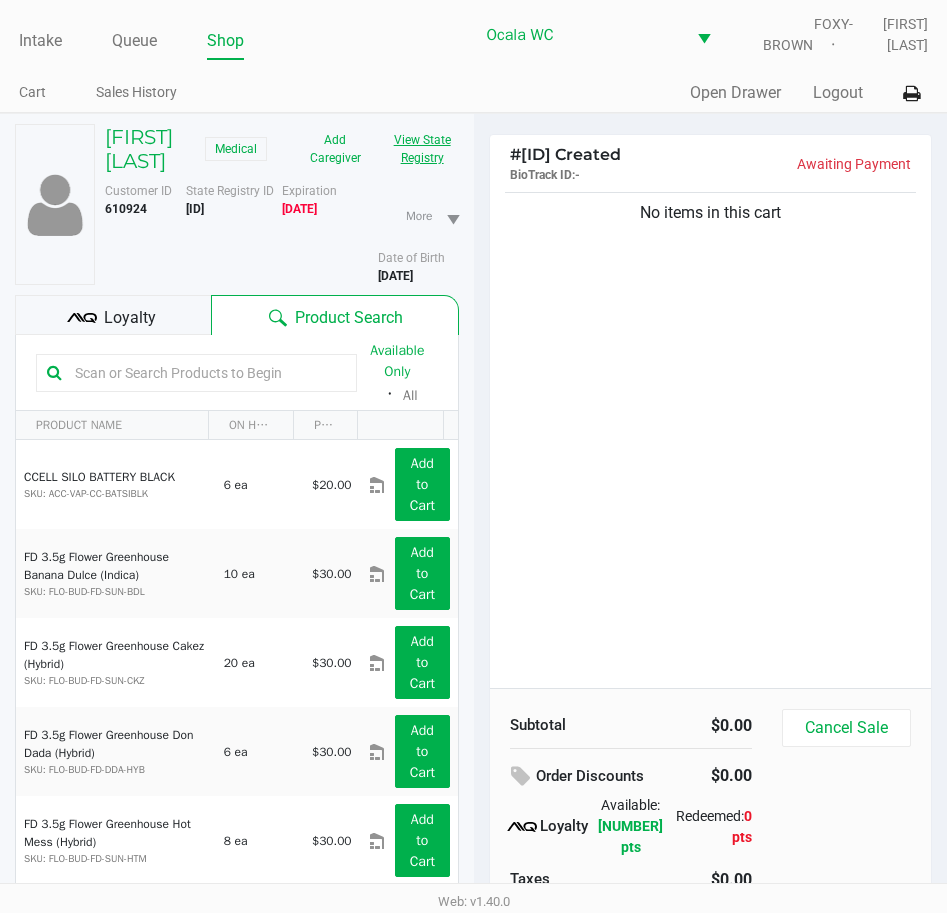 click on "View State Registry" 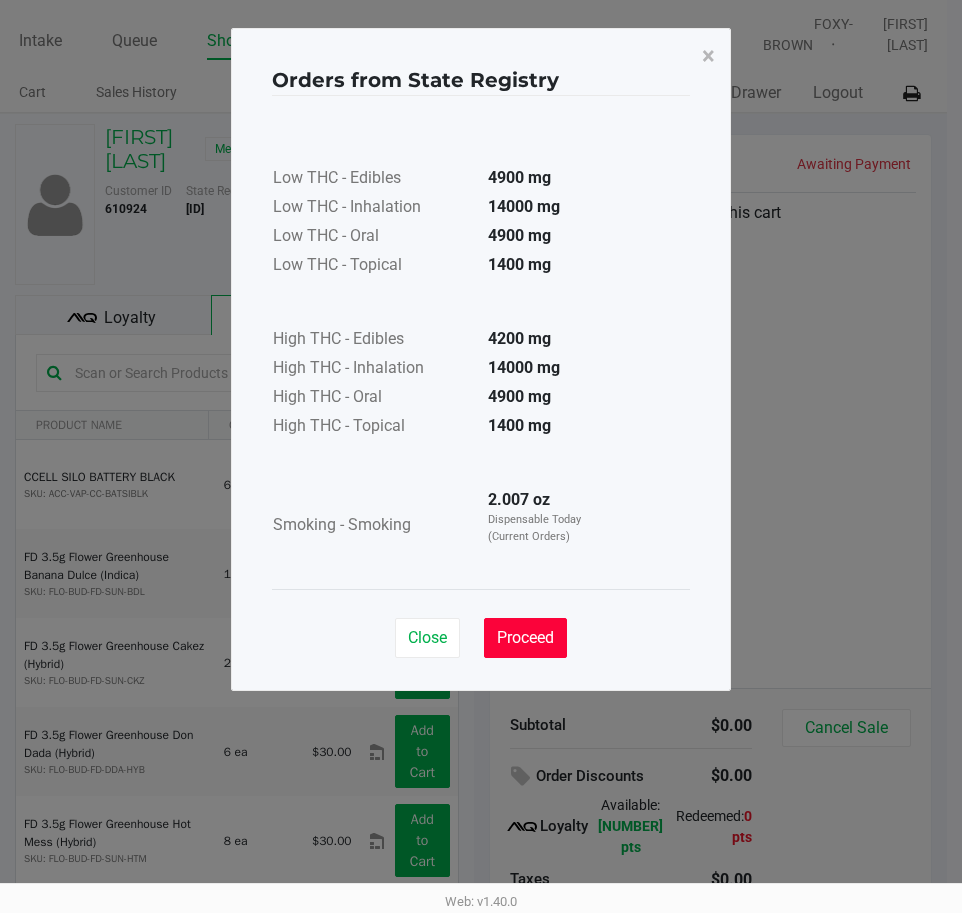 click on "Proceed" 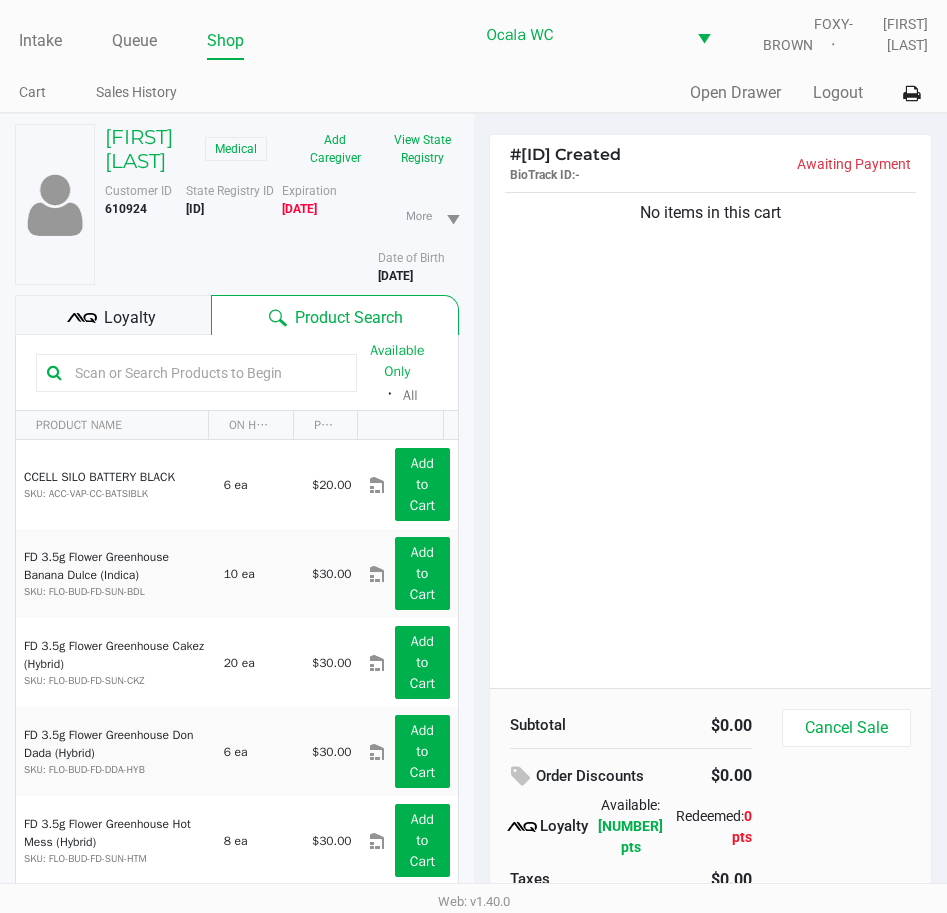 click 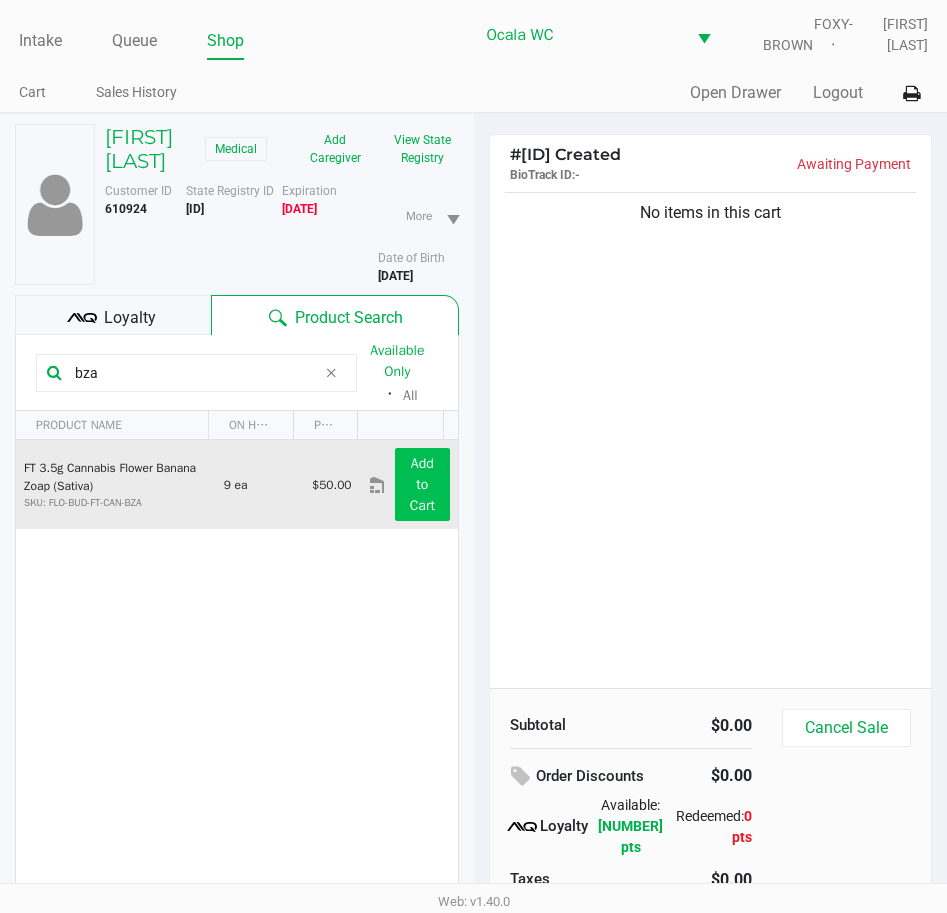 type on "bza" 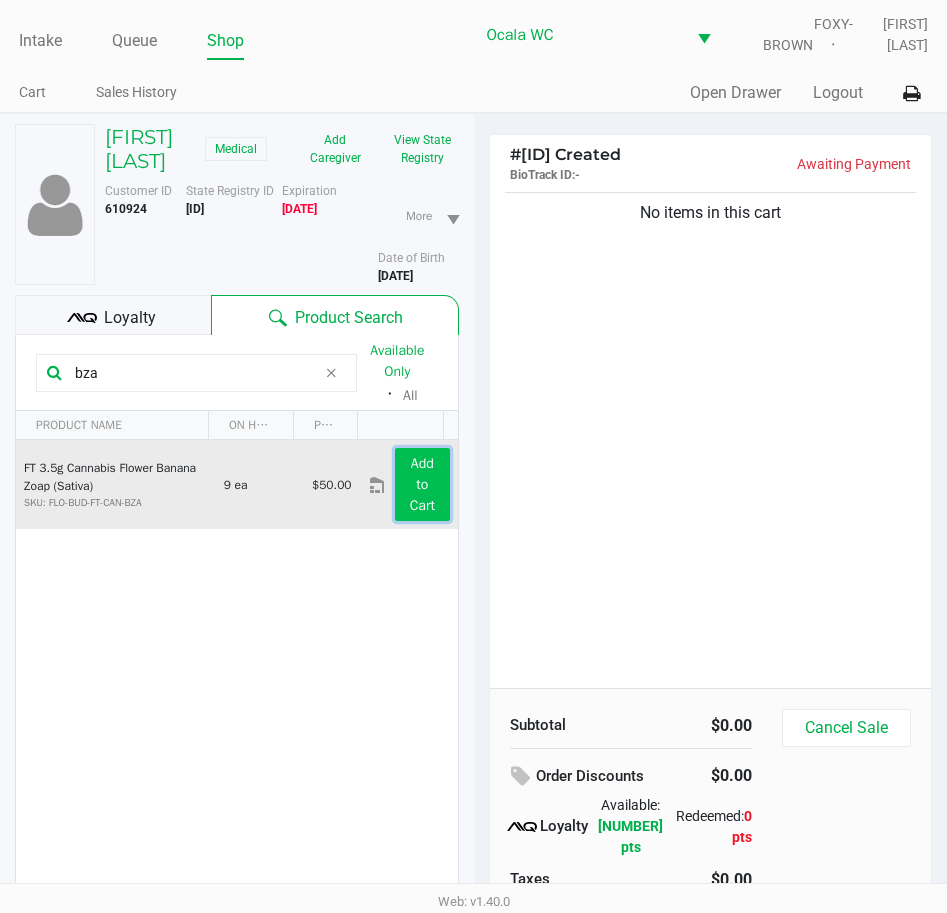 click on "Add to Cart" 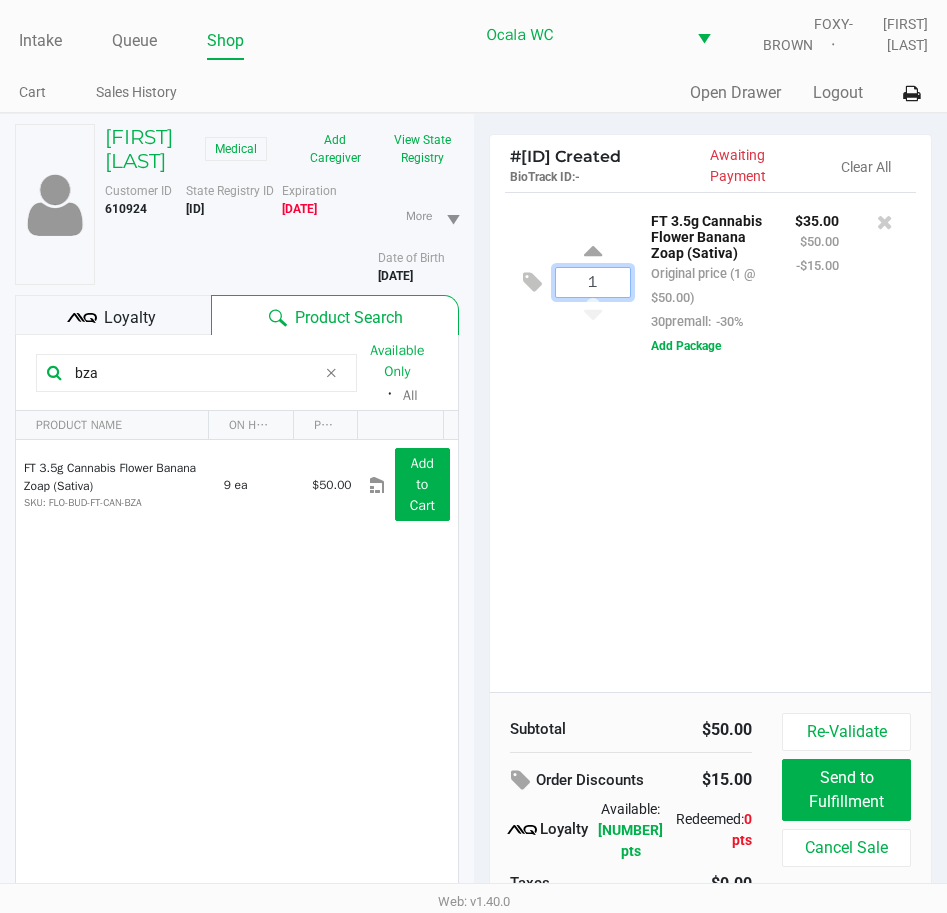 click on "1" at bounding box center (593, 282) 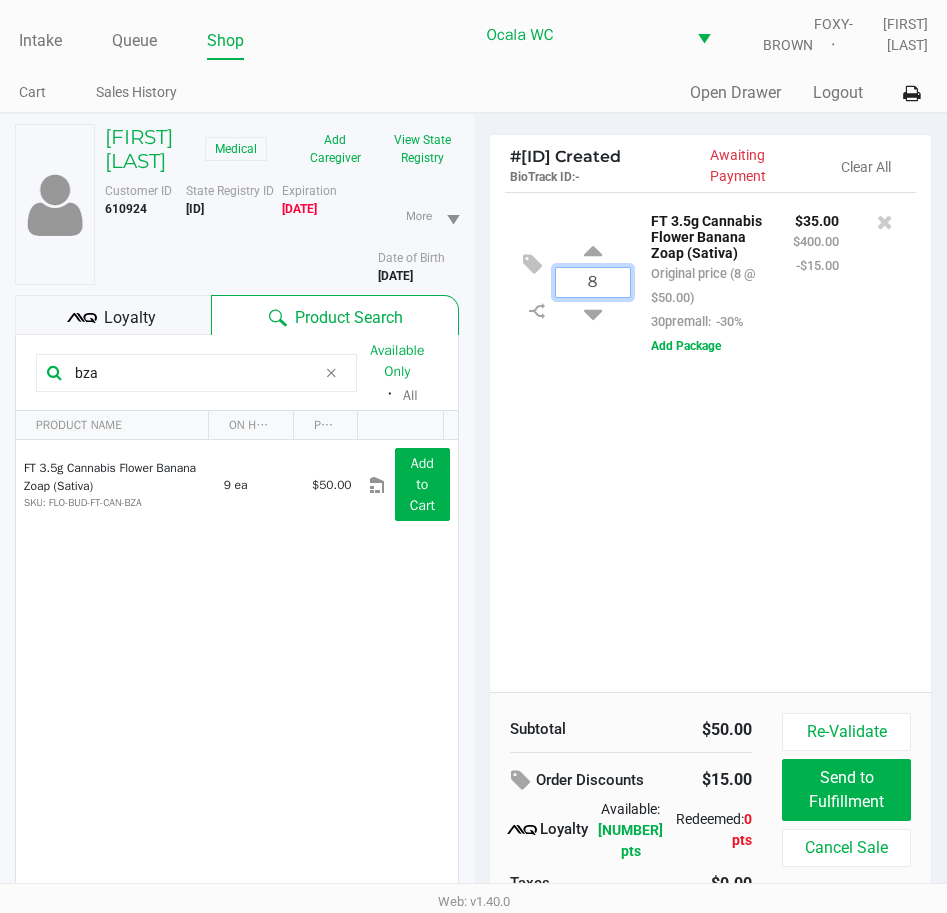 type on "8" 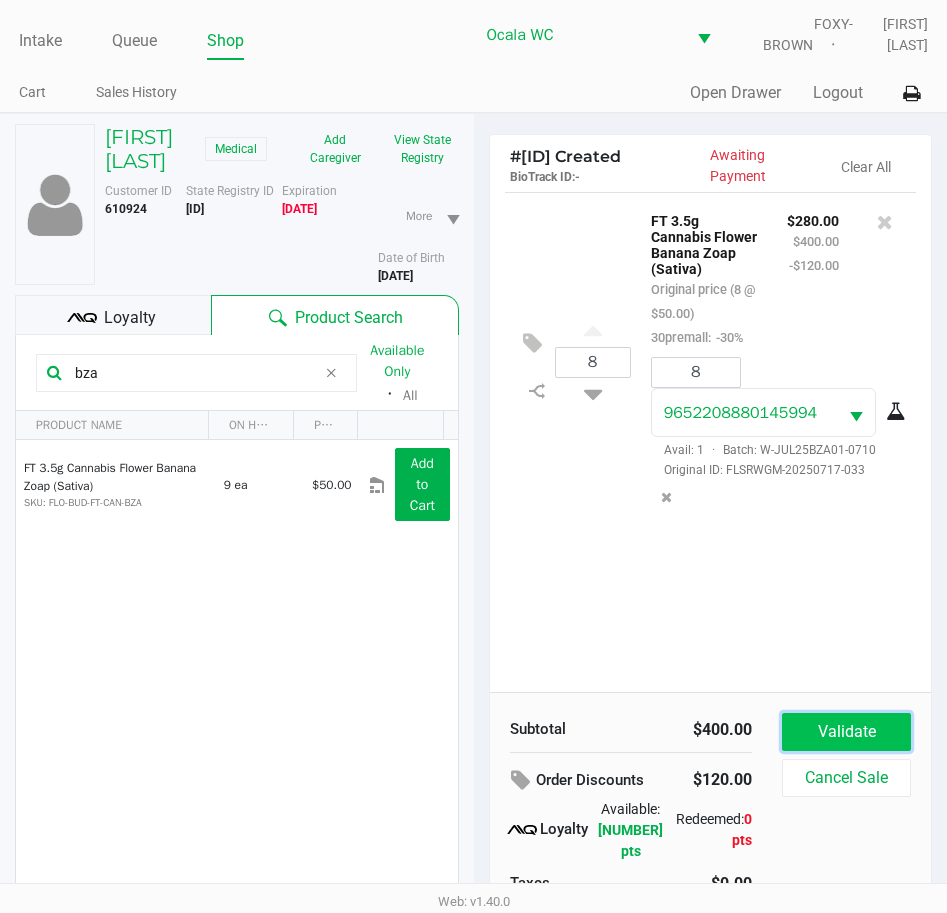 click on "Validate" 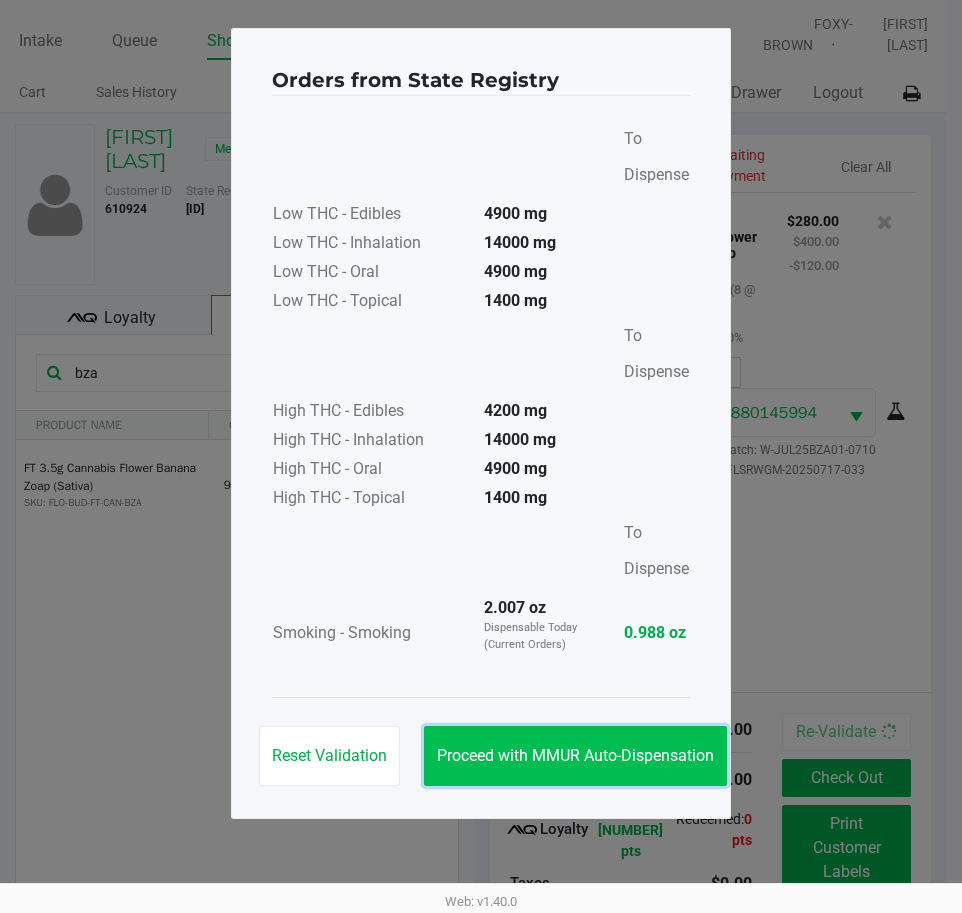 click on "Proceed with MMUR Auto-Dispensation" 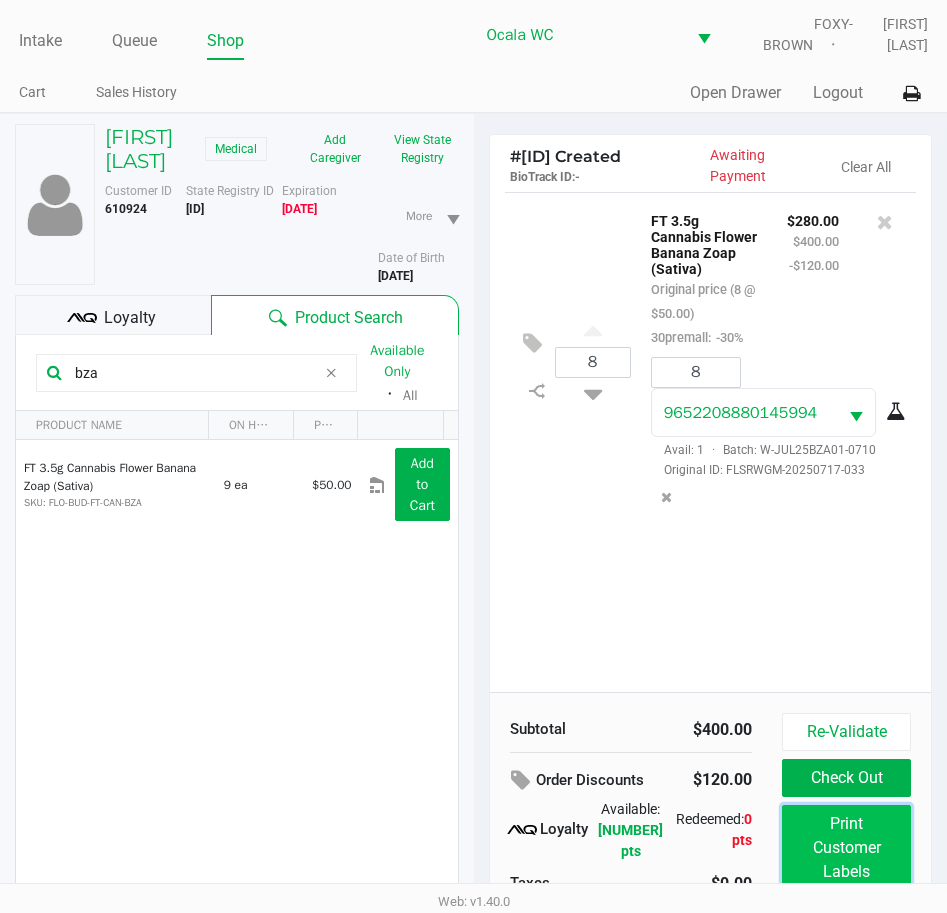 click on "Print Customer Labels" 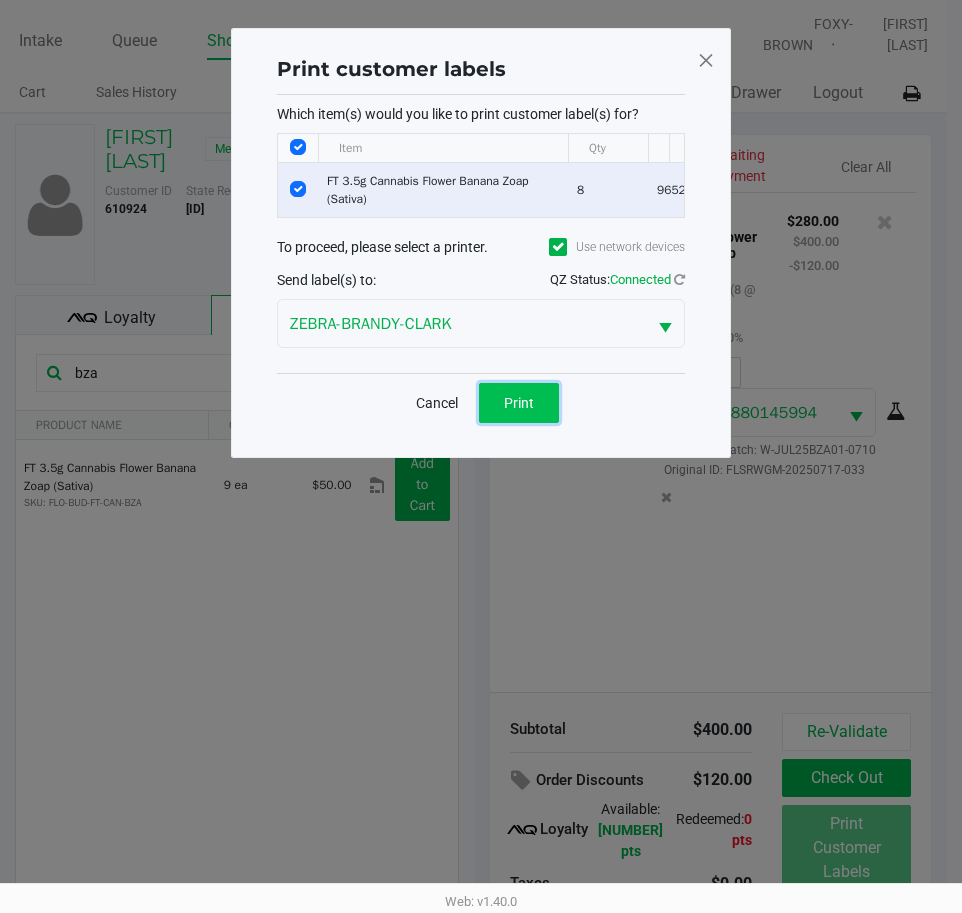 click on "Print" 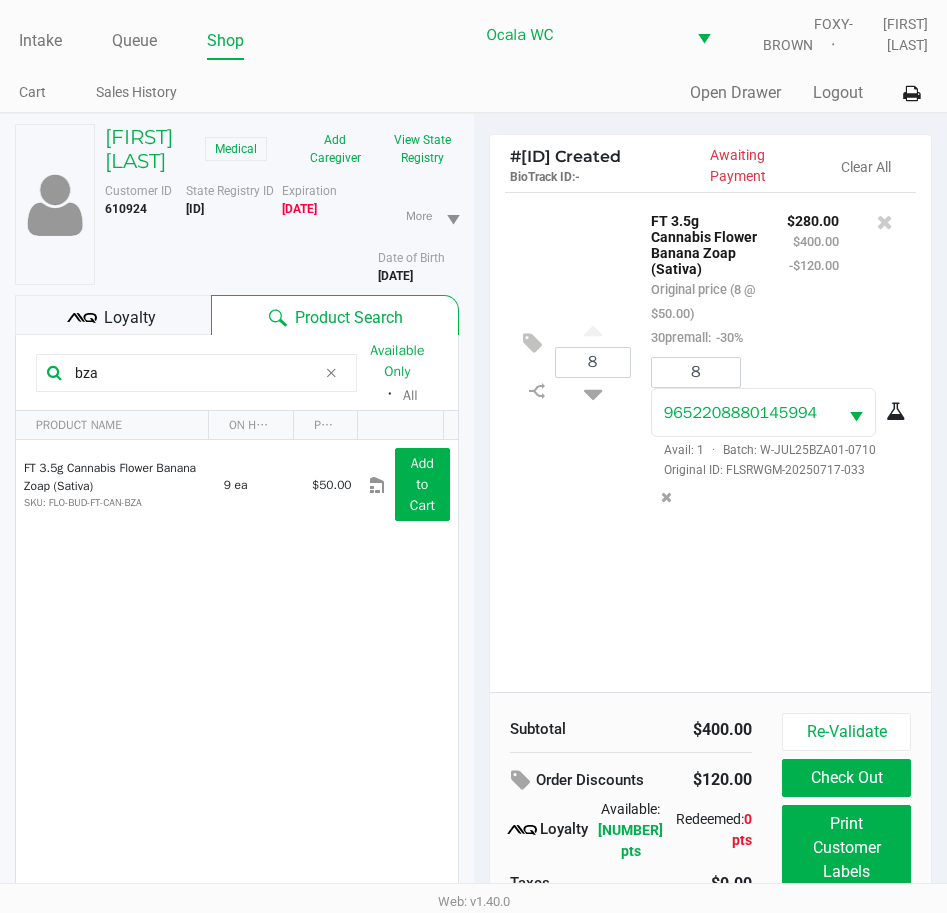 click on "Loyalty" 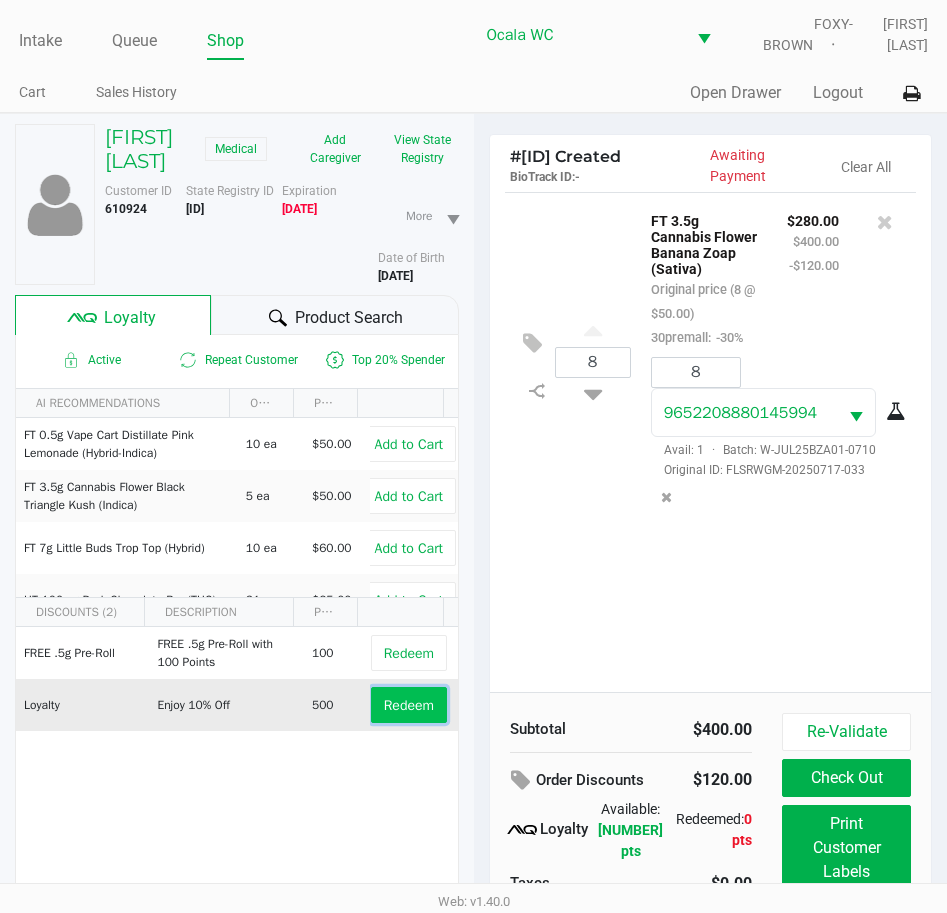 click on "Redeem" 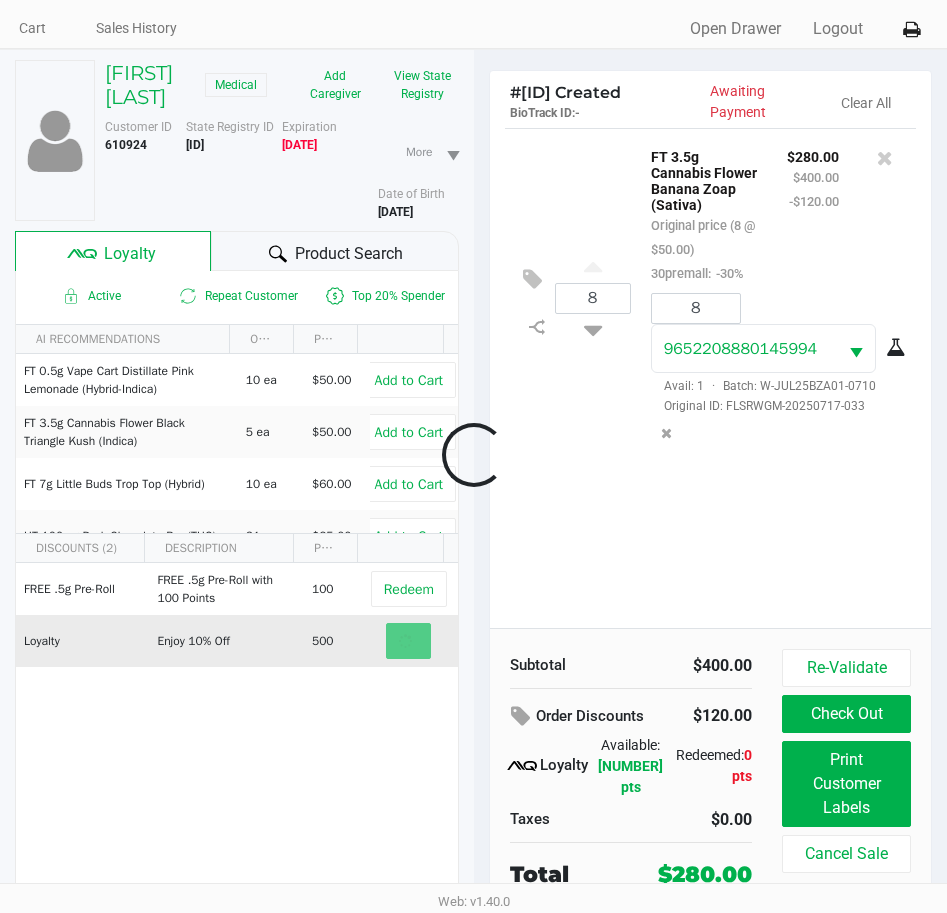 scroll, scrollTop: 99, scrollLeft: 0, axis: vertical 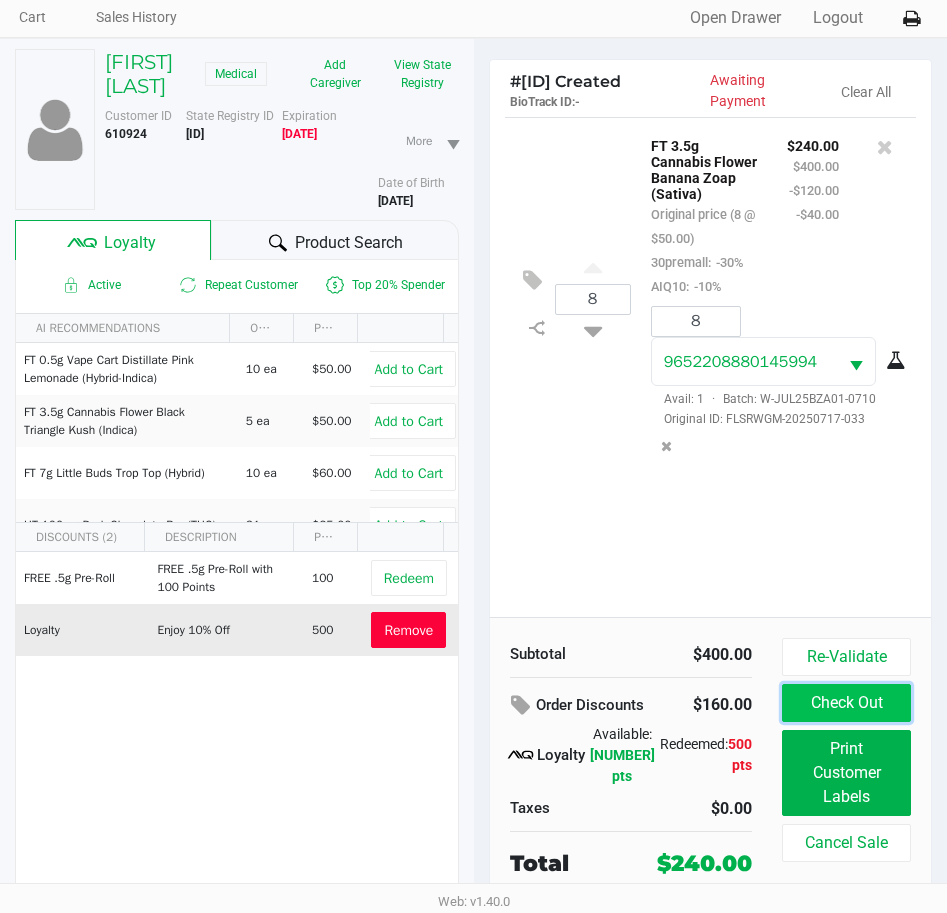 click on "Check Out" 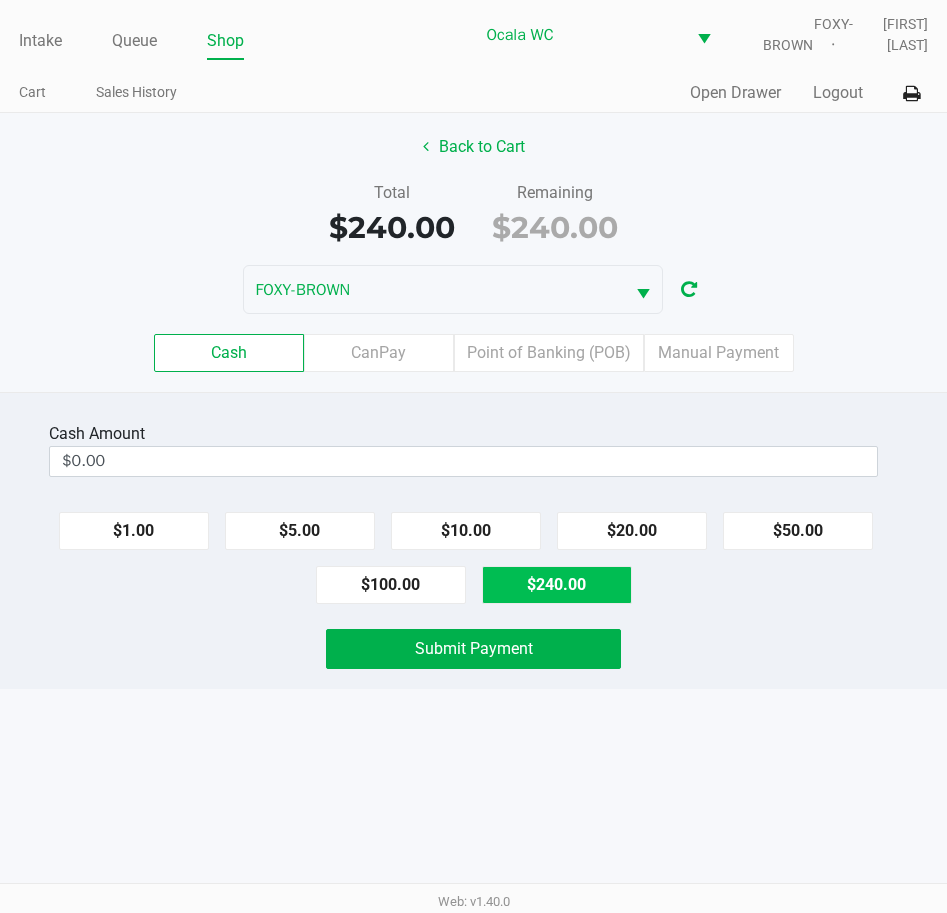 scroll, scrollTop: 0, scrollLeft: 0, axis: both 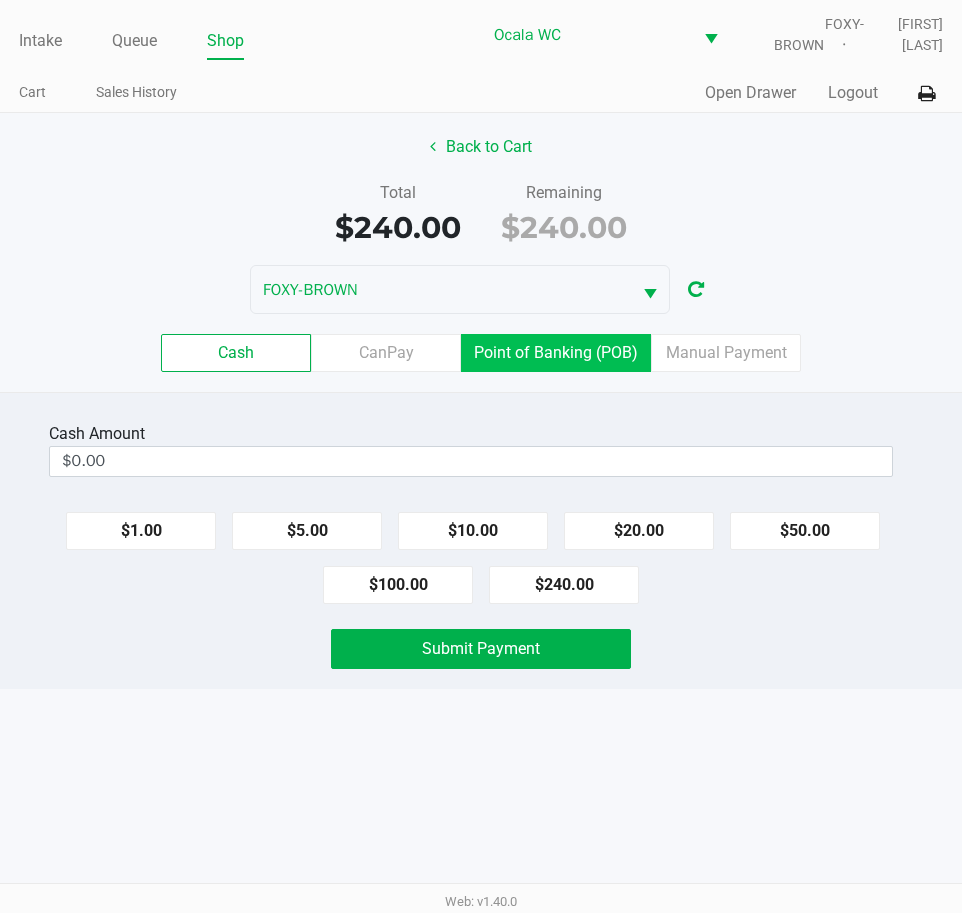 click on "Point of Banking (POB)" 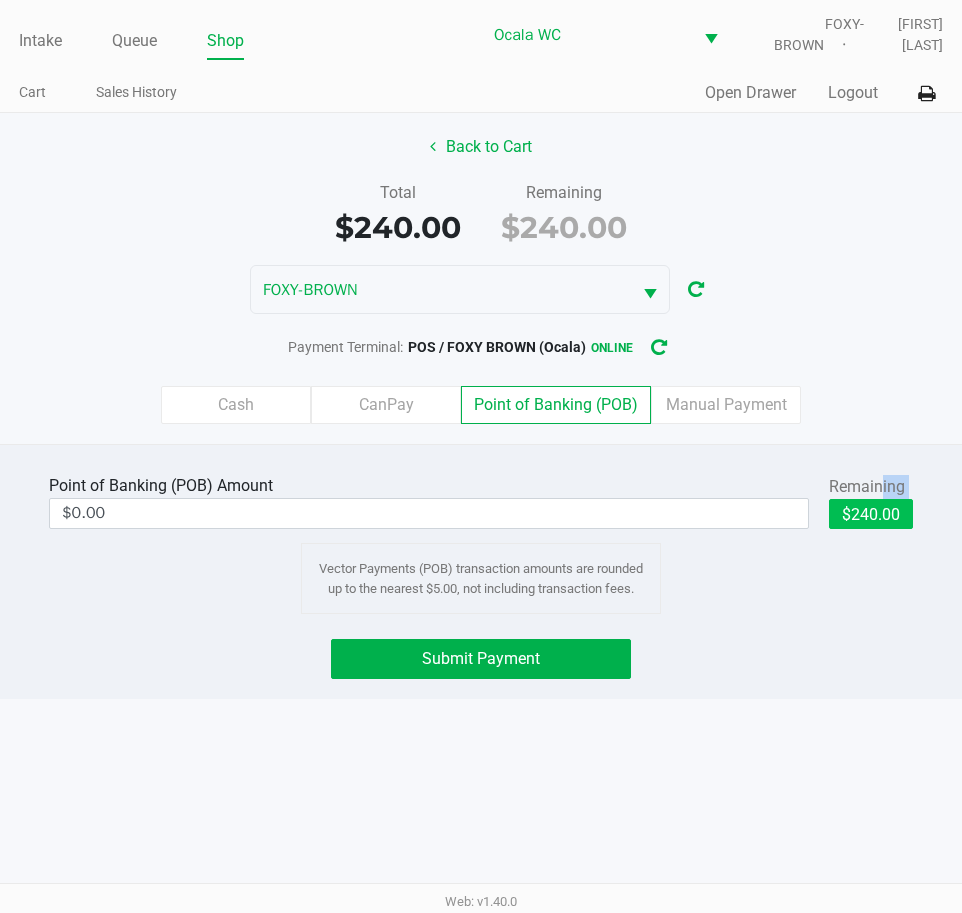 click on "Remaining   $240.00" 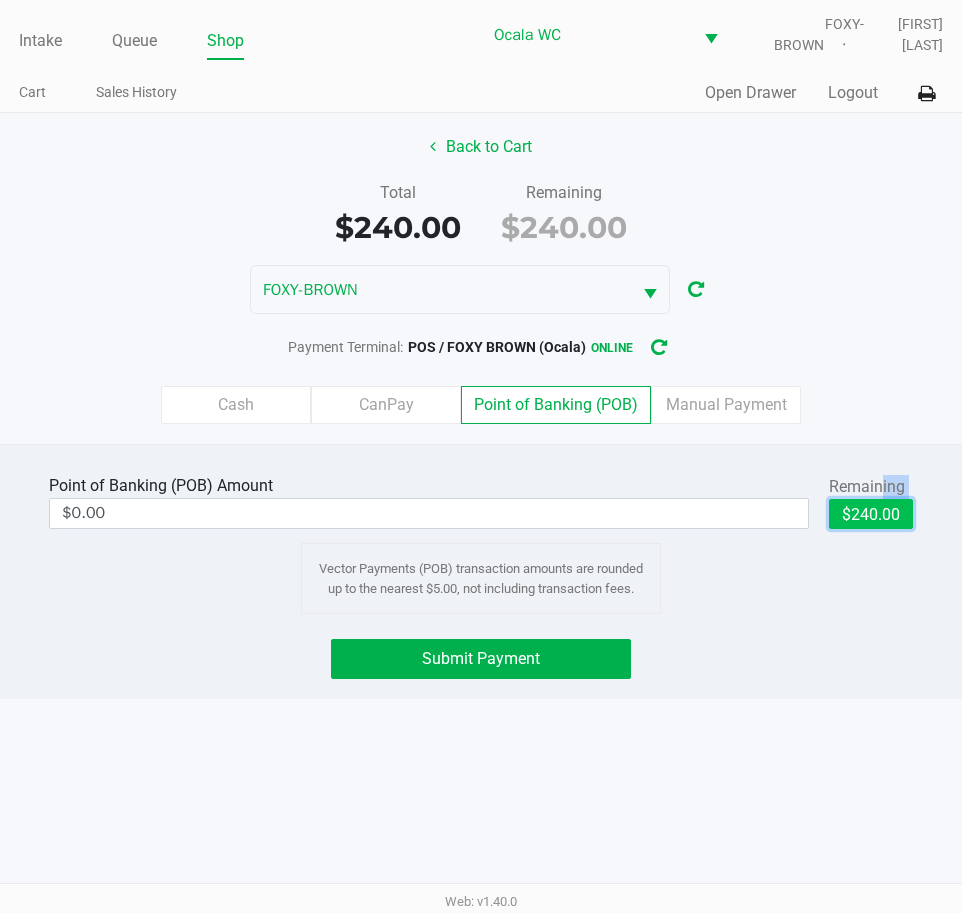 click on "$240.00" 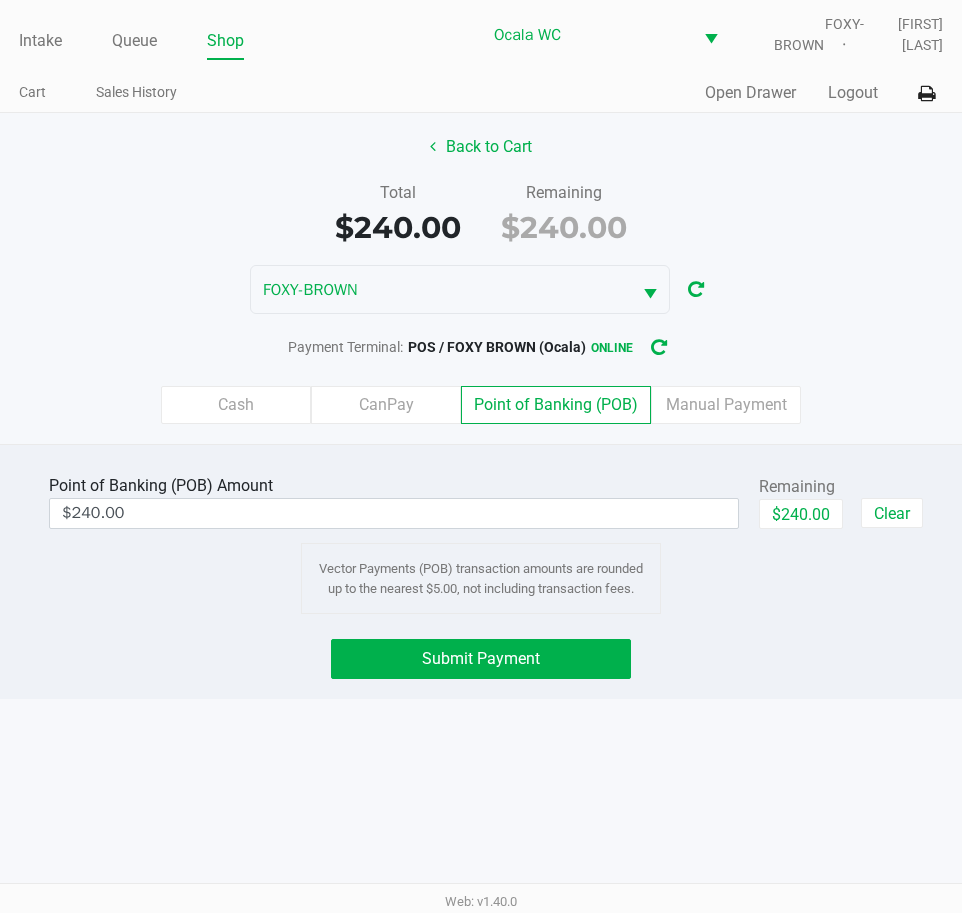 click on "Point of Banking (POB)  Amount  $240.00  Remaining   $240.00   Clear  Vector Payments (POB) transaction amounts are rounded up to the nearest $5.00, not including transaction fees.  Submit Payment" 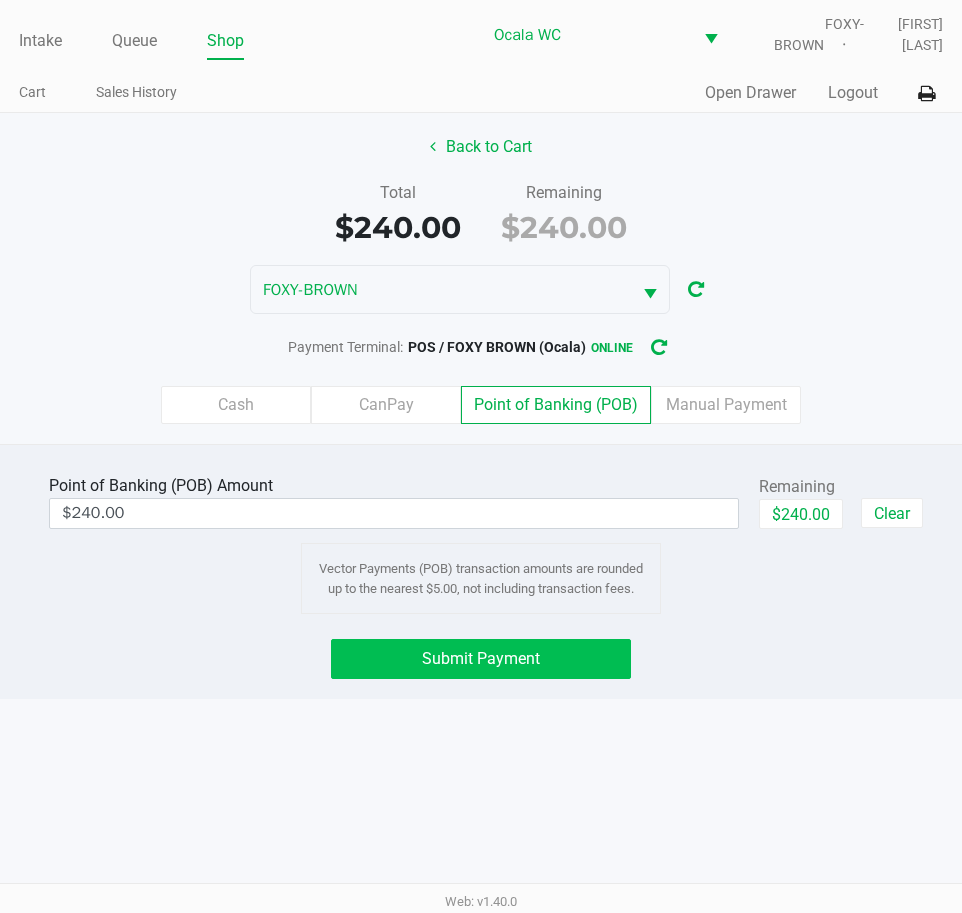 click on "Point of Banking (POB)  Amount  $240.00  Remaining   $240.00   Clear  Vector Payments (POB) transaction amounts are rounded up to the nearest $5.00, not including transaction fees.  Submit Payment" 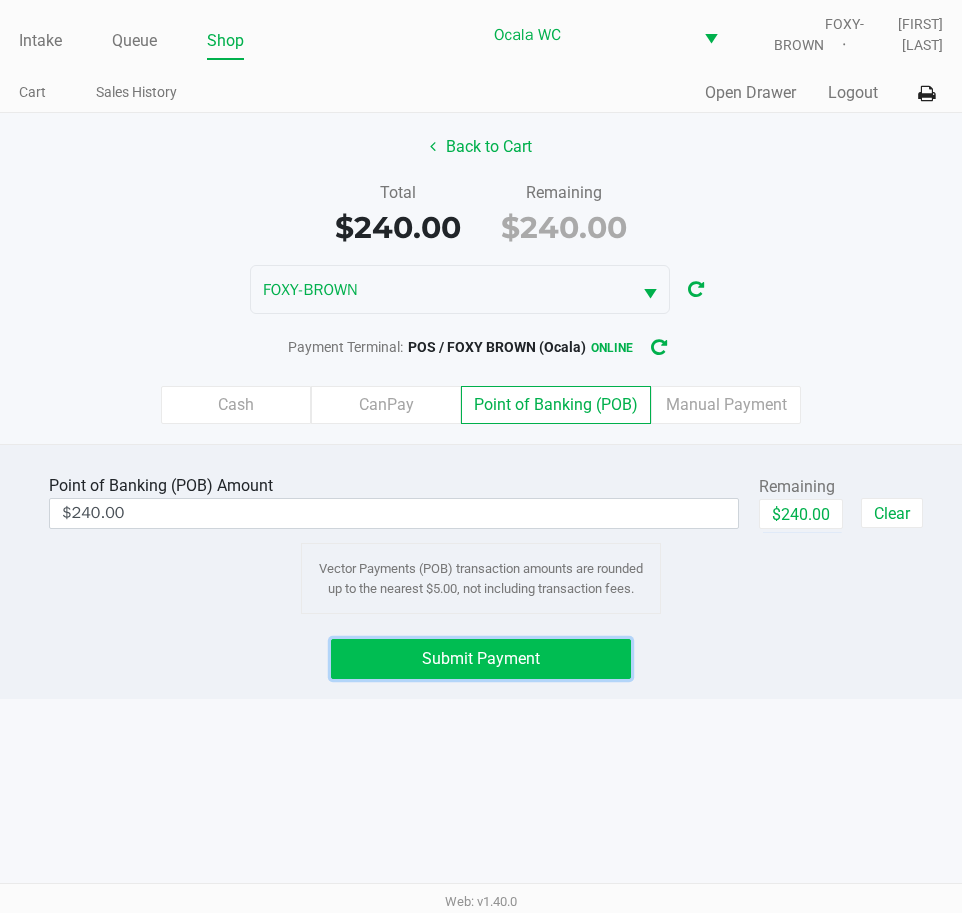 click on "Submit Payment" 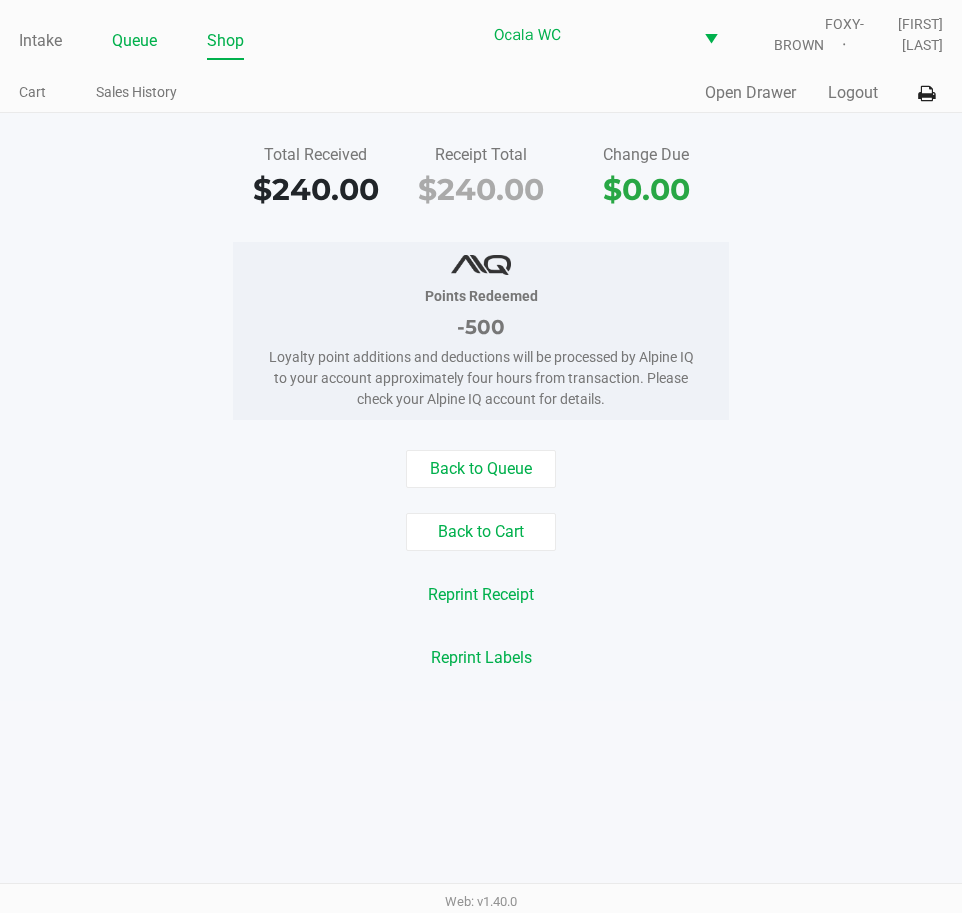 click on "Queue" 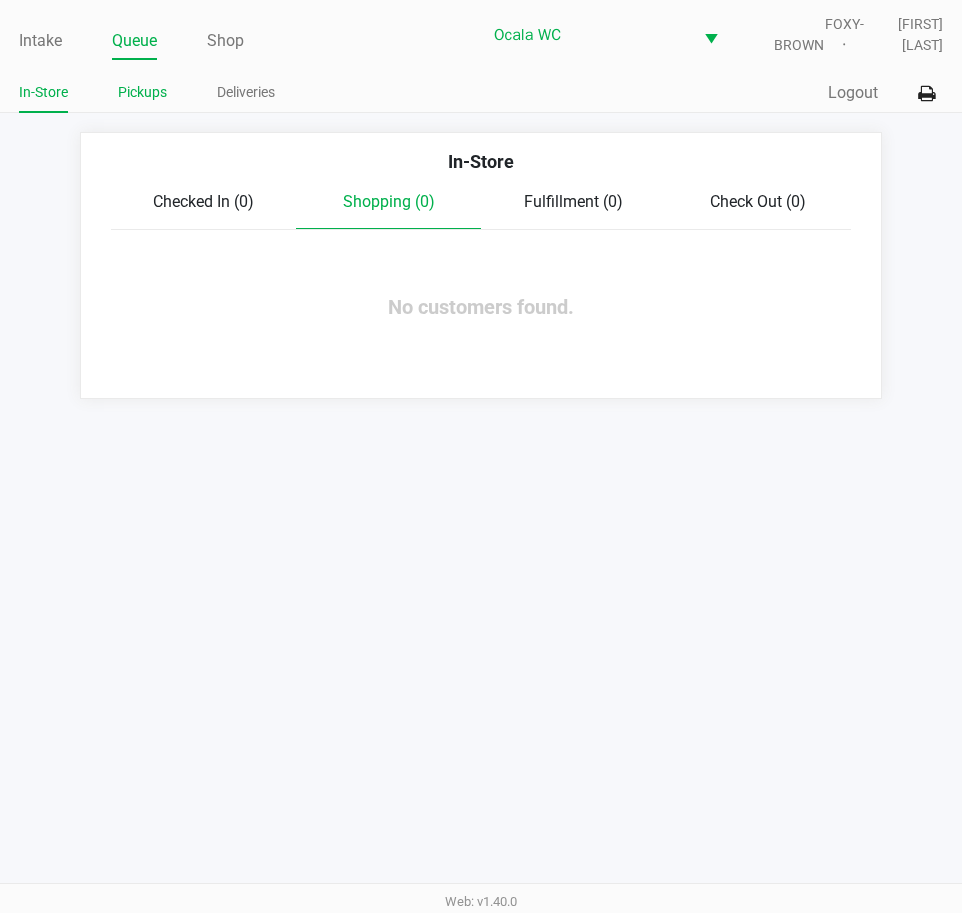 click on "Pickups" 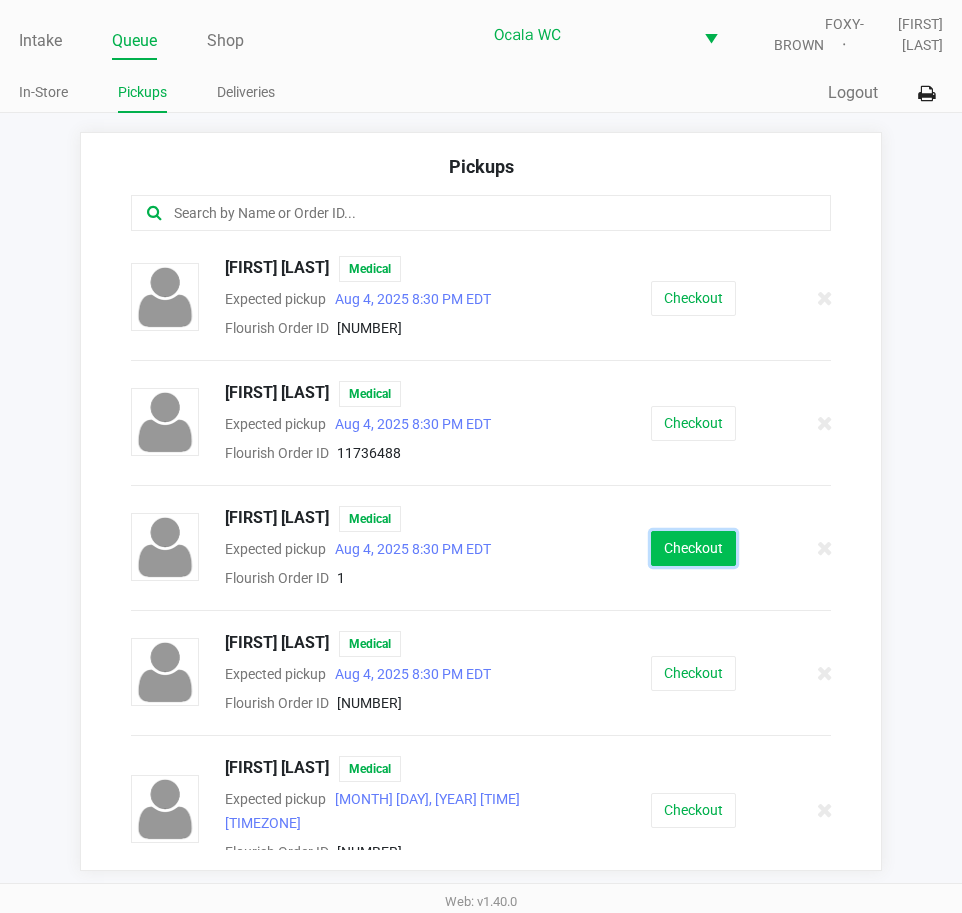 click on "Checkout" 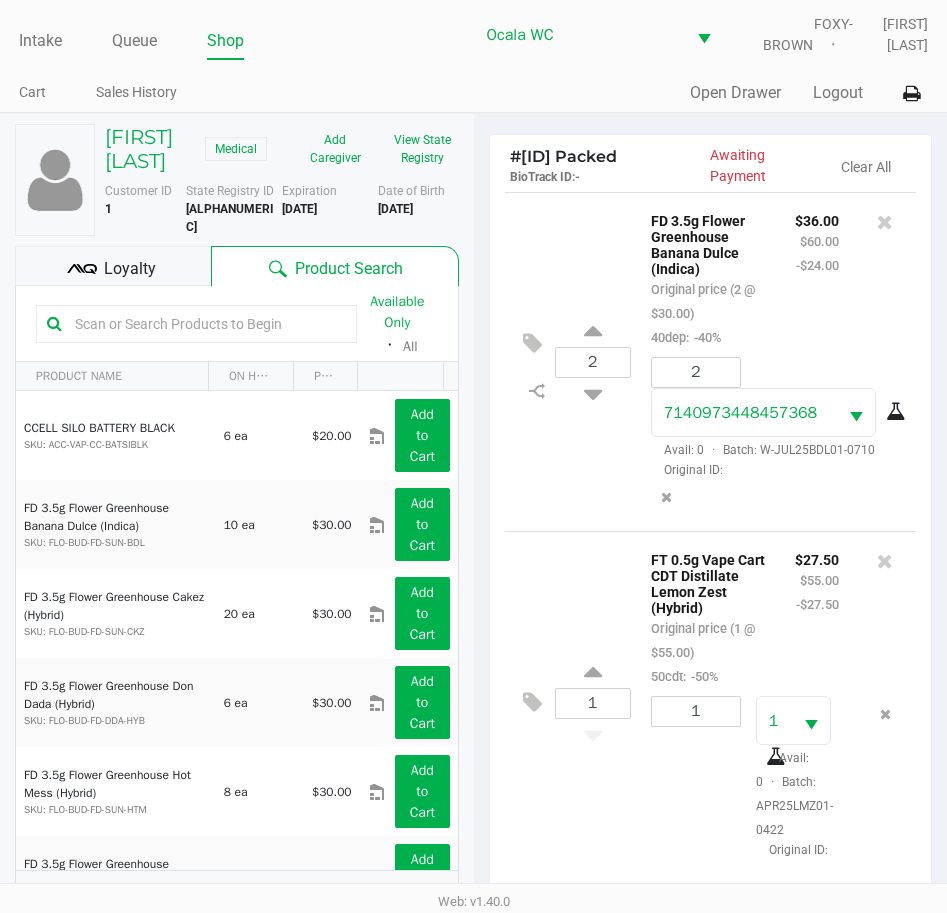 click on "2  FD 3.5g Flower Greenhouse Banana Dulce (Indica)   Original price (2 @ $30.00)  40dep:  -40% $36.00 $60.00 -$24.00 2 7140973448457368  Avail: 0  ·  Batch: W-JUL25BDL01-0710   Original ID:" 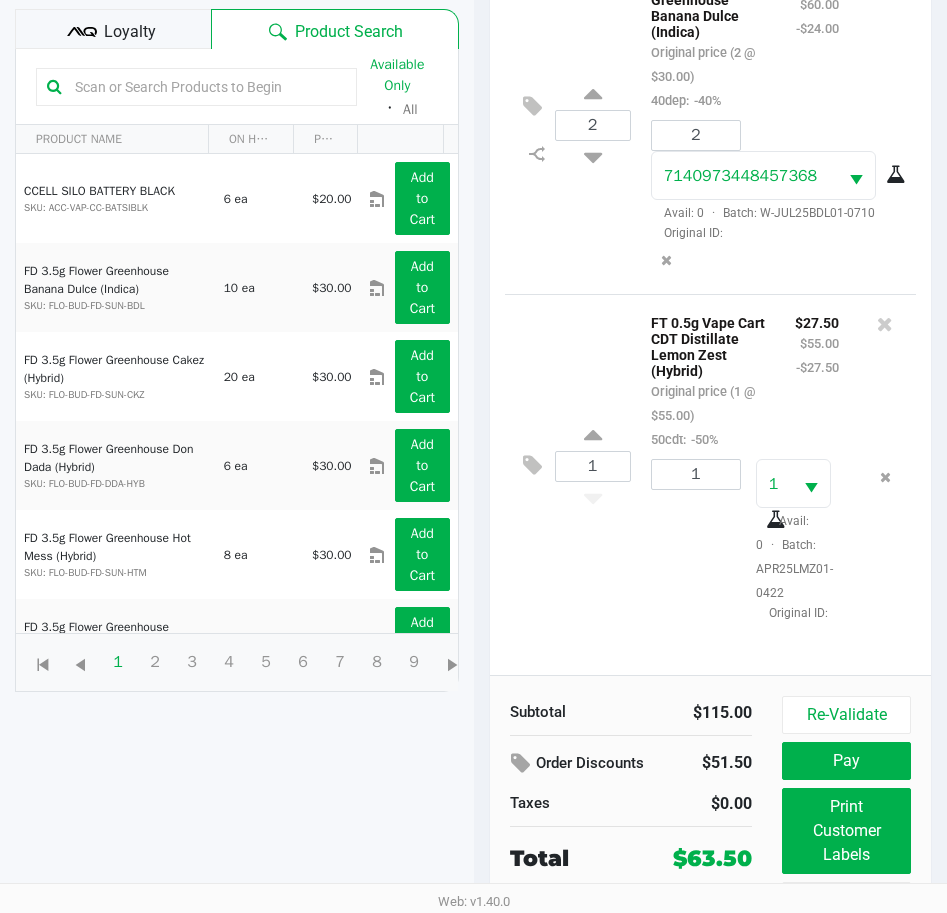 scroll, scrollTop: 265, scrollLeft: 0, axis: vertical 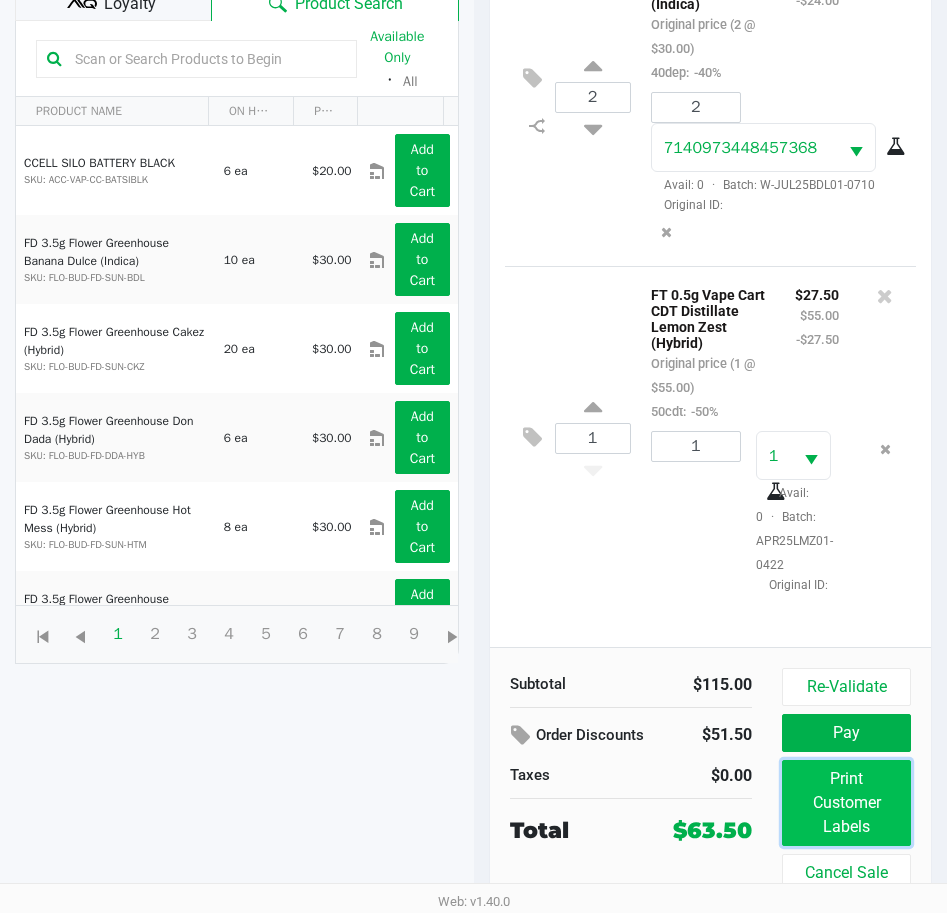 click on "Print Customer Labels" 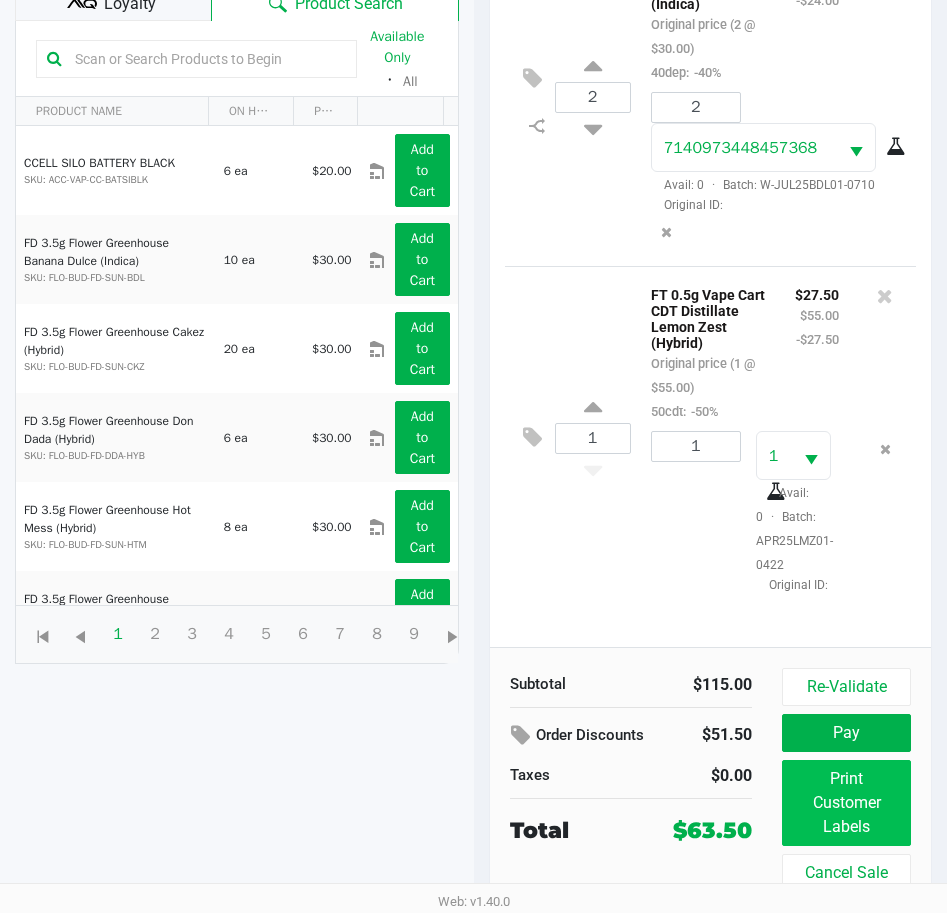 scroll, scrollTop: 0, scrollLeft: 0, axis: both 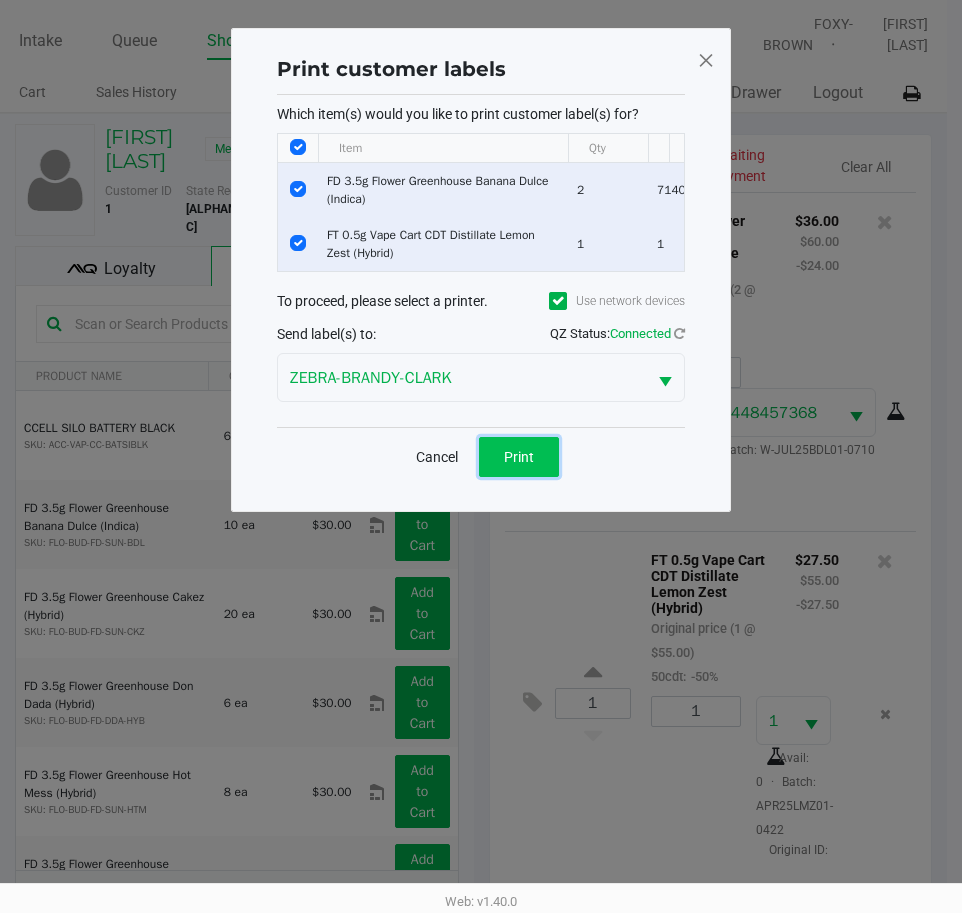 drag, startPoint x: 536, startPoint y: 476, endPoint x: 518, endPoint y: 480, distance: 18.439089 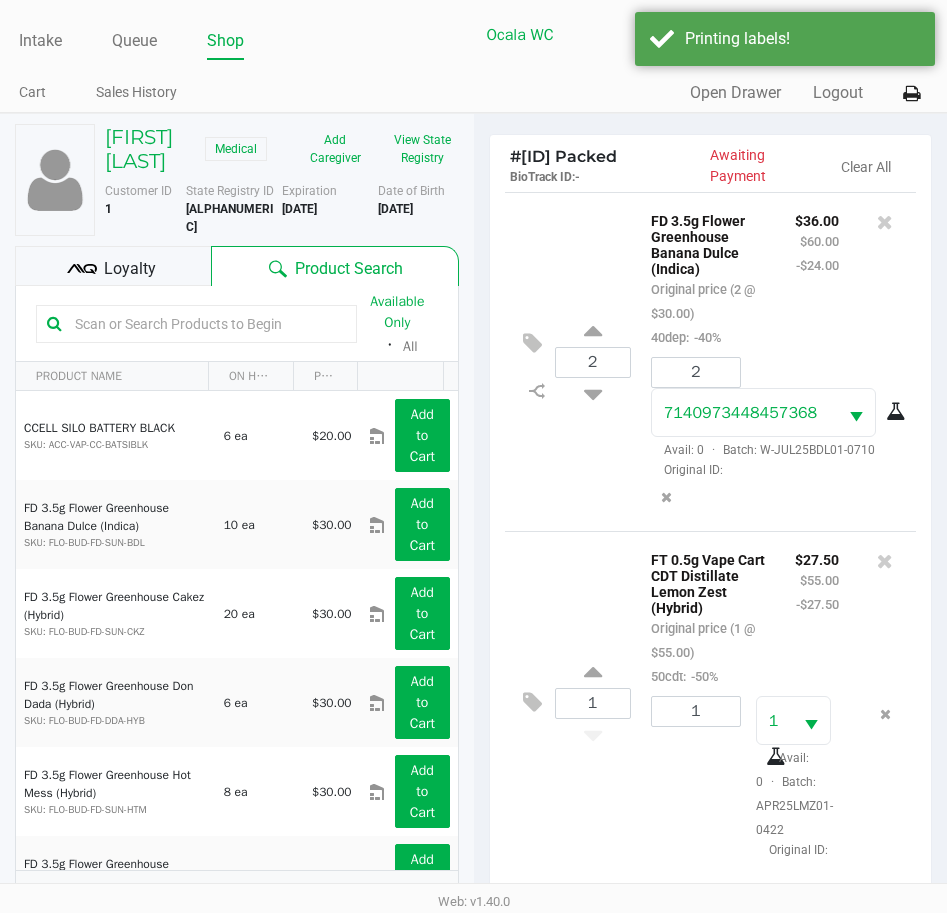 click on "Loyalty" 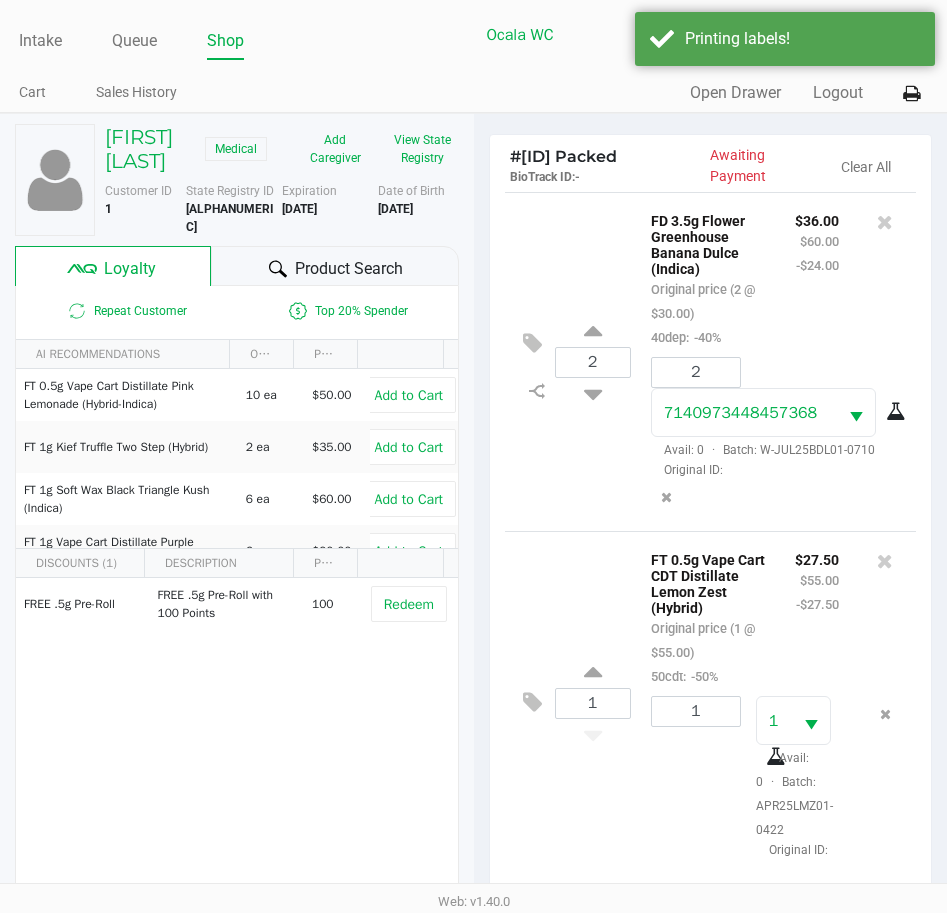 click 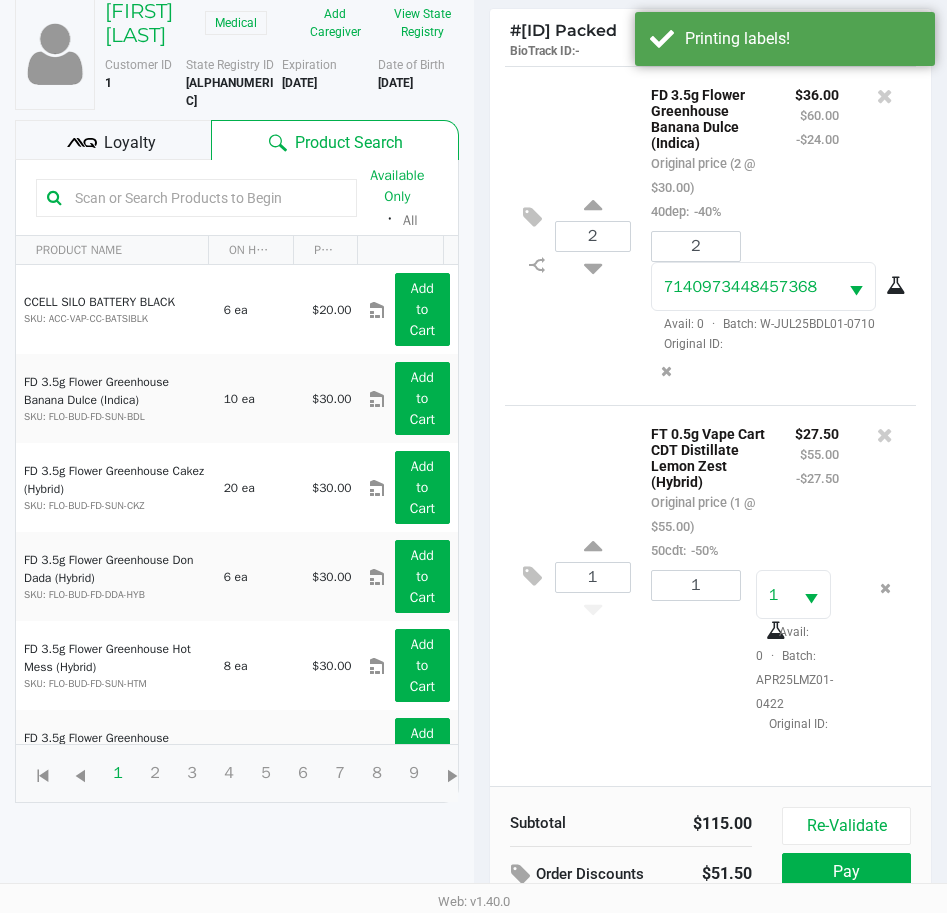scroll, scrollTop: 265, scrollLeft: 0, axis: vertical 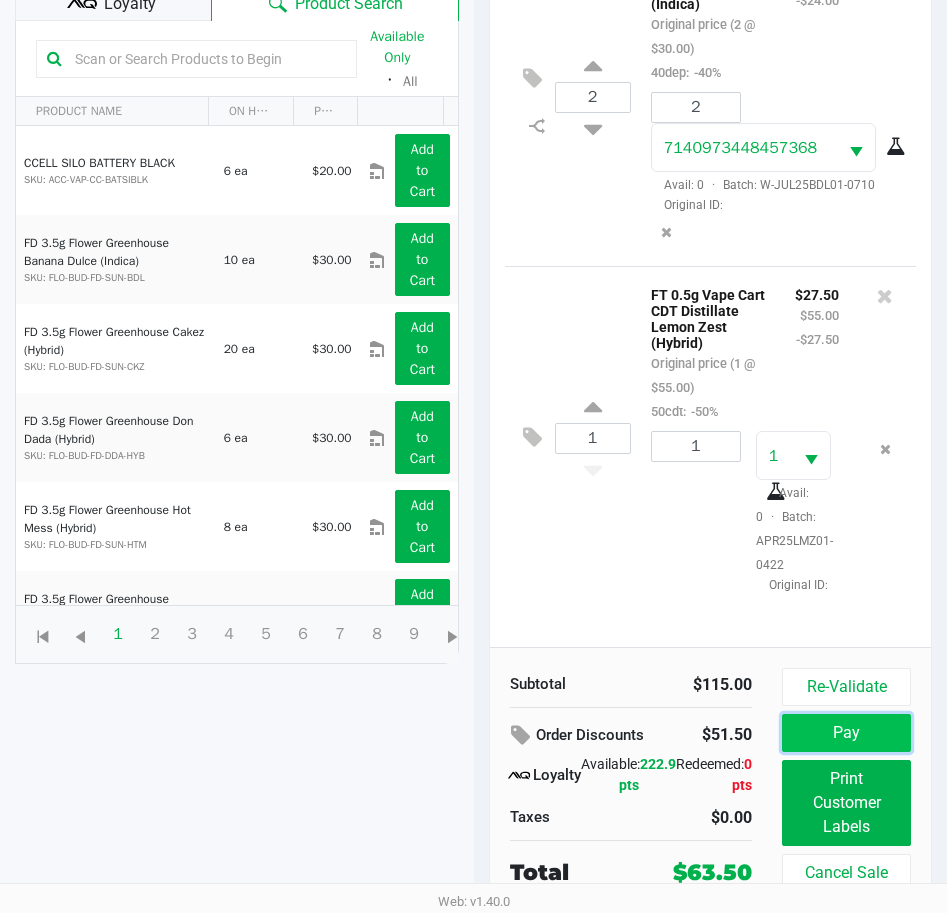 click on "Pay" 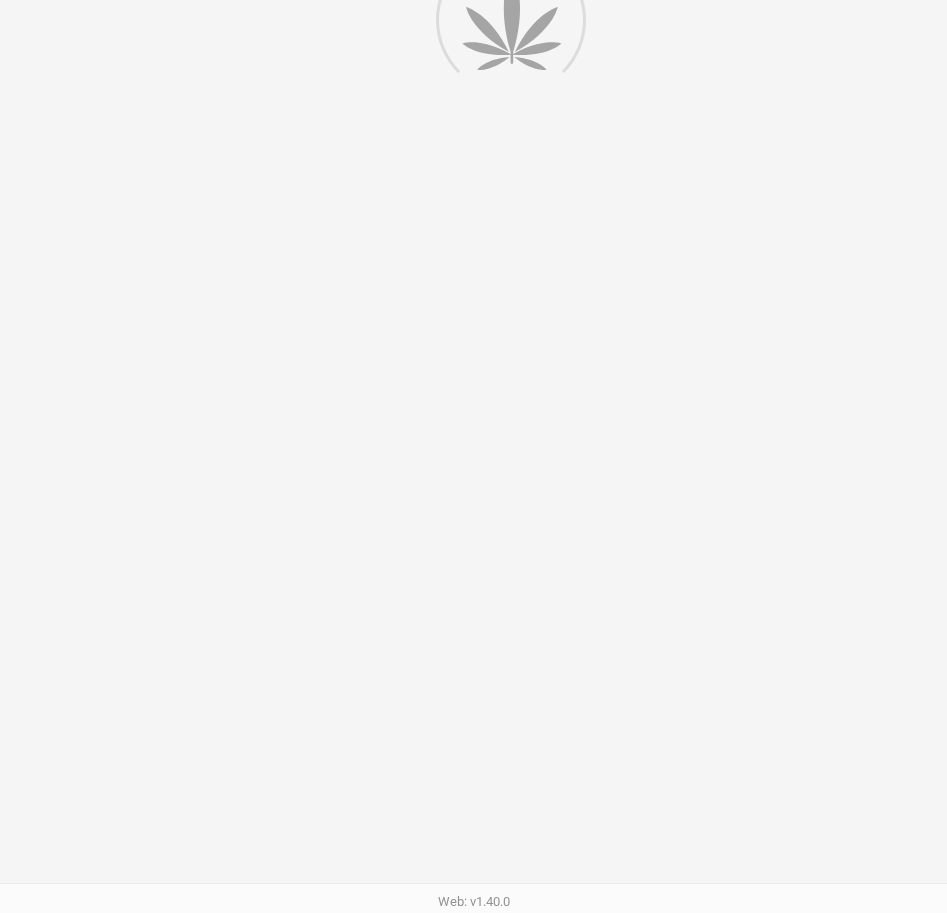 scroll, scrollTop: 0, scrollLeft: 0, axis: both 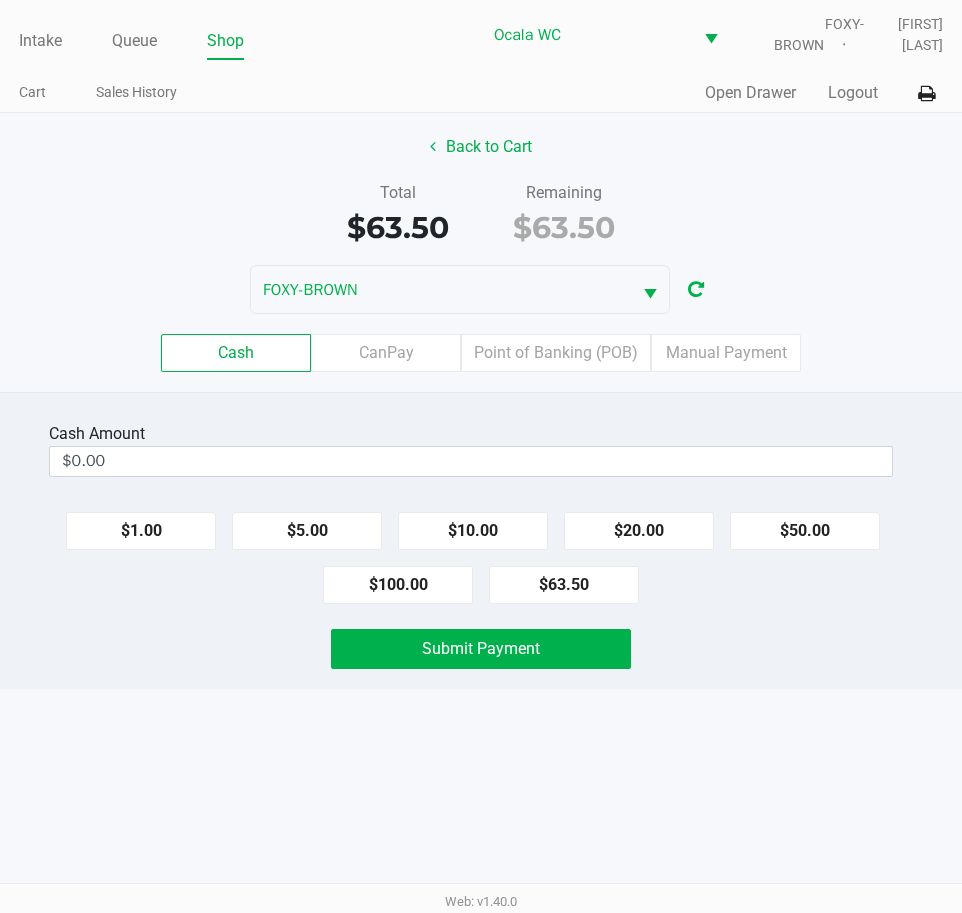 click on "Cash  Amount  $0.00  $1.00   $5.00   $10.00   $20.00   $50.00   $100.00   $63.50   Submit Payment" 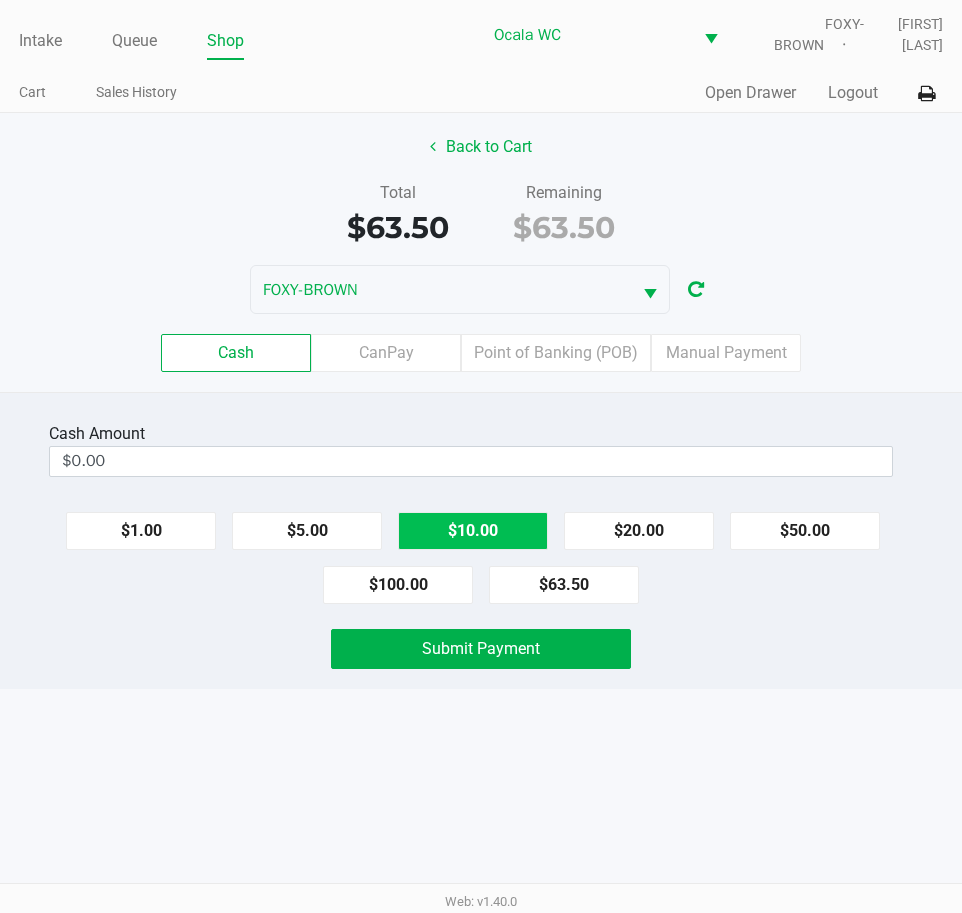 click on "$63.50" 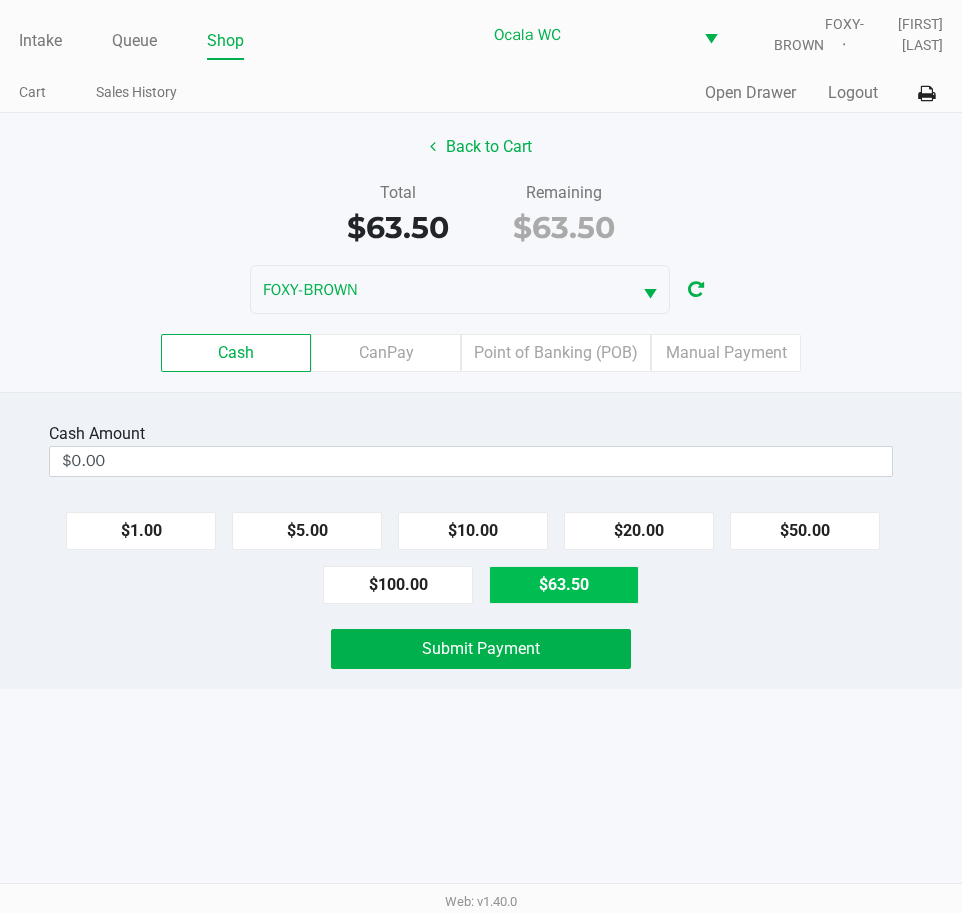 type on "$63.50" 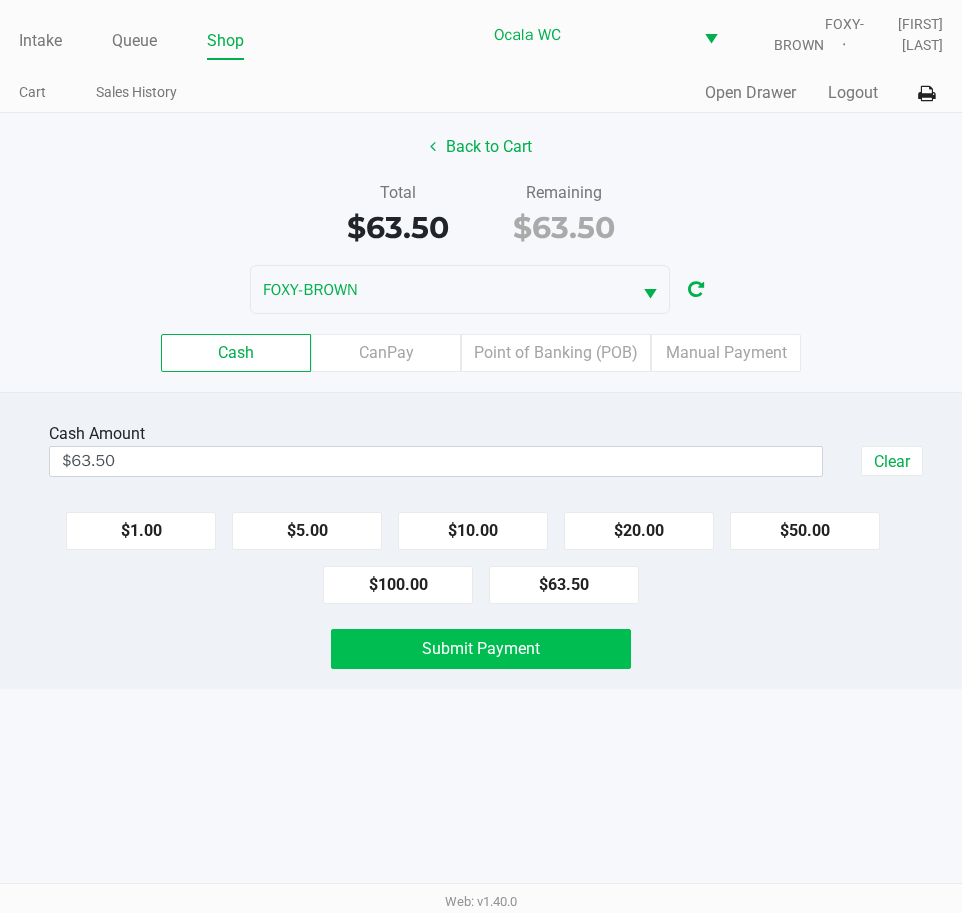 click on "Submit Payment" 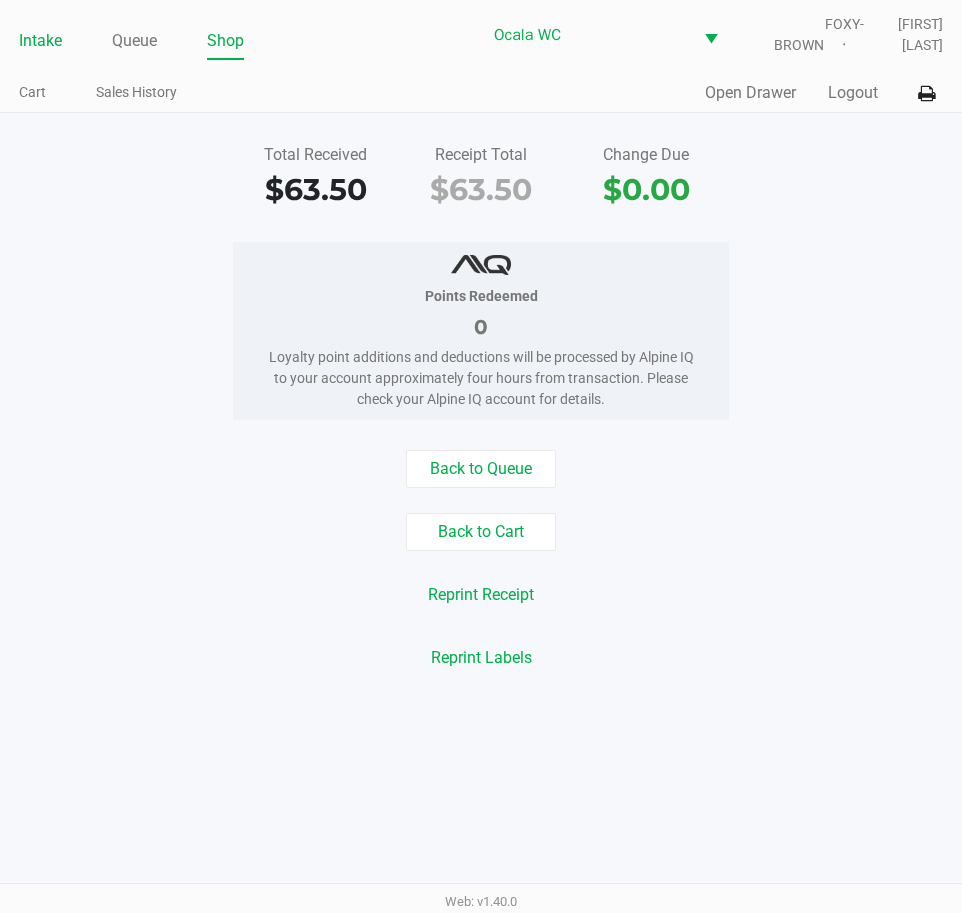click on "Intake" 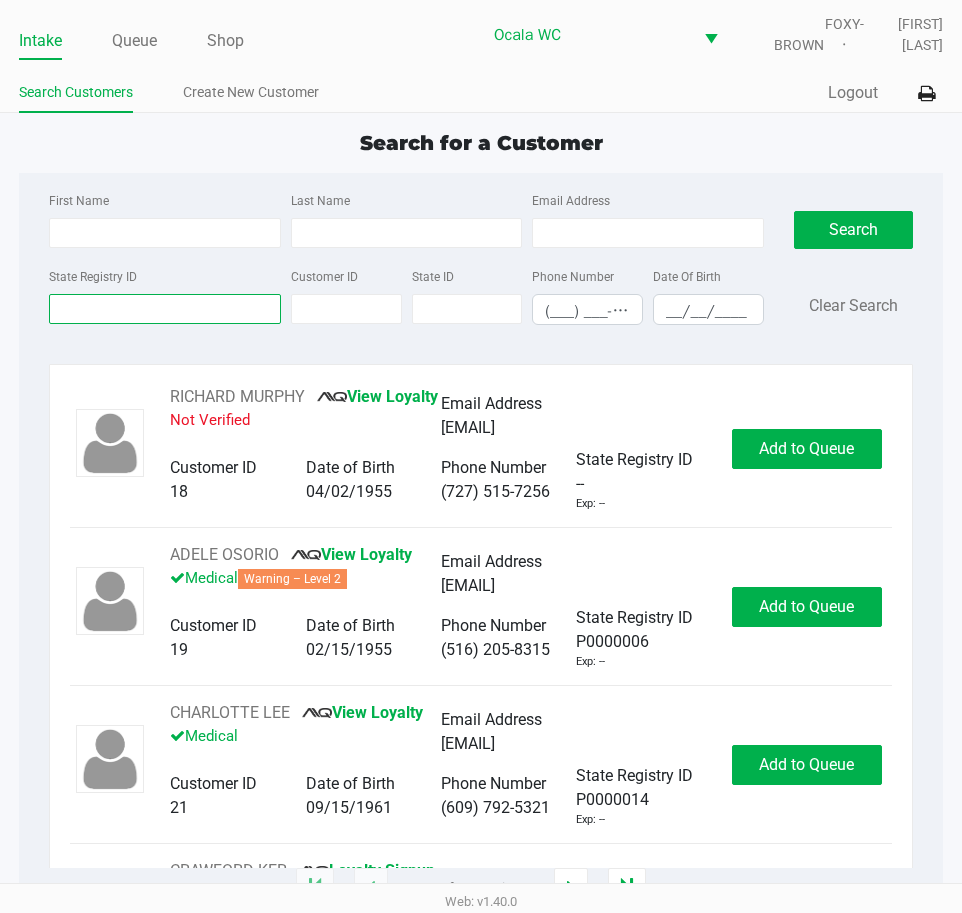 click on "State Registry ID" at bounding box center (165, 309) 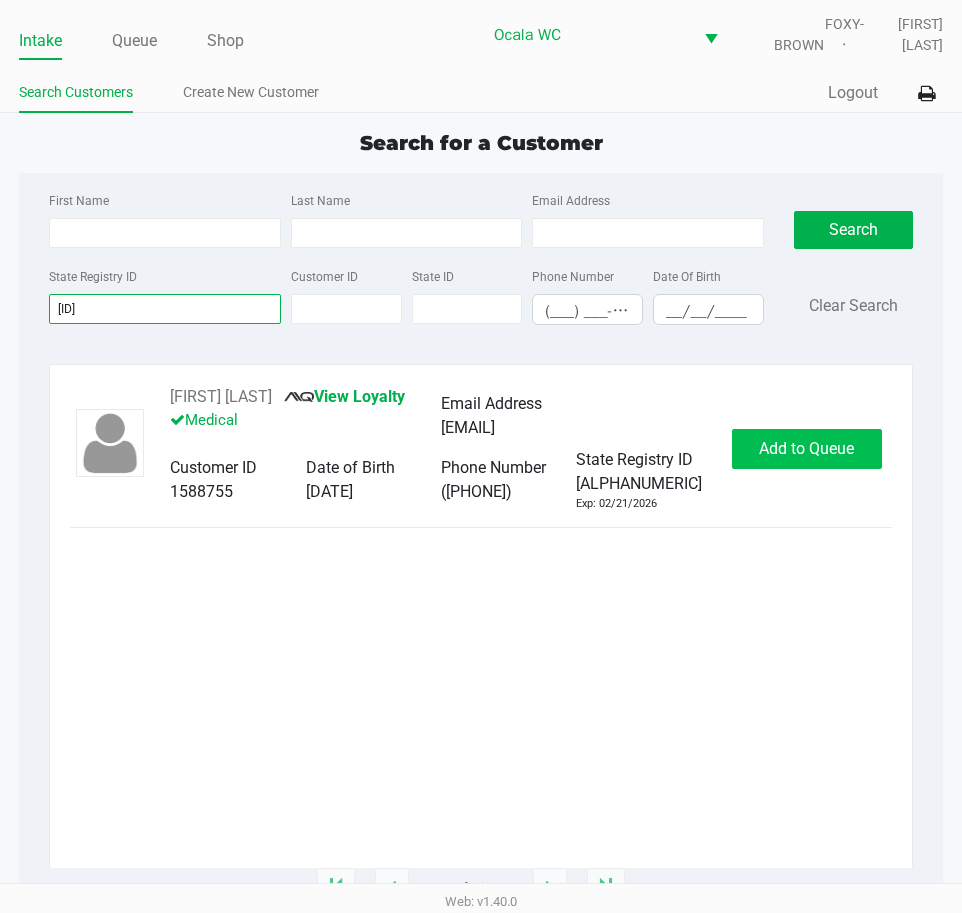 type on "p5mf9270" 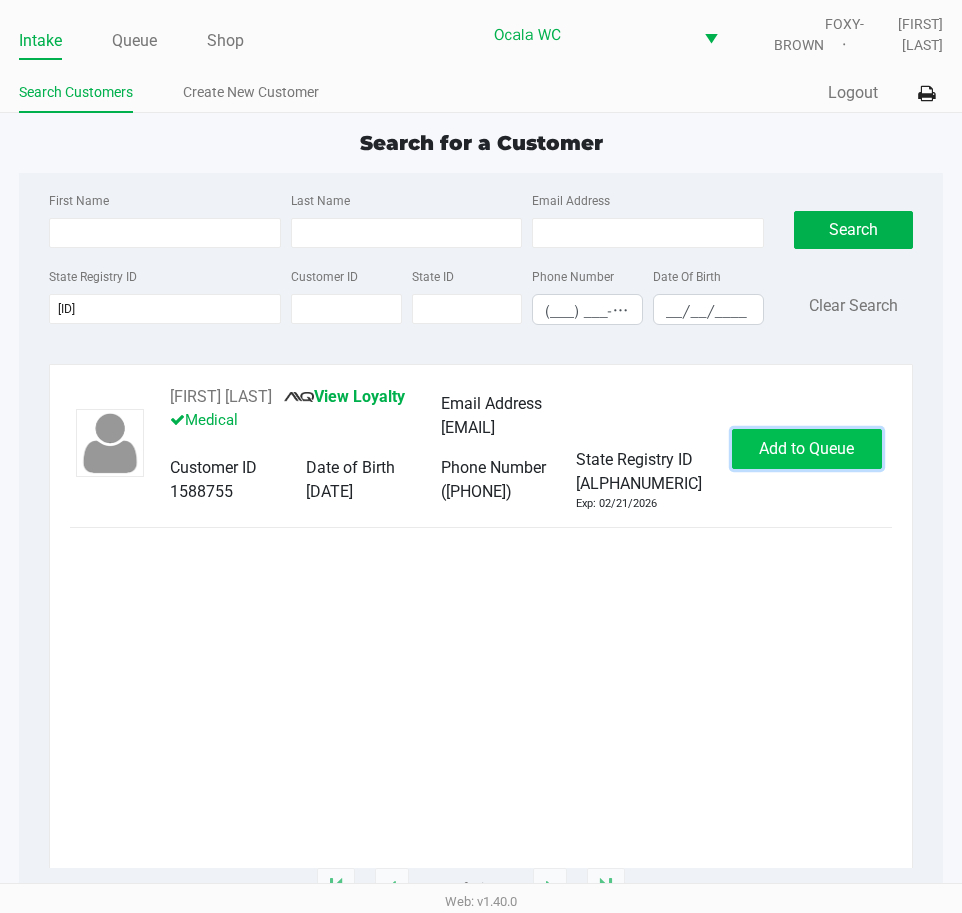 click on "Add to Queue" 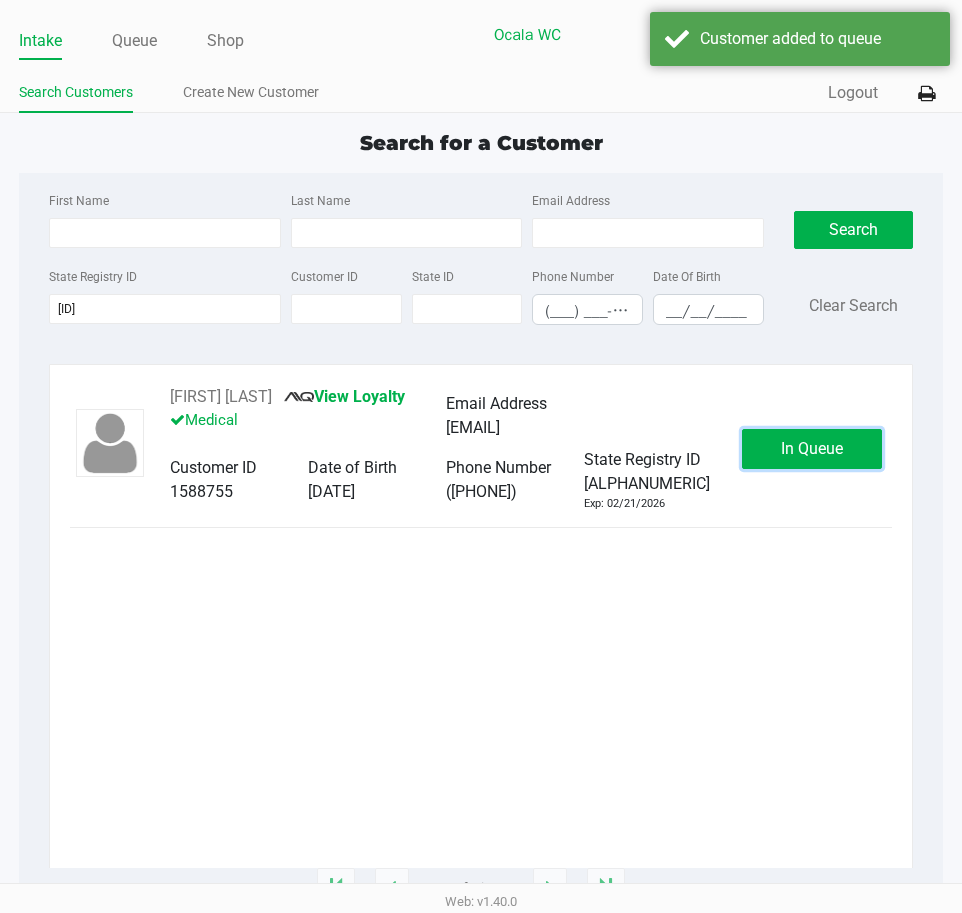 click on "In Queue" 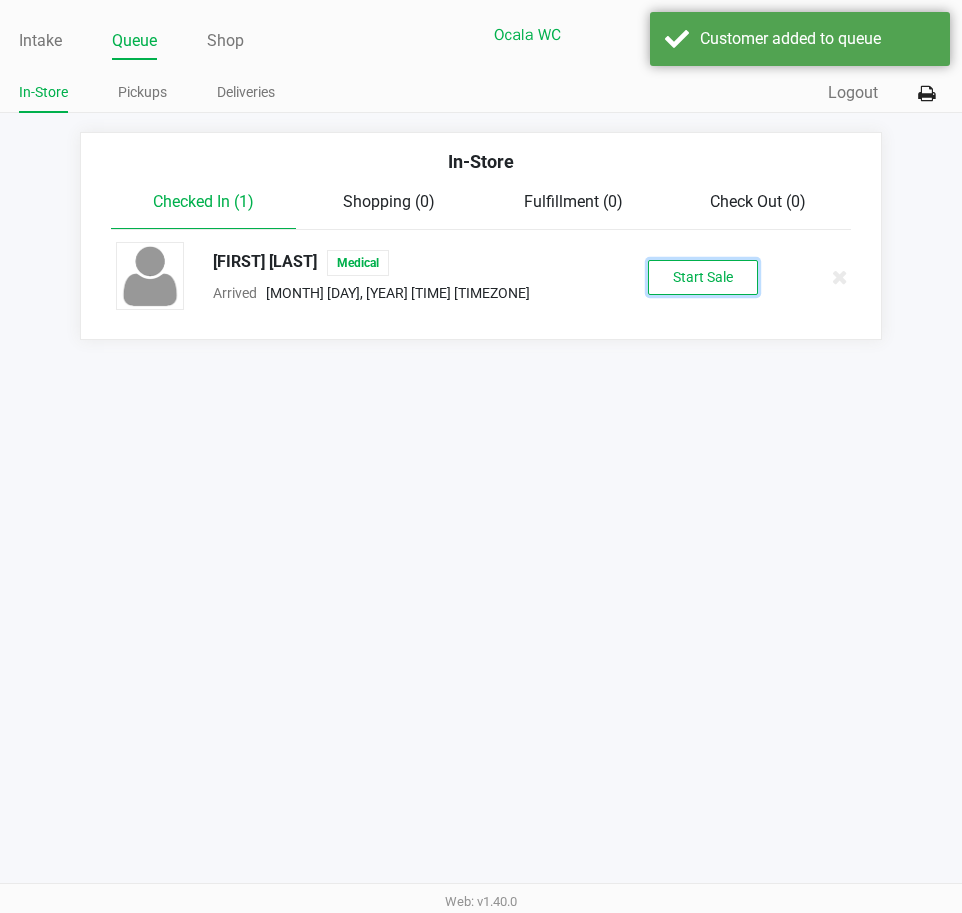 click on "Start Sale" 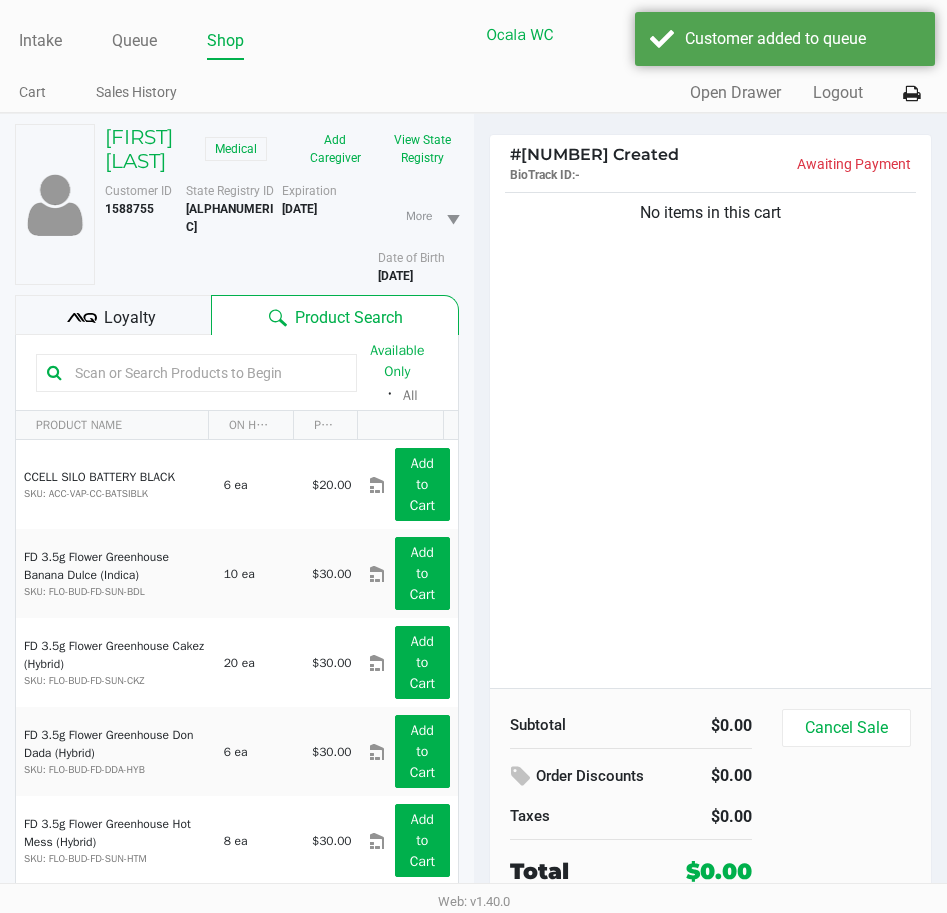click on "Loyalty" 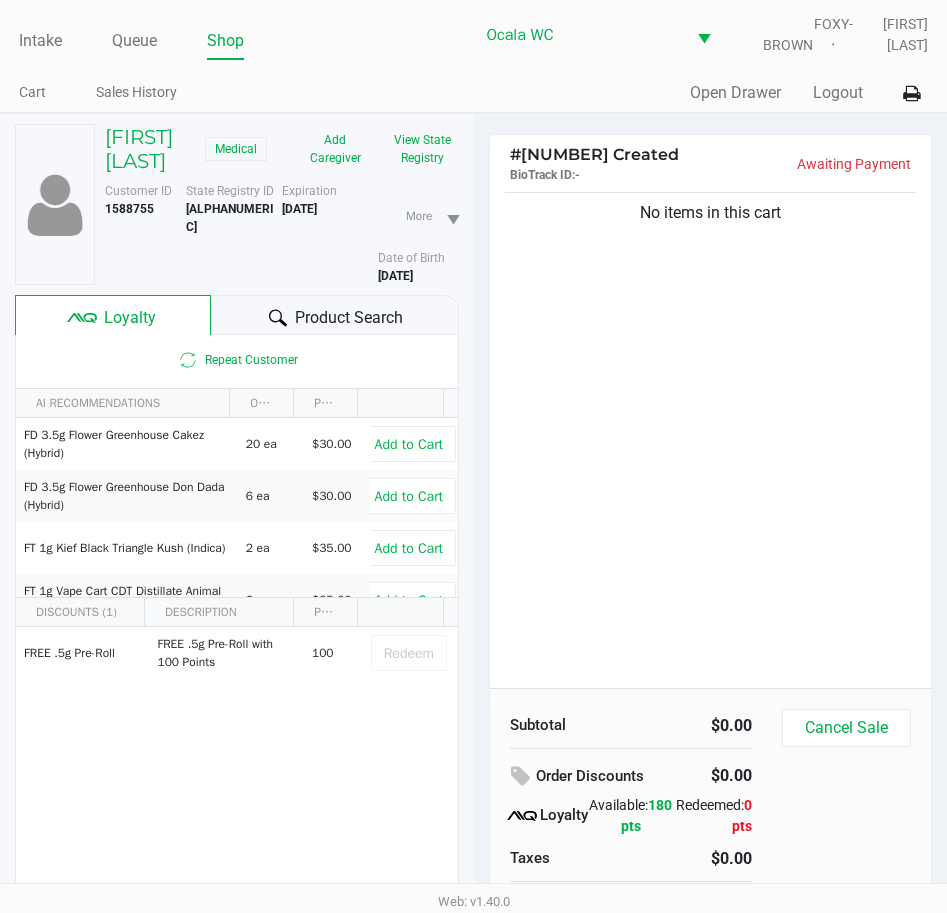 click on "Product Search" 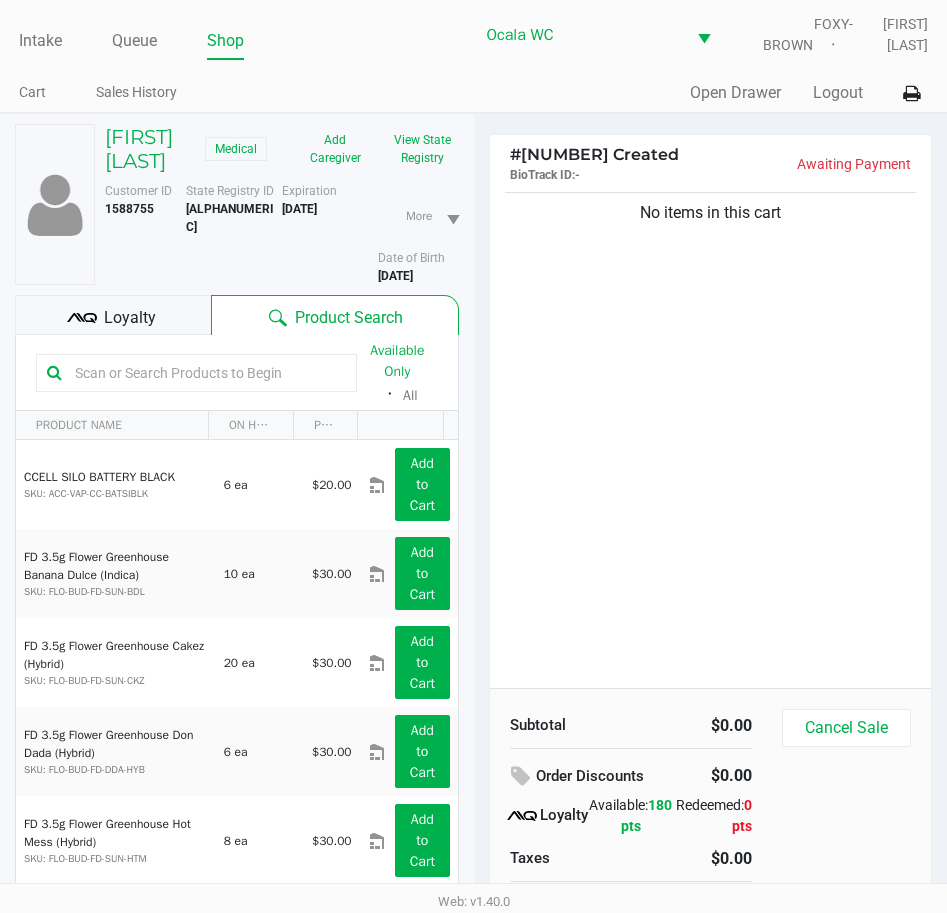 click 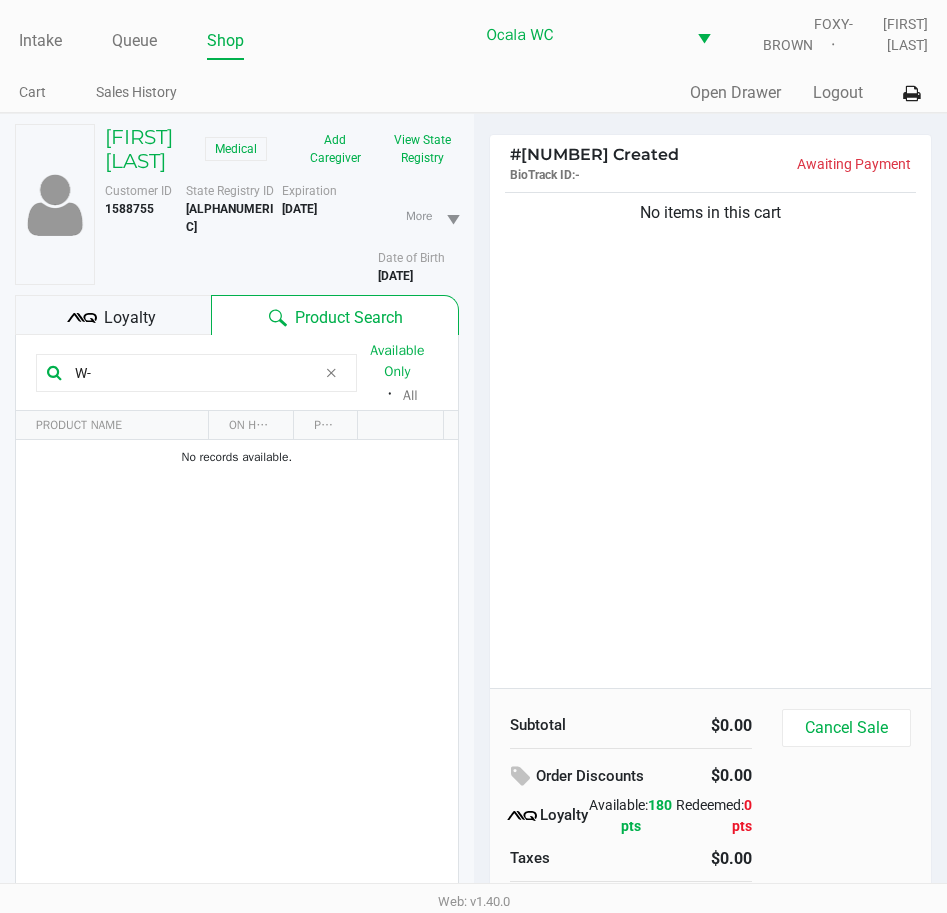 type on "W" 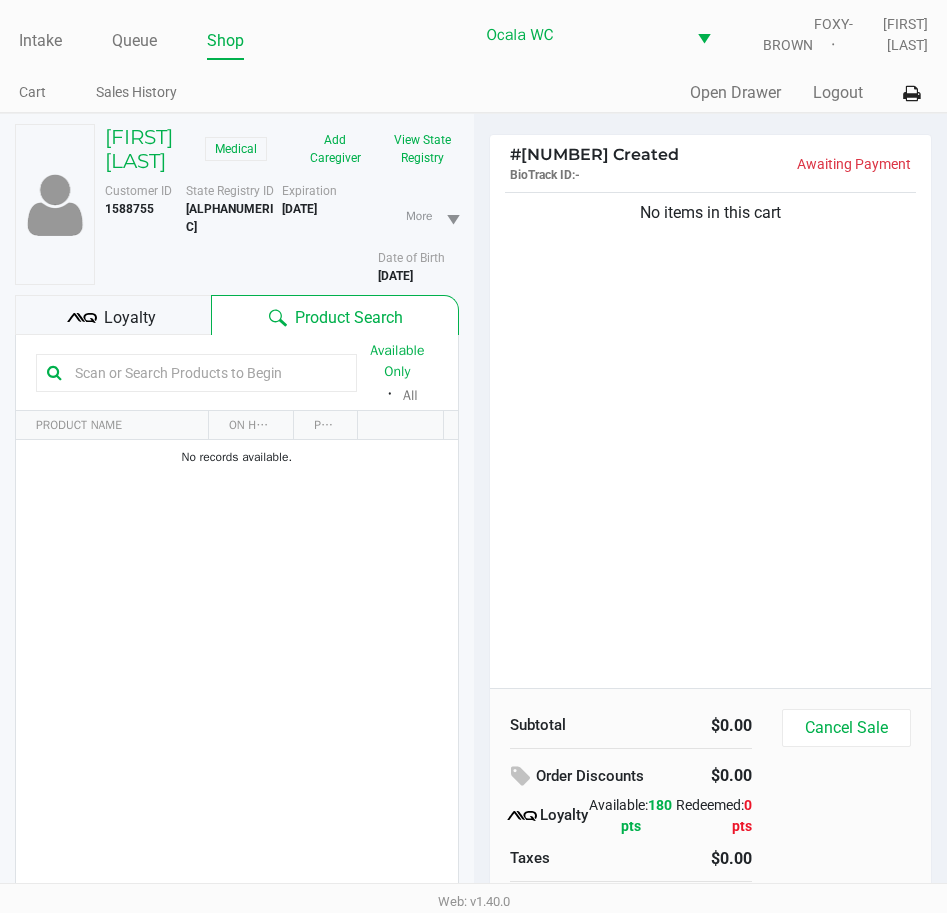 click on "No items in this cart" 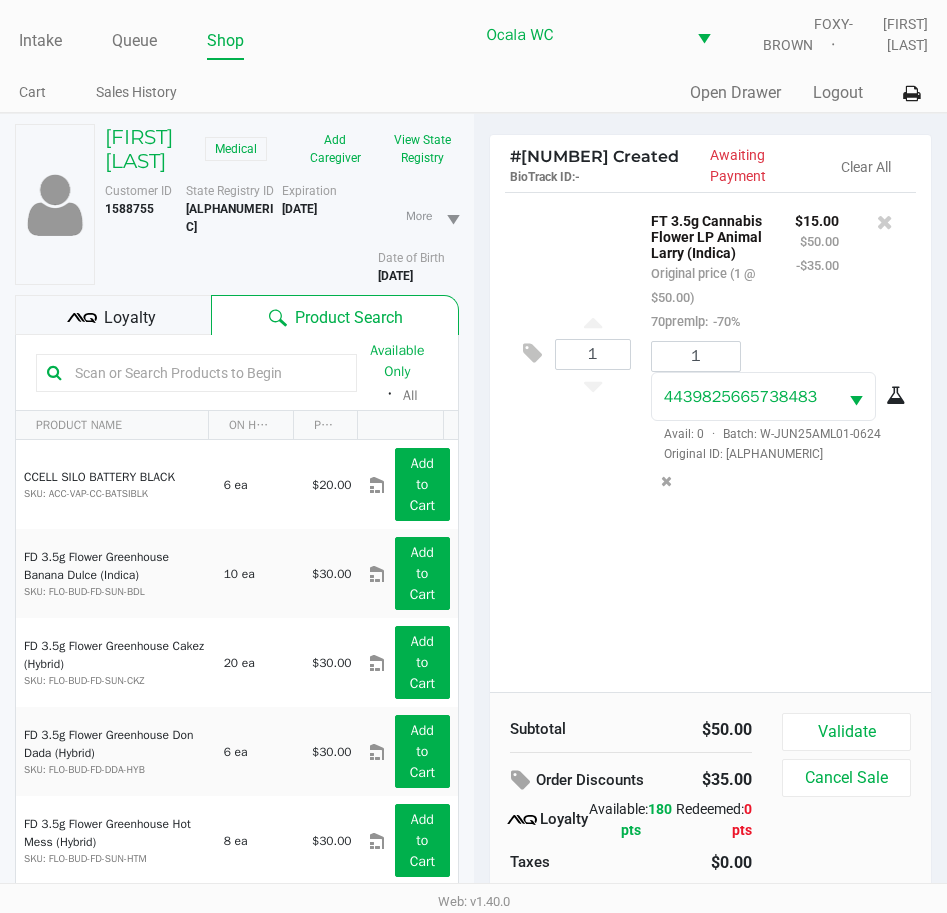 click 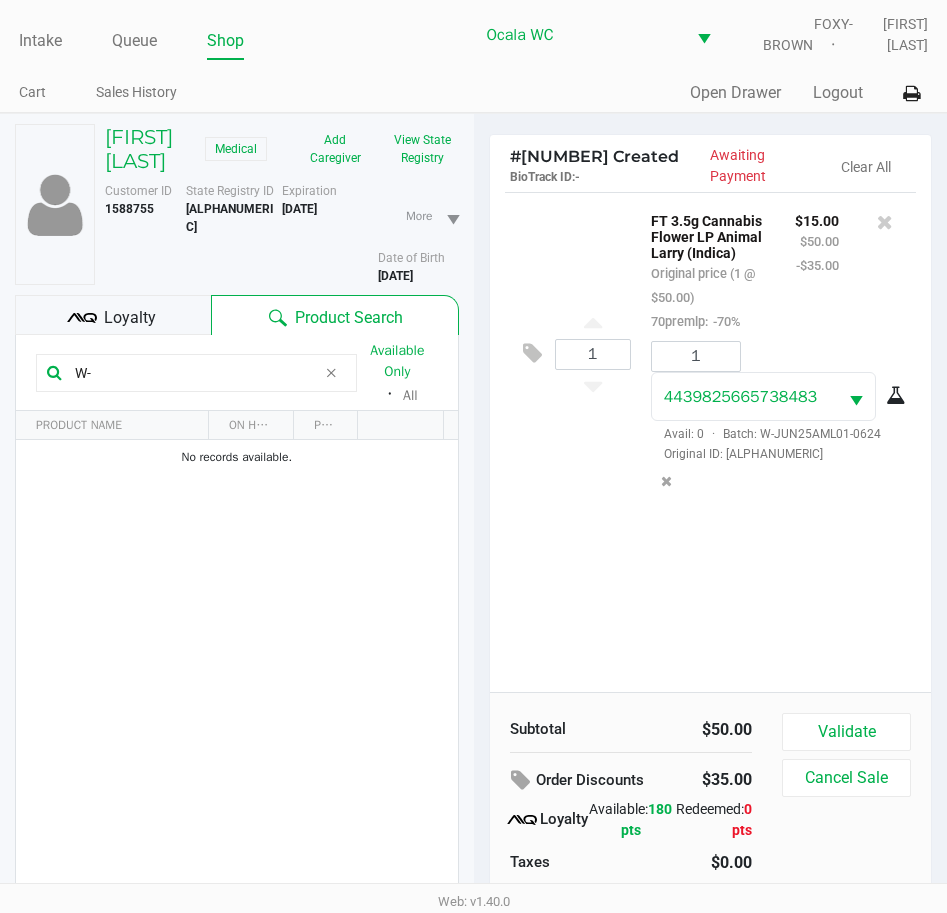 type on "W" 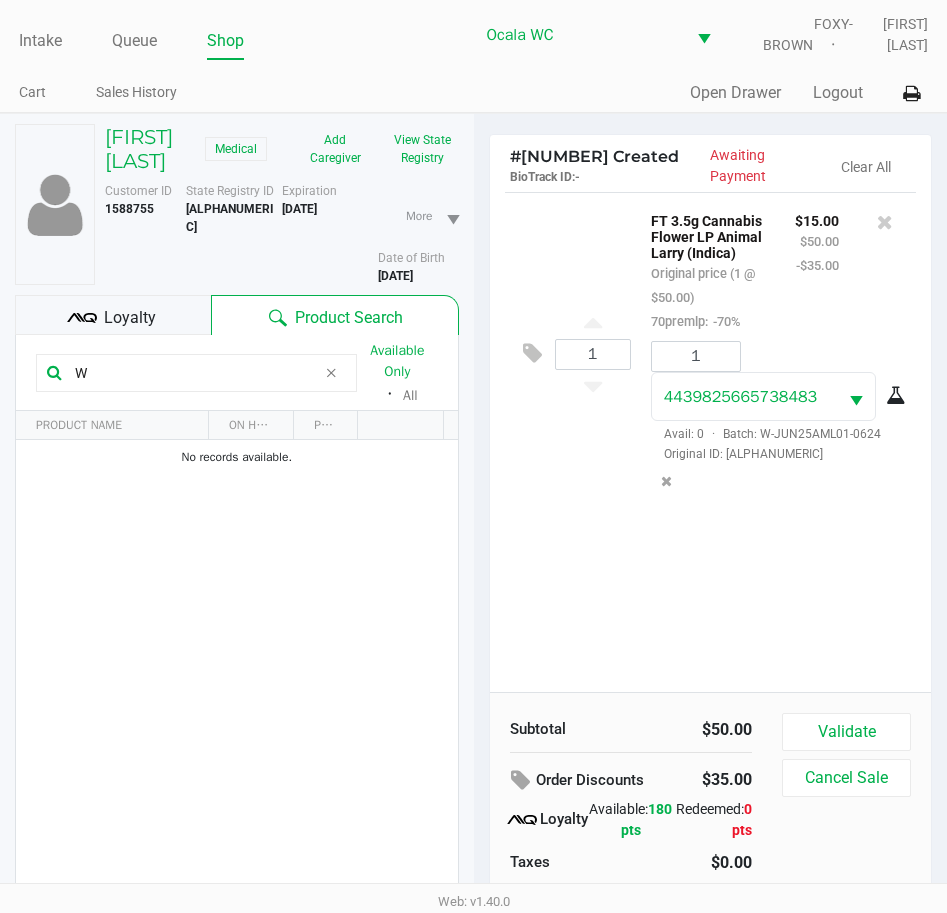 type 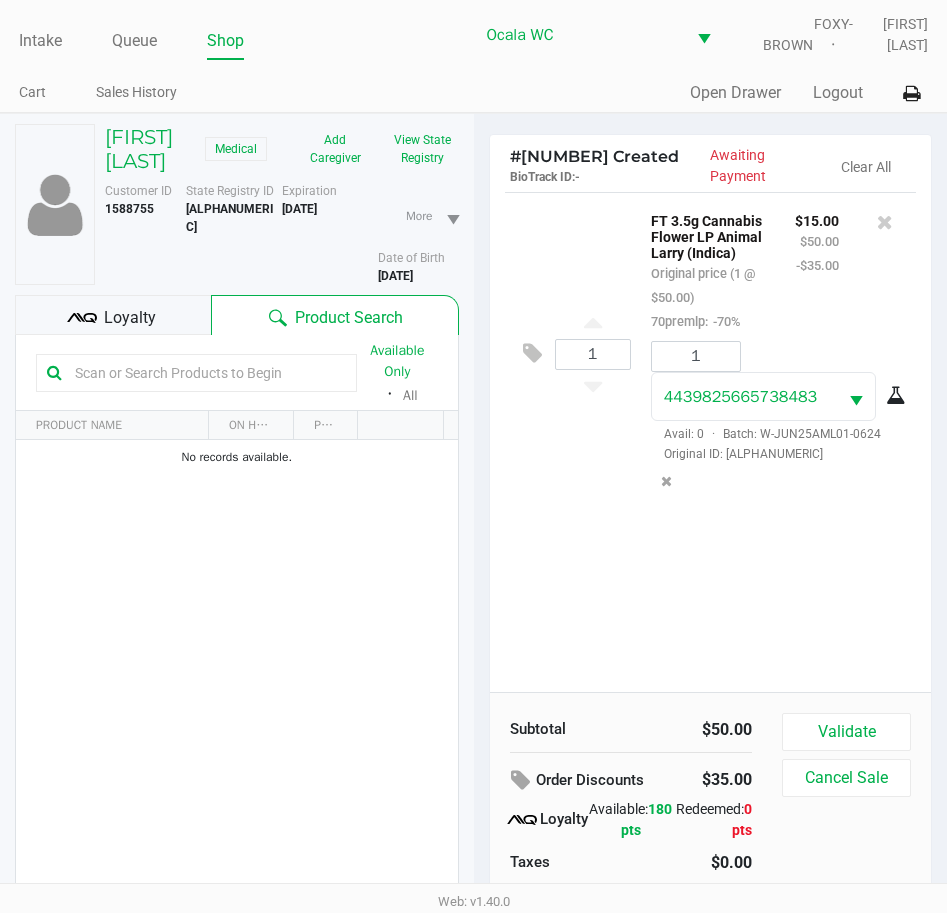 click on "1  FT 3.5g Cannabis Flower LP Animal Larry (Indica)   Original price (1 @ $50.00)  70premlp:  -70% $15.00 $50.00 -$35.00 1 4439825665738483  Avail: 0  ·  Batch: W-JUN25AML01-0624   Original ID: FLSRWGM-20250701-1686" 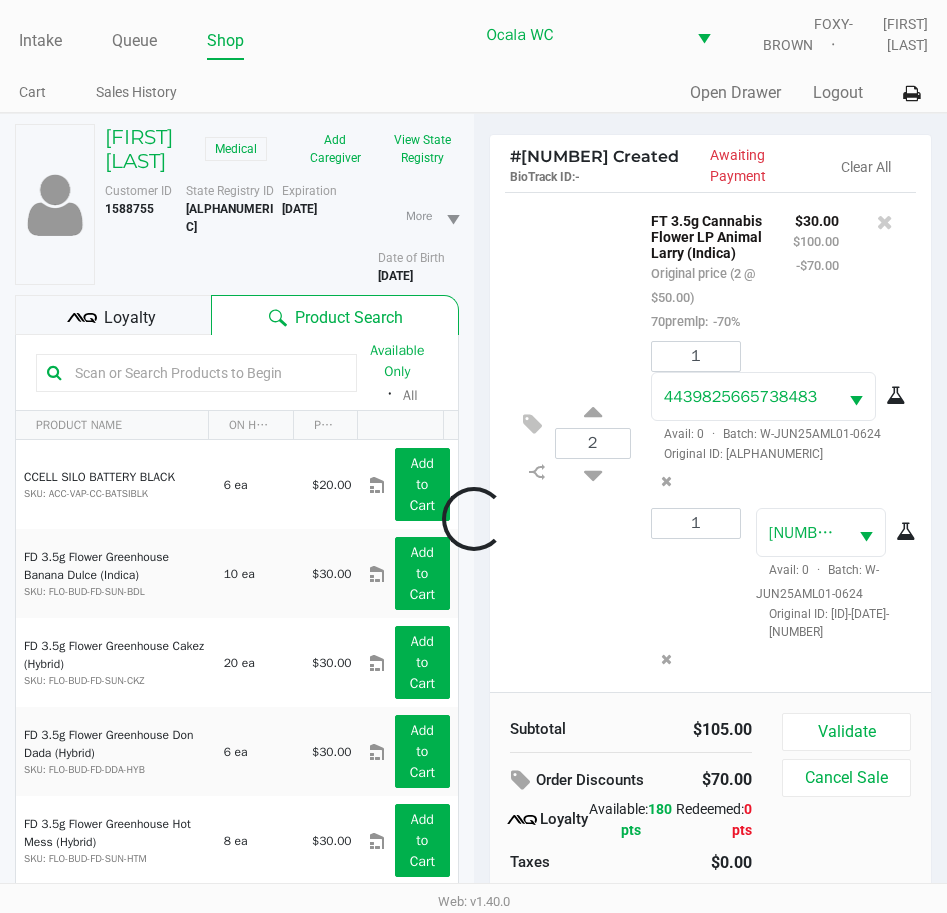 scroll, scrollTop: 340, scrollLeft: 0, axis: vertical 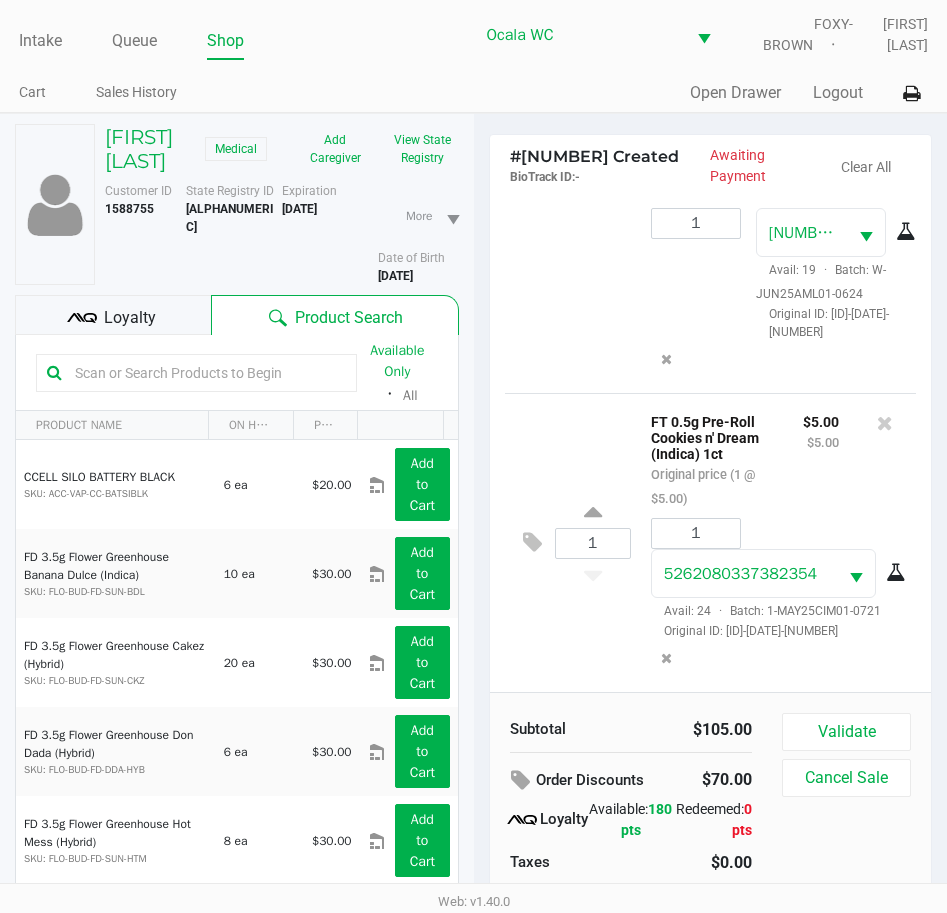 click 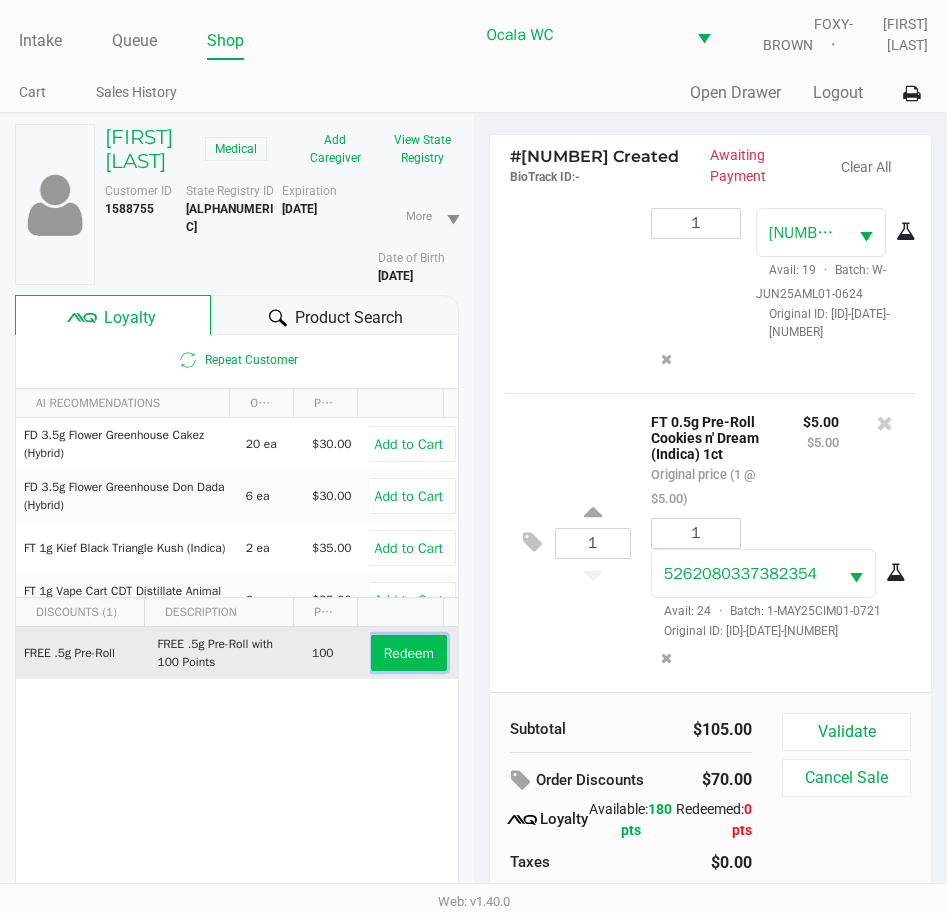 click on "Redeem" 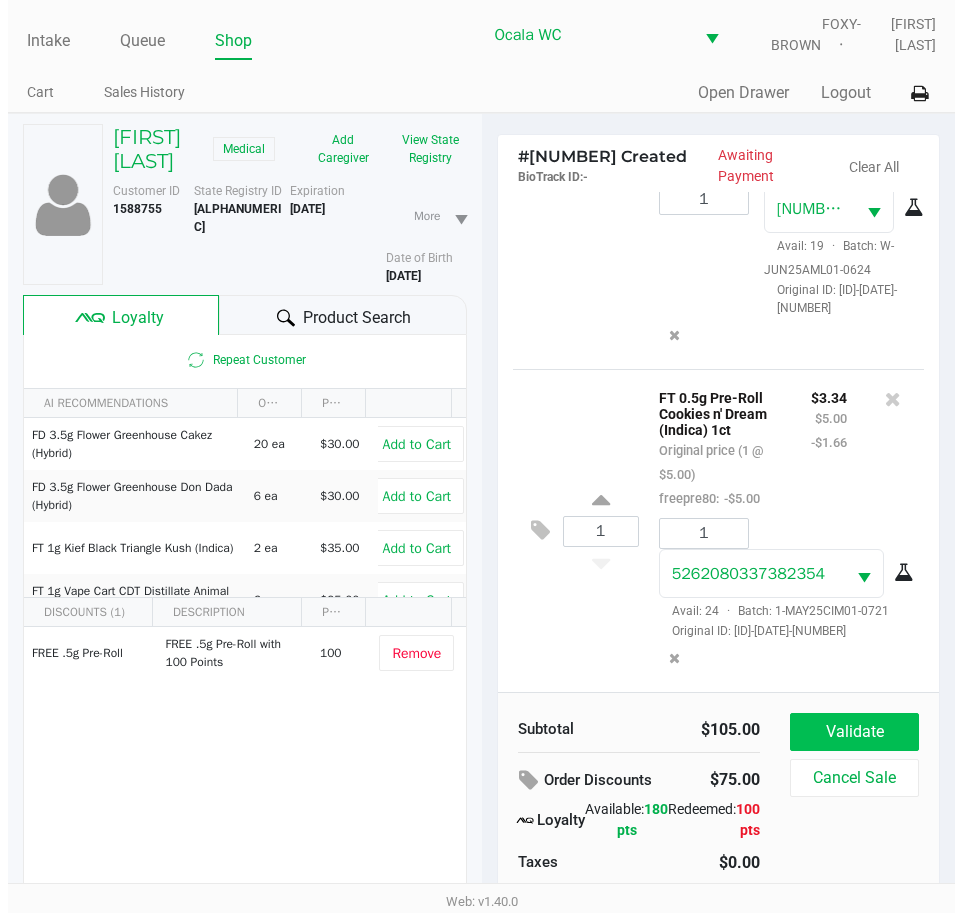 scroll, scrollTop: 418, scrollLeft: 0, axis: vertical 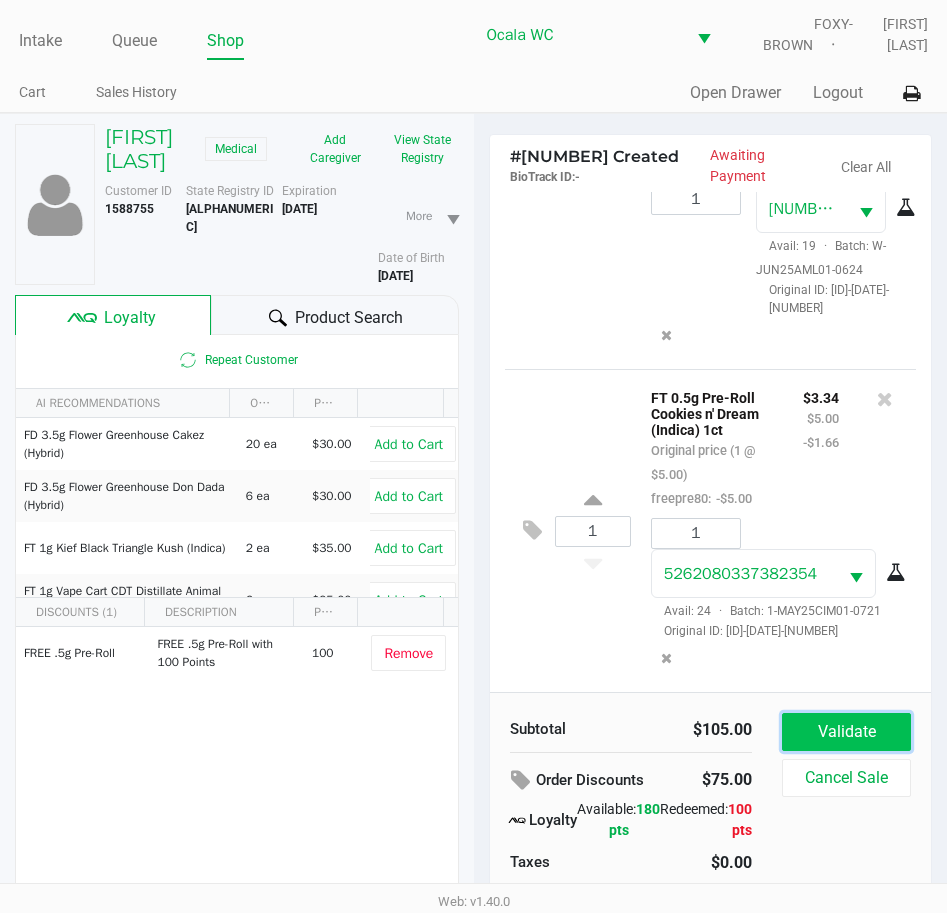 click on "Validate" 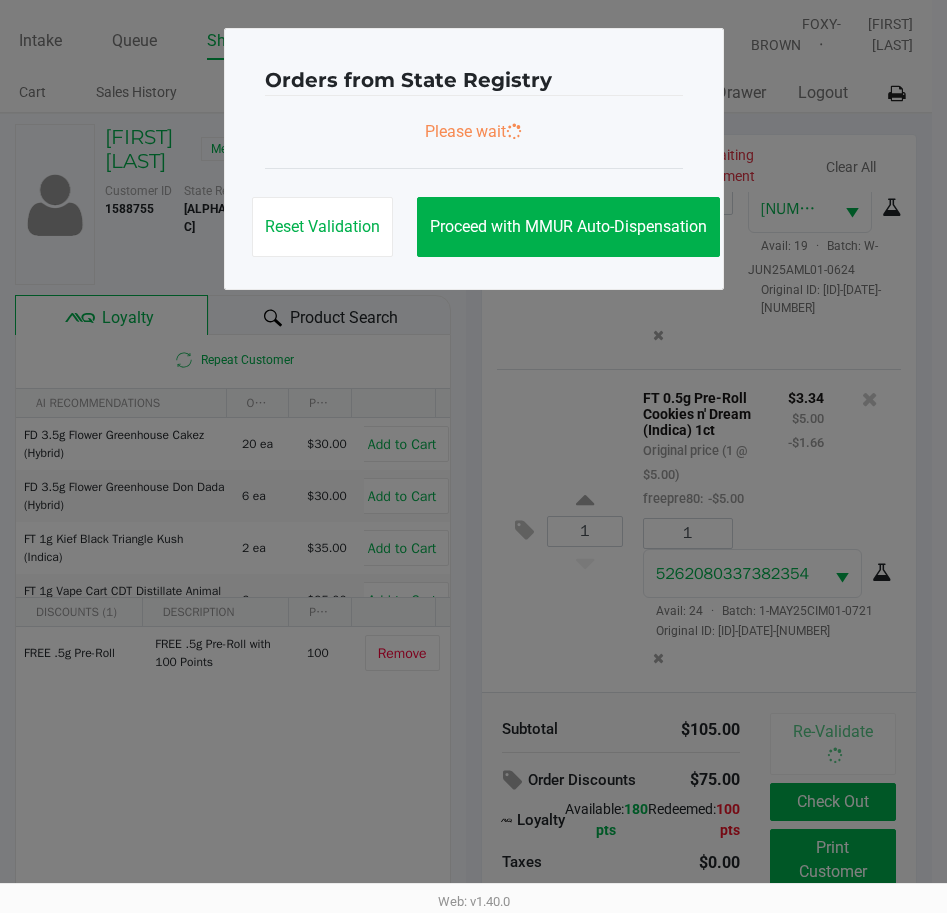 scroll, scrollTop: 442, scrollLeft: 0, axis: vertical 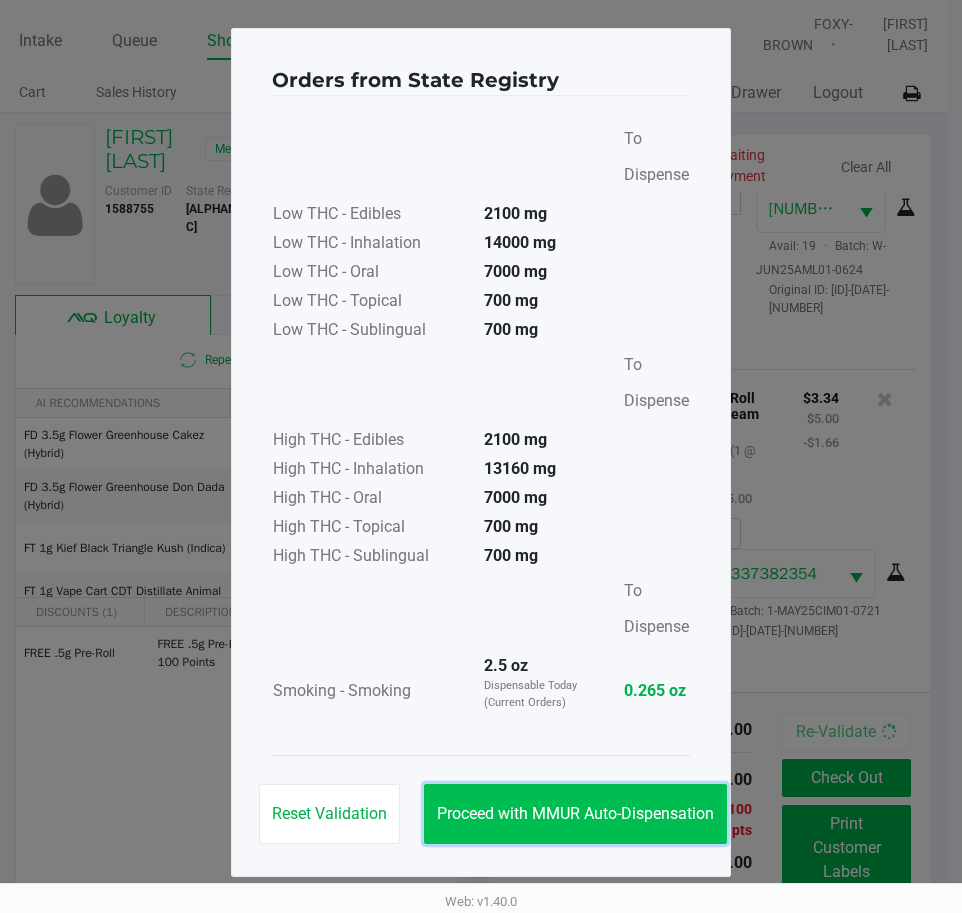 click on "Proceed with MMUR Auto-Dispensation" 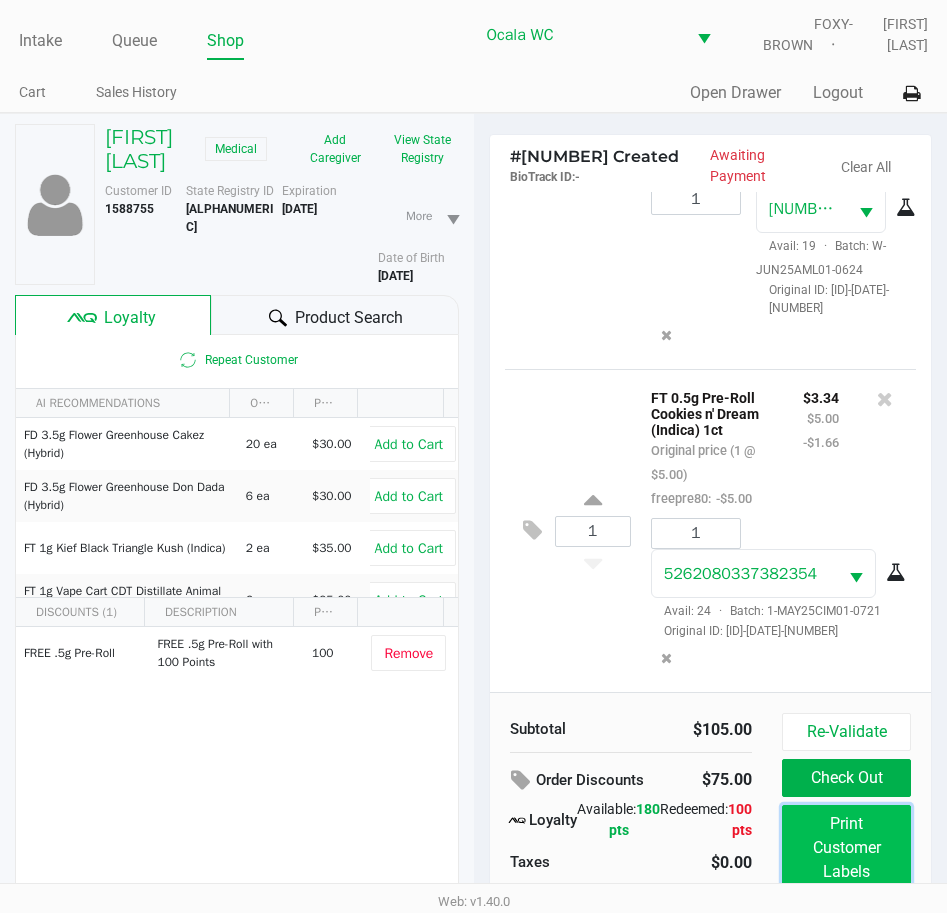 click on "Print Customer Labels" 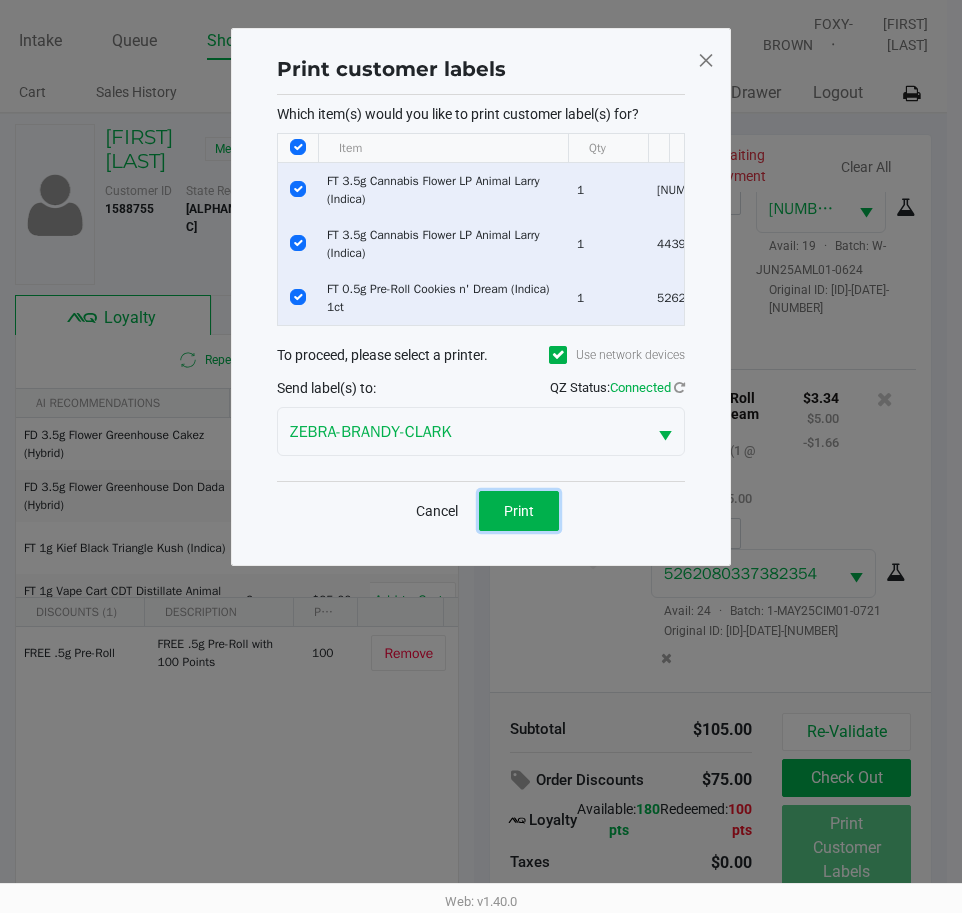 click on "Print" 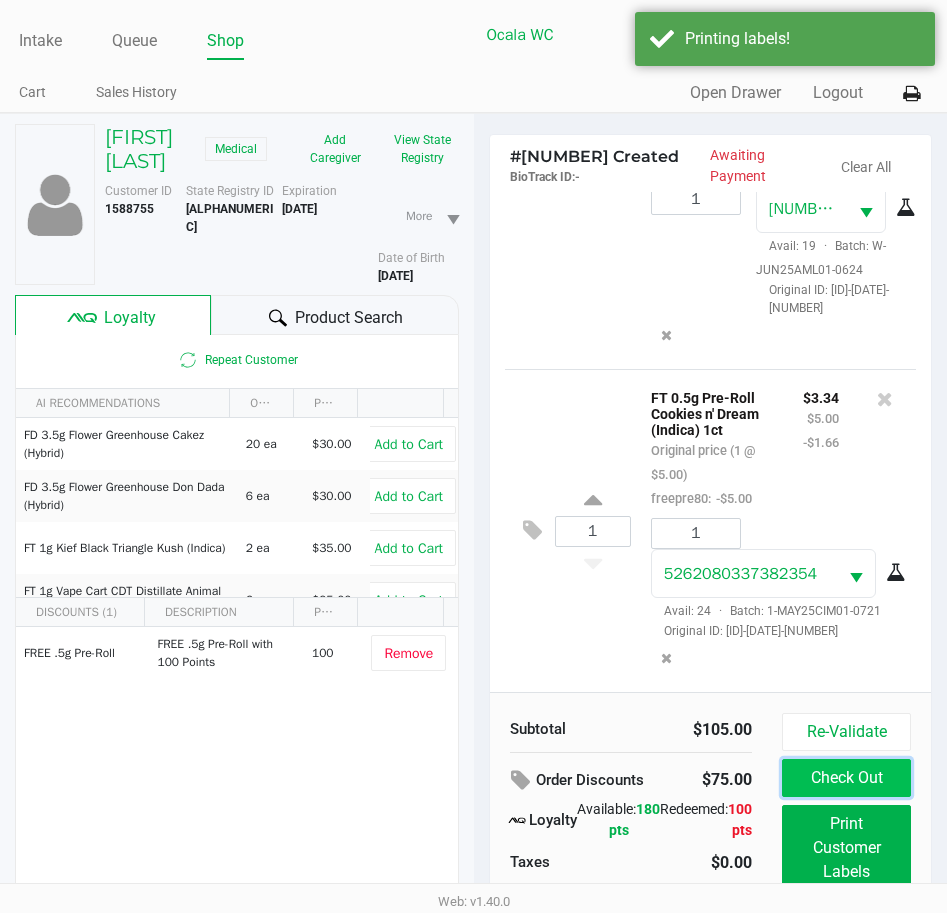 click on "Check Out" 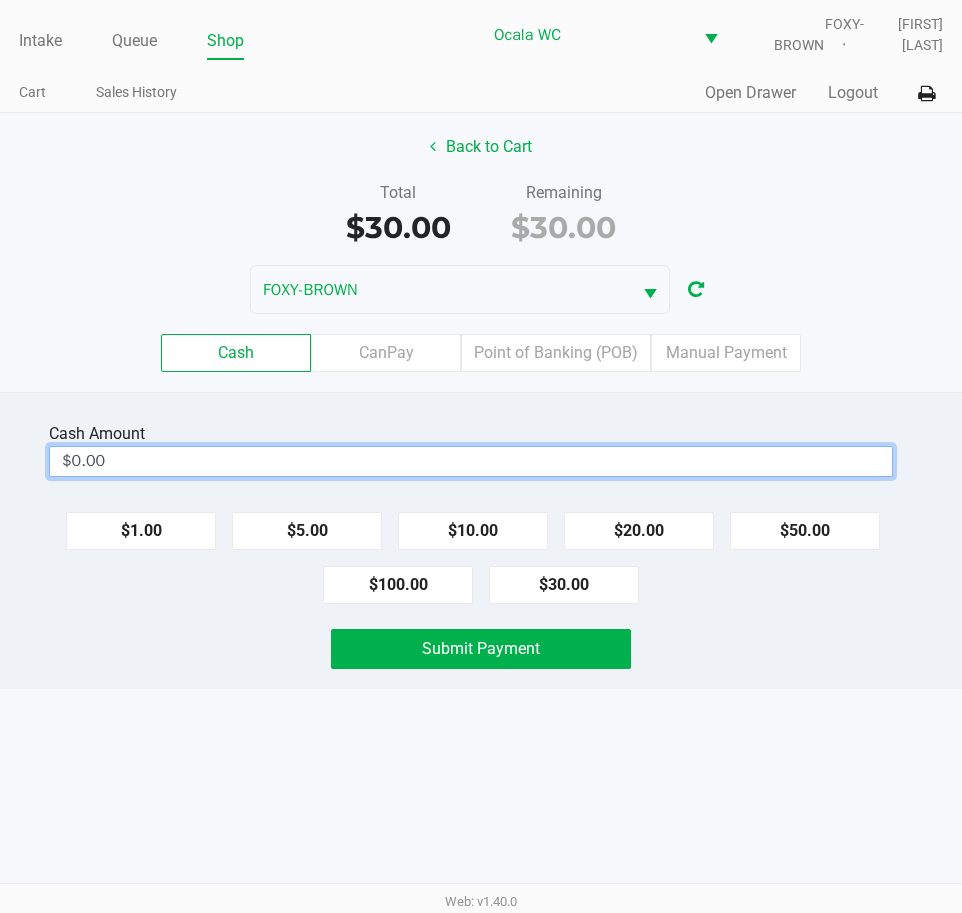 click on "$0.00" at bounding box center (471, 461) 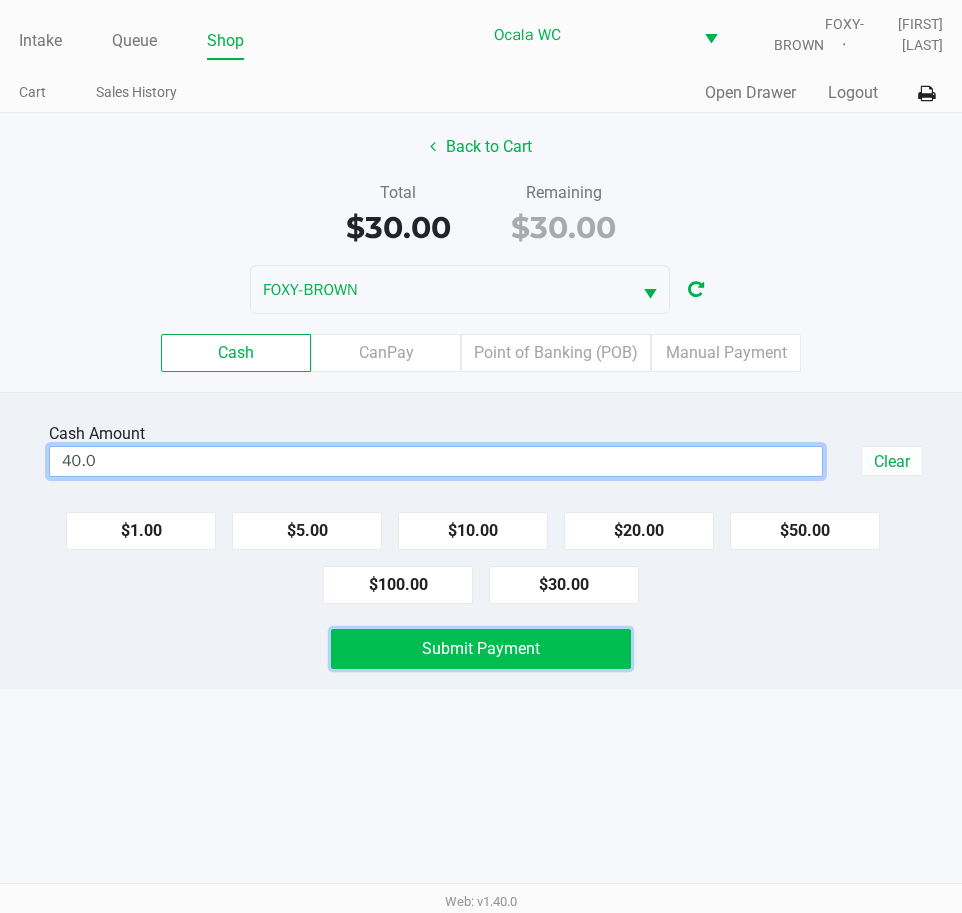 click on "Submit Payment" 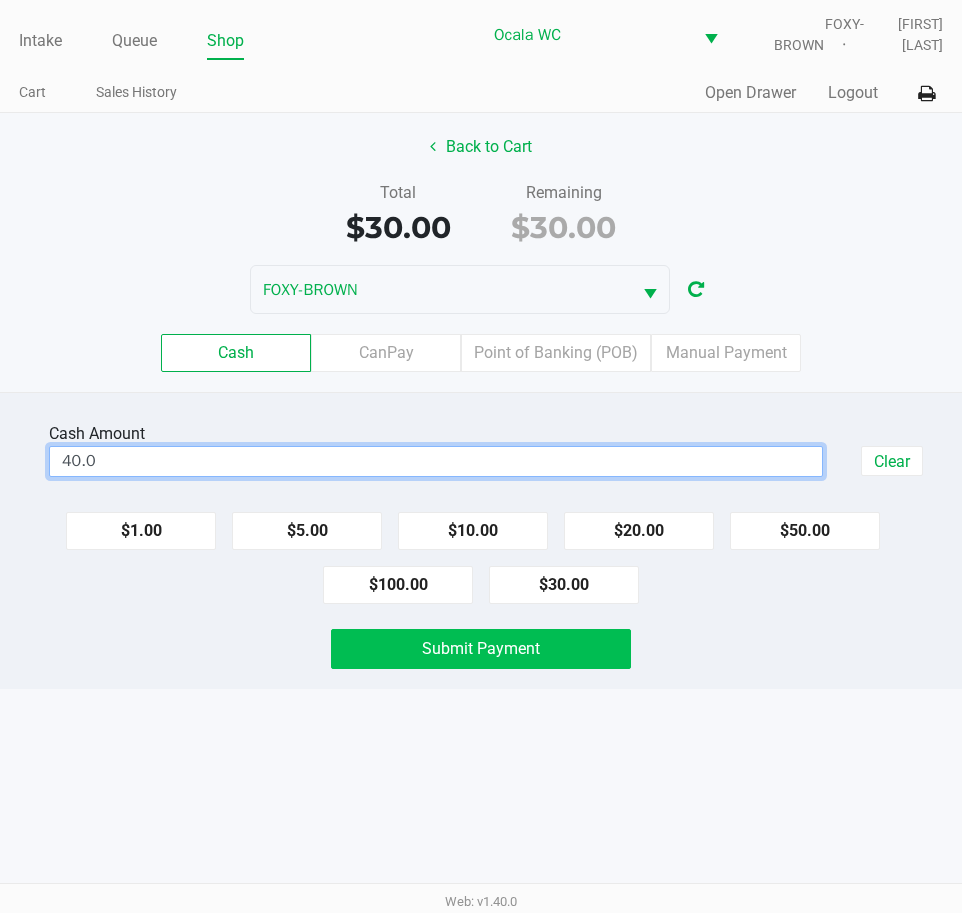 type on "$40.00" 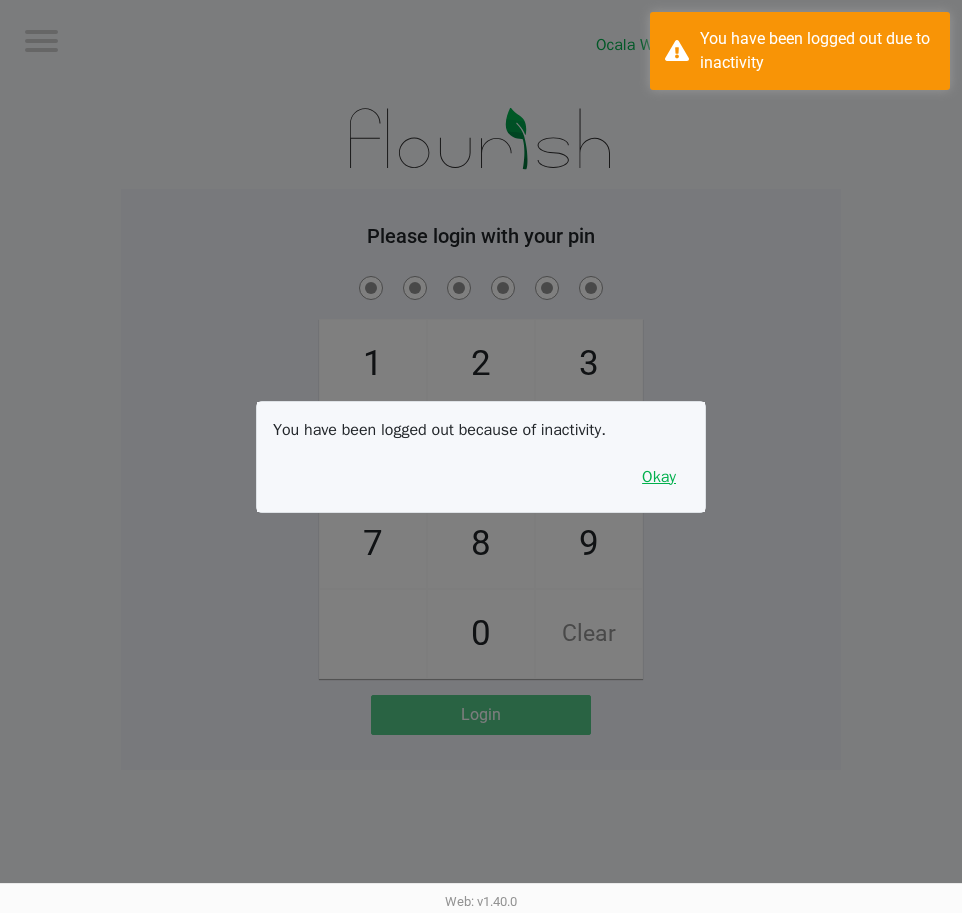 click on "Okay" at bounding box center (659, 477) 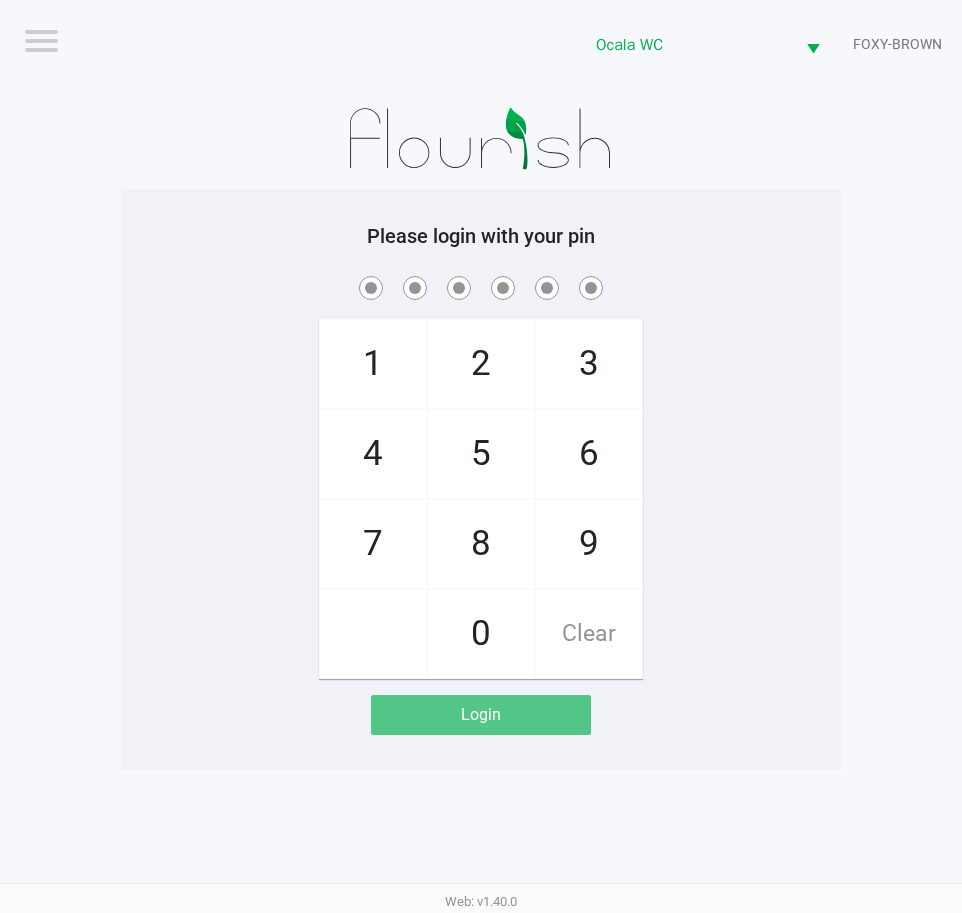 click 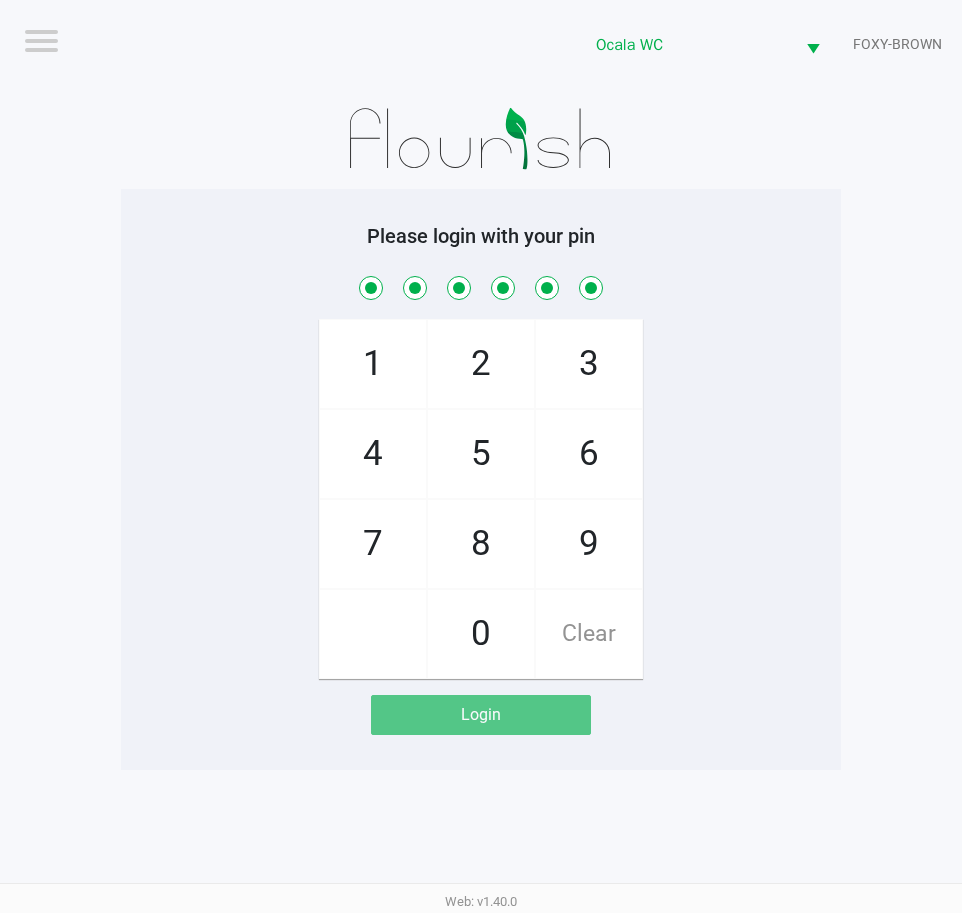 checkbox on "true" 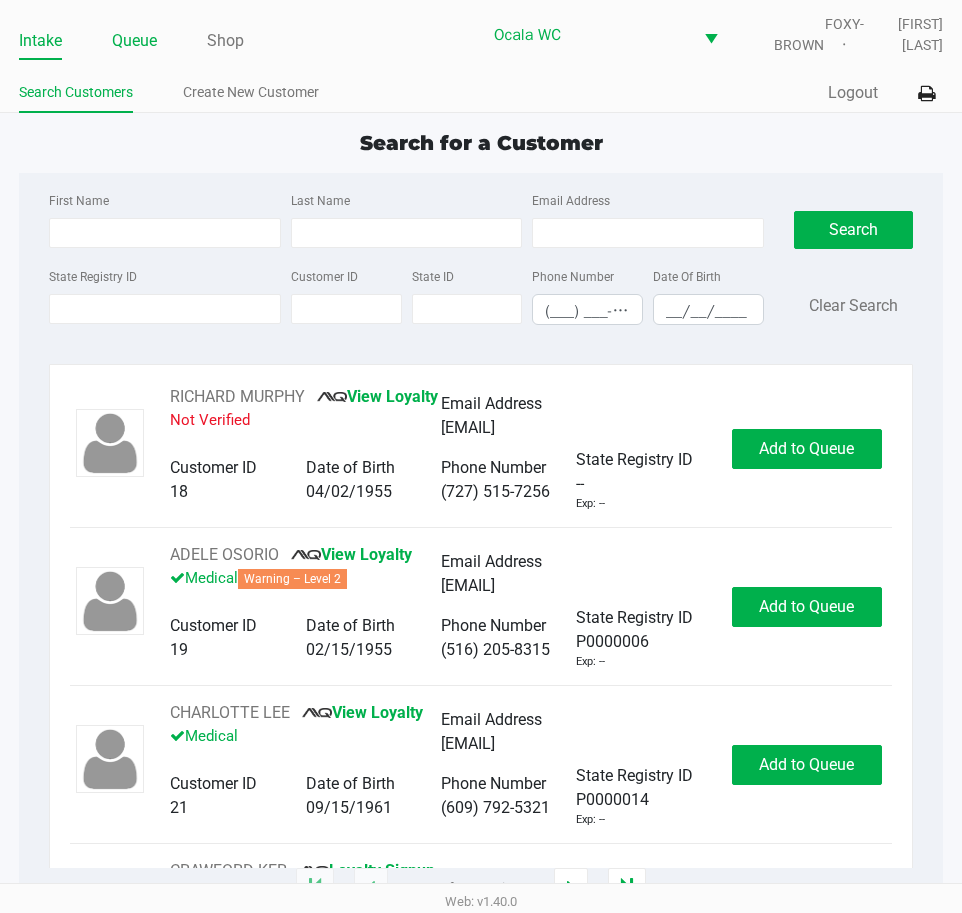 click on "Queue" 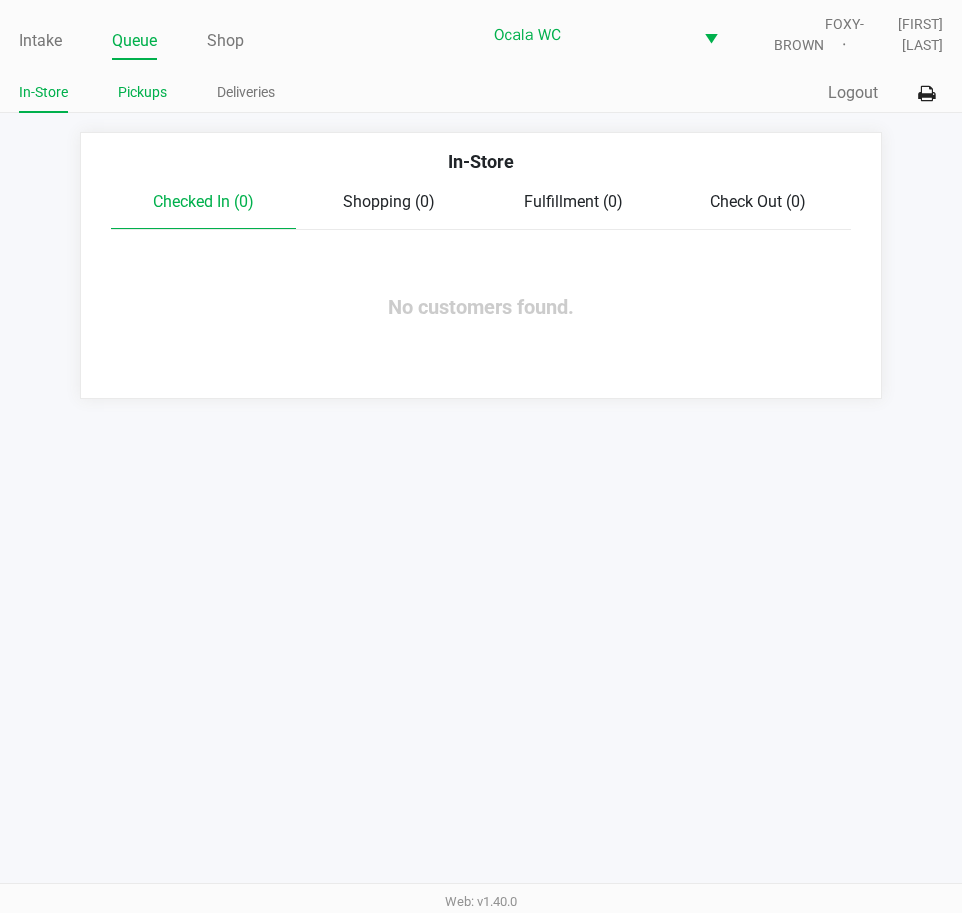 click on "Pickups" 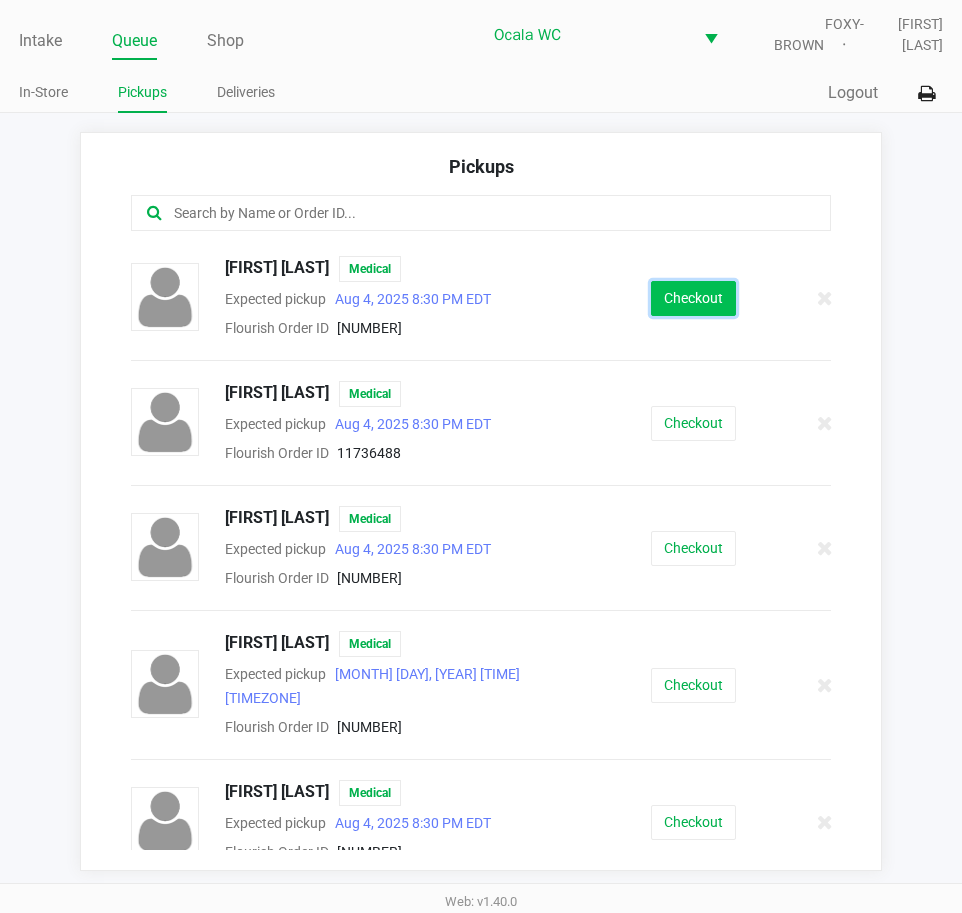 click on "Checkout" 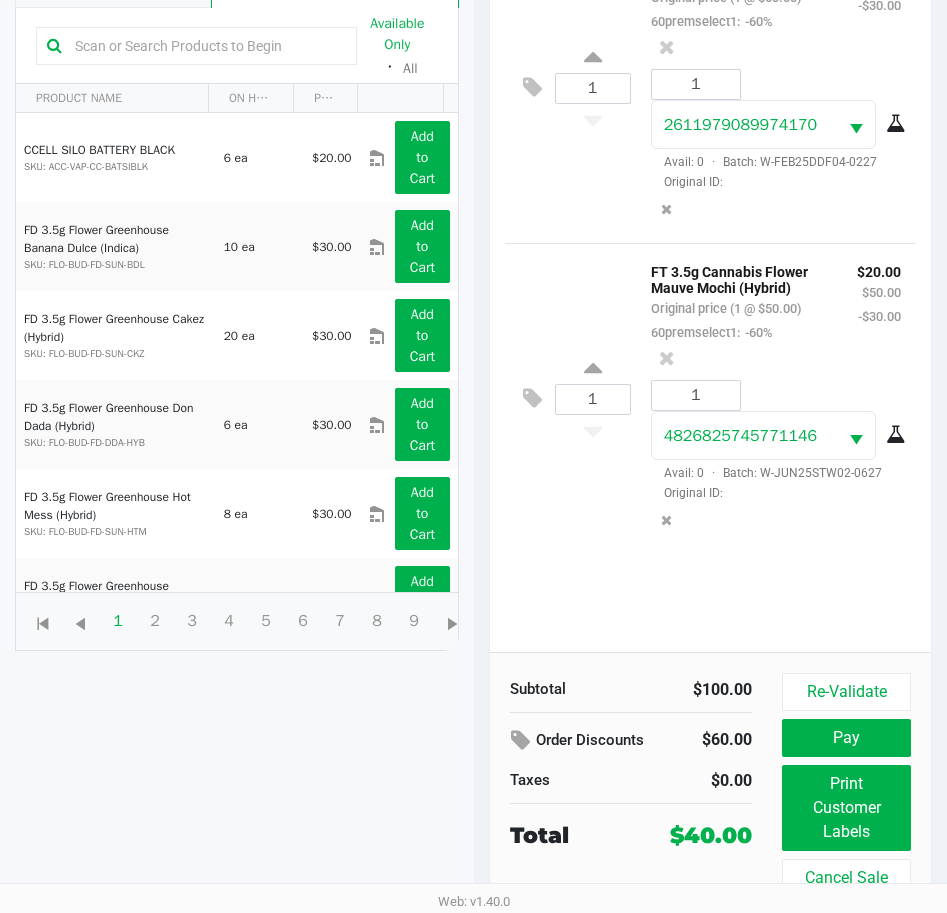 scroll, scrollTop: 265, scrollLeft: 0, axis: vertical 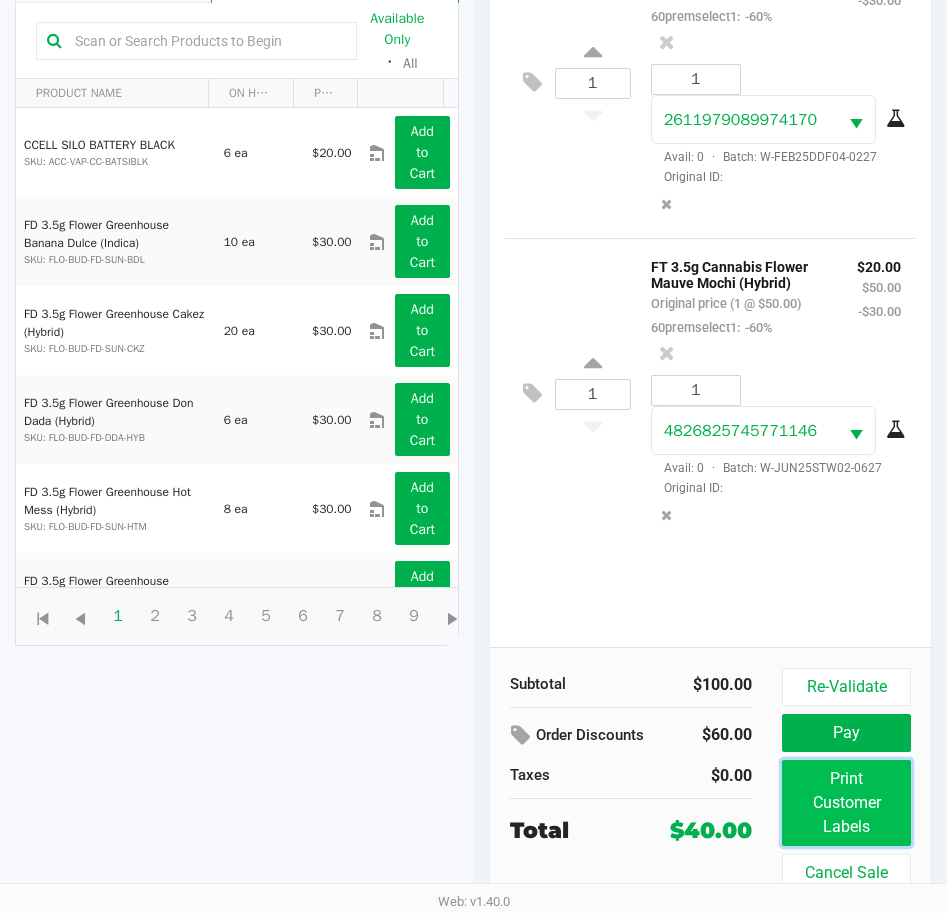 click on "Print Customer Labels" 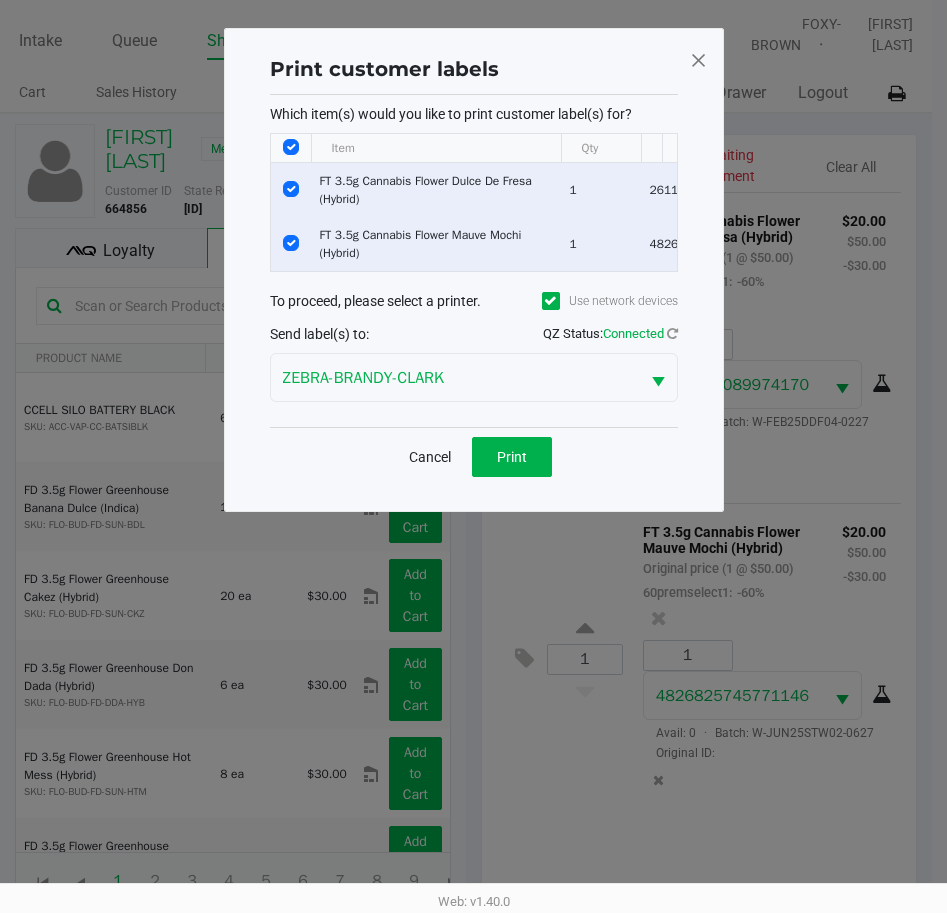 scroll, scrollTop: 0, scrollLeft: 0, axis: both 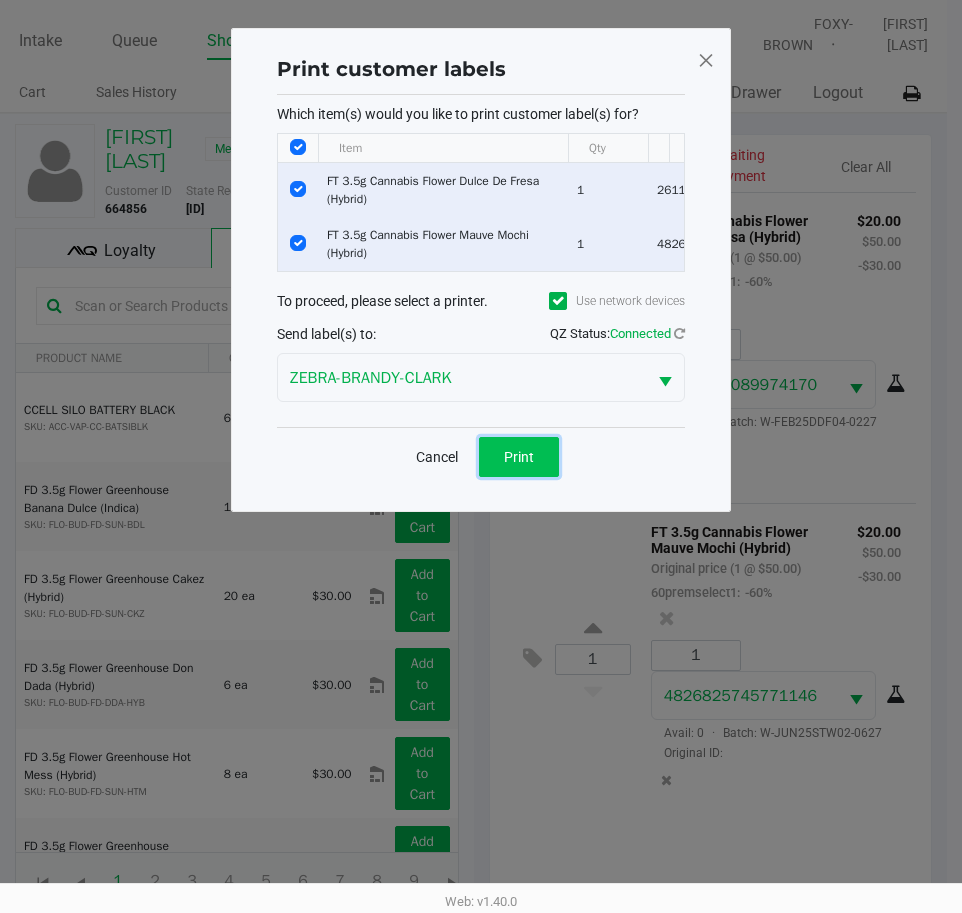 click on "Print" 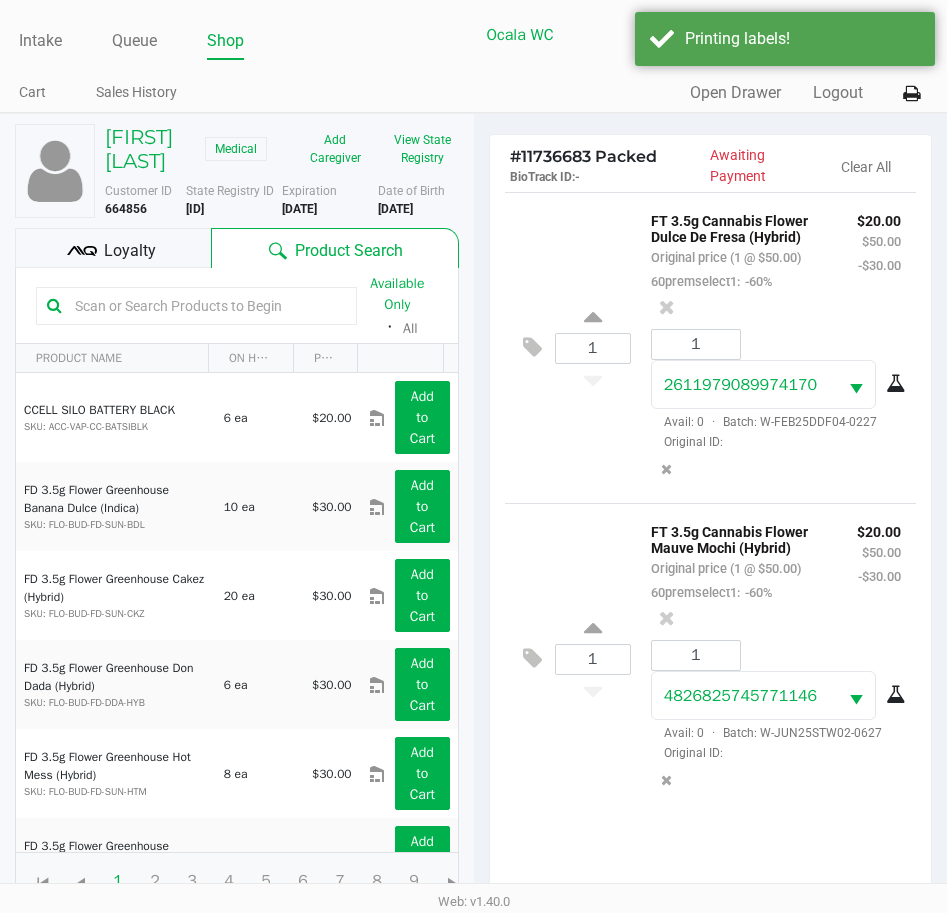 scroll, scrollTop: 31, scrollLeft: 0, axis: vertical 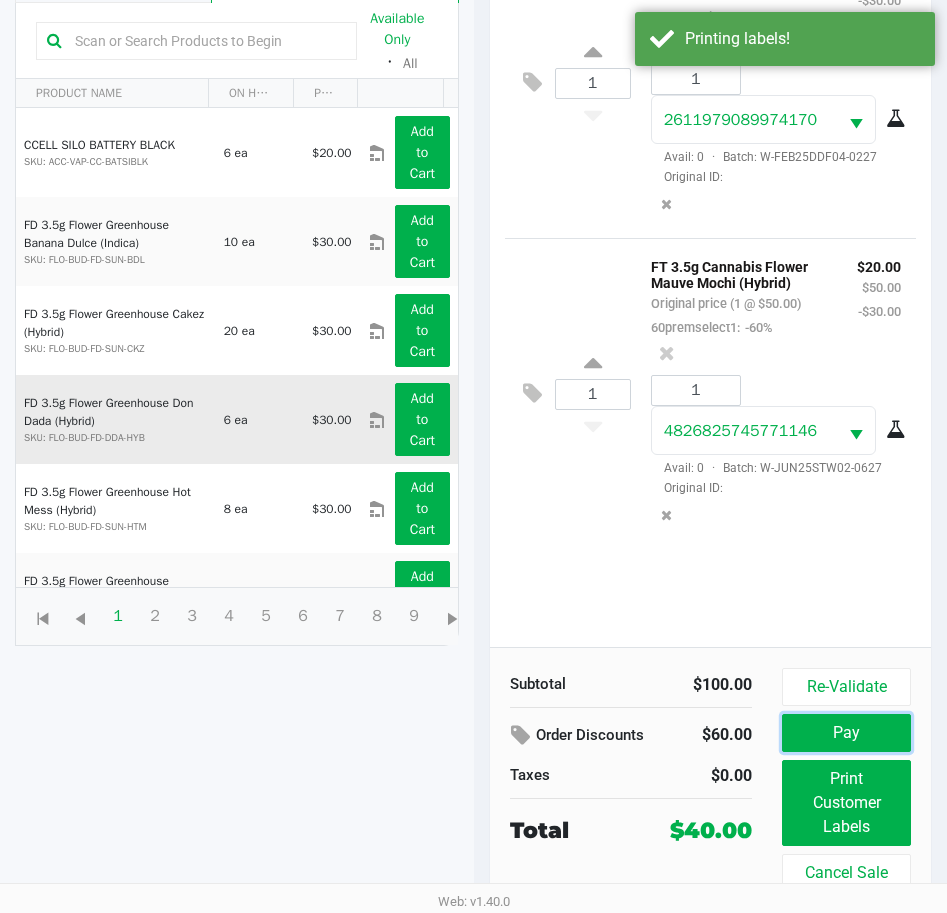 drag, startPoint x: 830, startPoint y: 725, endPoint x: 324, endPoint y: 403, distance: 599.7666 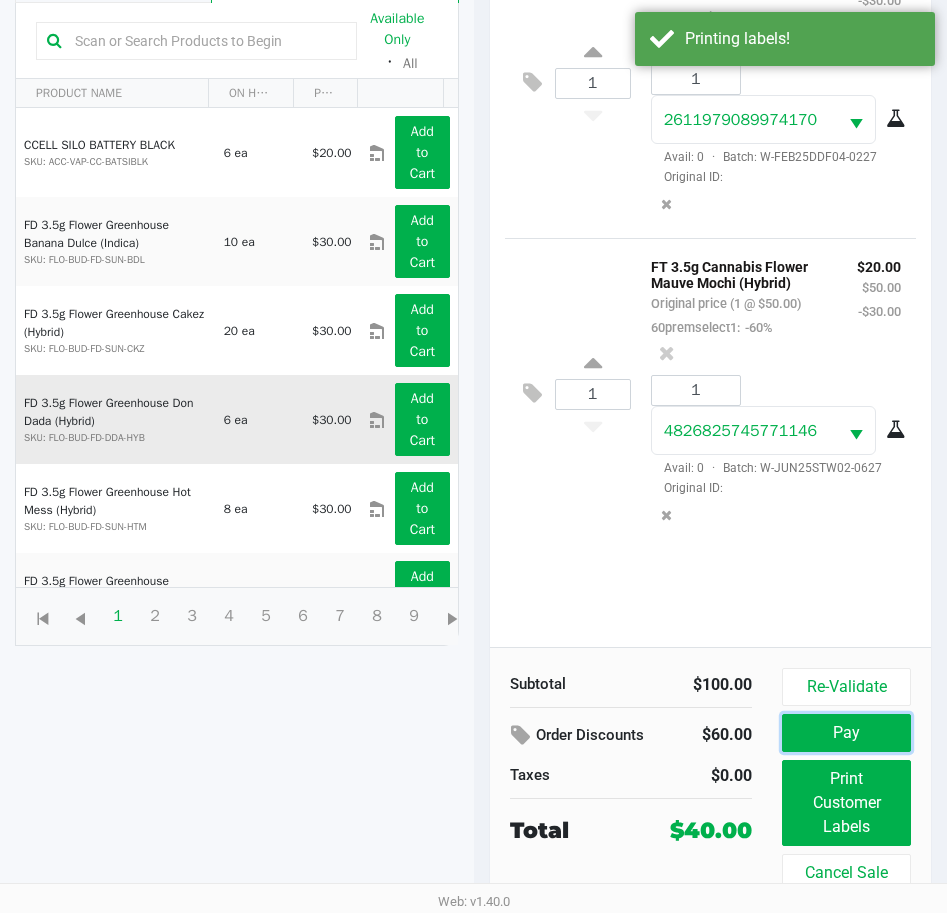 click on "ALEXANDRA COATES   Medical   Add Caregiver   View State Registry   Customer ID   664856  State Registry ID  P0FR3407   Expiration   11/05/2025   Date of Birth   1/11/1967
Loyalty
Product Search   Available Only  ᛫  All   PRODUCT NAME  ON HAND PRICE  CCELL SILO BATTERY BLACK  SKU: ACC-VAP-CC-BATSIBLK  6 ea   $20.00  Add to Cart  FD 3.5g Flower Greenhouse Banana Dulce (Indica)  SKU: FLO-BUD-FD-SUN-BDL  10 ea   $30.00  Add to Cart  FD 3.5g Flower Greenhouse Cakez (Hybrid)  SKU: FLO-BUD-FD-SUN-CKZ  20 ea   $30.00  Add to Cart  FD 3.5g Flower Greenhouse Don Dada (Hybrid)  SKU: FLO-BUD-FD-DDA-HYB  6 ea   $30.00  Add to Cart  FD 3.5g Flower Greenhouse Hot Mess (Hybrid)  SKU: FLO-BUD-FD-SUN-HTM  8 ea   $30.00  Add to Cart  FD 3.5g Flower Greenhouse Lemon Zest (Hybrid)  SKU: FLO-BUD-FD-SUN-LMZ  5 ea   $30.00  Add to Cart  FD 3.5g Flower Greenhouse Melon Collie (Hybrid-Sativa)  SKU: FLO-BUD-FD-SUN-MEC #" 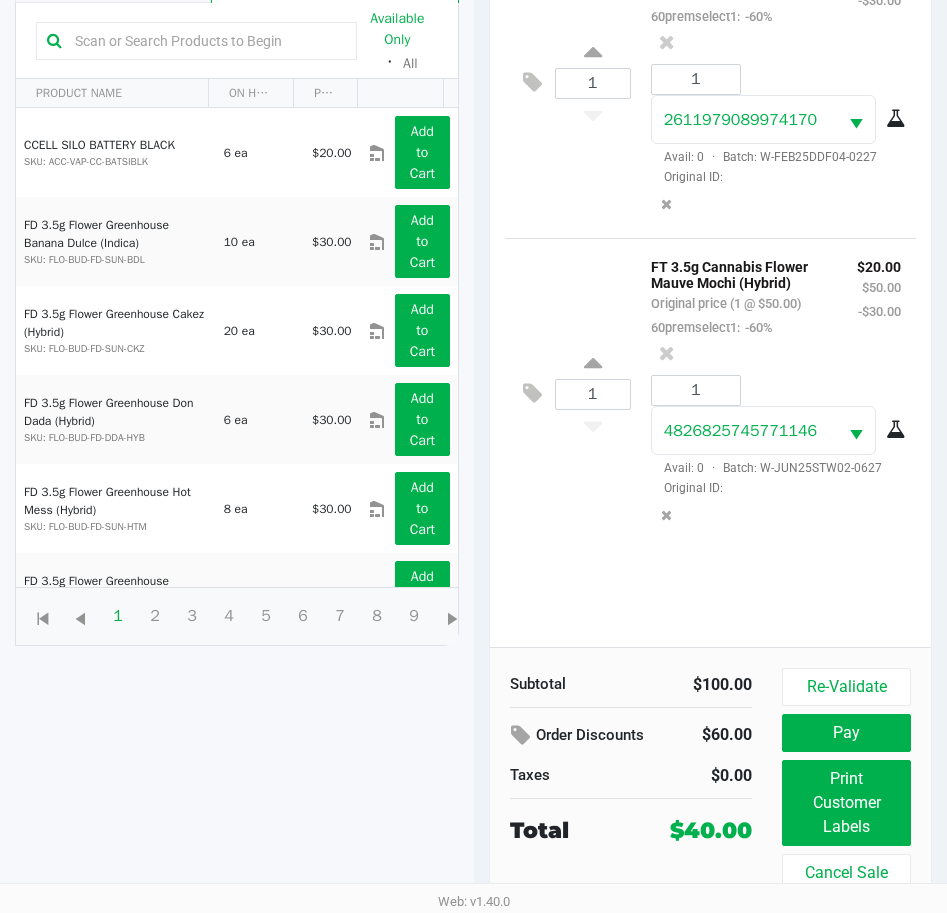 click on "Loyalty" 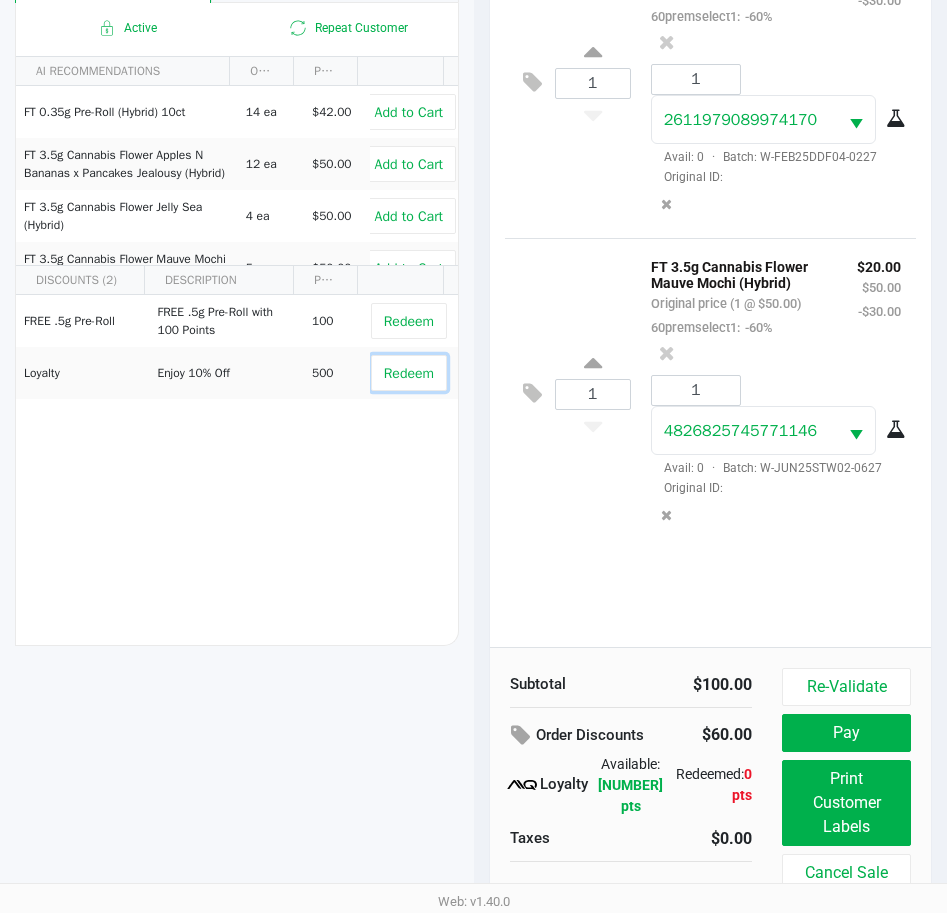 drag, startPoint x: 373, startPoint y: 393, endPoint x: 402, endPoint y: 542, distance: 151.79591 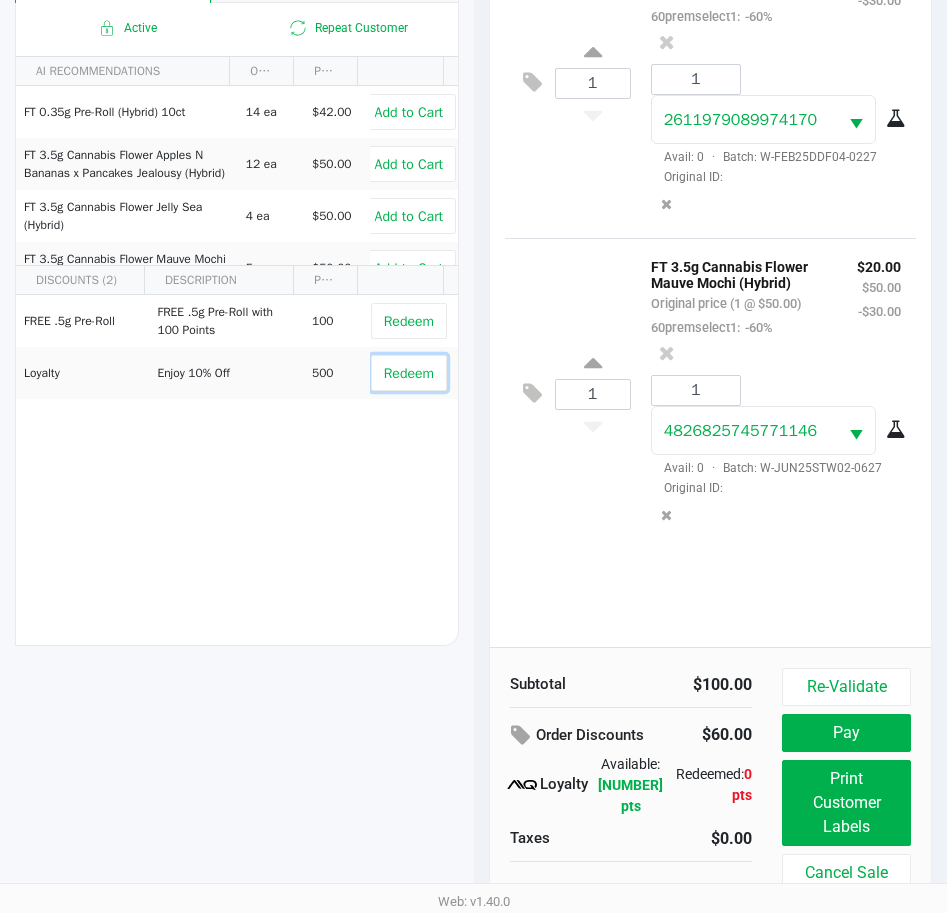 click on "FREE .5g  Pre-Roll   FREE .5g Pre-Roll with 100 Points   100   Redeem   Loyalty   Enjoy 10% Off    500   Redeem" 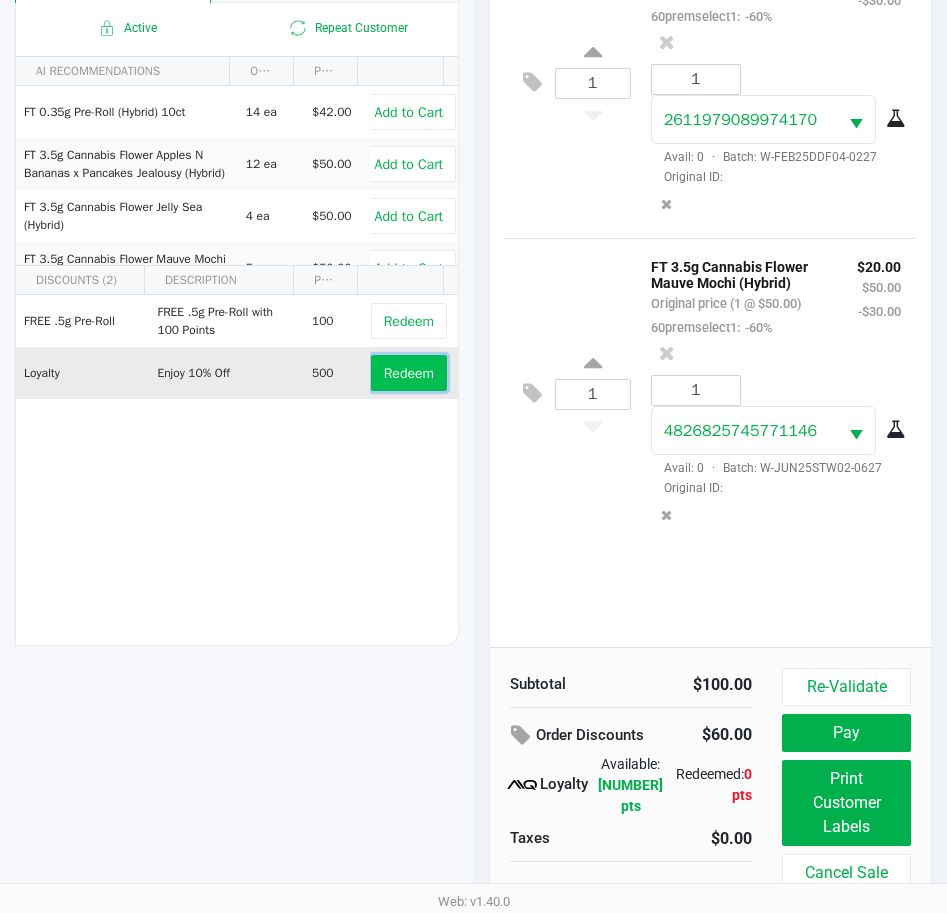 click on "Redeem" 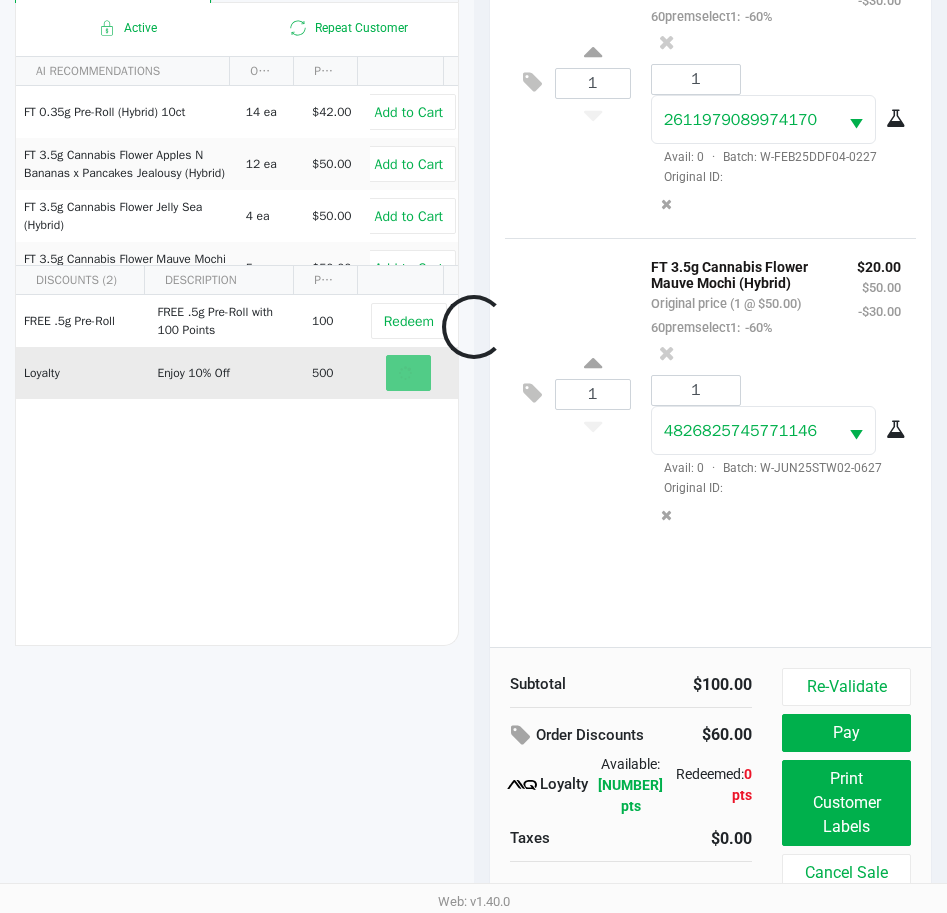 scroll, scrollTop: 262, scrollLeft: 0, axis: vertical 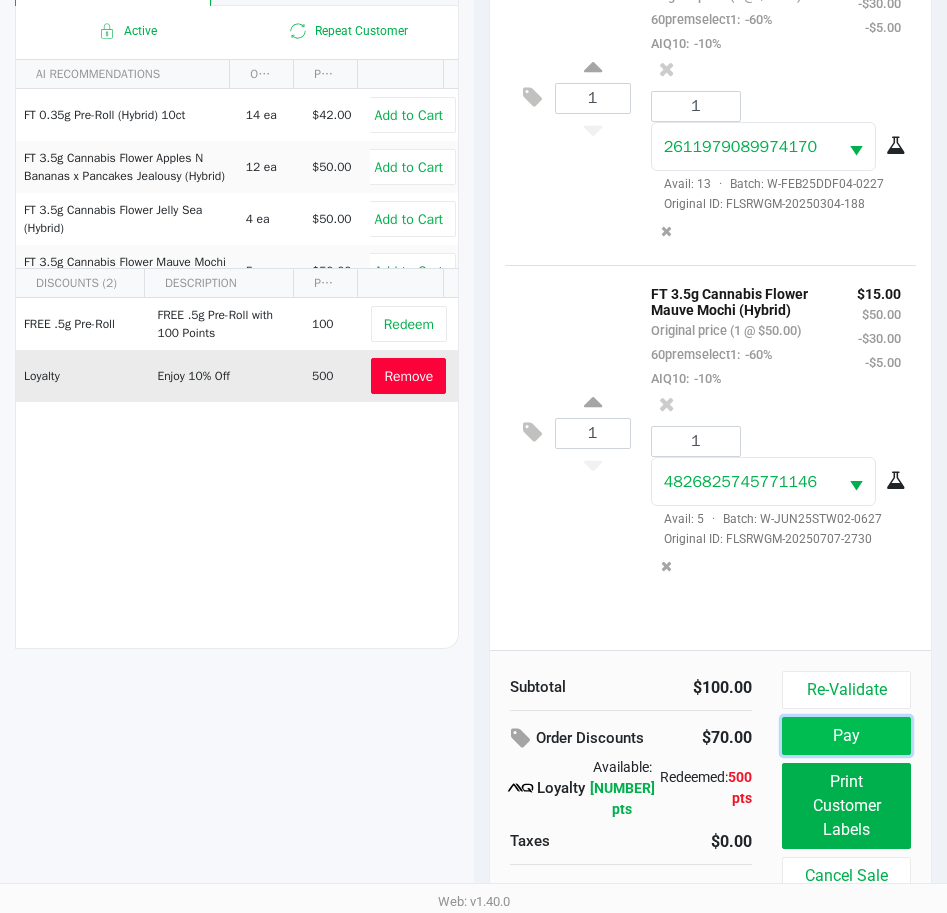 click on "Pay" 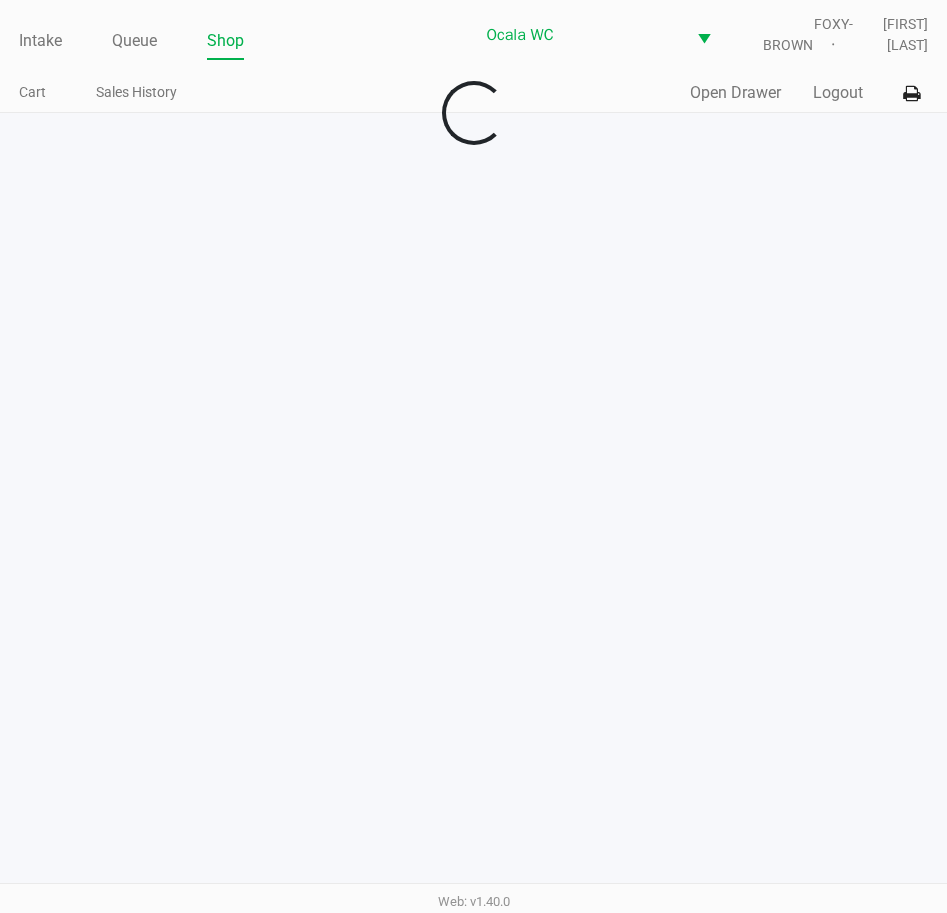 scroll, scrollTop: 0, scrollLeft: 0, axis: both 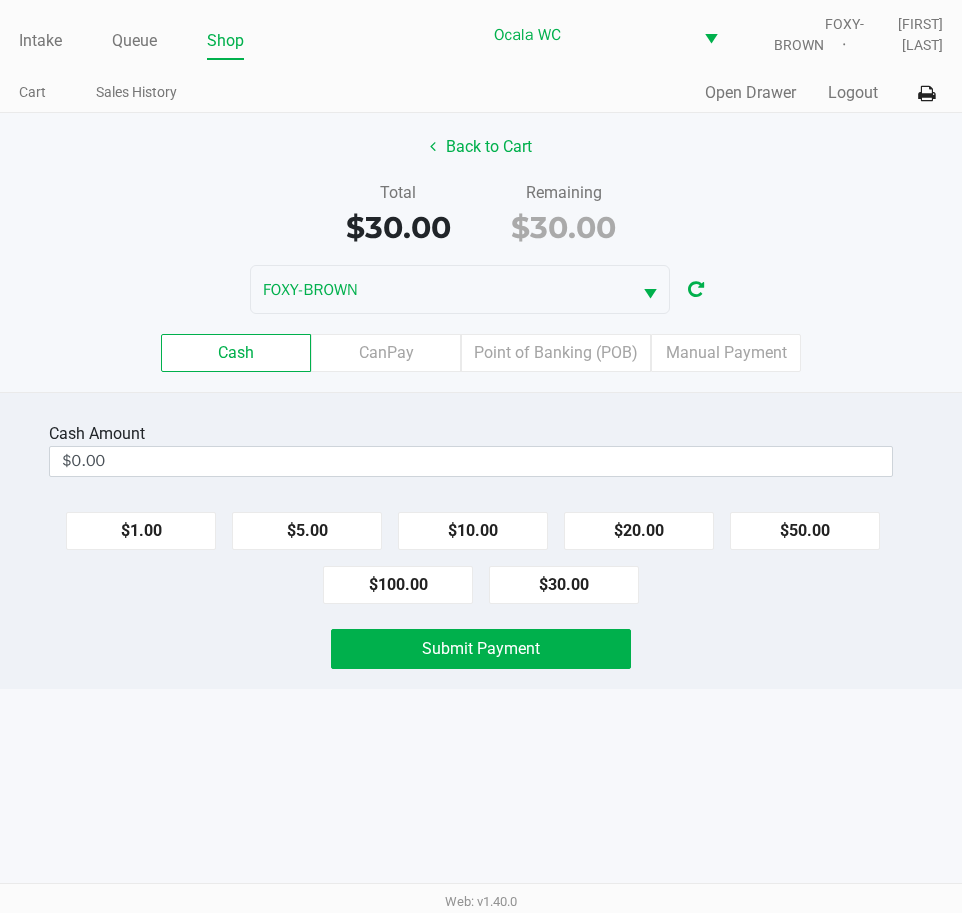 click on "$30.00" 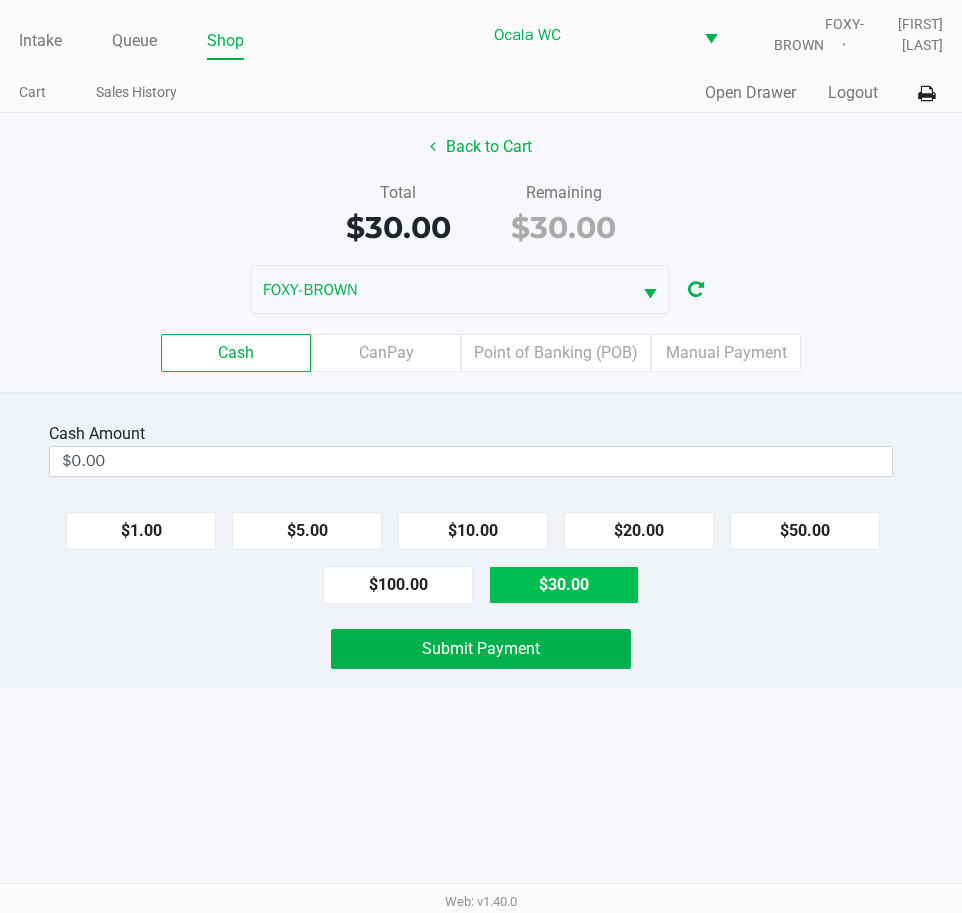 type on "$30.00" 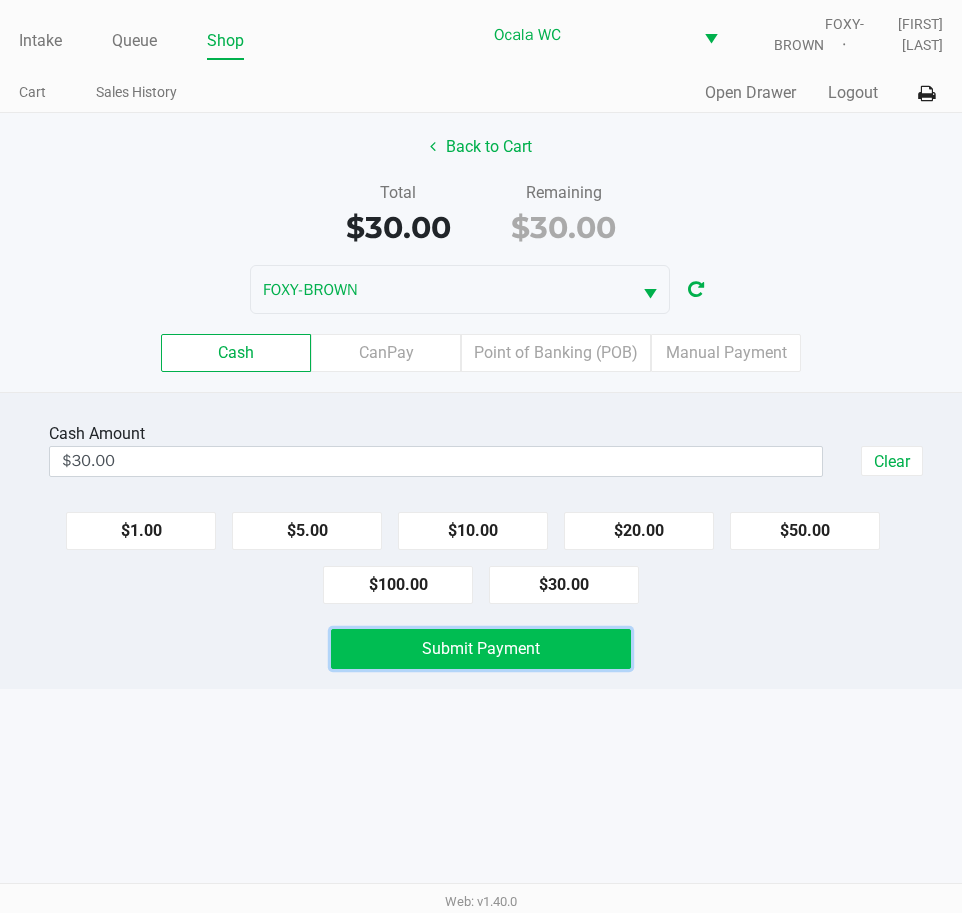 click on "Submit Payment" 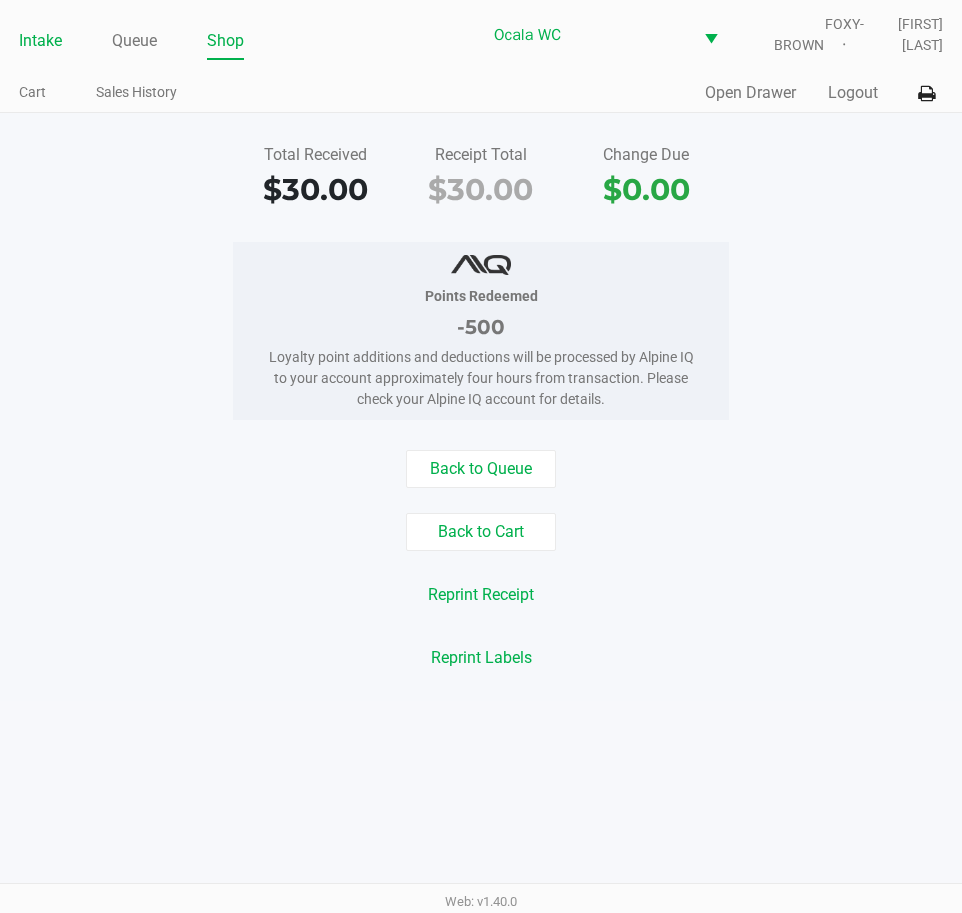 click on "Intake" 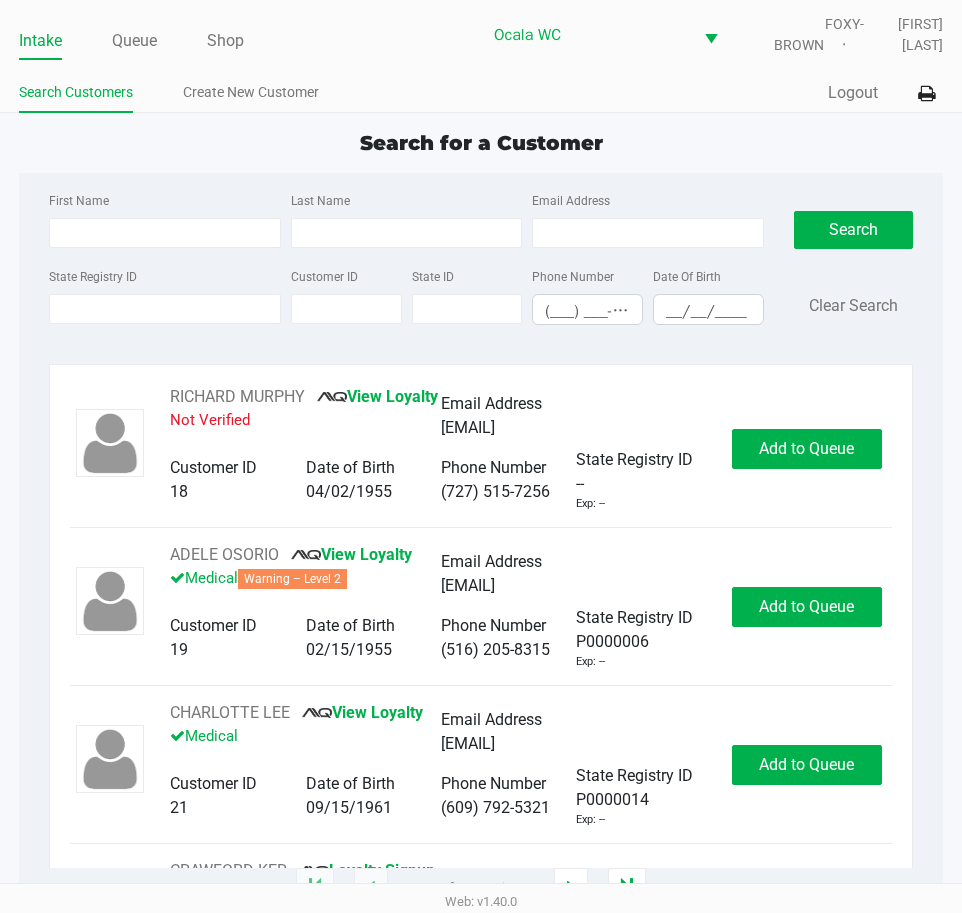 click on "Search for a Customer" 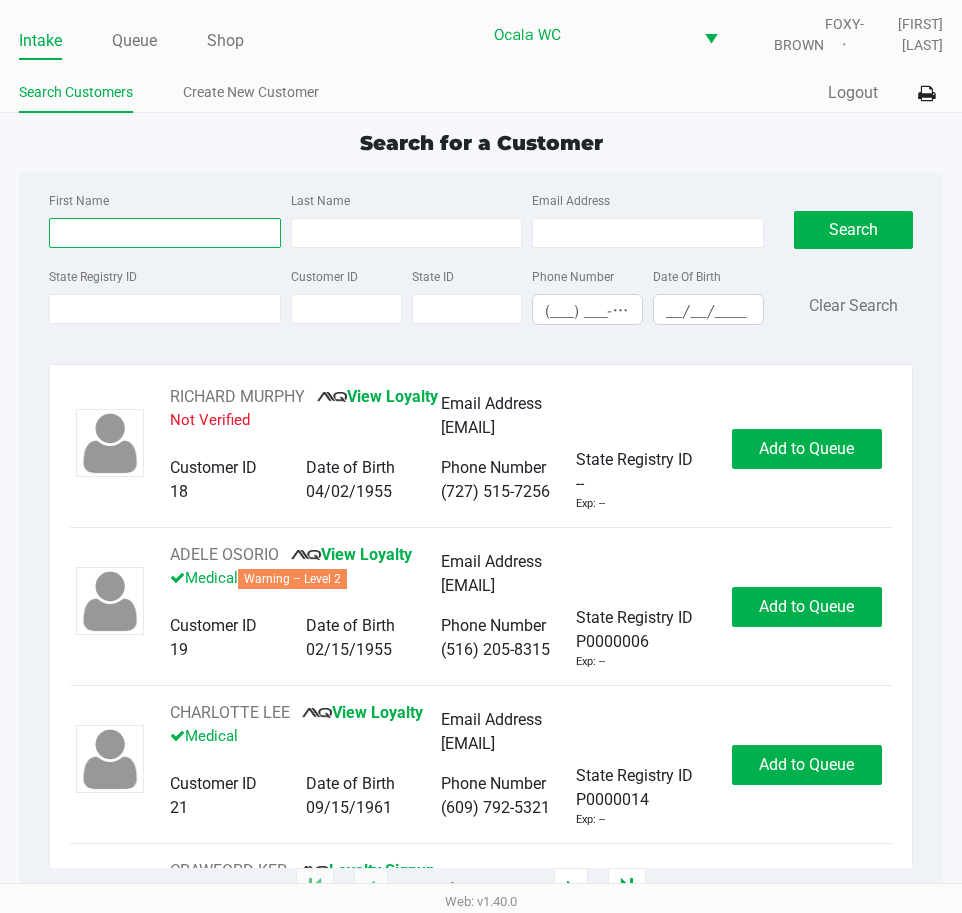 click on "First Name" at bounding box center [165, 233] 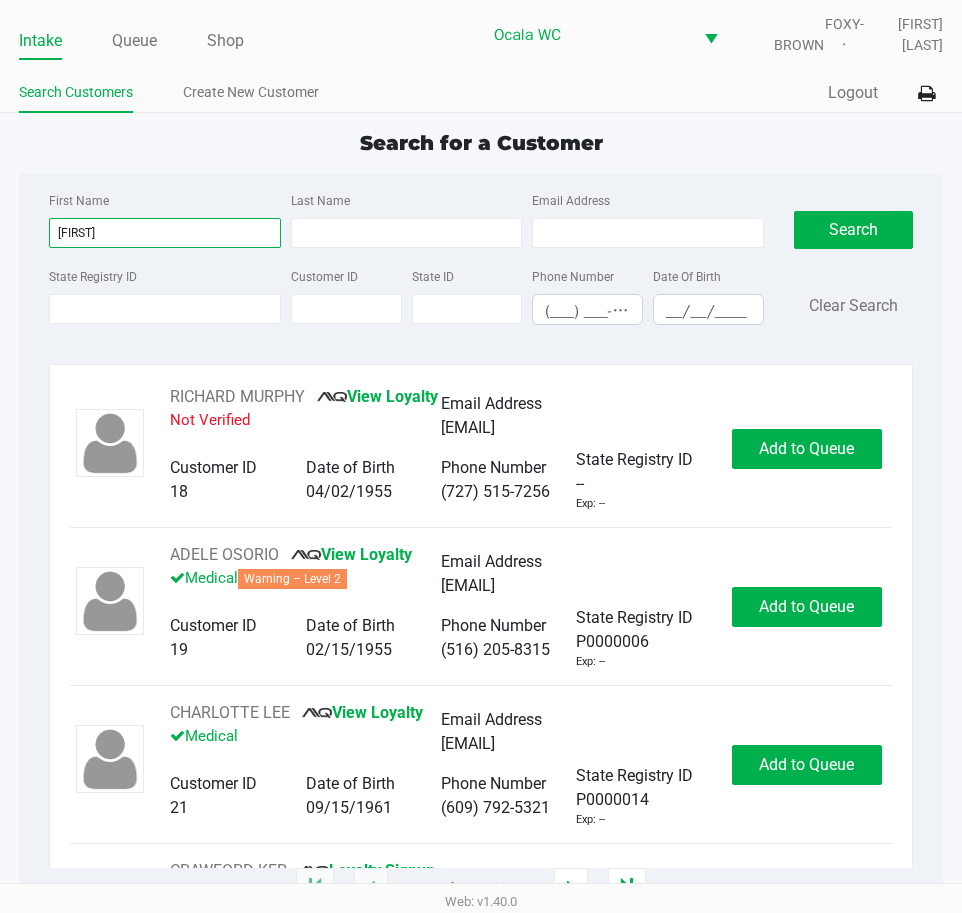 type on "tammy" 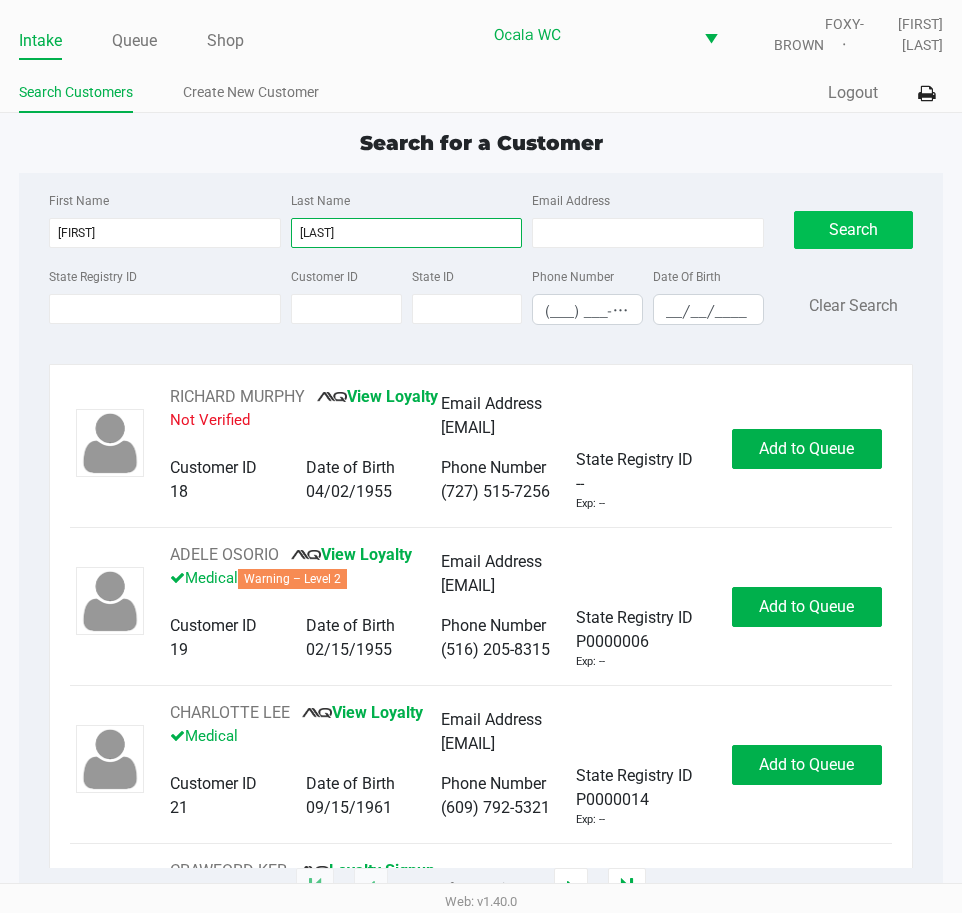 type on "hamblin" 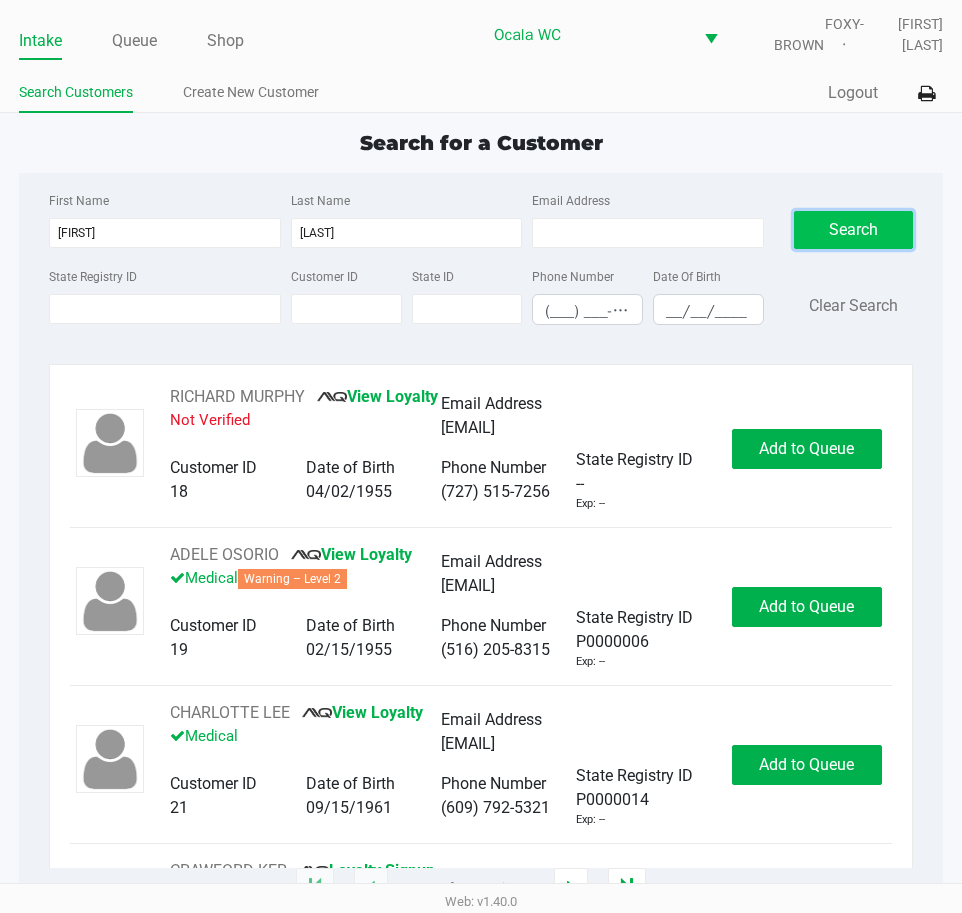 click on "Search" 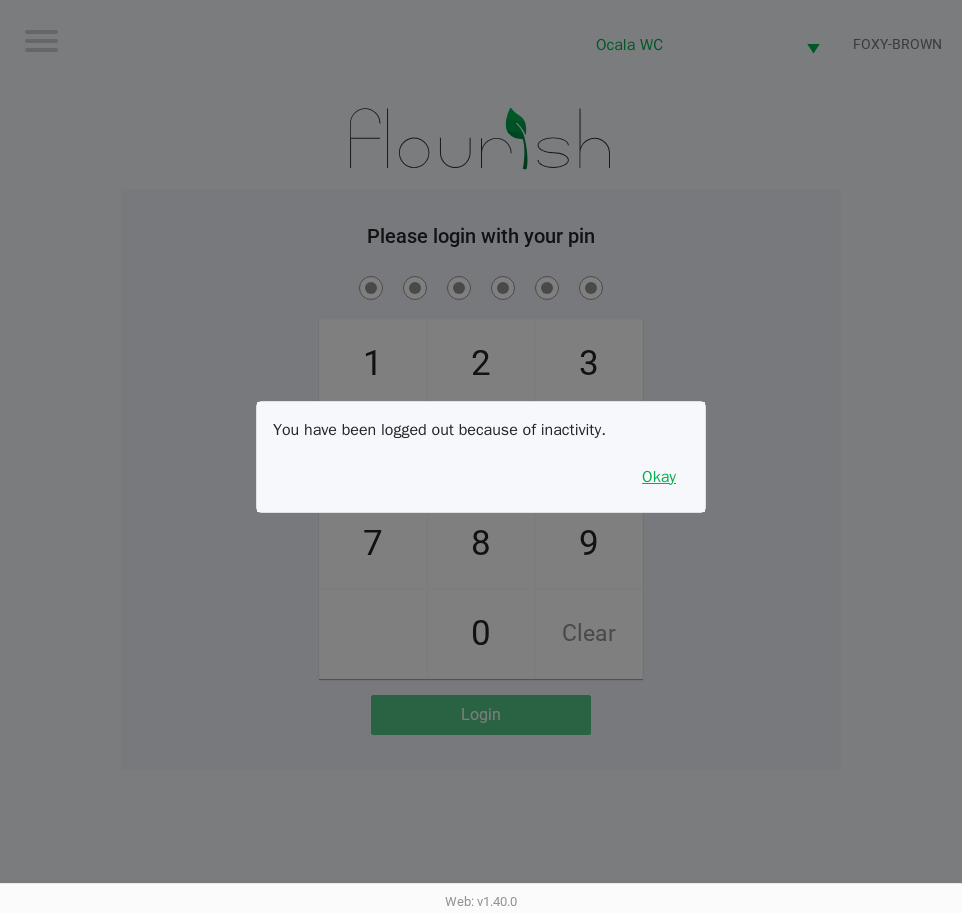 click on "Okay" at bounding box center (659, 477) 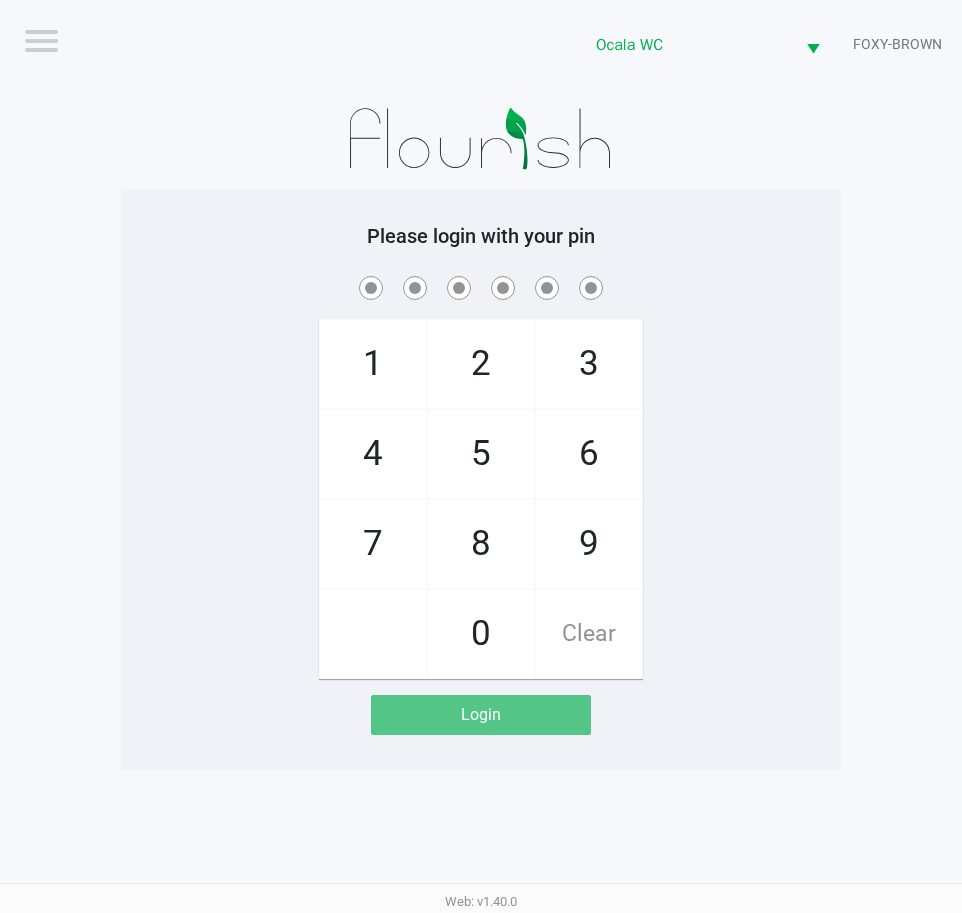 click on "1   4   7       2   5   8   0   3   6   9   Clear" 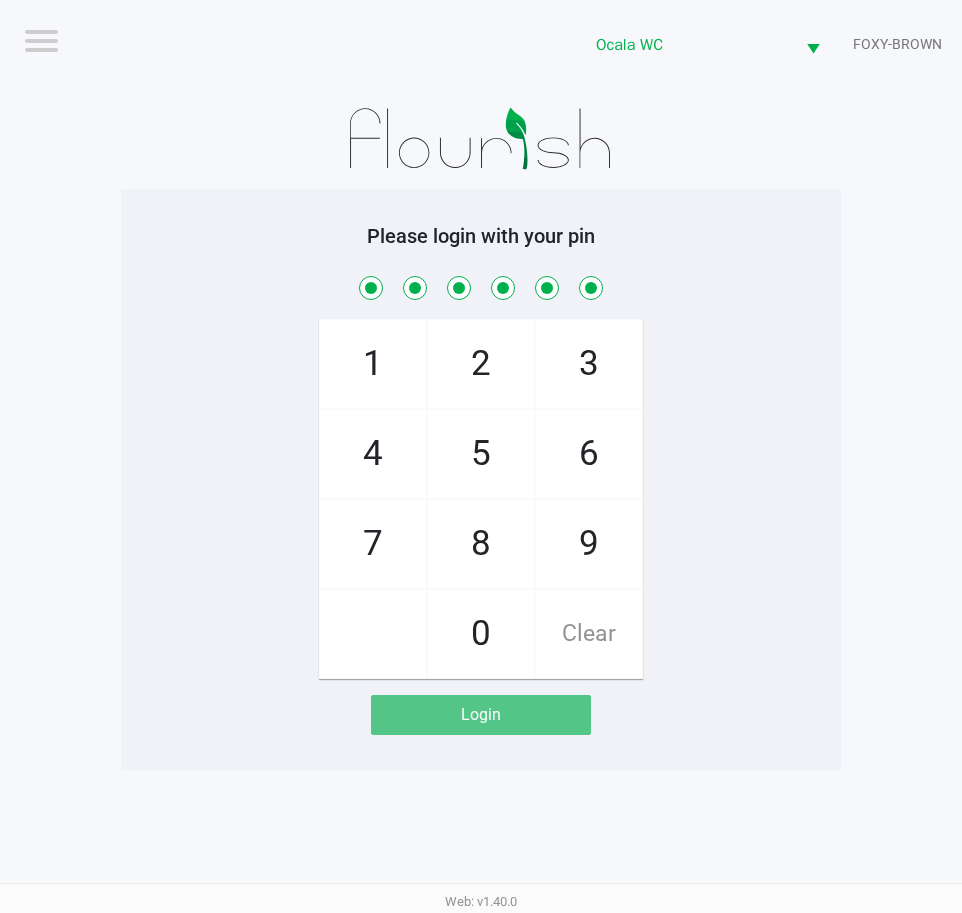 checkbox on "true" 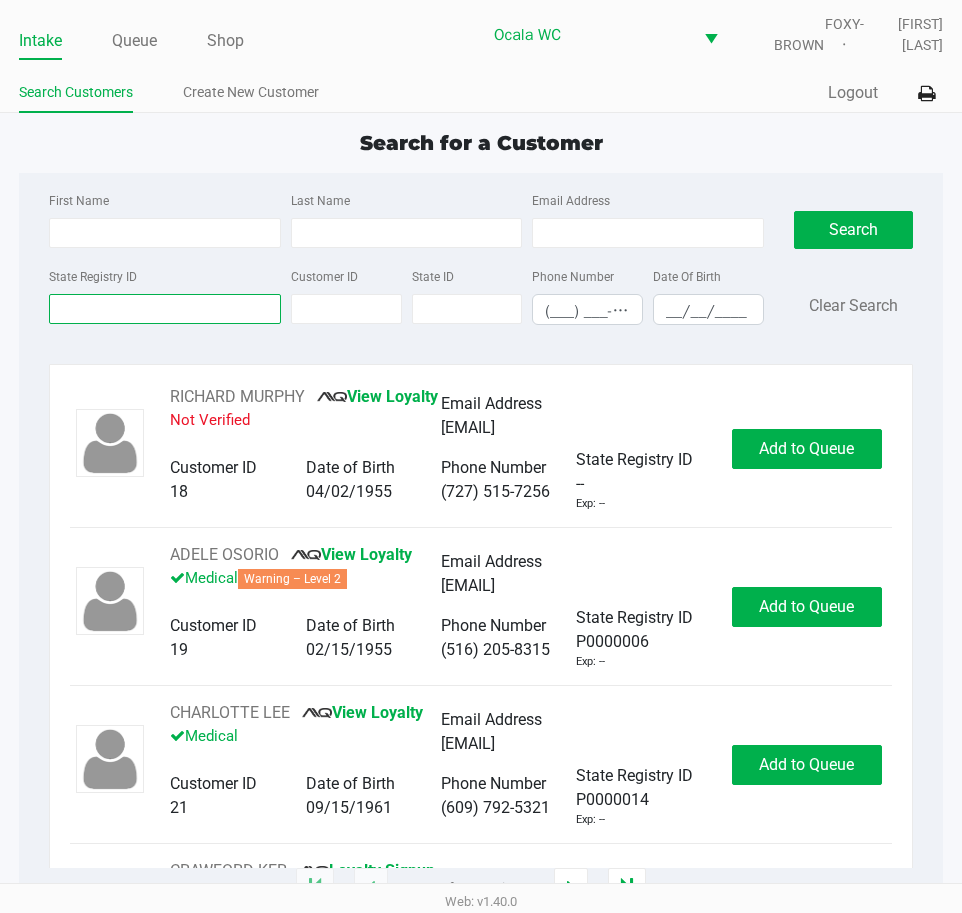 click on "State Registry ID" at bounding box center [165, 309] 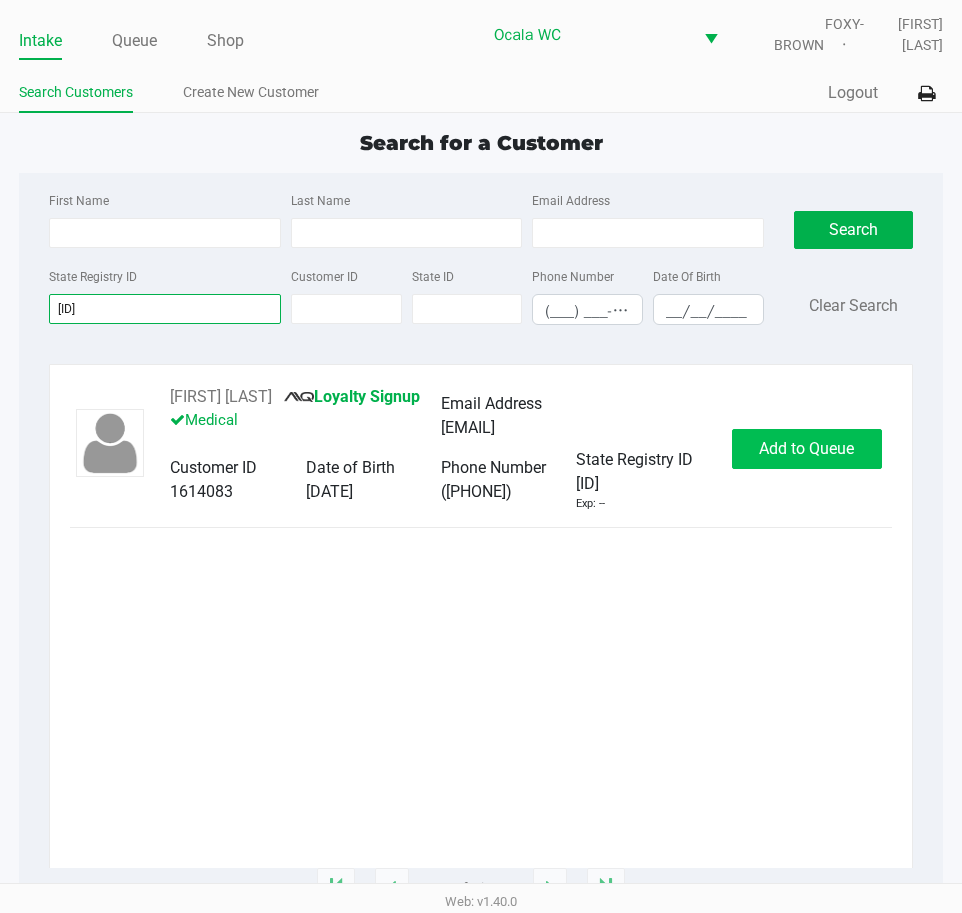 type on "p6fk1481" 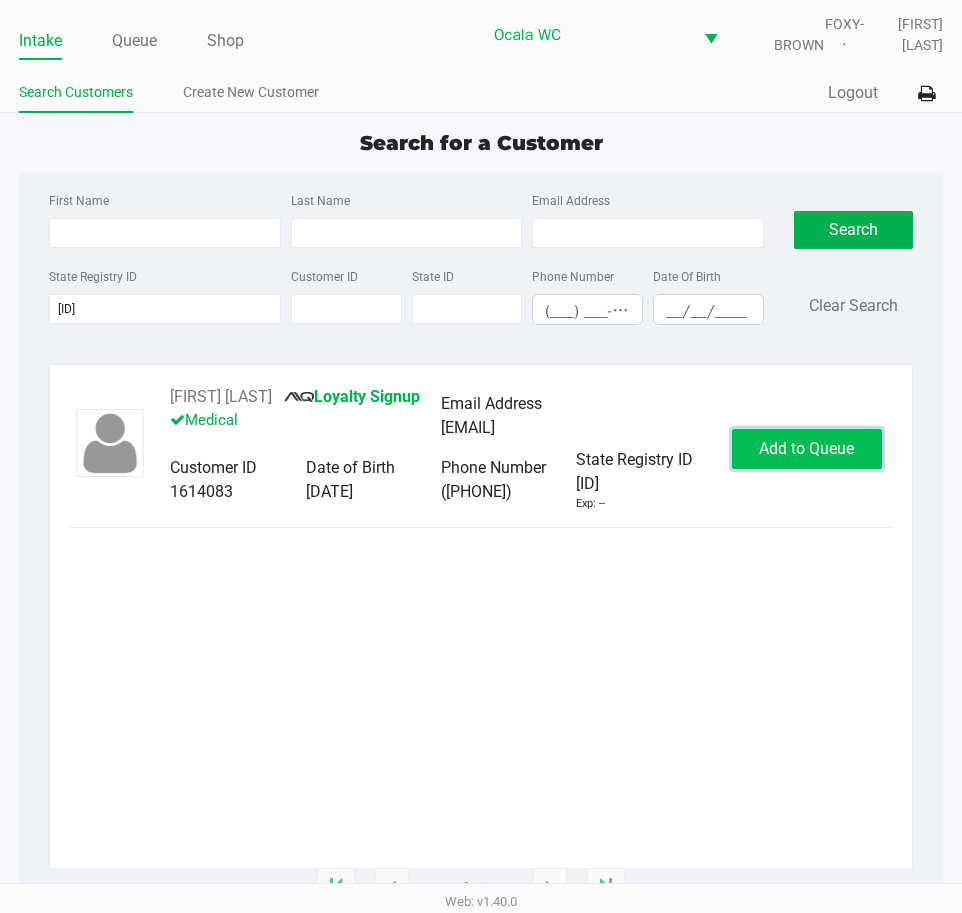 click on "Add to Queue" 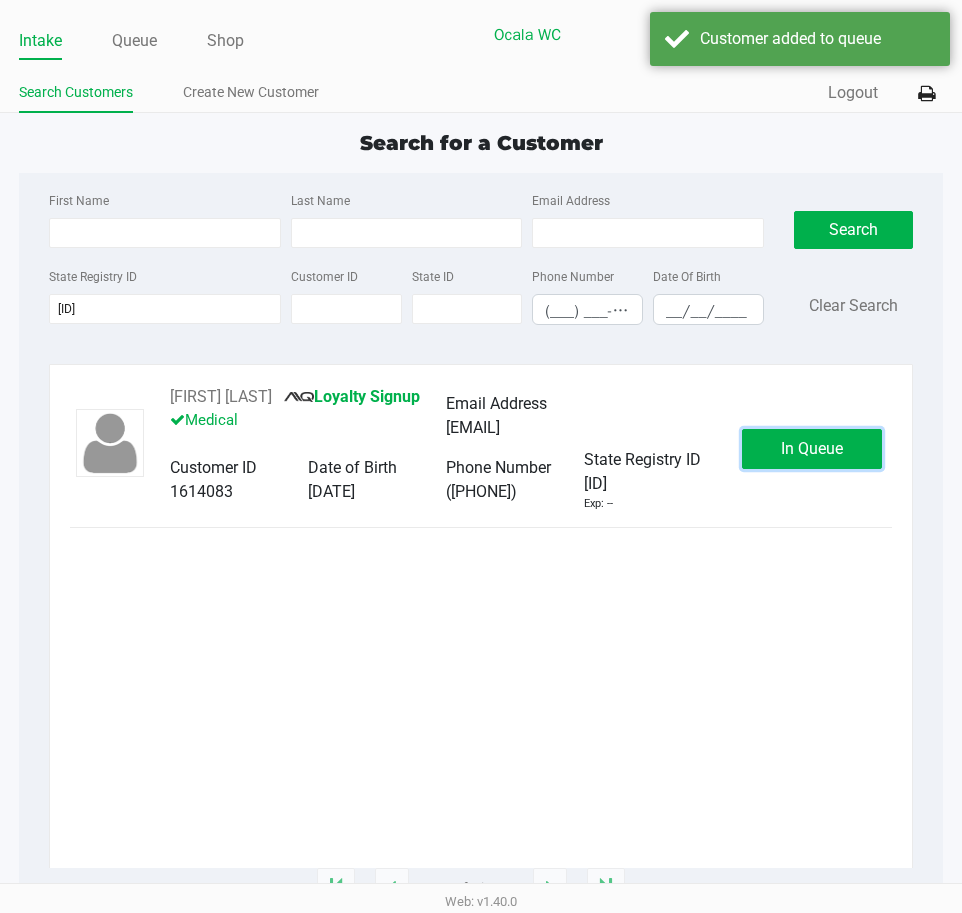 click on "In Queue" 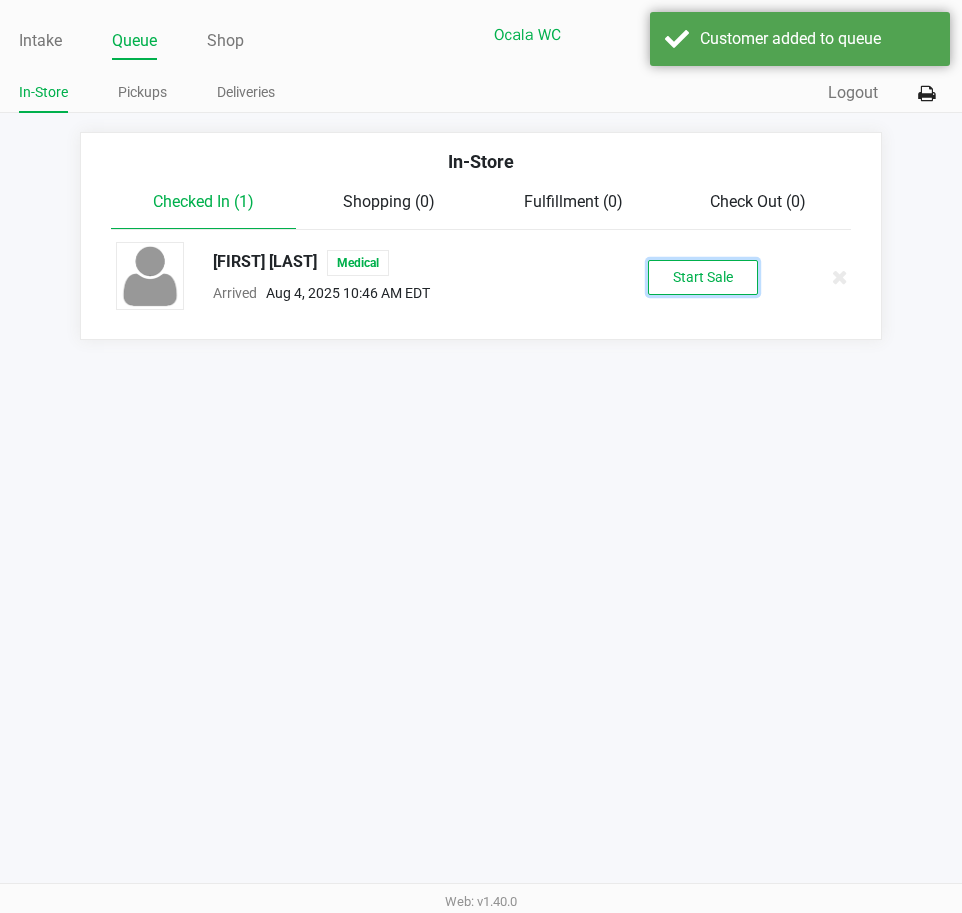 click on "Start Sale" 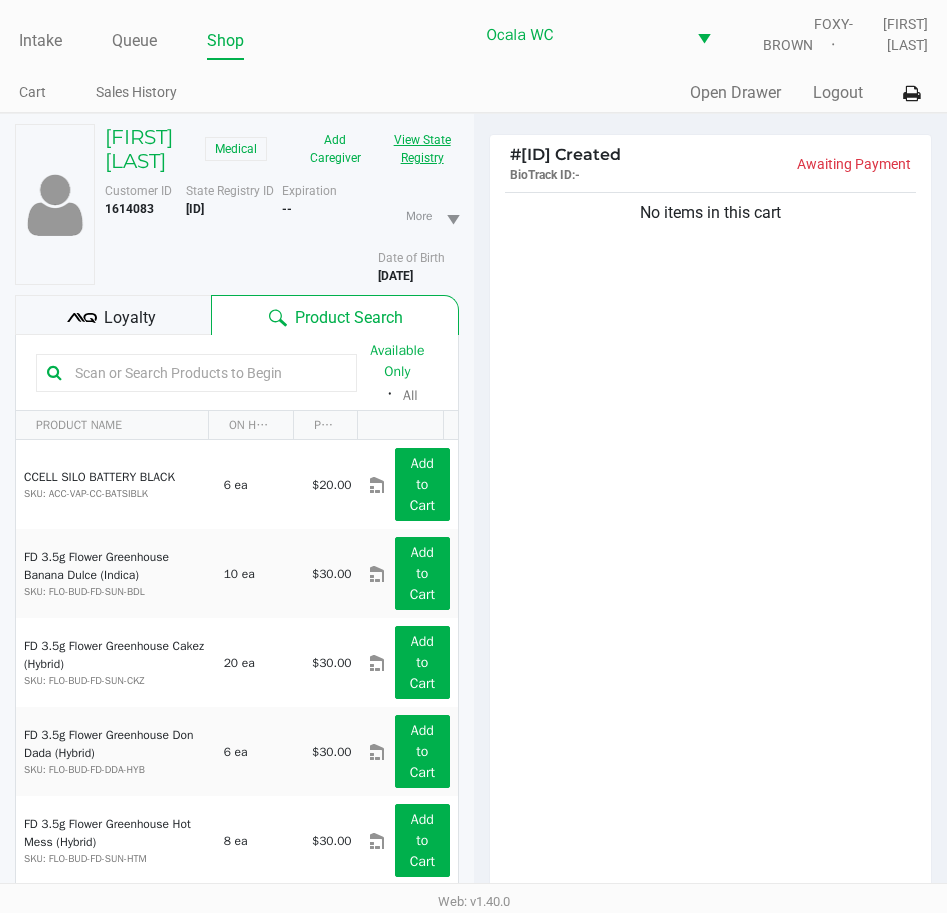 click on "View State Registry" 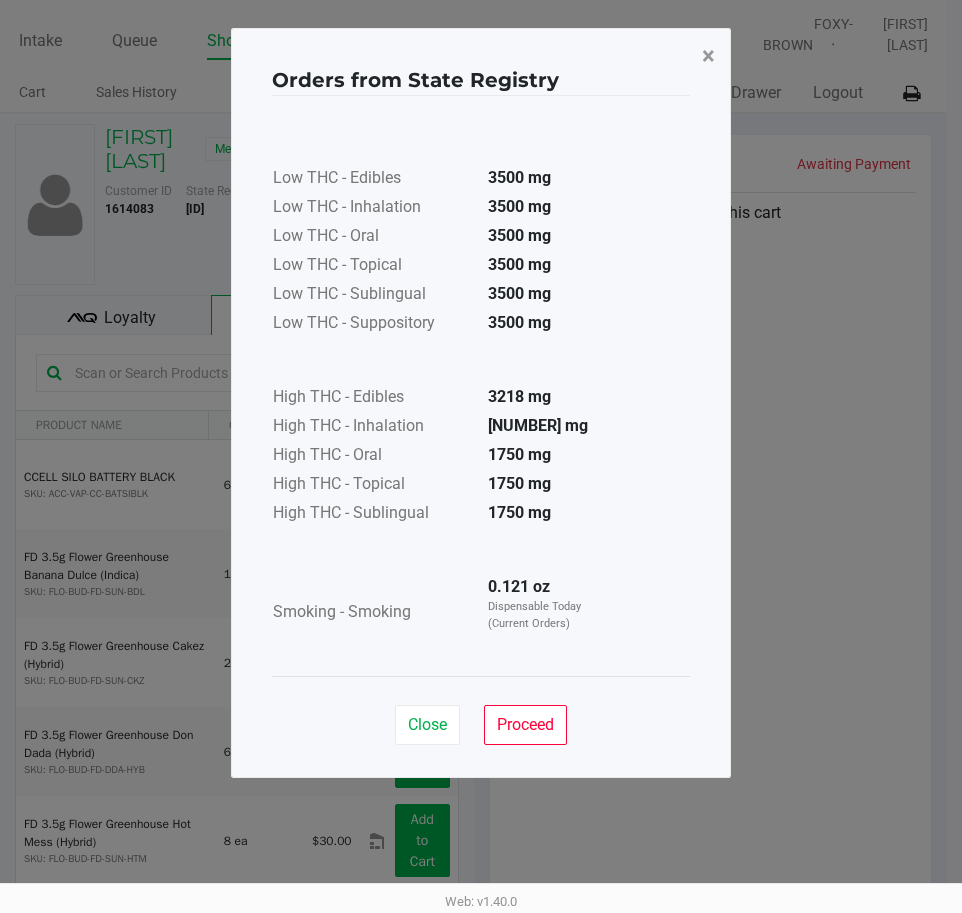 click on "×" 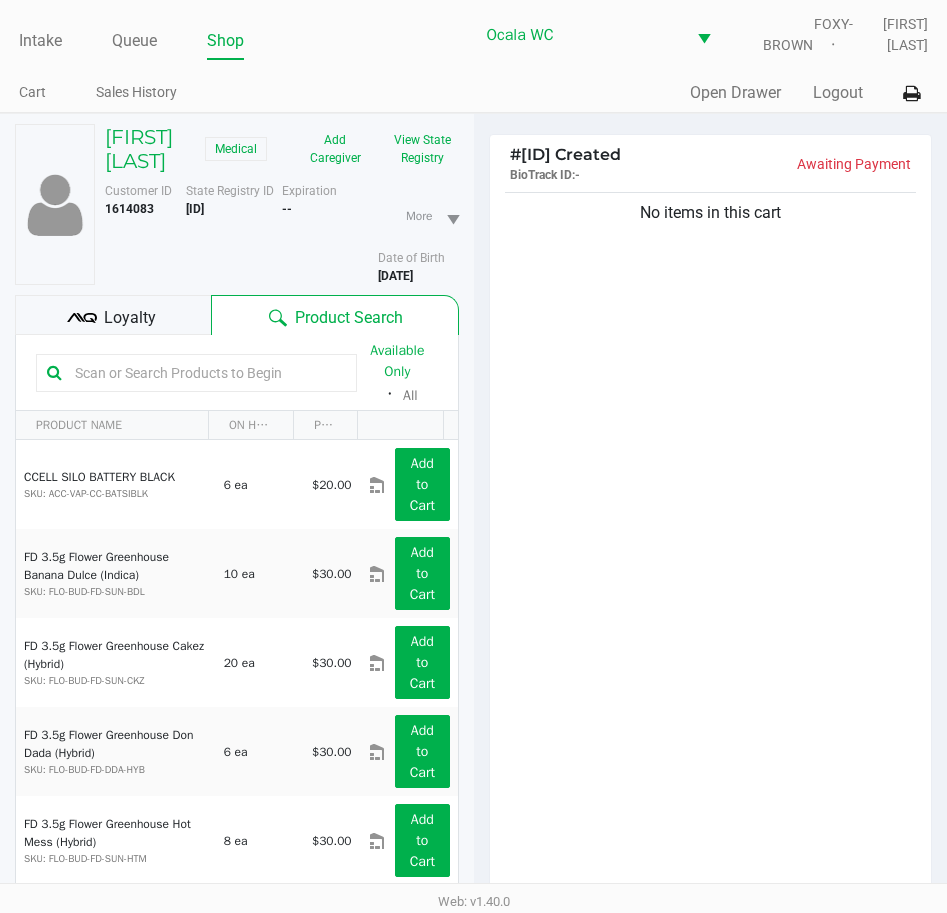 click on "P6FK1481" 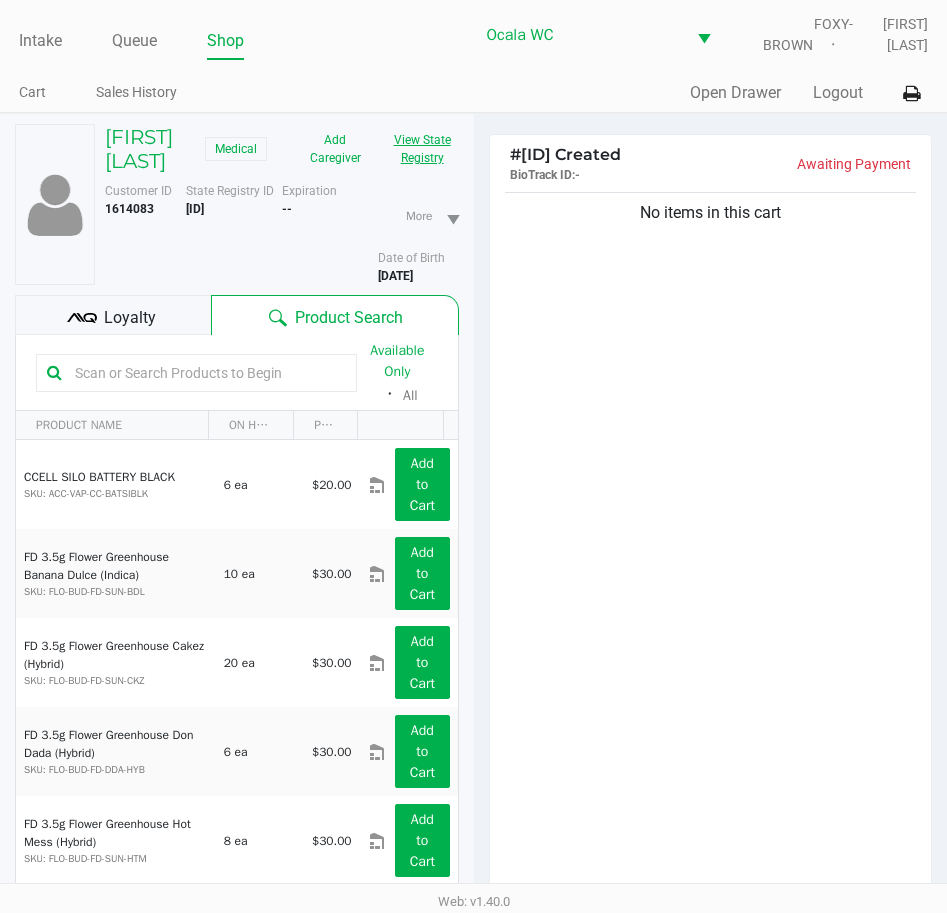 click on "View State Registry" 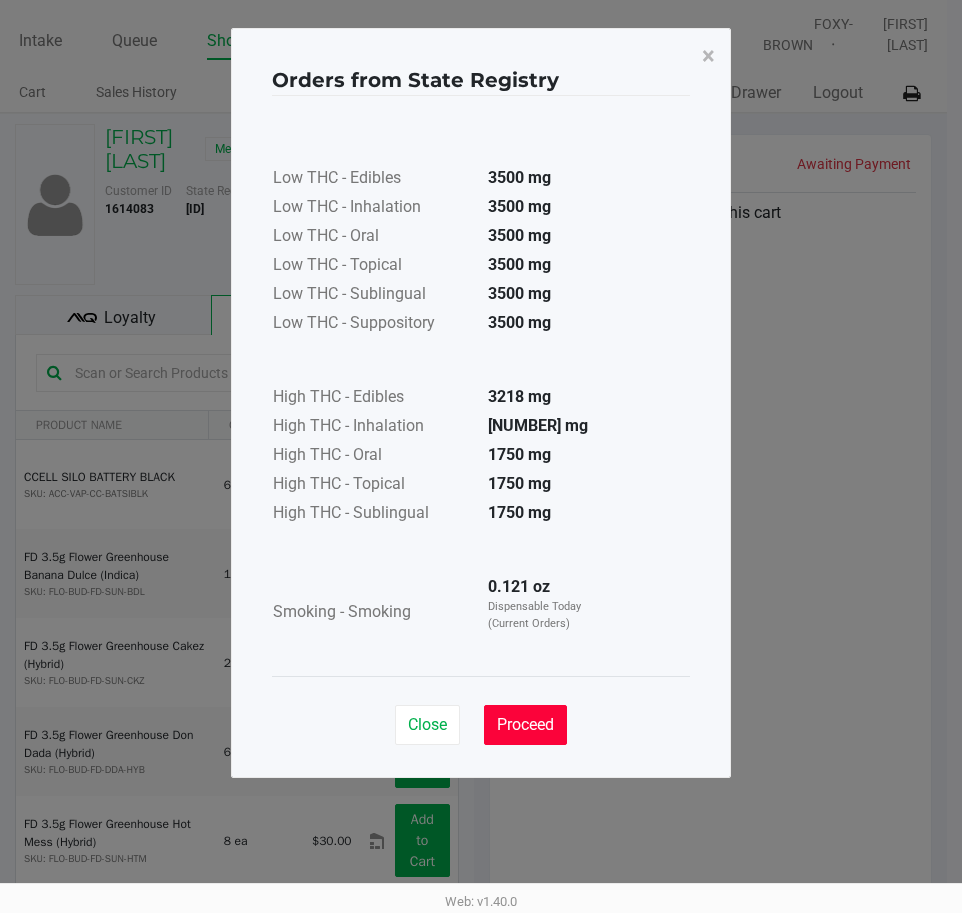 click on "Proceed" 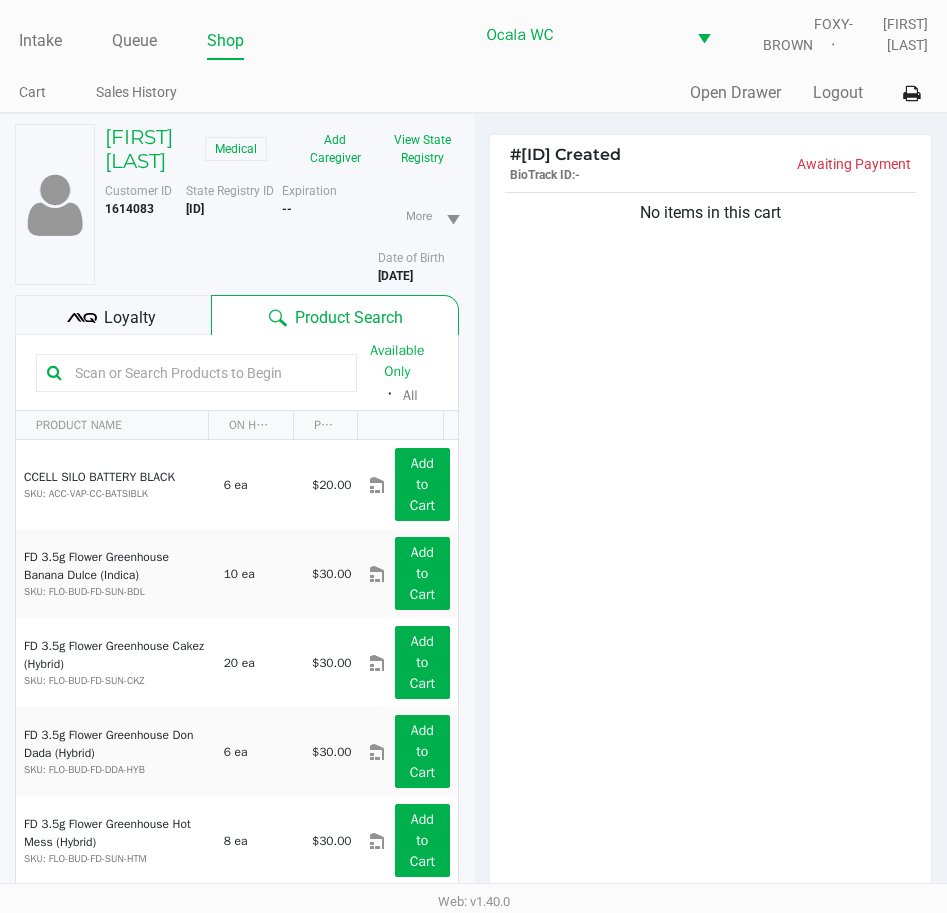 click 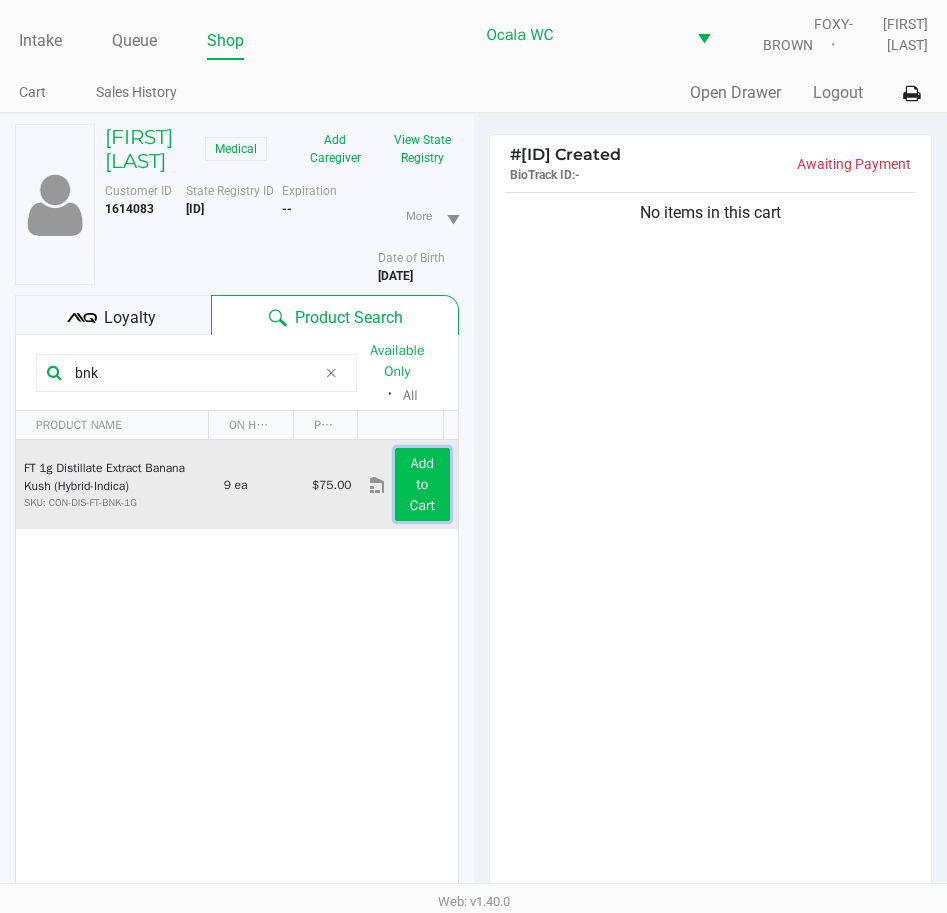 click on "Add to Cart" 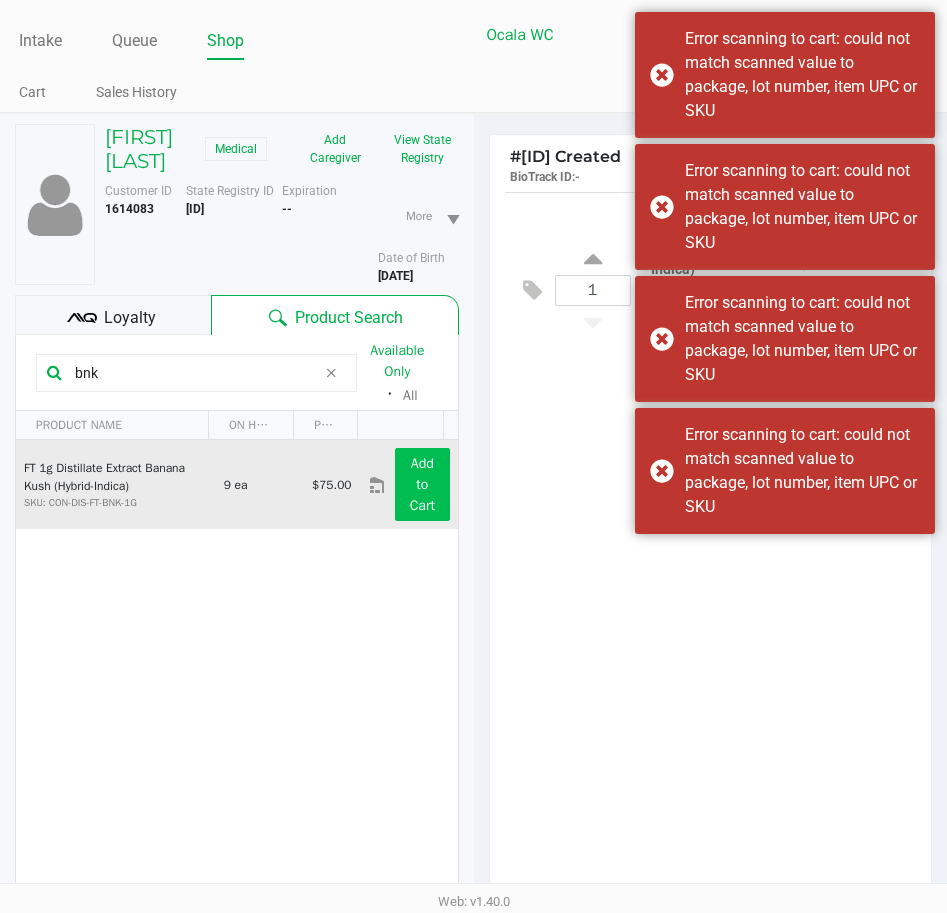 click on "bnk" 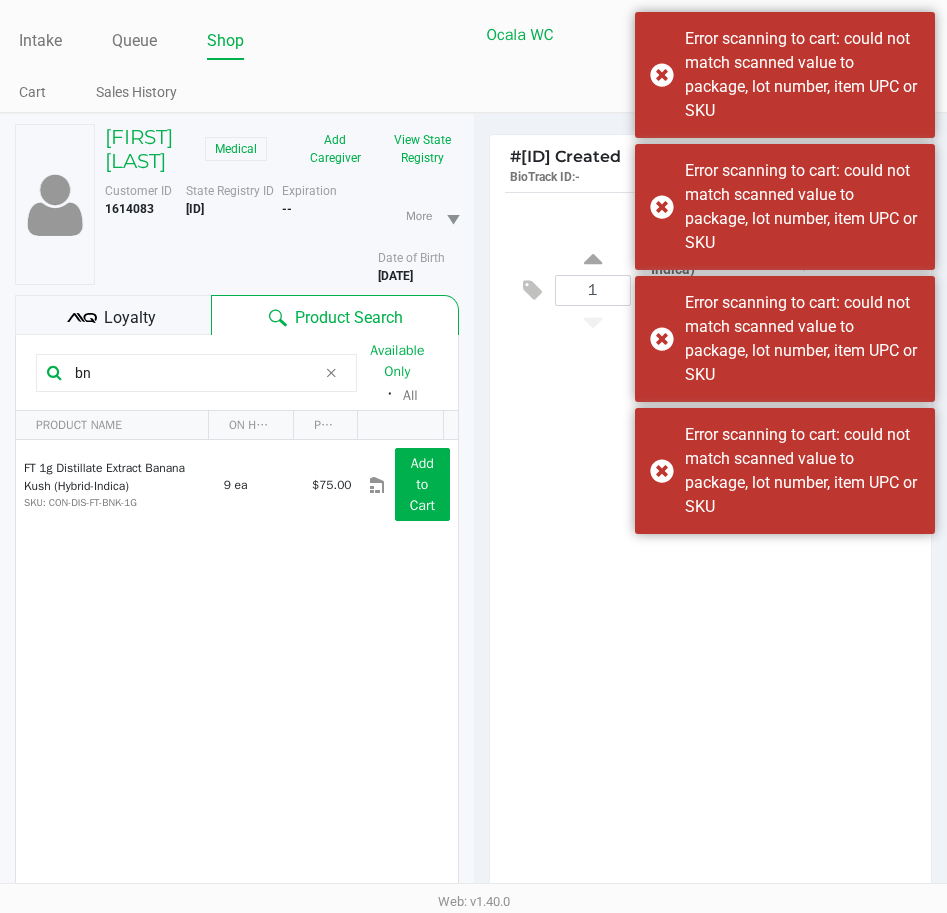 type on "b" 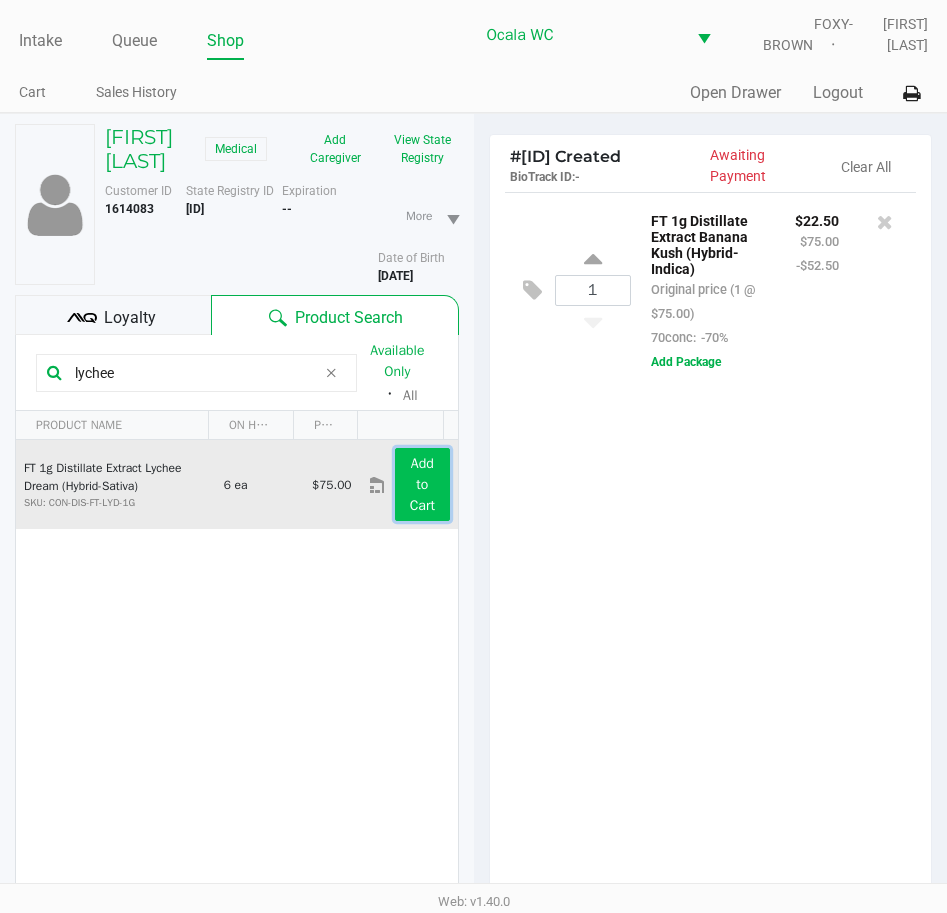 click on "Add to Cart" 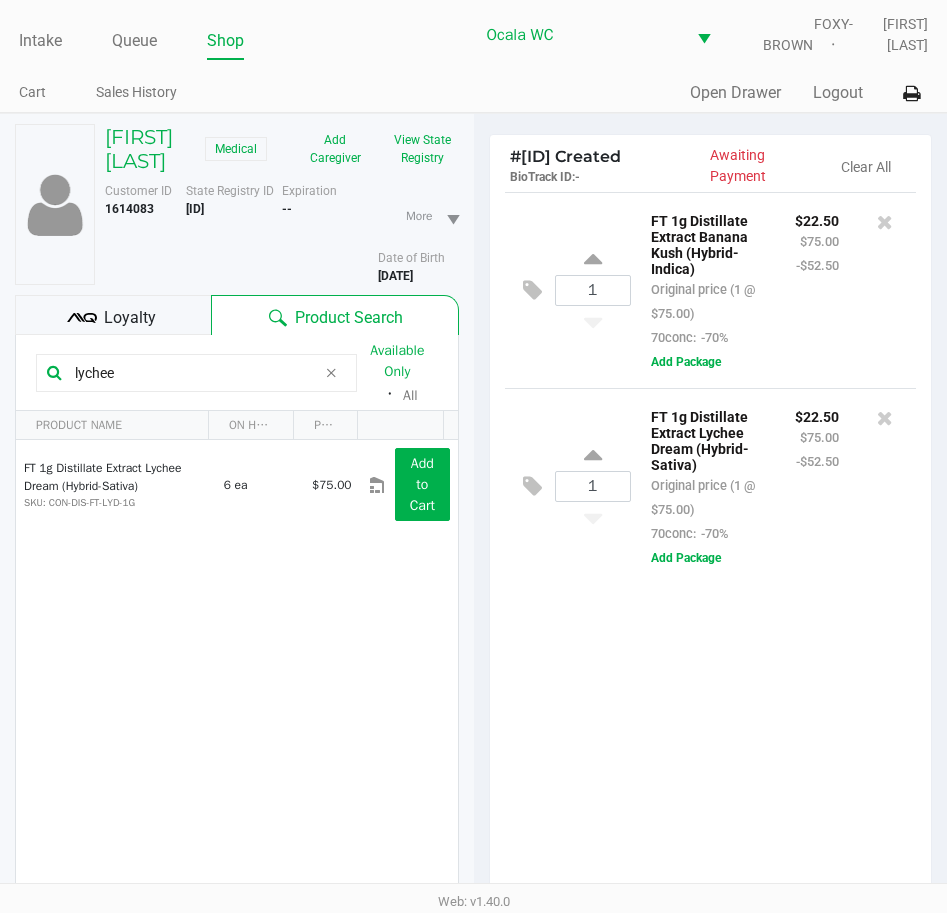 drag, startPoint x: 118, startPoint y: 399, endPoint x: 10, endPoint y: 456, distance: 122.1188 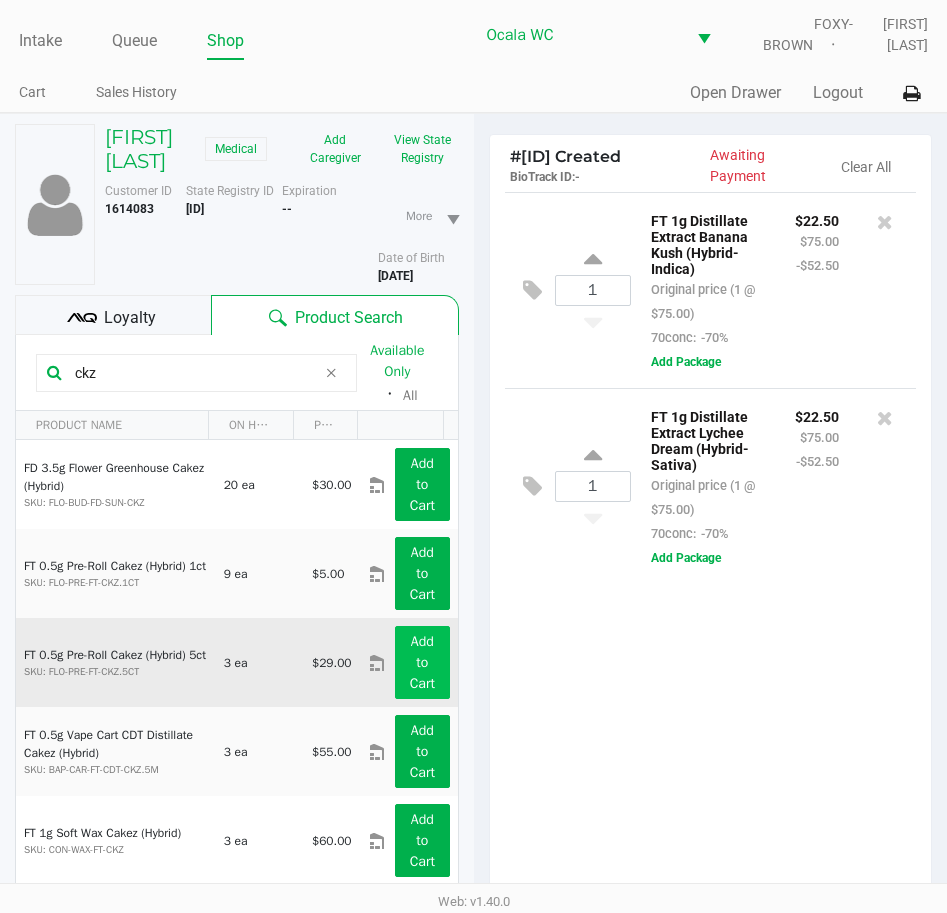 type on "ckz" 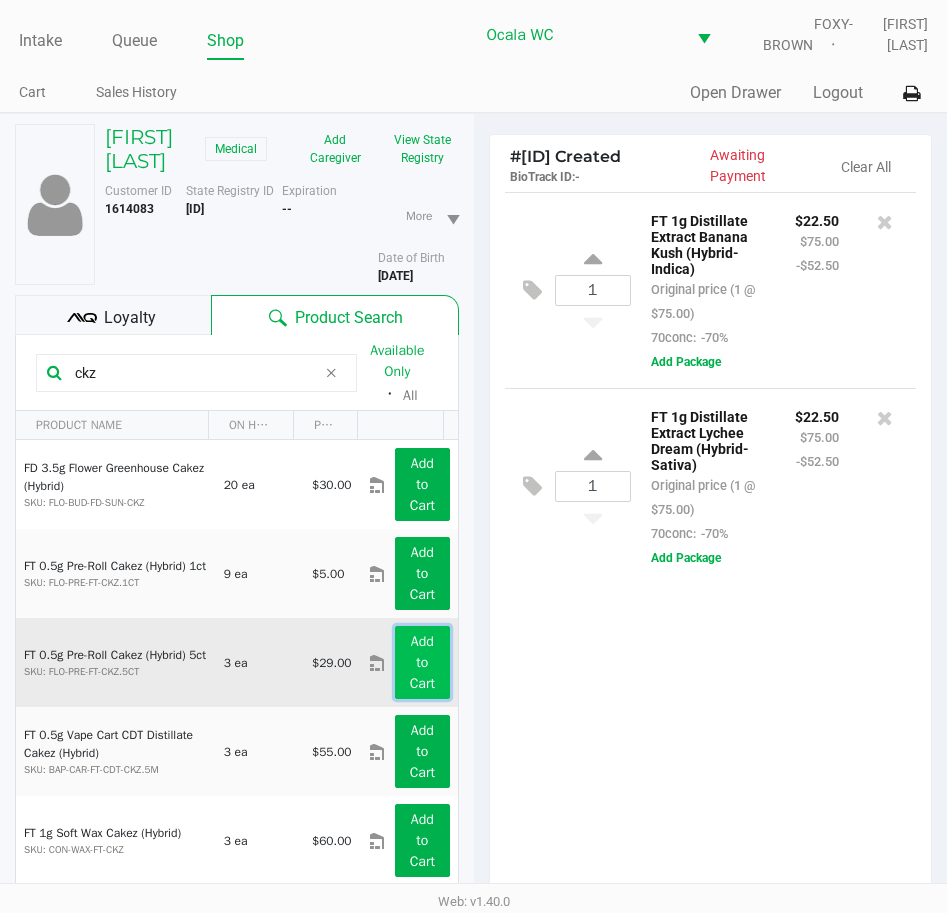 click on "Add to Cart" 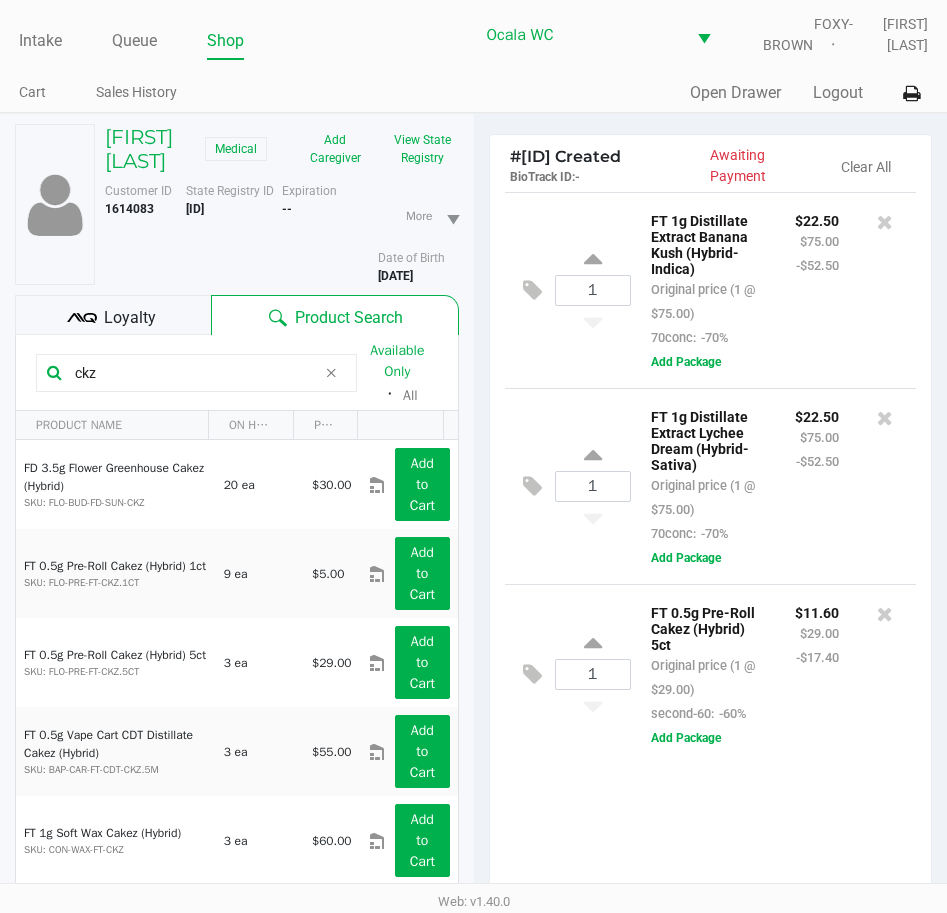 click on "1  FT 1g Distillate Extract Lychee Dream (Hybrid-Sativa)   Original price (1 @ $75.00)  70conc:  -70% $22.50 $75.00 -$52.50  Add Package" 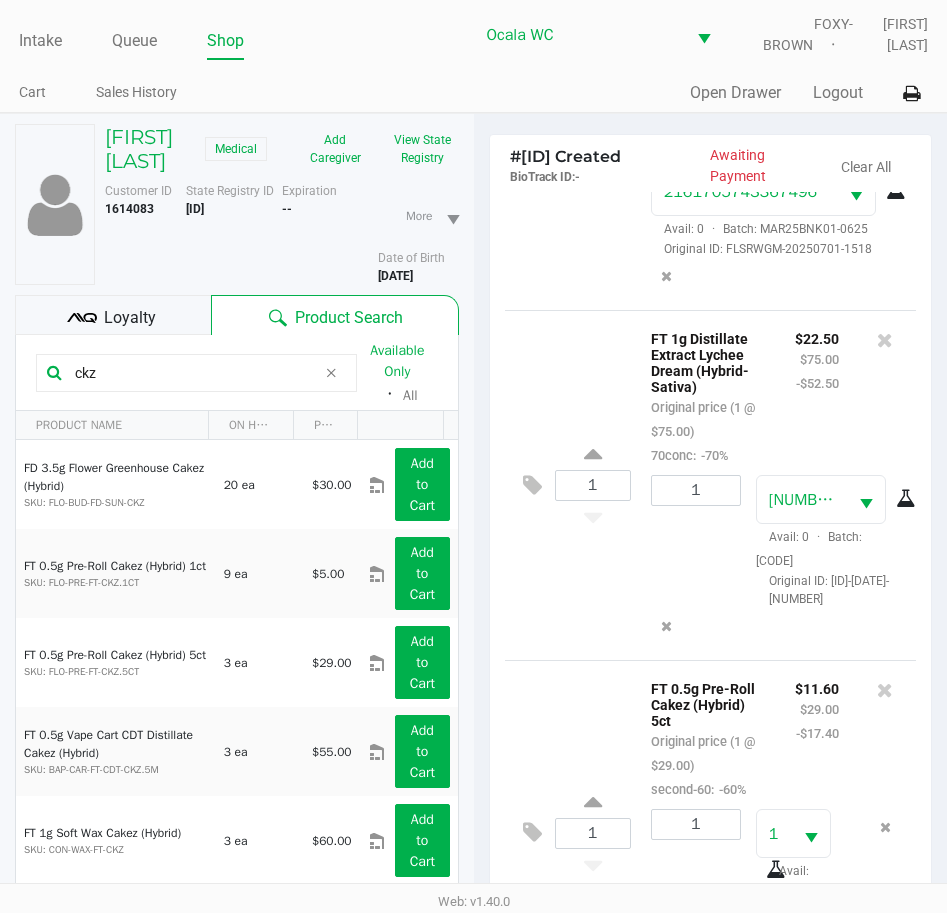 scroll, scrollTop: 316, scrollLeft: 0, axis: vertical 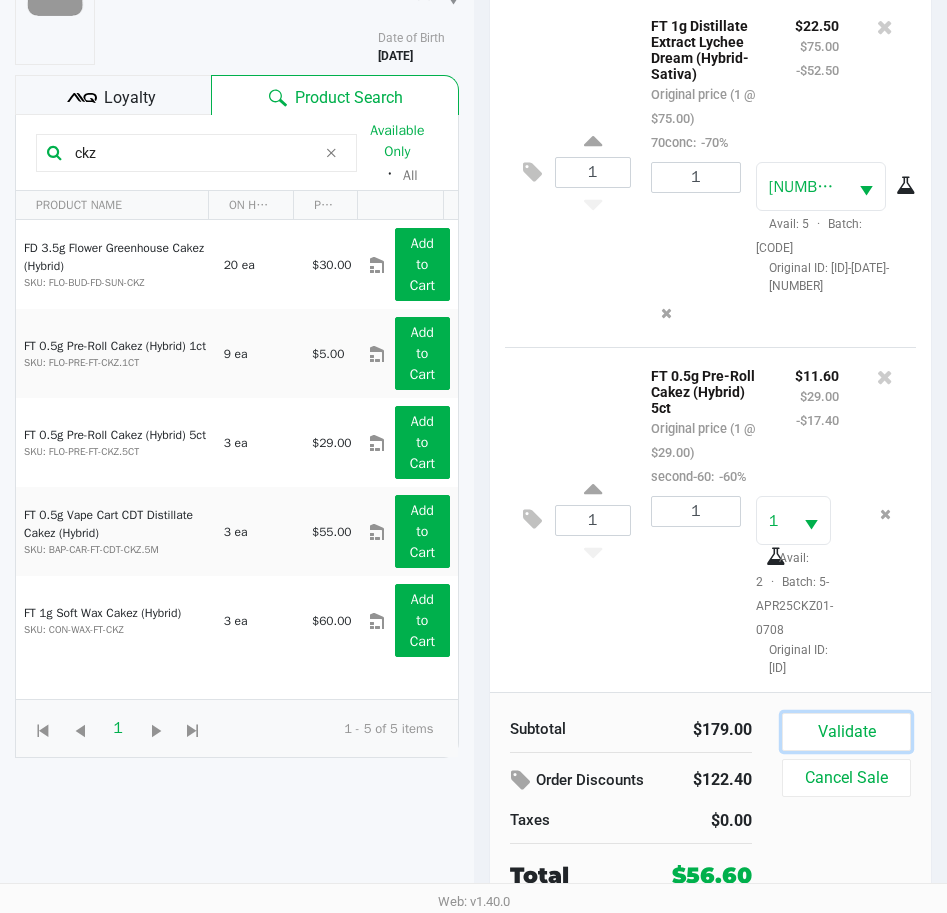 click on "Validate" 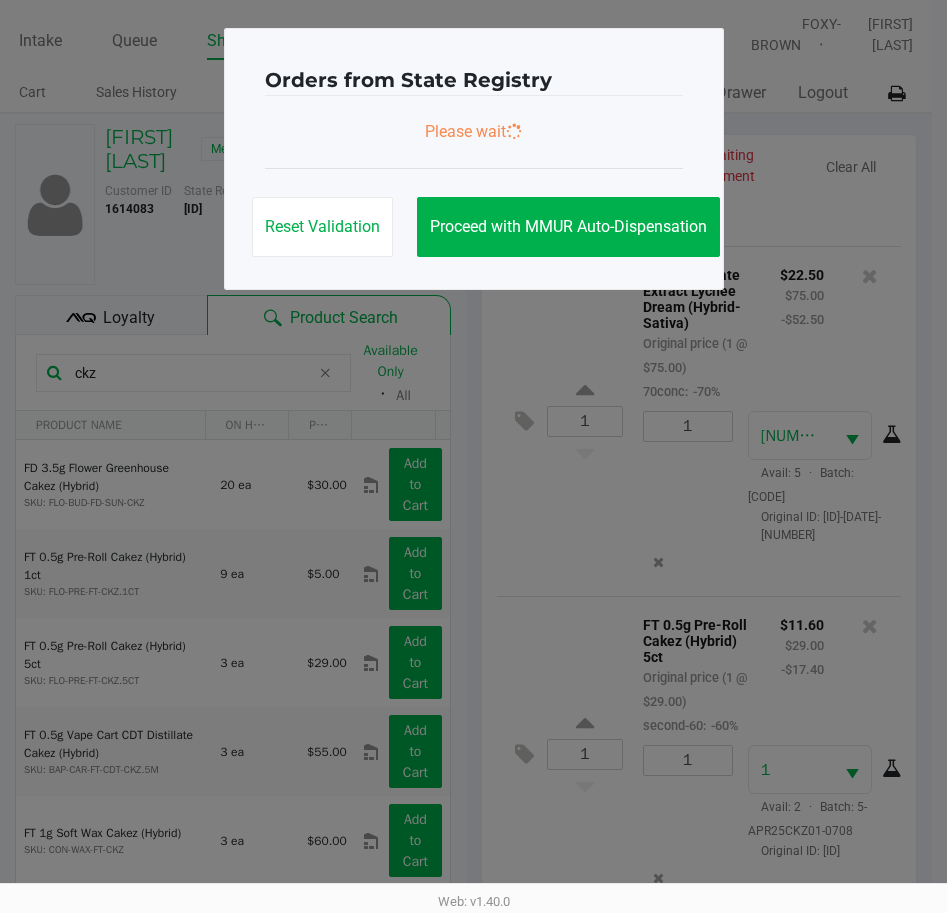 scroll, scrollTop: 0, scrollLeft: 0, axis: both 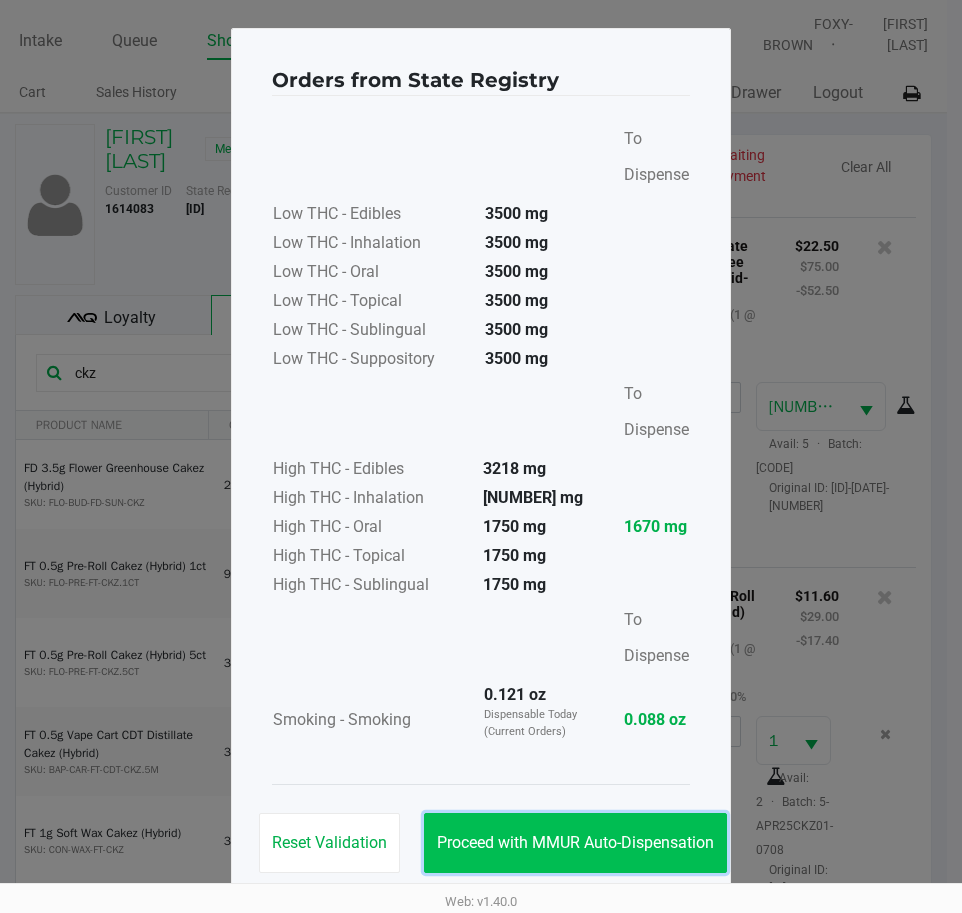 click on "Proceed with MMUR Auto-Dispensation" 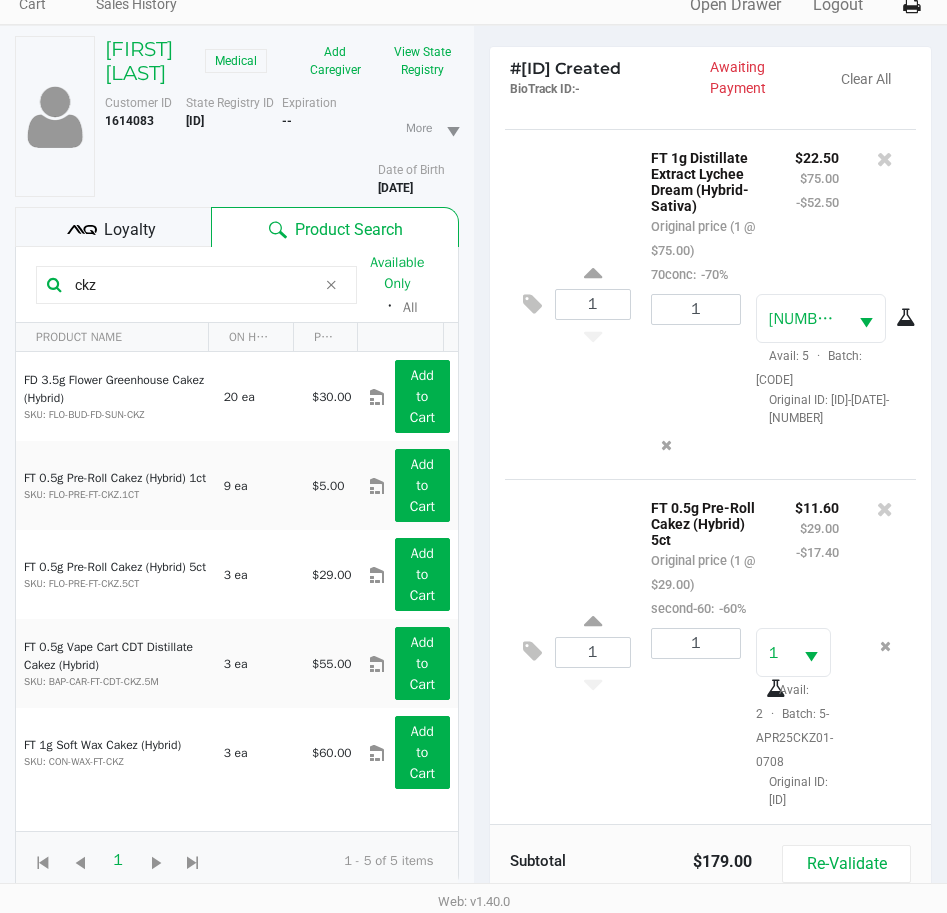 scroll, scrollTop: 265, scrollLeft: 0, axis: vertical 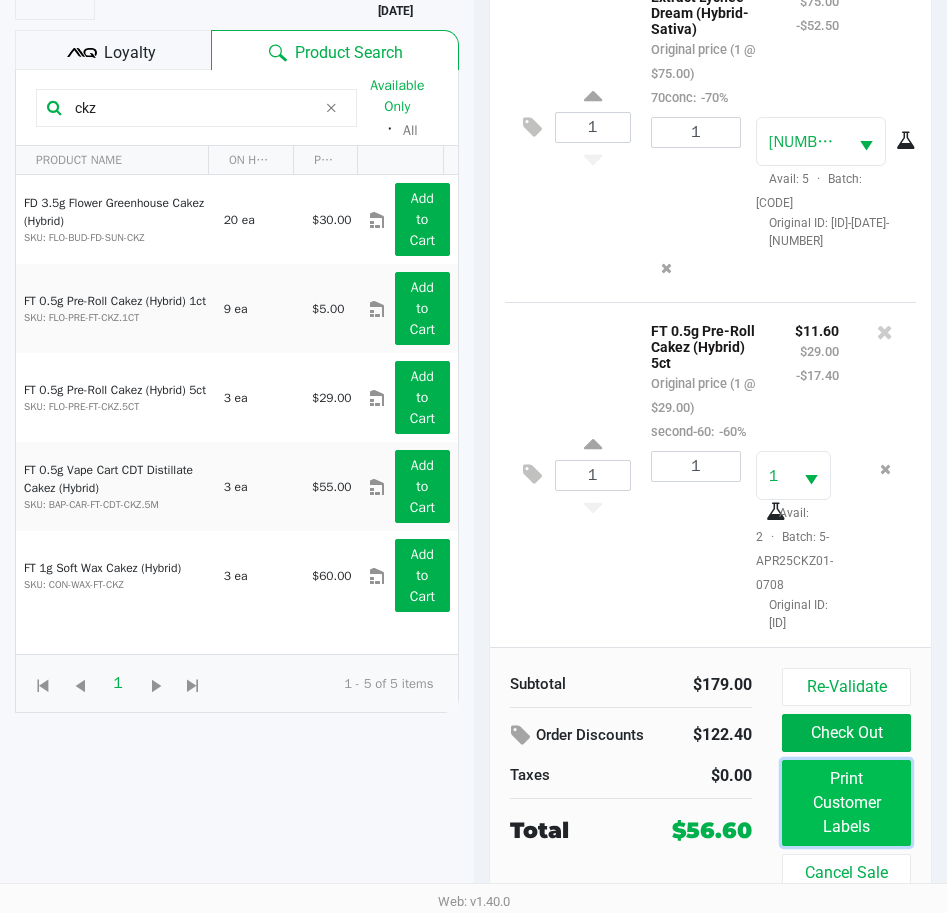 click on "Print Customer Labels" 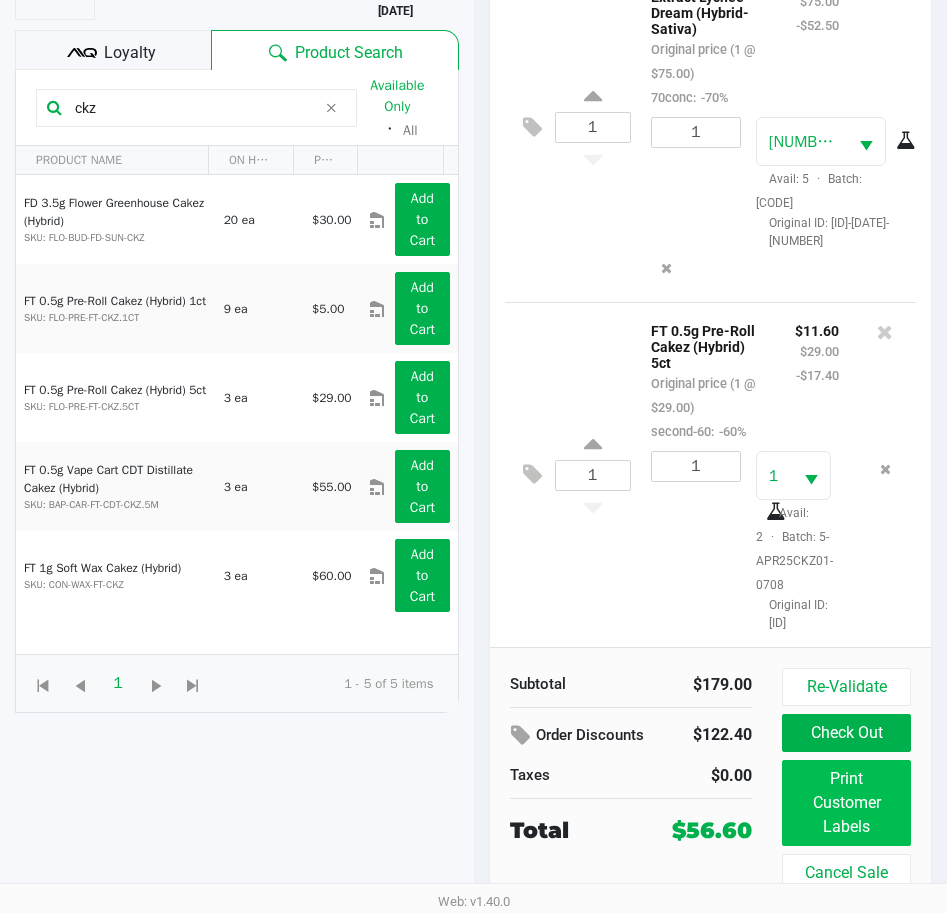 scroll, scrollTop: 0, scrollLeft: 0, axis: both 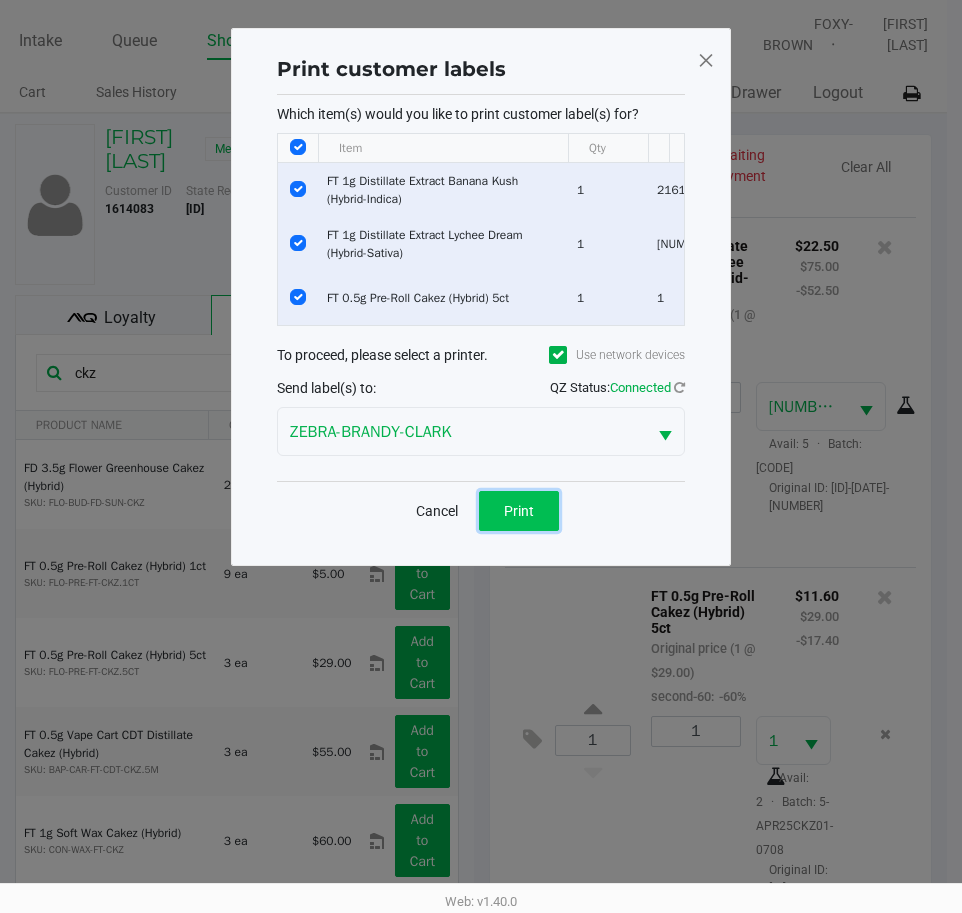 click on "Print" 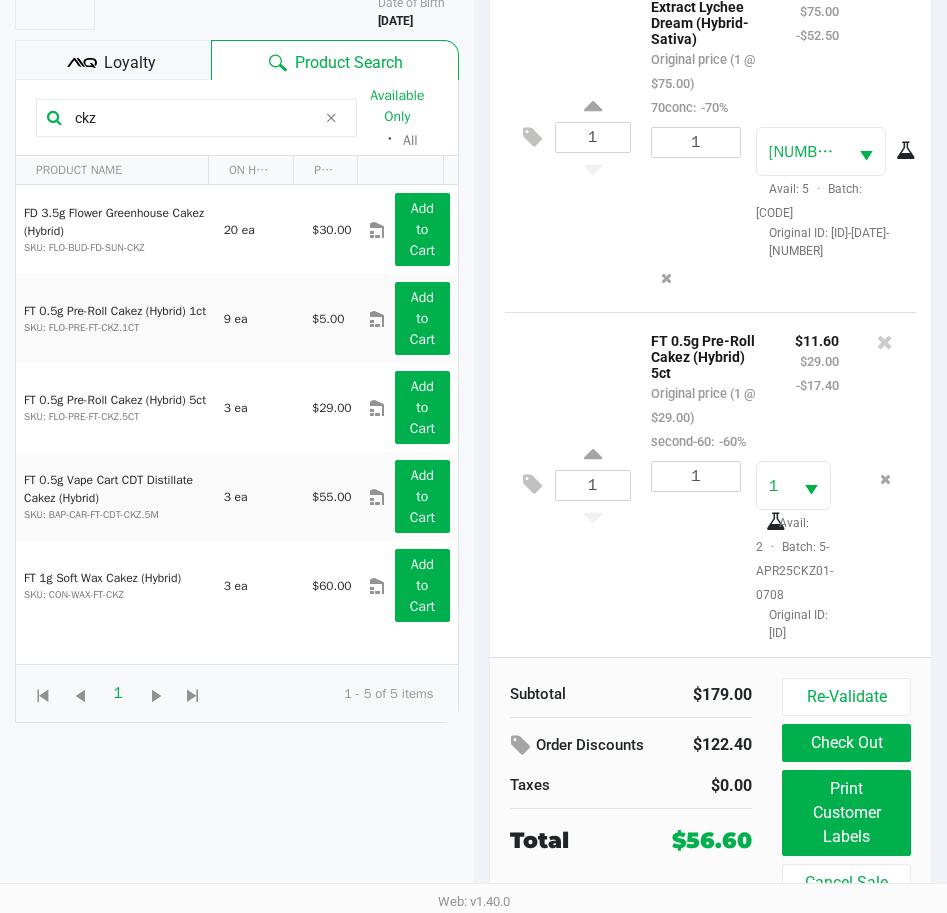 scroll, scrollTop: 265, scrollLeft: 0, axis: vertical 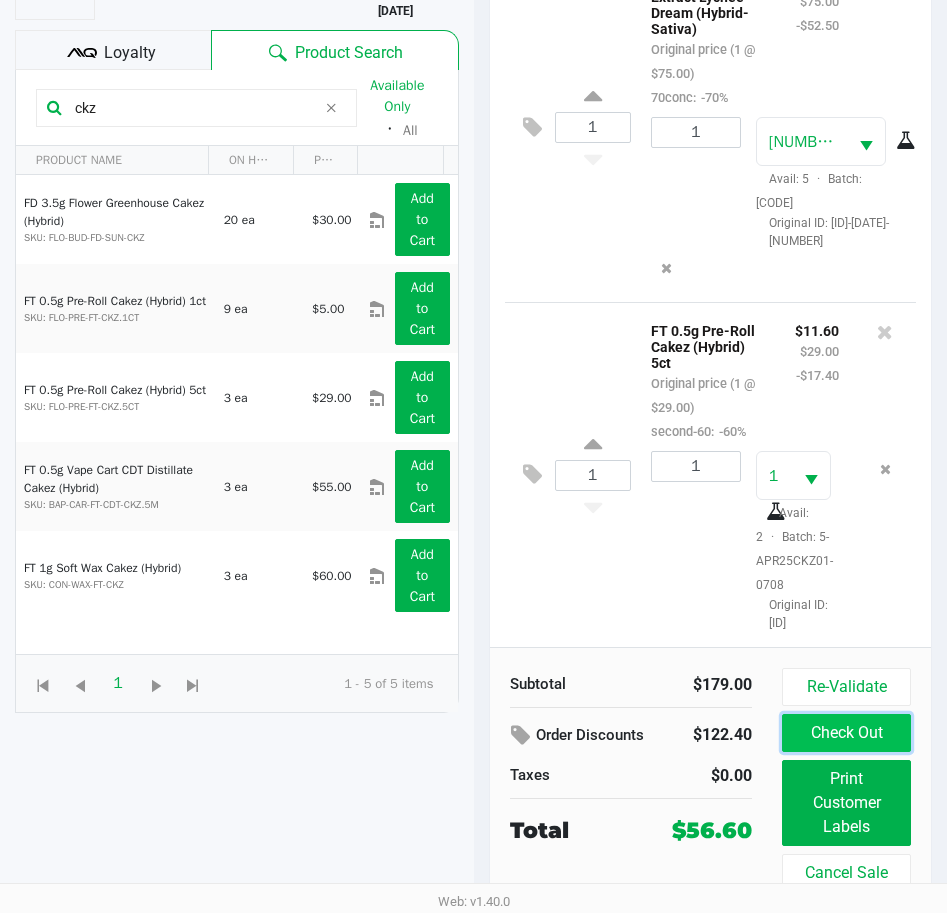 click on "Check Out" 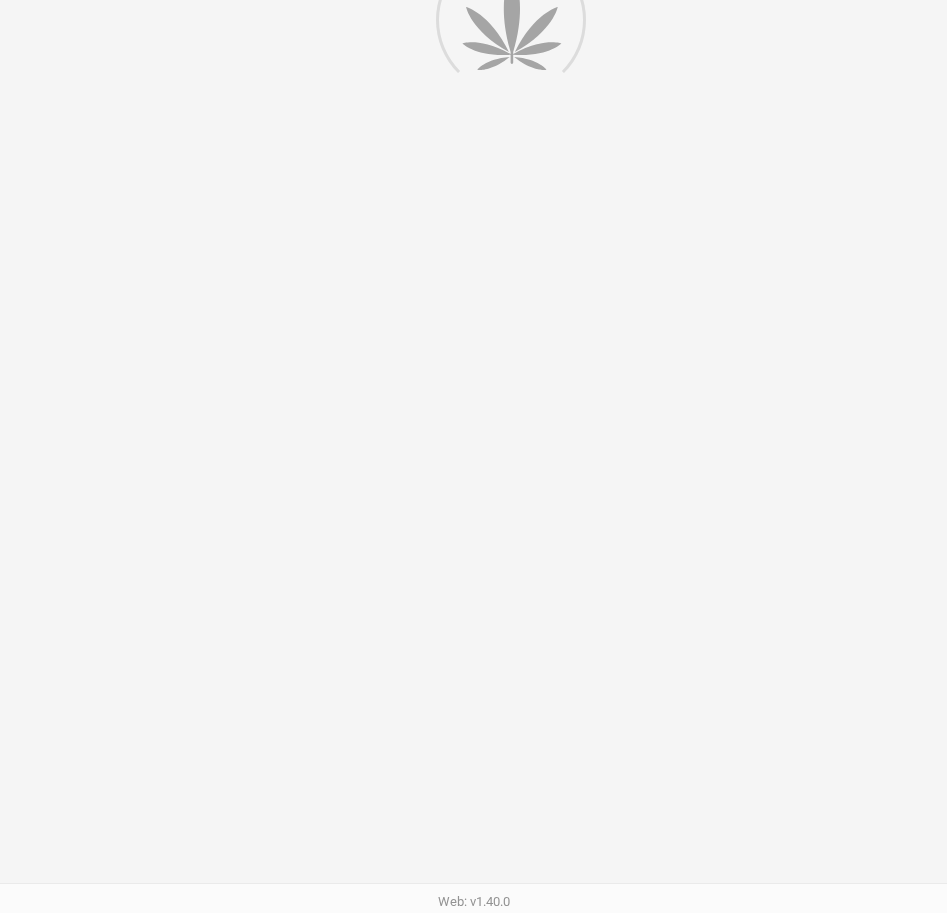 scroll, scrollTop: 0, scrollLeft: 0, axis: both 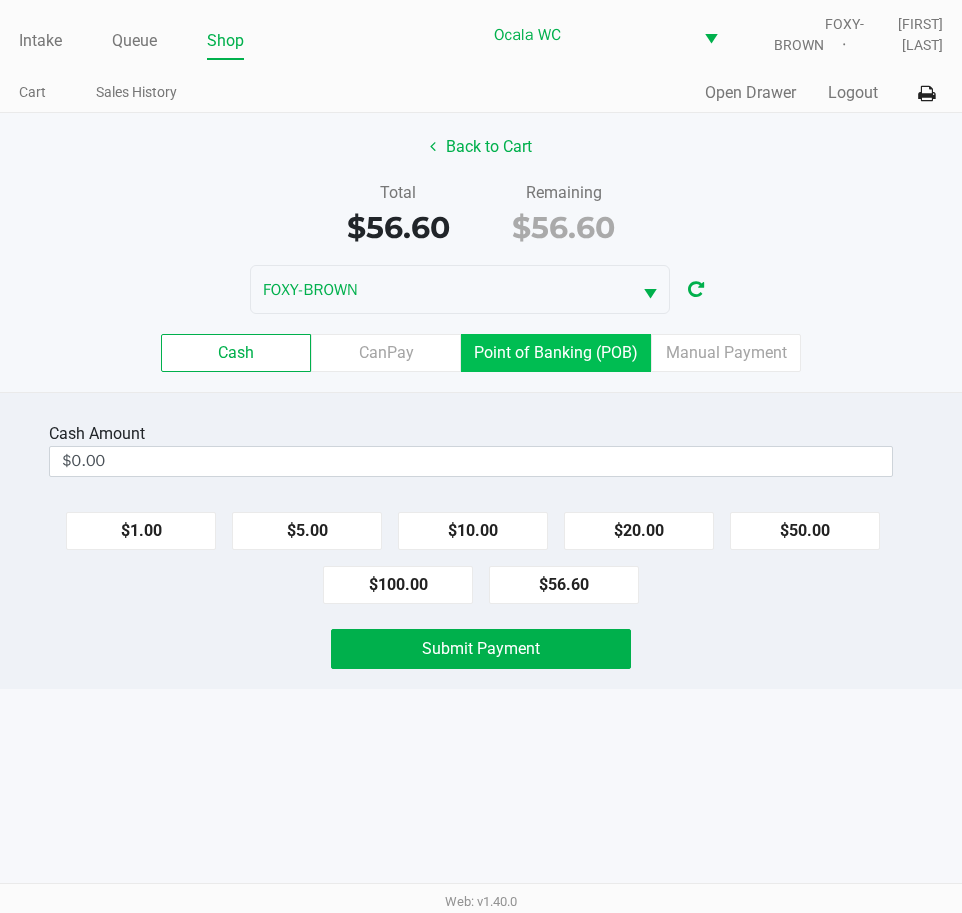 click on "Point of Banking (POB)" 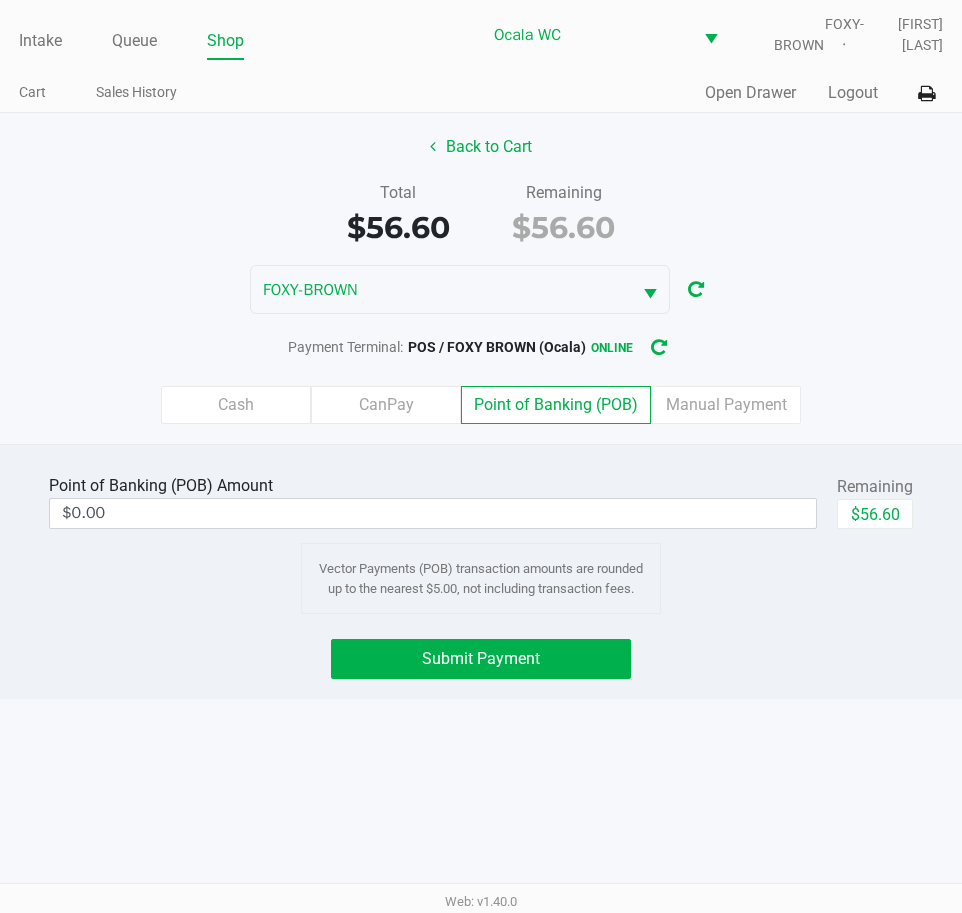 click on "$56.60" 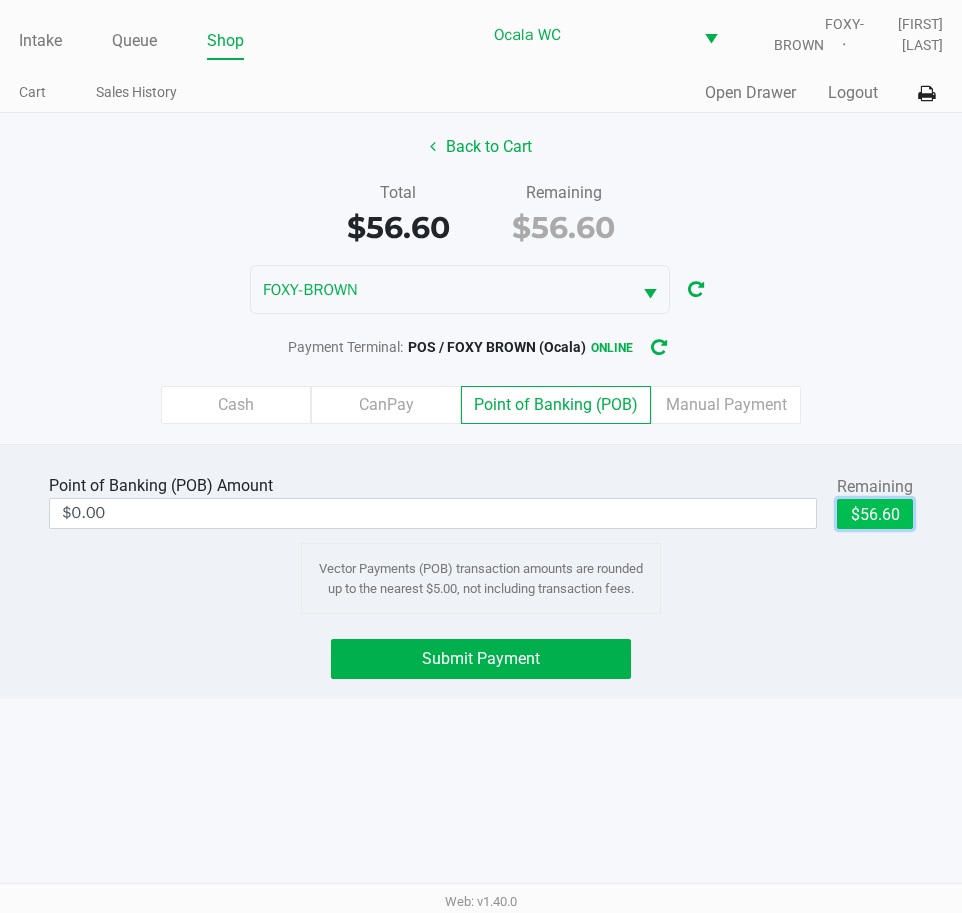type on "$56.60" 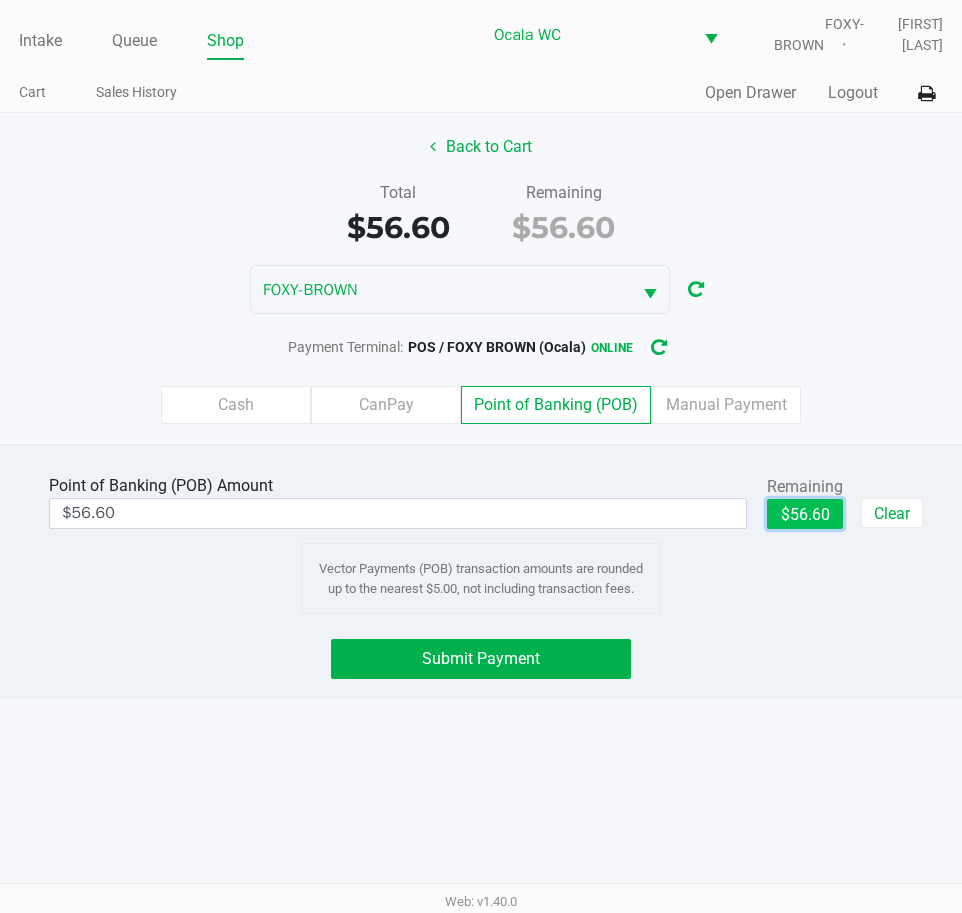 click on "Submit Payment" 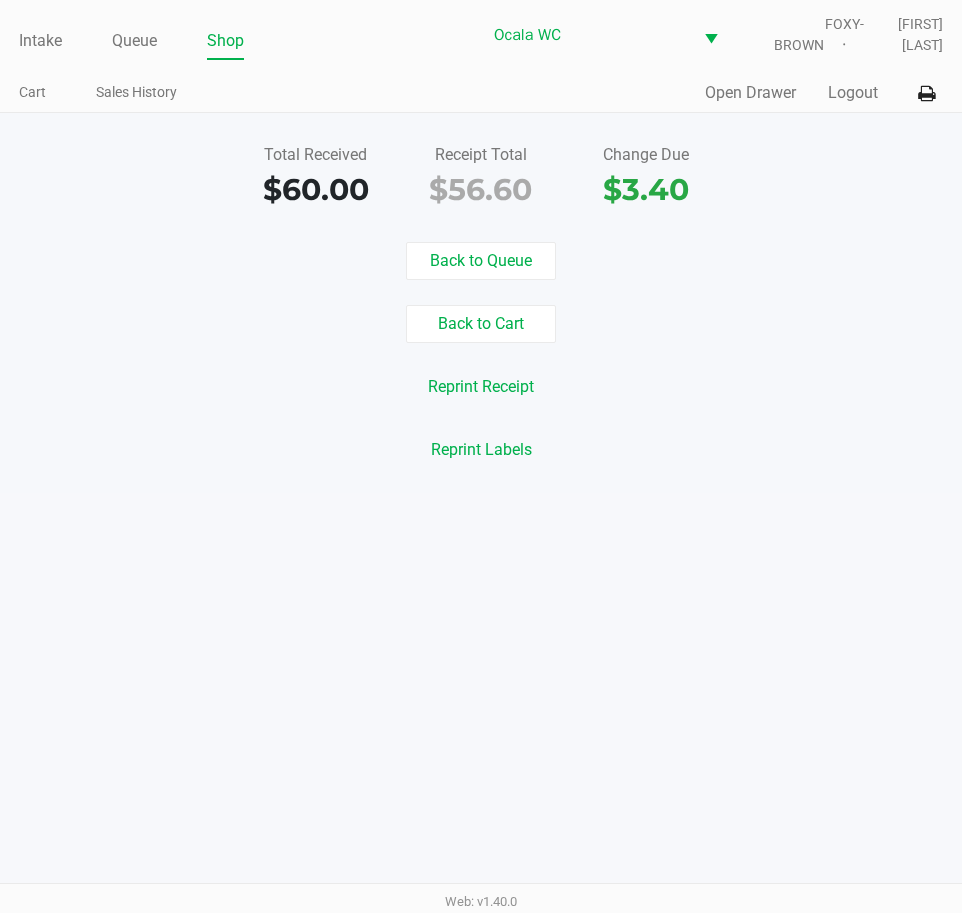 click on "Queue" 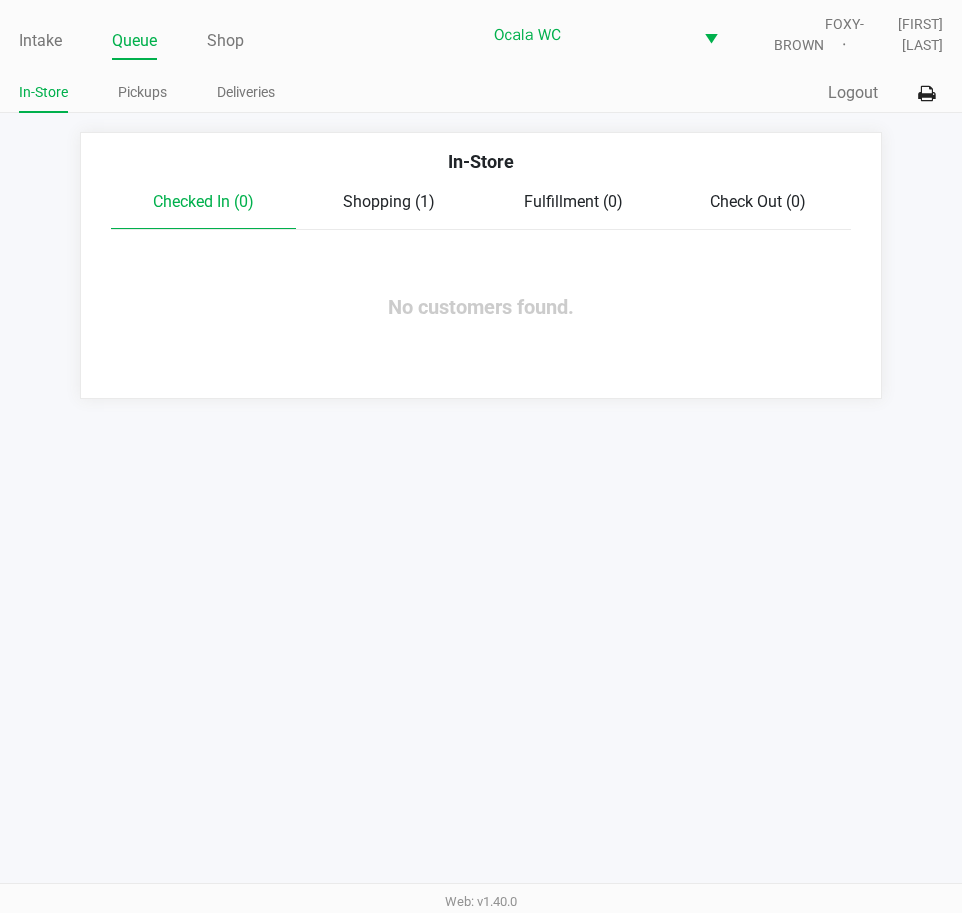 click on "Pickups" 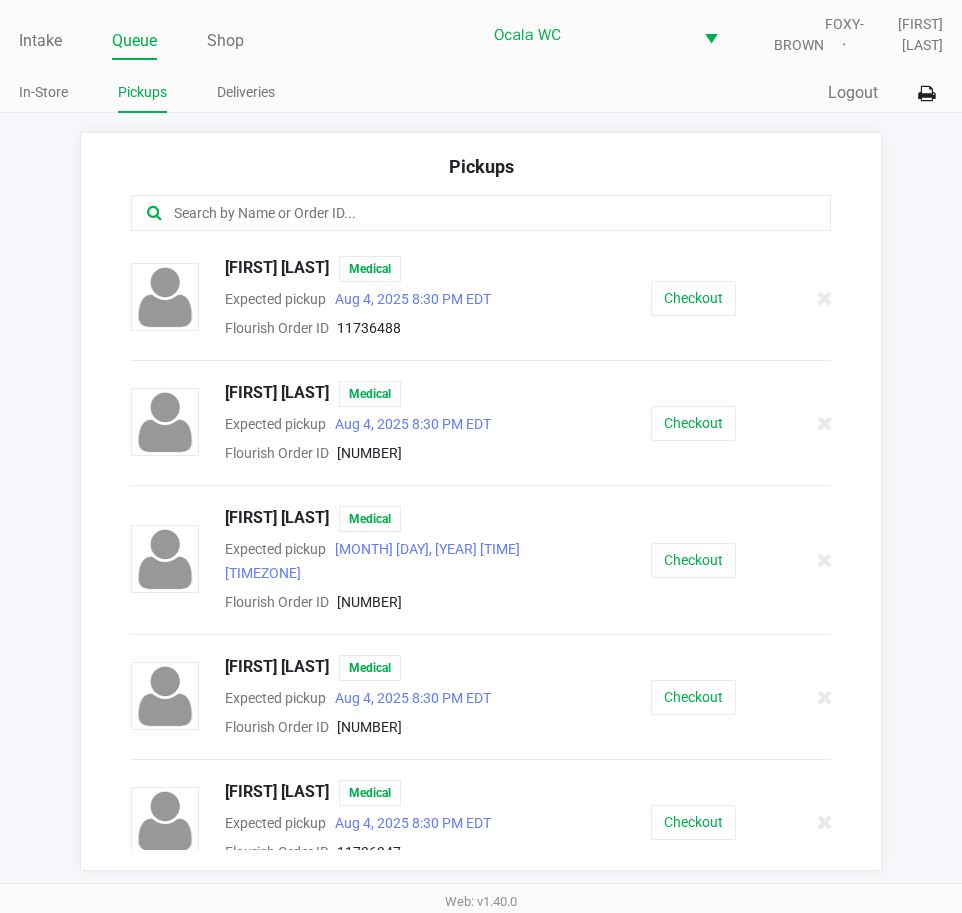 click 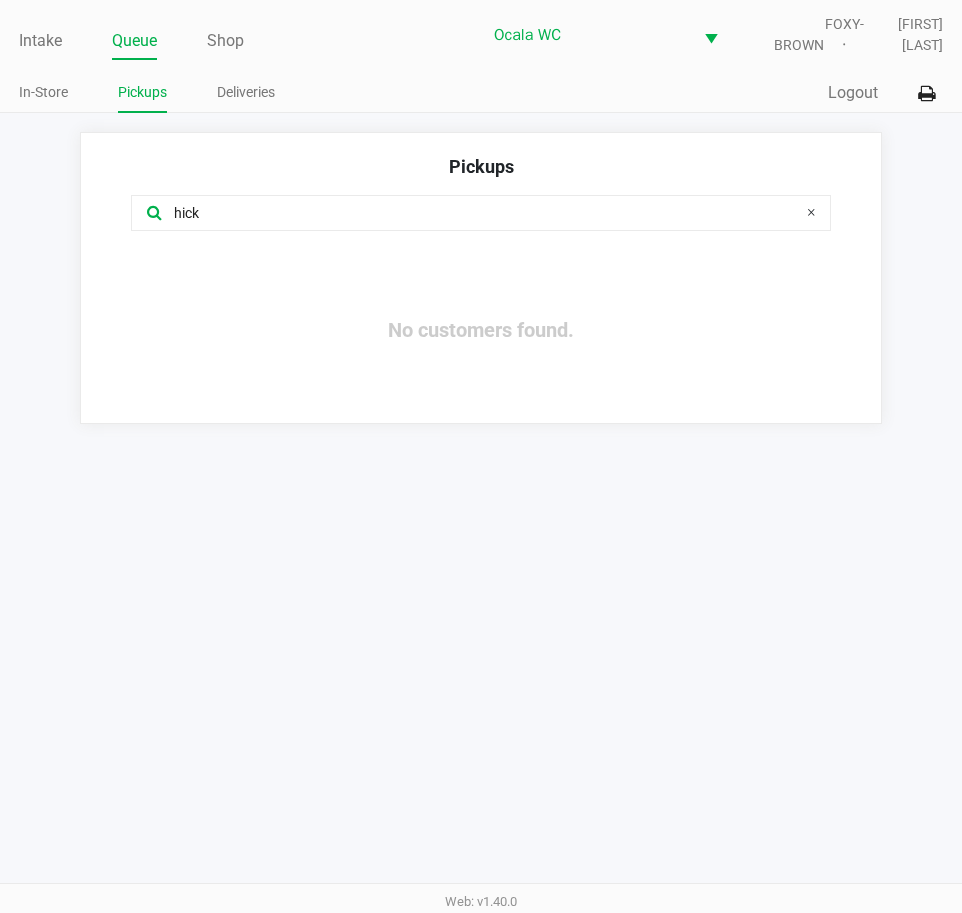 type on "hick" 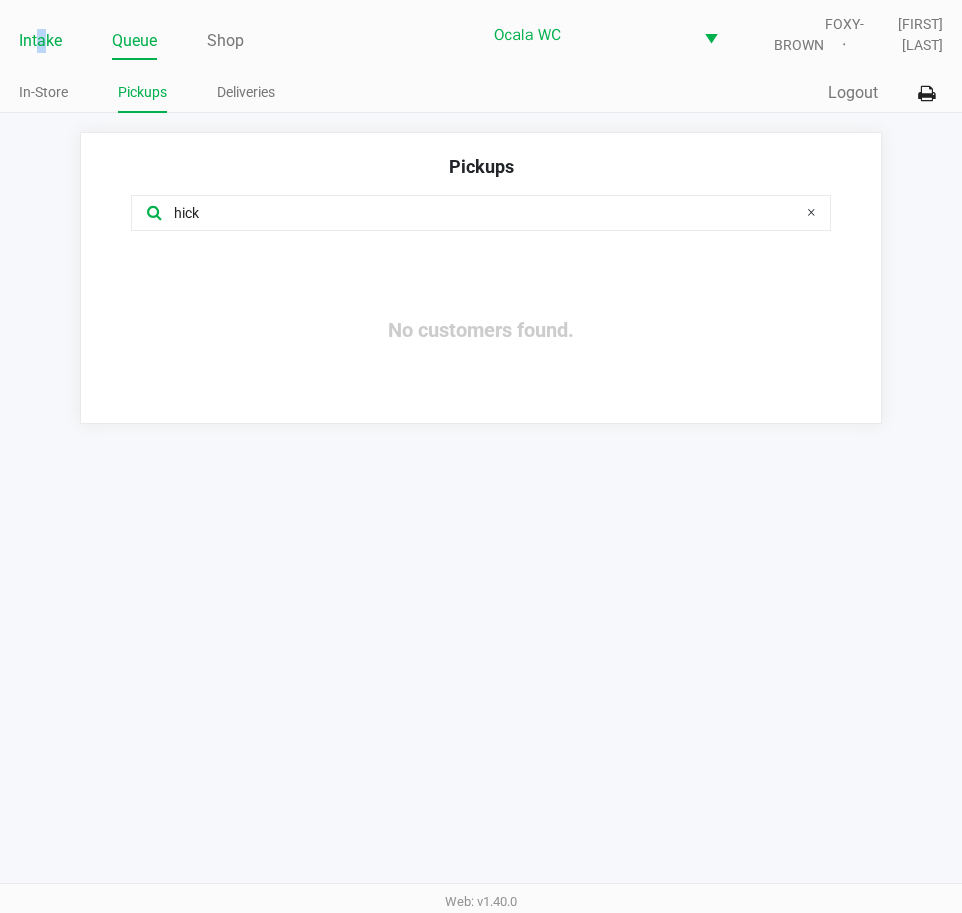 click on "Intake" 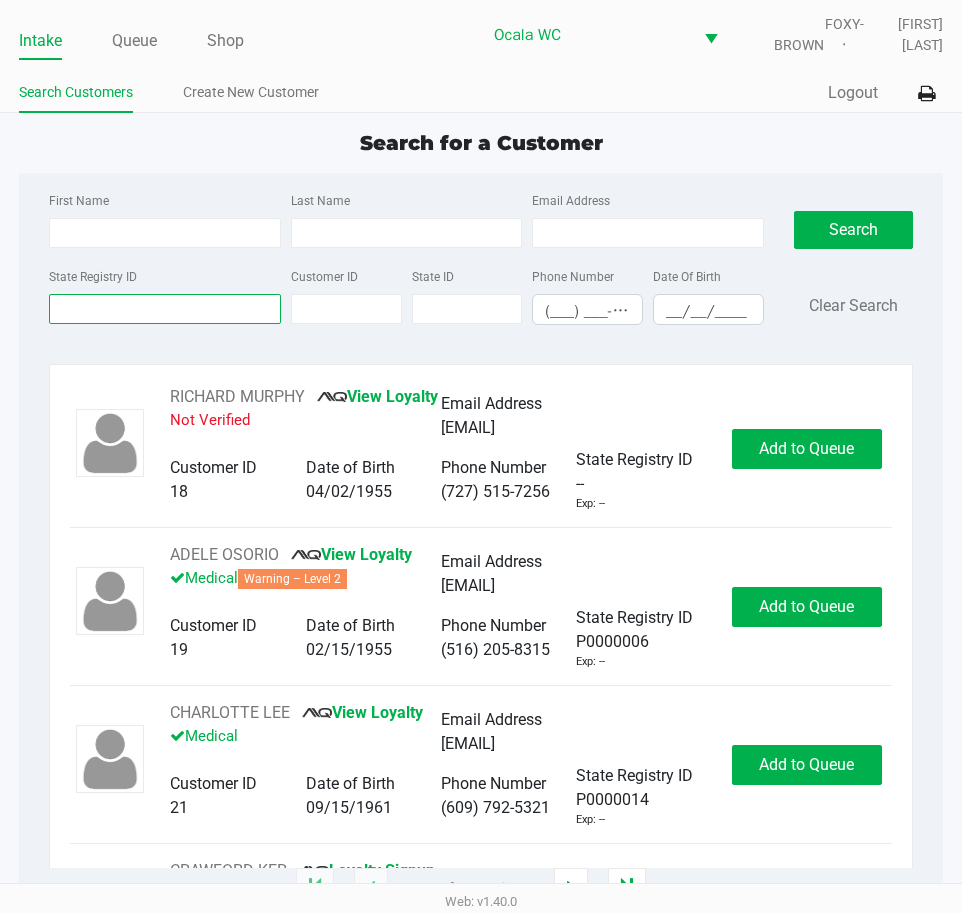 drag, startPoint x: 41, startPoint y: 37, endPoint x: 89, endPoint y: 303, distance: 270.29614 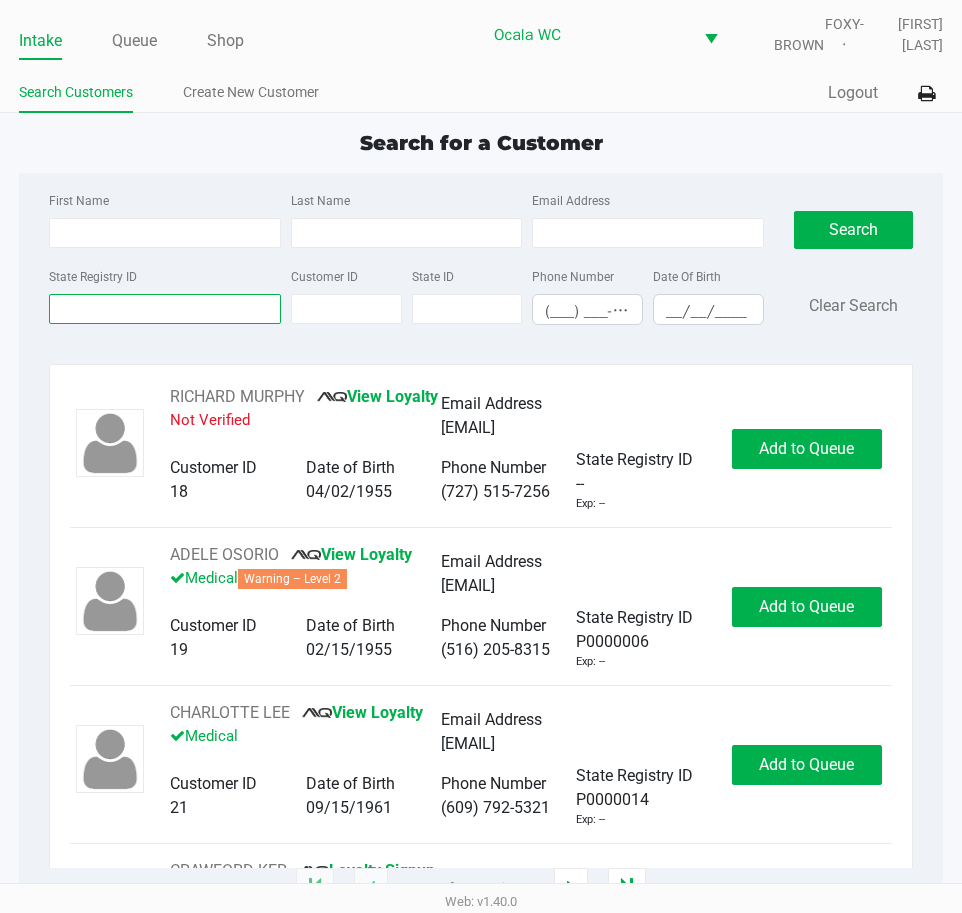 click on "State Registry ID" at bounding box center (165, 309) 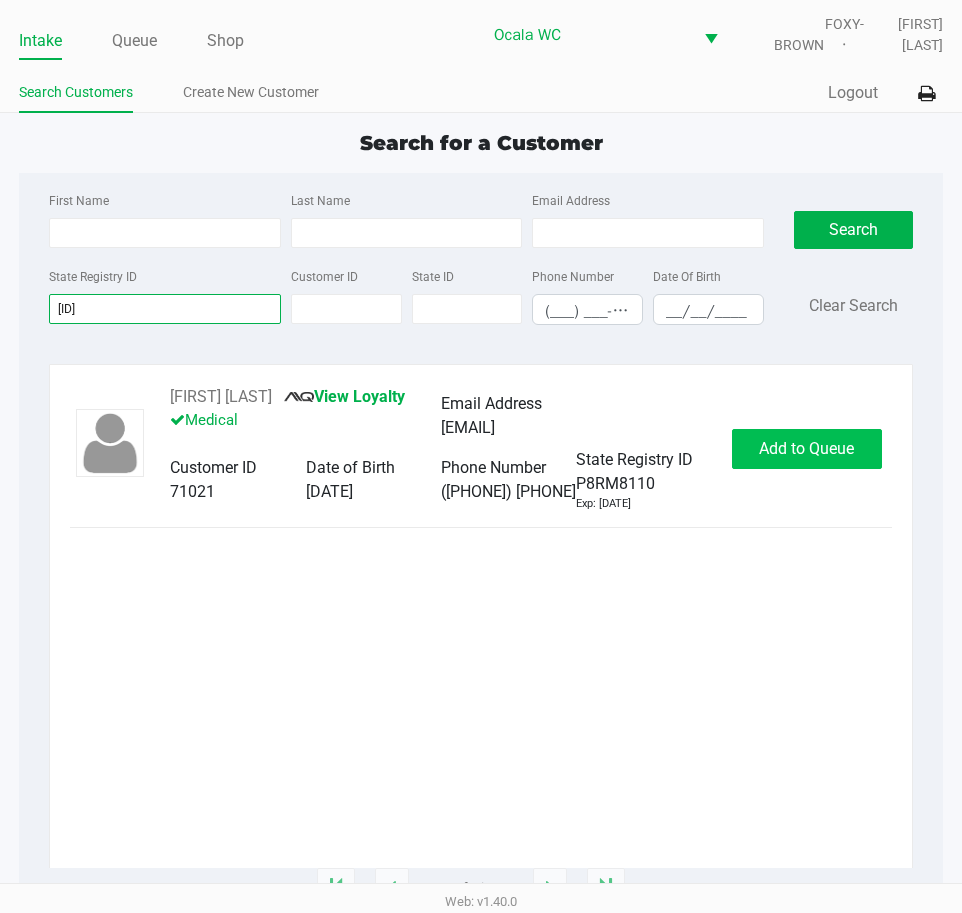 type on "p8rm8110" 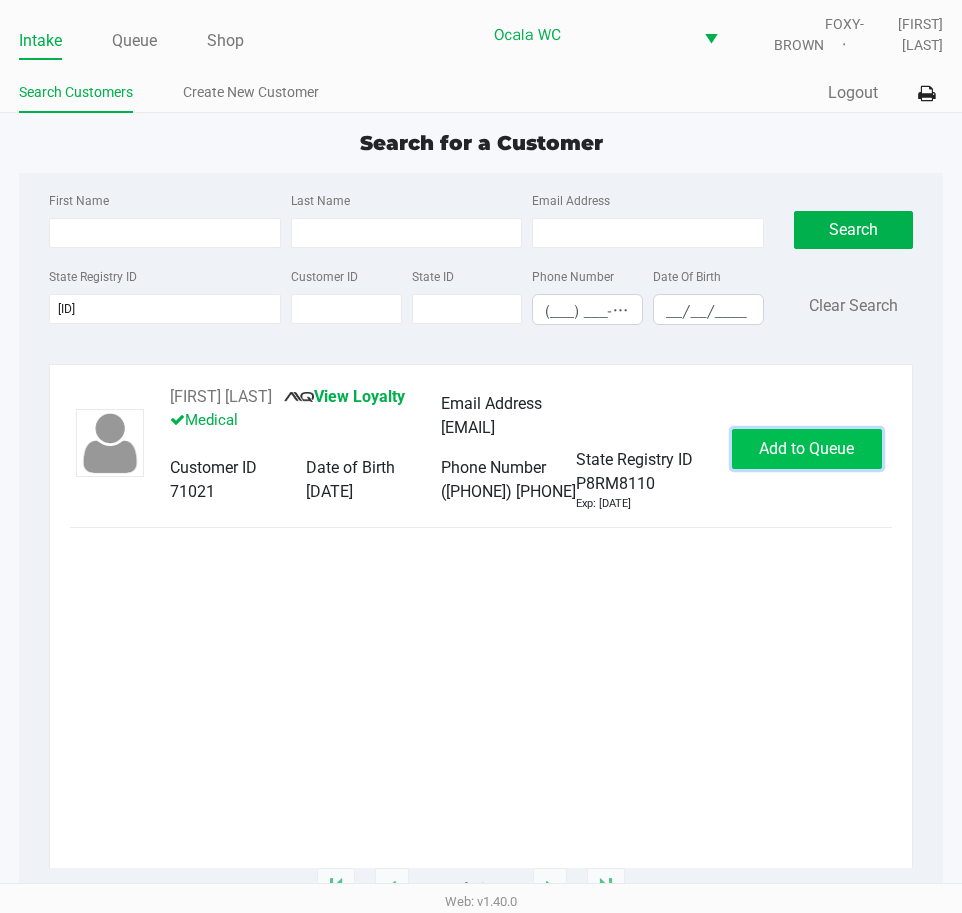 click on "Add to Queue" 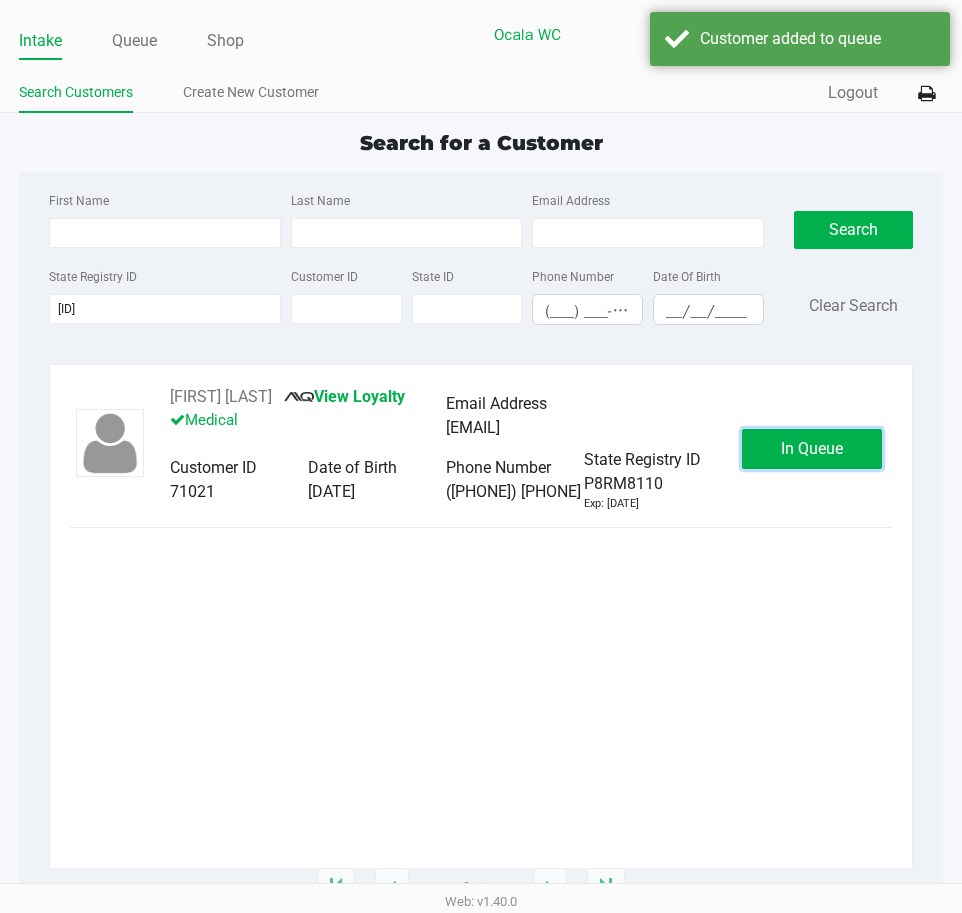 click on "In Queue" 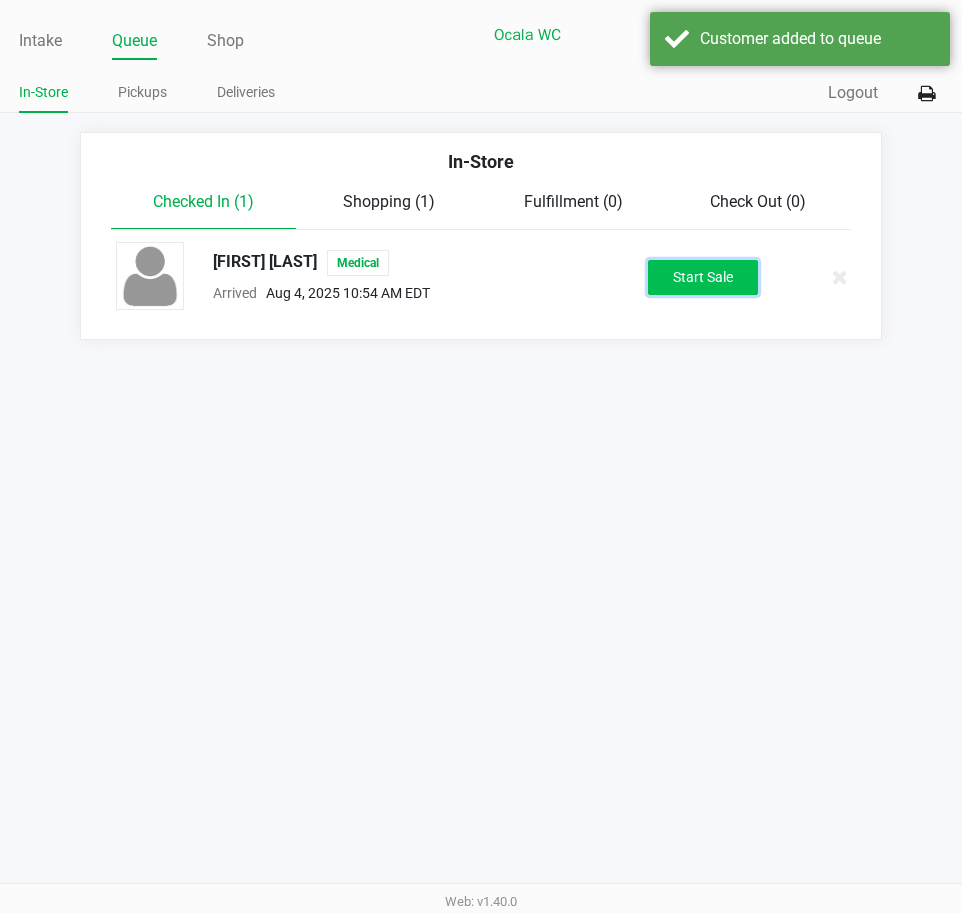 click on "Start Sale" 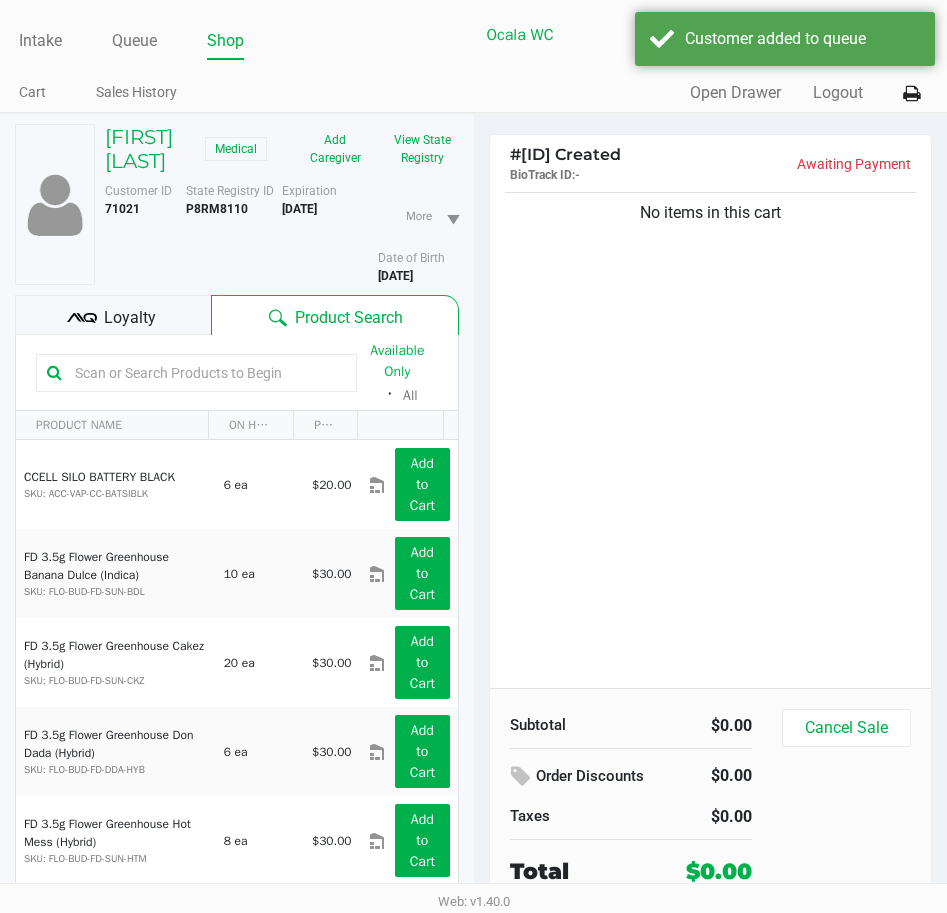 click 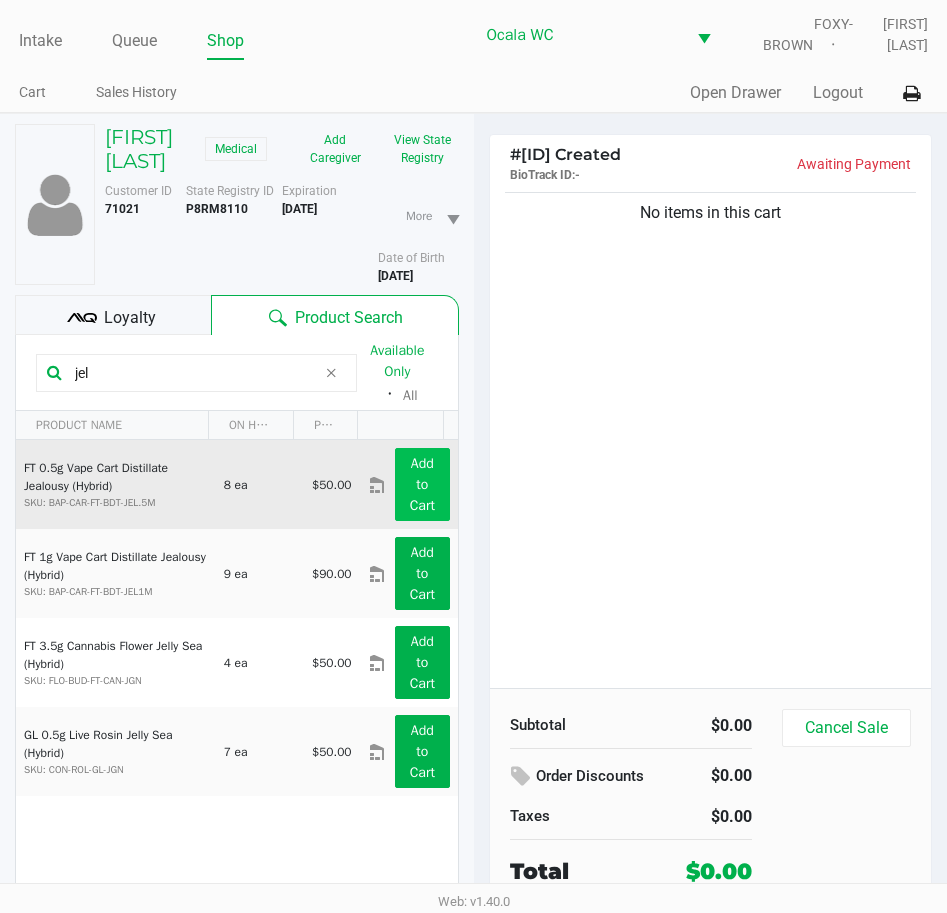 type on "jel" 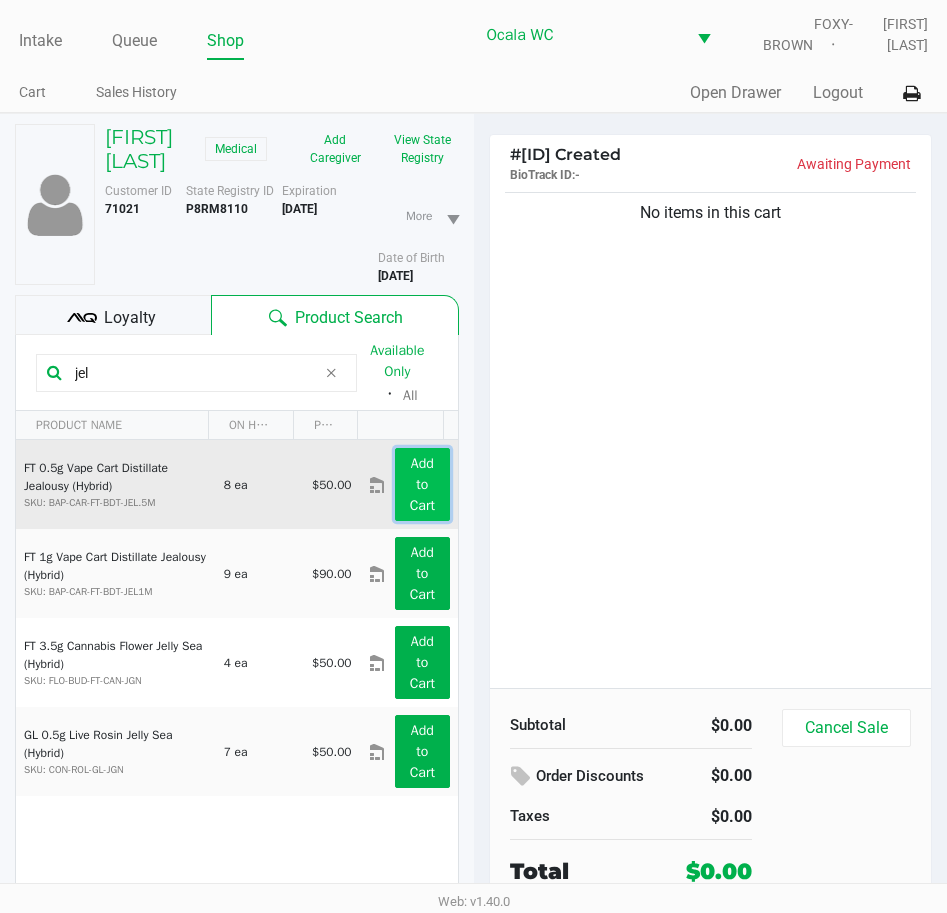 click on "Add to Cart" 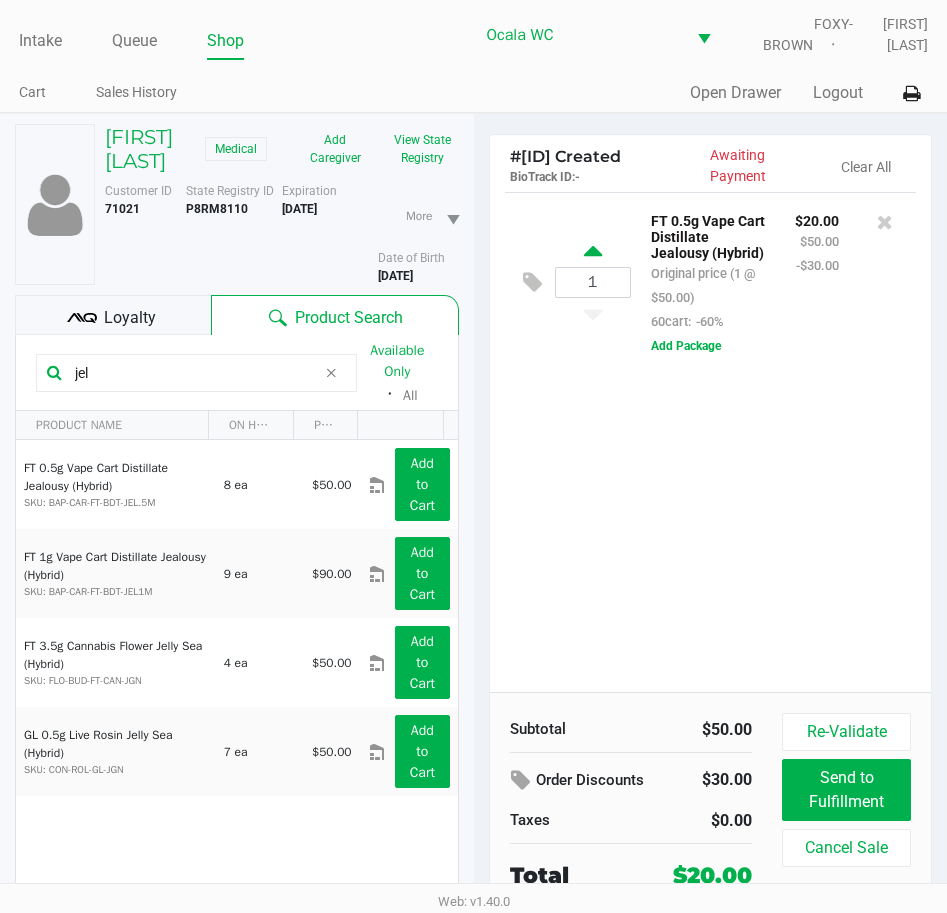 click 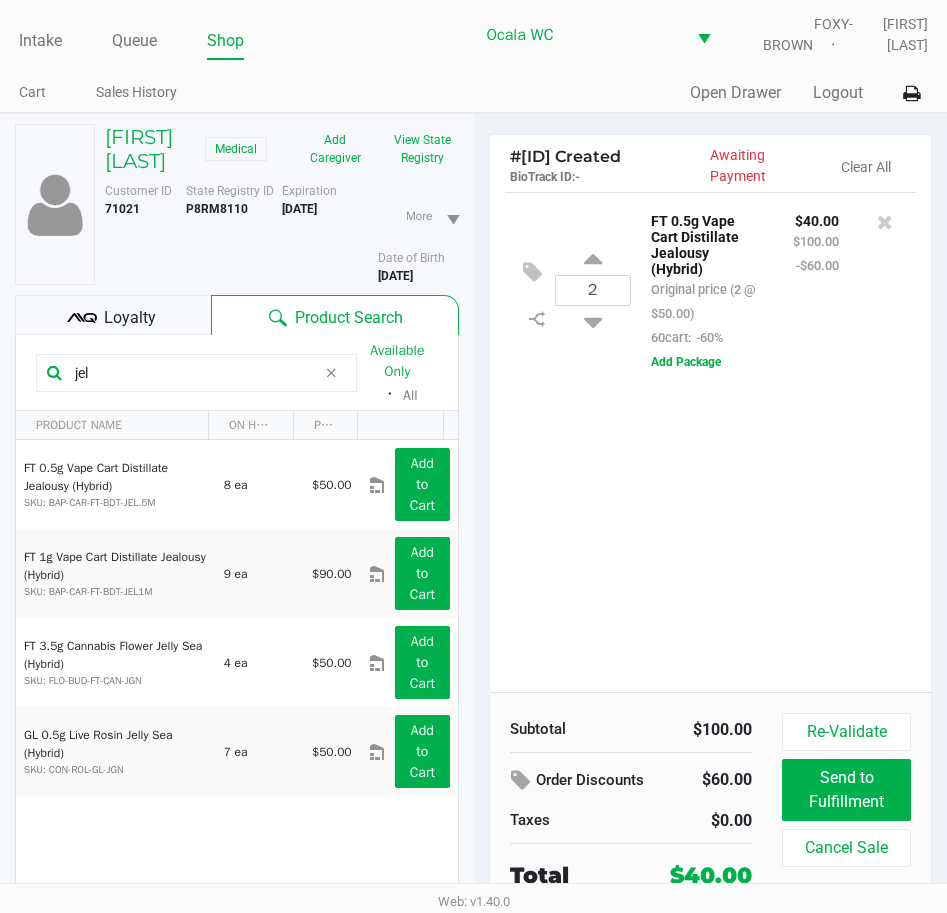 click 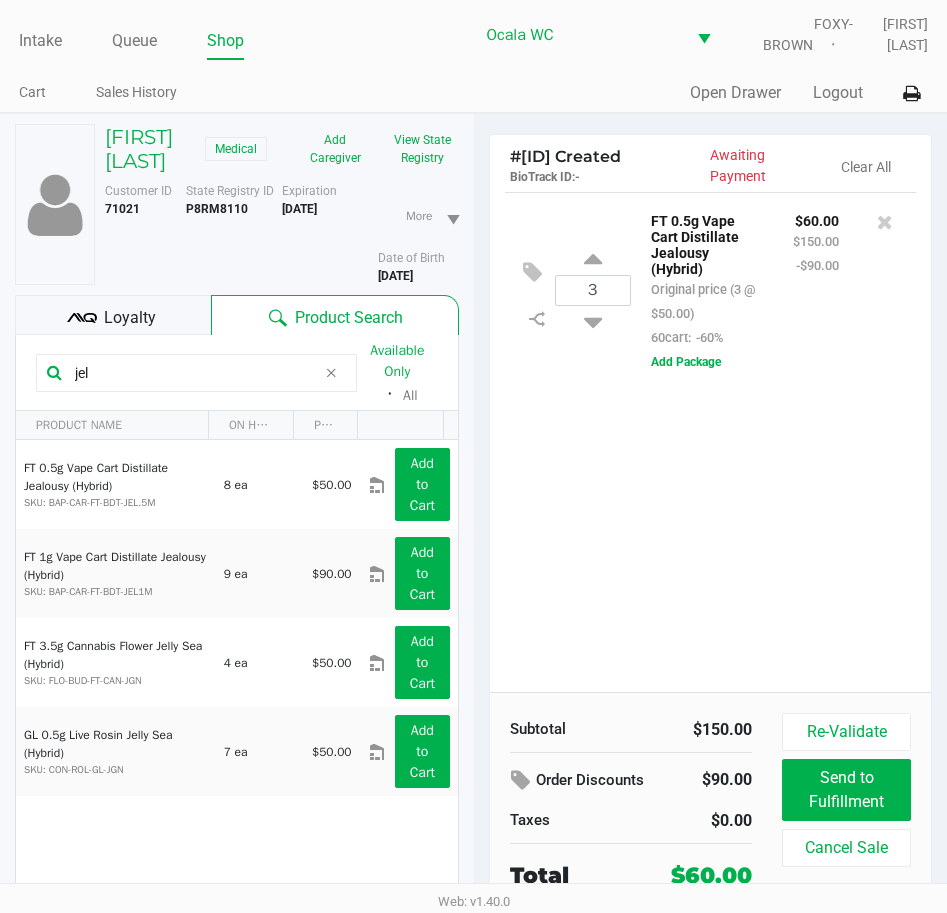 click 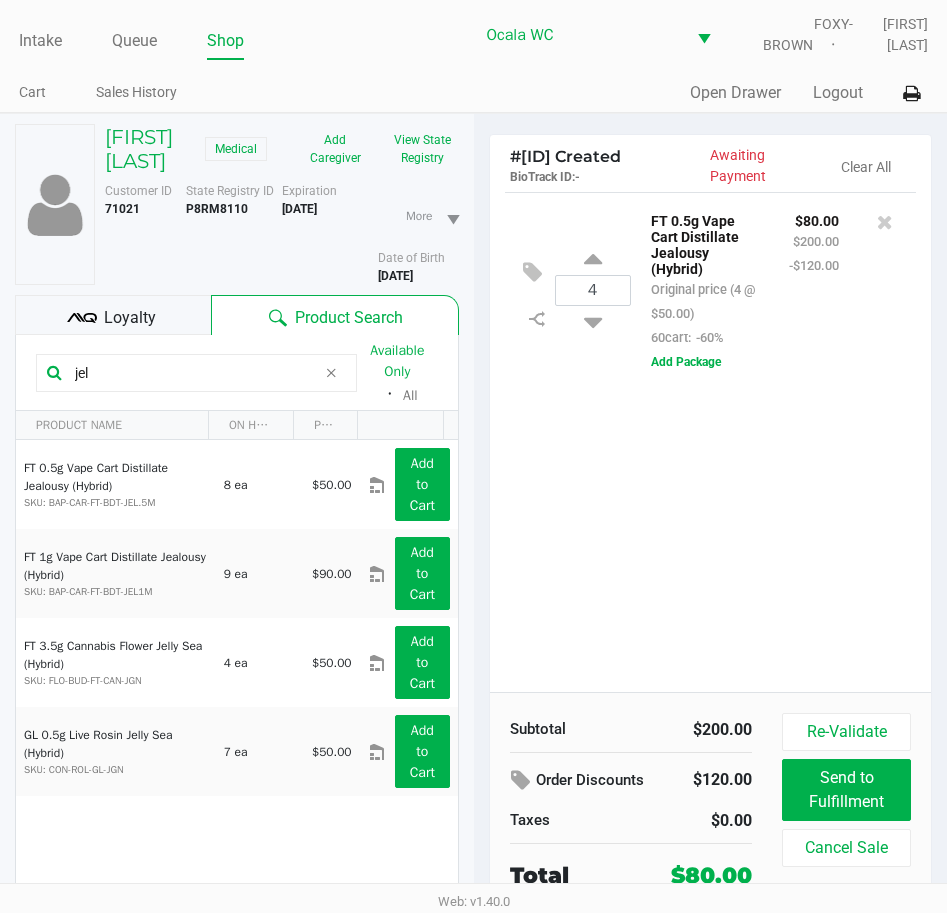 click on "4  FT 0.5g Vape Cart Distillate Jealousy (Hybrid)   Original price (4 @ $50.00)  60cart:  -60% $80.00 $200.00 -$120.00  Add Package" 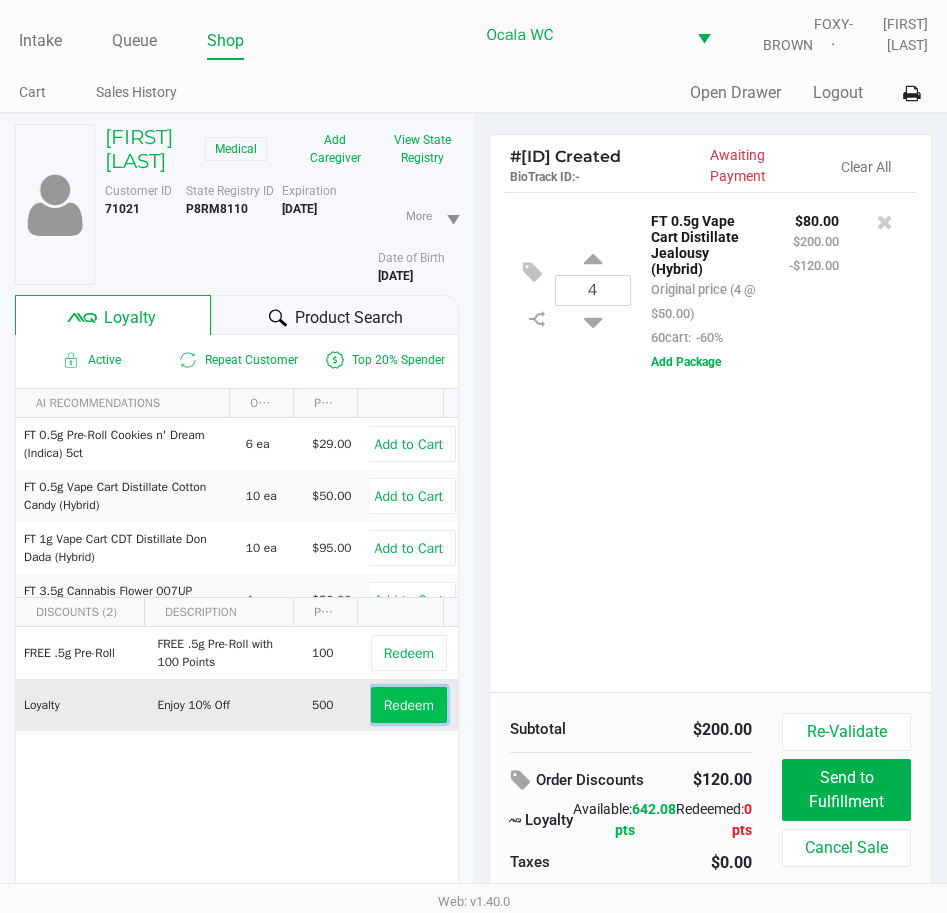 click on "Redeem" 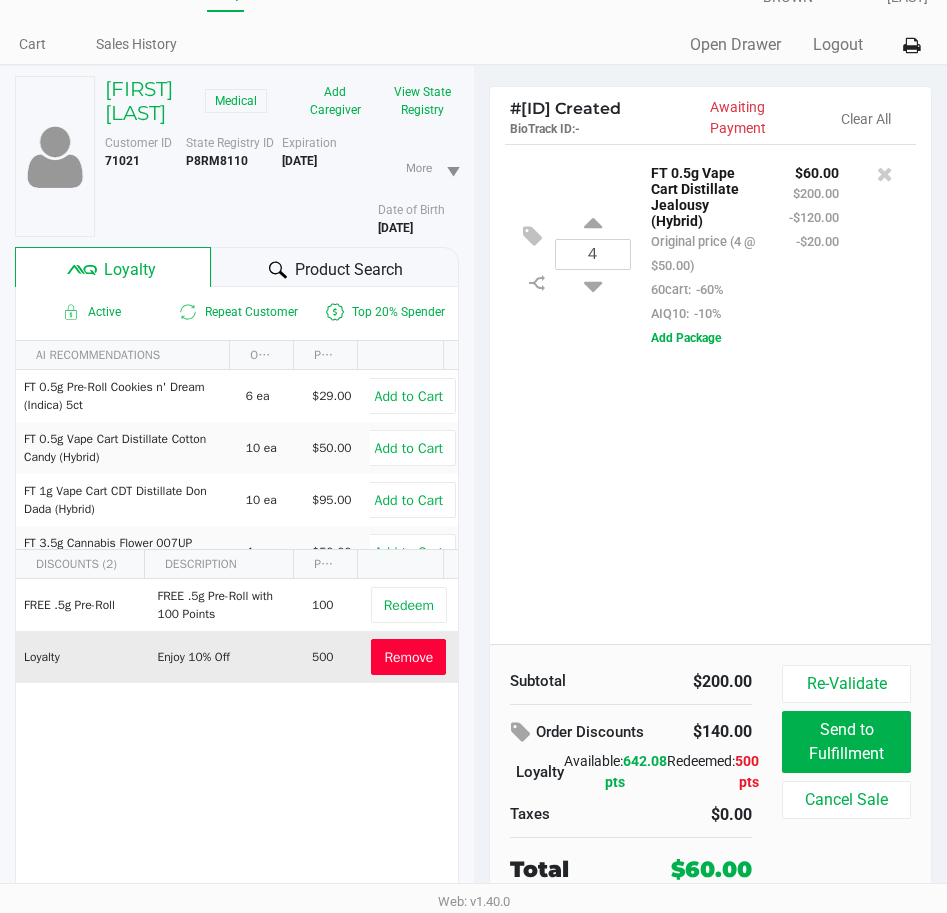 scroll, scrollTop: 0, scrollLeft: 0, axis: both 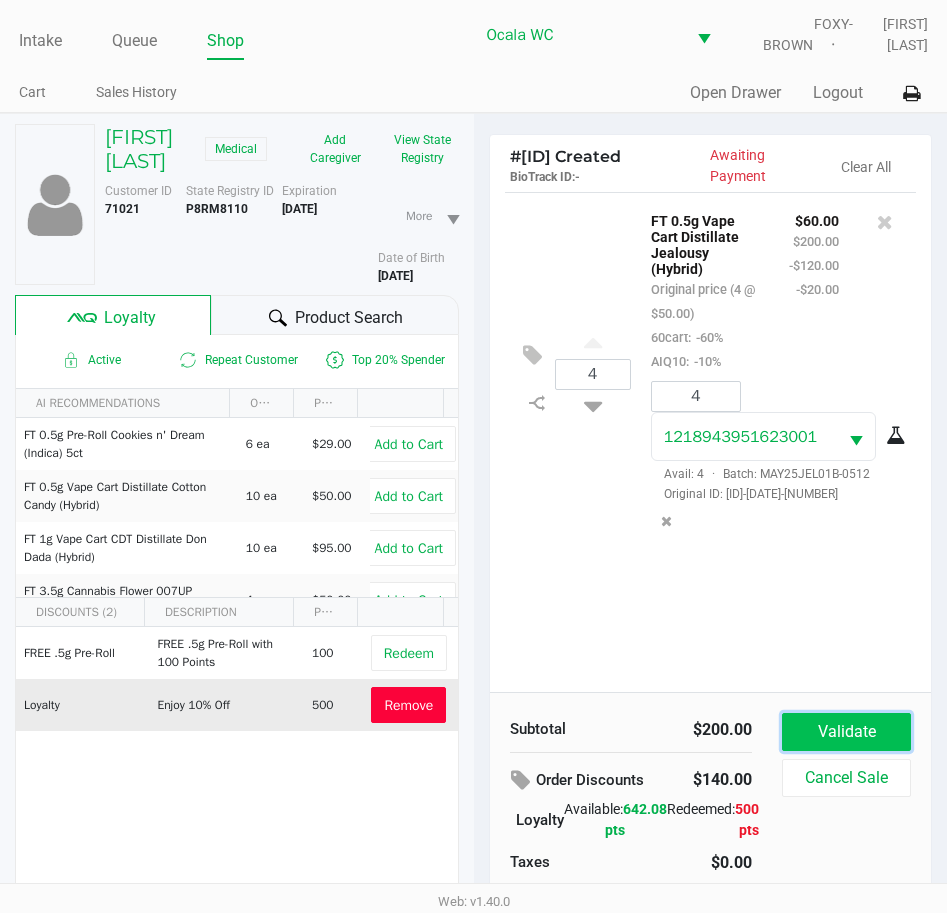 click on "Validate" 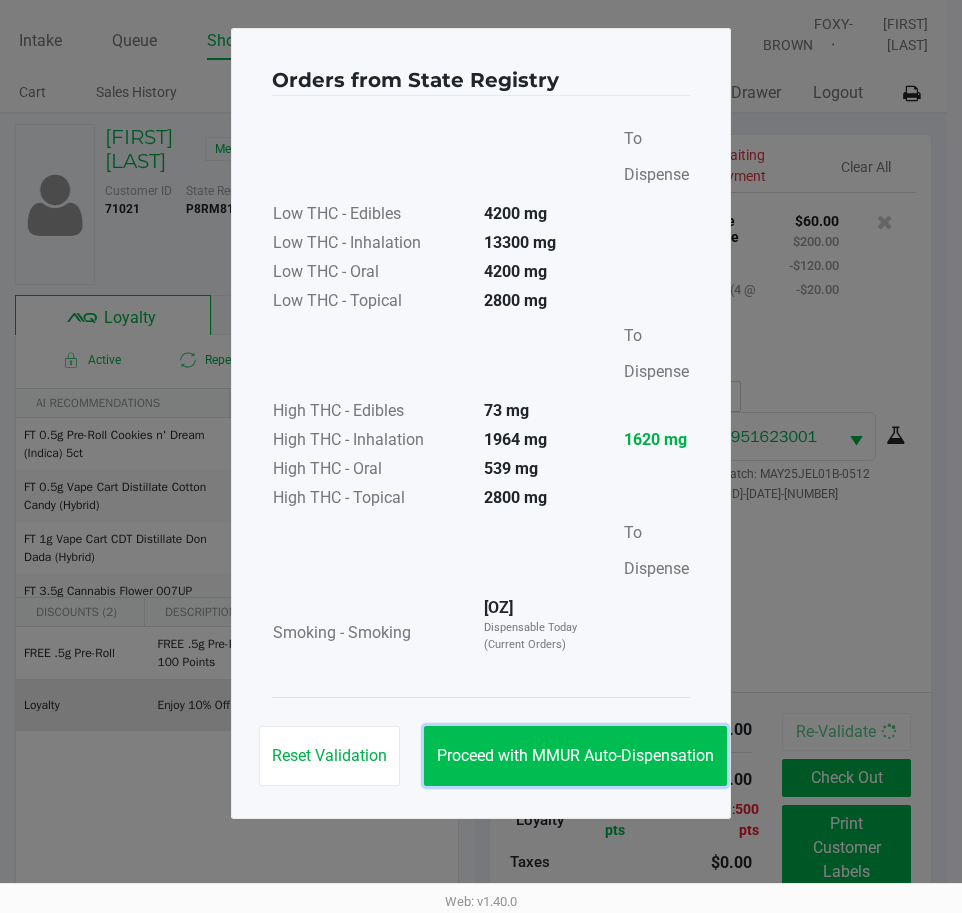 click on "Proceed with MMUR Auto-Dispensation" 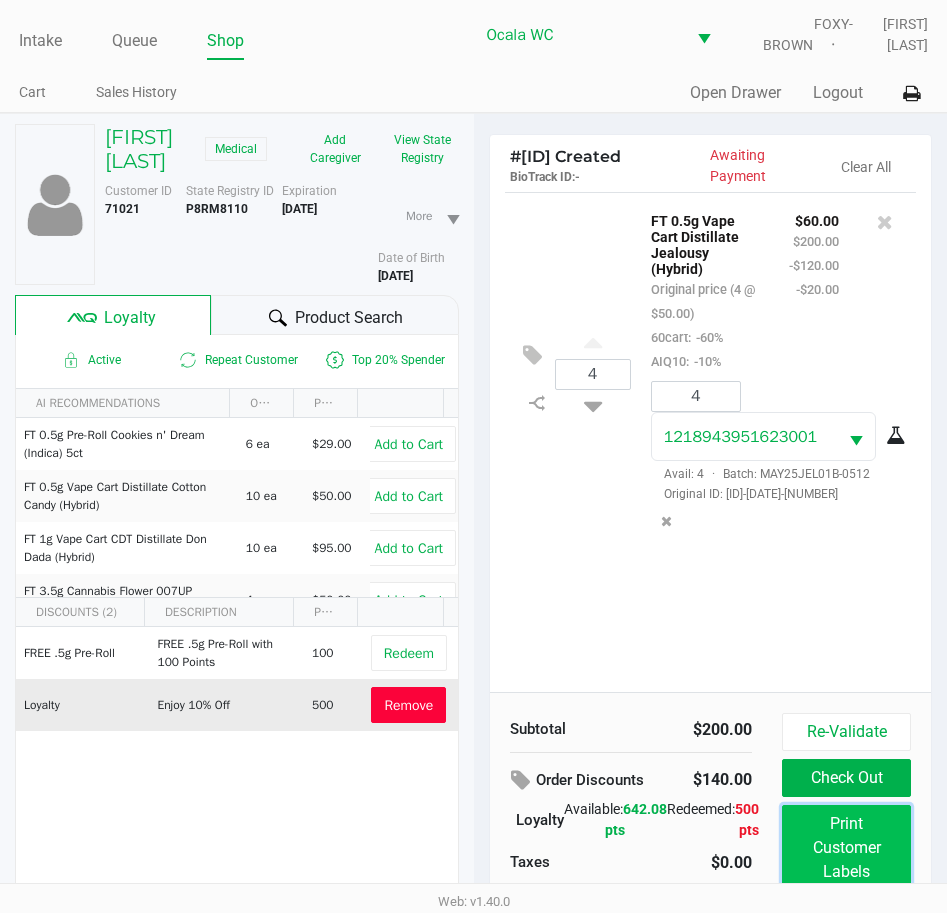 click on "Print Customer Labels" 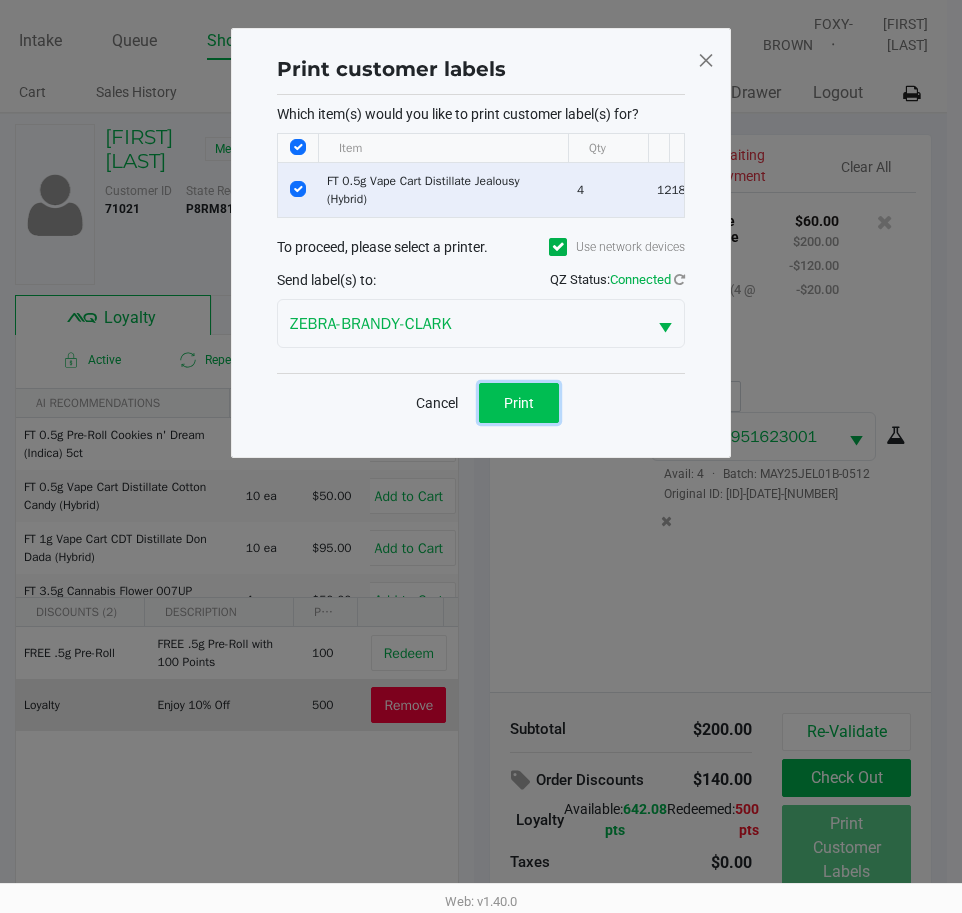 click on "Print" 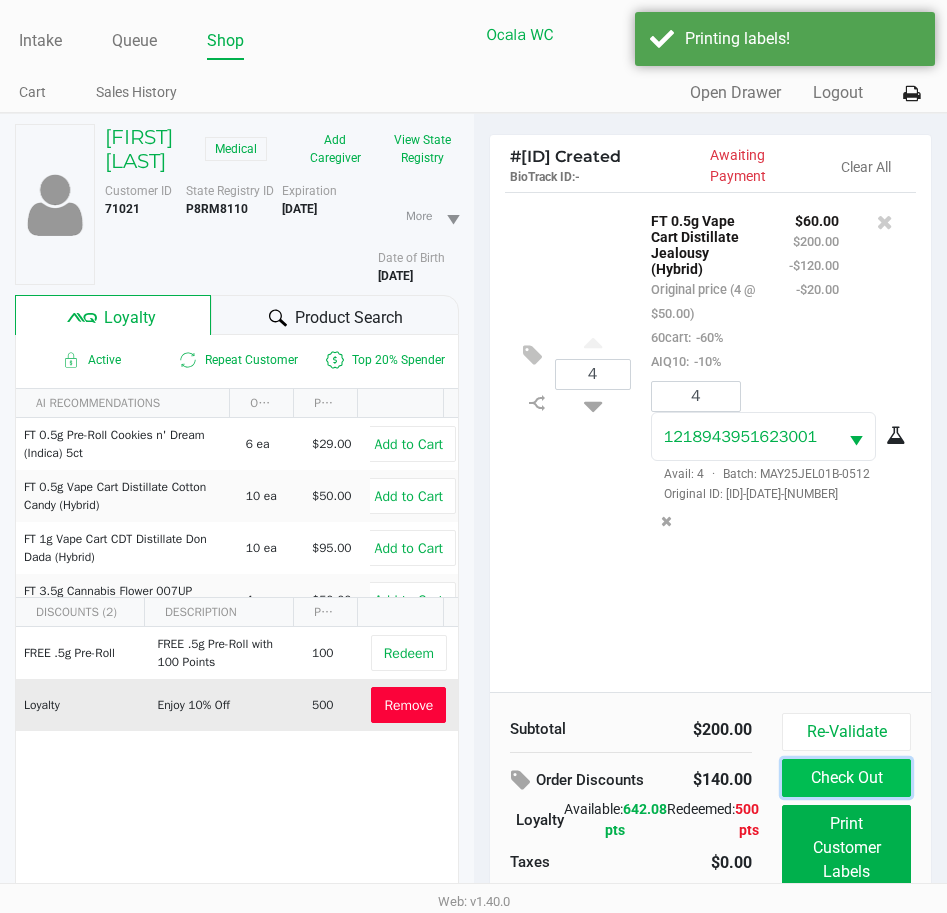 click on "Check Out" 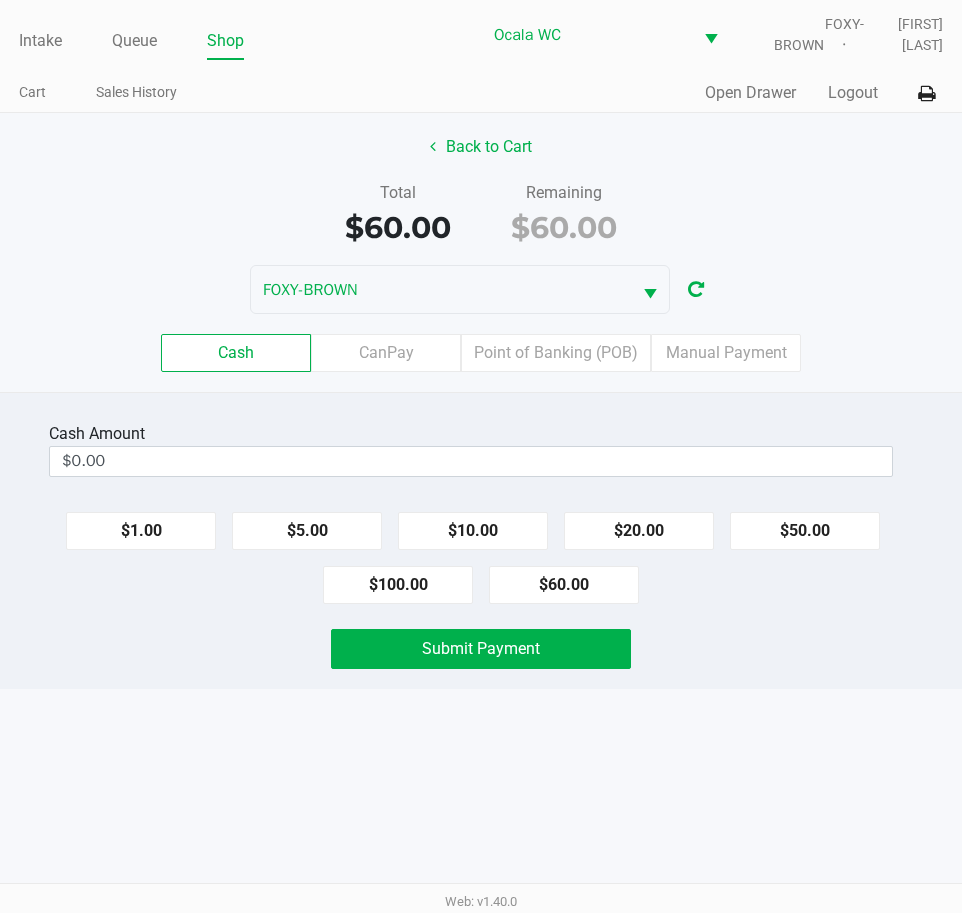 click on "$60.00" 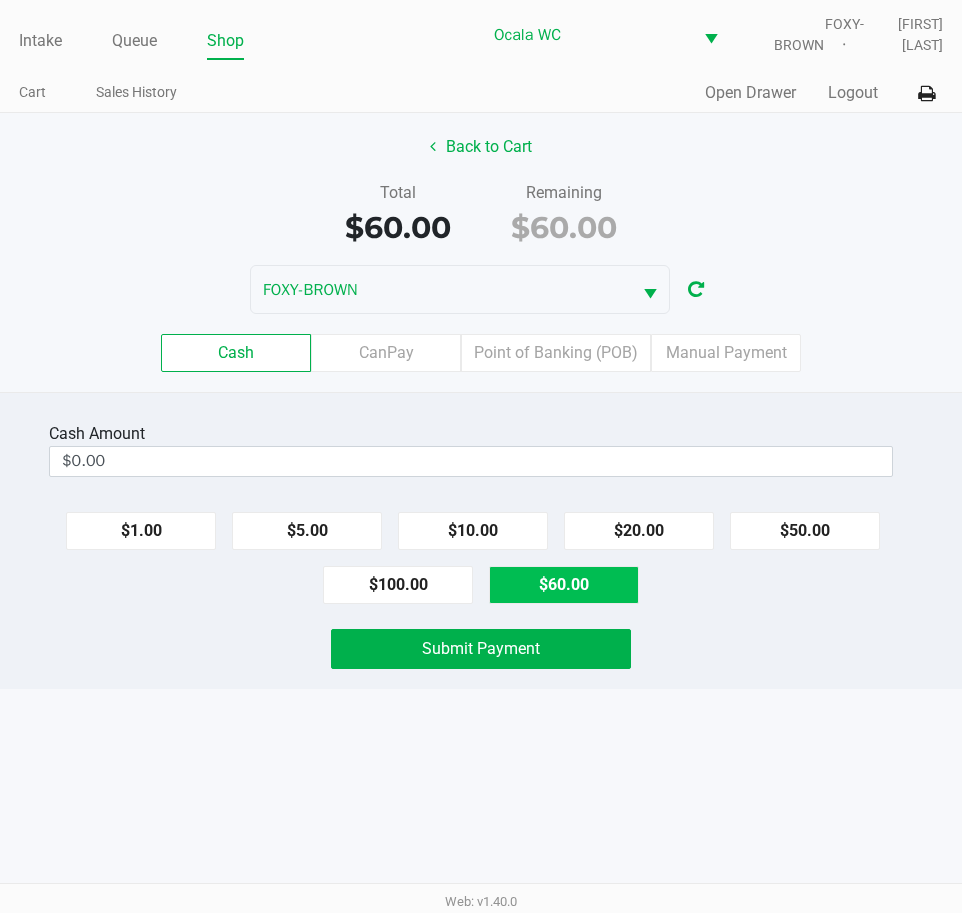 type on "$60.00" 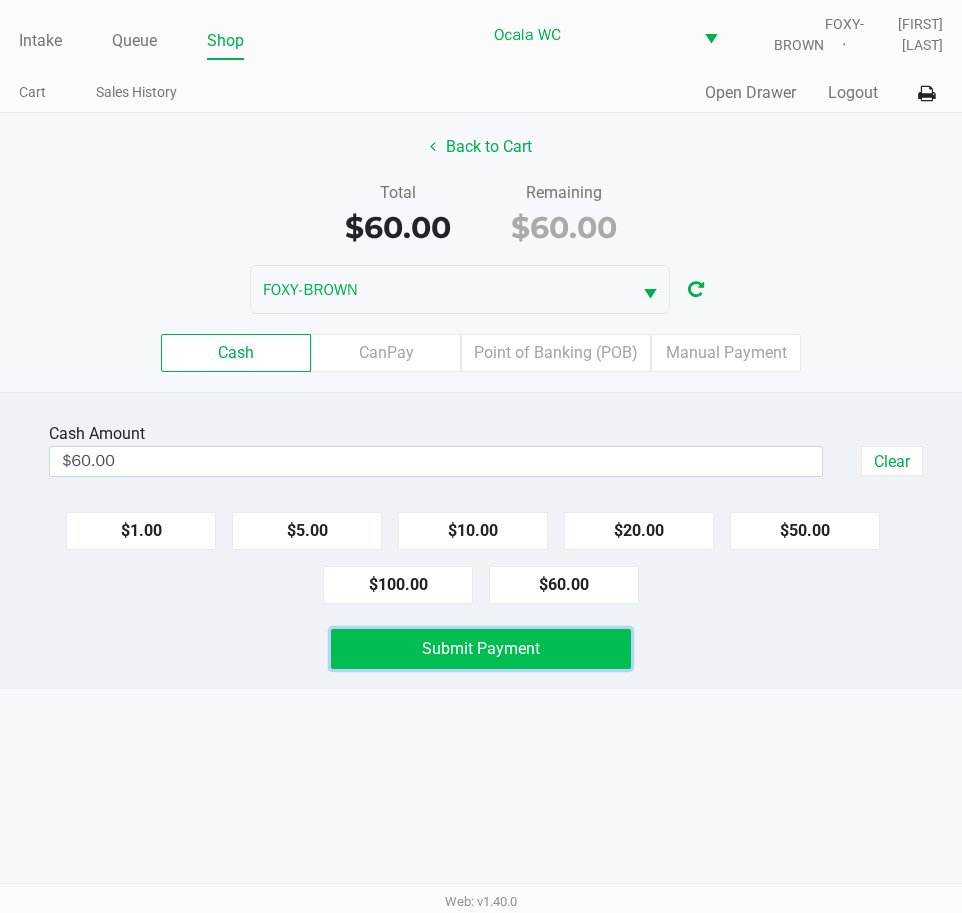 click on "Submit Payment" 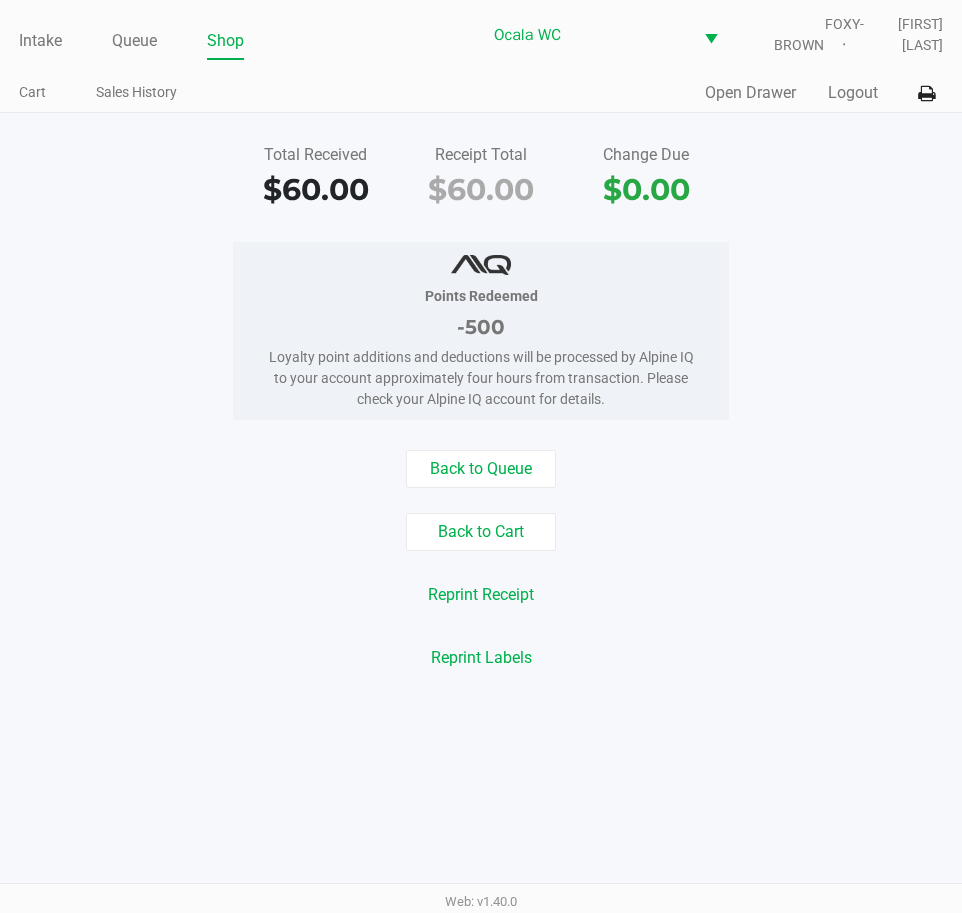 click on "Queue" 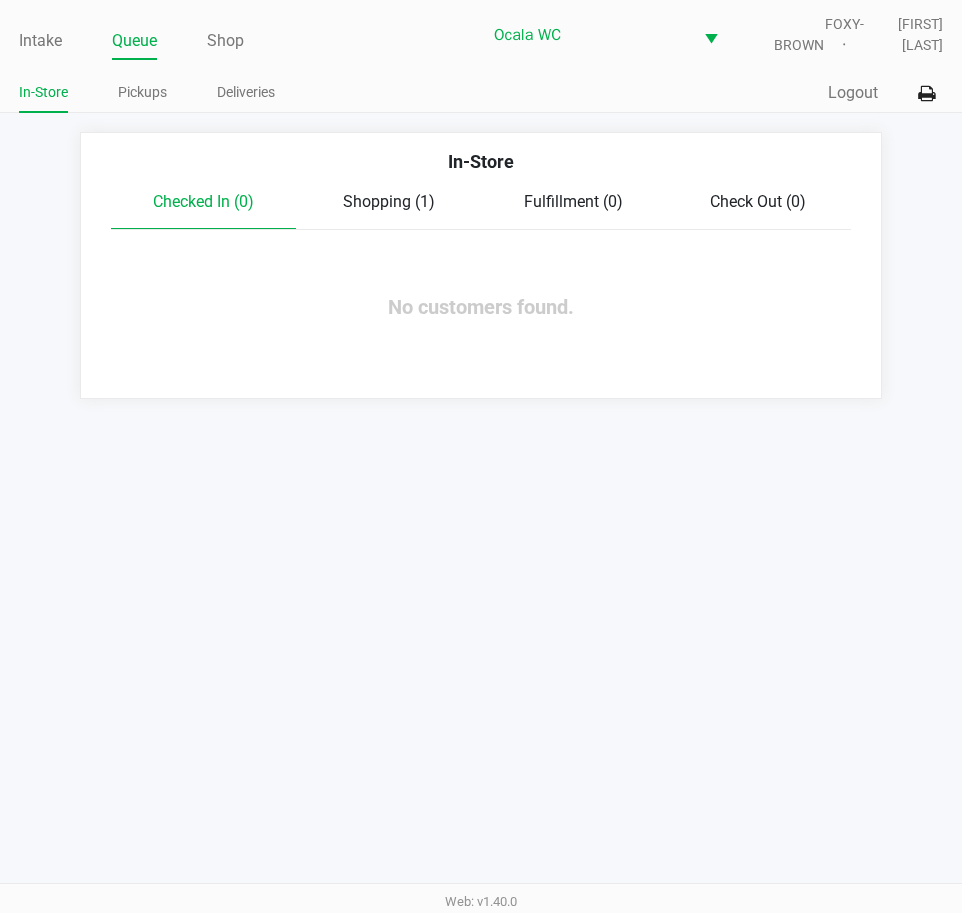 click on "Intake" 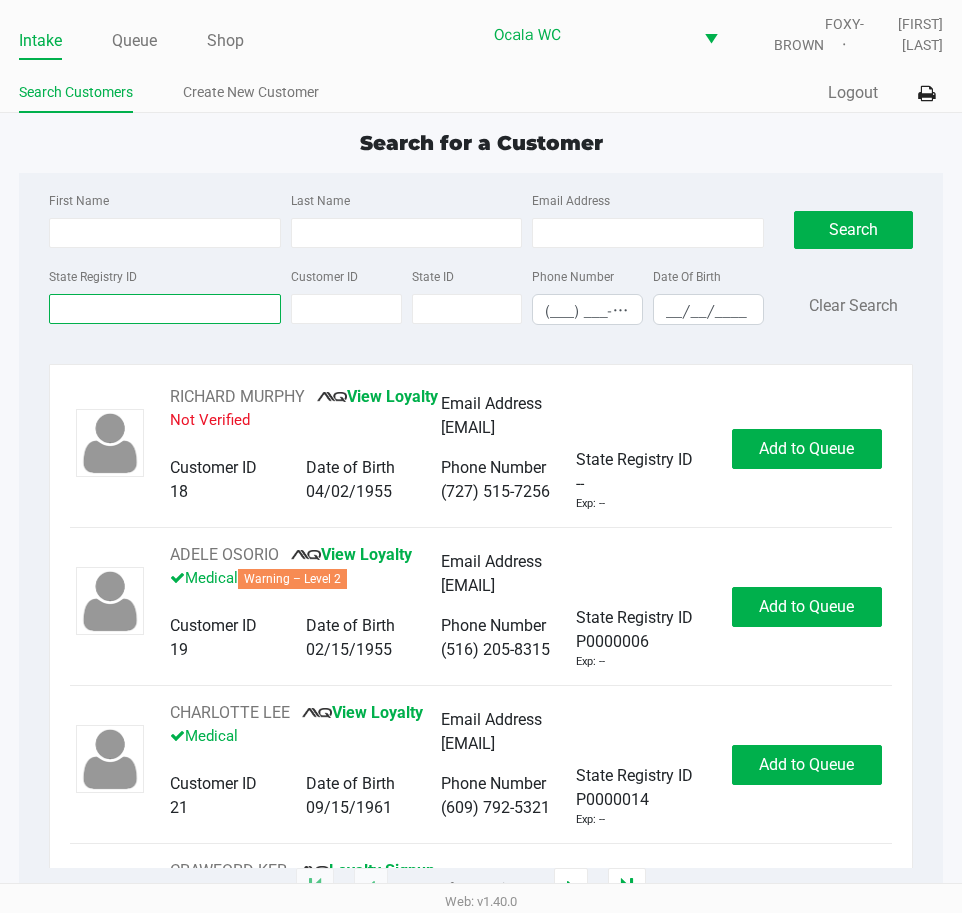click on "State Registry ID" at bounding box center (165, 309) 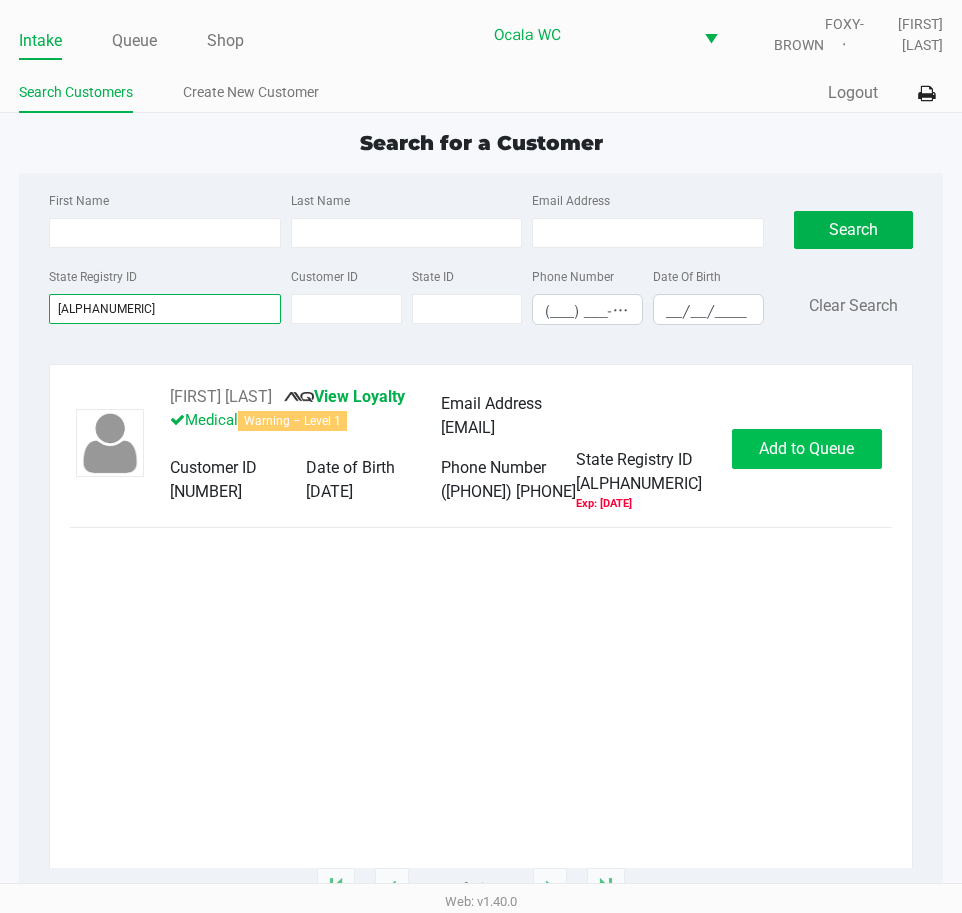 type on "p6hk6141" 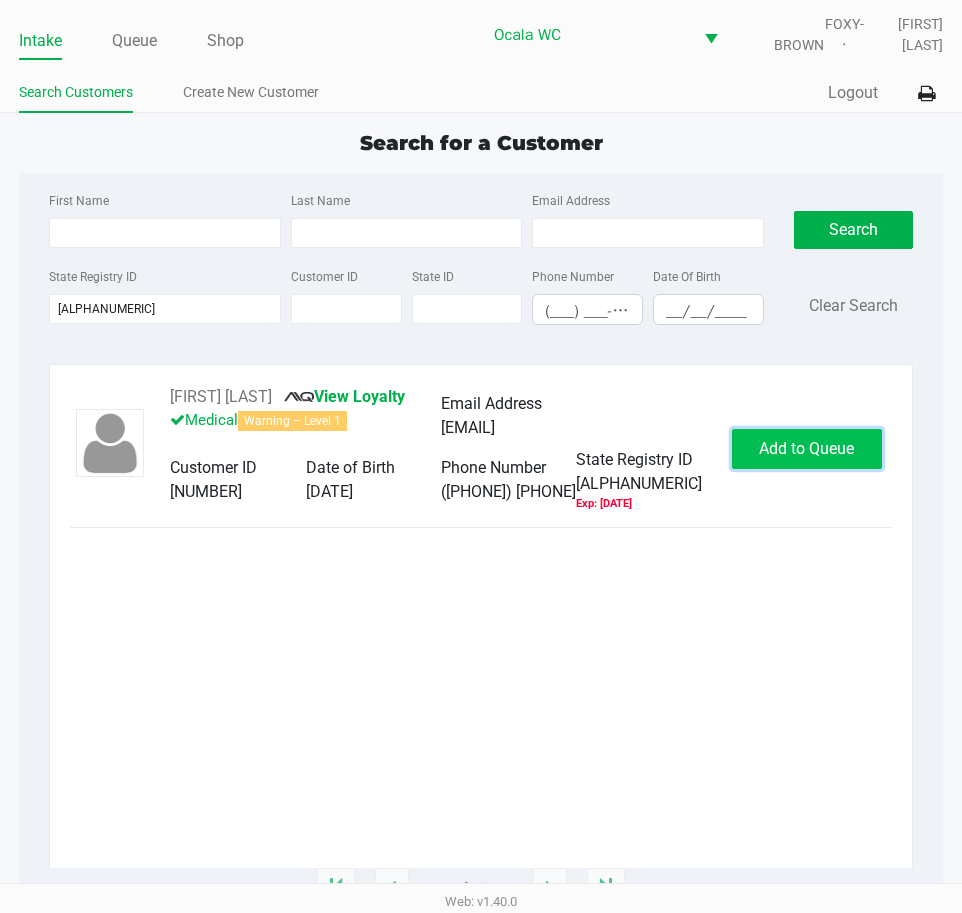 click on "Add to Queue" 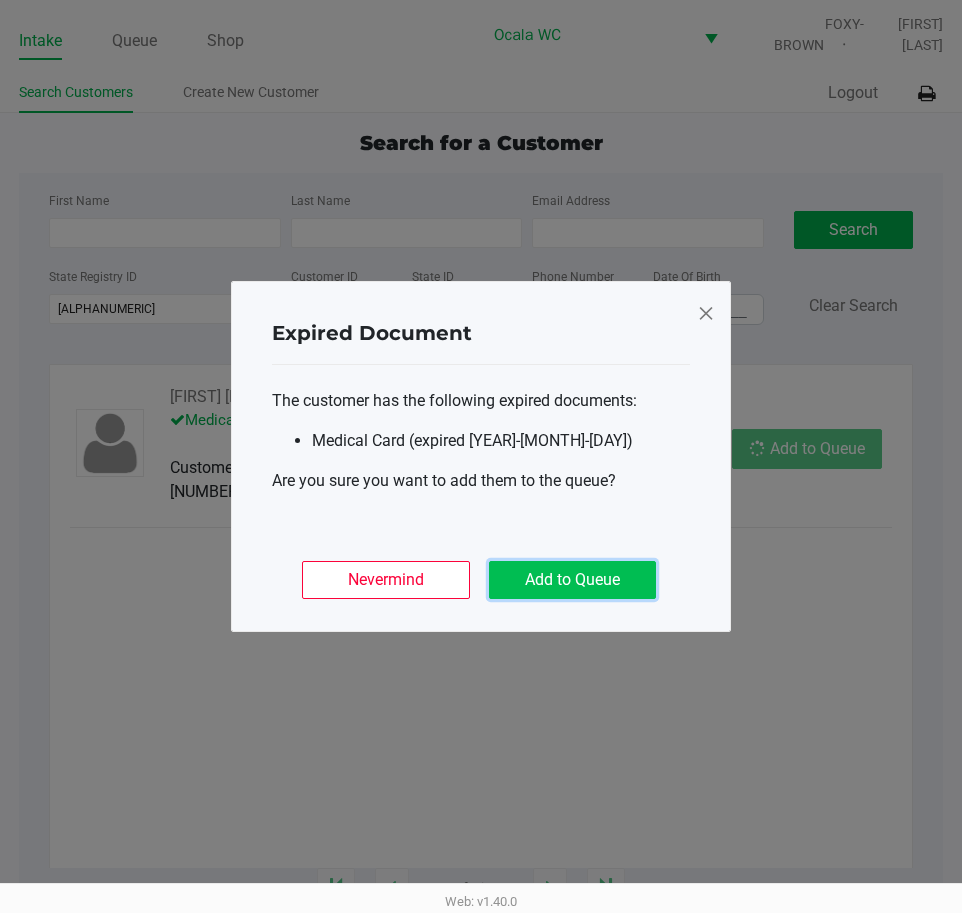 click on "Add to Queue" 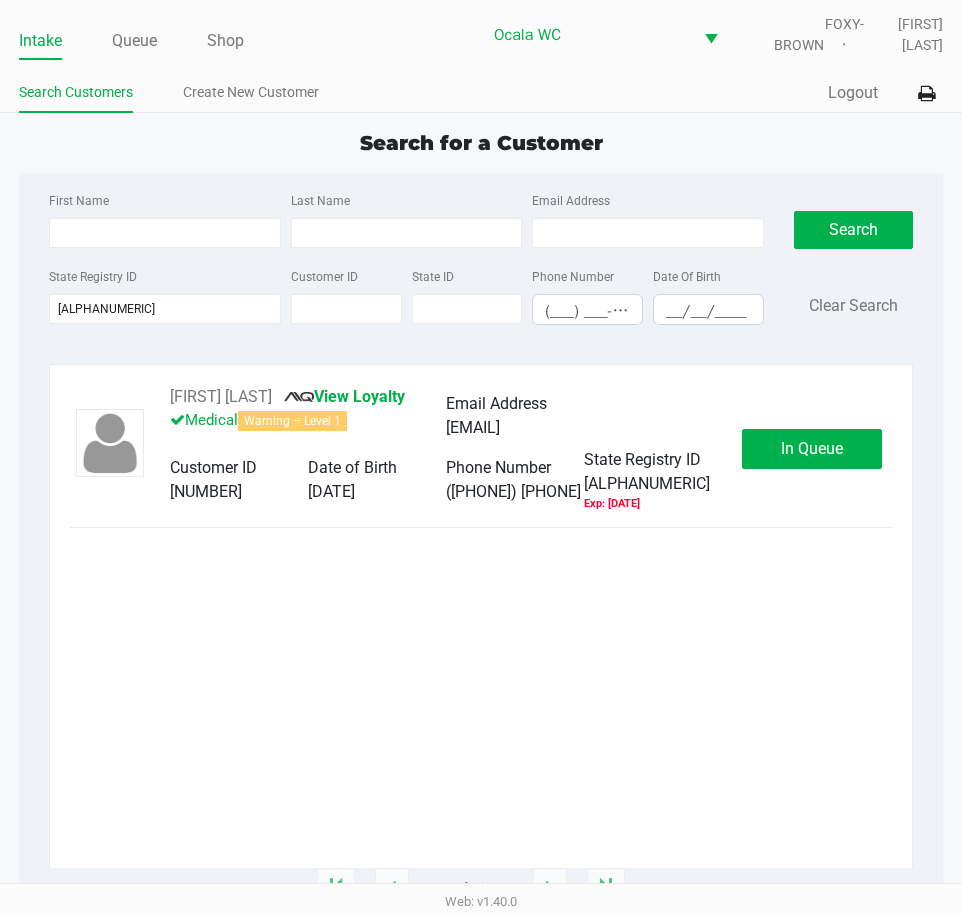 click on "JAMES BYRON       View Loyalty   Medical   Warning – Level 1   Email Address   karenbyron@verizon.net   Customer ID   669285   Date of Birth   08/26/1955   Phone Number   (516) 474-9480   State Registry ID   P6HK6141   Exp: 07/01/2025" 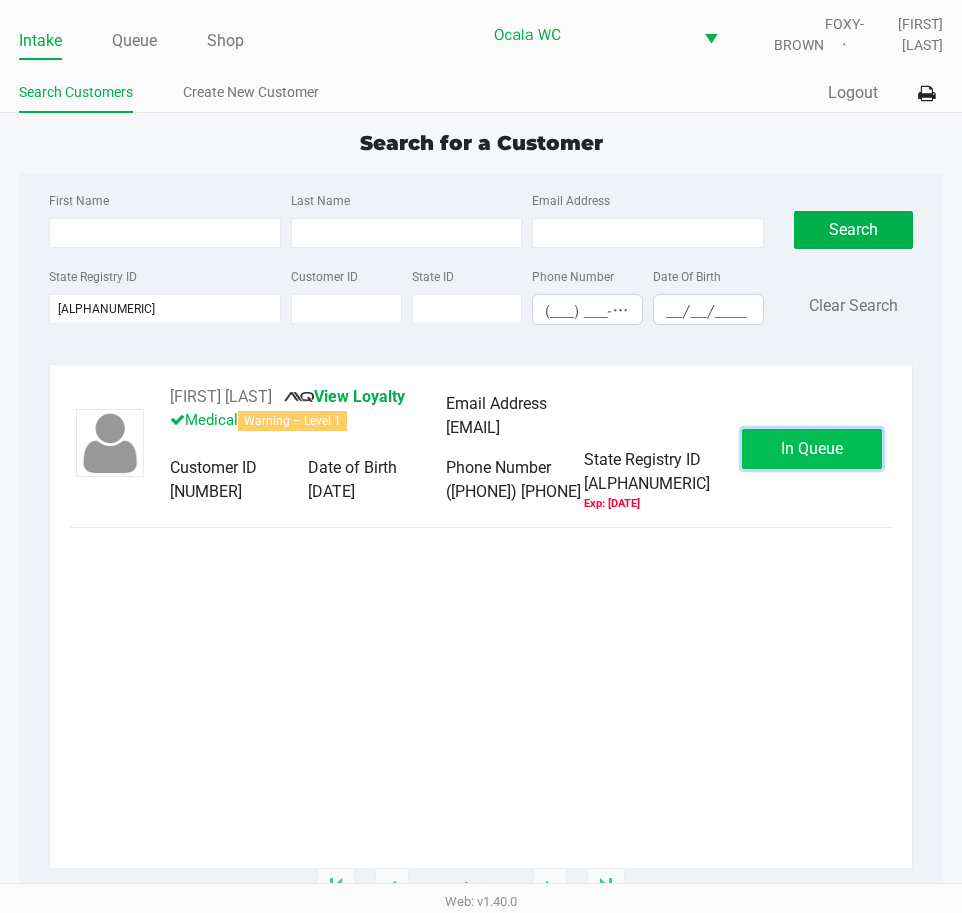 click on "In Queue" 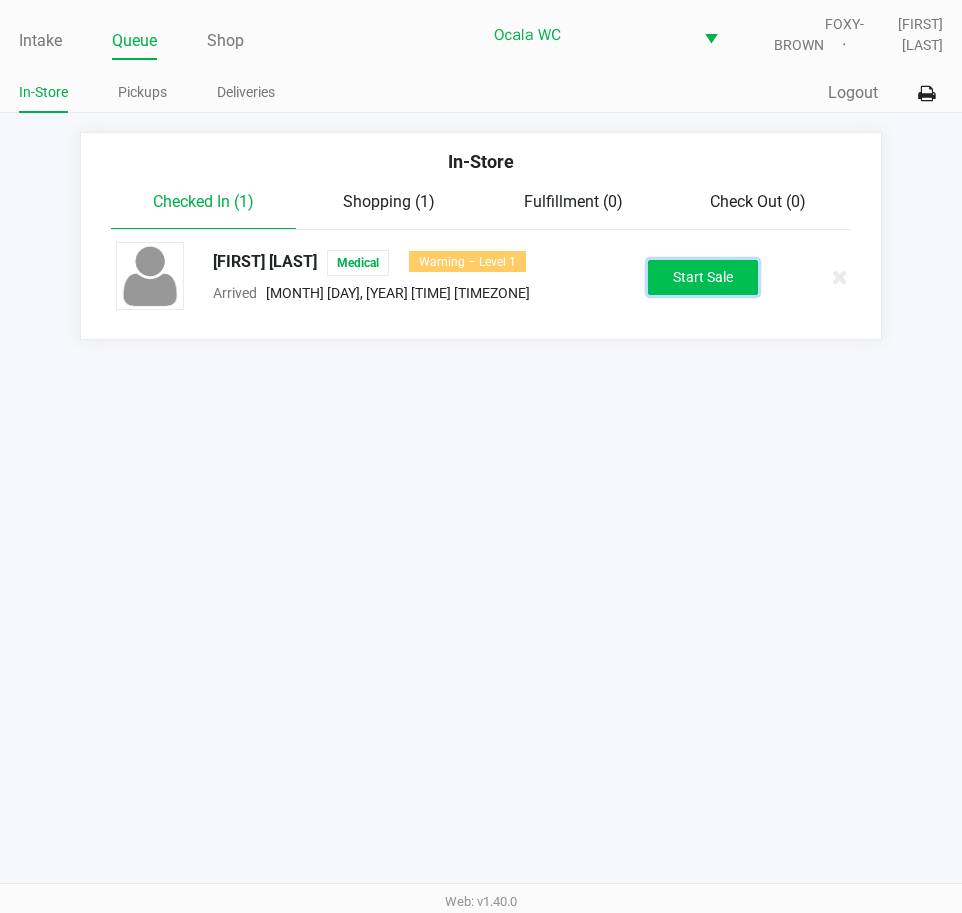 click on "Start Sale" 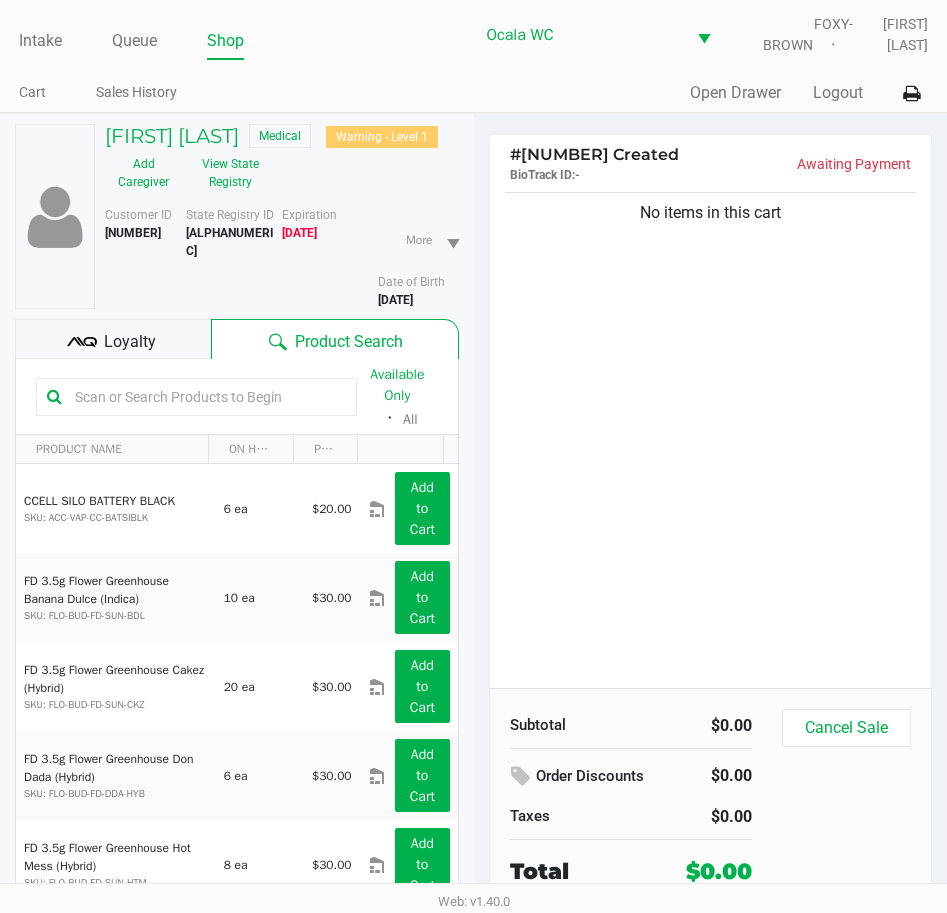 click on "Loyalty" 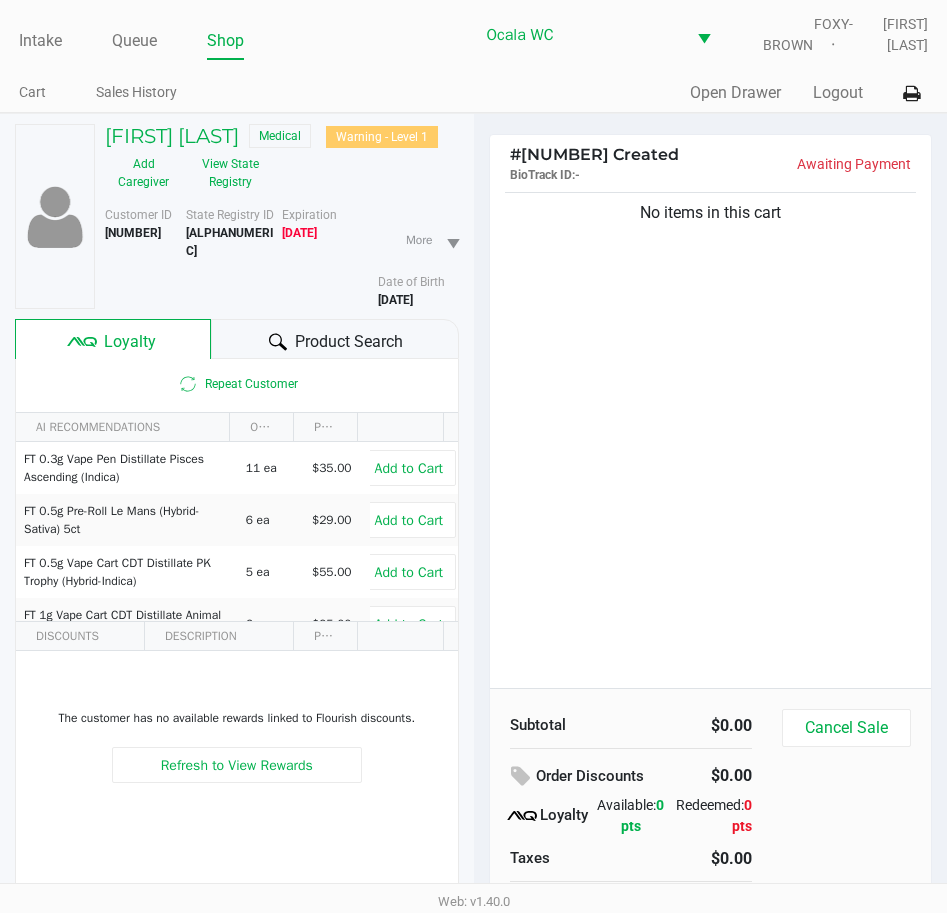 click on "Product Search" 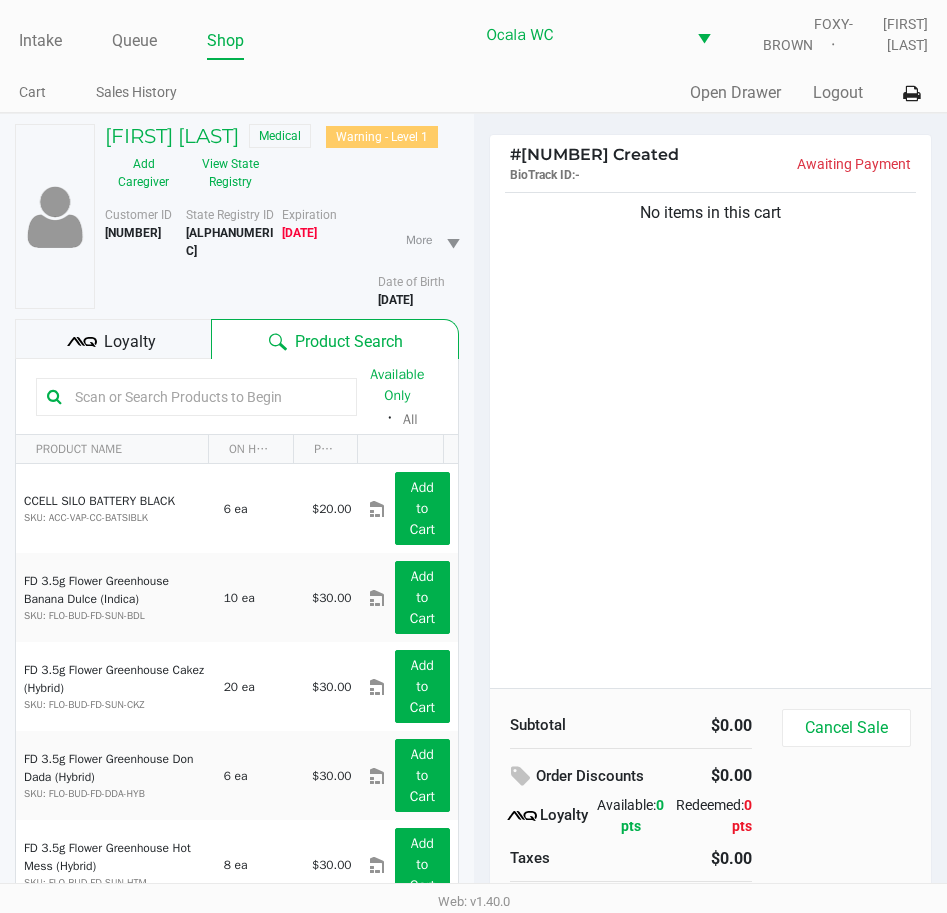 click 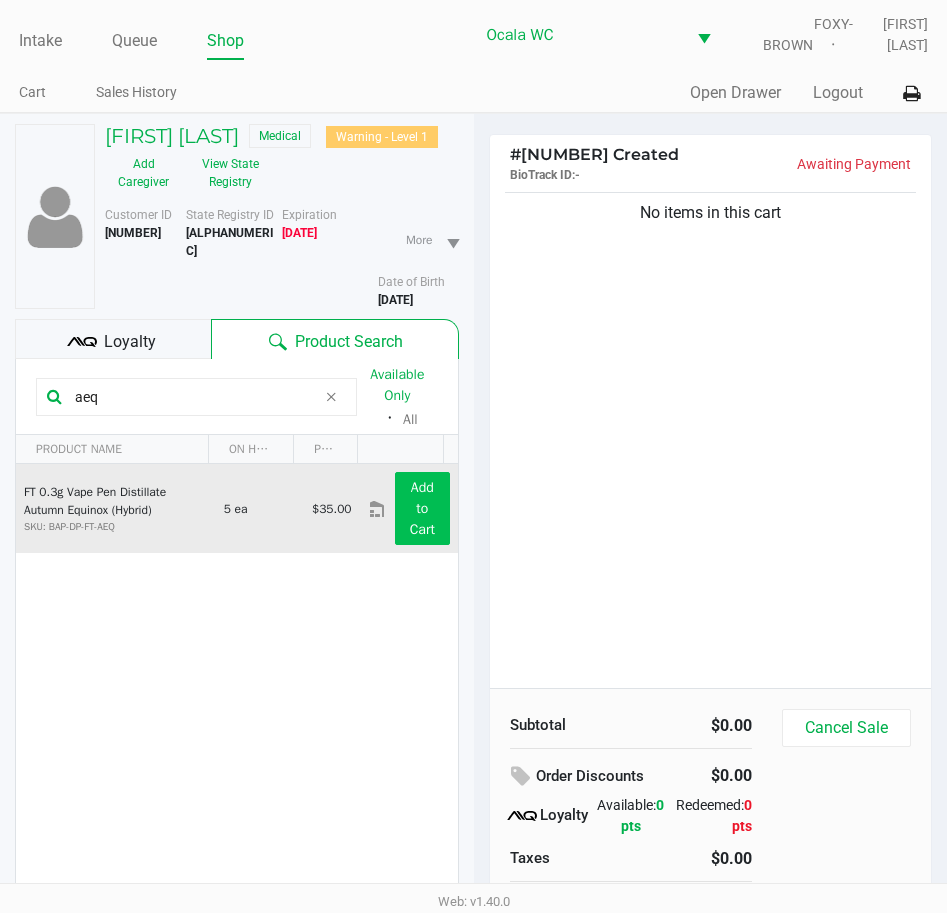 type on "aeq" 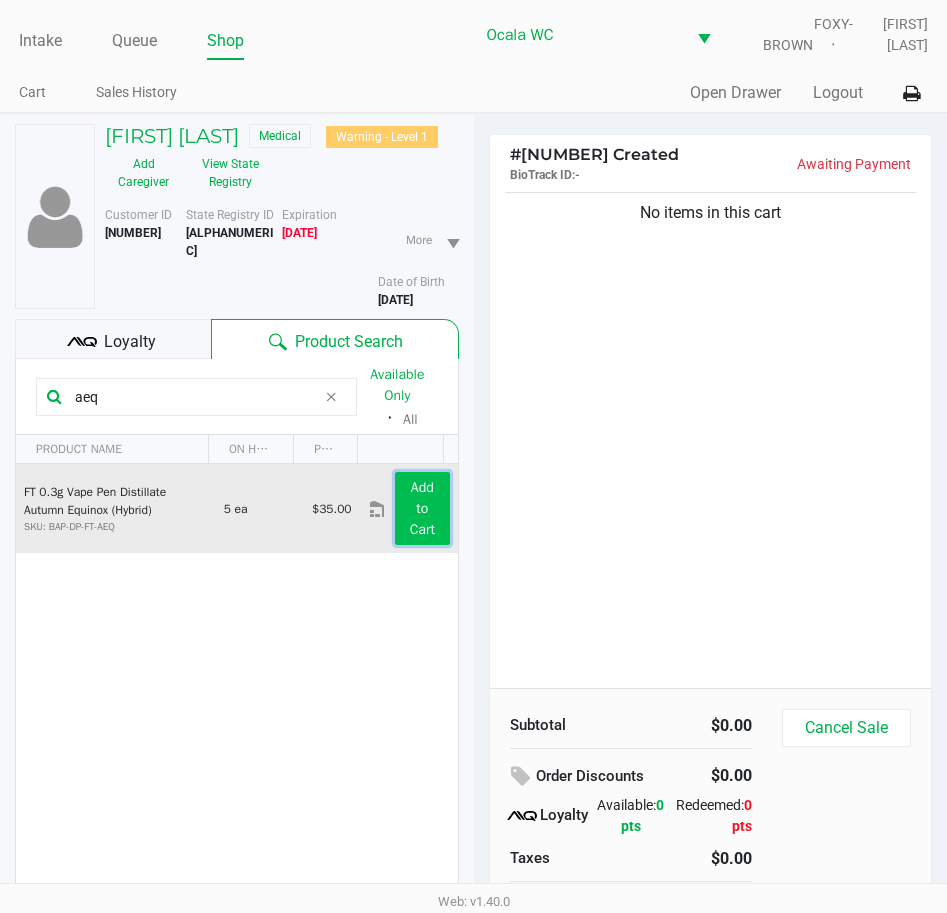 click on "Add to Cart" 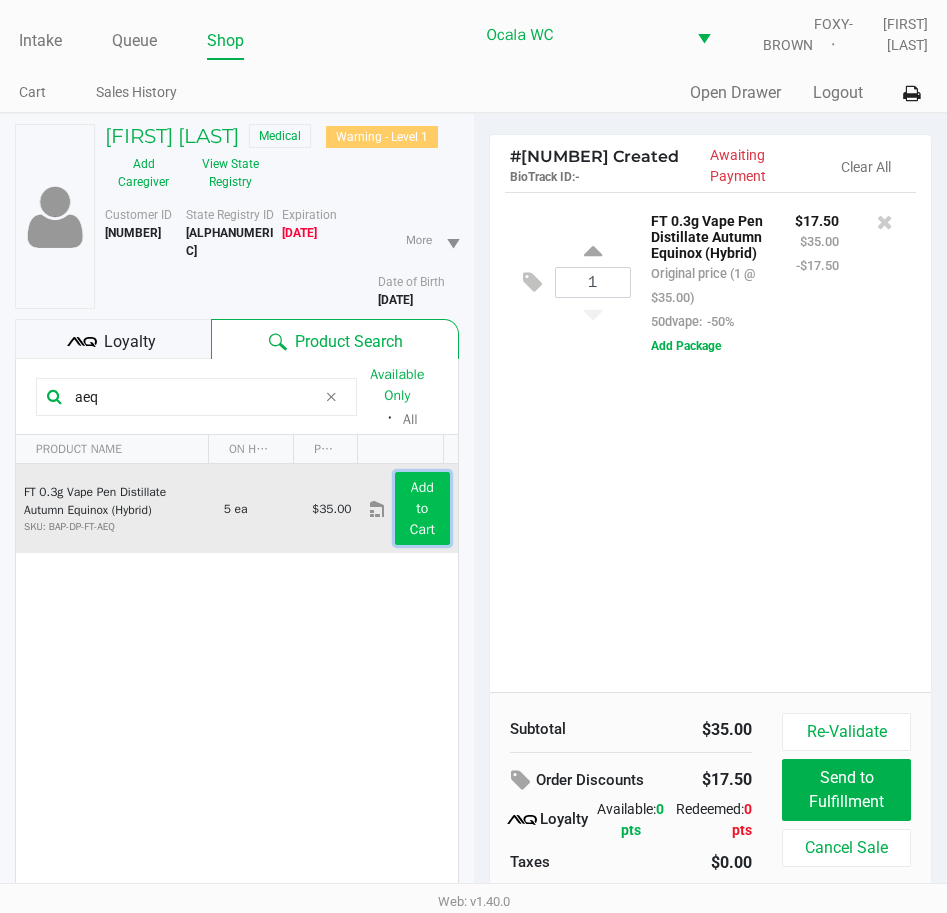 click on "Add to Cart" 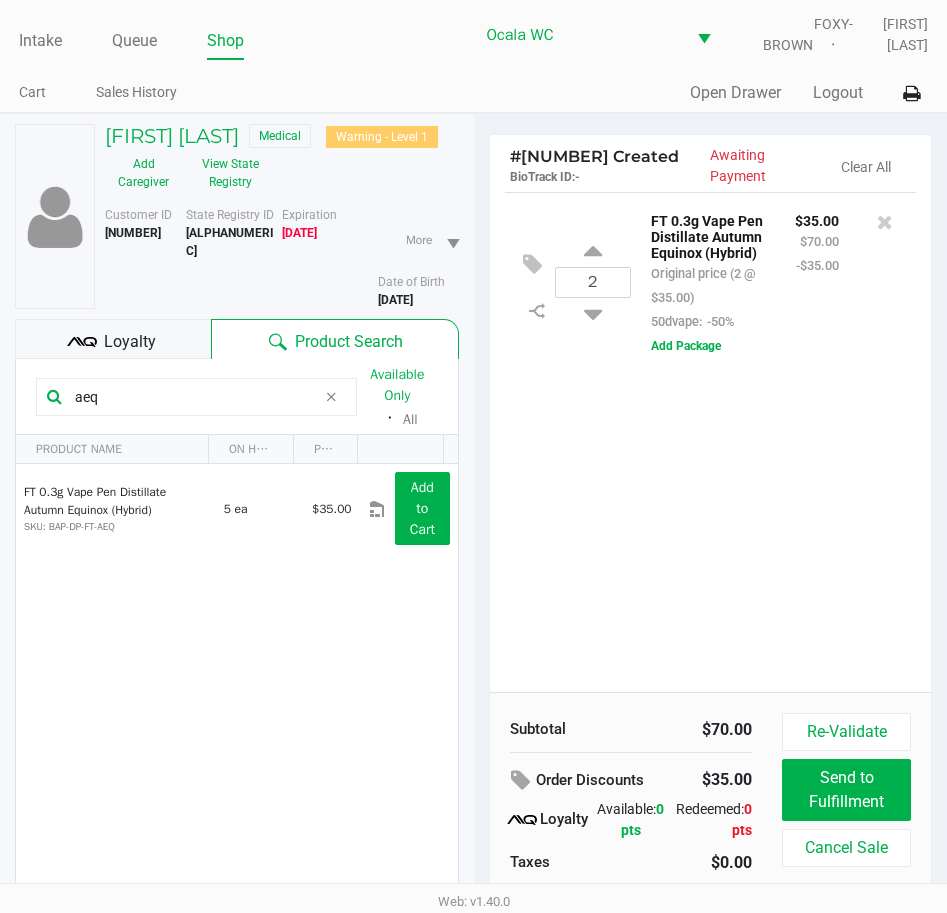 drag, startPoint x: 586, startPoint y: 474, endPoint x: 571, endPoint y: 466, distance: 17 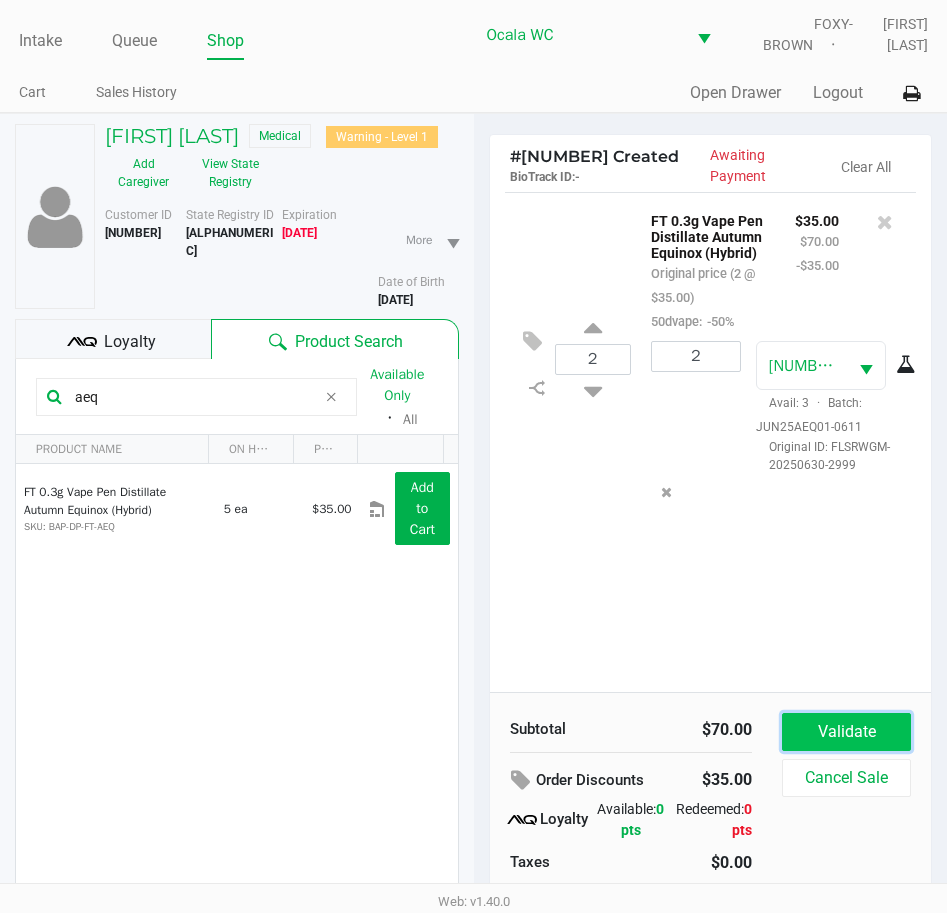 click on "Validate" 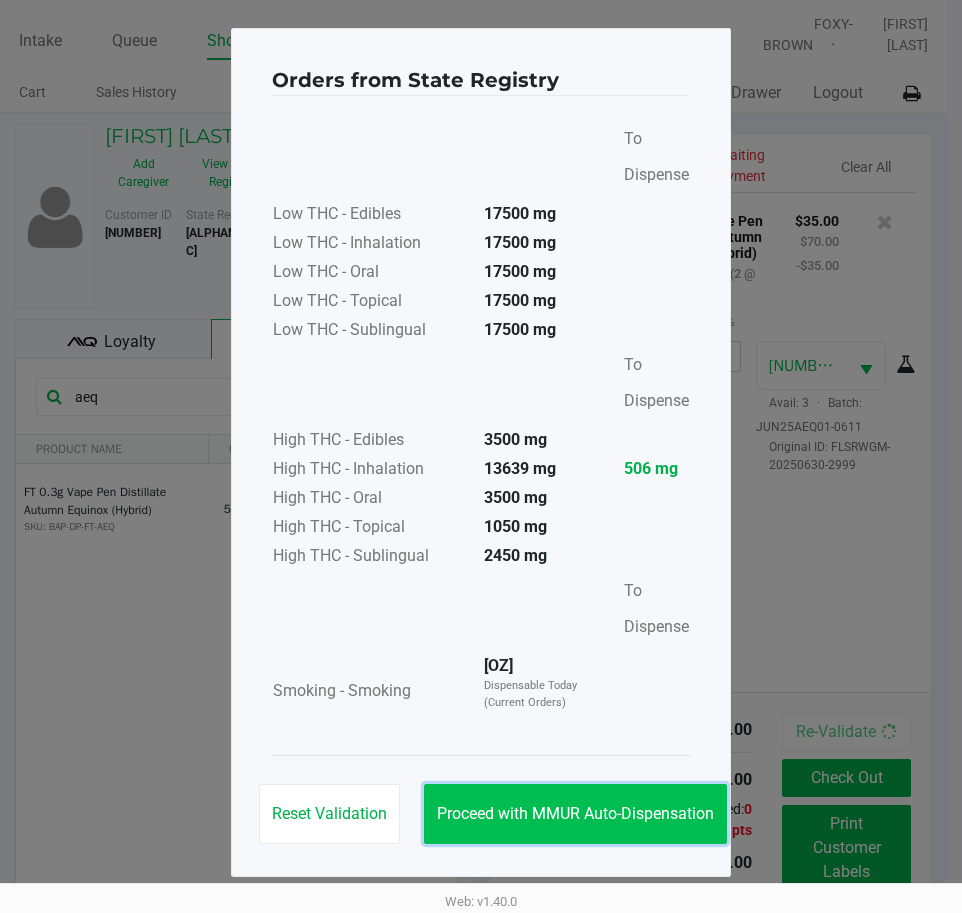 click on "Proceed with MMUR Auto-Dispensation" 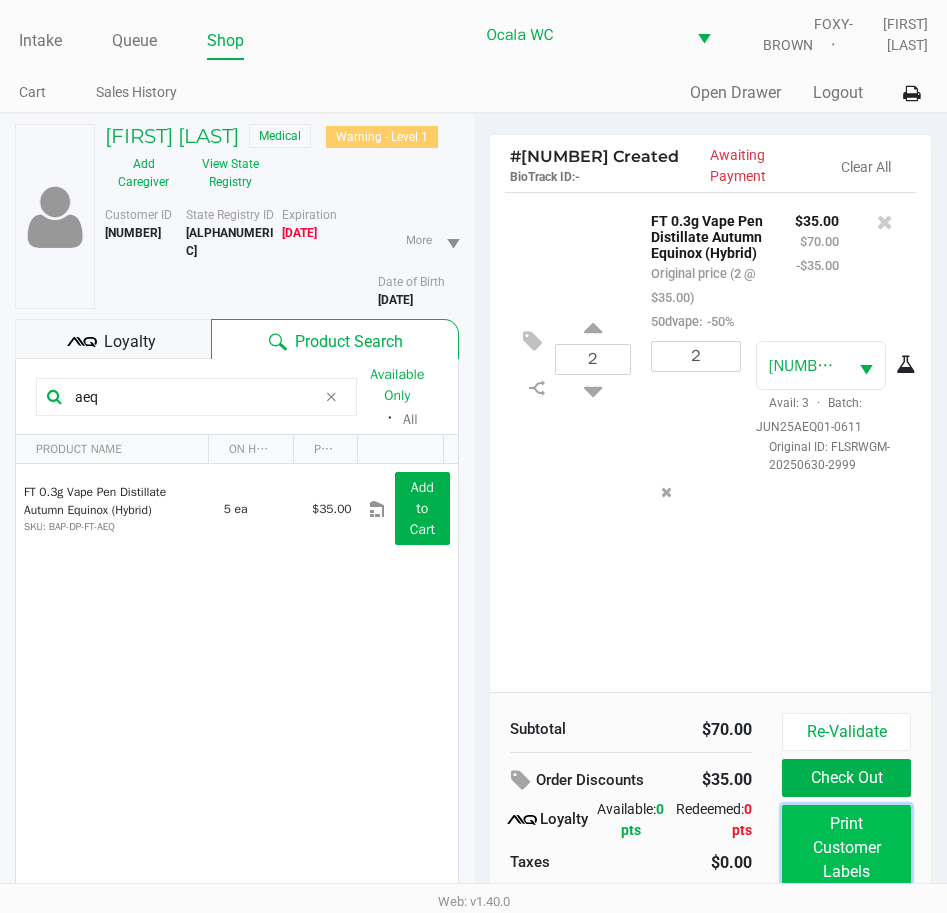 click on "Print Customer Labels" 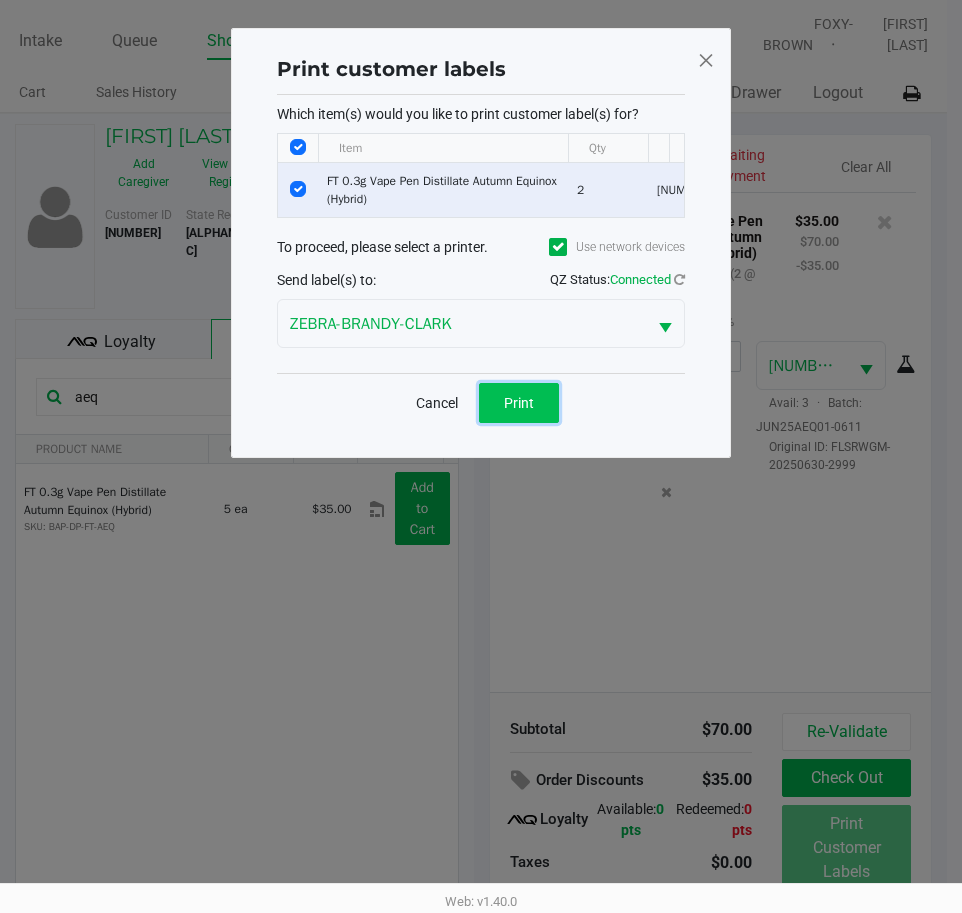 click on "Print" 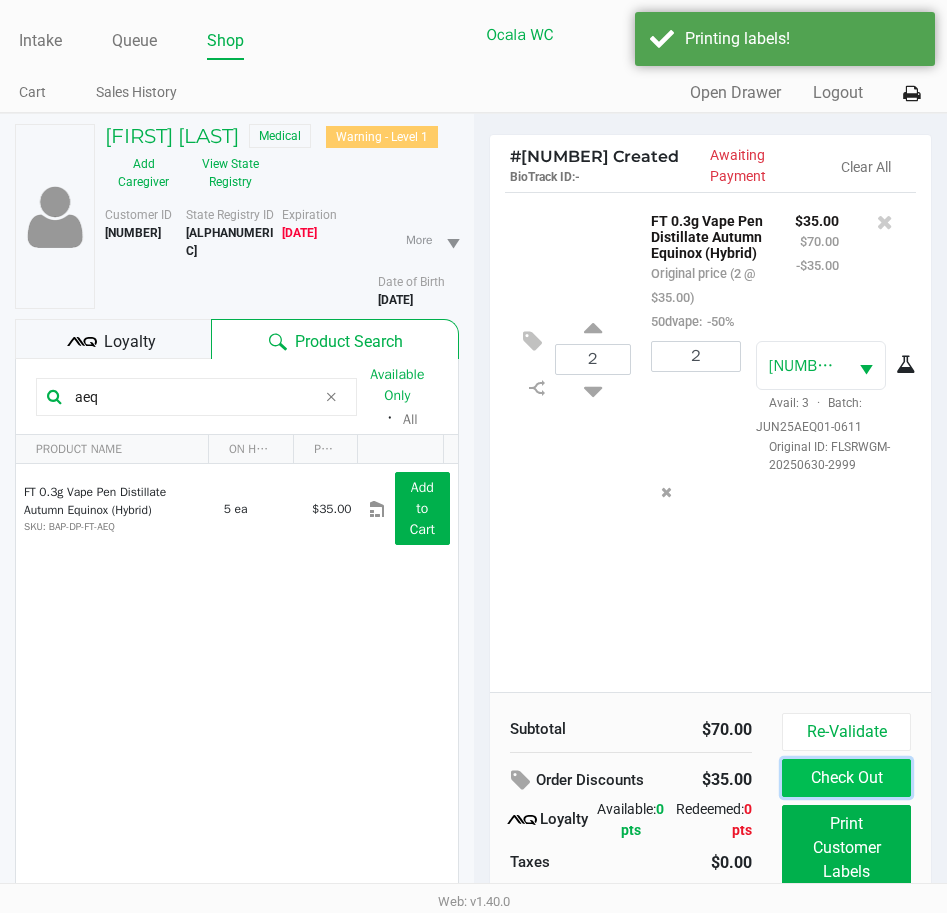 click on "Check Out" 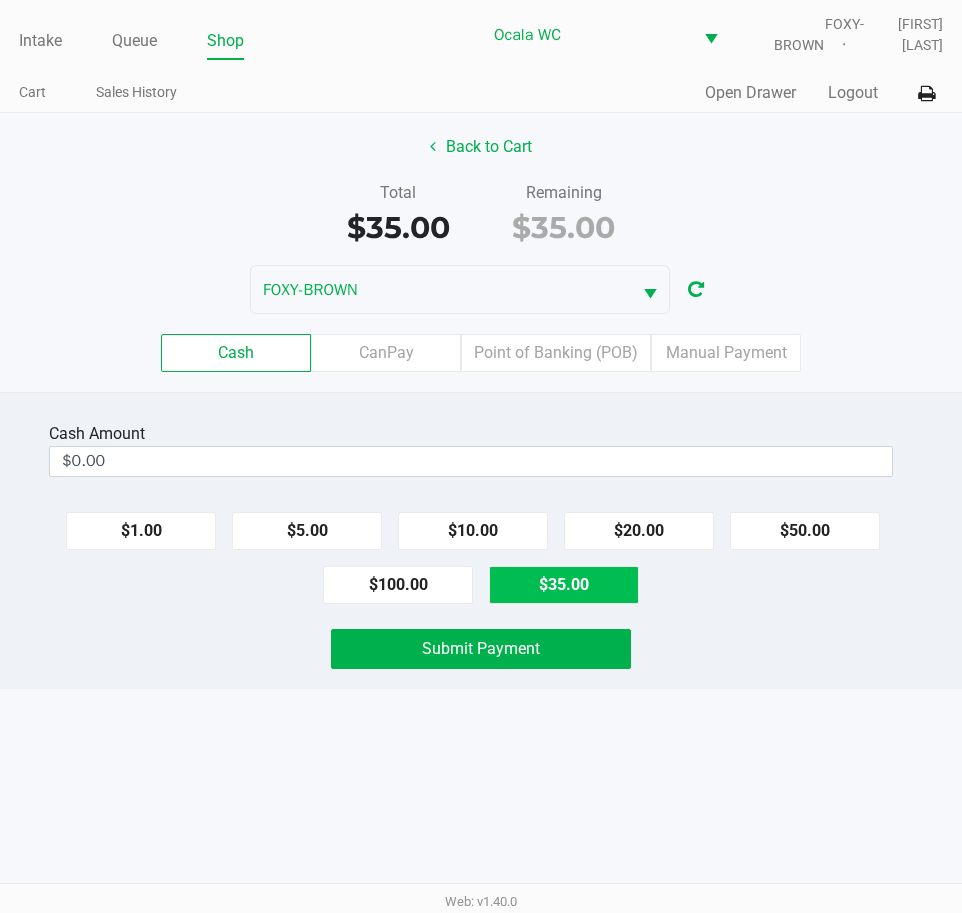 click on "Point of Banking (POB)" 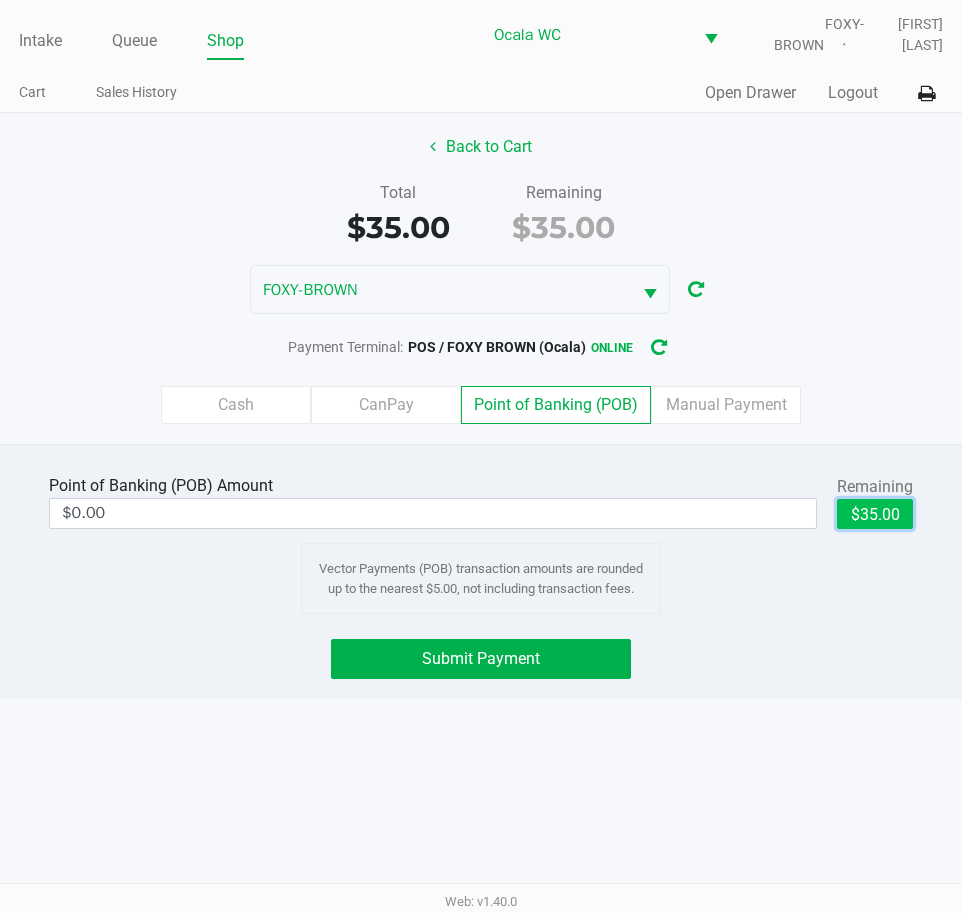 click on "$35.00" 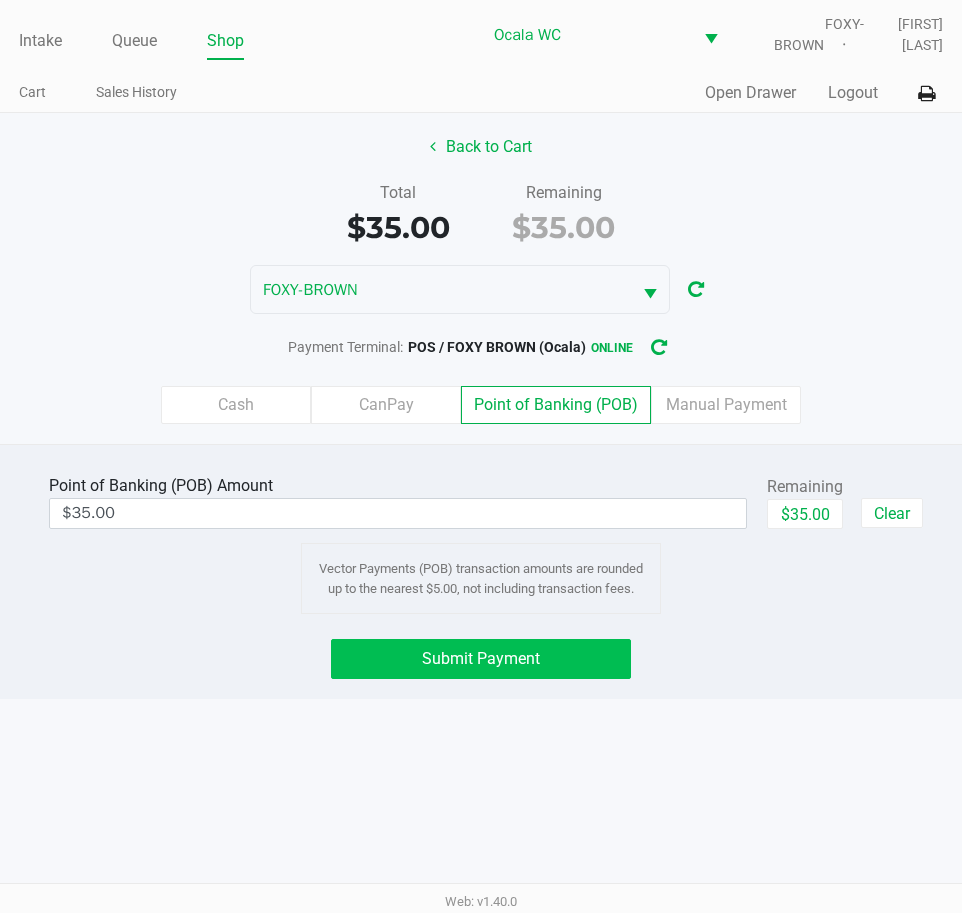 click on "Submit Payment" 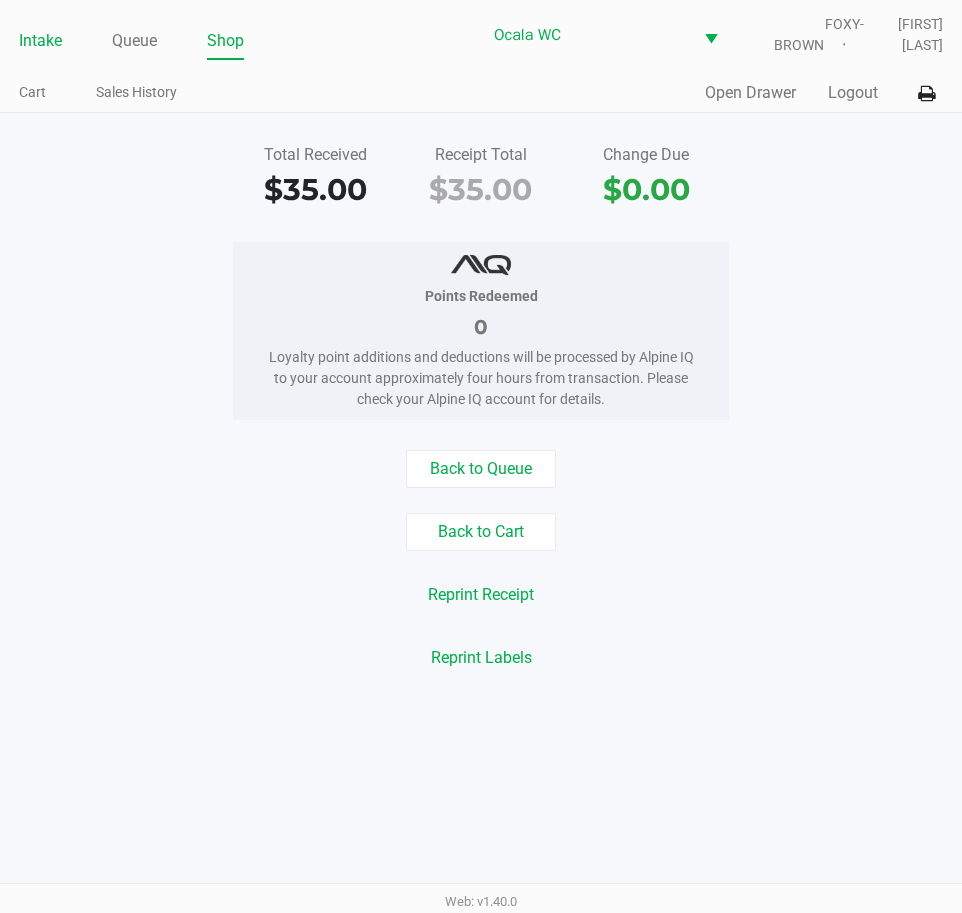 click on "Intake" 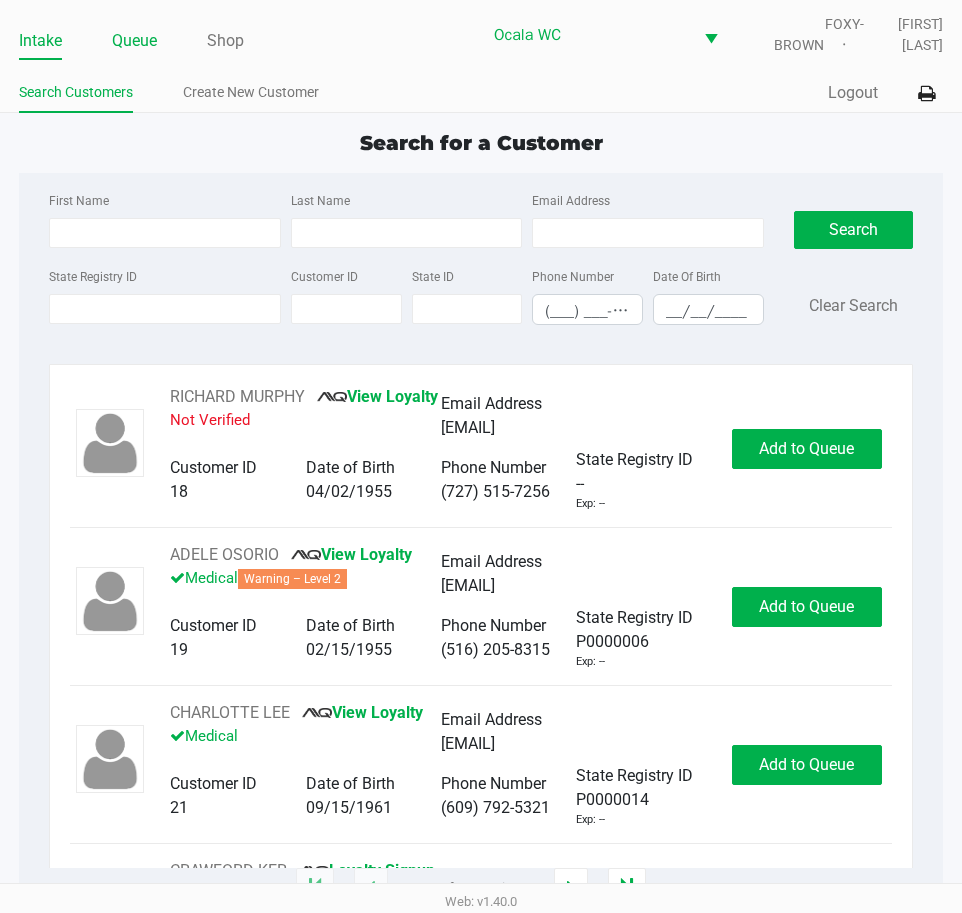 click on "Queue" 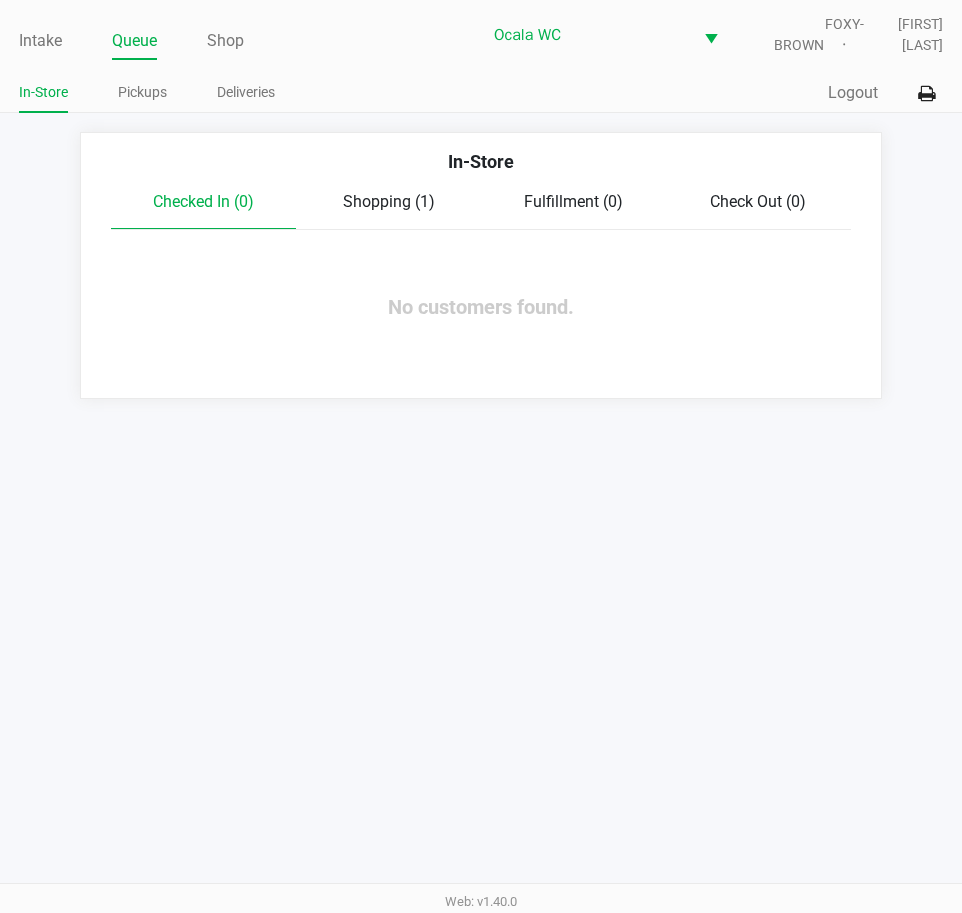 drag, startPoint x: 55, startPoint y: 90, endPoint x: 53, endPoint y: 74, distance: 16.124516 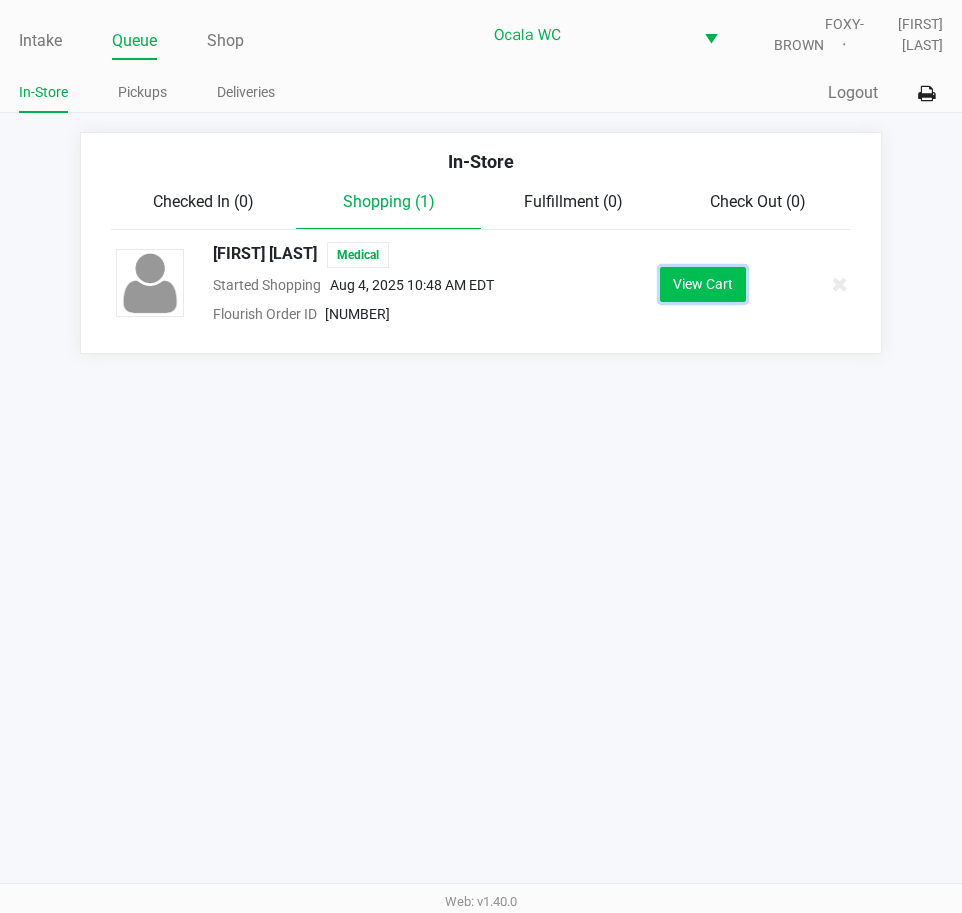 click on "View Cart" 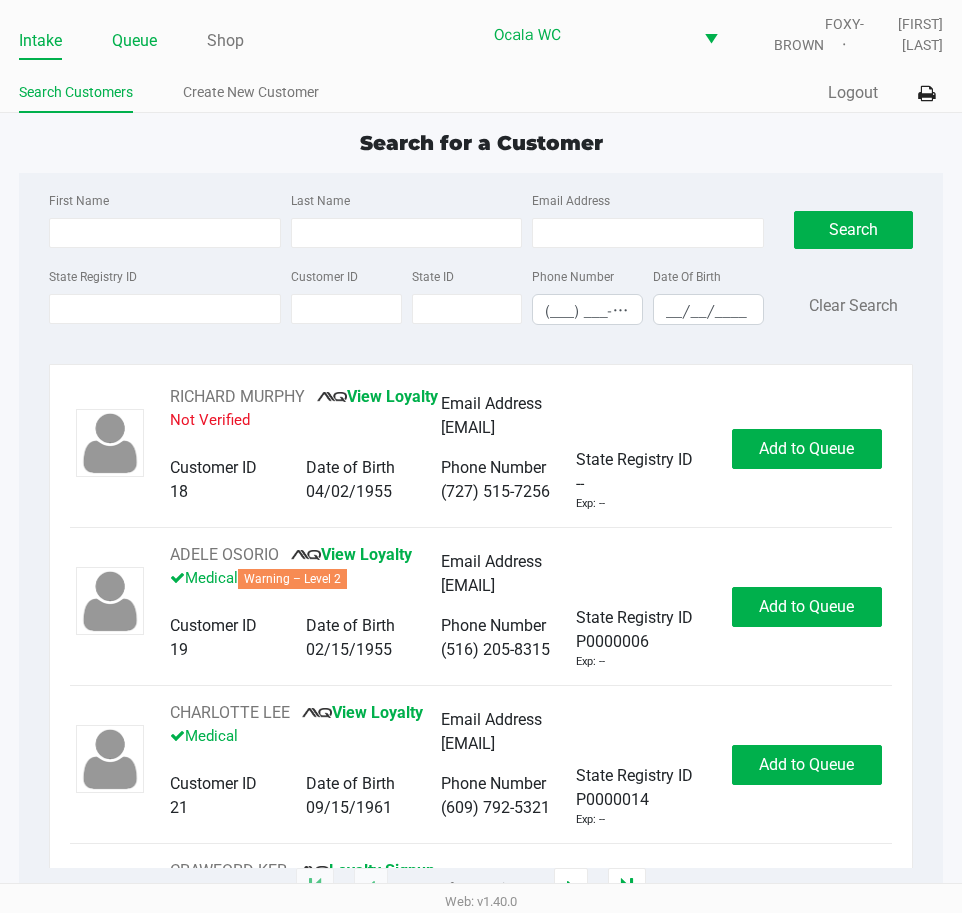 click on "Queue" 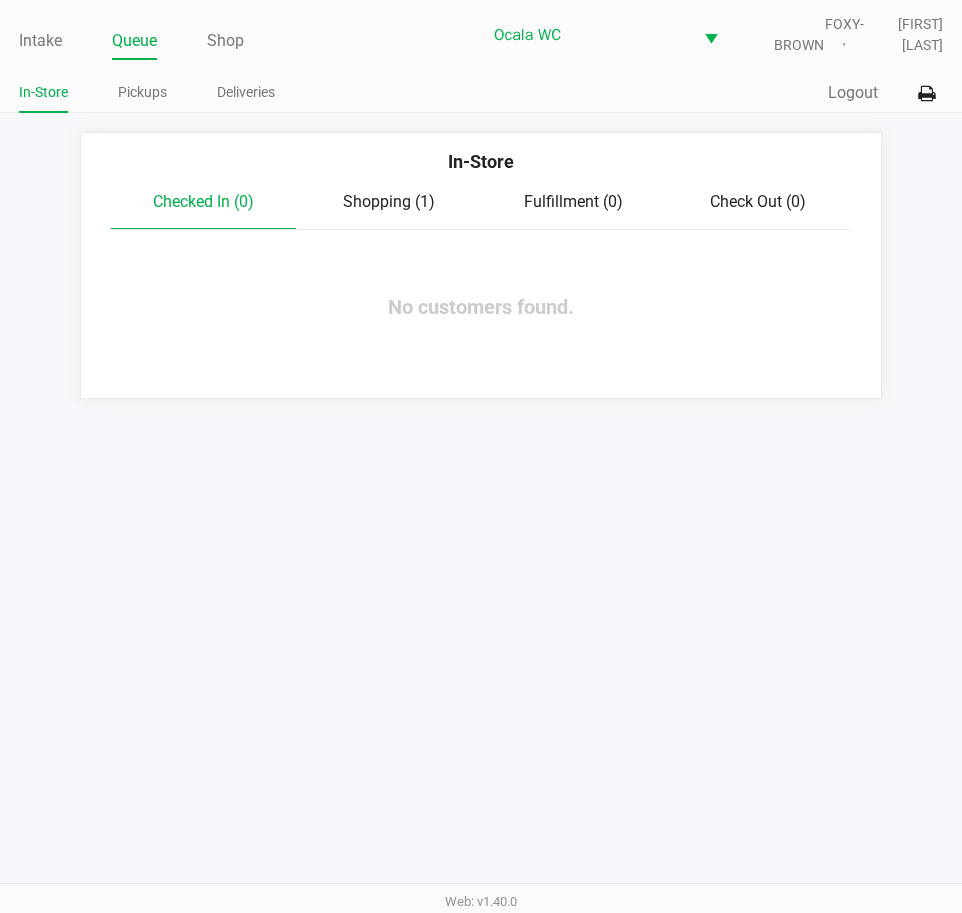 click on "Shopping (1)" 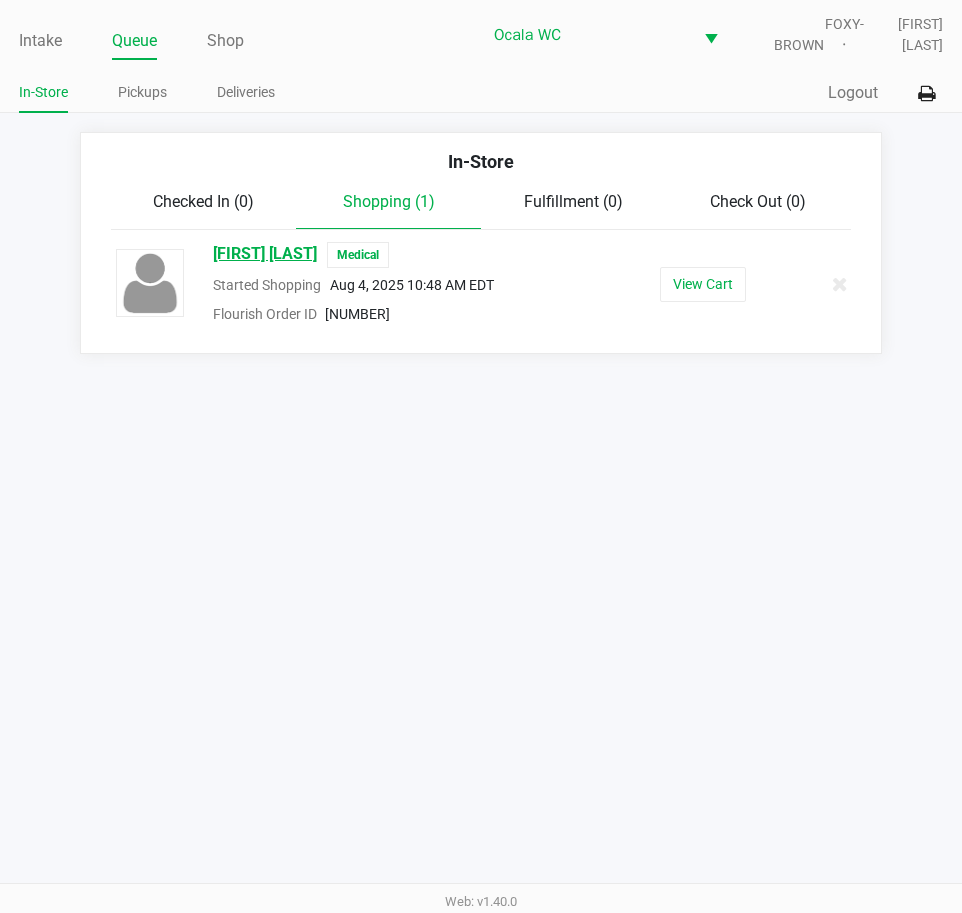 click on "STEPHEN JOHNSTON" 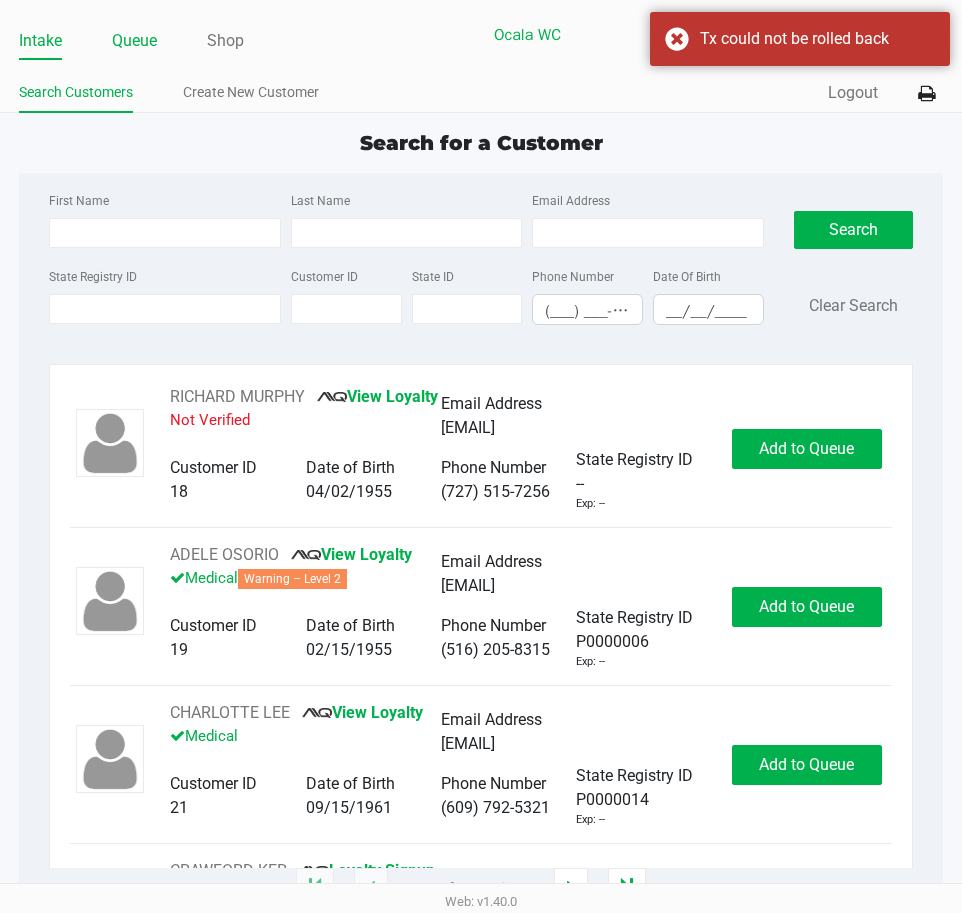 click on "Queue" 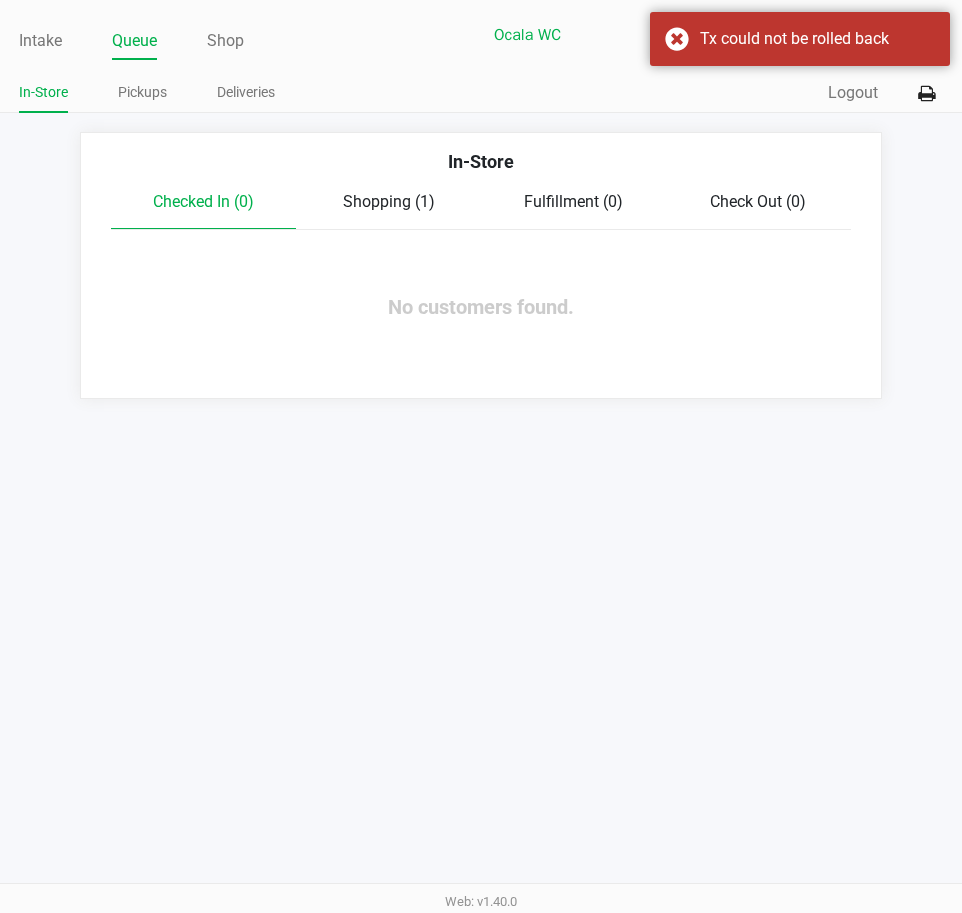 click on "Shopping (1)" 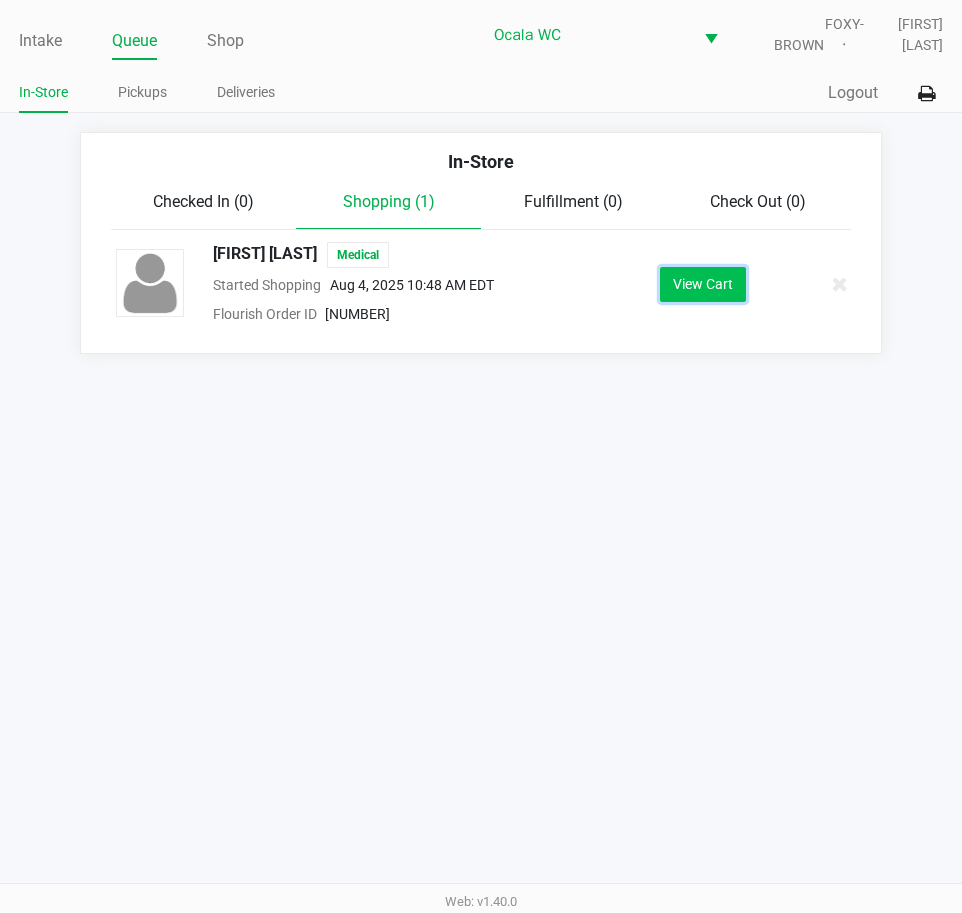 click on "View Cart" 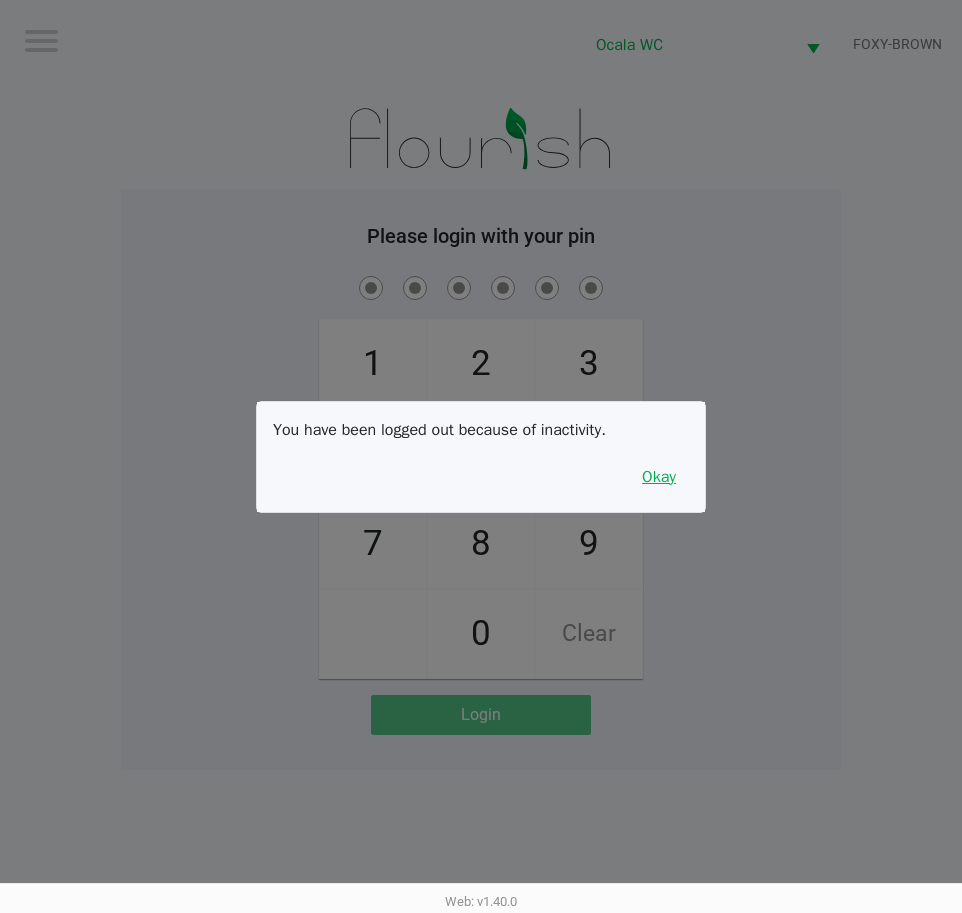 click on "Okay" at bounding box center (659, 477) 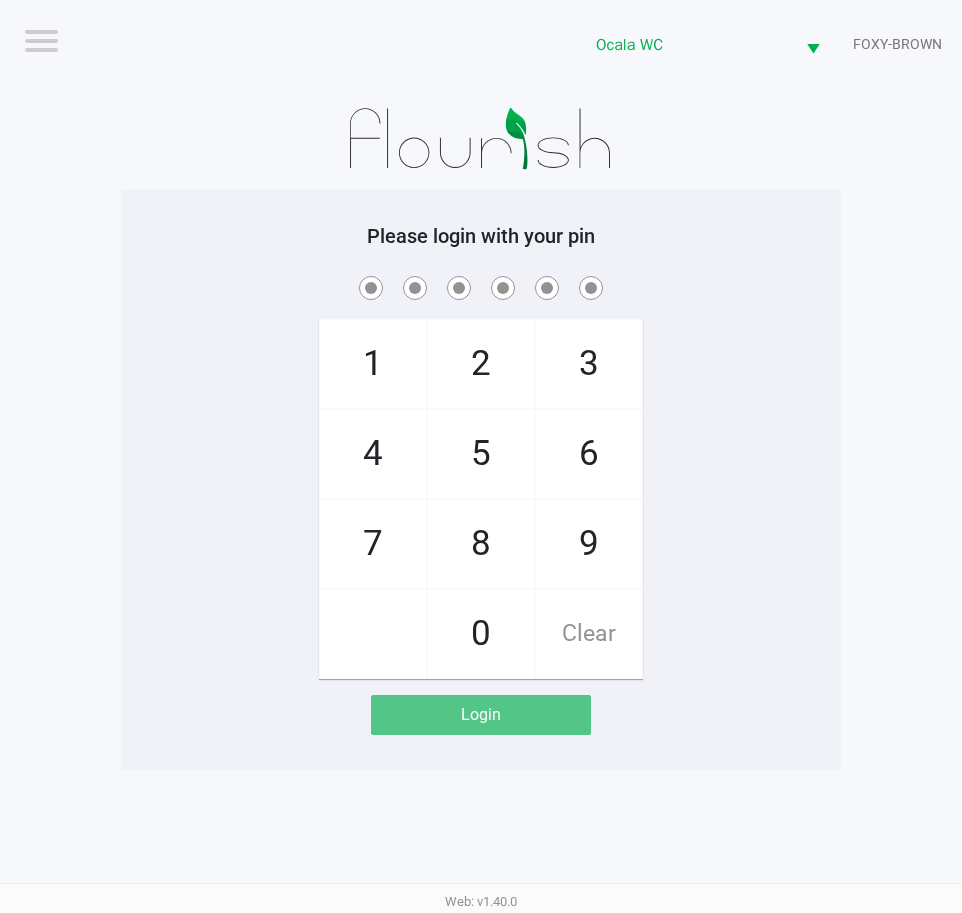 click on "1   4   7       2   5   8   0   3   6   9   Clear" 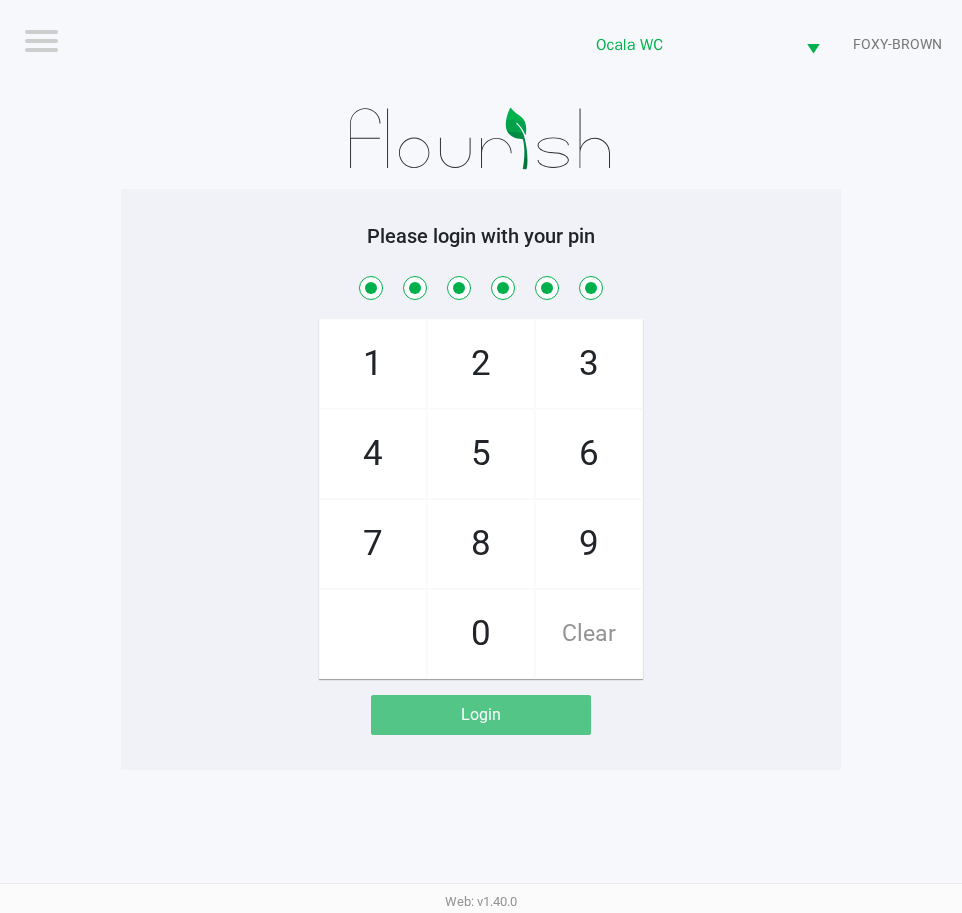 checkbox on "true" 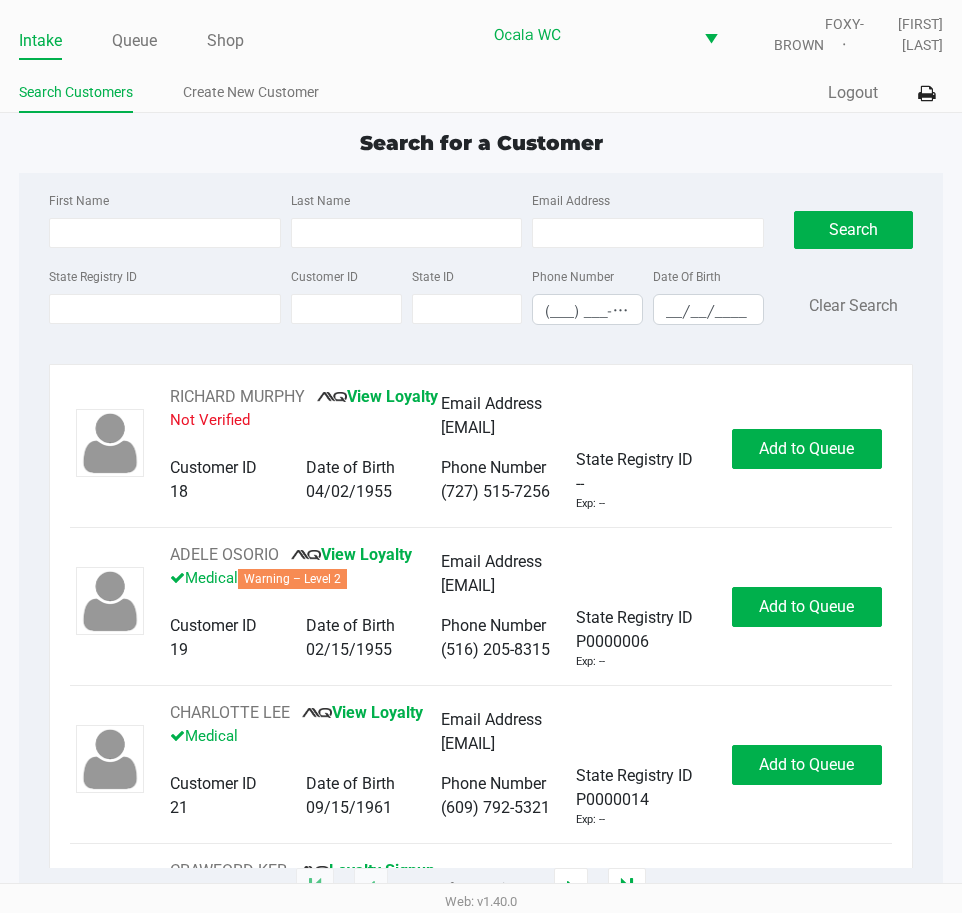 click on "Search for a Customer" 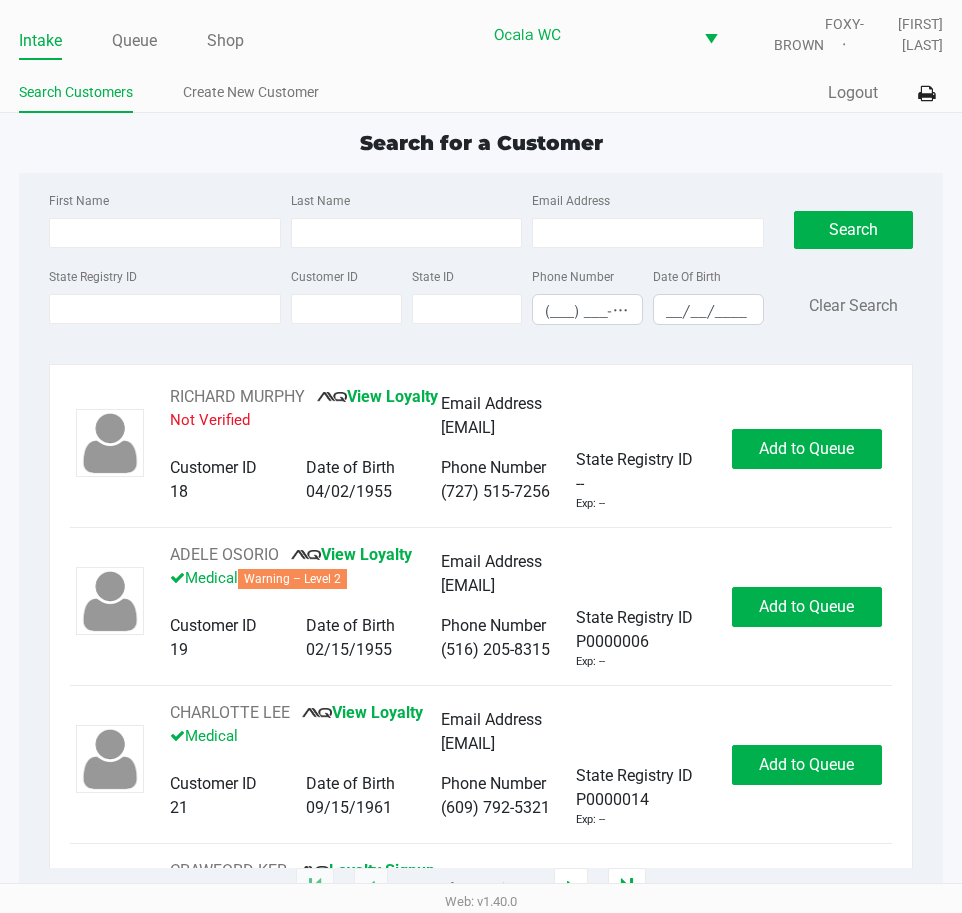 type on "RICKIE" 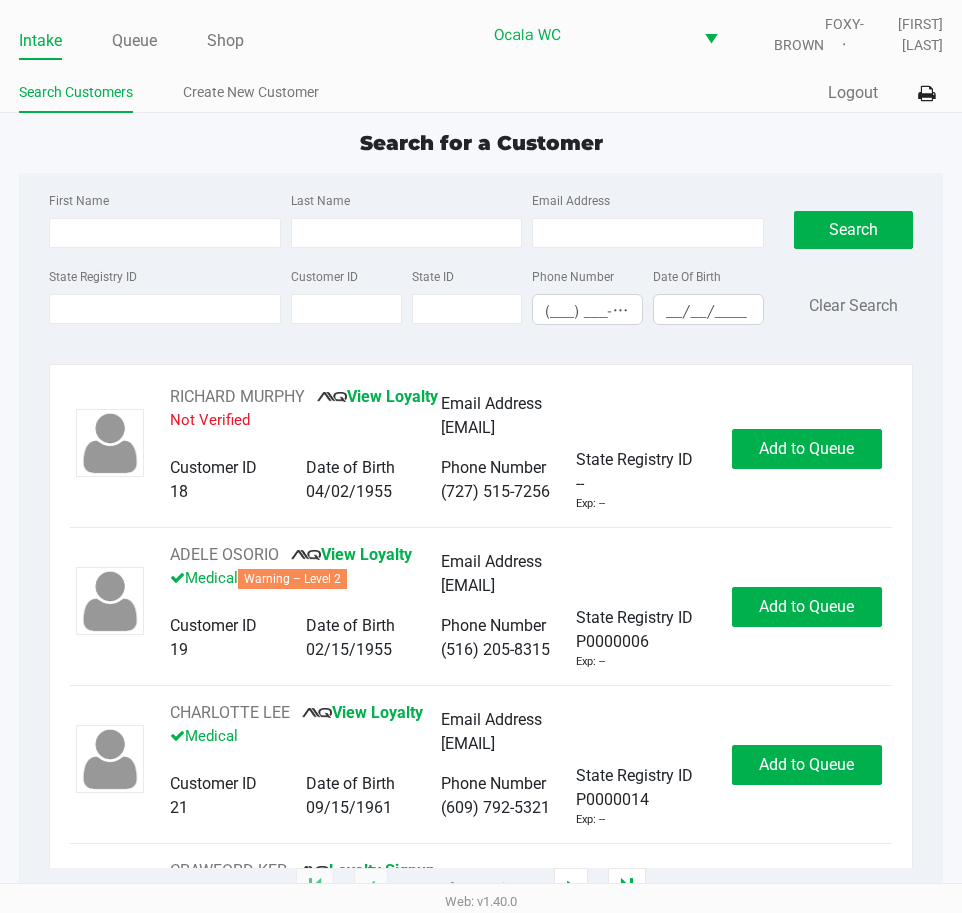 type on "WAGGONER" 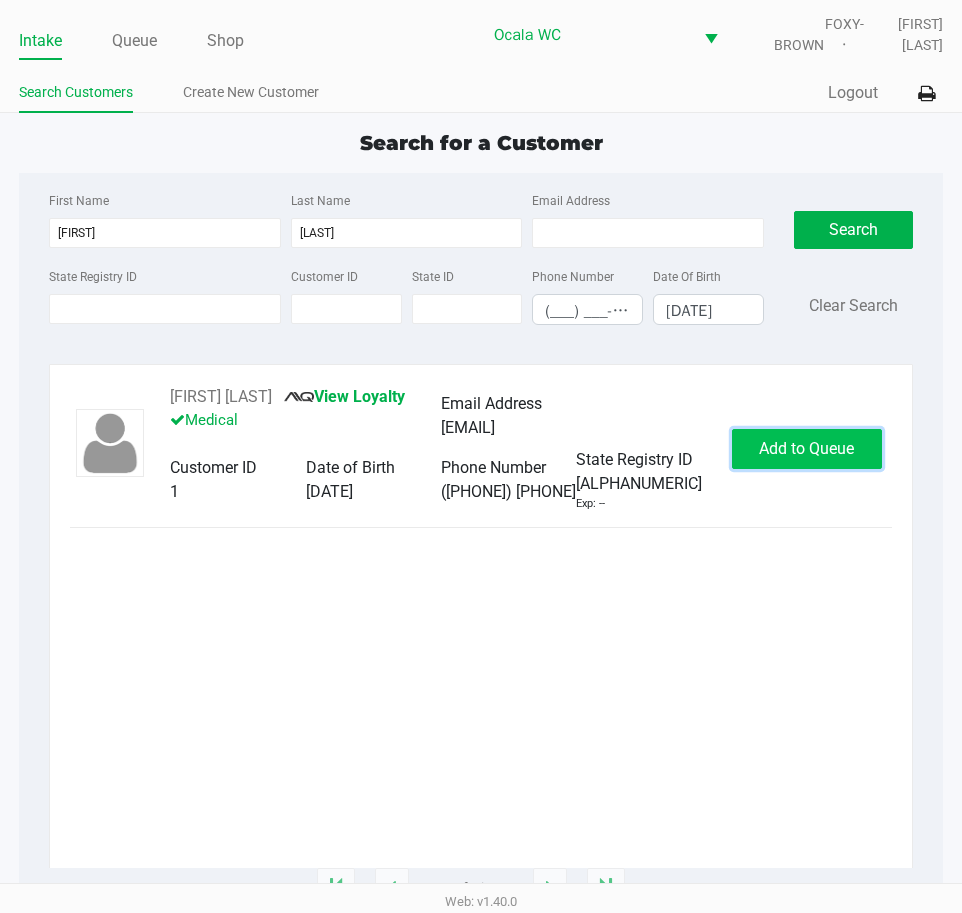click on "Add to Queue" 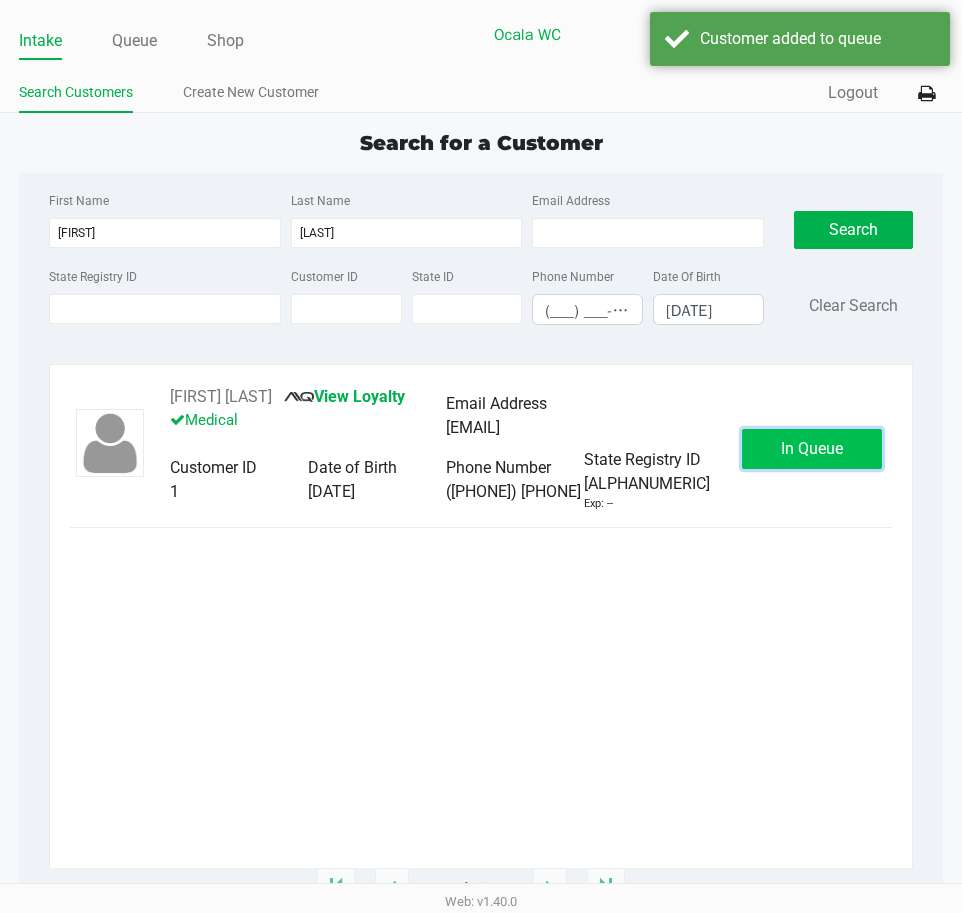 click on "In Queue" 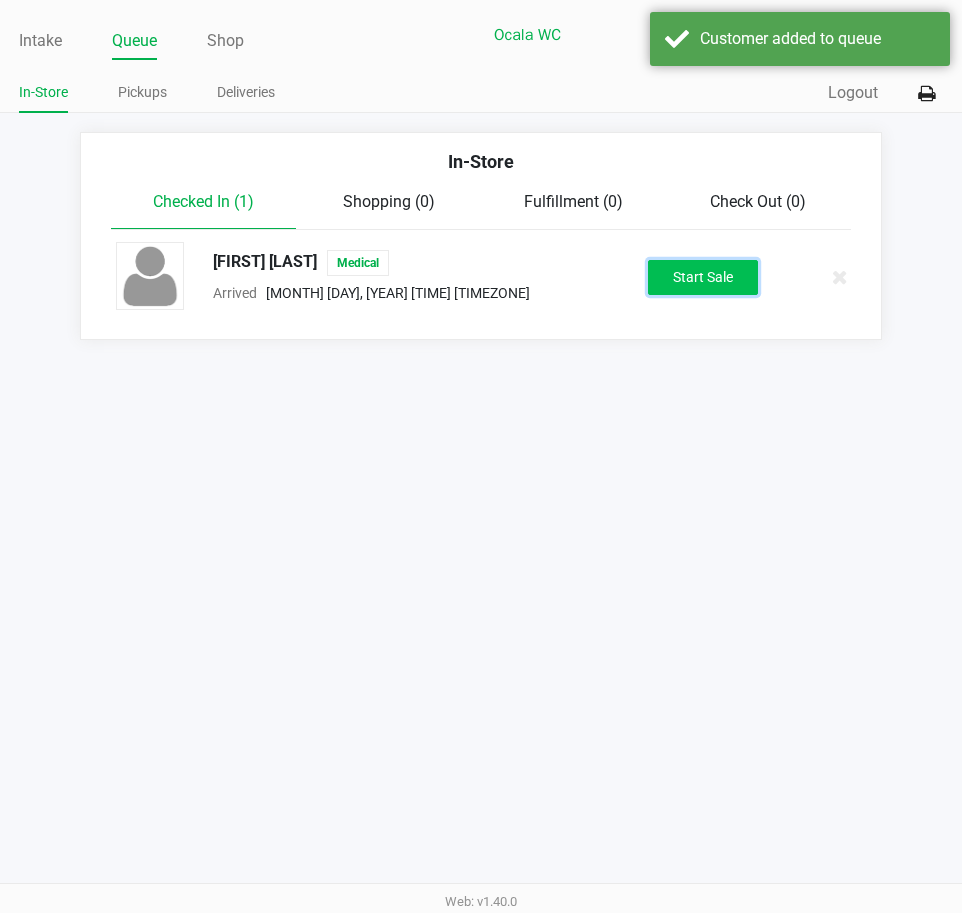 click on "Start Sale" 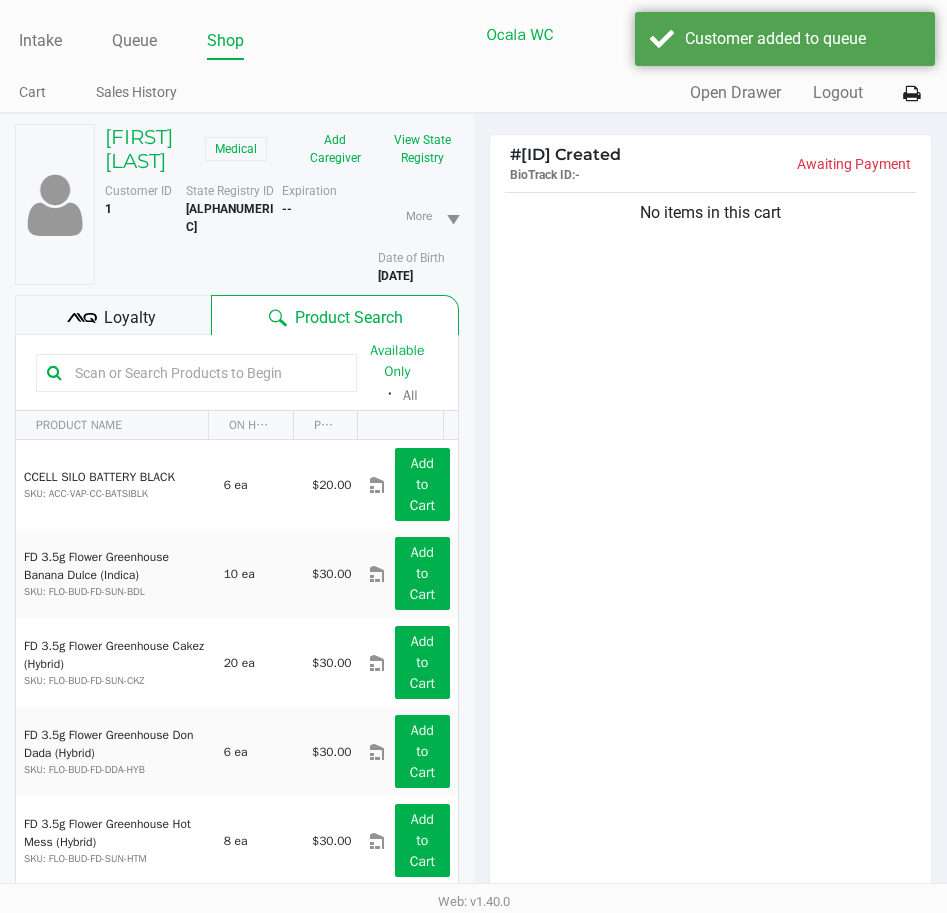 click on "Loyalty" 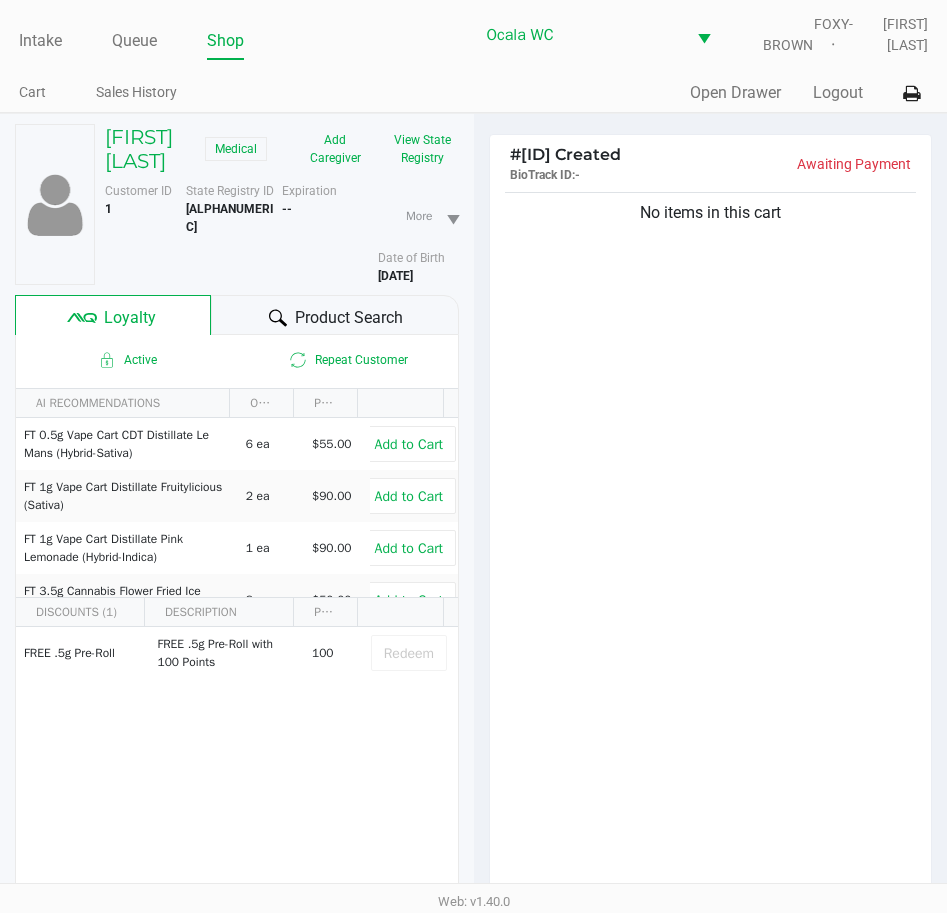 click on "Product Search" 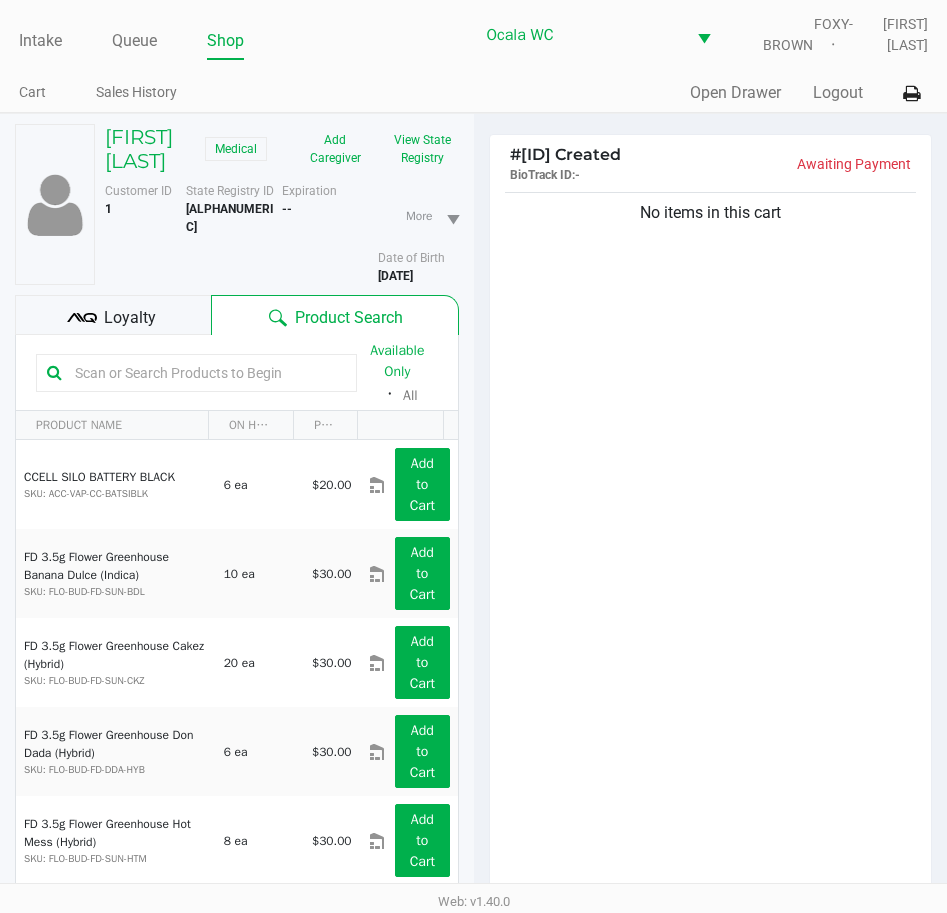 click 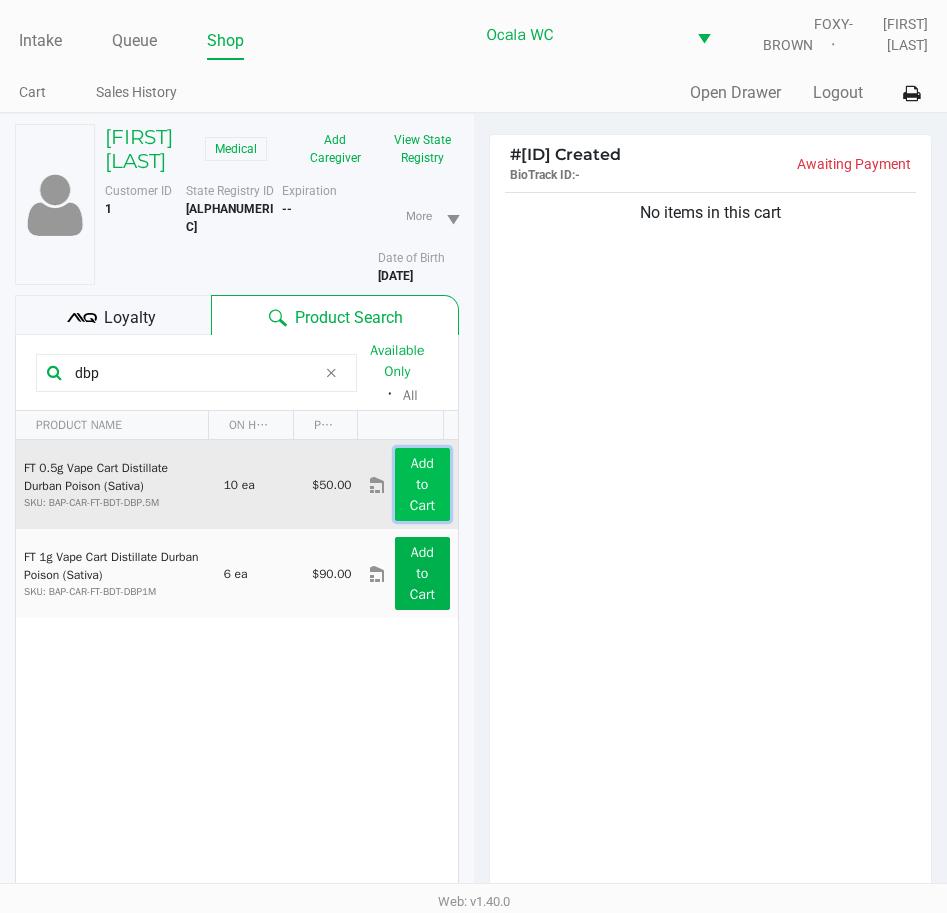 click on "Add to Cart" 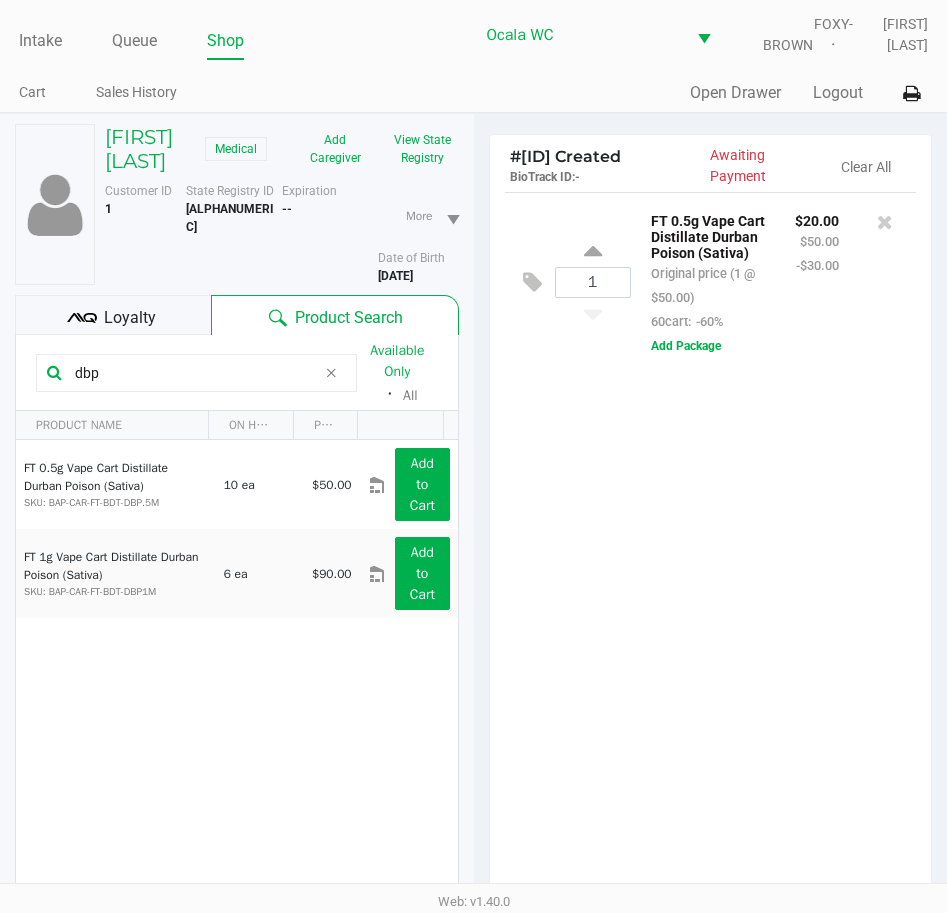 drag, startPoint x: 134, startPoint y: 391, endPoint x: 10, endPoint y: 363, distance: 127.12199 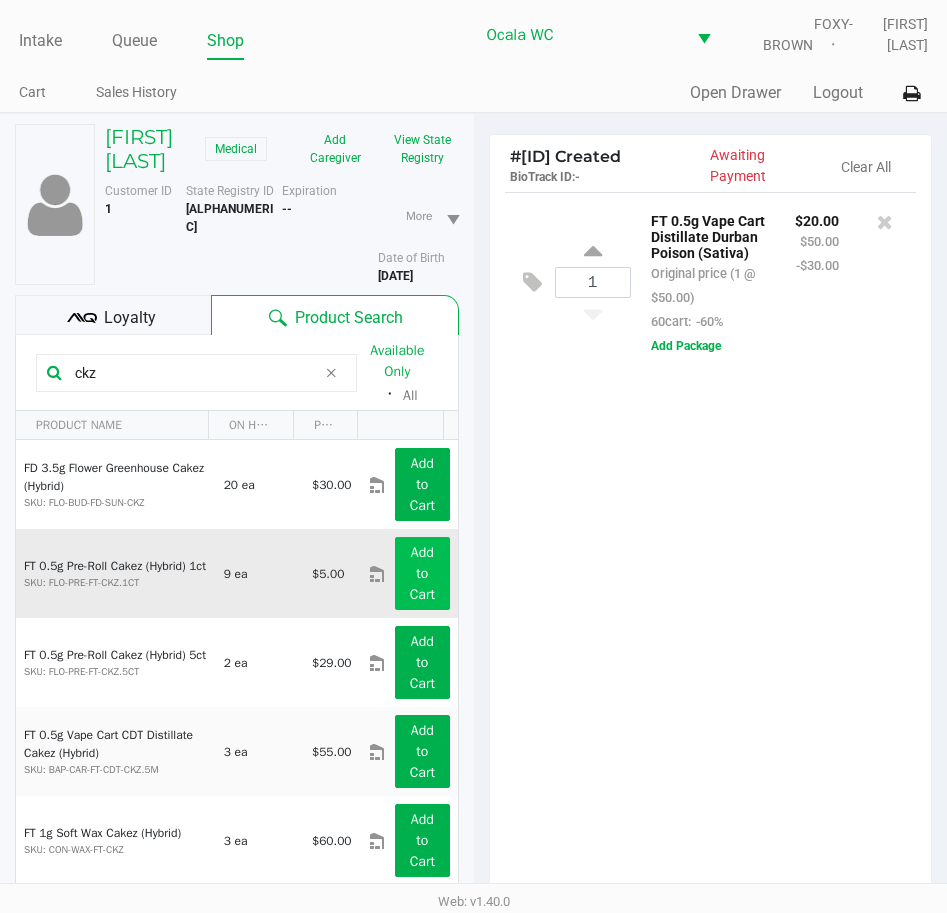 type on "ckz" 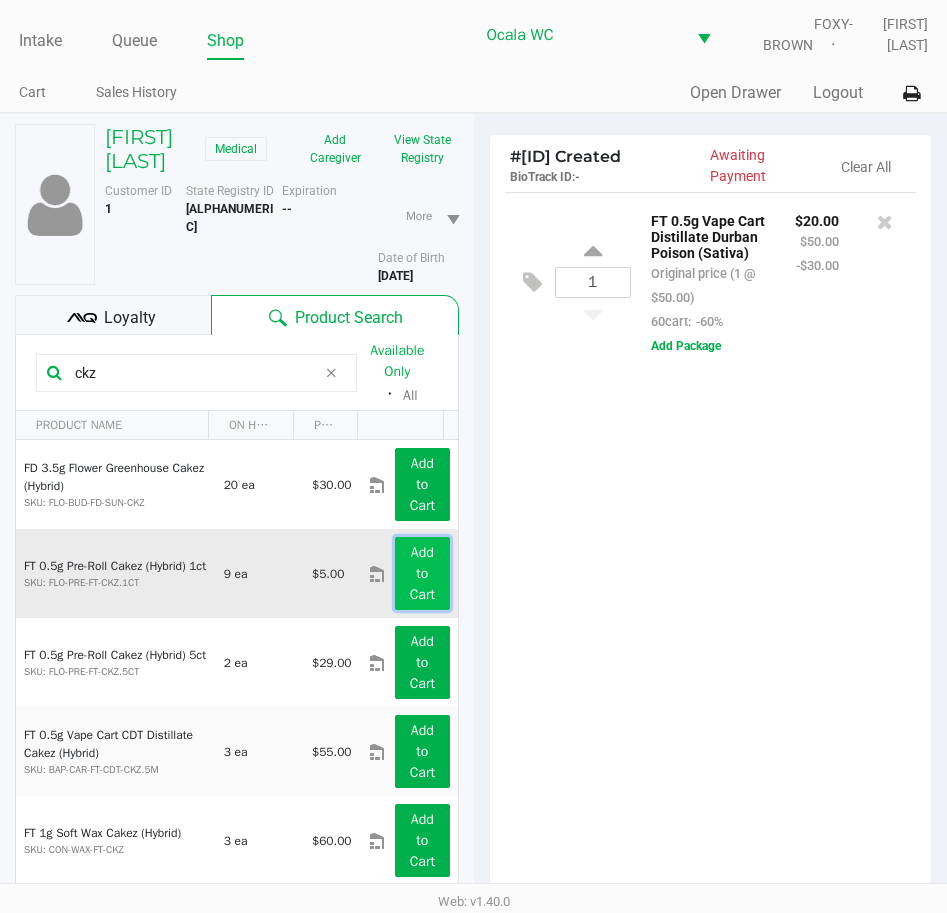 click on "Add to Cart" 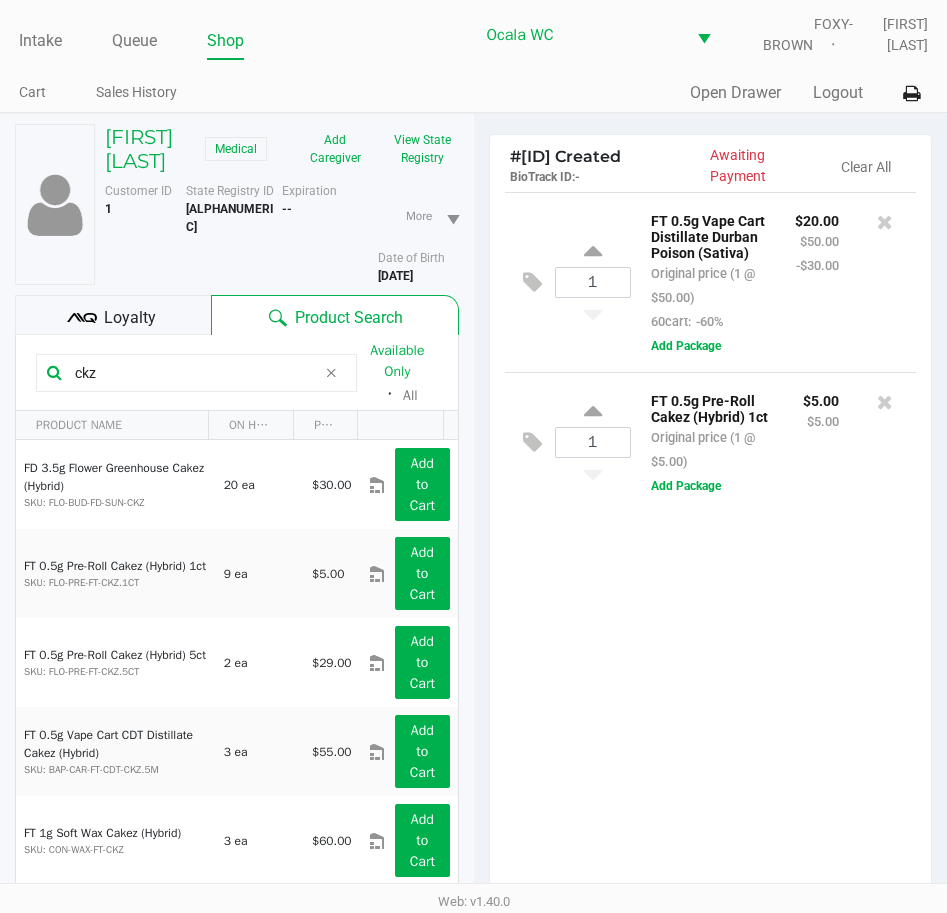 click on "Loyalty" 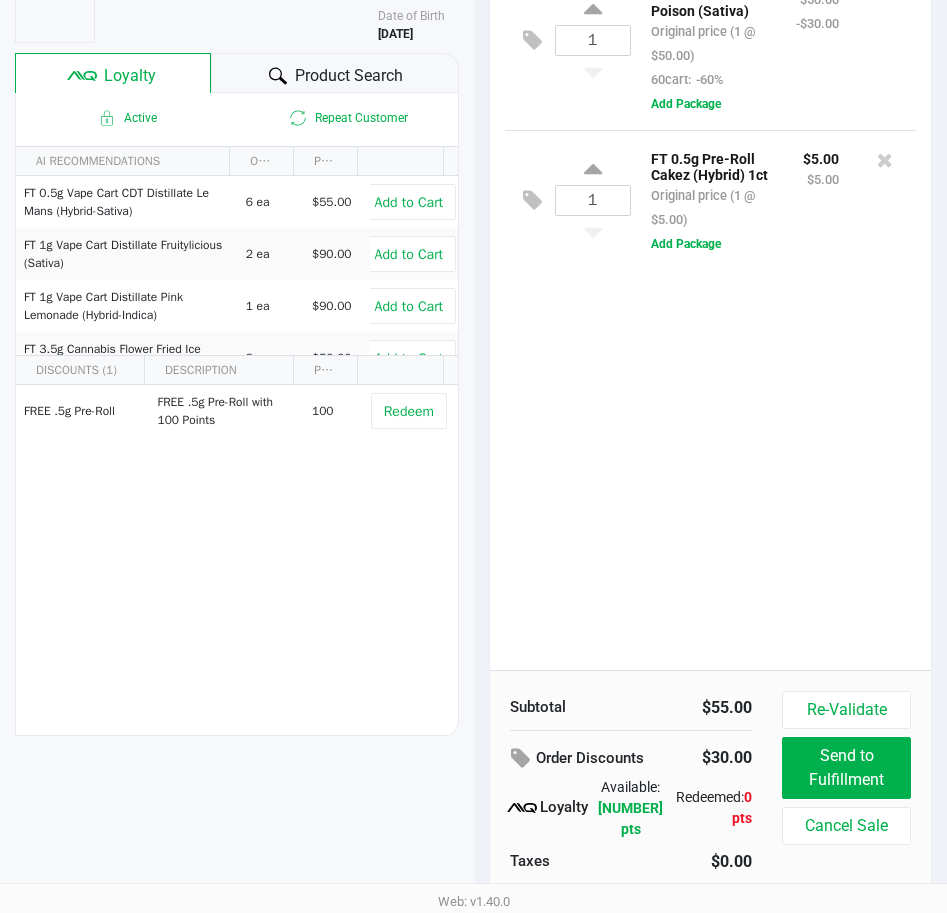 scroll, scrollTop: 262, scrollLeft: 0, axis: vertical 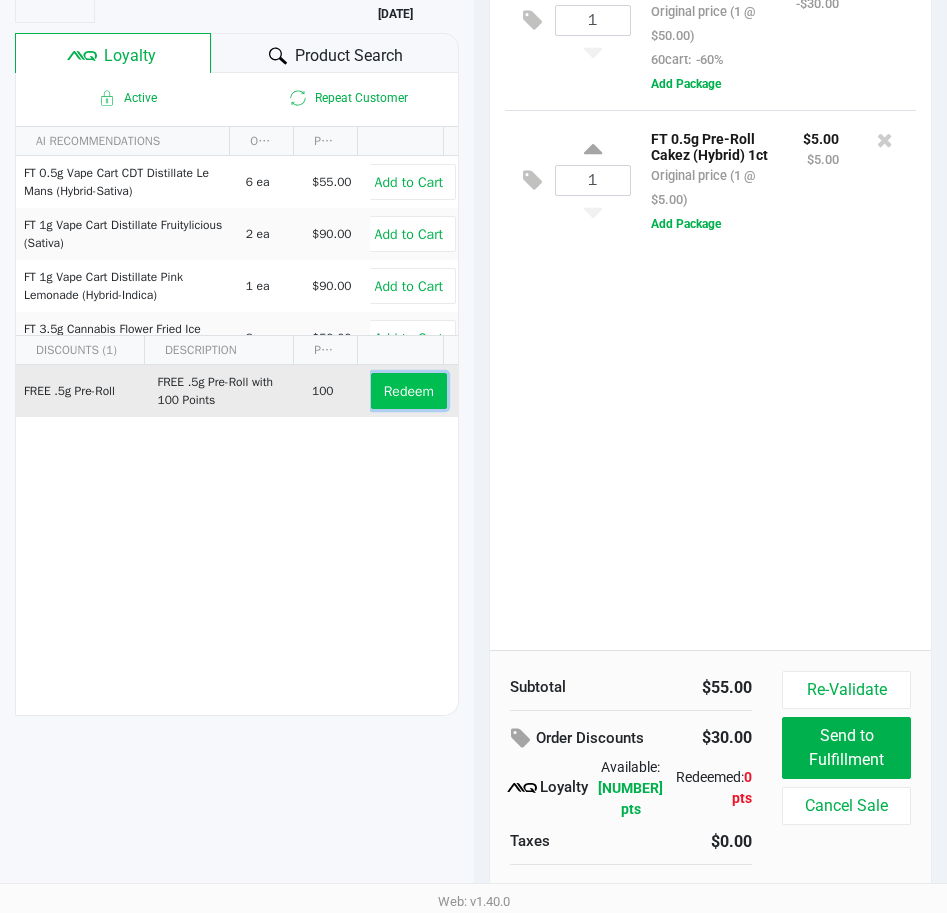 click on "Redeem" 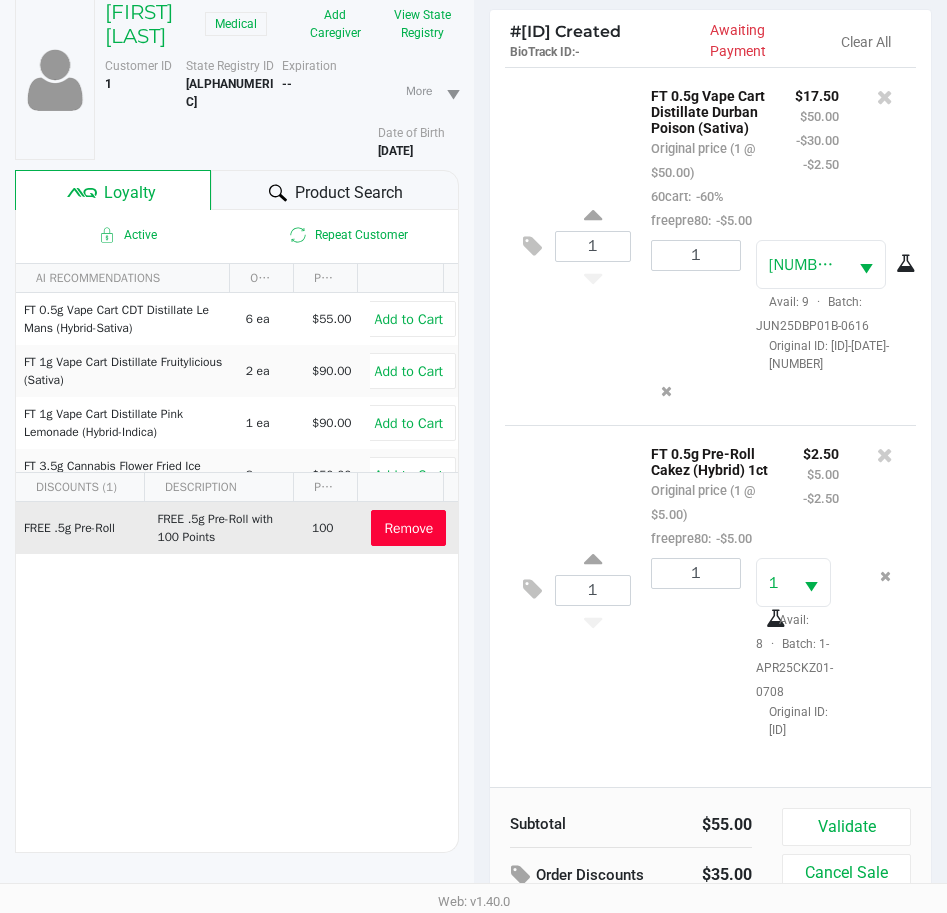 scroll, scrollTop: 262, scrollLeft: 0, axis: vertical 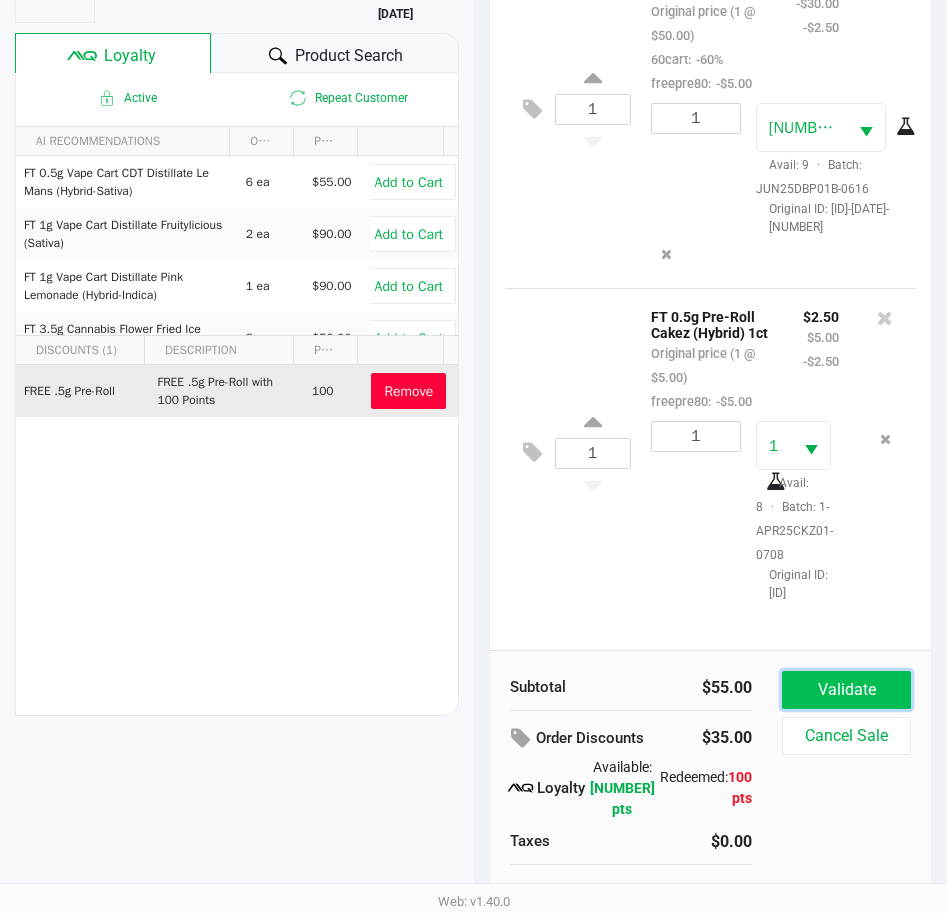click on "Validate" 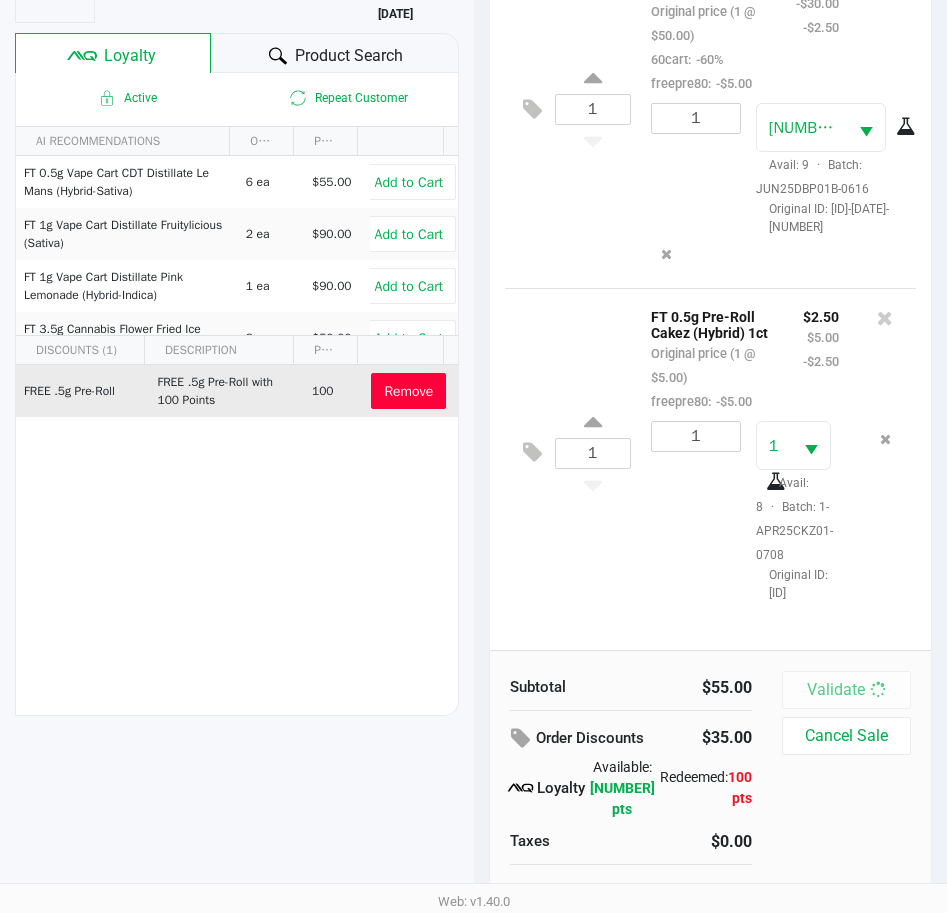 scroll, scrollTop: 0, scrollLeft: 0, axis: both 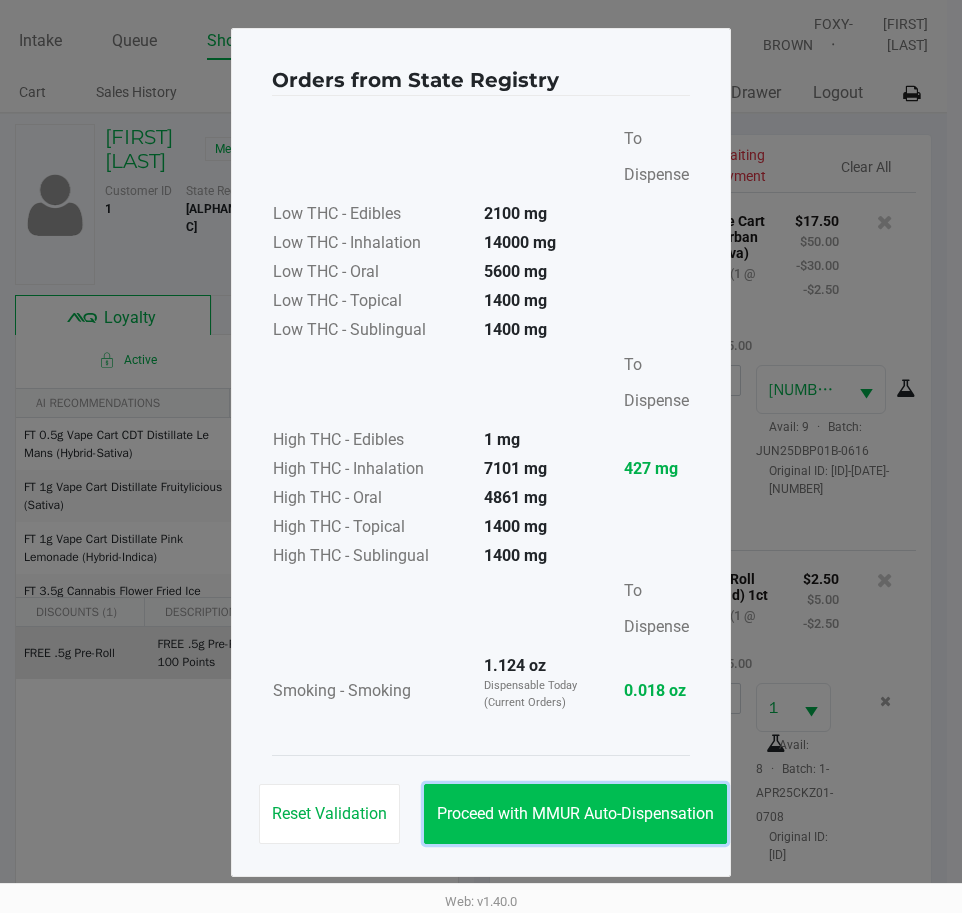 click on "Proceed with MMUR Auto-Dispensation" 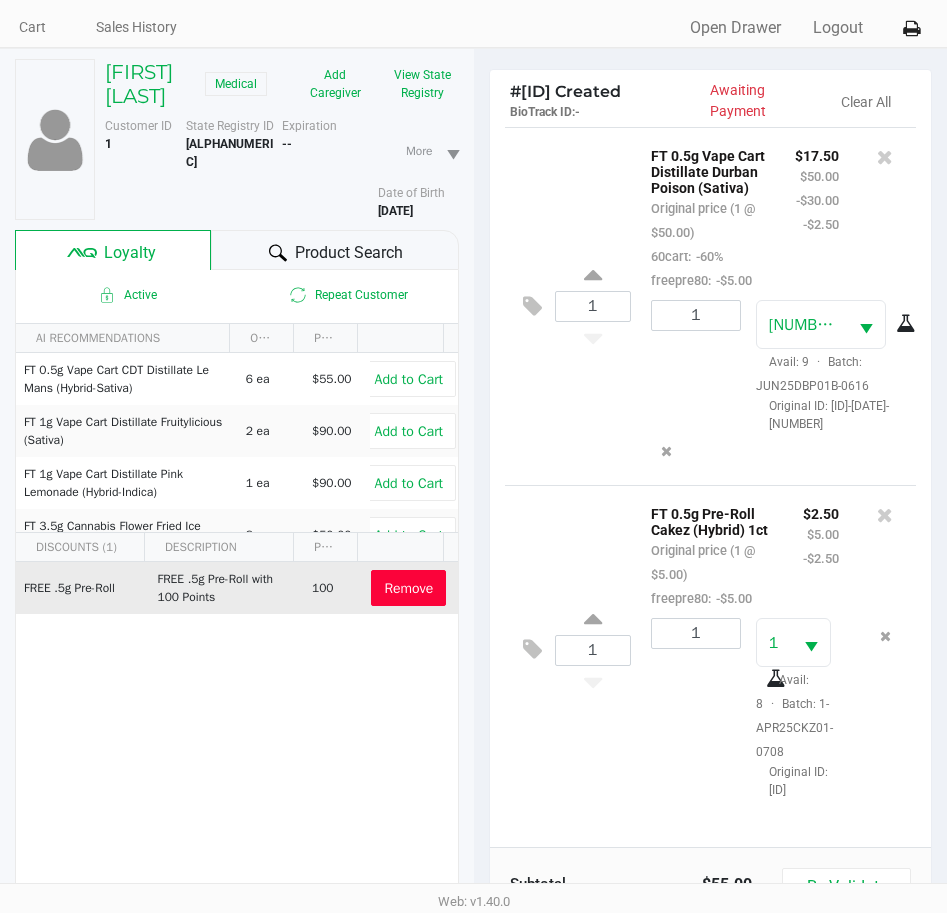 scroll, scrollTop: 265, scrollLeft: 0, axis: vertical 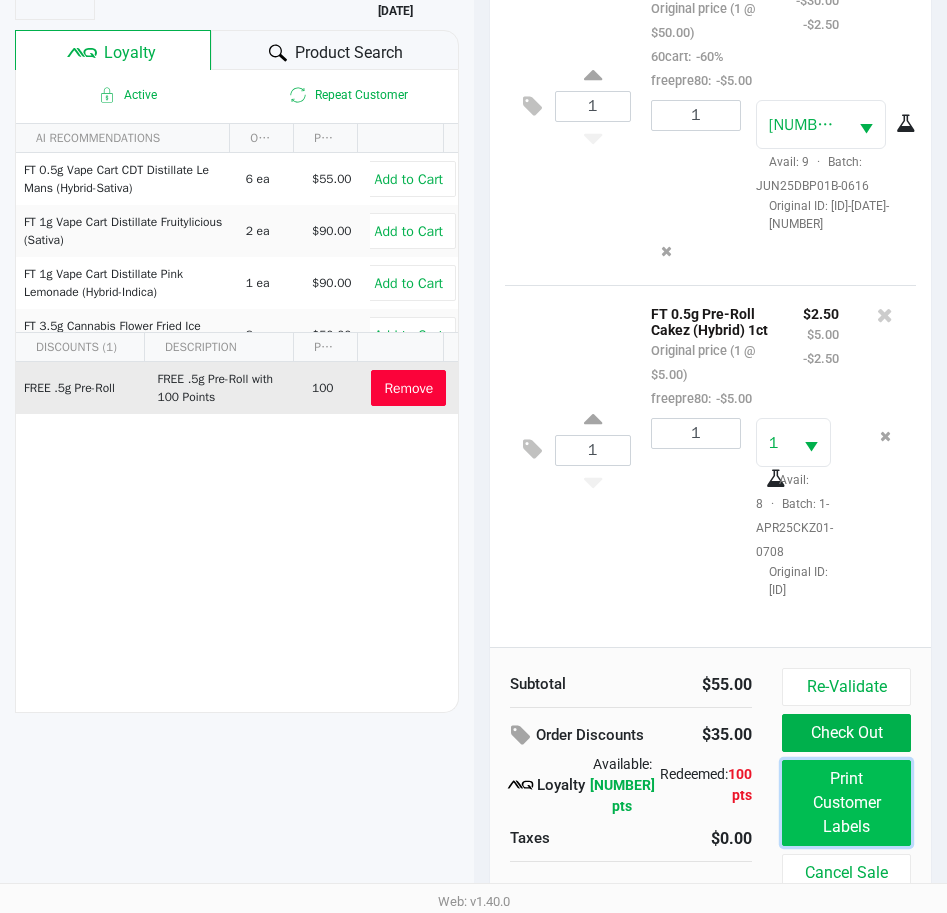 click on "Print Customer Labels" 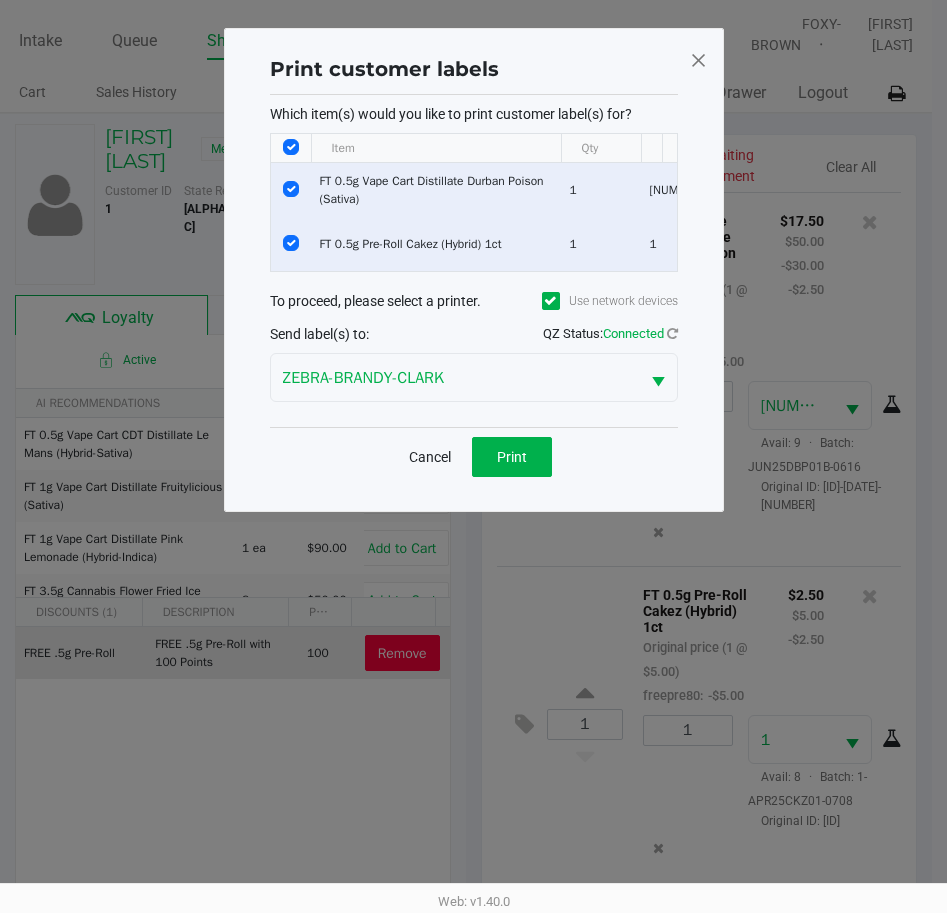 scroll, scrollTop: 0, scrollLeft: 0, axis: both 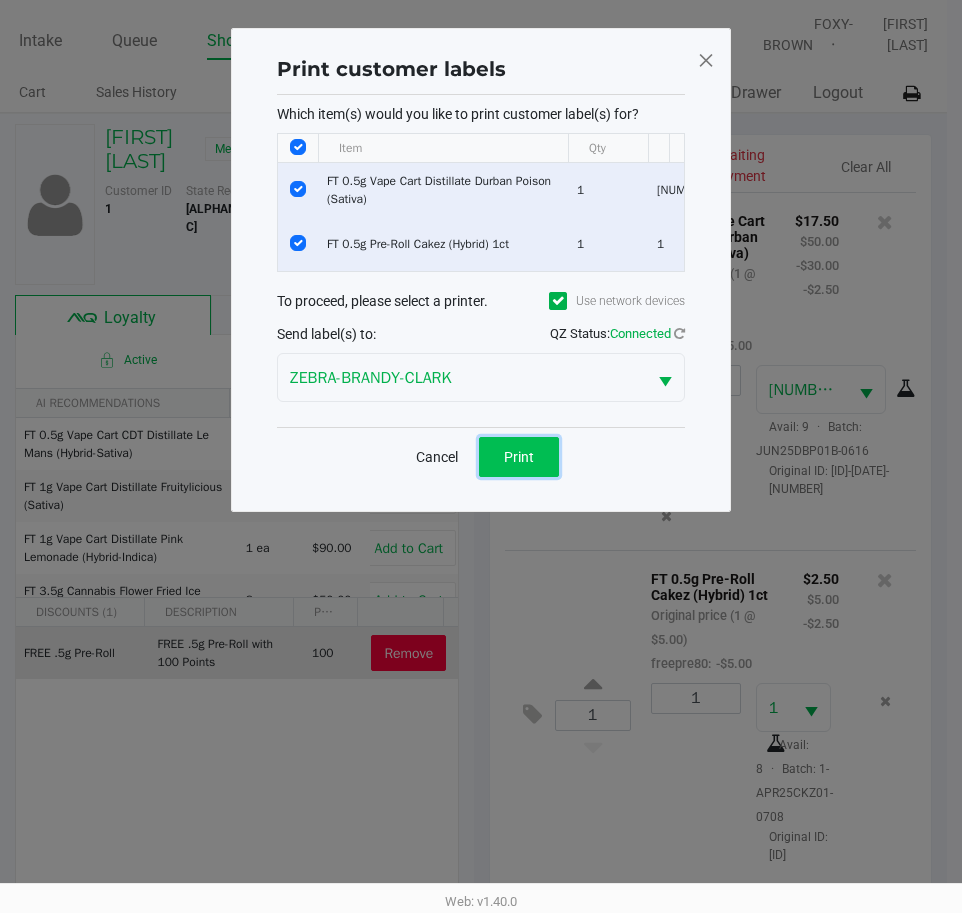 click on "Print" 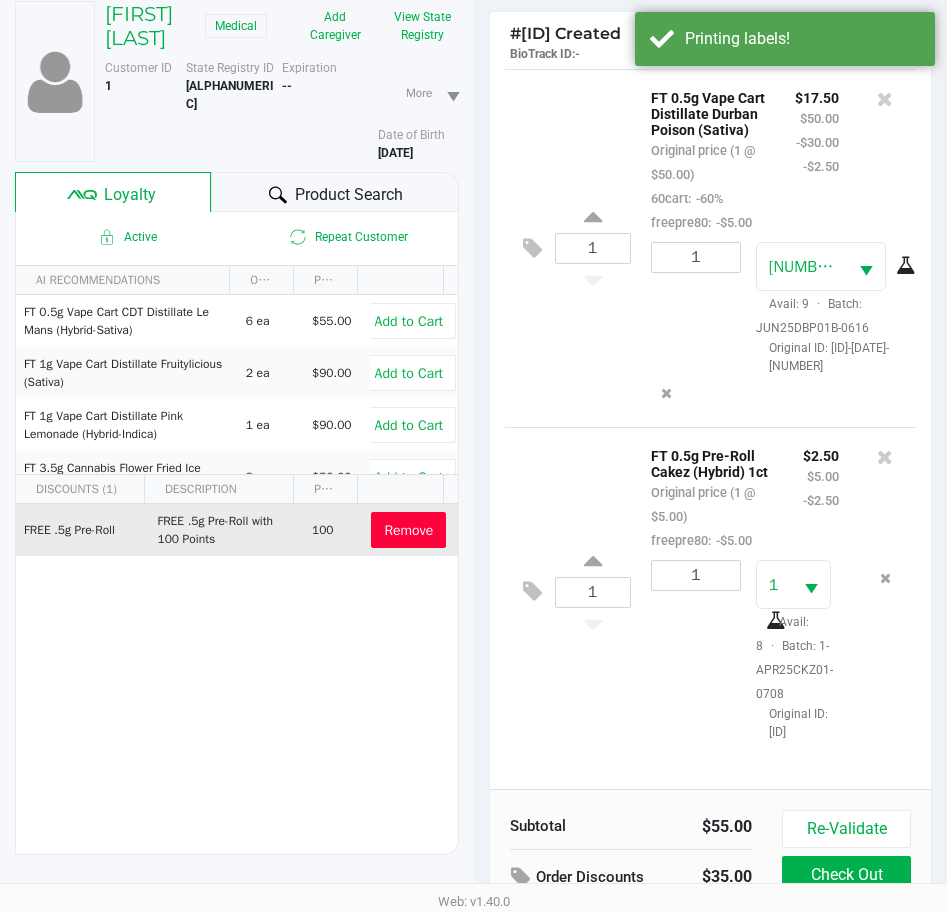 scroll, scrollTop: 265, scrollLeft: 0, axis: vertical 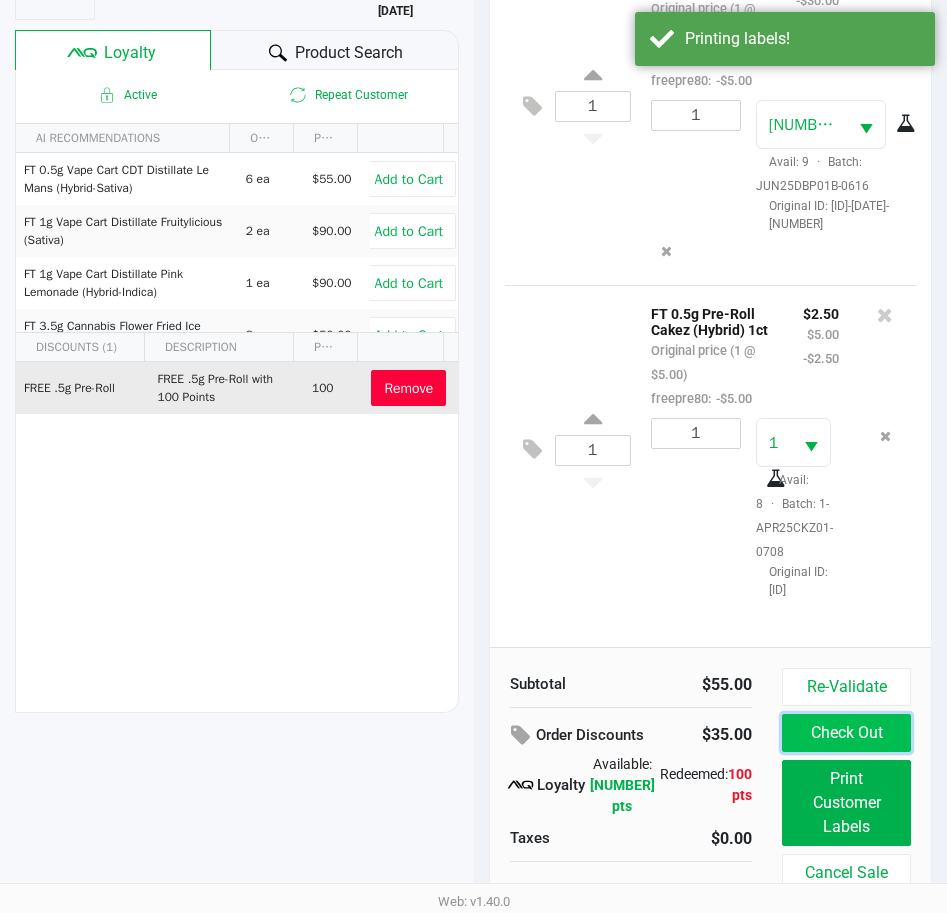 click on "Check Out" 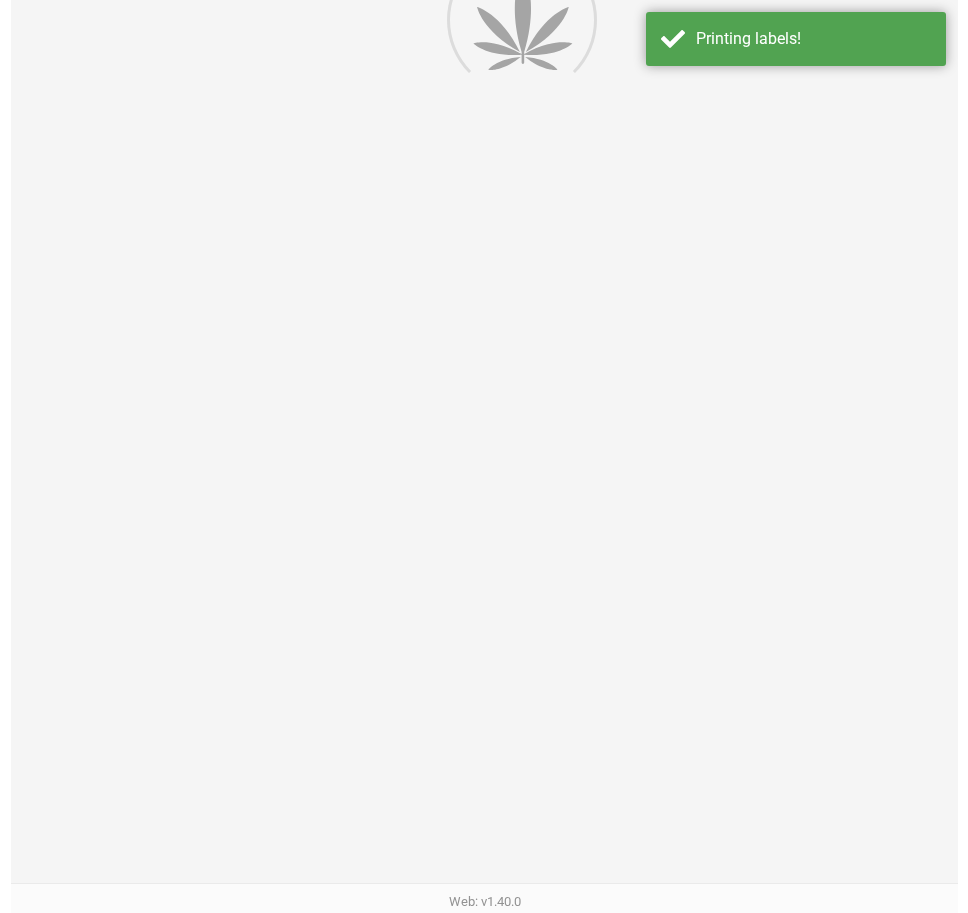 scroll, scrollTop: 0, scrollLeft: 0, axis: both 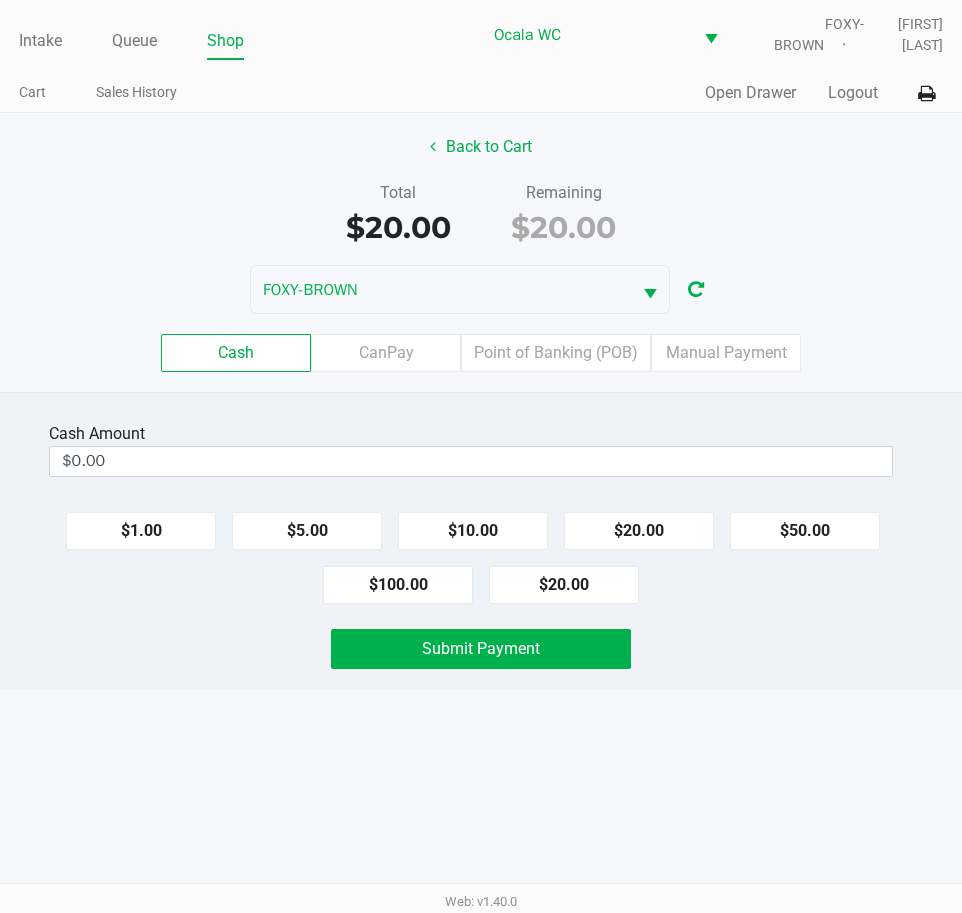 click on "$20.00" 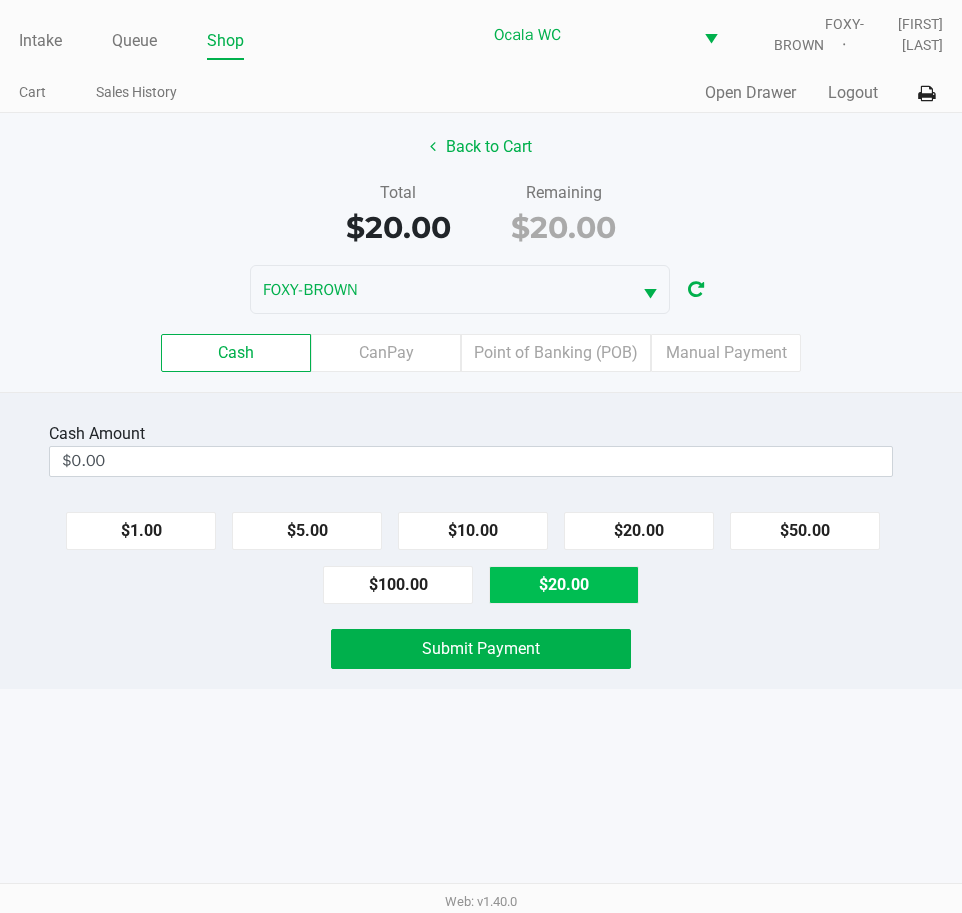 type on "$20.00" 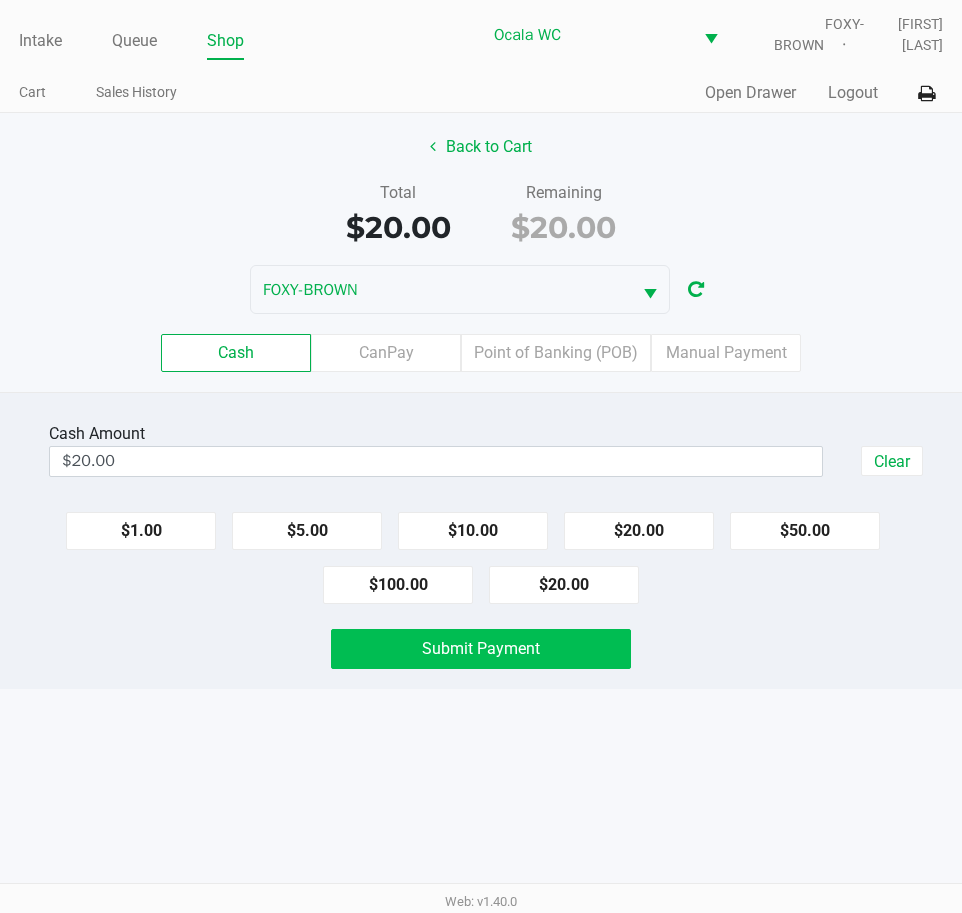 click on "Submit Payment" 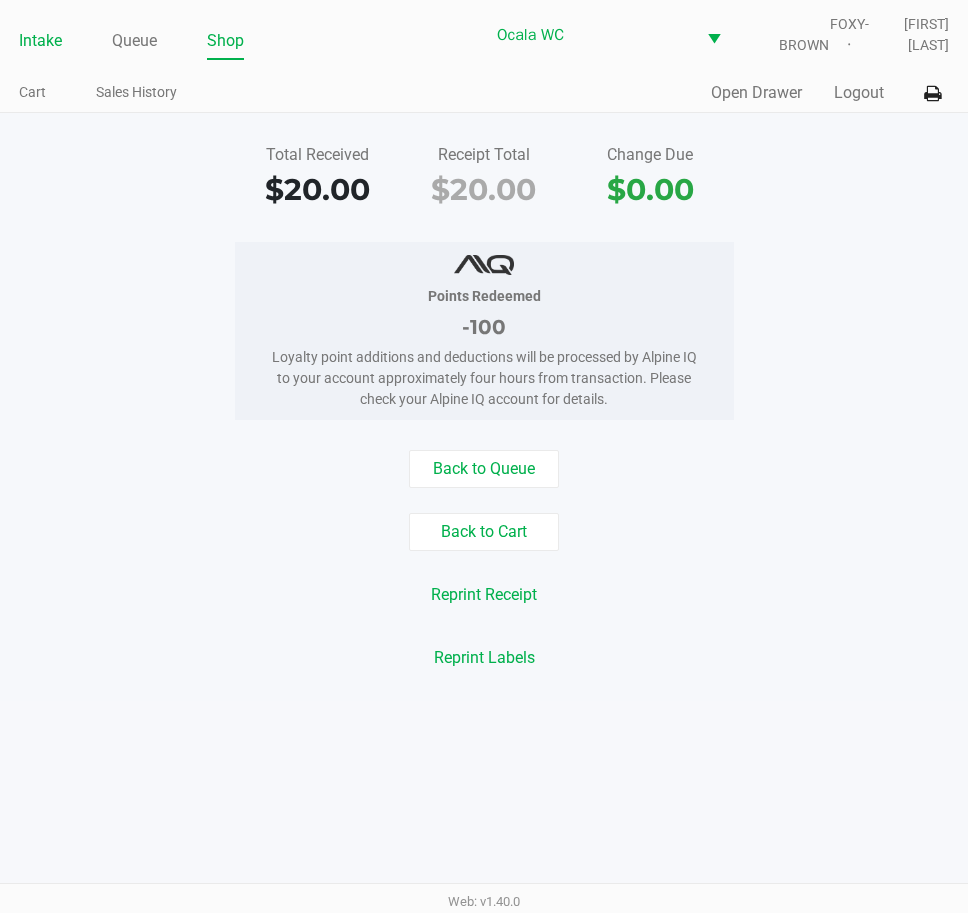 click on "Intake" 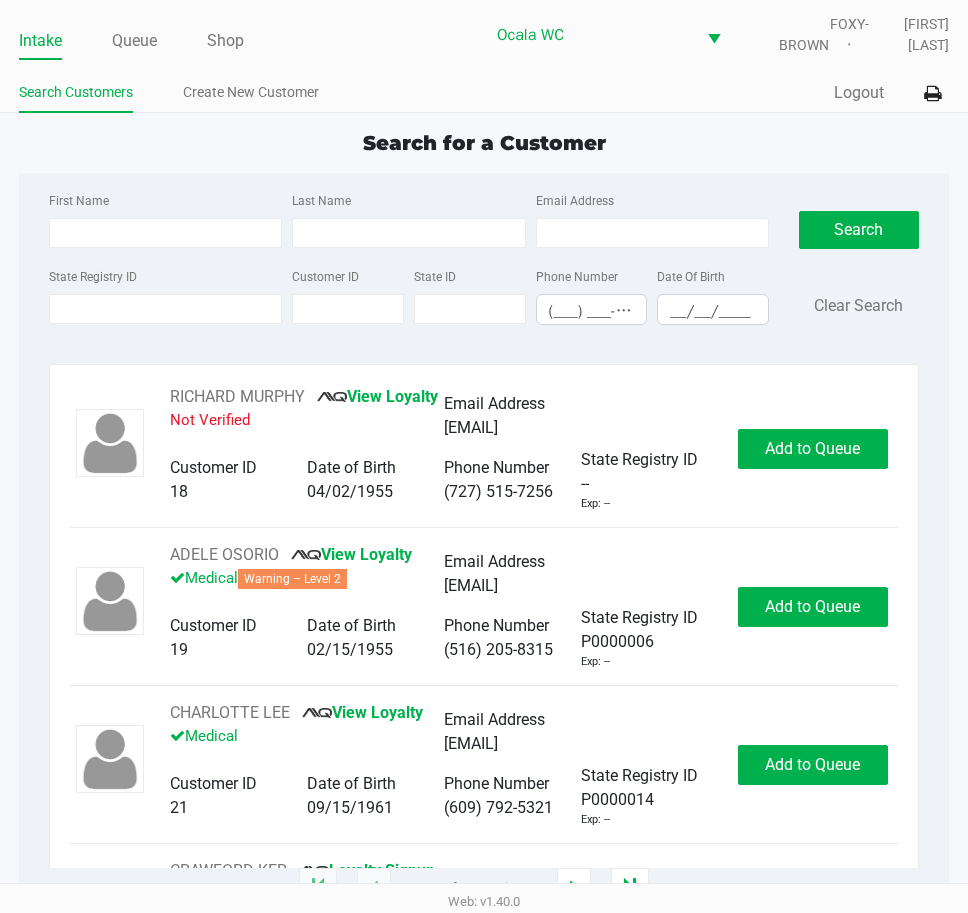 click on "Search for a Customer" 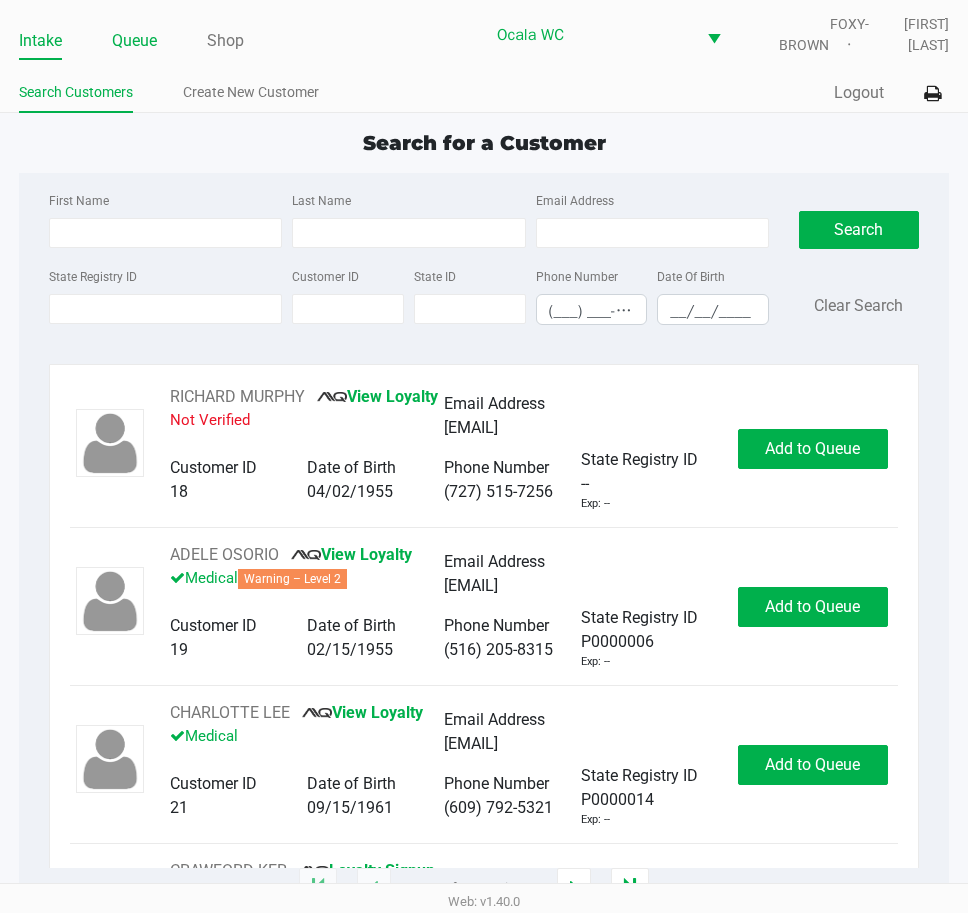 click on "Queue" 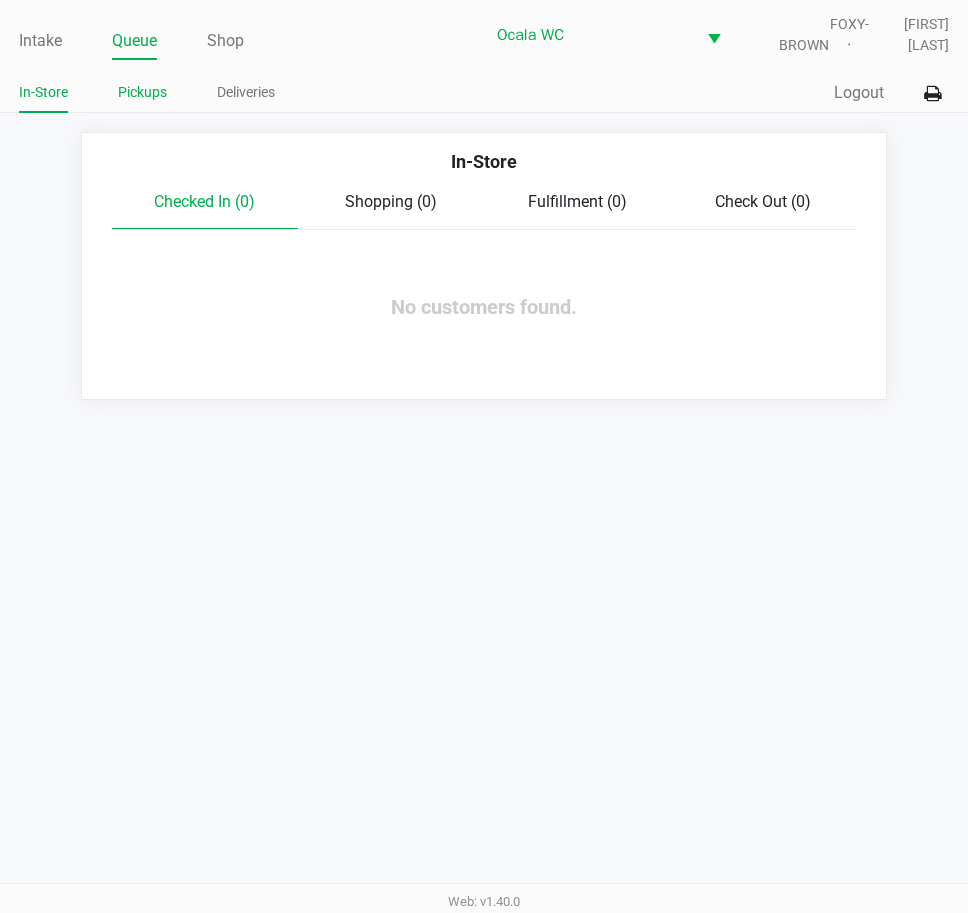 click on "Pickups" 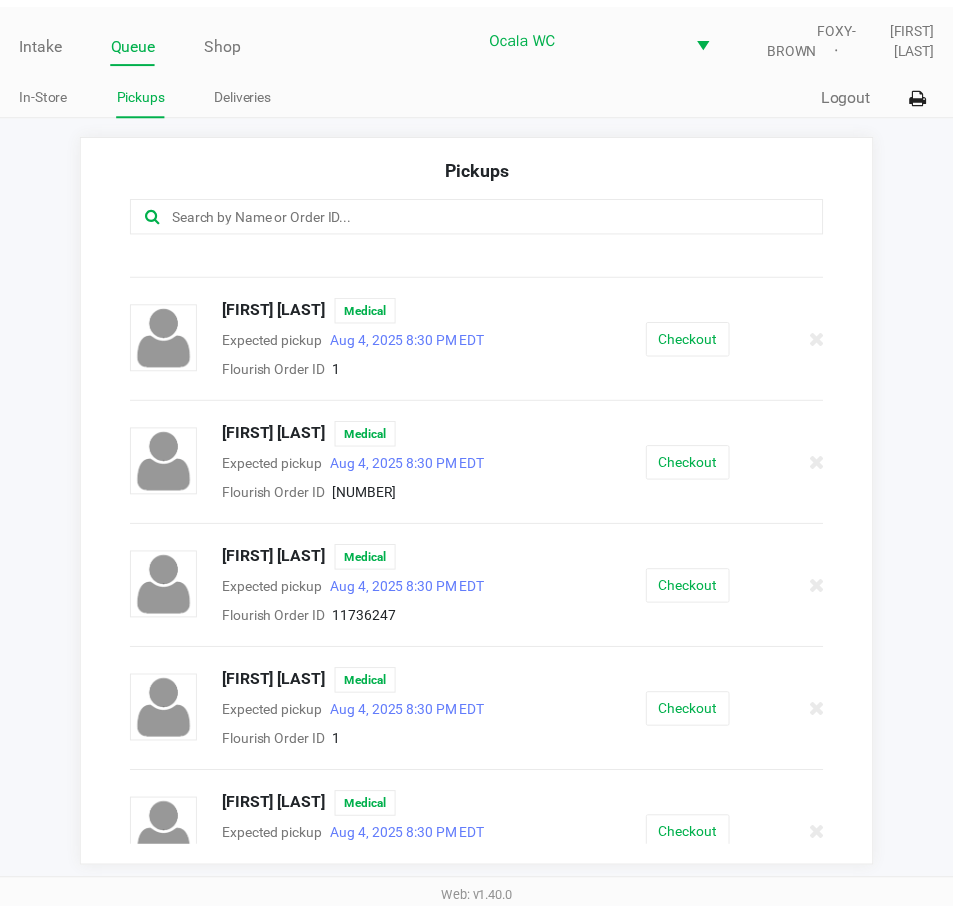 scroll, scrollTop: 500, scrollLeft: 0, axis: vertical 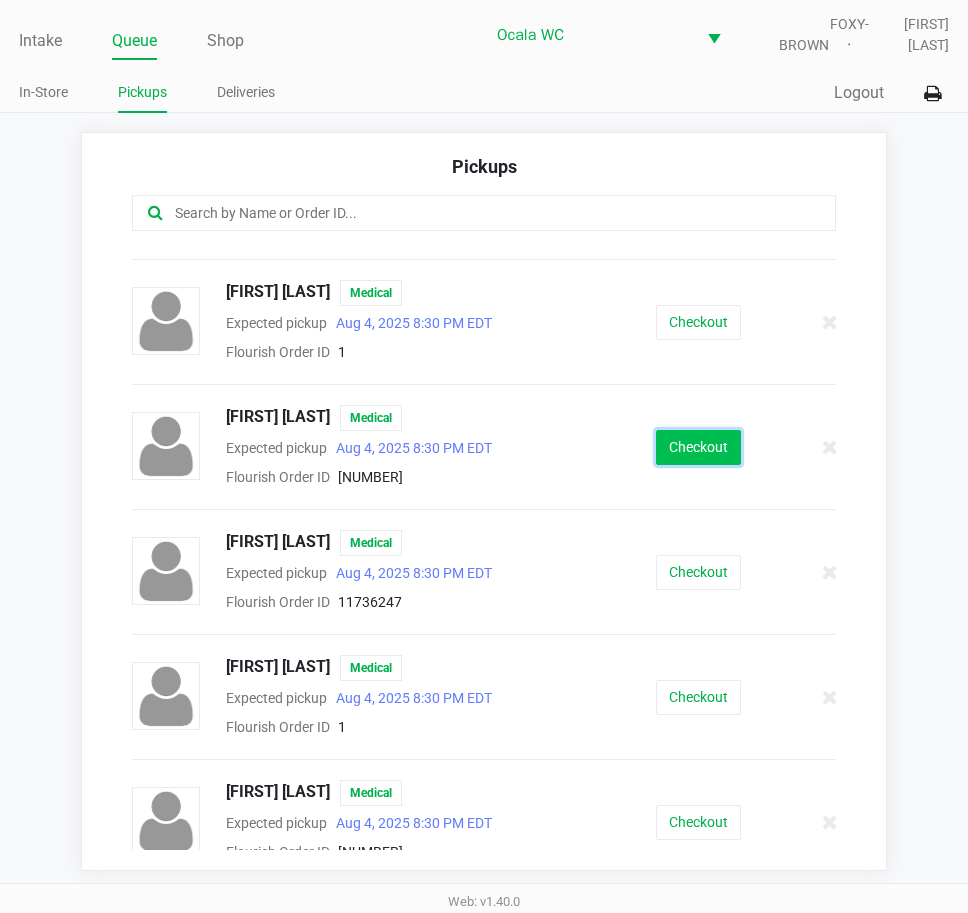 click on "Checkout" 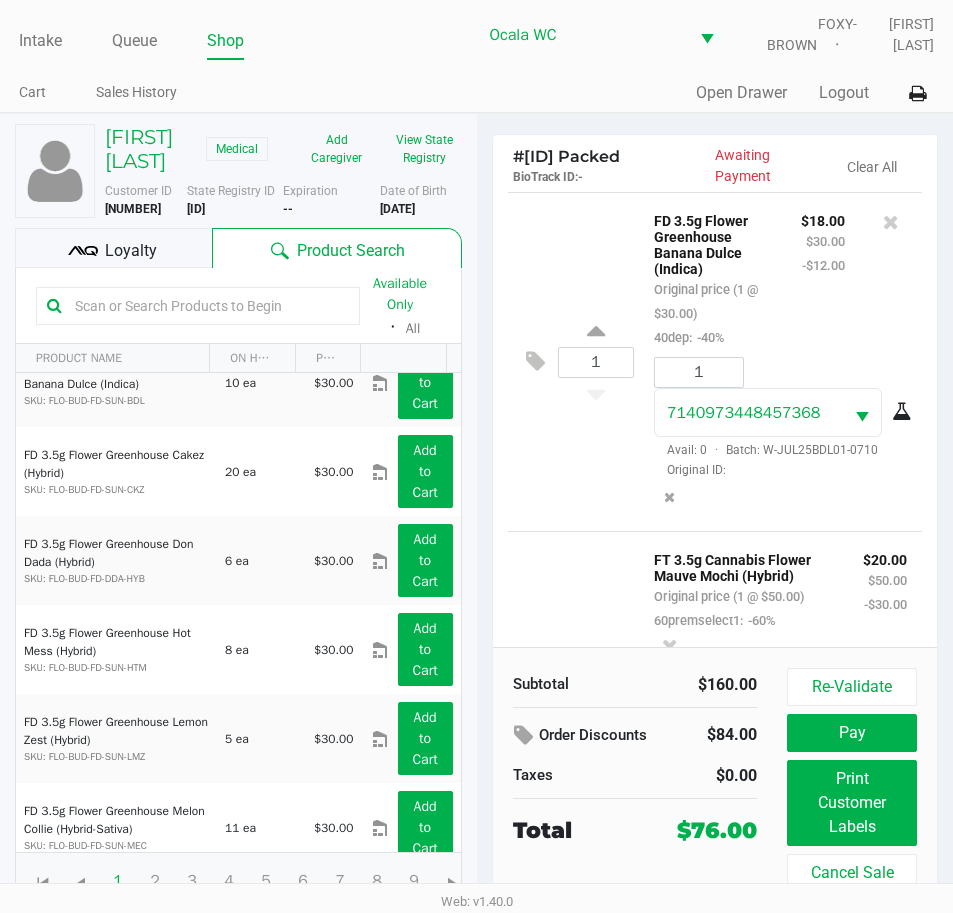 scroll, scrollTop: 300, scrollLeft: 0, axis: vertical 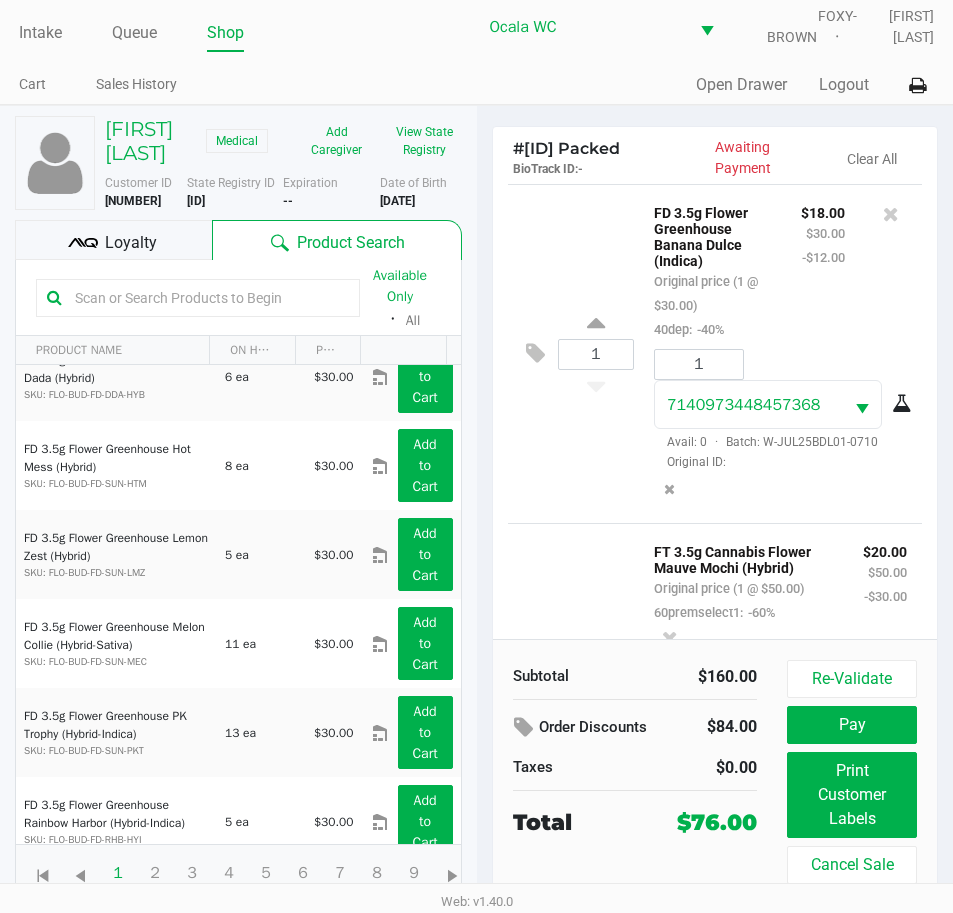 click 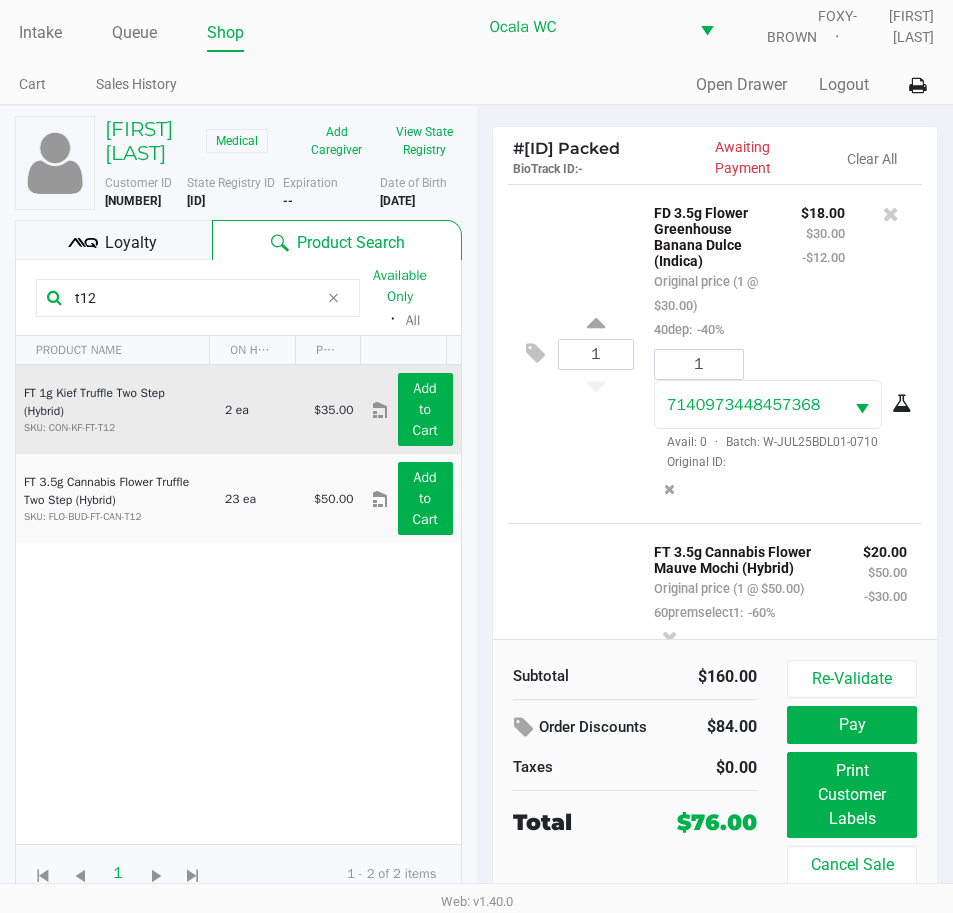 scroll, scrollTop: 0, scrollLeft: 0, axis: both 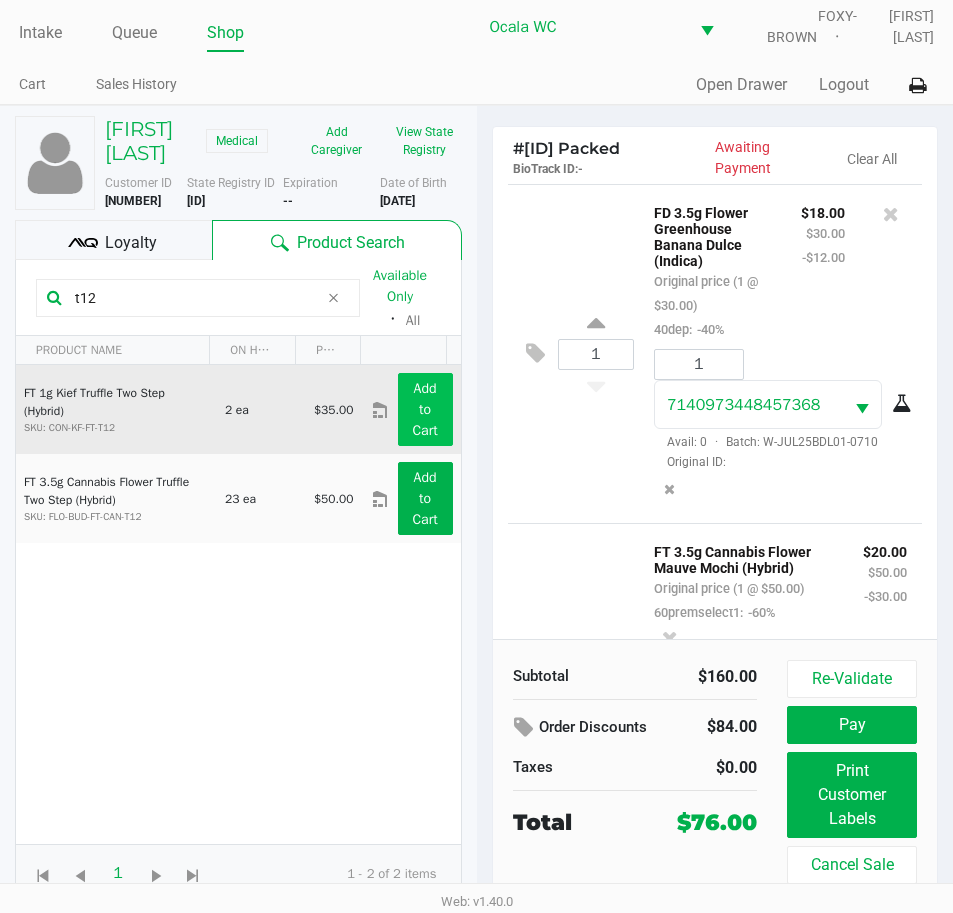 type on "t12" 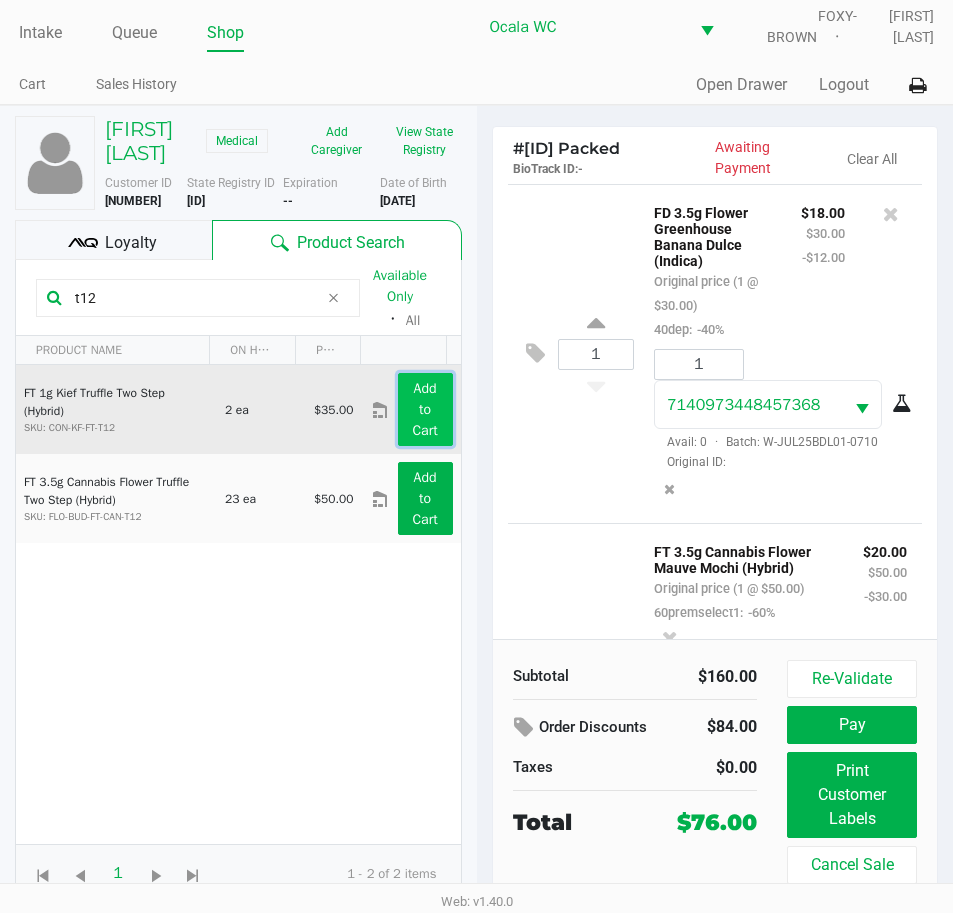 click on "Add to Cart" 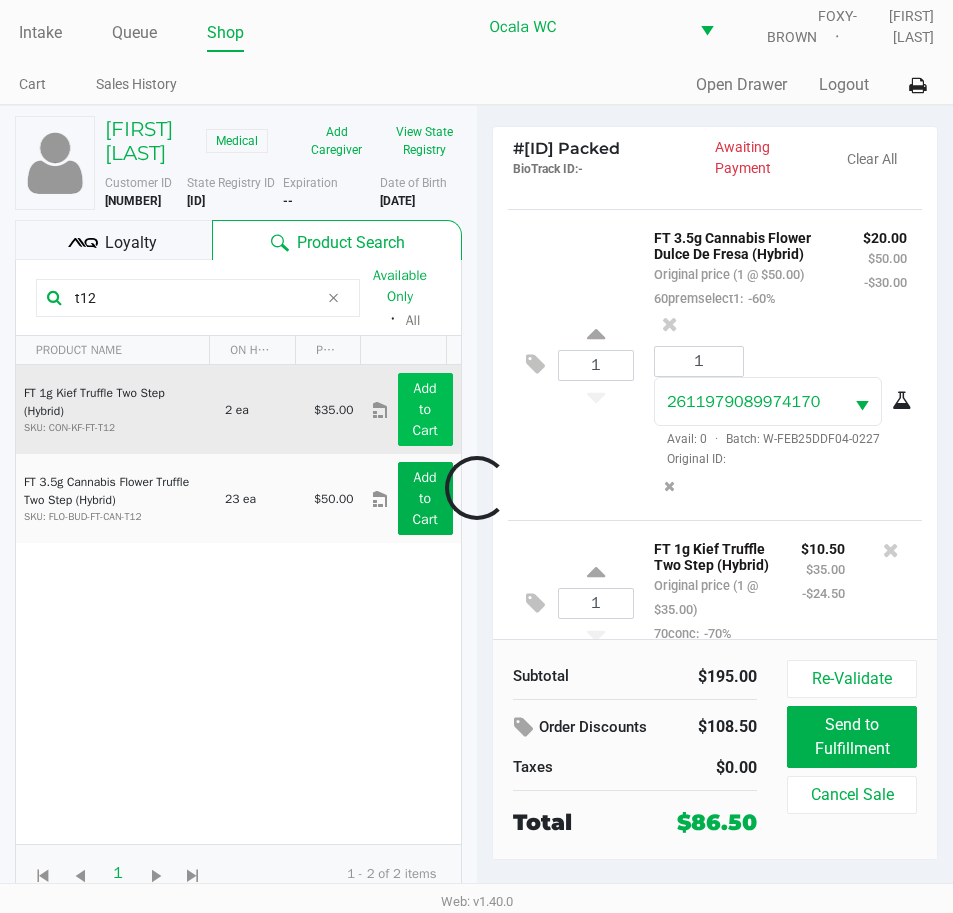 scroll, scrollTop: 1131, scrollLeft: 0, axis: vertical 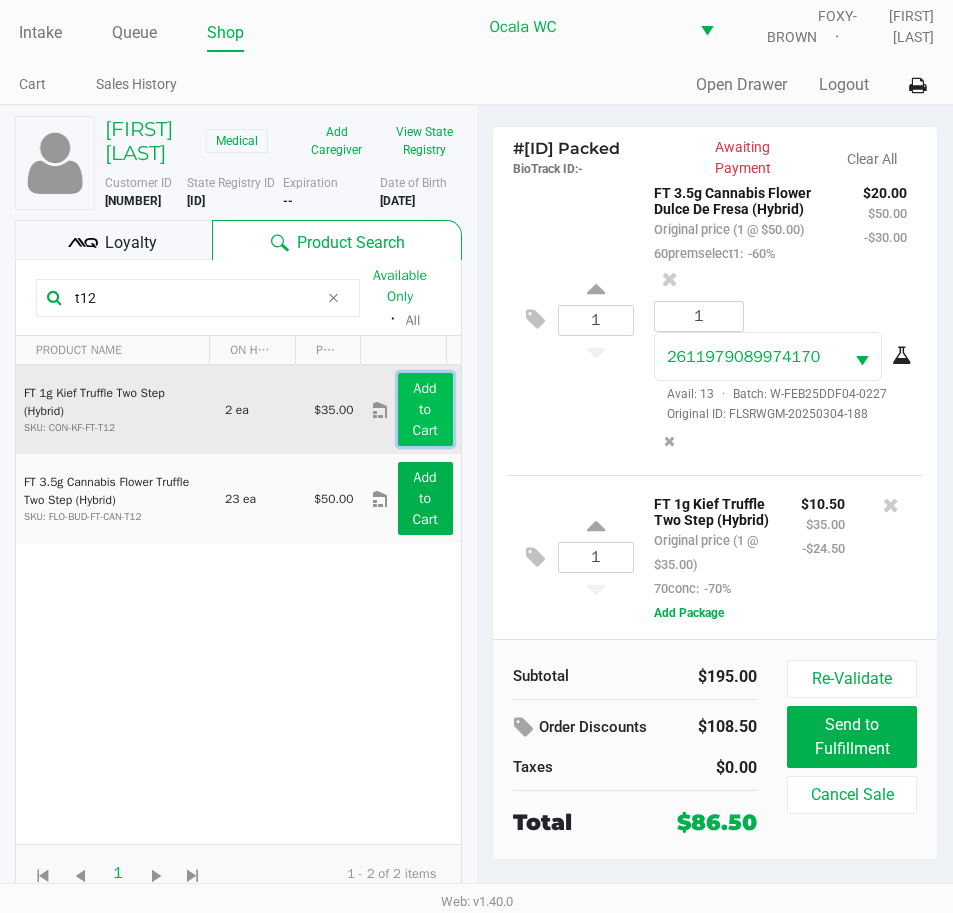 click on "Add to Cart" 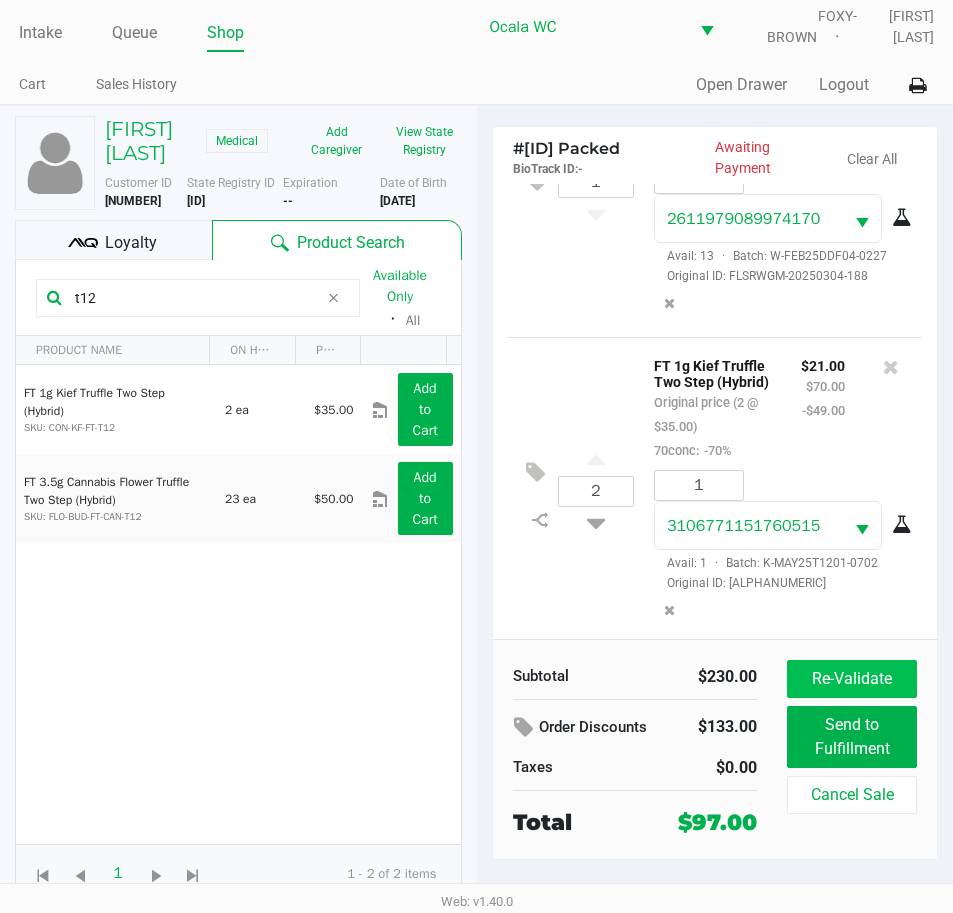 scroll, scrollTop: 1274, scrollLeft: 0, axis: vertical 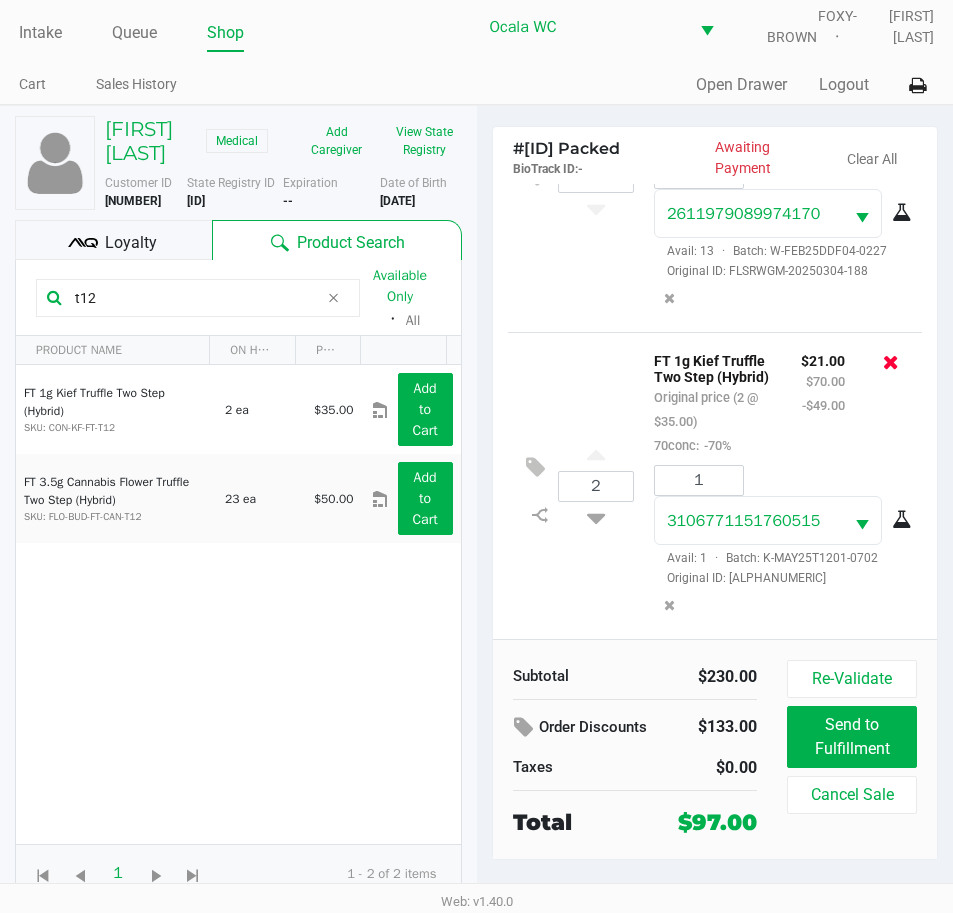 click 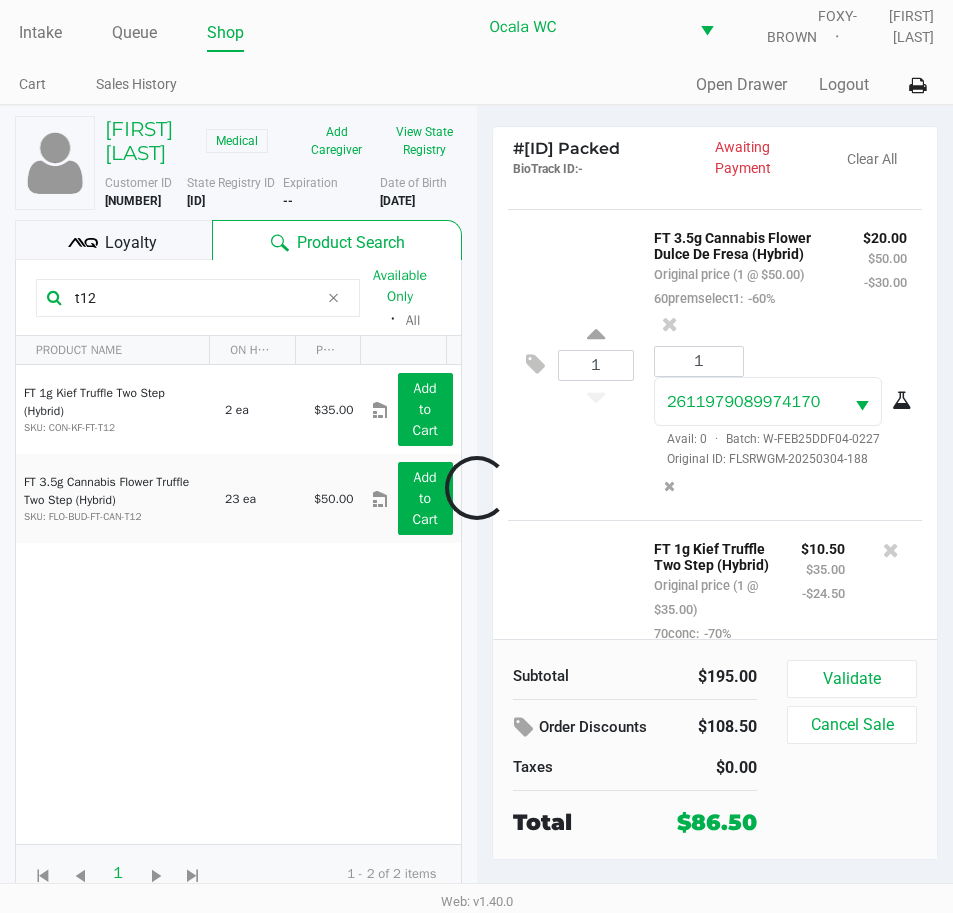 scroll, scrollTop: 1268, scrollLeft: 0, axis: vertical 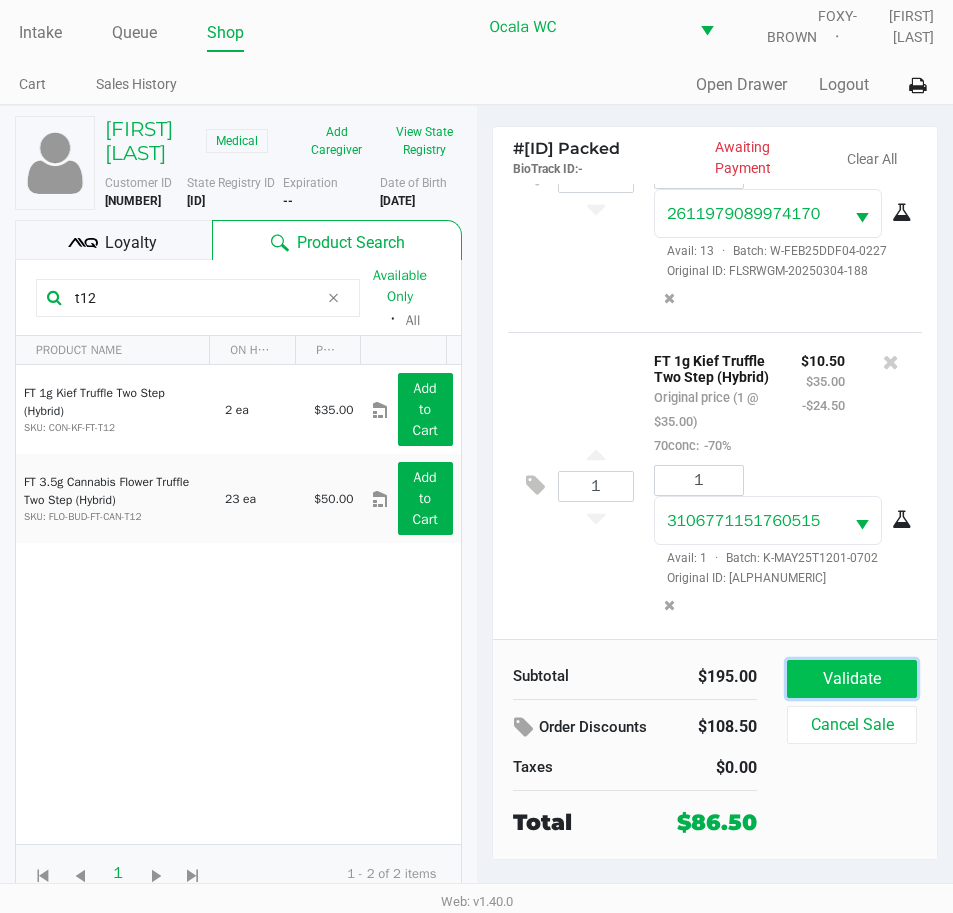 click on "Validate" 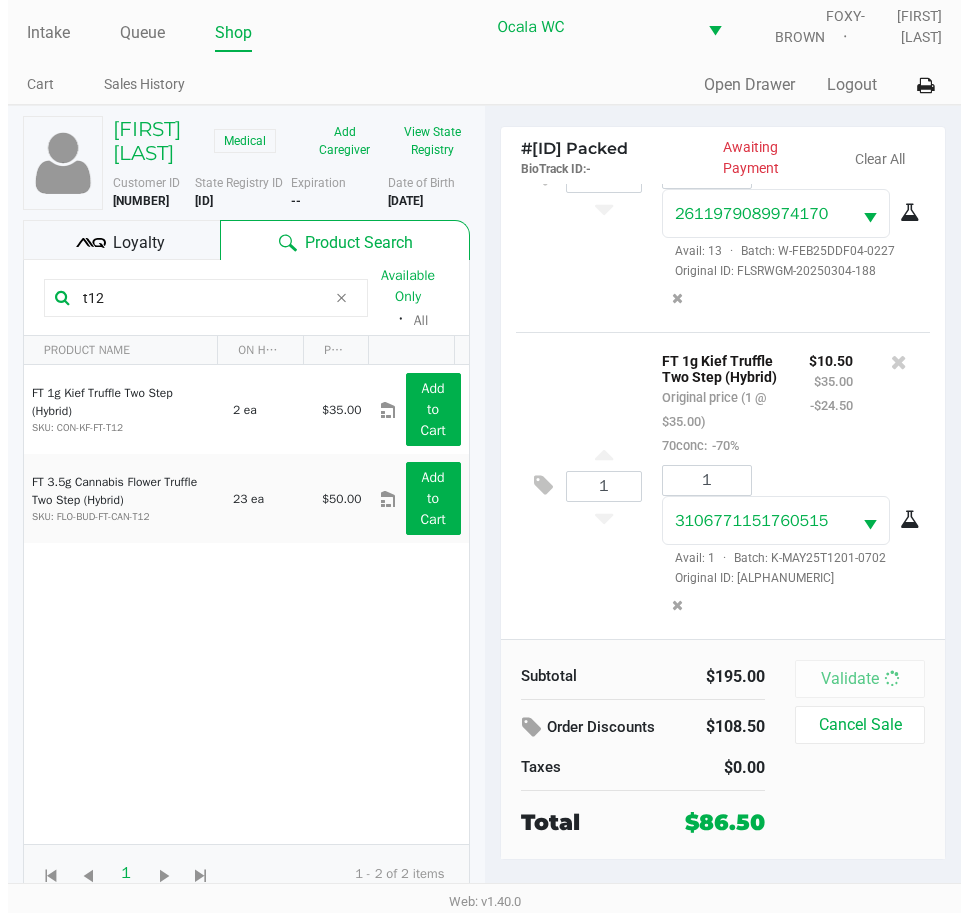 scroll, scrollTop: 0, scrollLeft: 0, axis: both 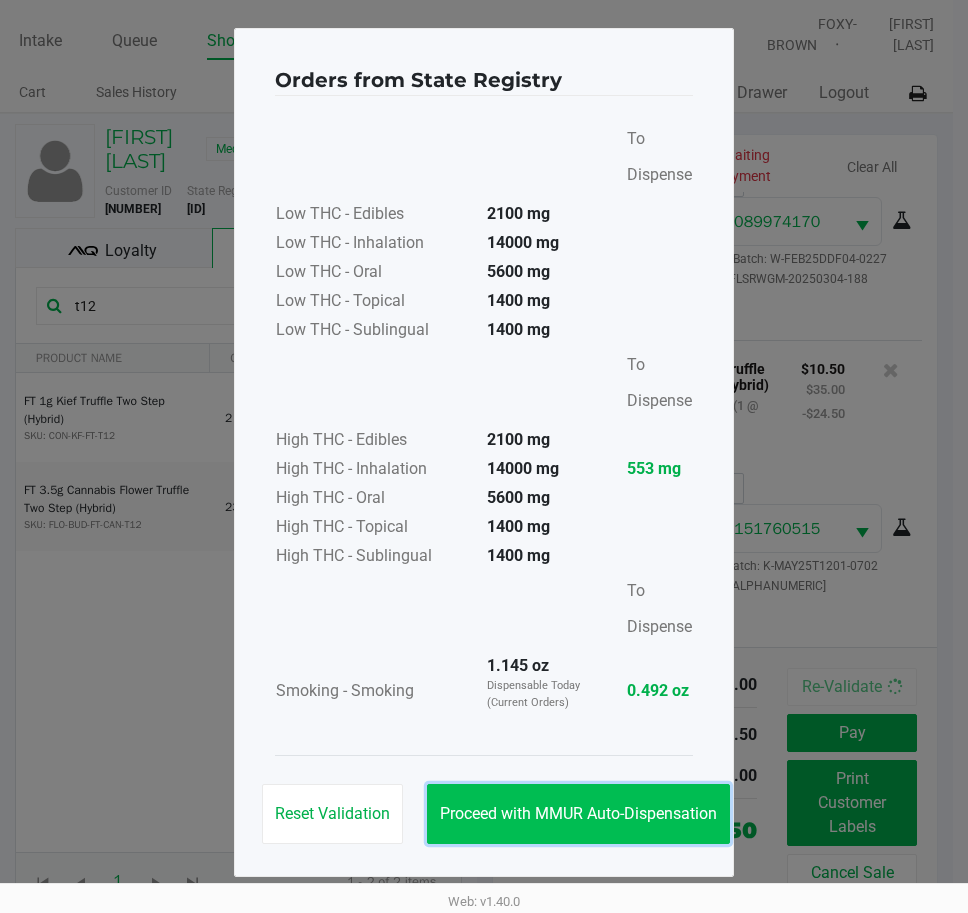 click on "Proceed with MMUR Auto-Dispensation" 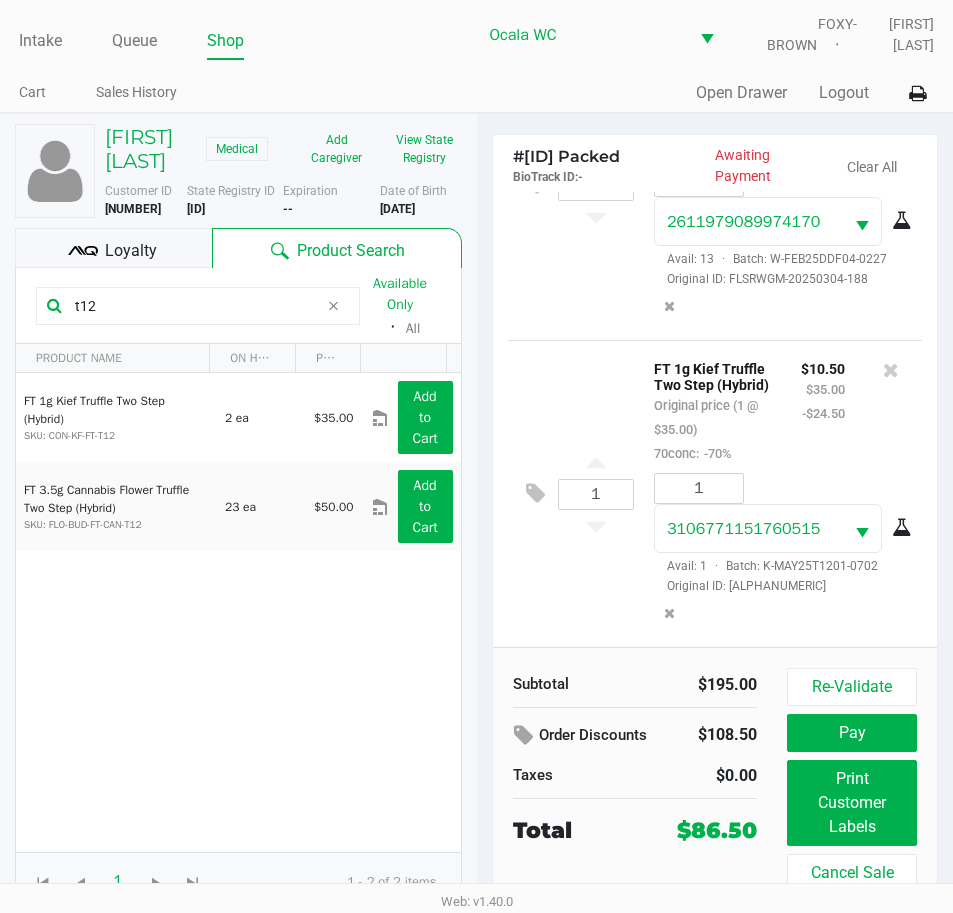 click on "Loyalty" 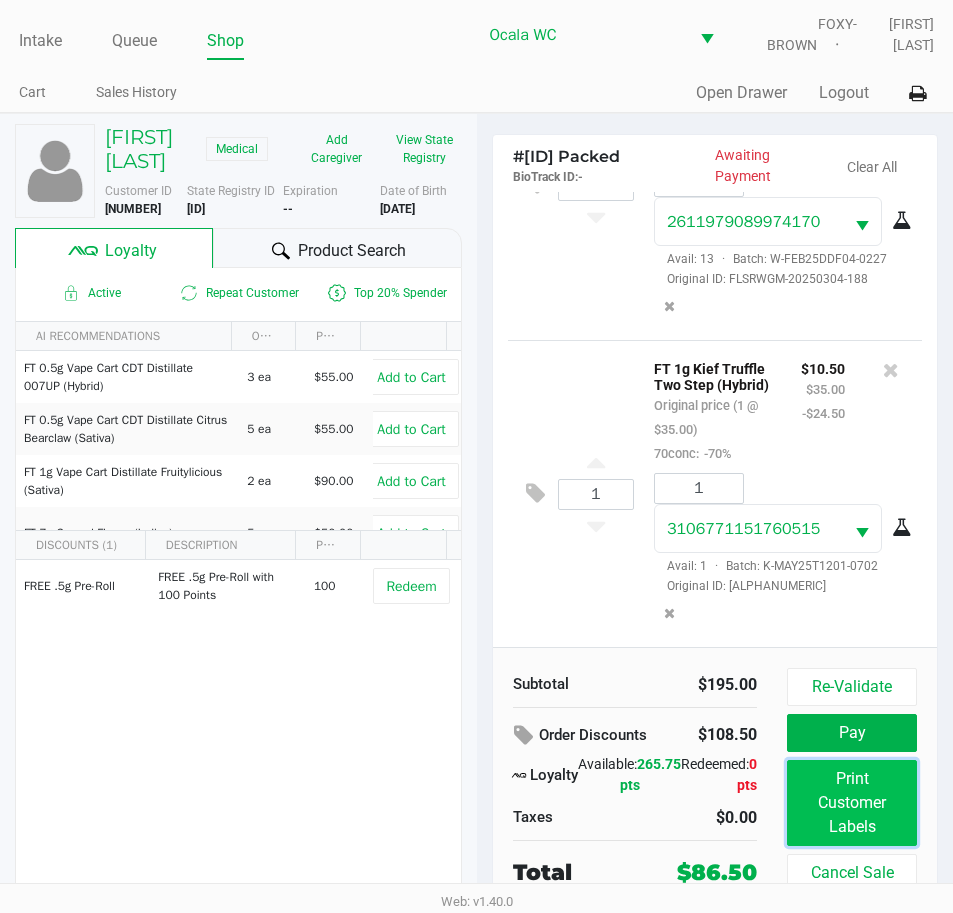 click on "Print Customer Labels" 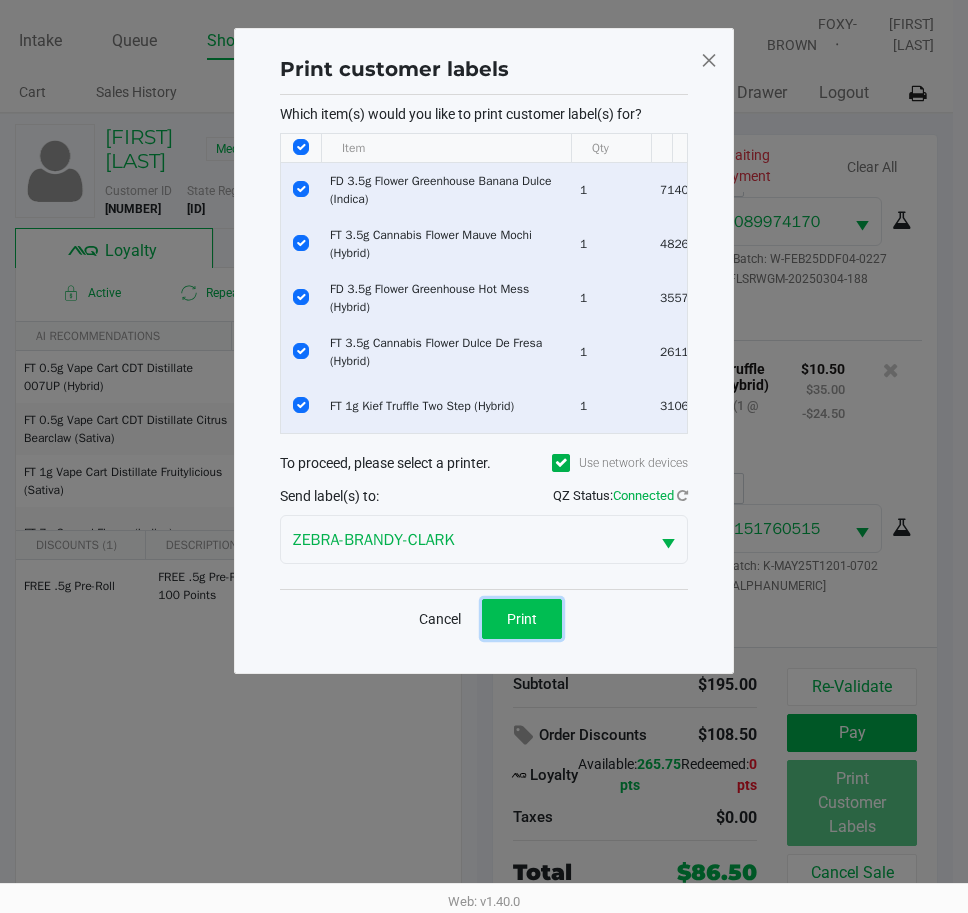click on "Print" 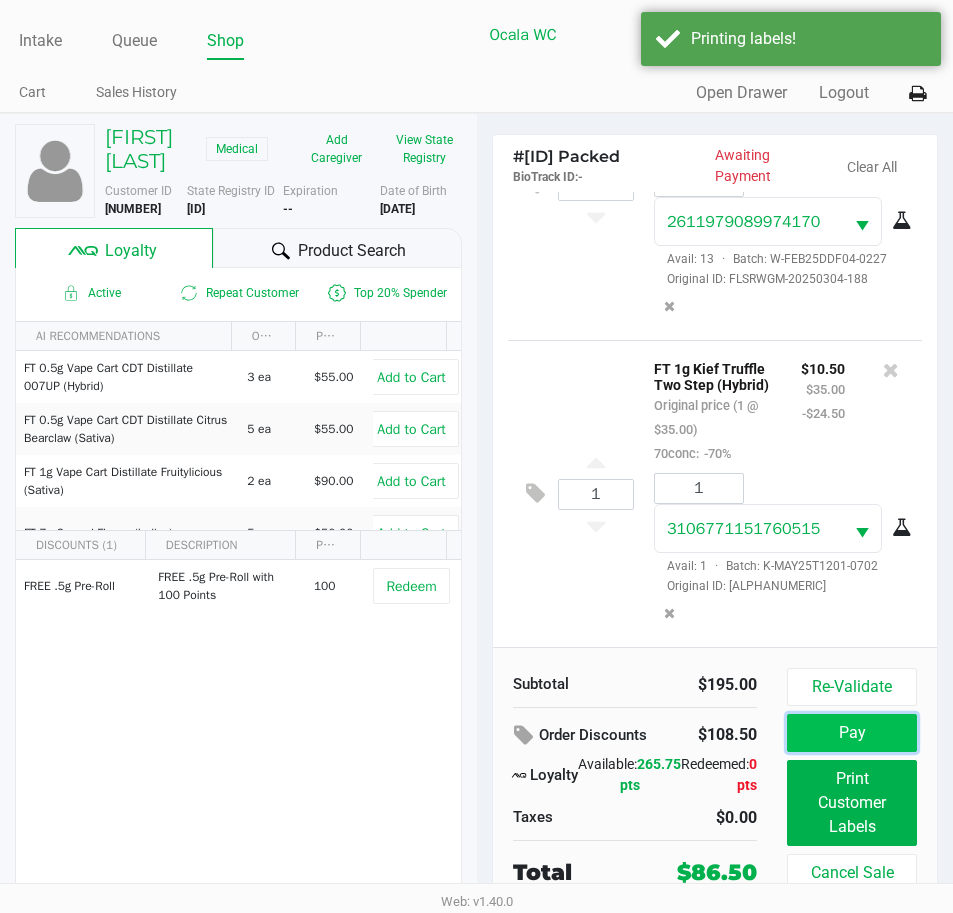 click on "Pay" 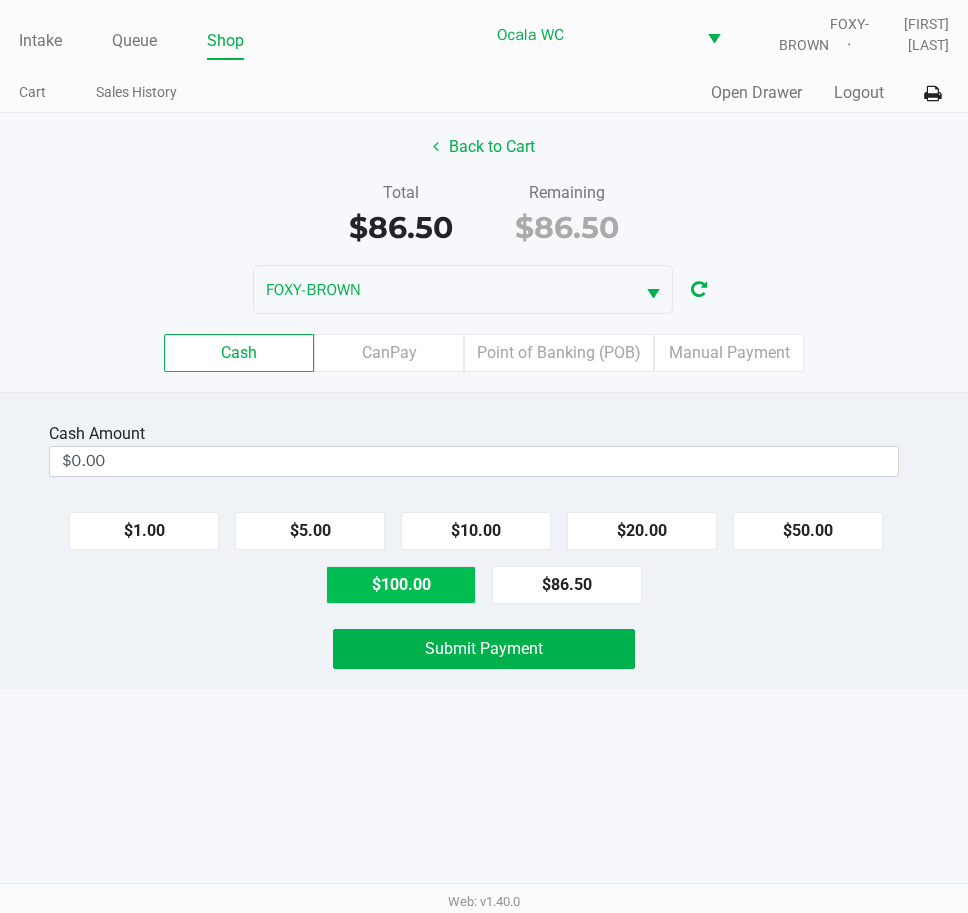 click on "$100.00" 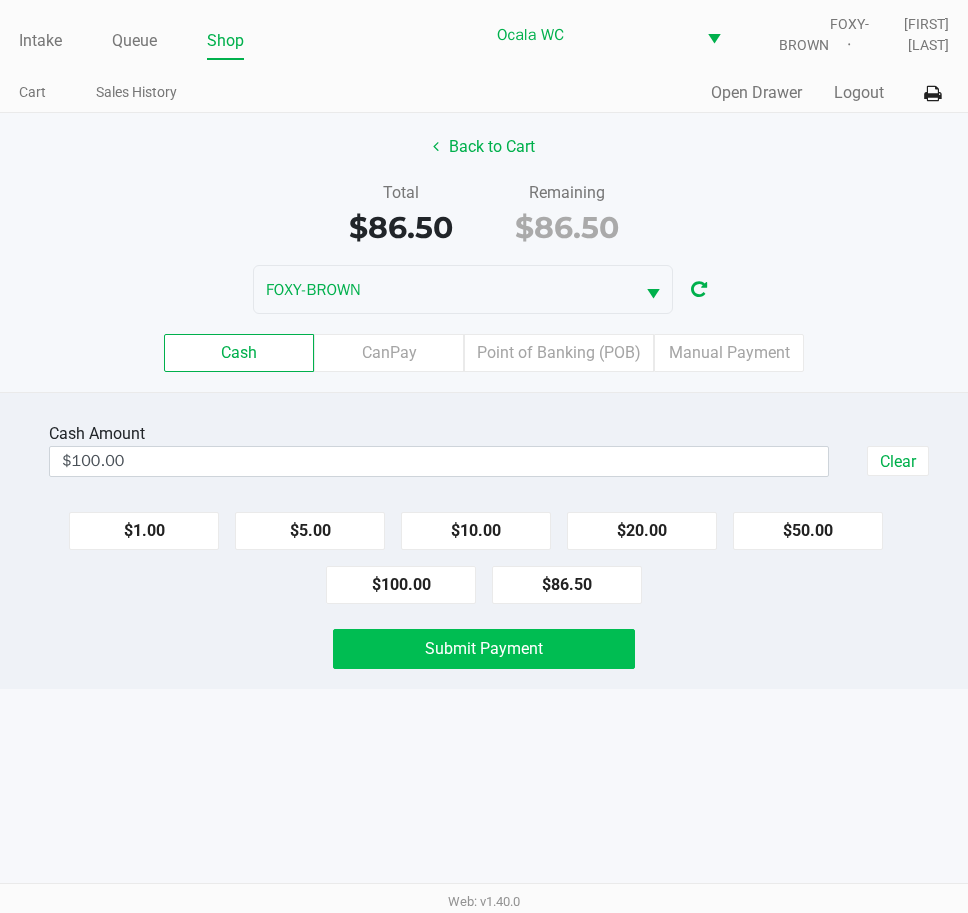 click on "Submit Payment" 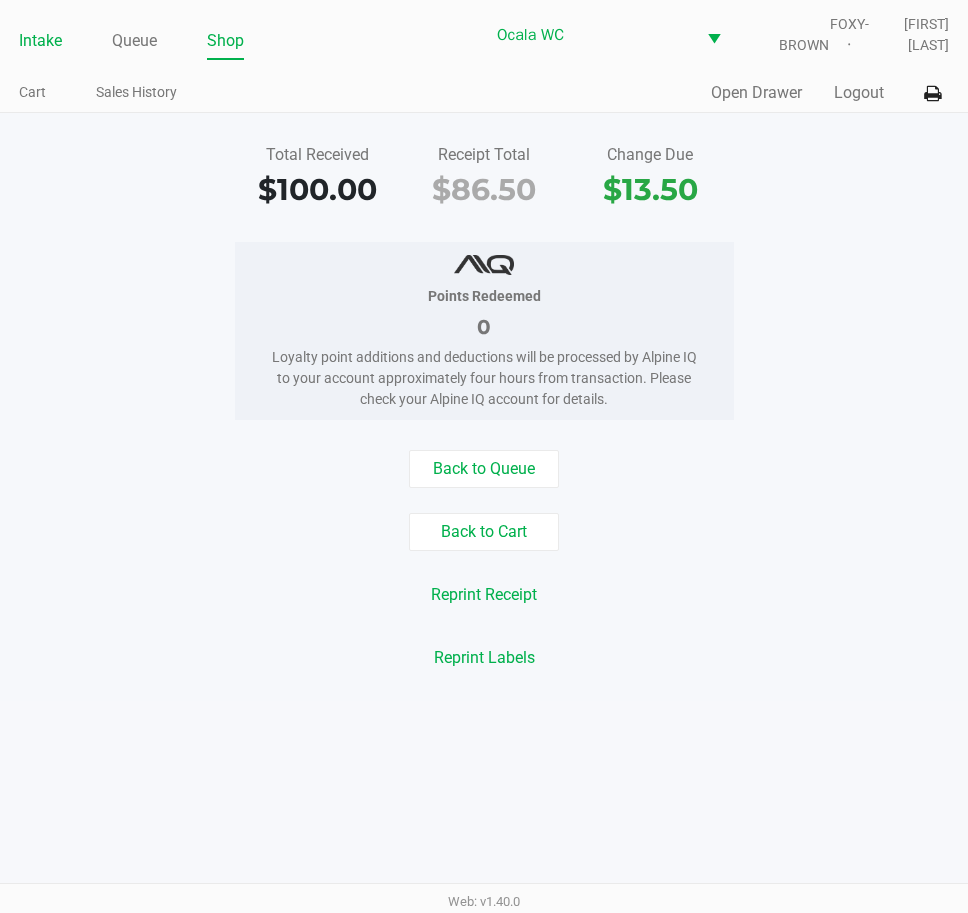 click on "Intake" 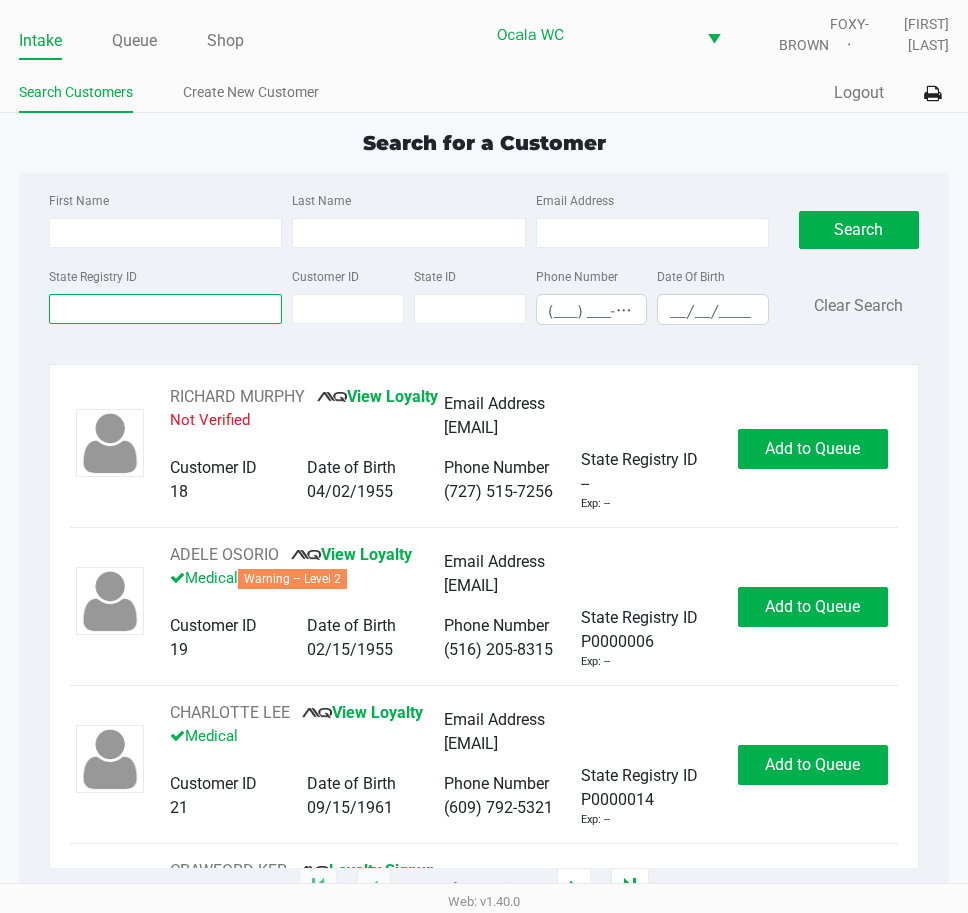 click on "State Registry ID" at bounding box center [165, 309] 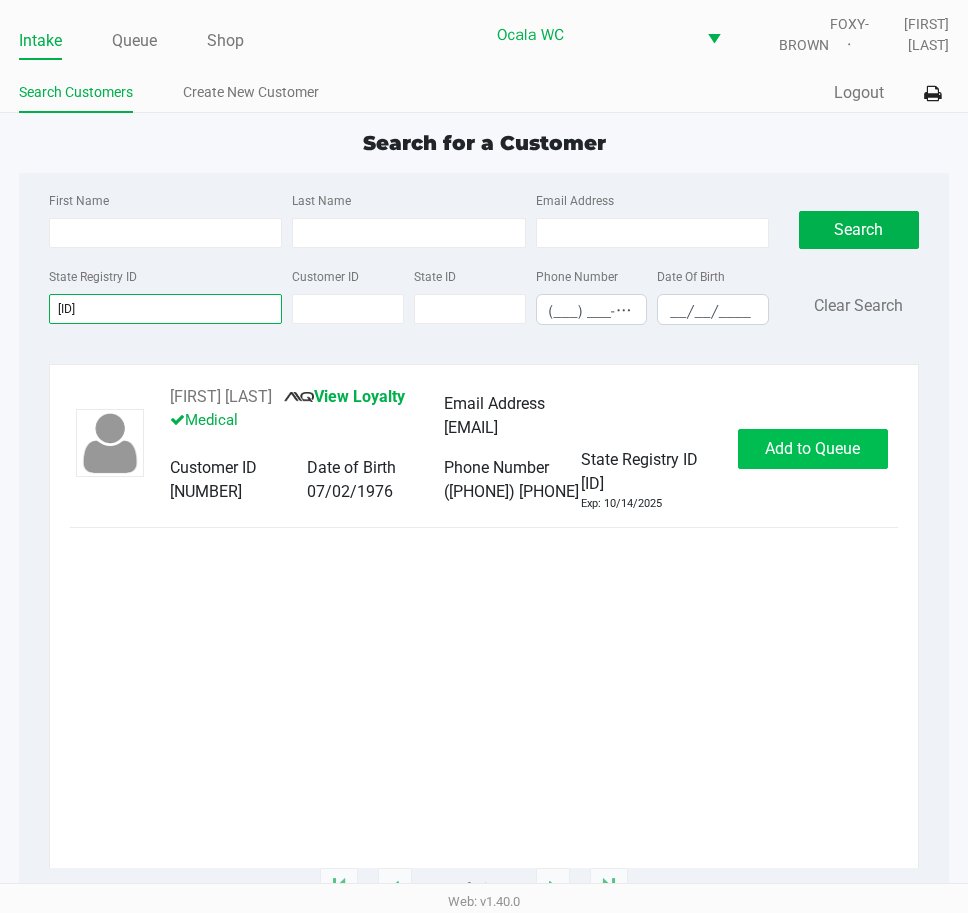 type on "p9mh3082" 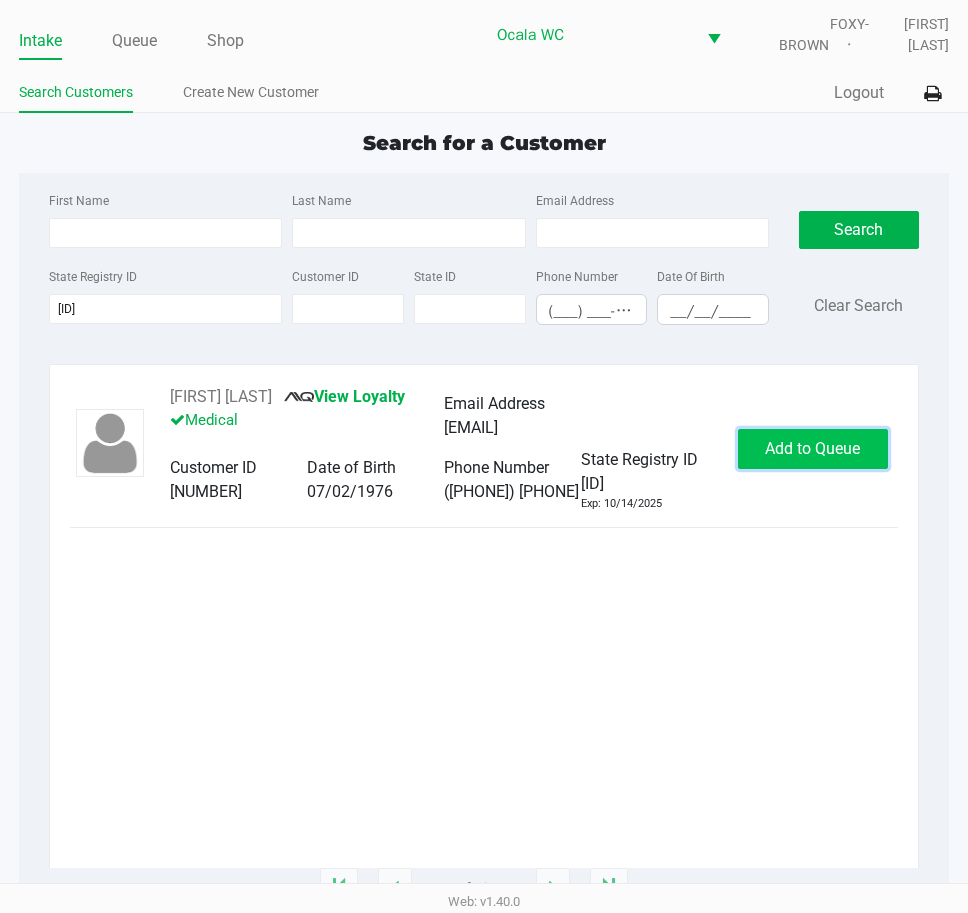 click on "Add to Queue" 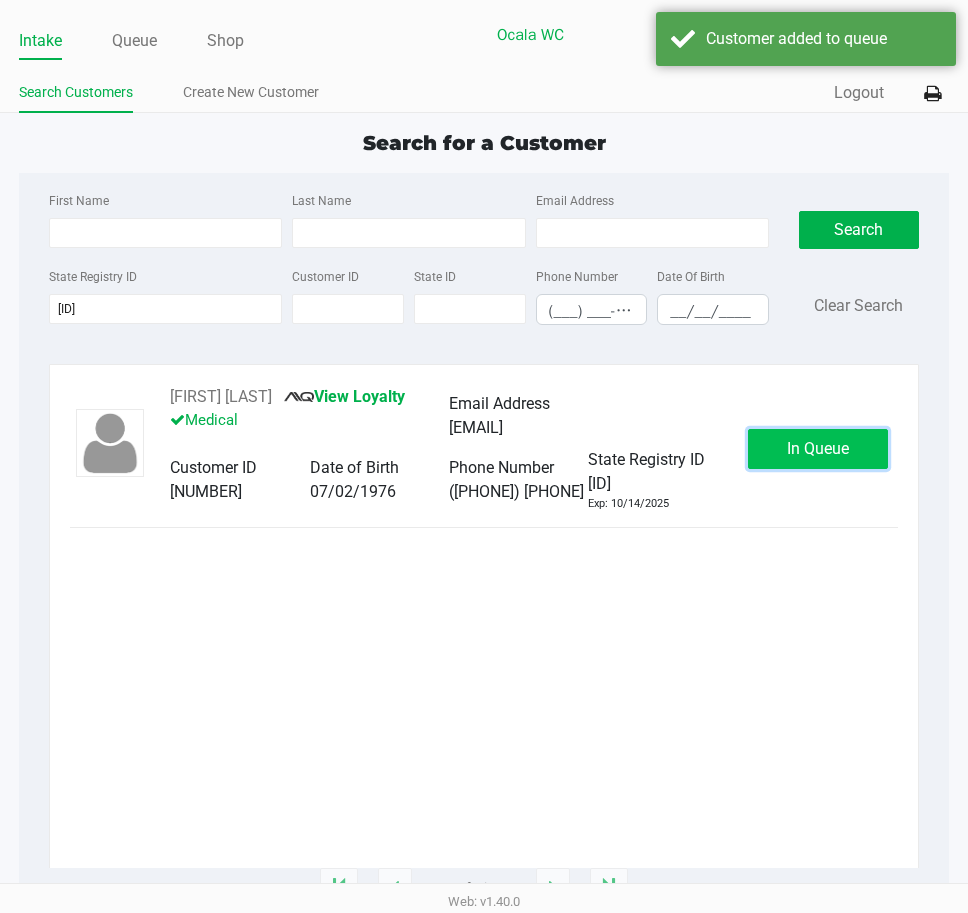 click on "In Queue" 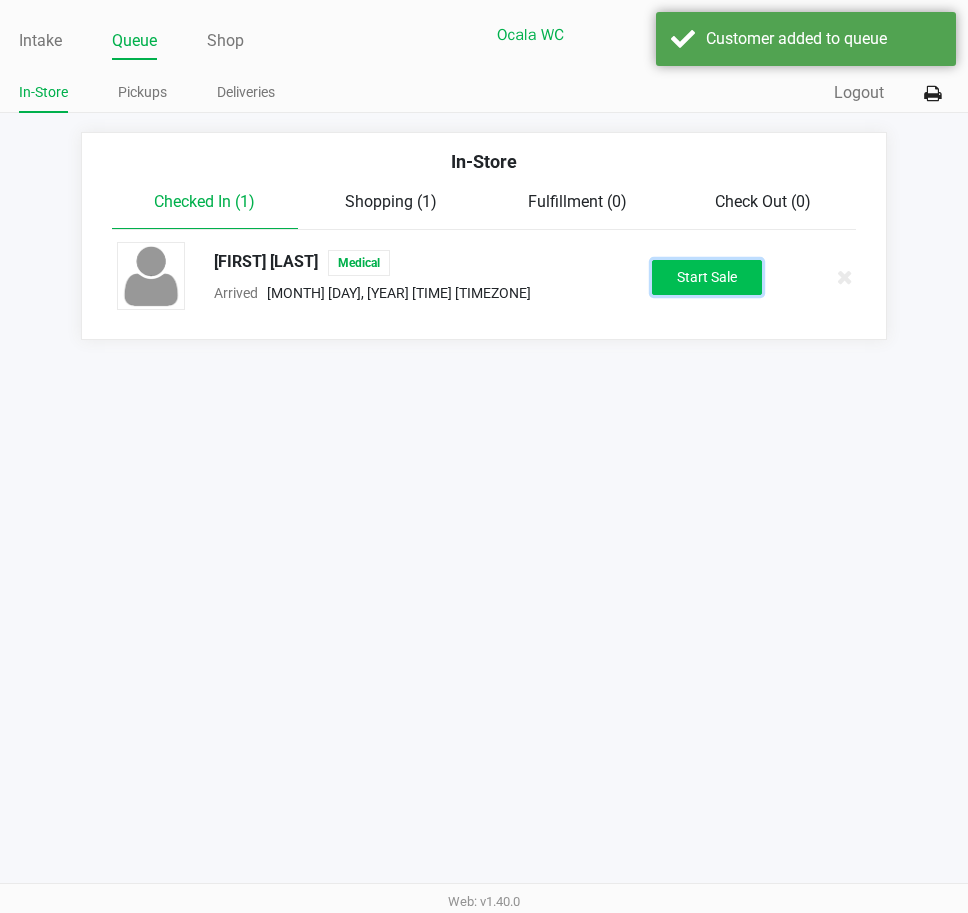 click on "Start Sale" 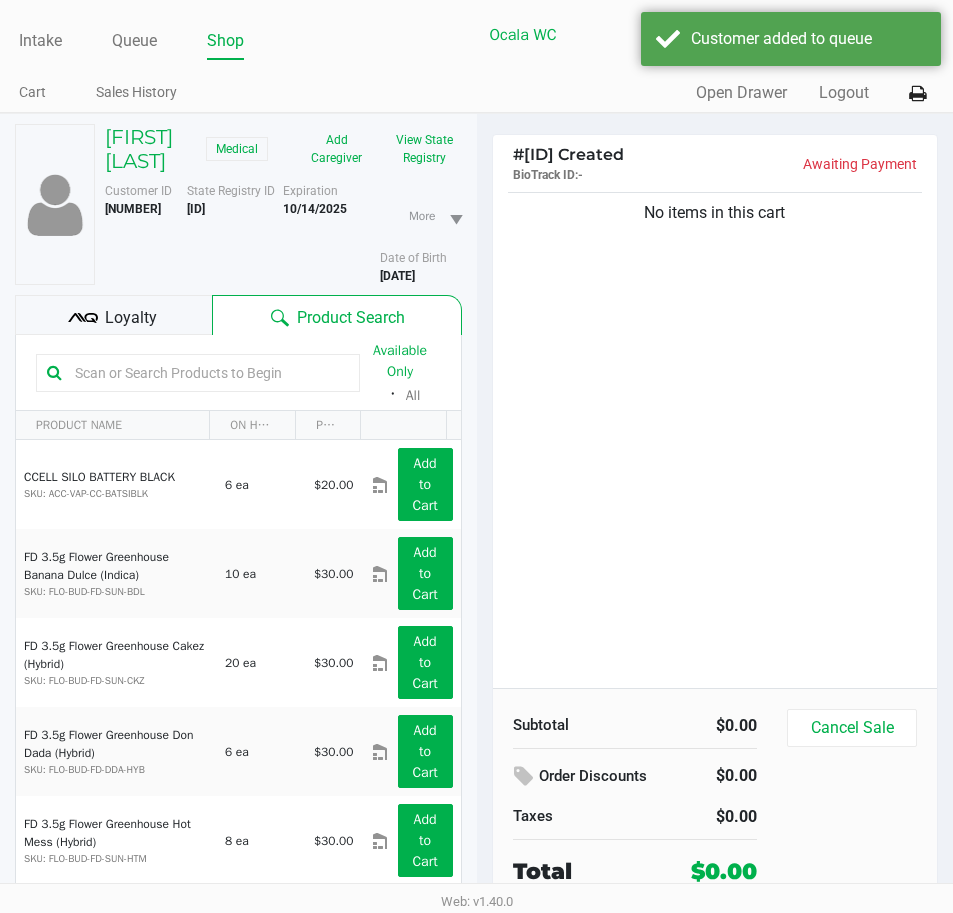 click on "Loyalty" 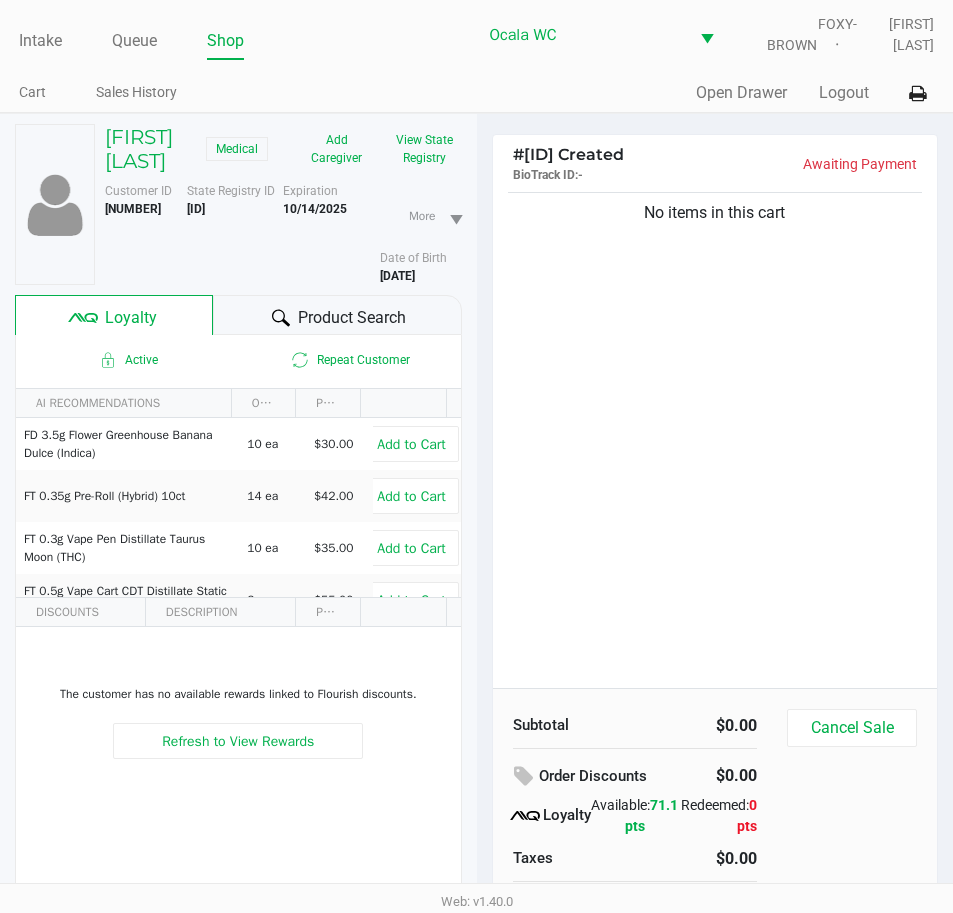 click on "Product Search" 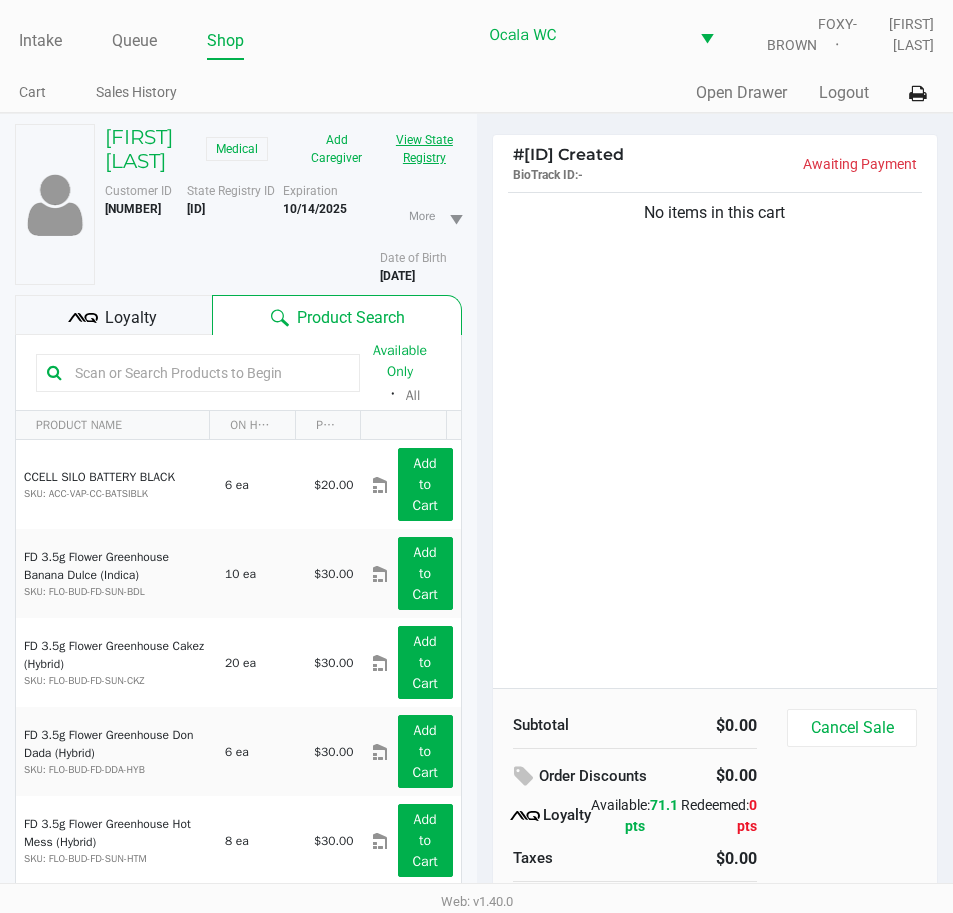 click on "View State Registry" 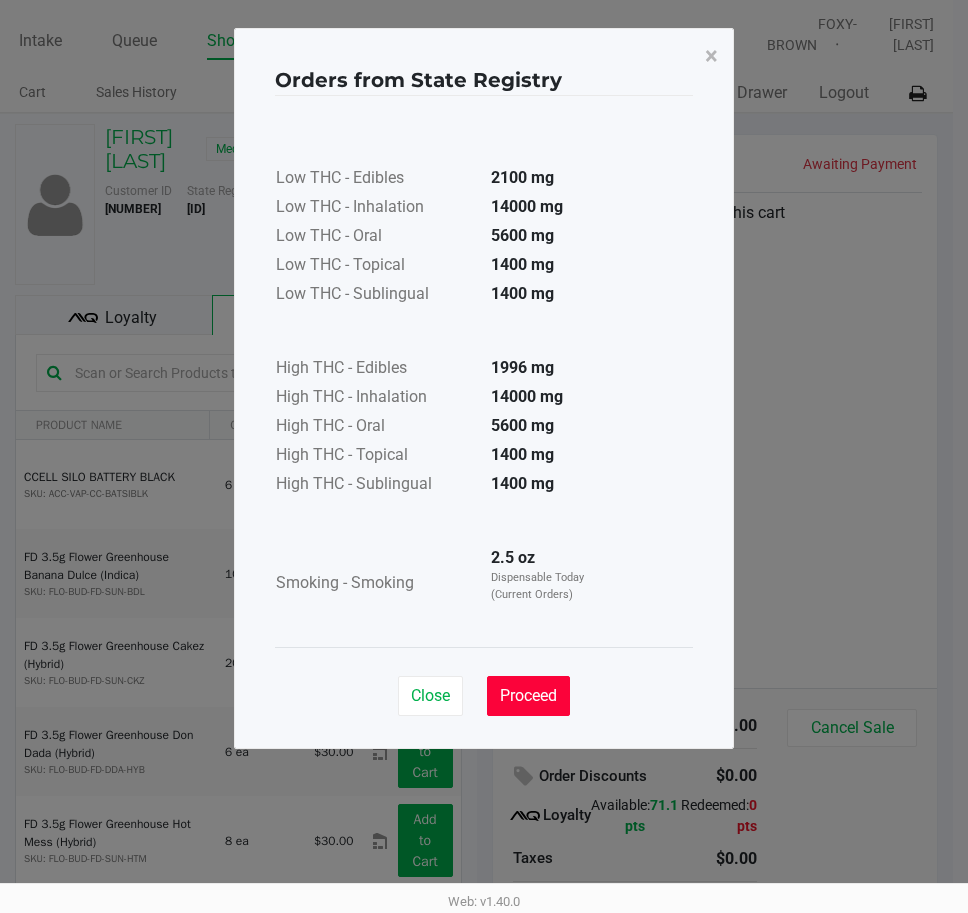 click on "Proceed" 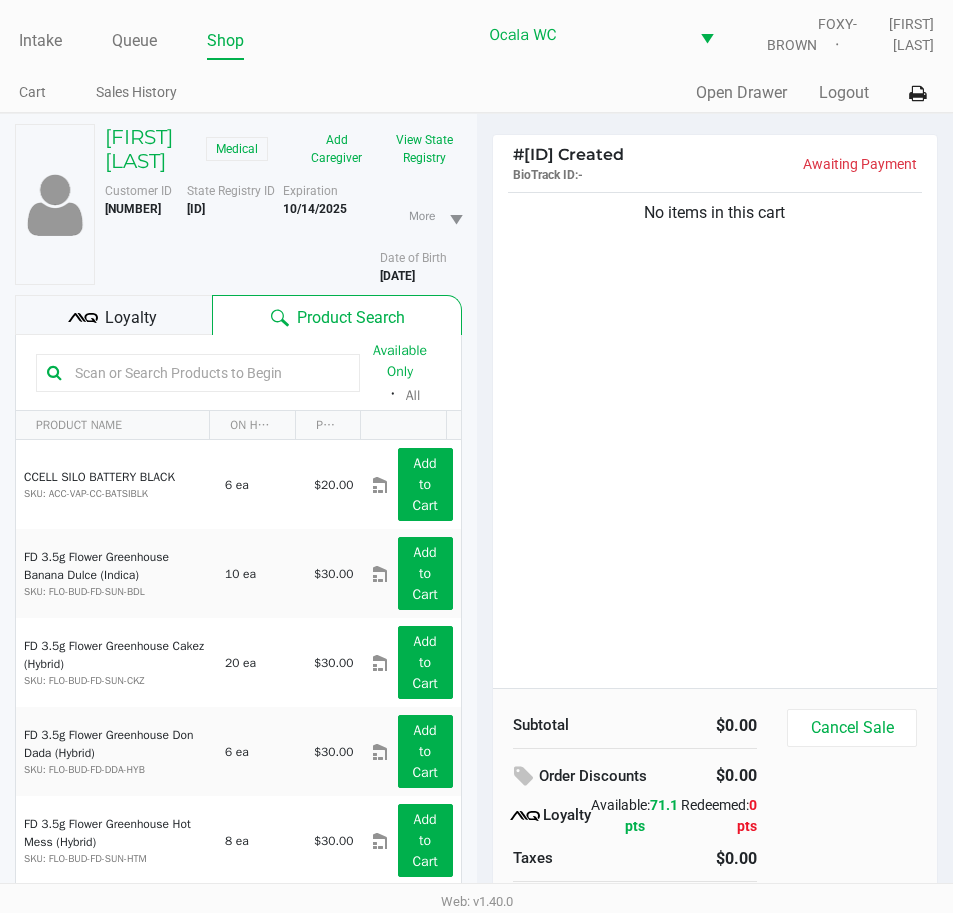 click 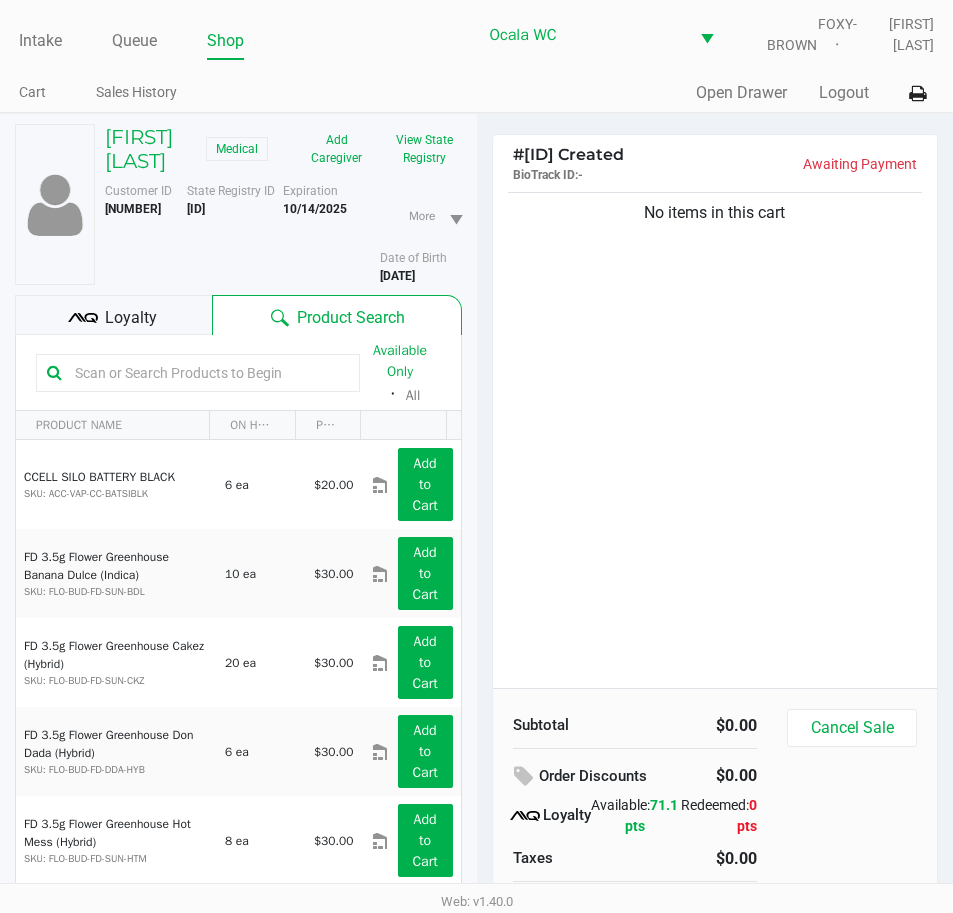 click on "No items in this cart" 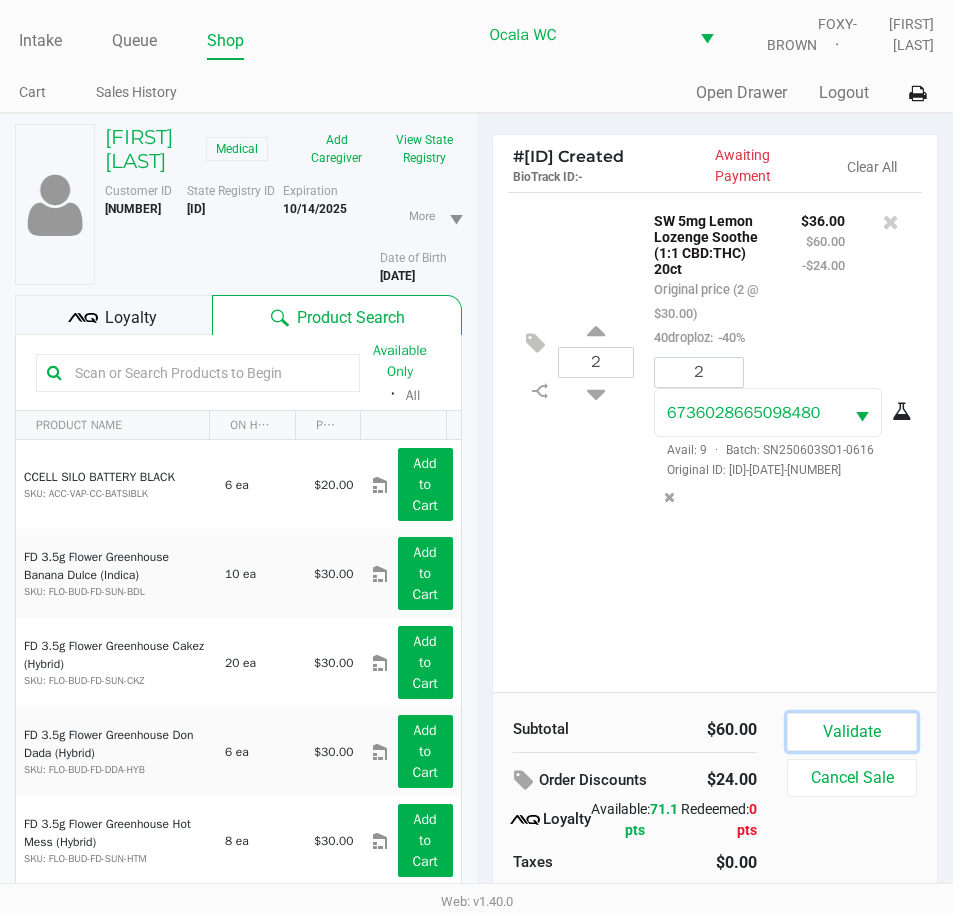 drag, startPoint x: 840, startPoint y: 734, endPoint x: 837, endPoint y: 712, distance: 22.203604 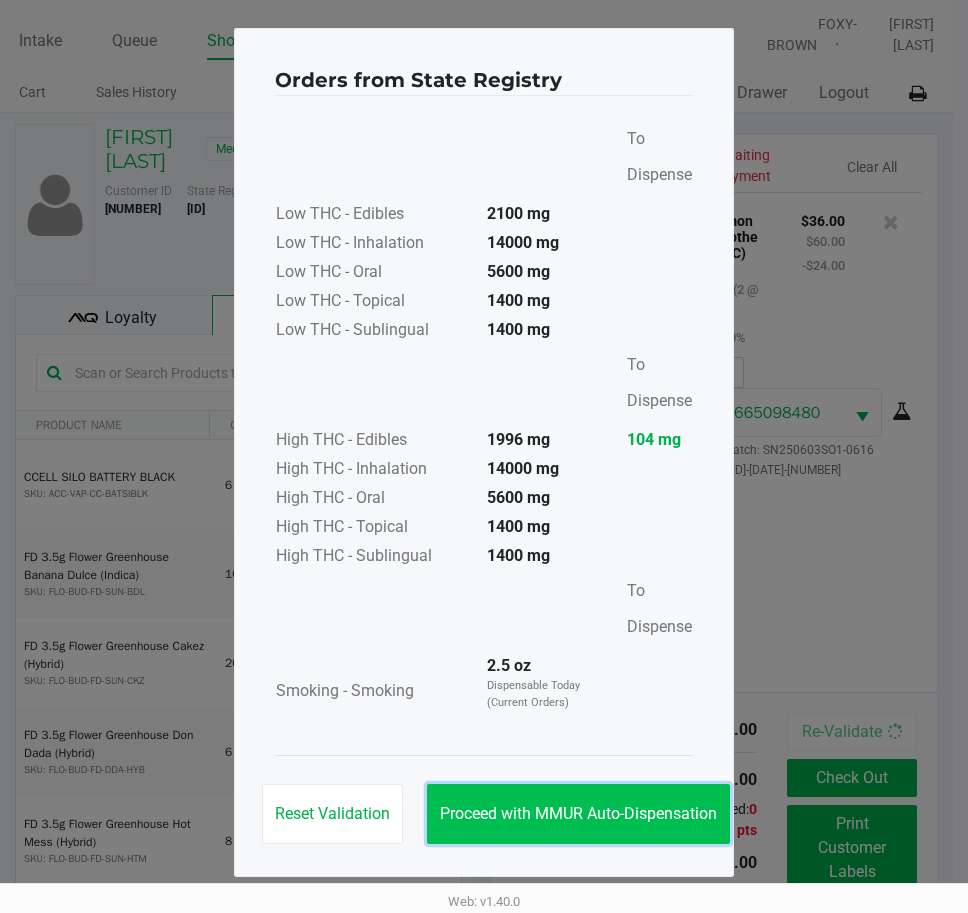 click on "Proceed with MMUR Auto-Dispensation" 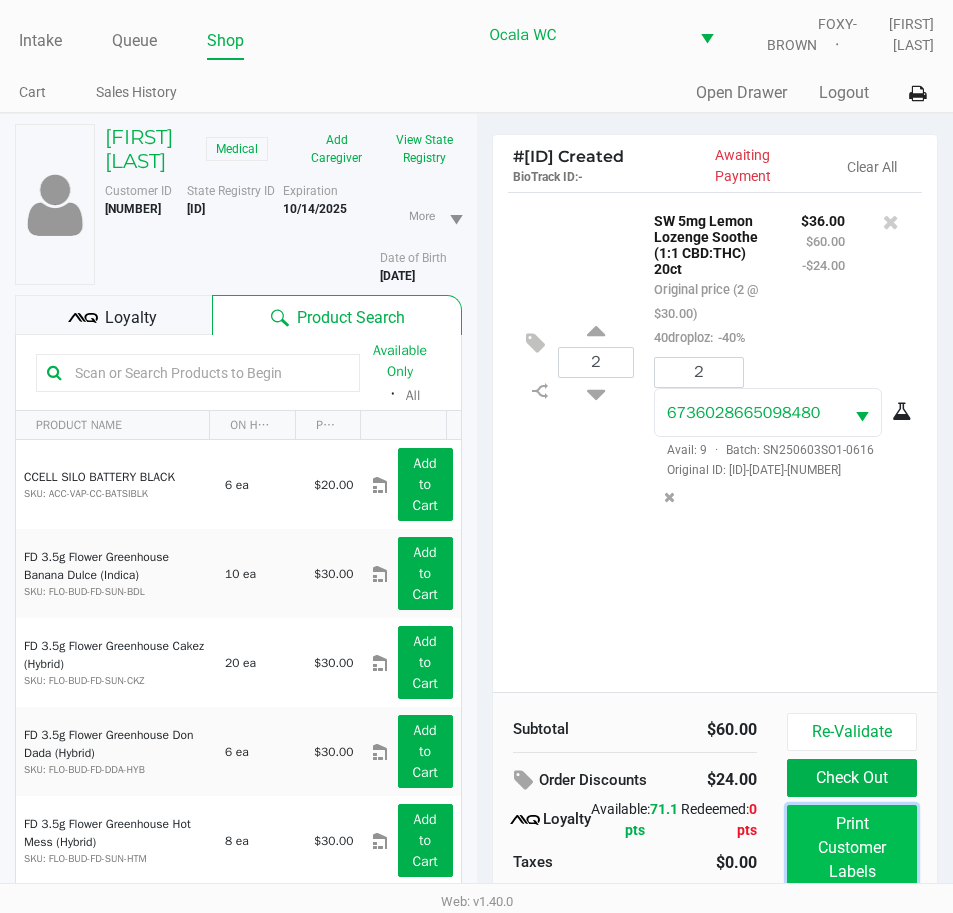 click on "Print Customer Labels" 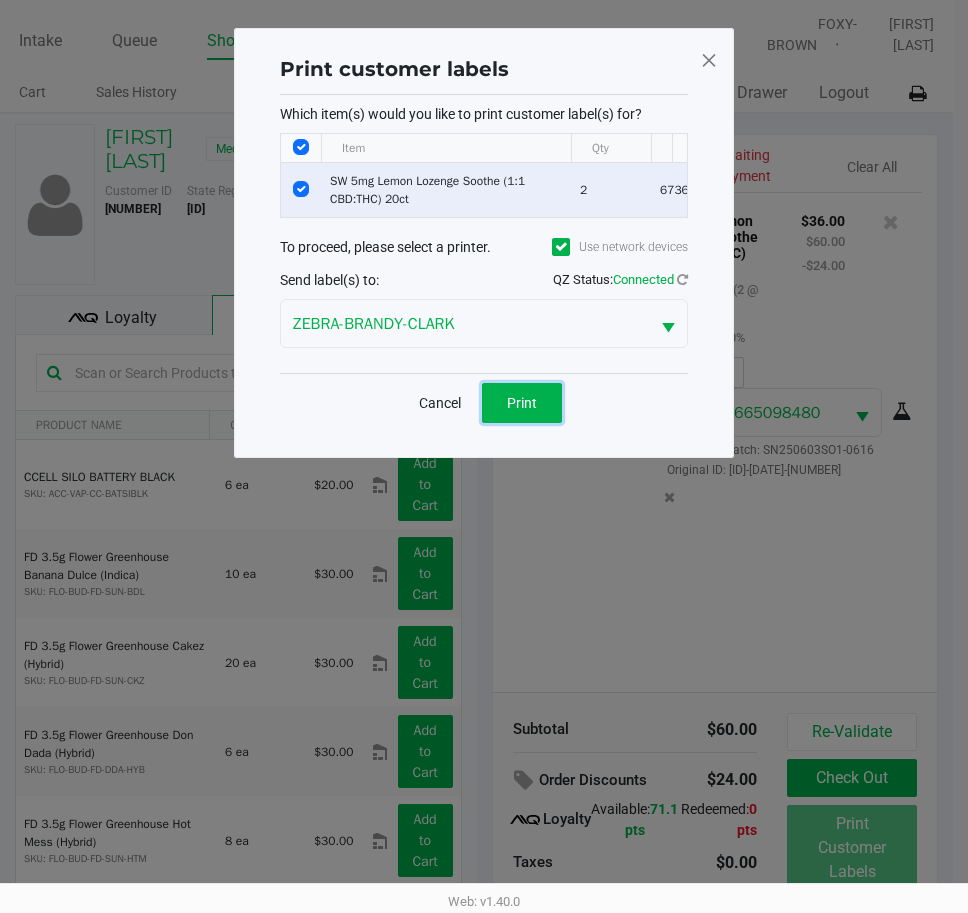 drag, startPoint x: 516, startPoint y: 403, endPoint x: 514, endPoint y: 414, distance: 11.18034 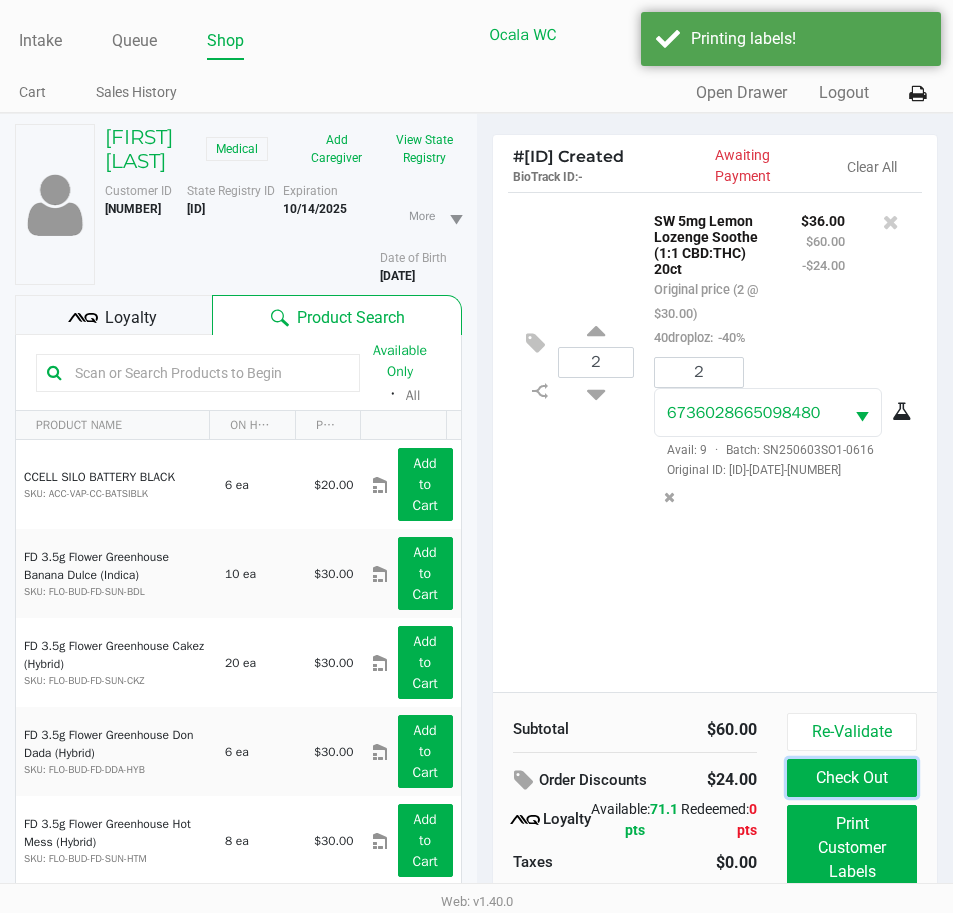click on "Check Out" 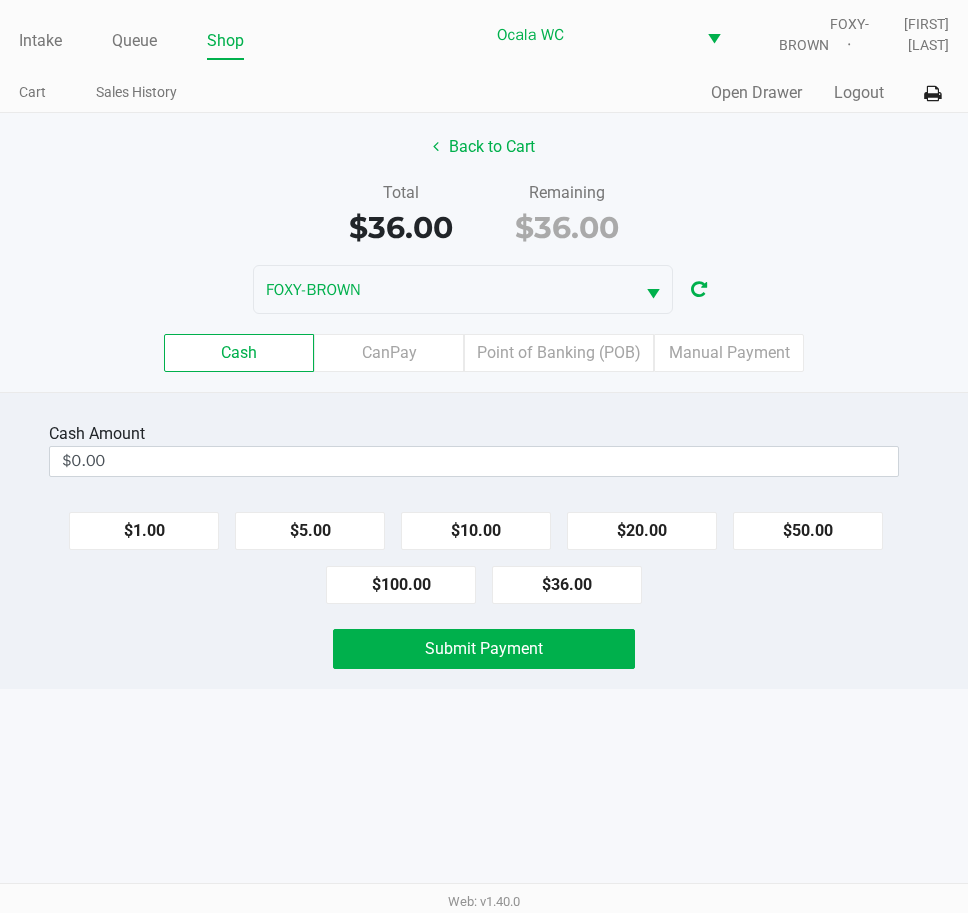 click on "Point of Banking (POB)" 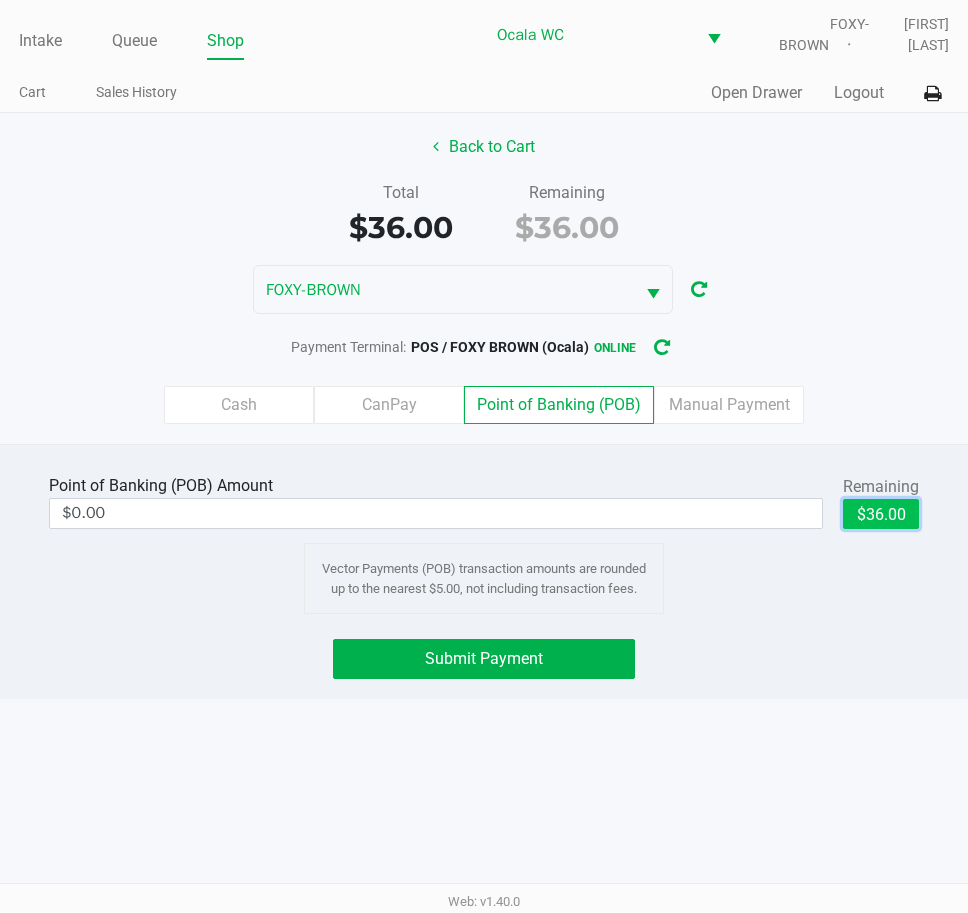 click on "$36.00" 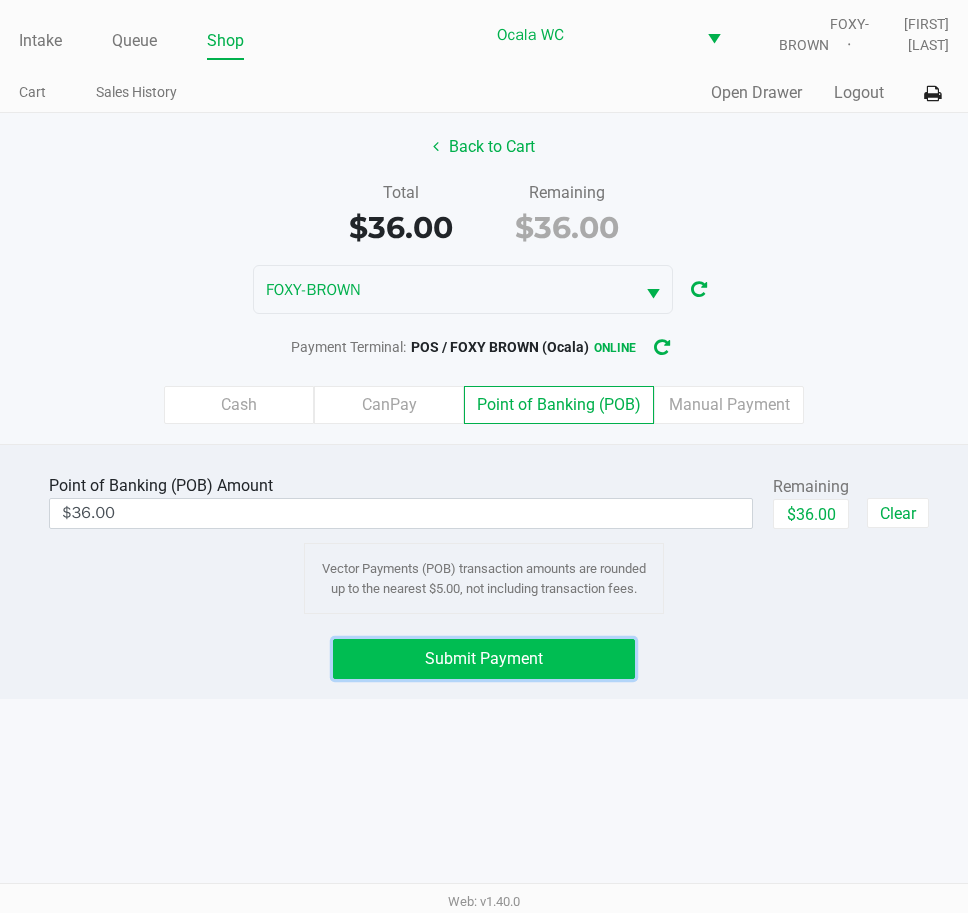 click on "Submit Payment" 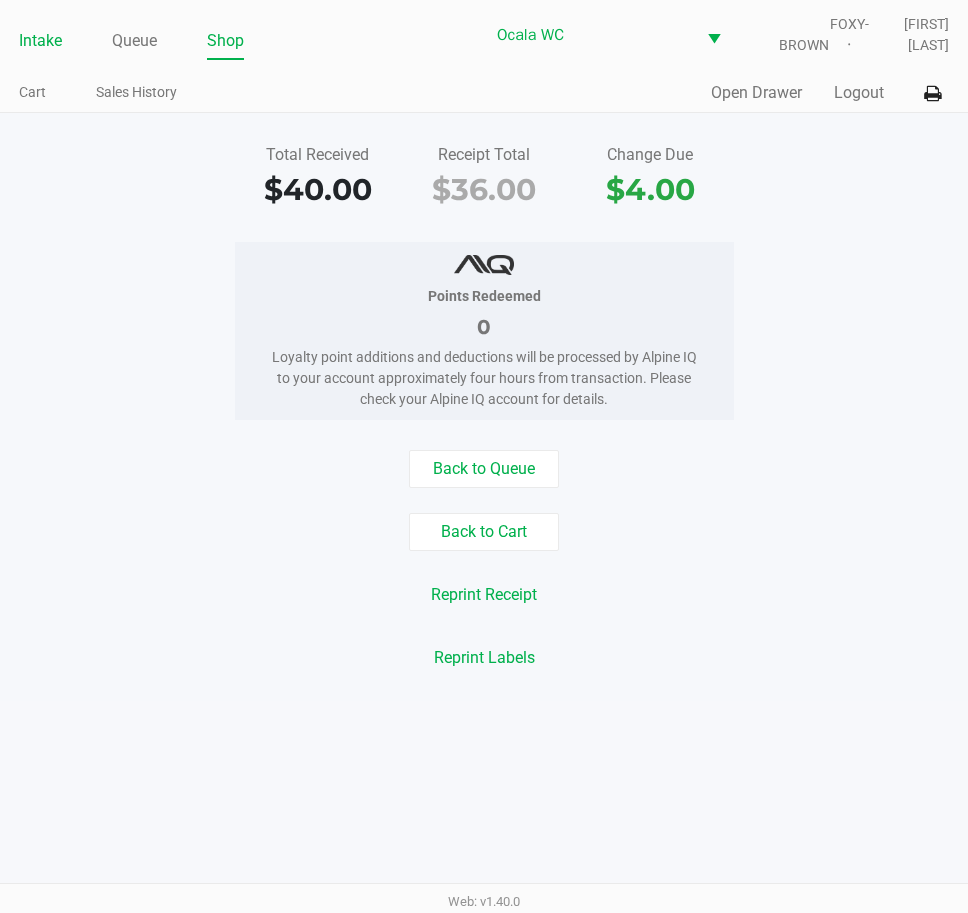 click on "Intake" 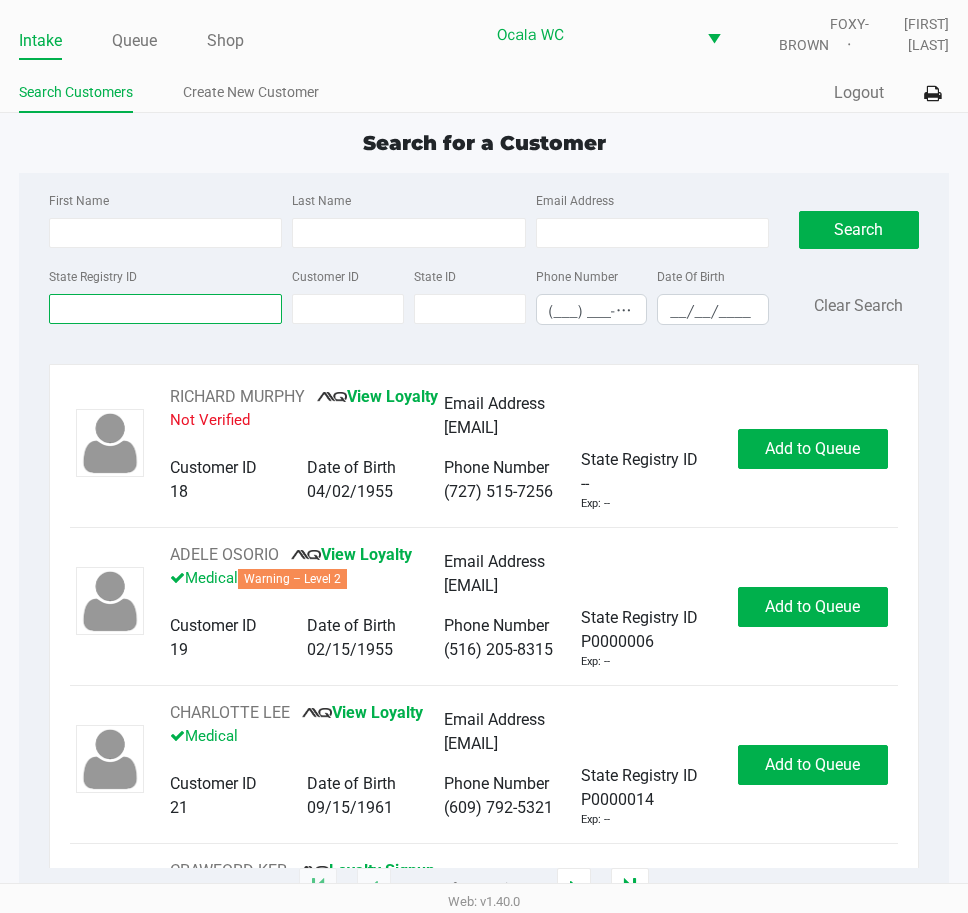 click on "State Registry ID" at bounding box center [165, 309] 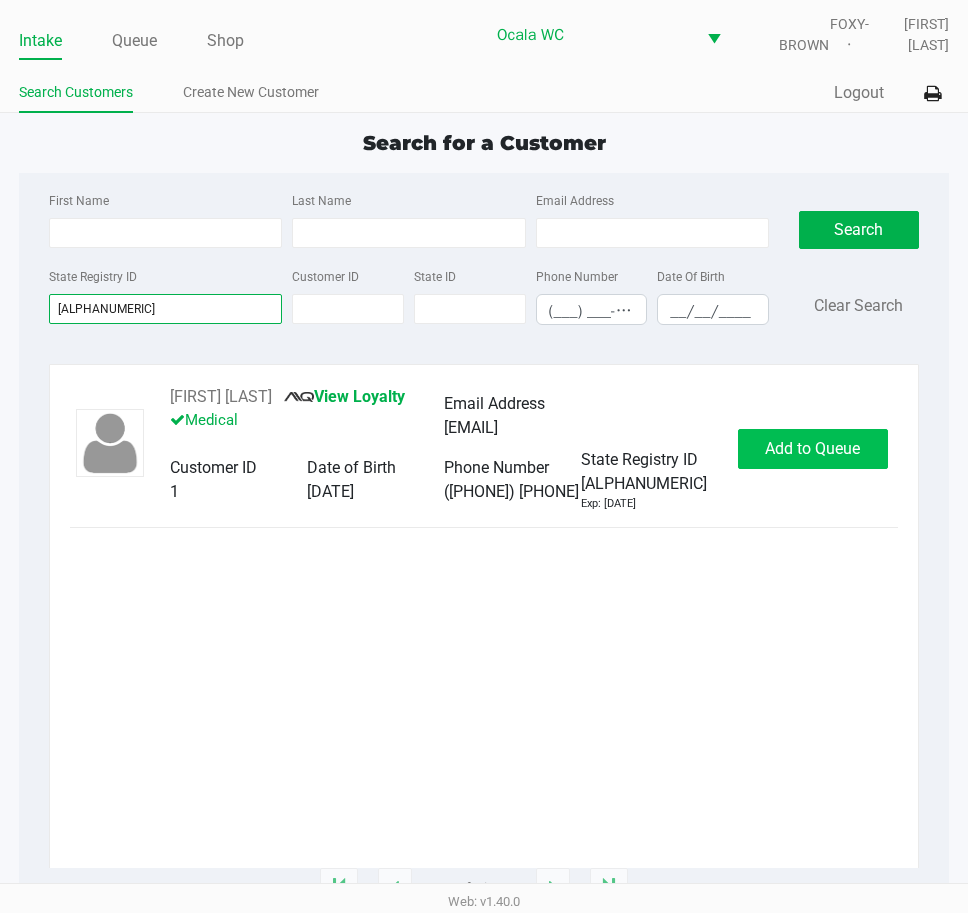 type on "p0kf8455" 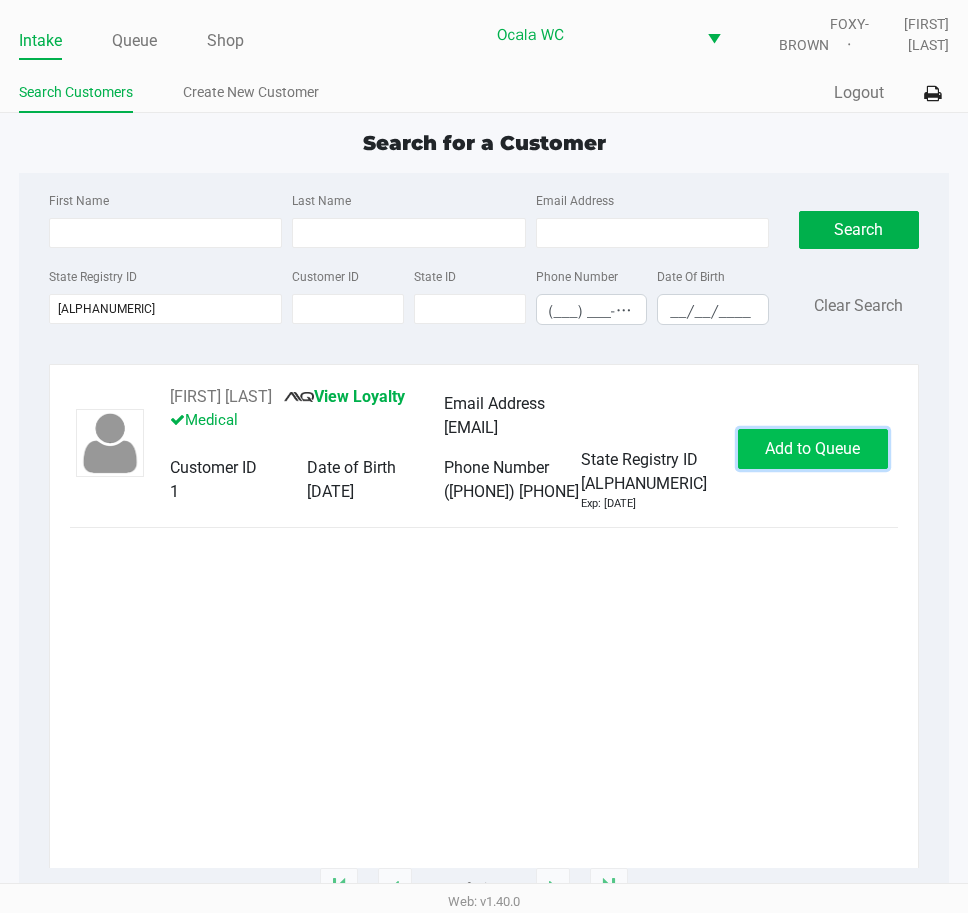 click on "Add to Queue" 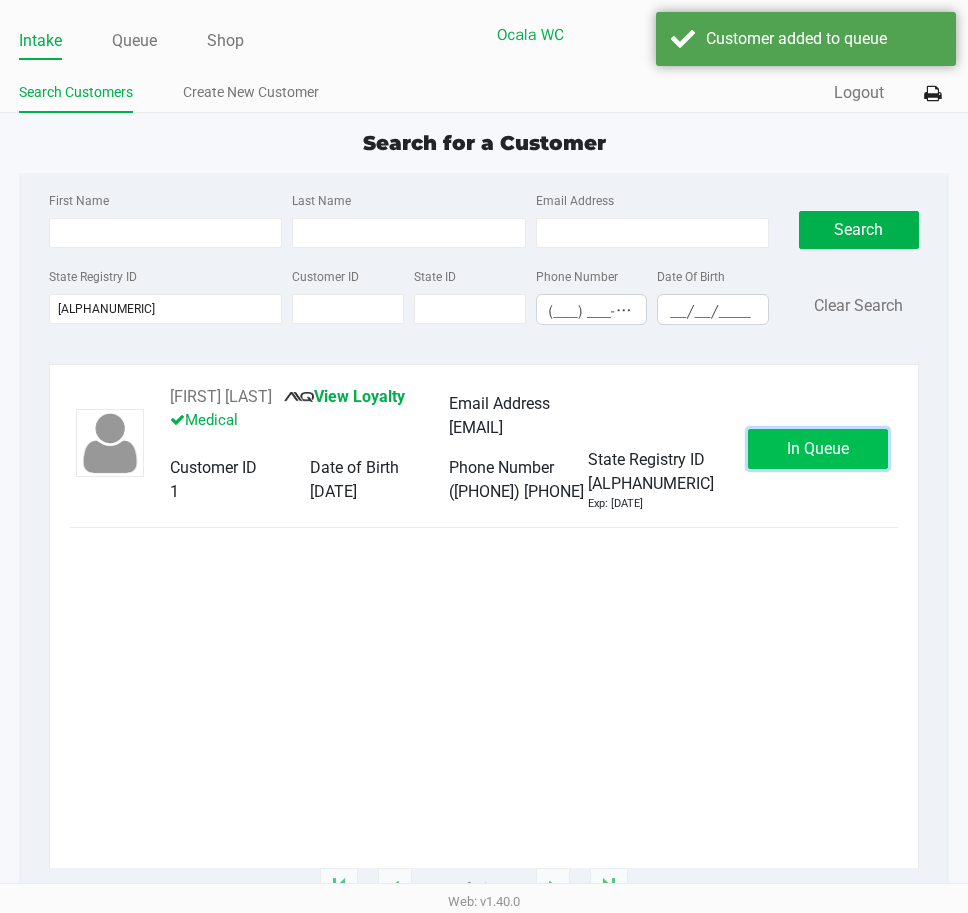 click on "In Queue" 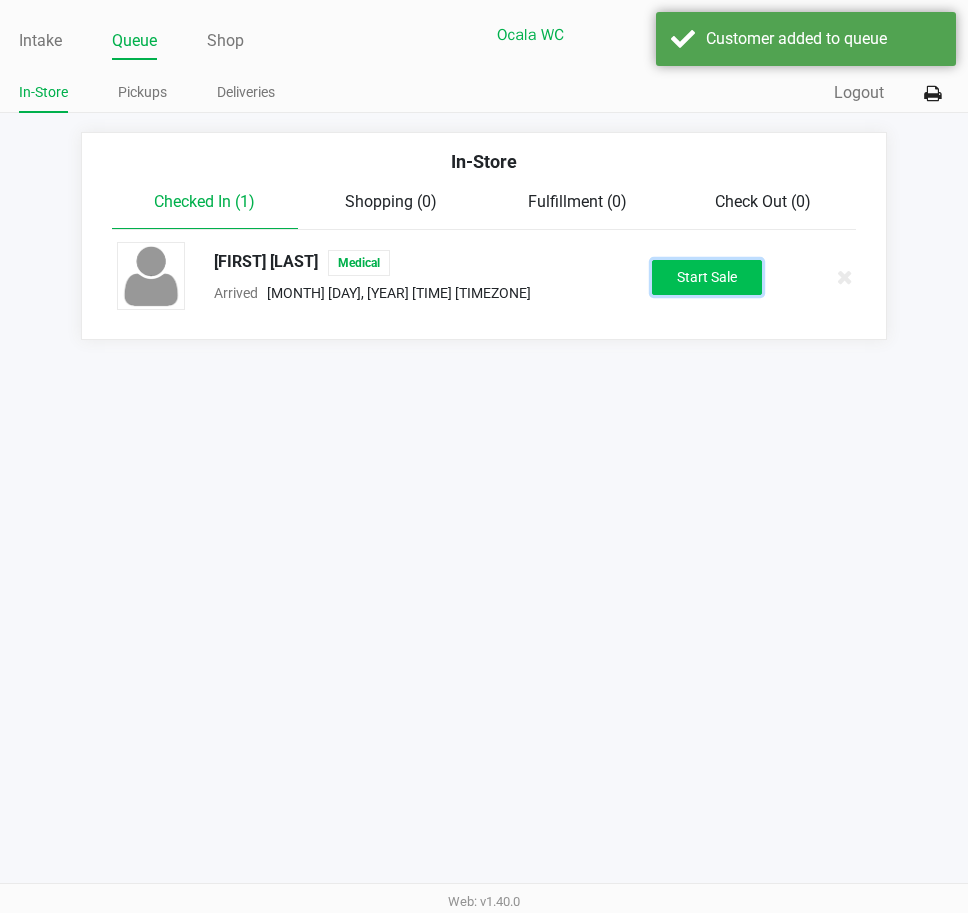 click on "Start Sale" 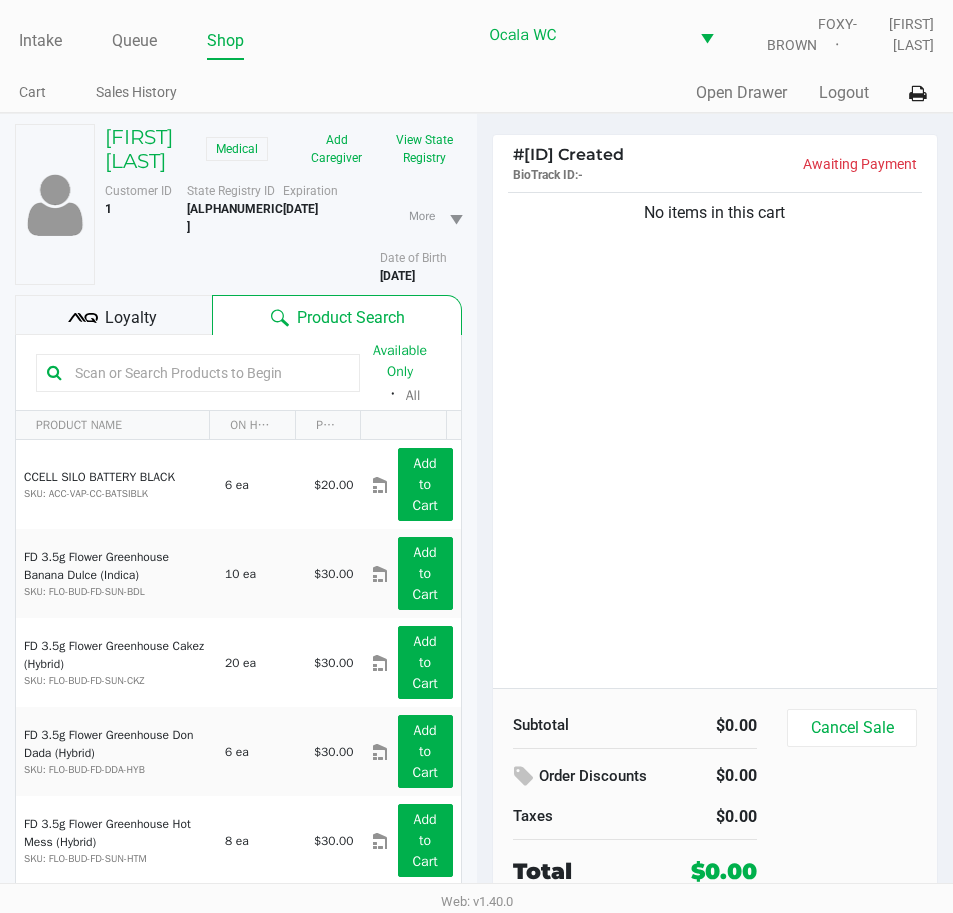 click 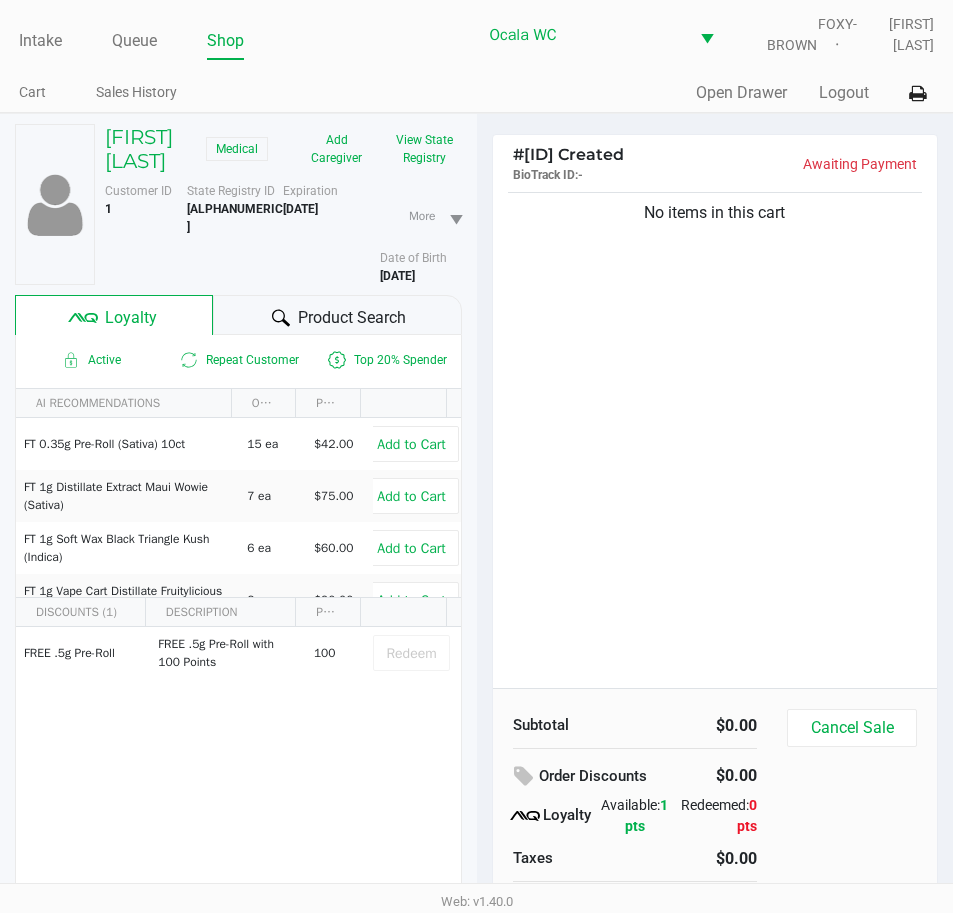 click on "Product Search" 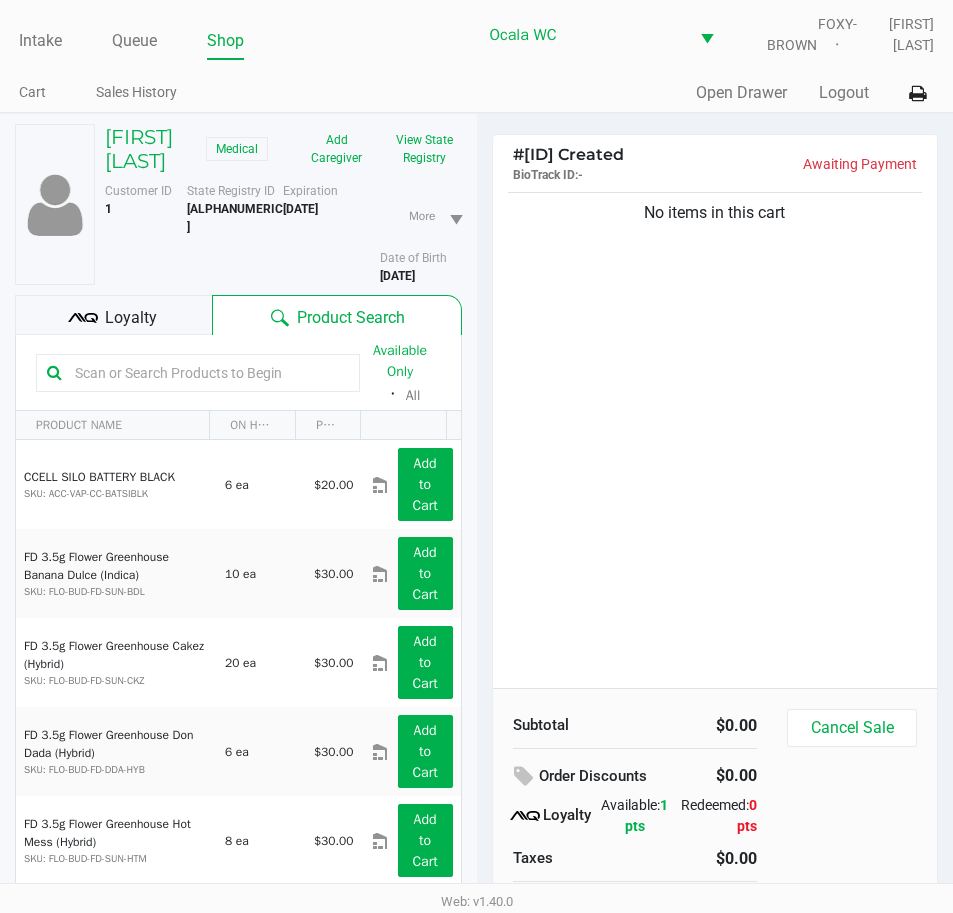 click 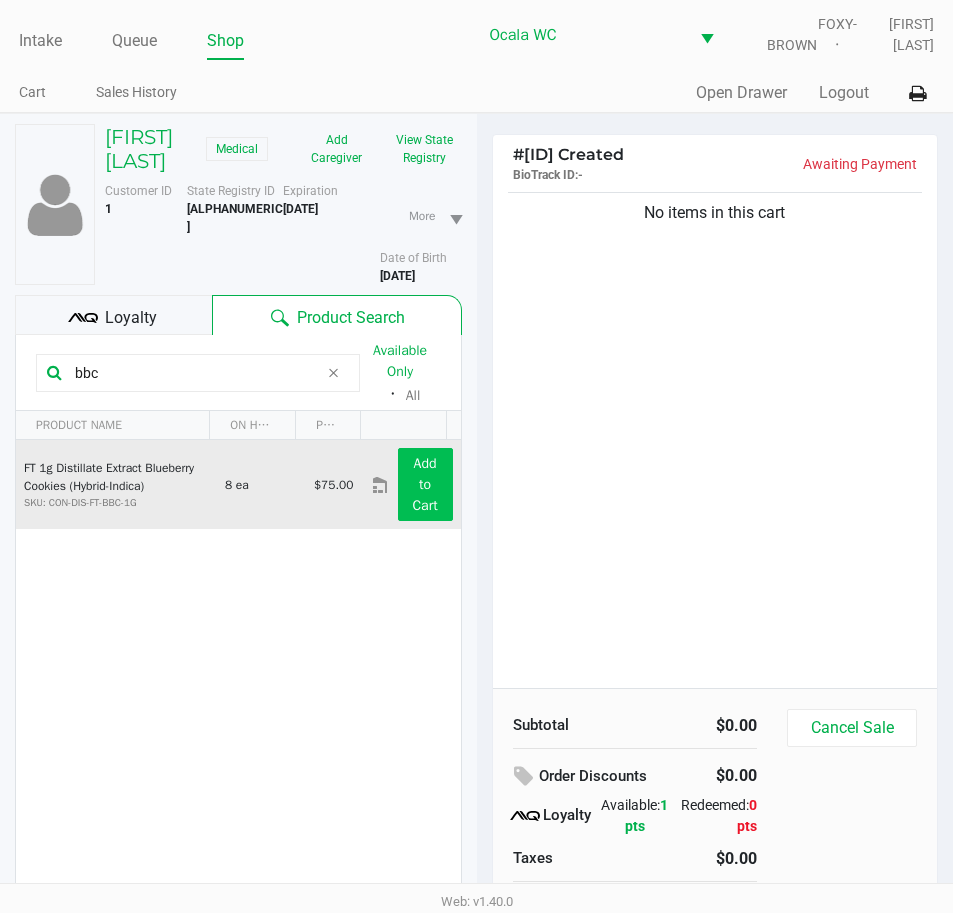 type on "bbc" 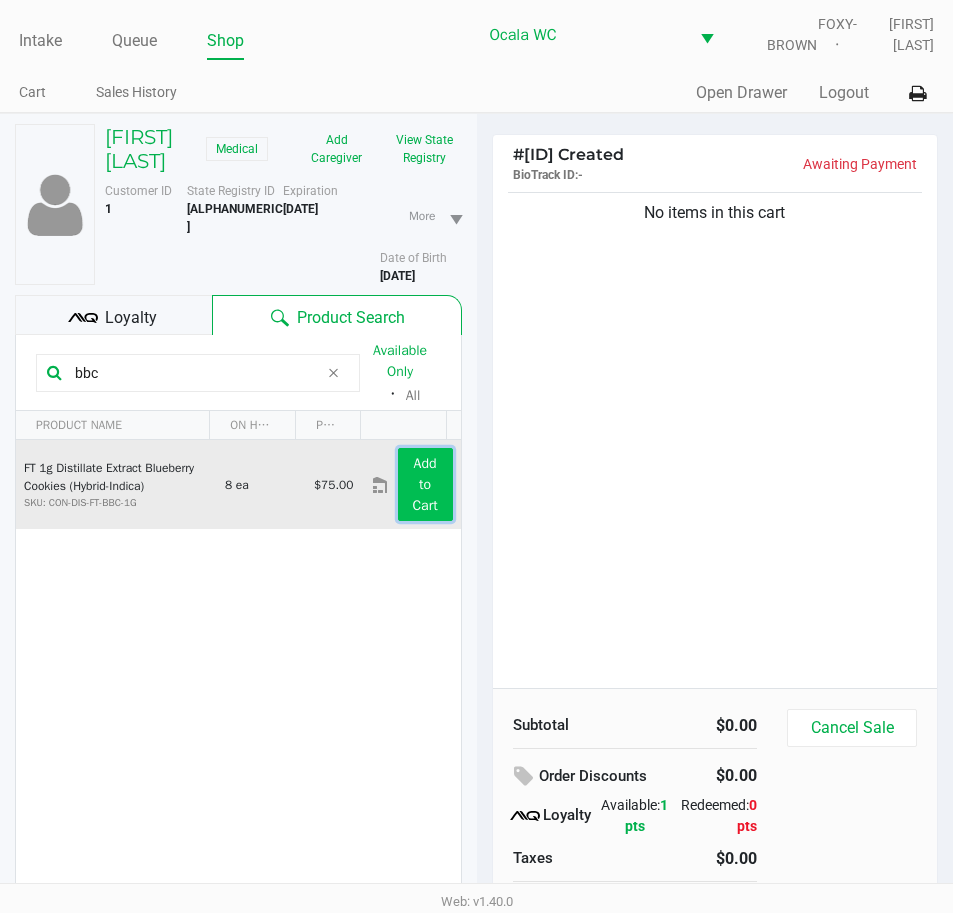click on "Add to Cart" 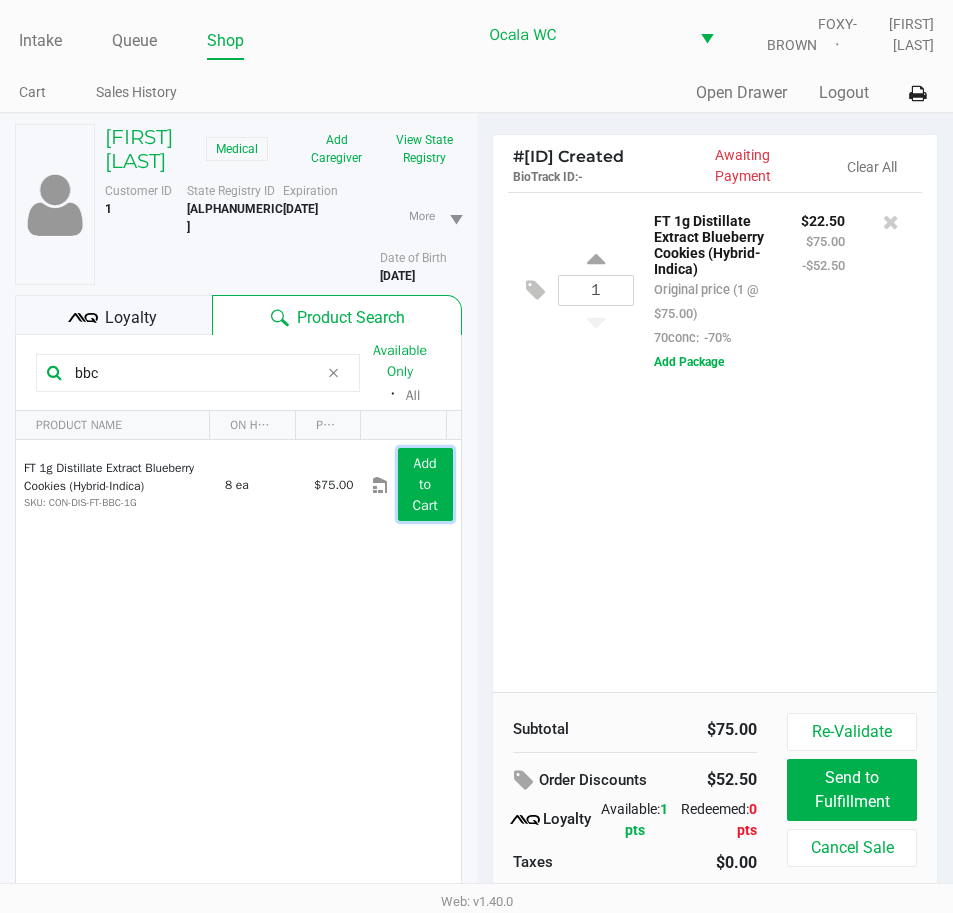 click on "Add to Cart" 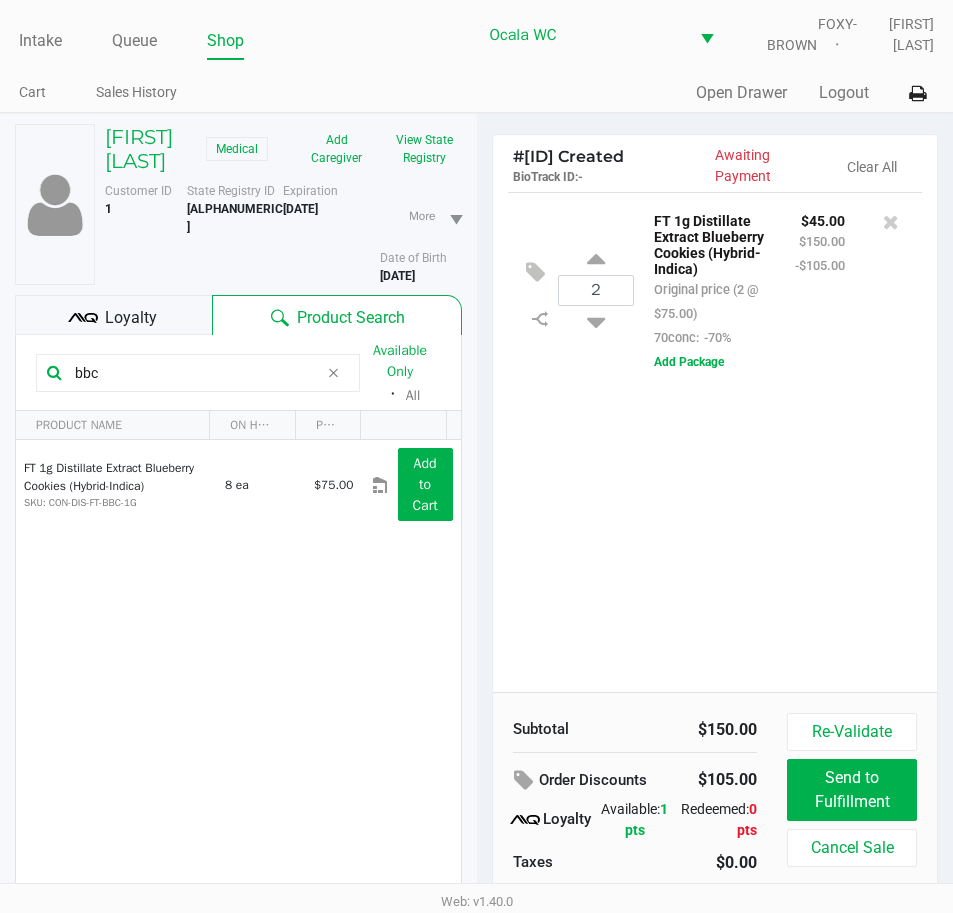 click on "2  FT 1g Distillate Extract Blueberry Cookies (Hybrid-Indica)   Original price (2 @ $75.00)  70conc:  -70% $45.00 $150.00 -$105.00  Add Package" 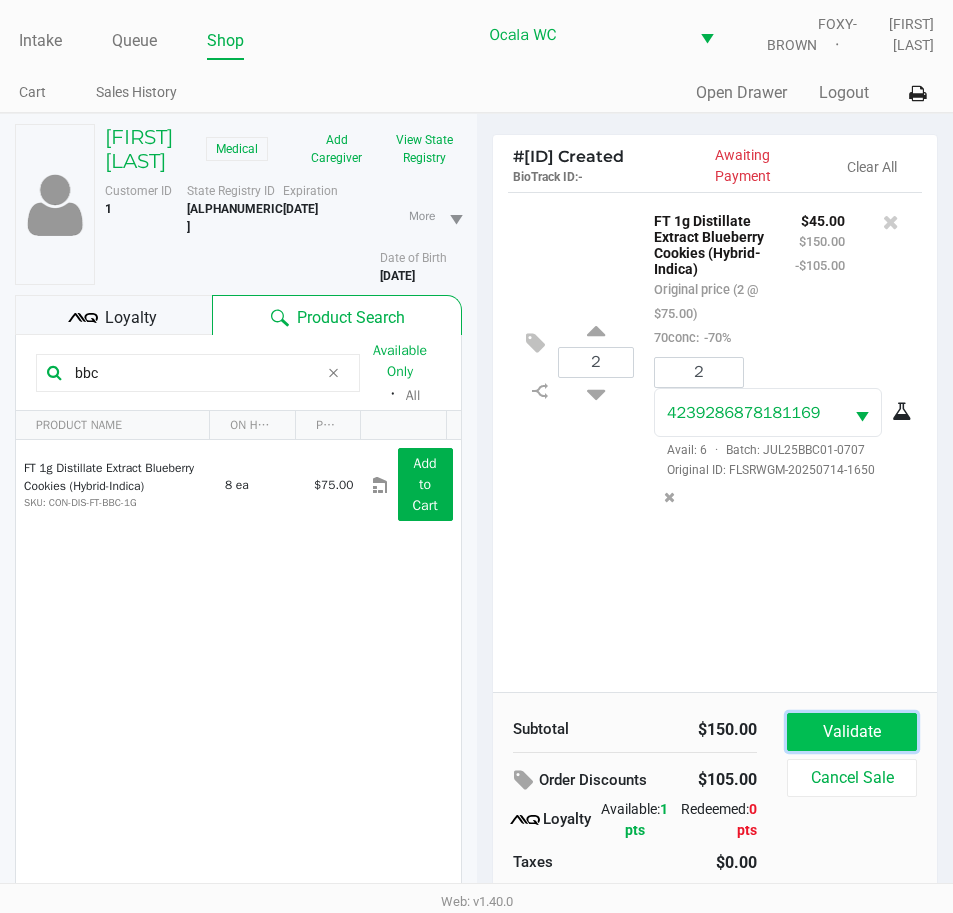 click on "Validate" 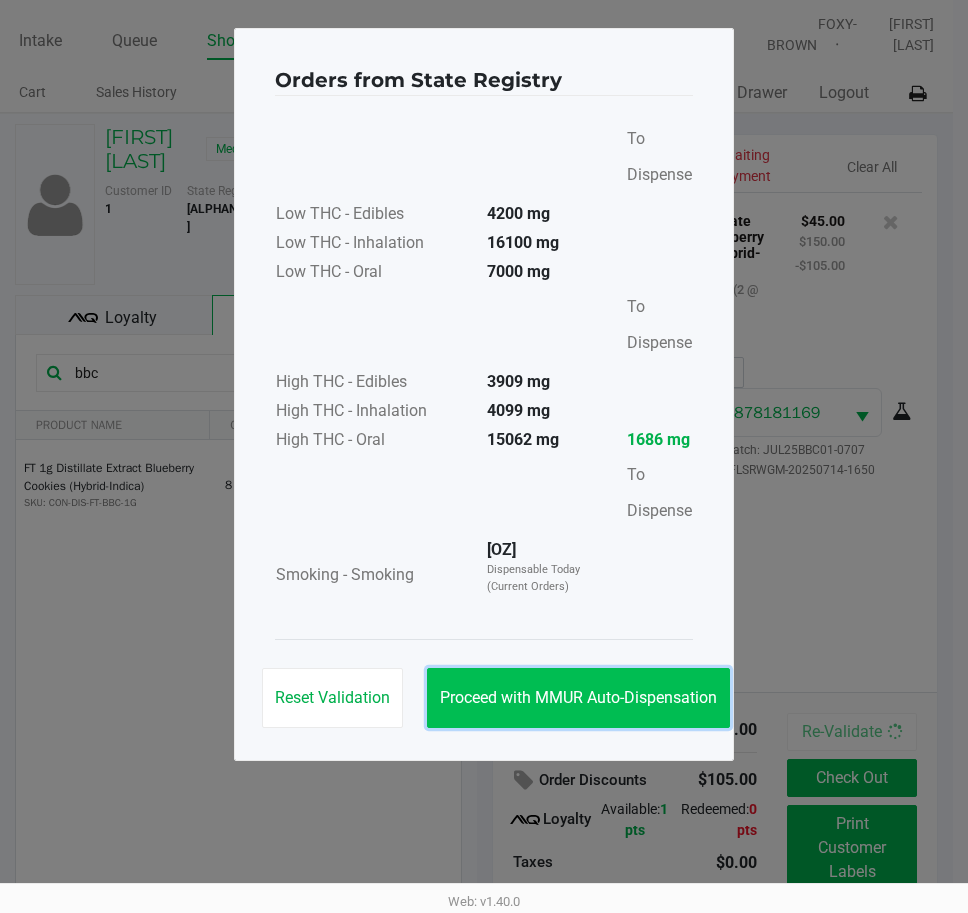 click on "Proceed with MMUR Auto-Dispensation" 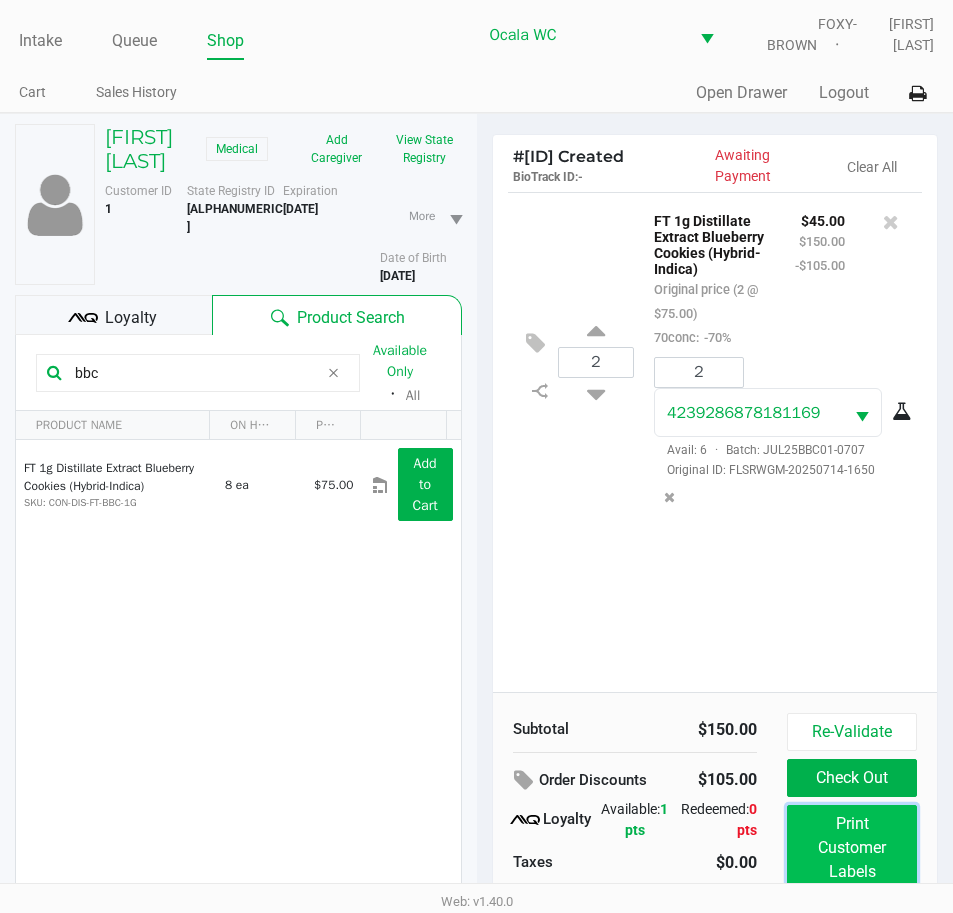 click on "Print Customer Labels" 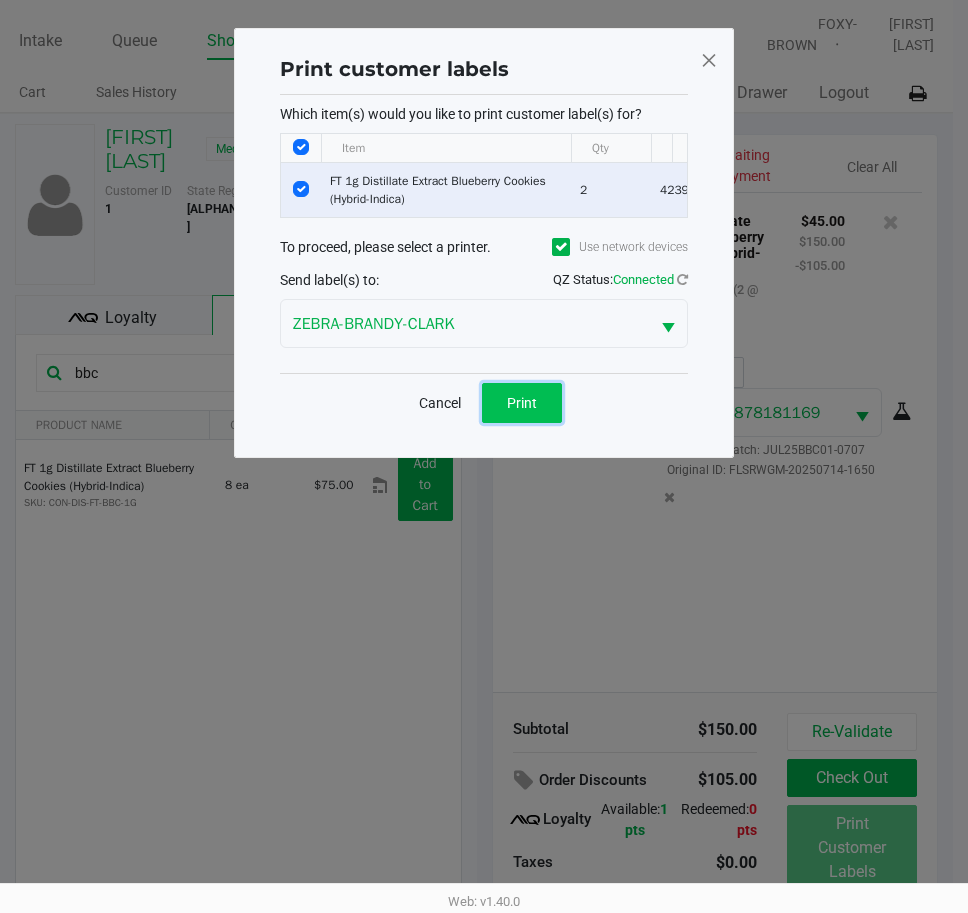 click on "Print" 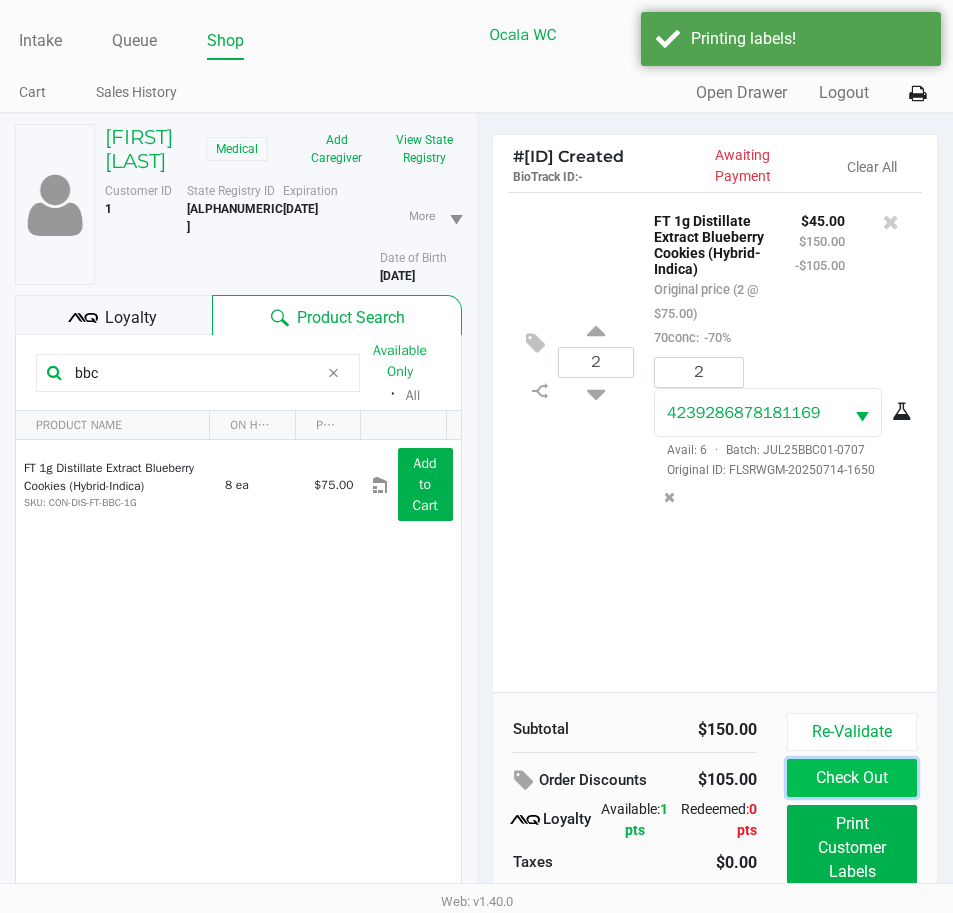click on "Check Out" 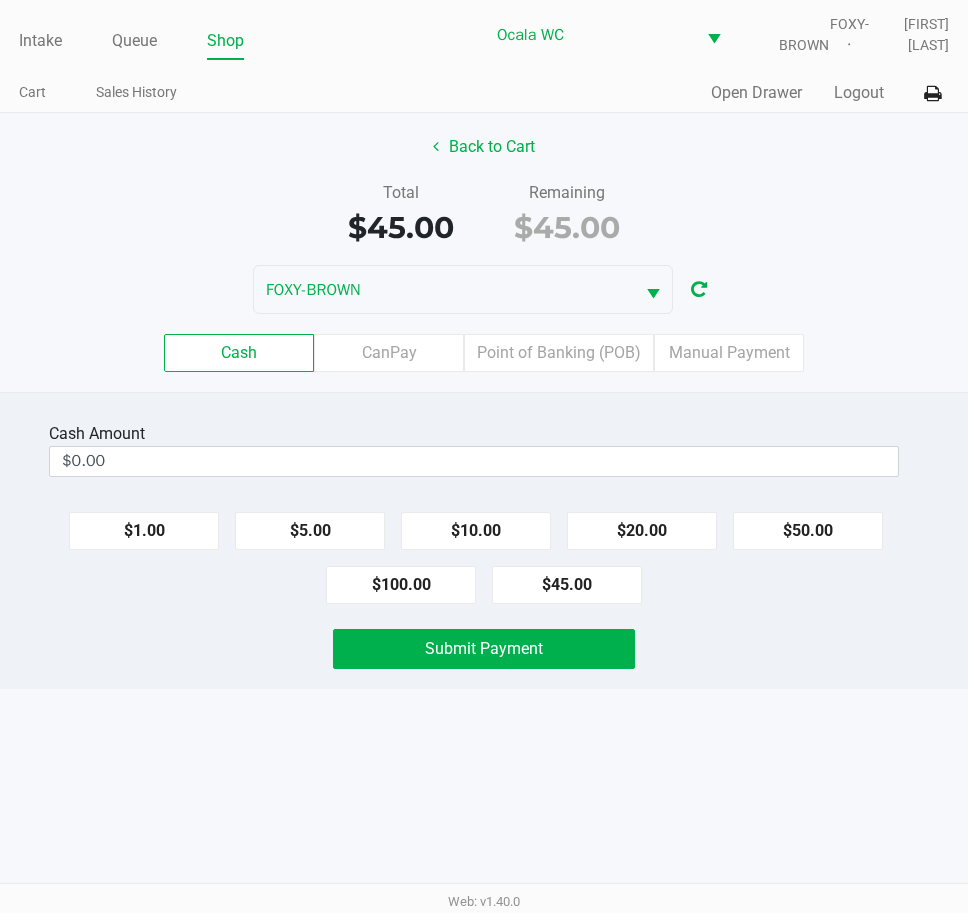click on "Point of Banking (POB)" 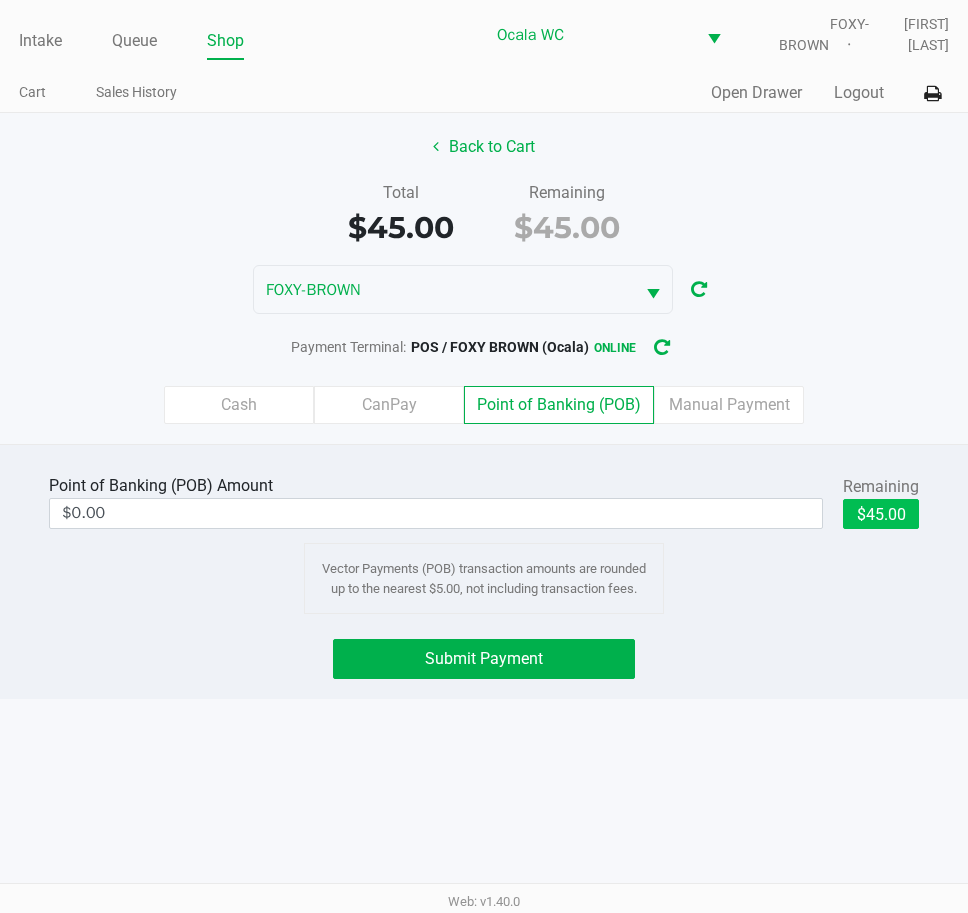 click on "$45.00" 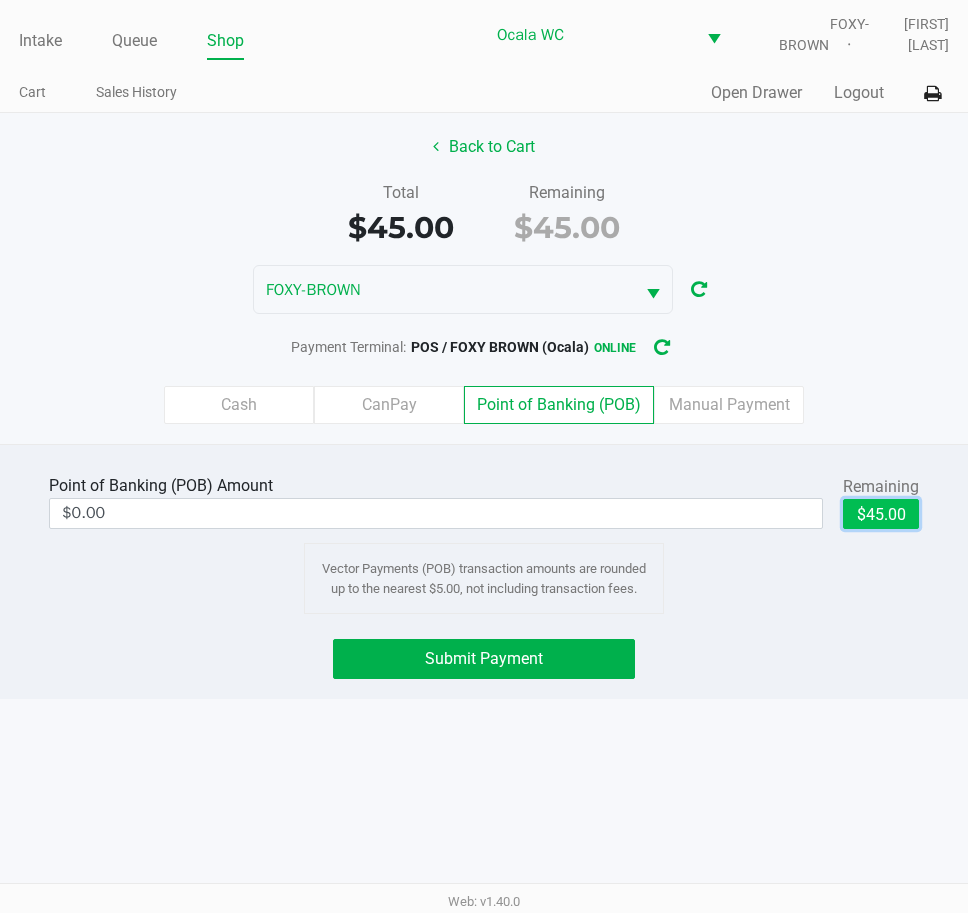 type on "$45.00" 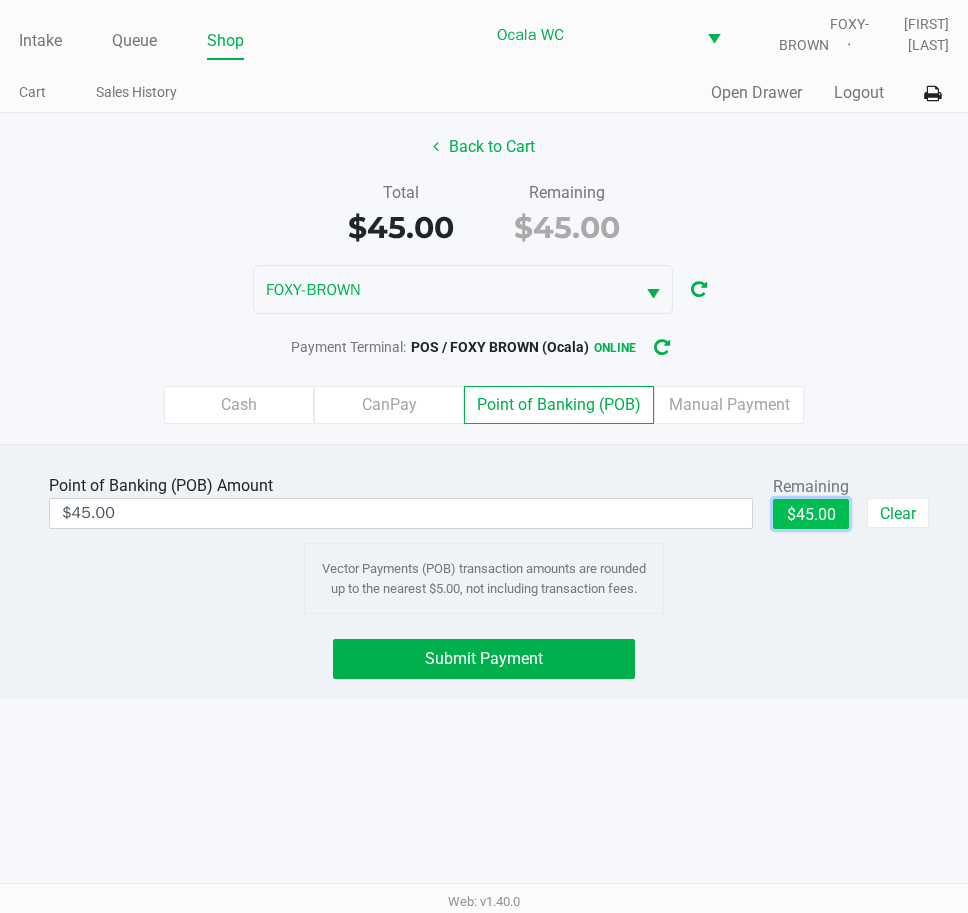 click on "Submit Payment" 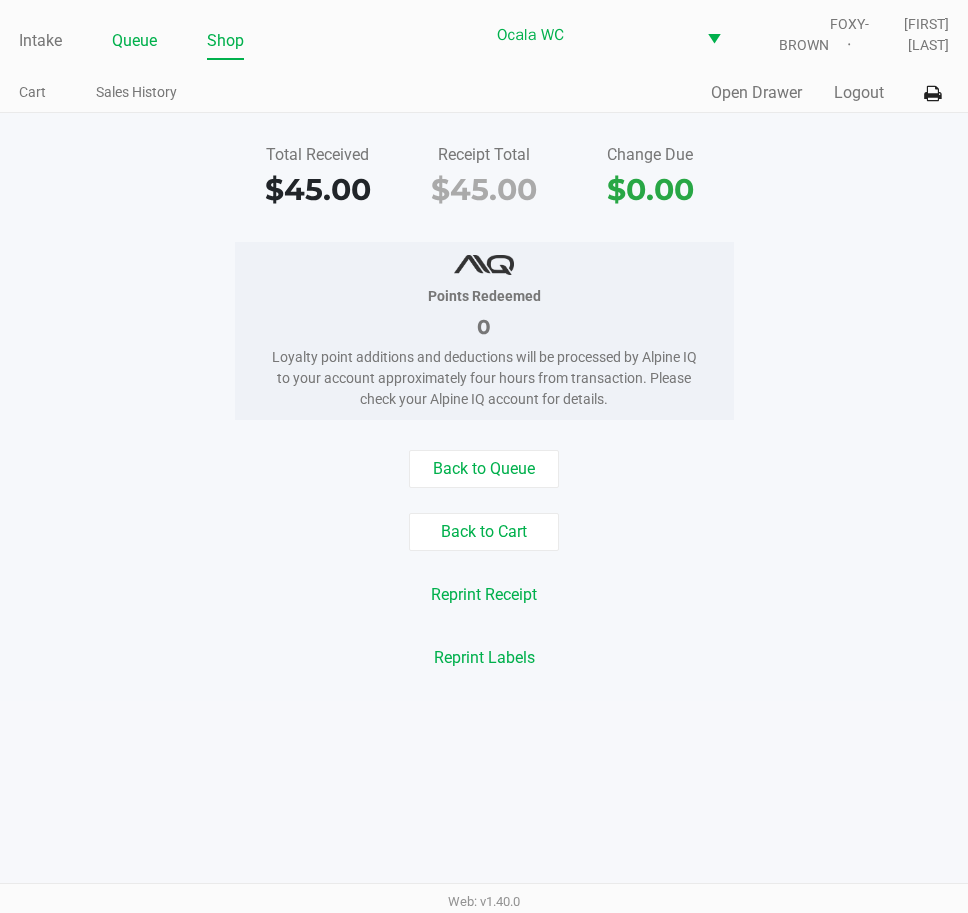 click on "Queue" 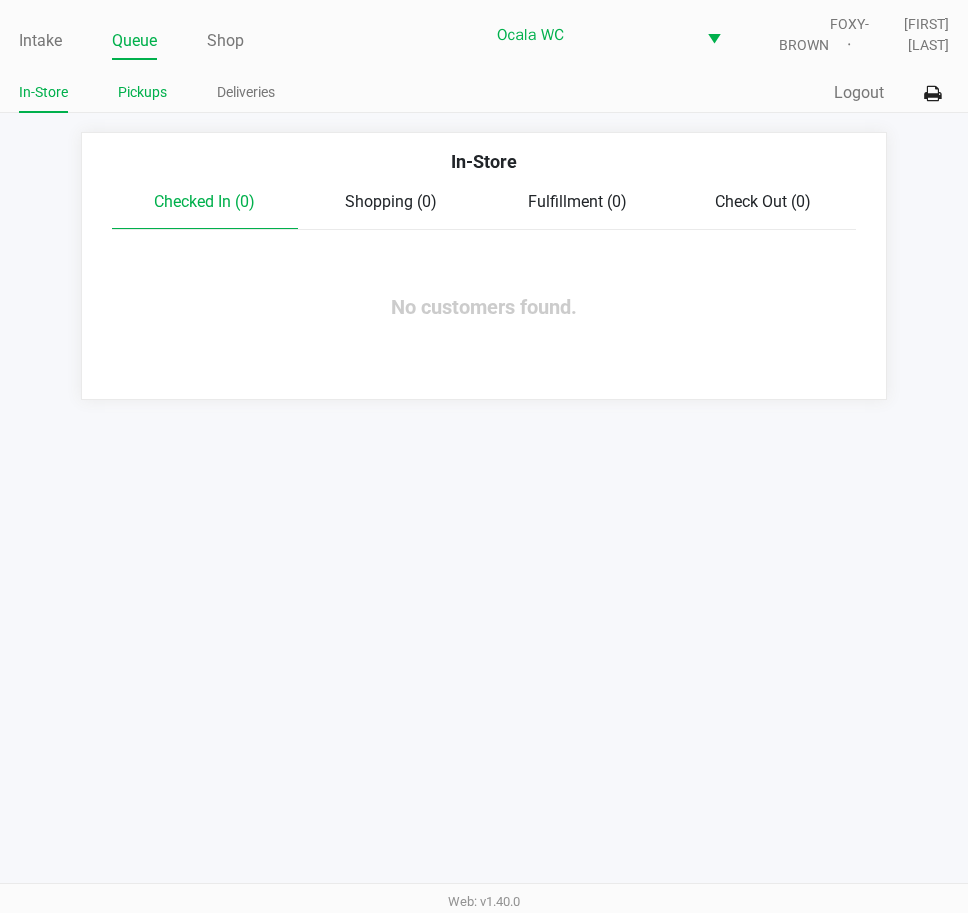 click on "Pickups" 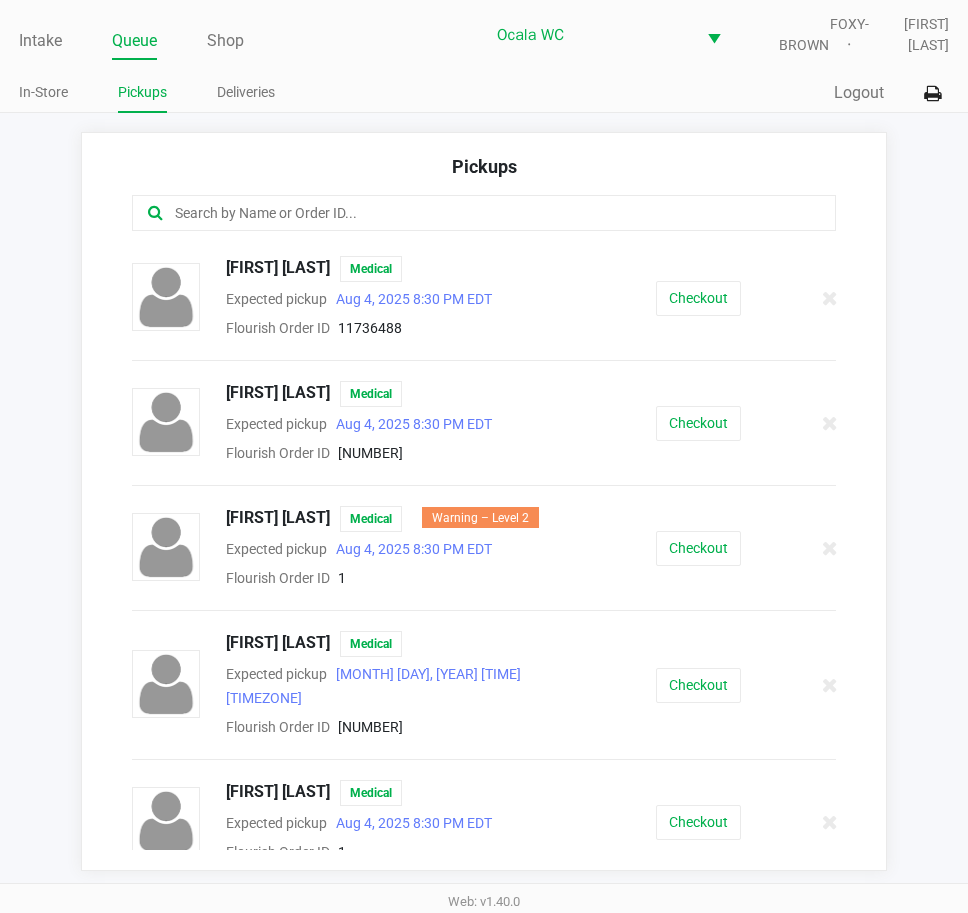 click on "Checkout" 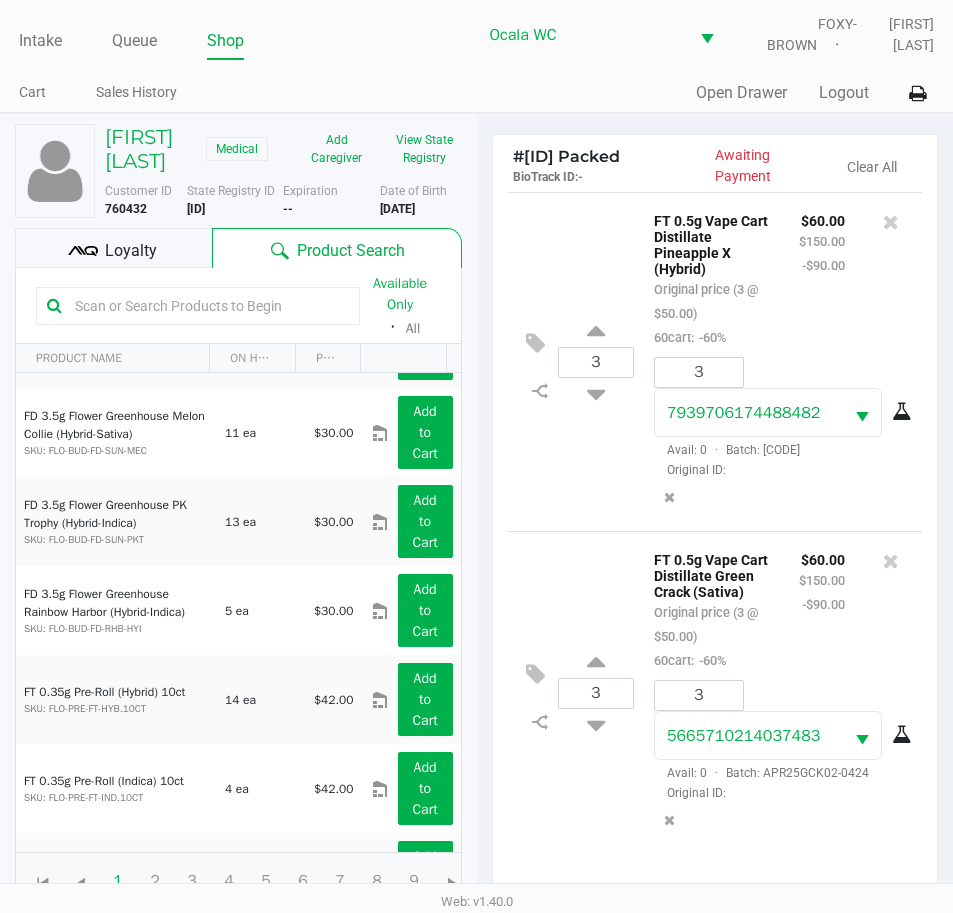 scroll, scrollTop: 600, scrollLeft: 0, axis: vertical 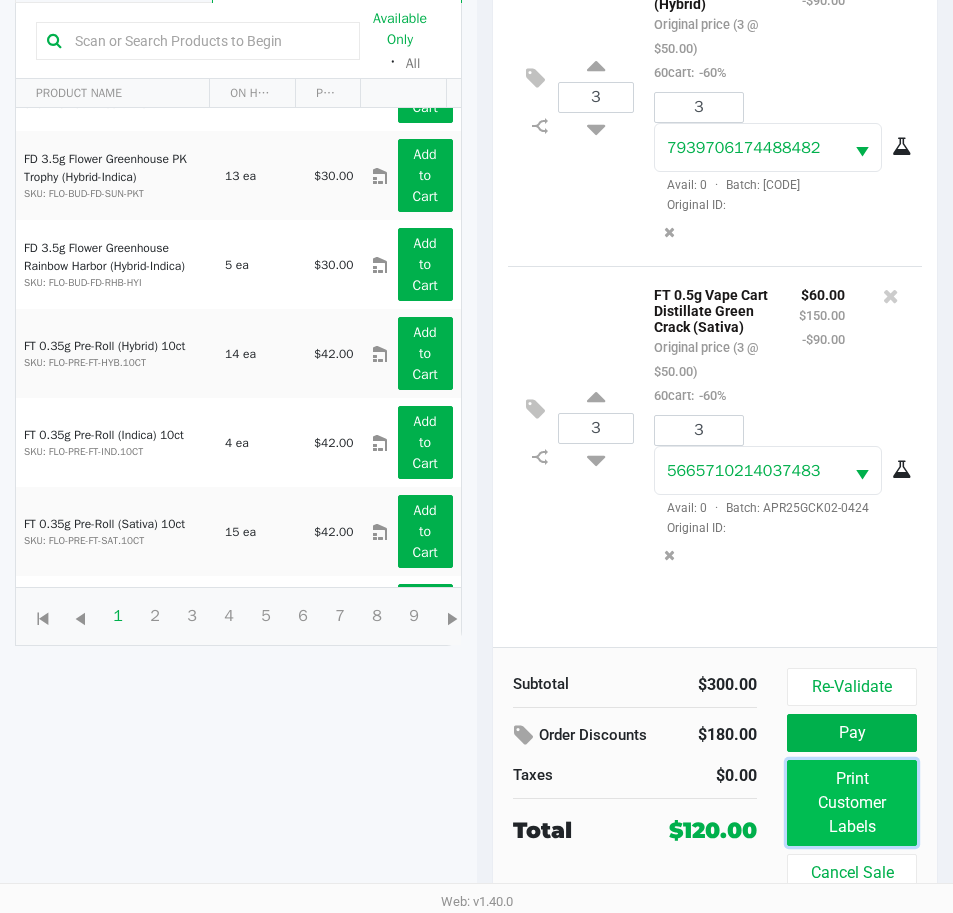 click on "Print Customer Labels" 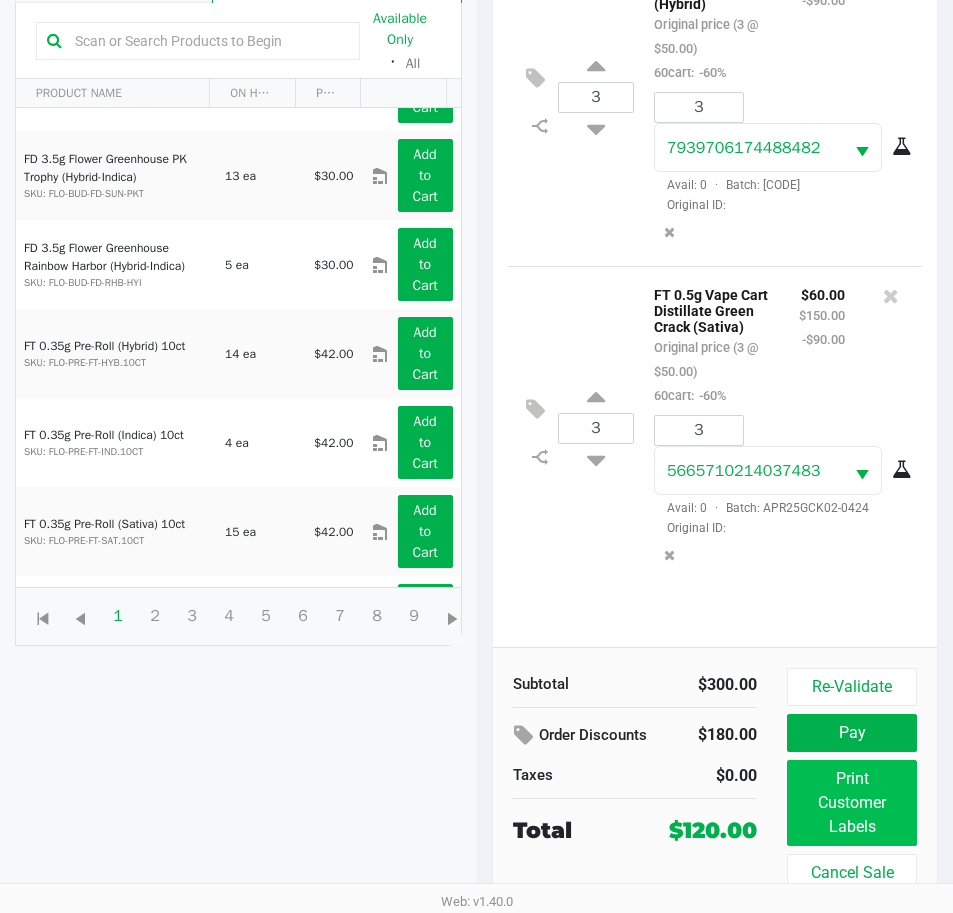 scroll, scrollTop: 0, scrollLeft: 0, axis: both 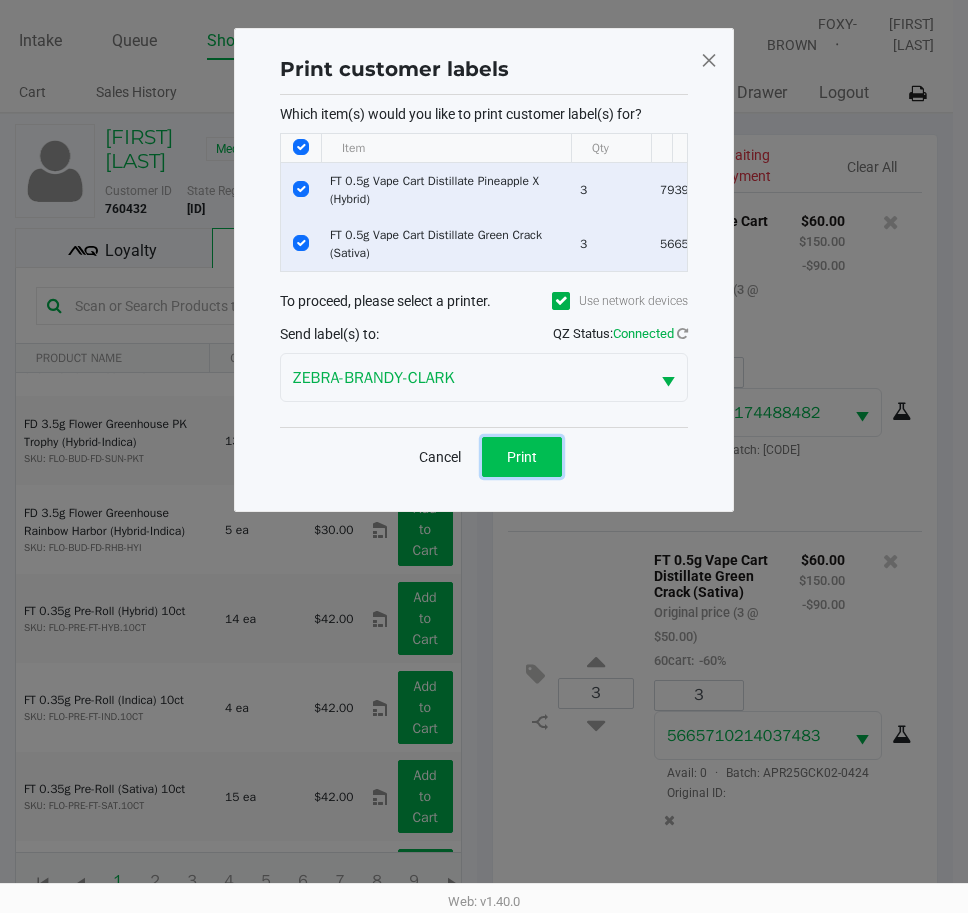 click on "Print" 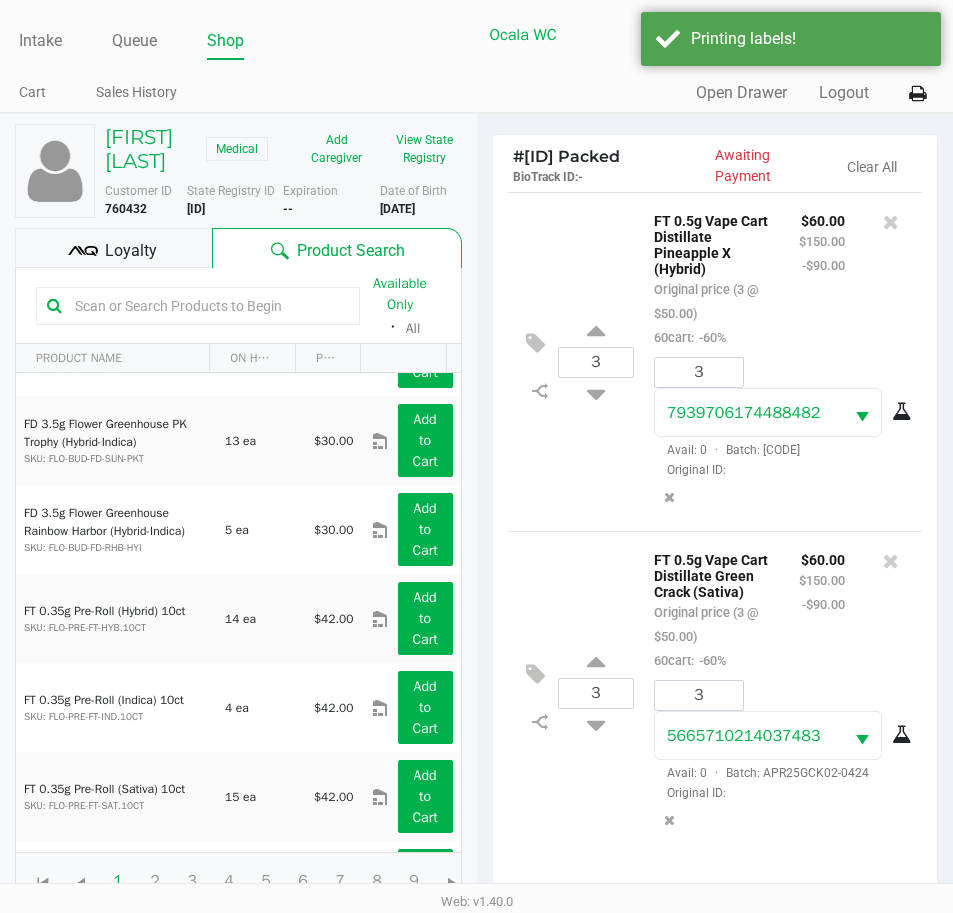 click on "Loyalty" 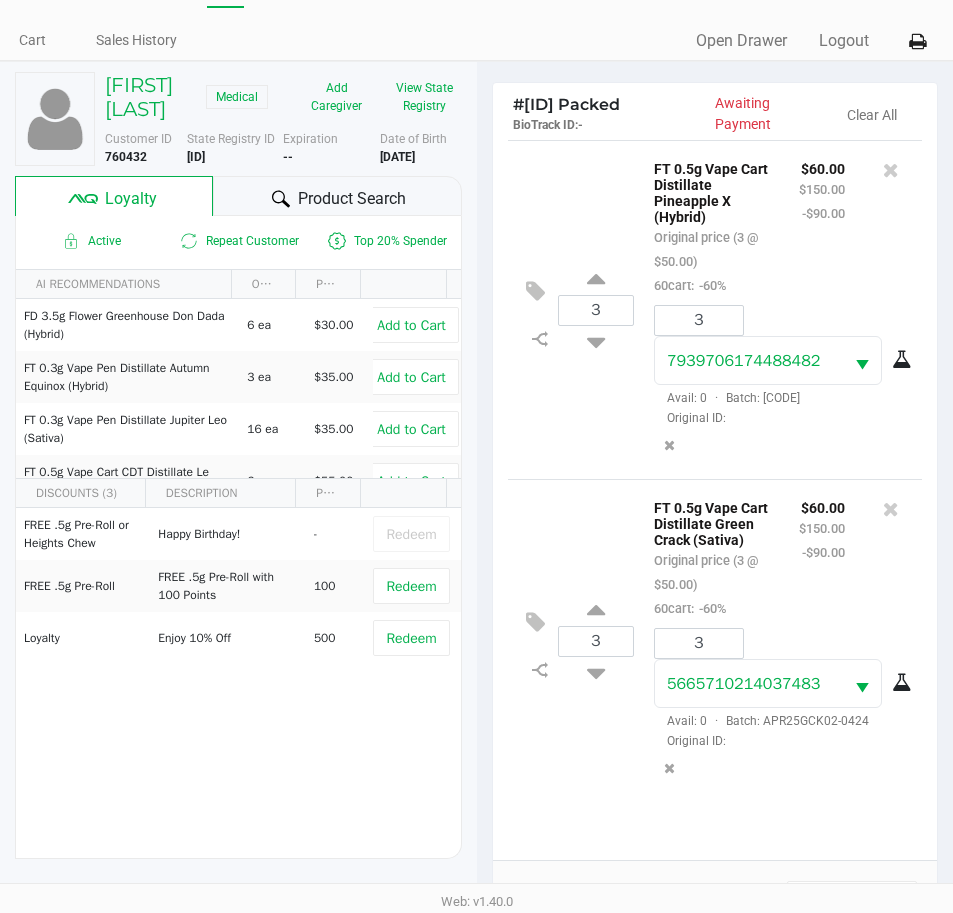 scroll, scrollTop: 100, scrollLeft: 0, axis: vertical 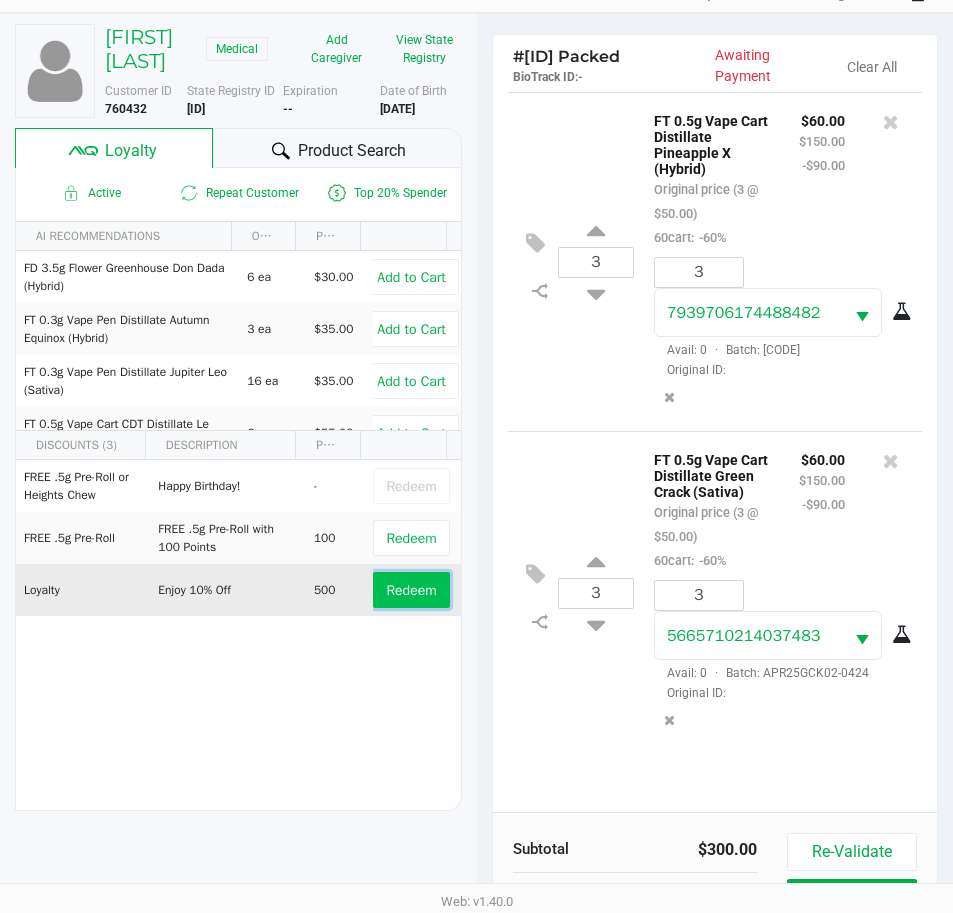click on "Redeem" 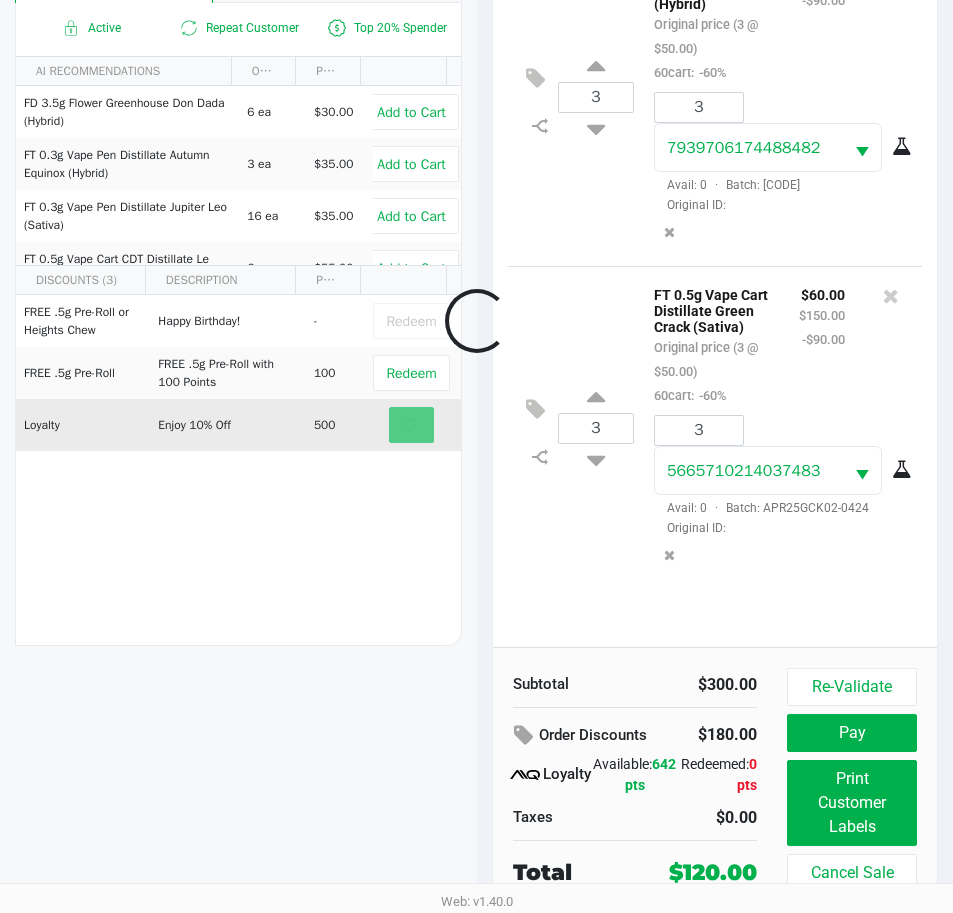 scroll, scrollTop: 262, scrollLeft: 0, axis: vertical 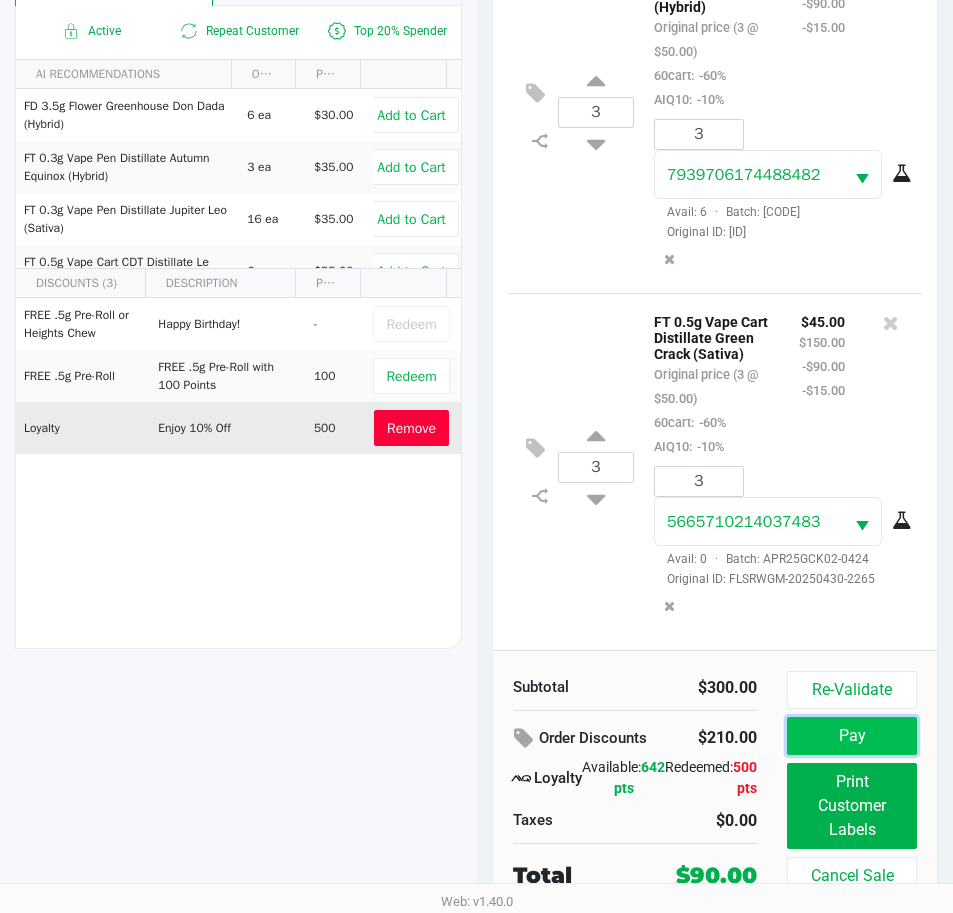 click on "Pay" 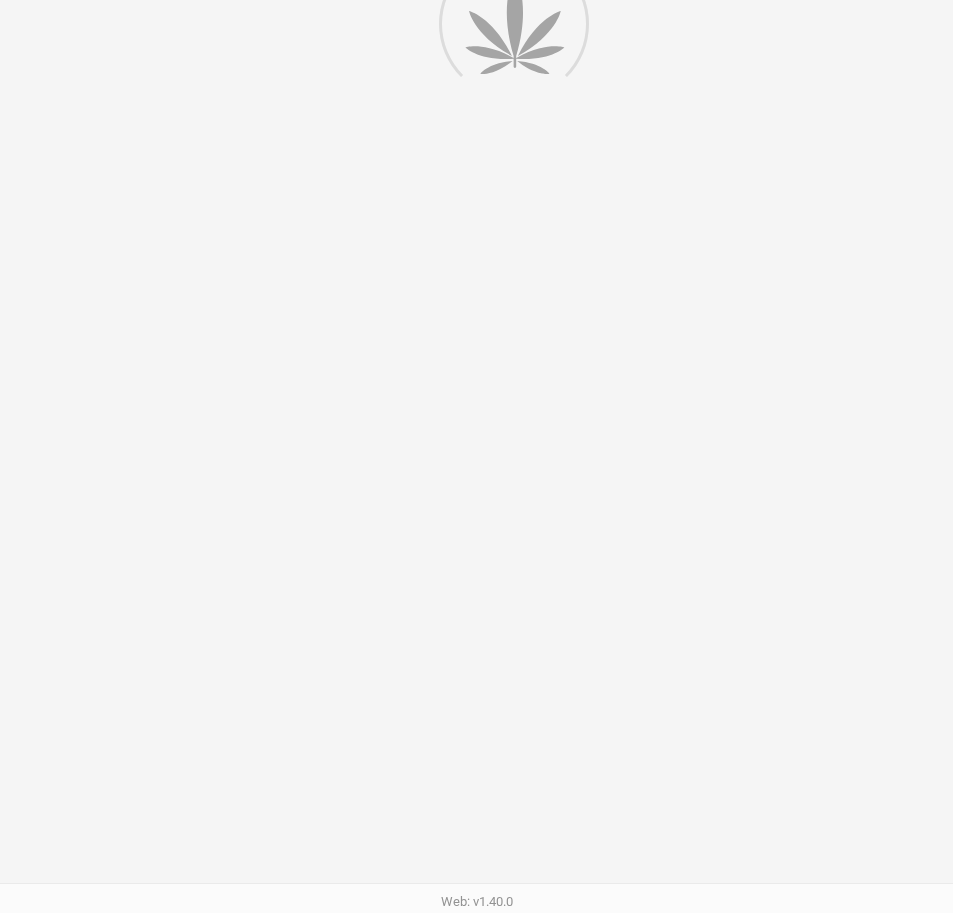 scroll, scrollTop: 0, scrollLeft: 0, axis: both 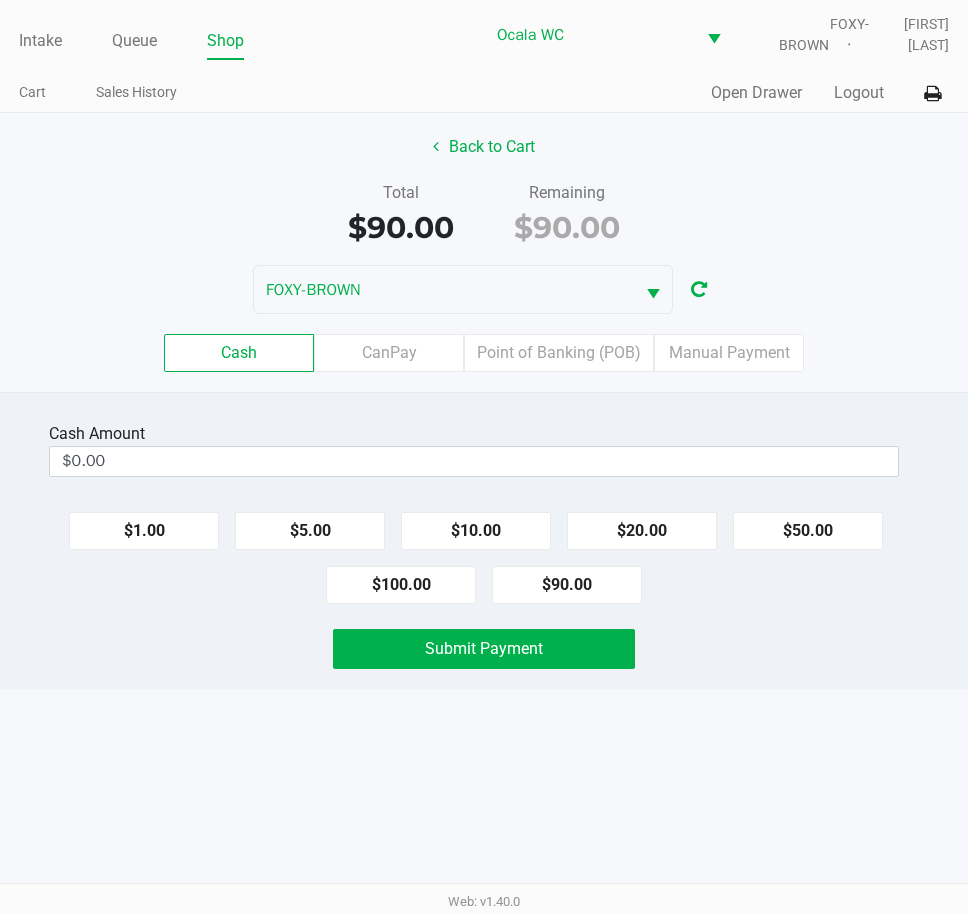 click on "Point of Banking (POB)" 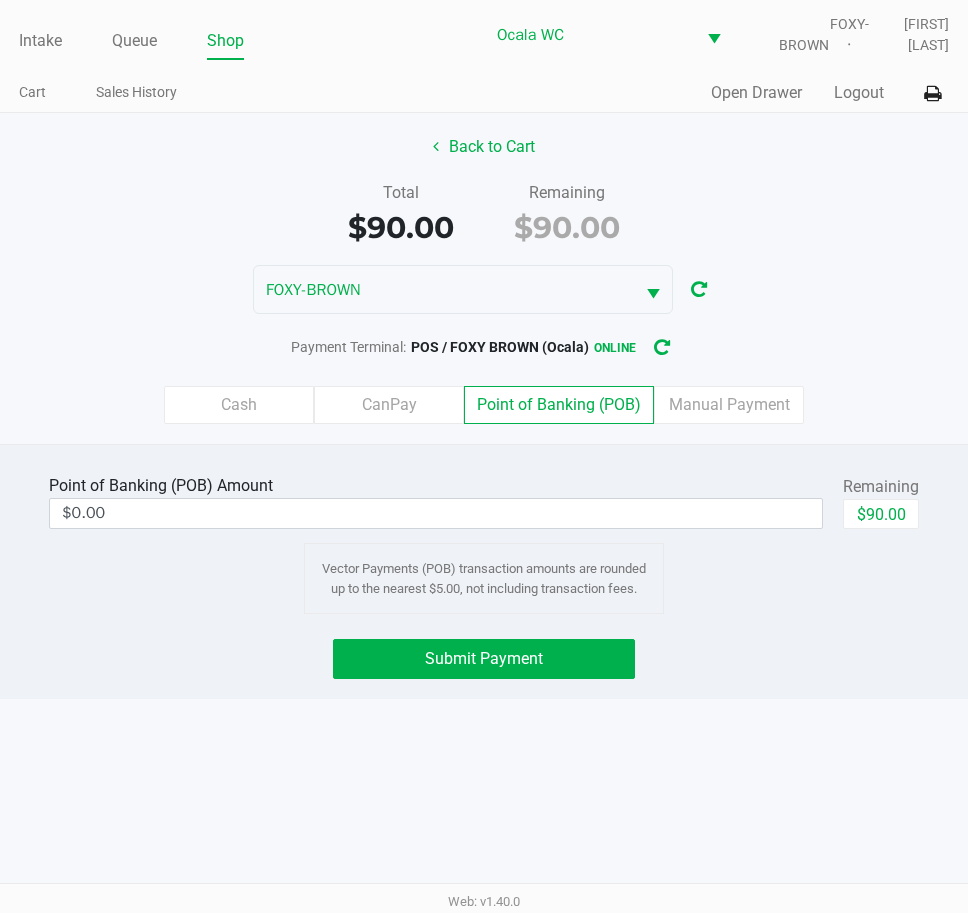 click on "$90.00" 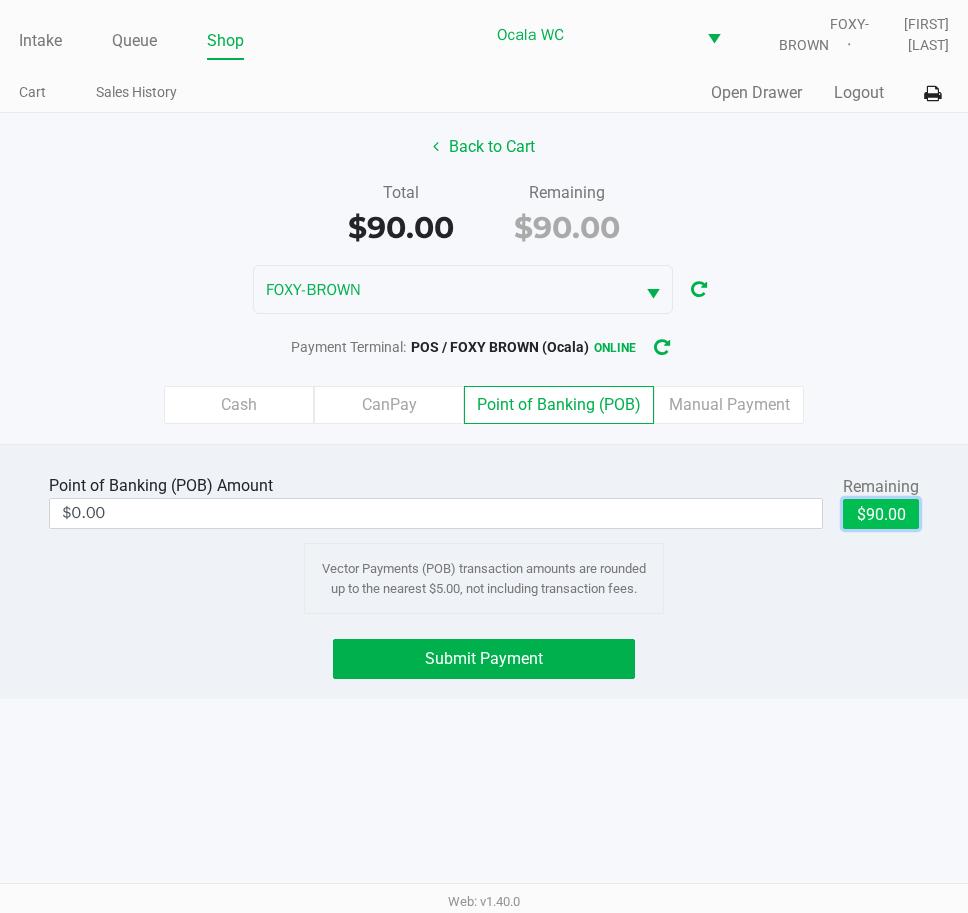 type on "$90.00" 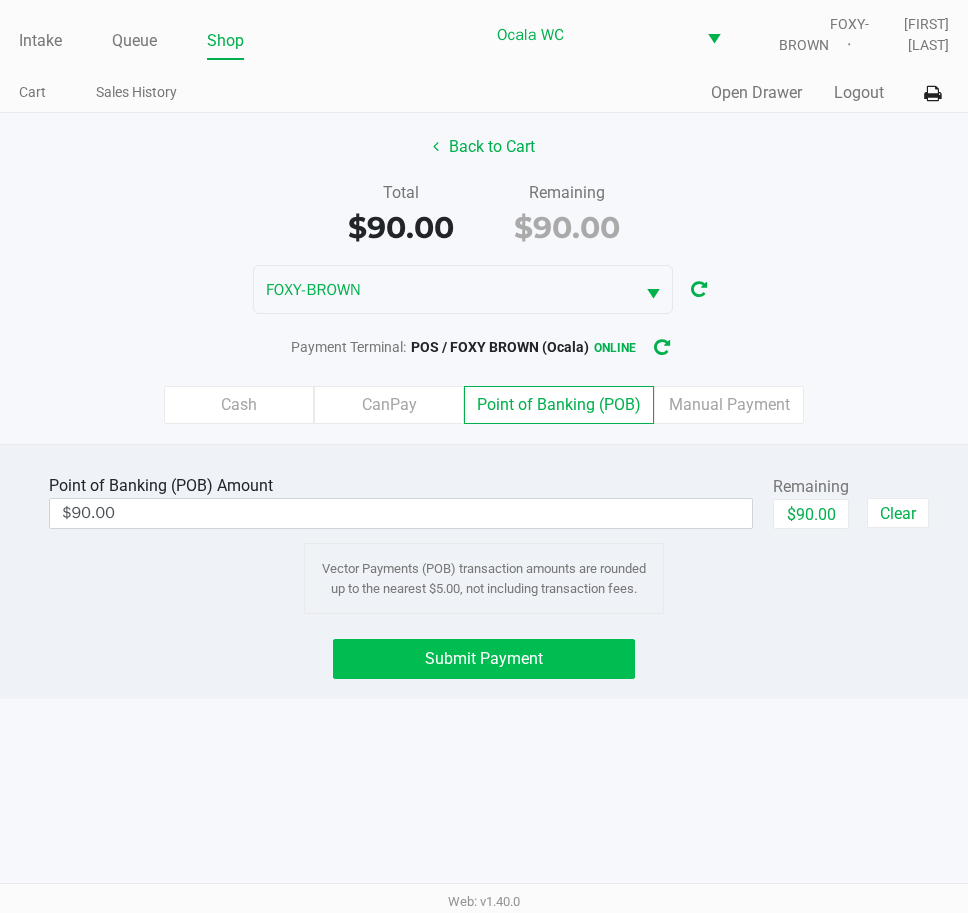 click on "Submit Payment" 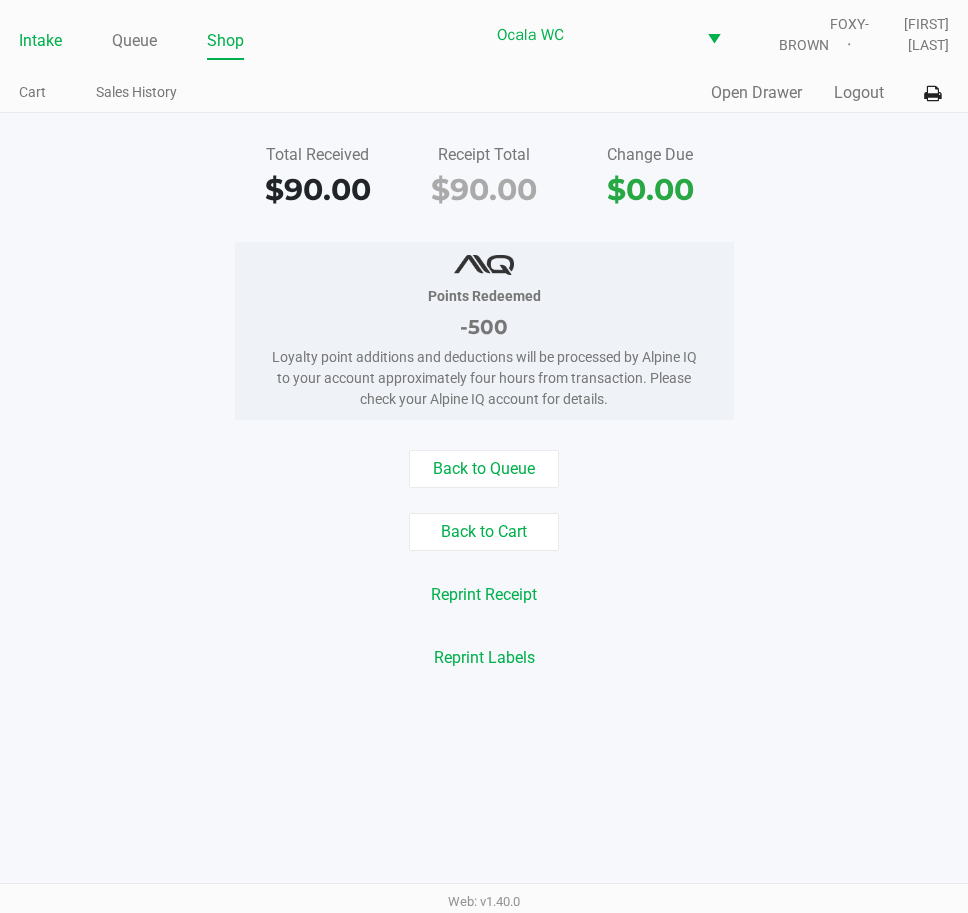 click on "Intake" 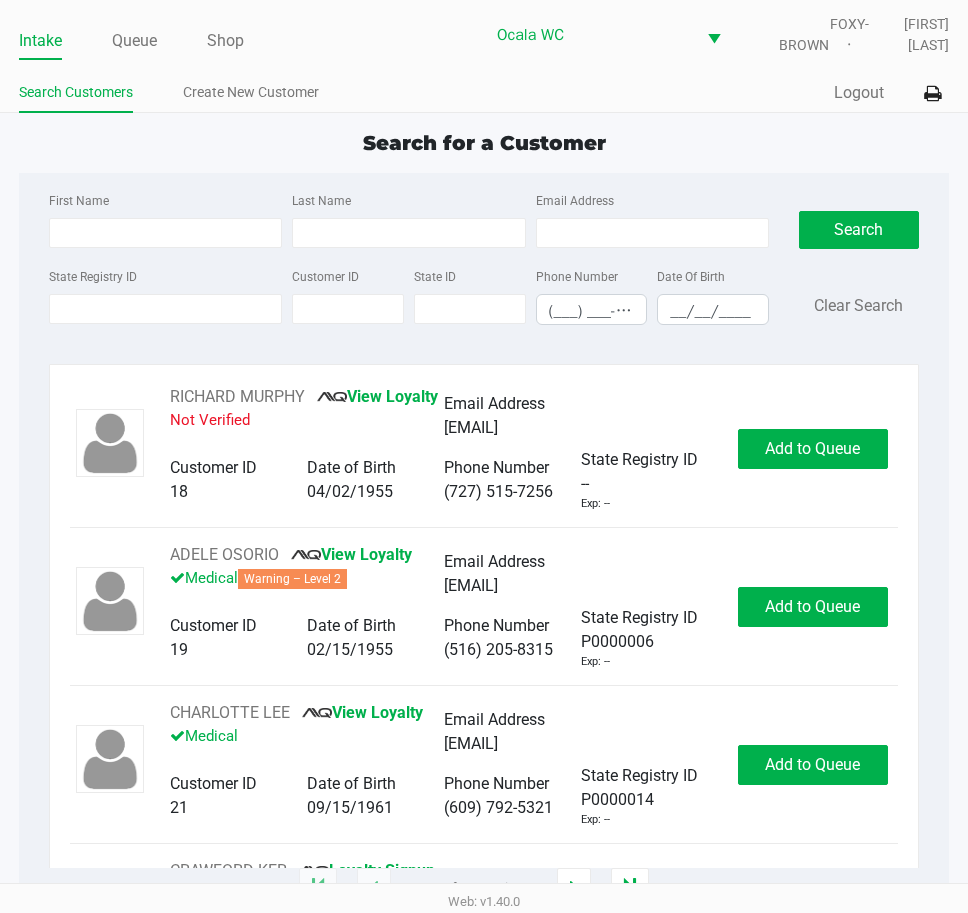 type on "SARAH" 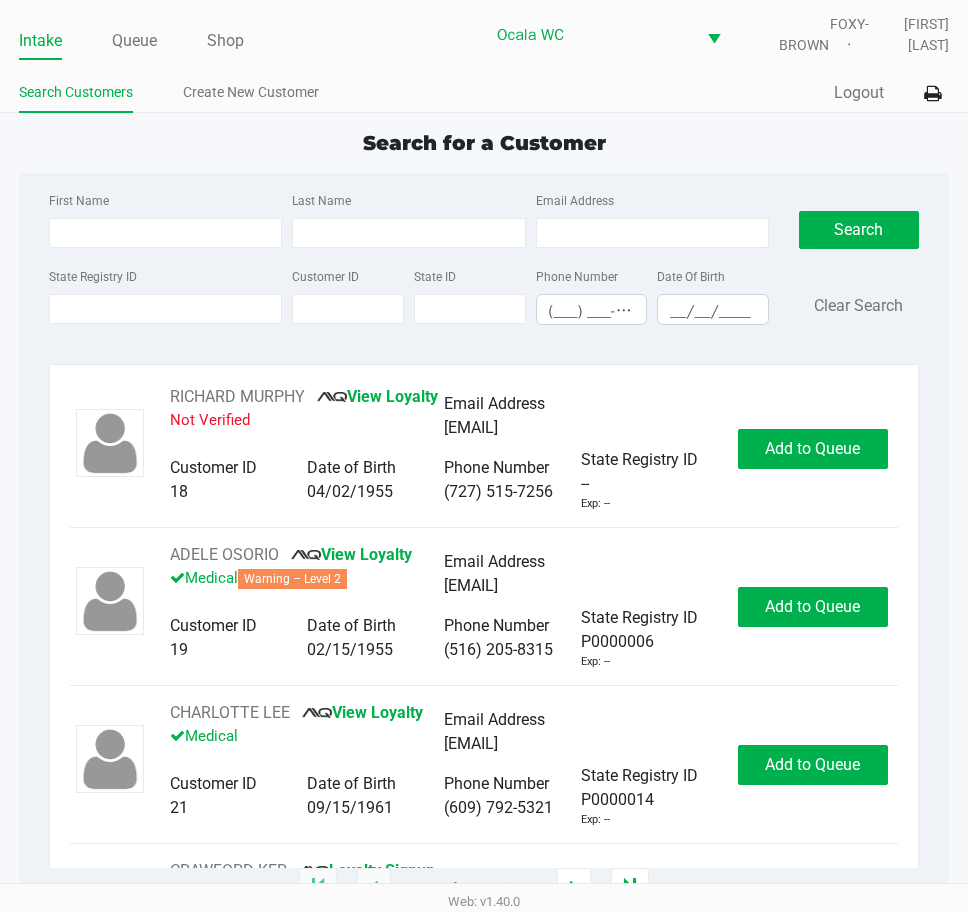 type on "VISE" 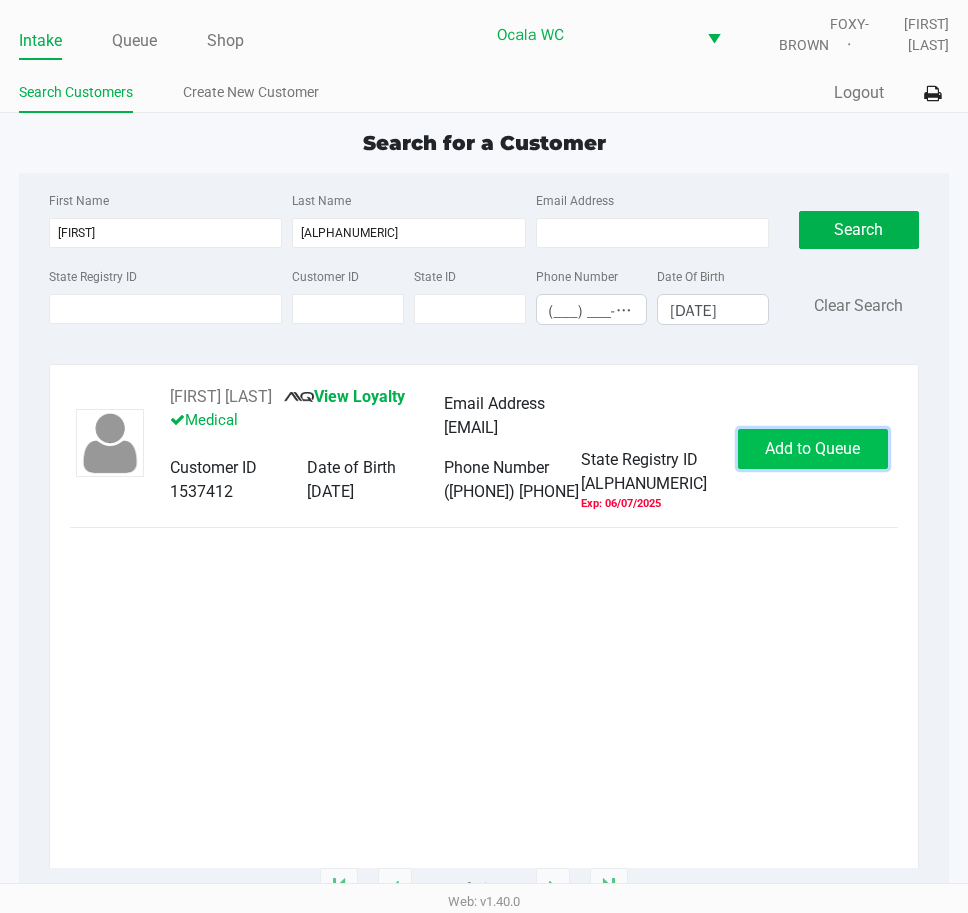 click on "Add to Queue" 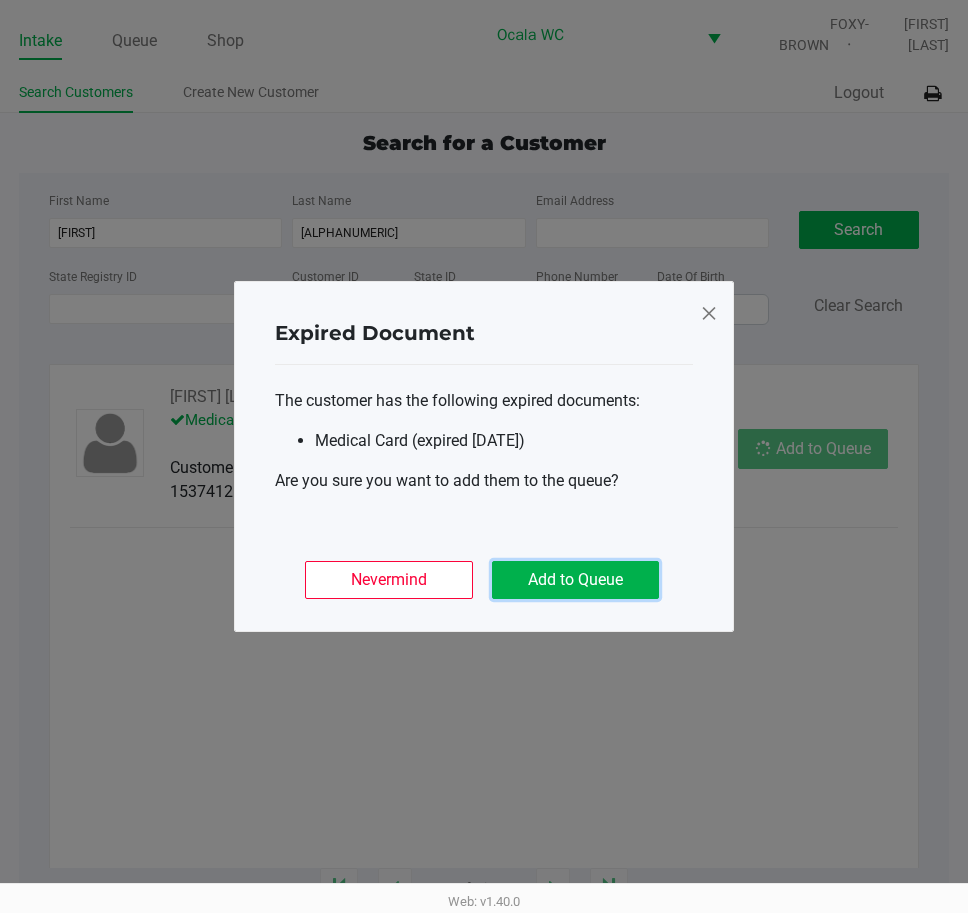click on "Add to Queue" 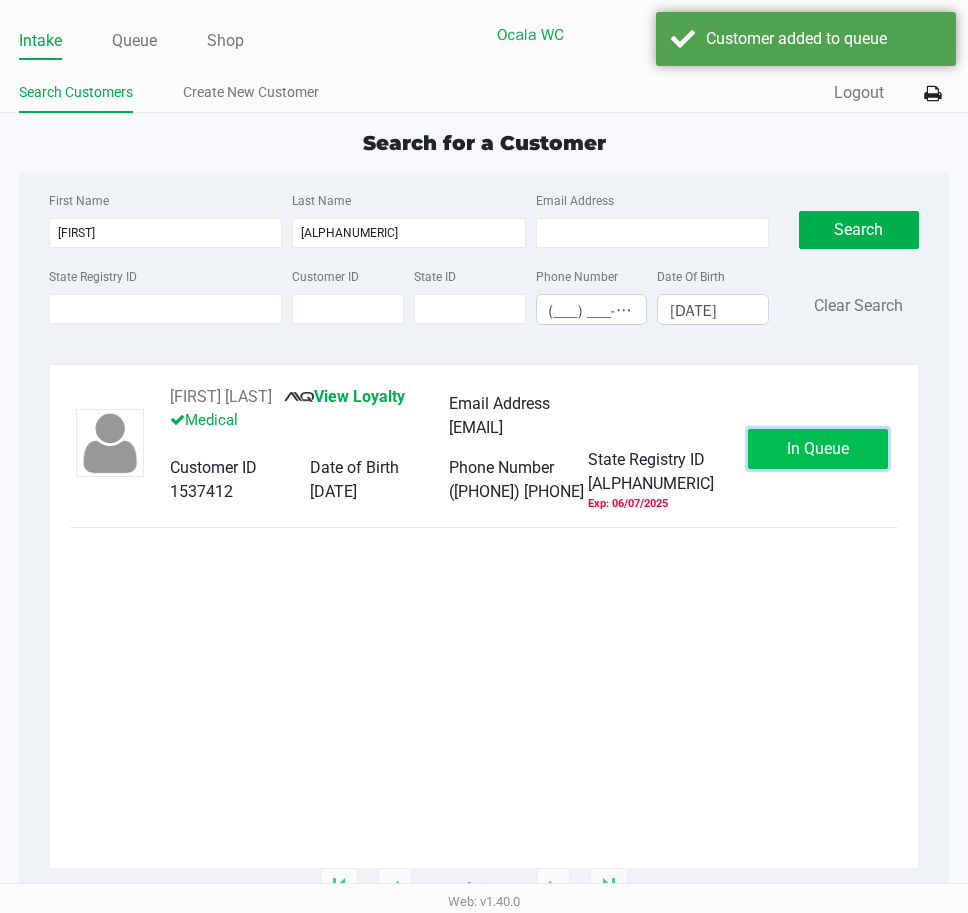 click on "In Queue" 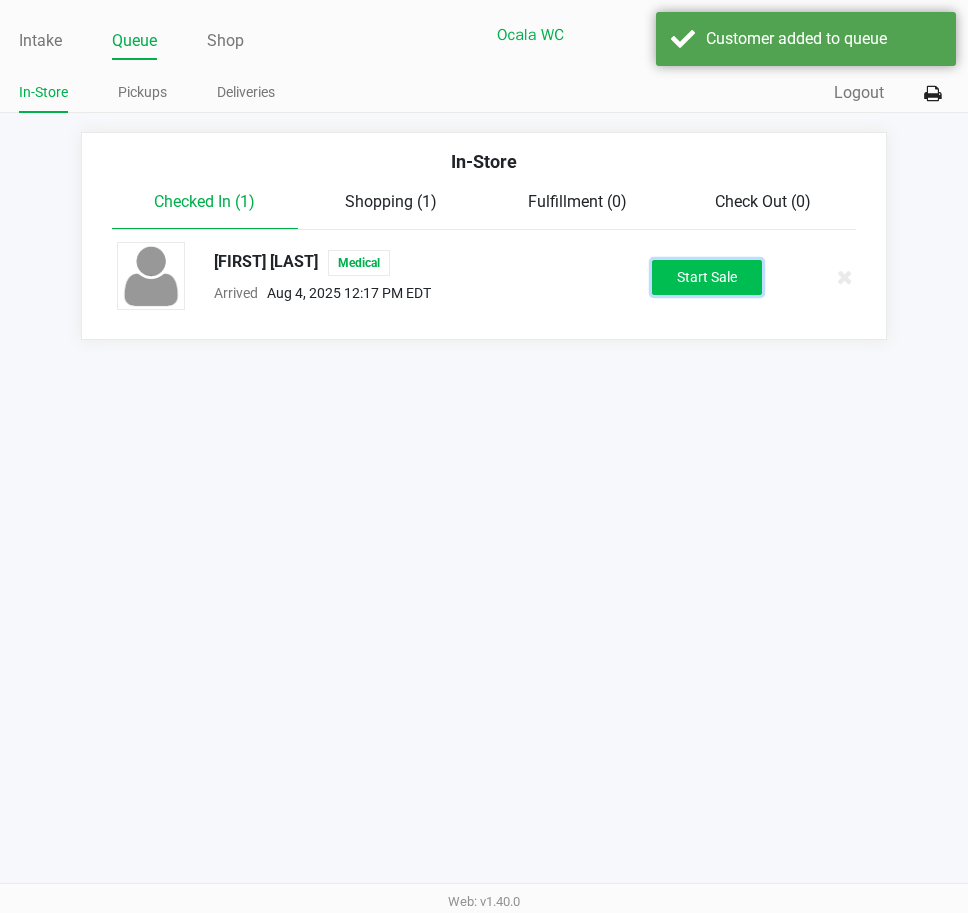 click on "Start Sale" 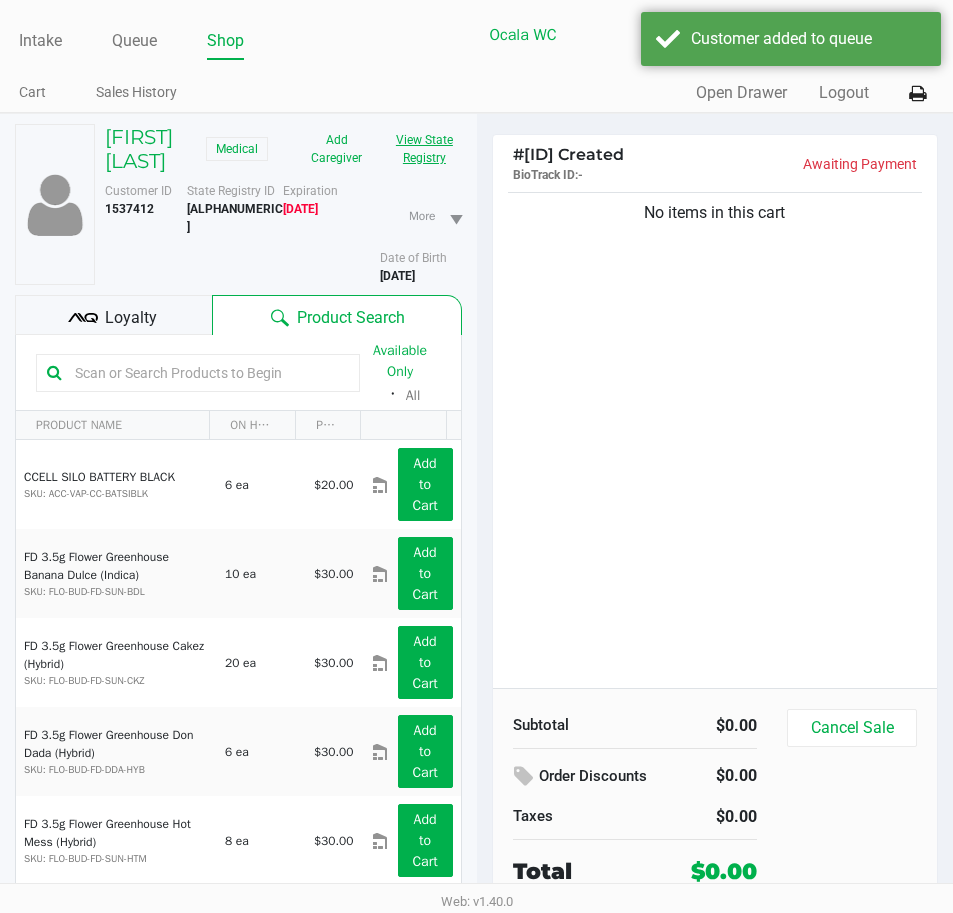 click on "View State Registry" 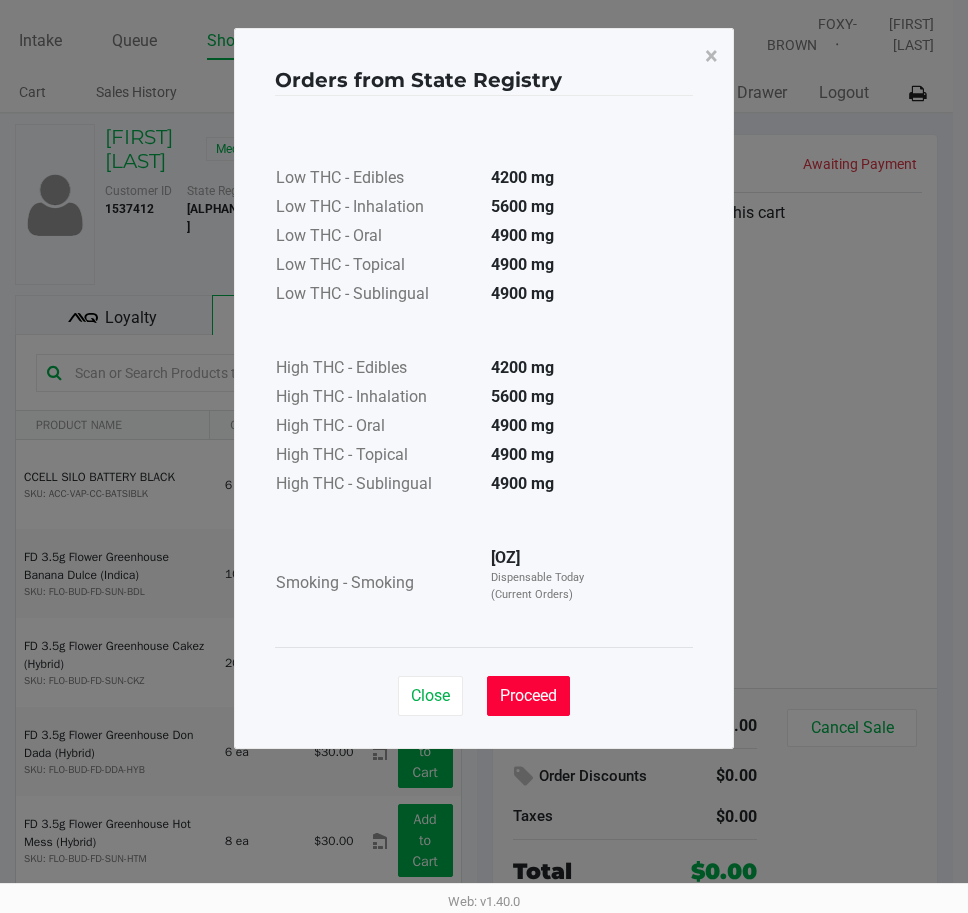 click on "Proceed" 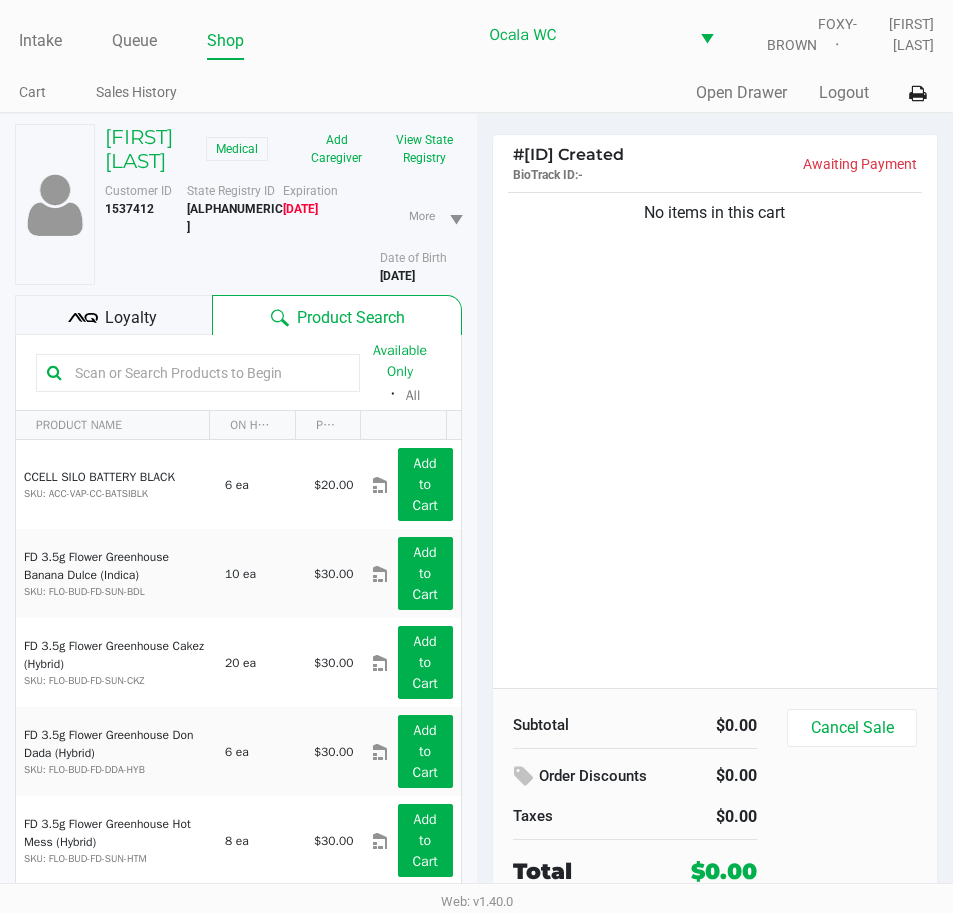 click on "Loyalty" 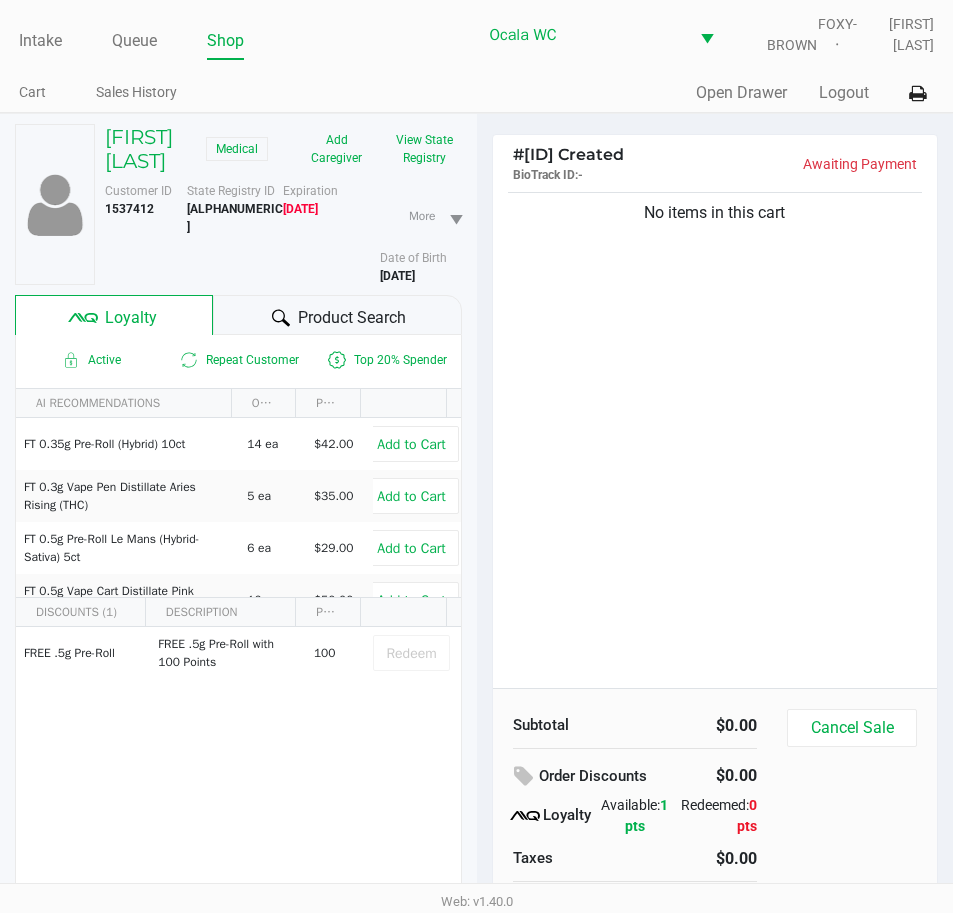 click on "Product Search" 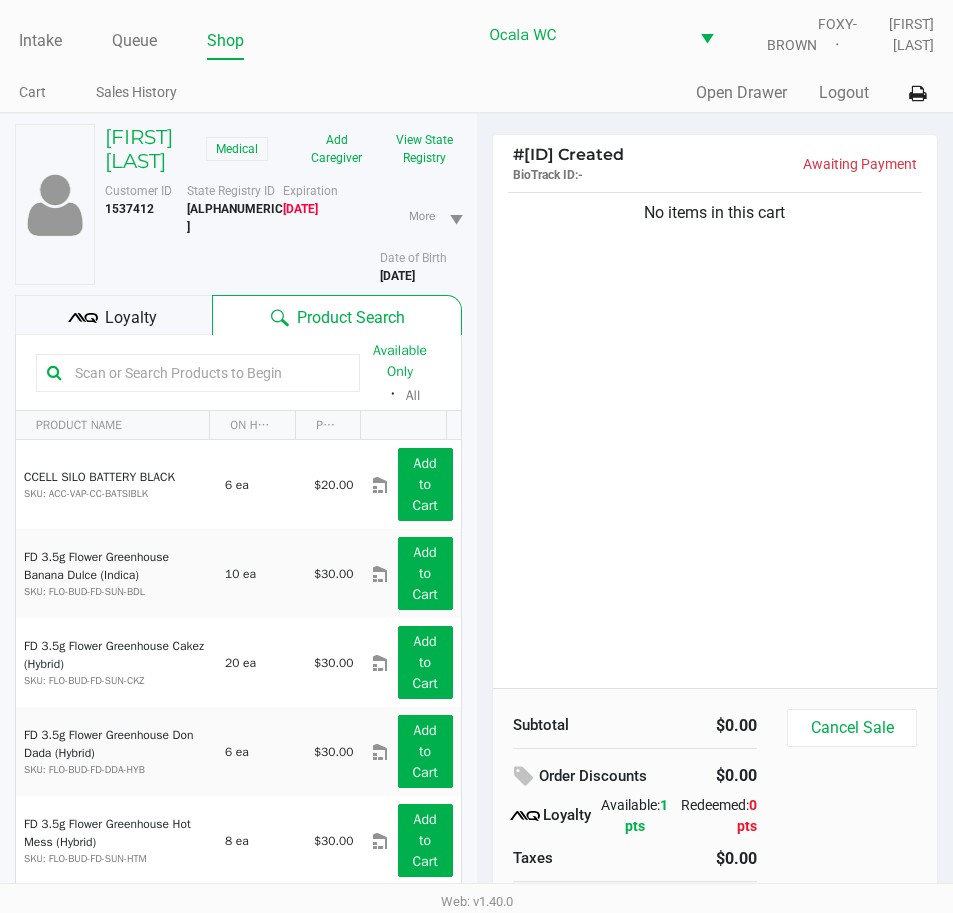 click 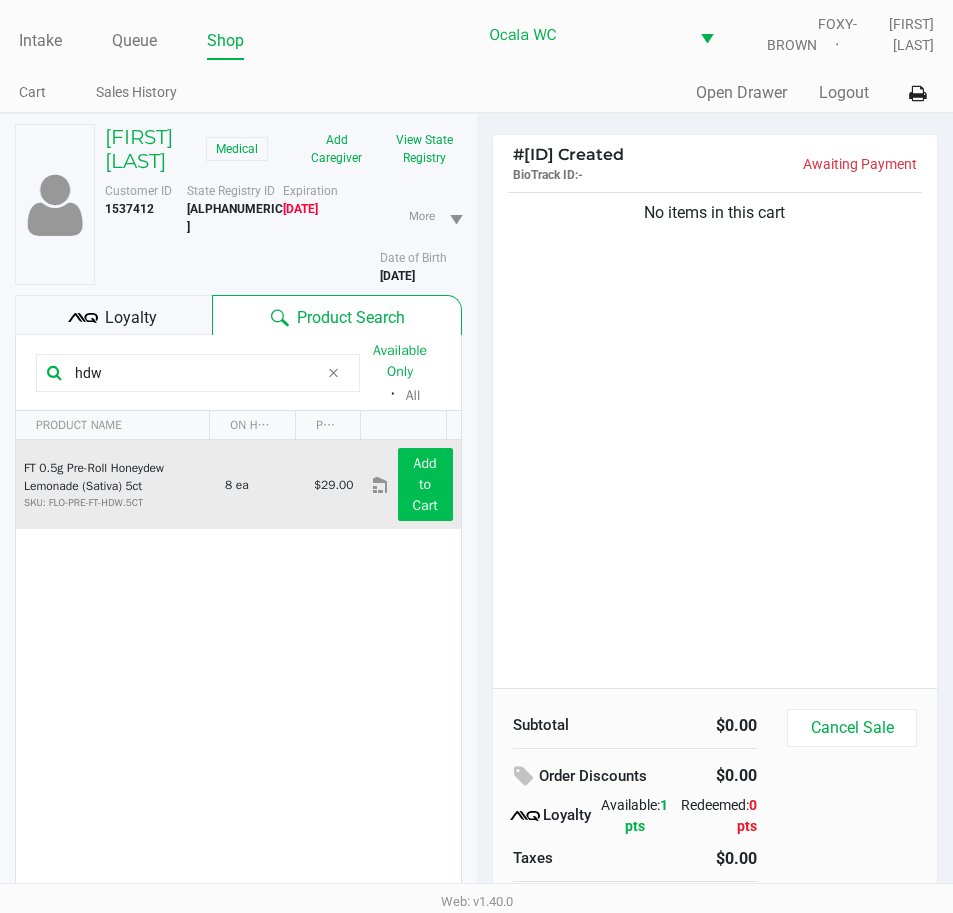 type on "hdw" 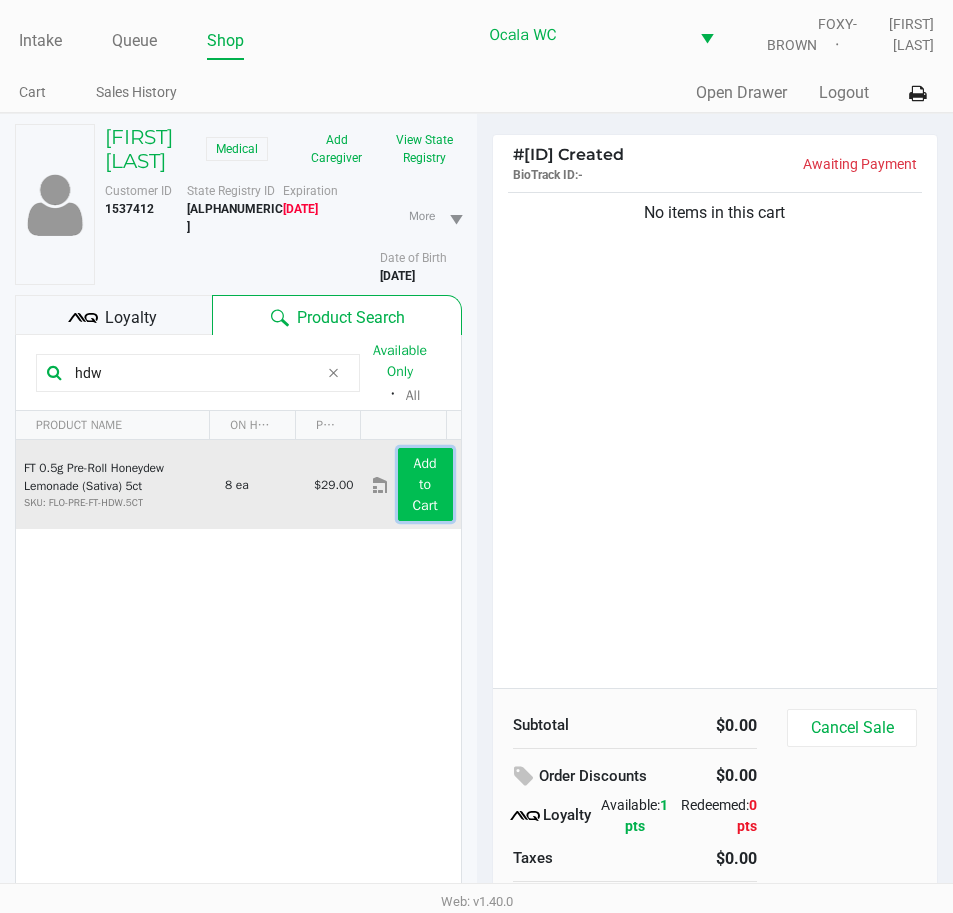 click on "Add to Cart" 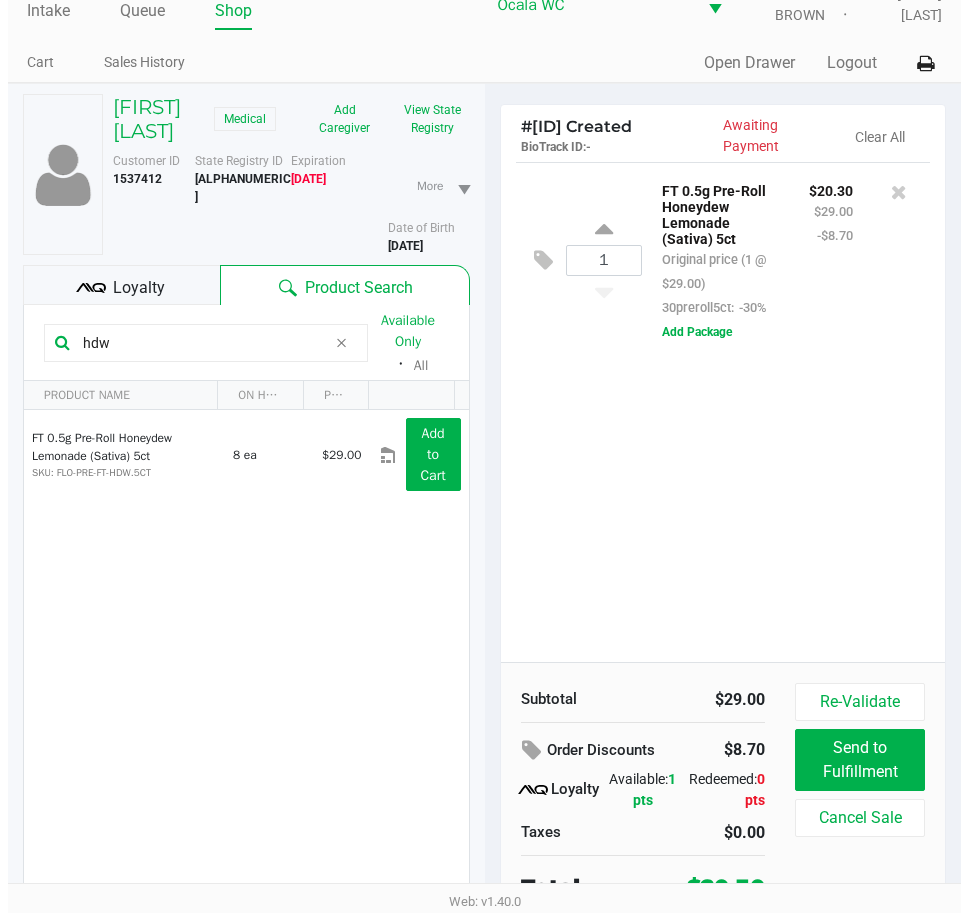 scroll, scrollTop: 0, scrollLeft: 0, axis: both 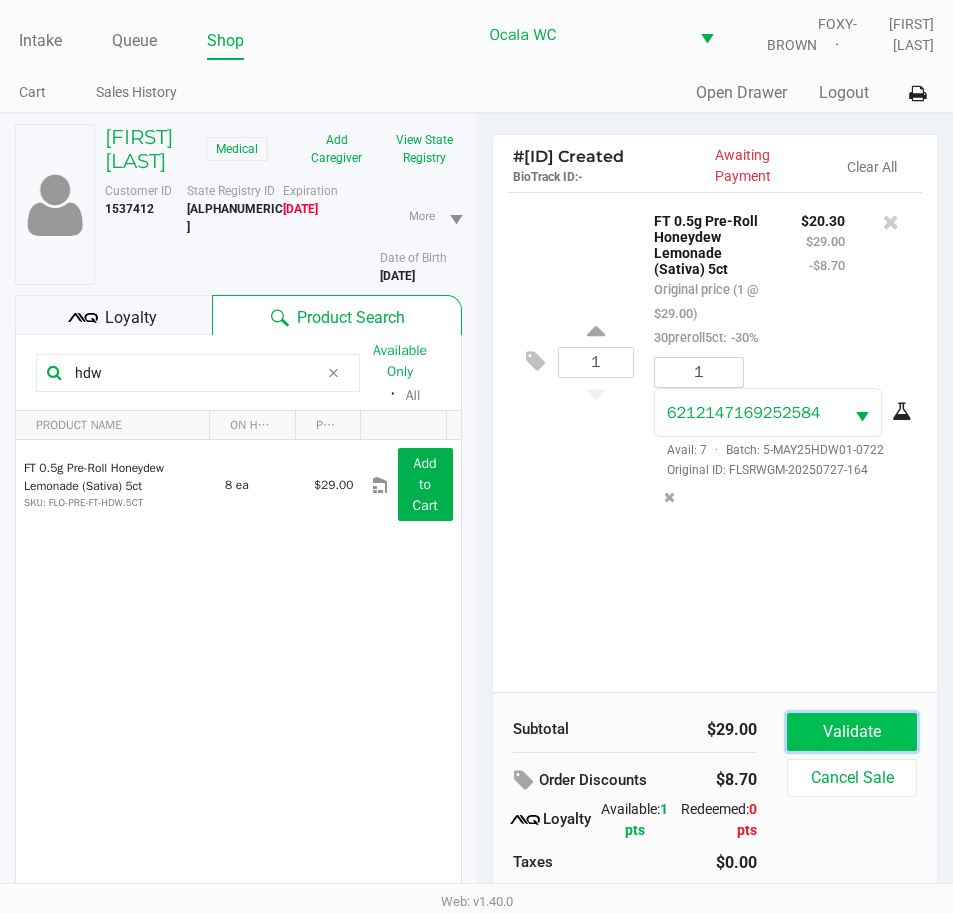 click on "Validate" 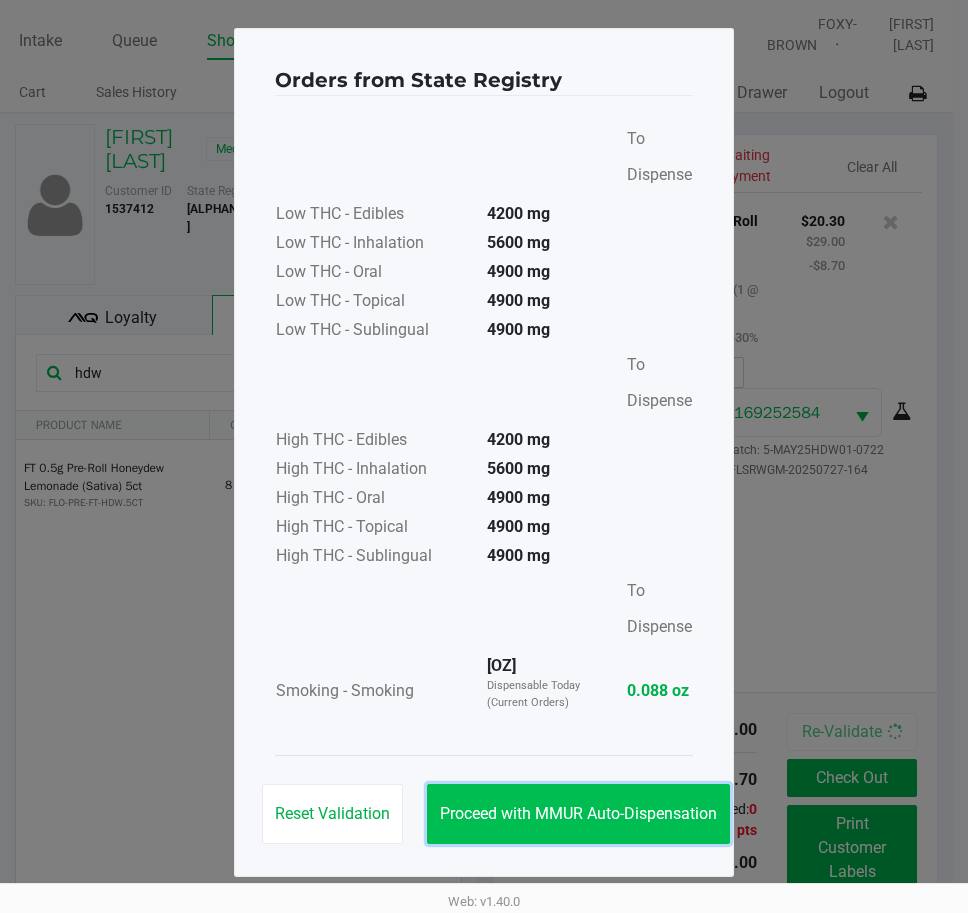 click on "Proceed with MMUR Auto-Dispensation" 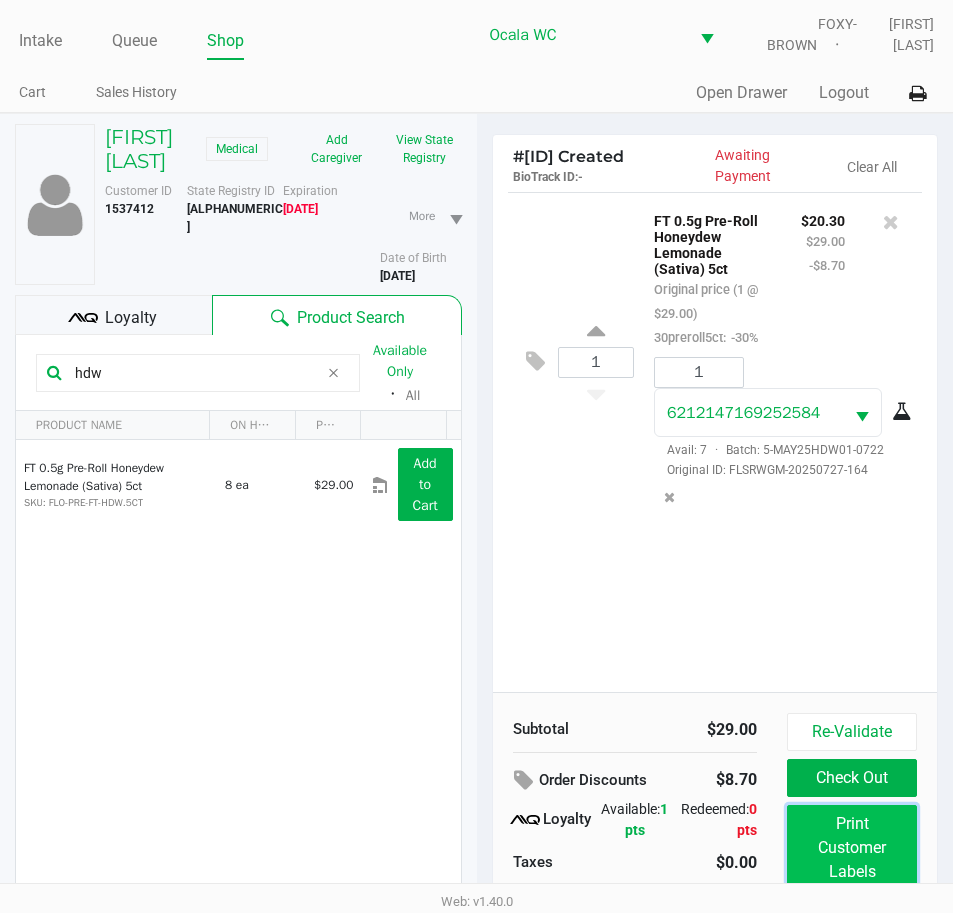 click on "Print Customer Labels" 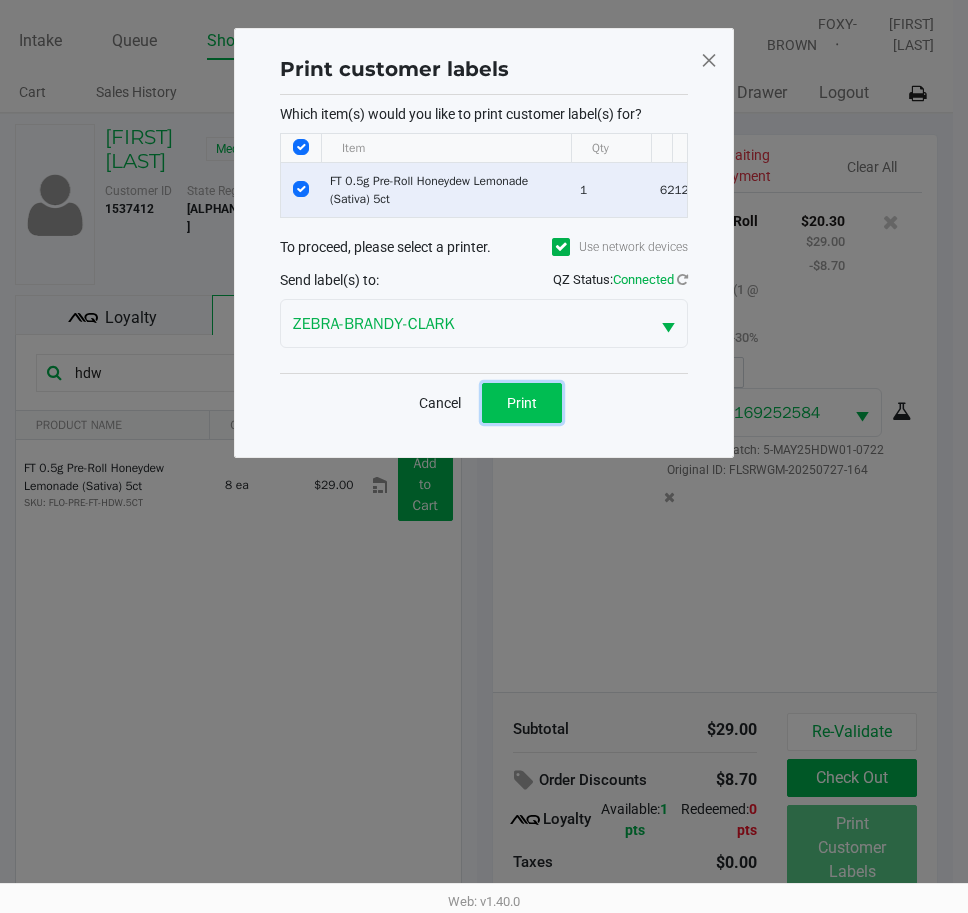 click on "Print" 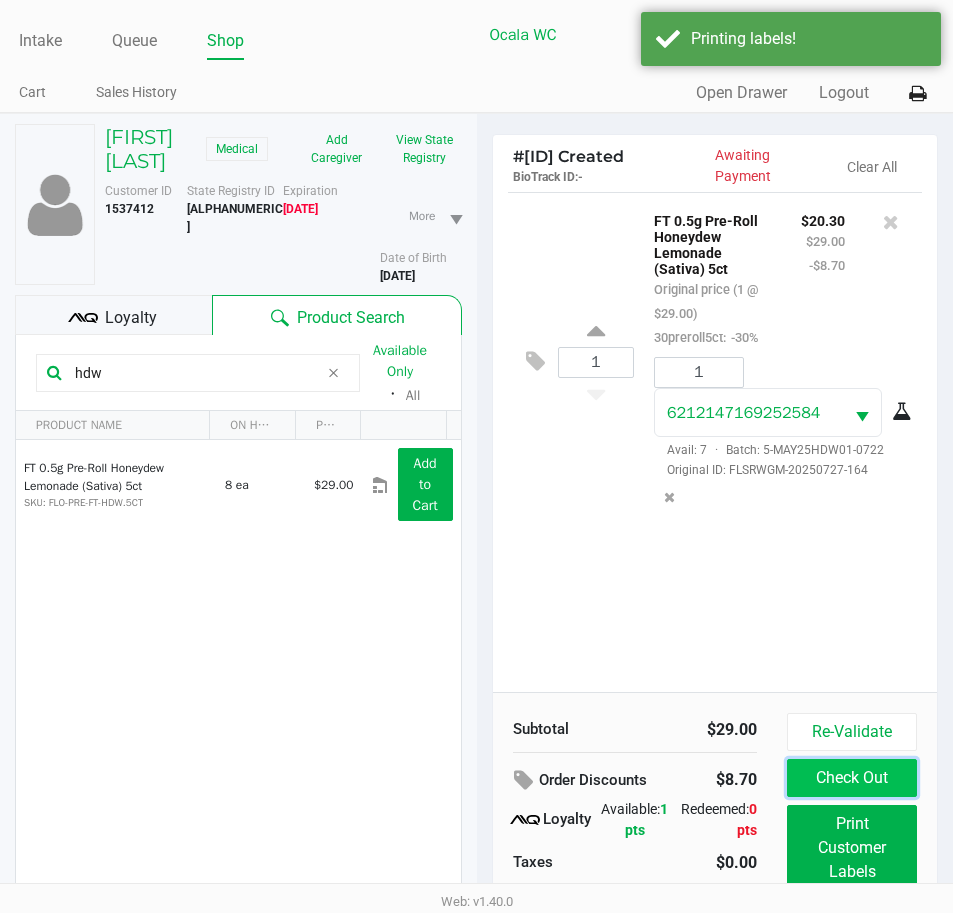 click on "Check Out" 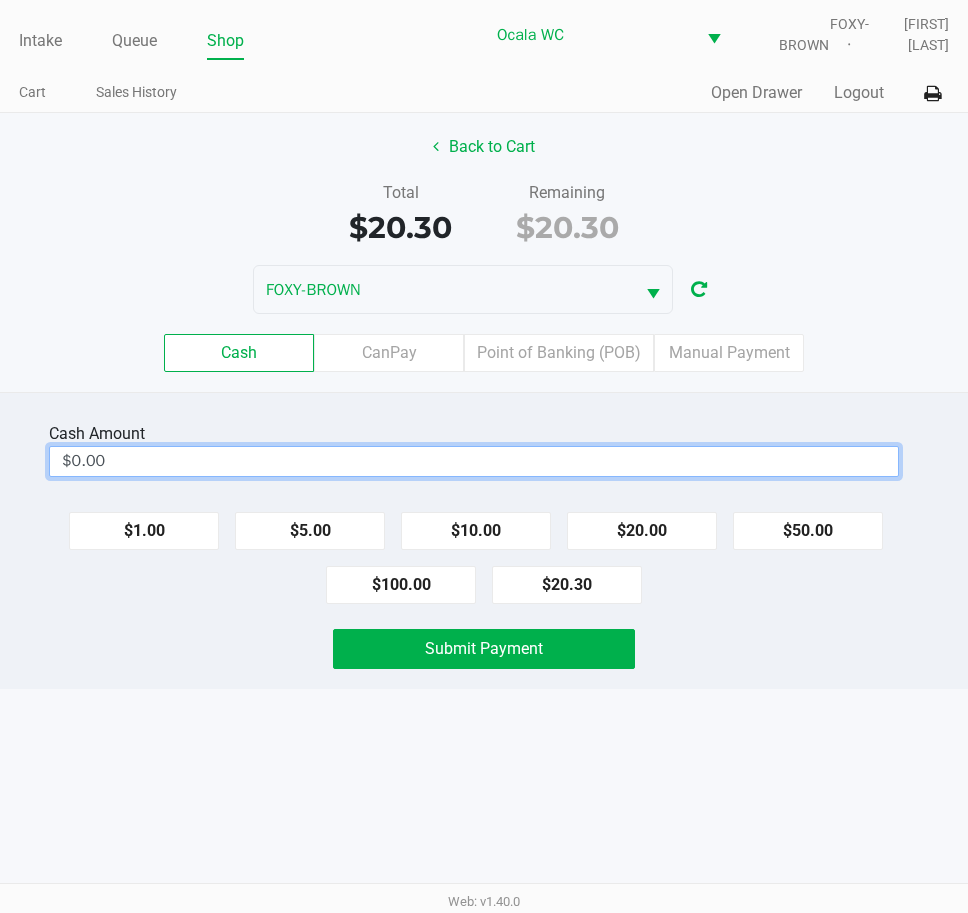click on "$0.00" at bounding box center (474, 461) 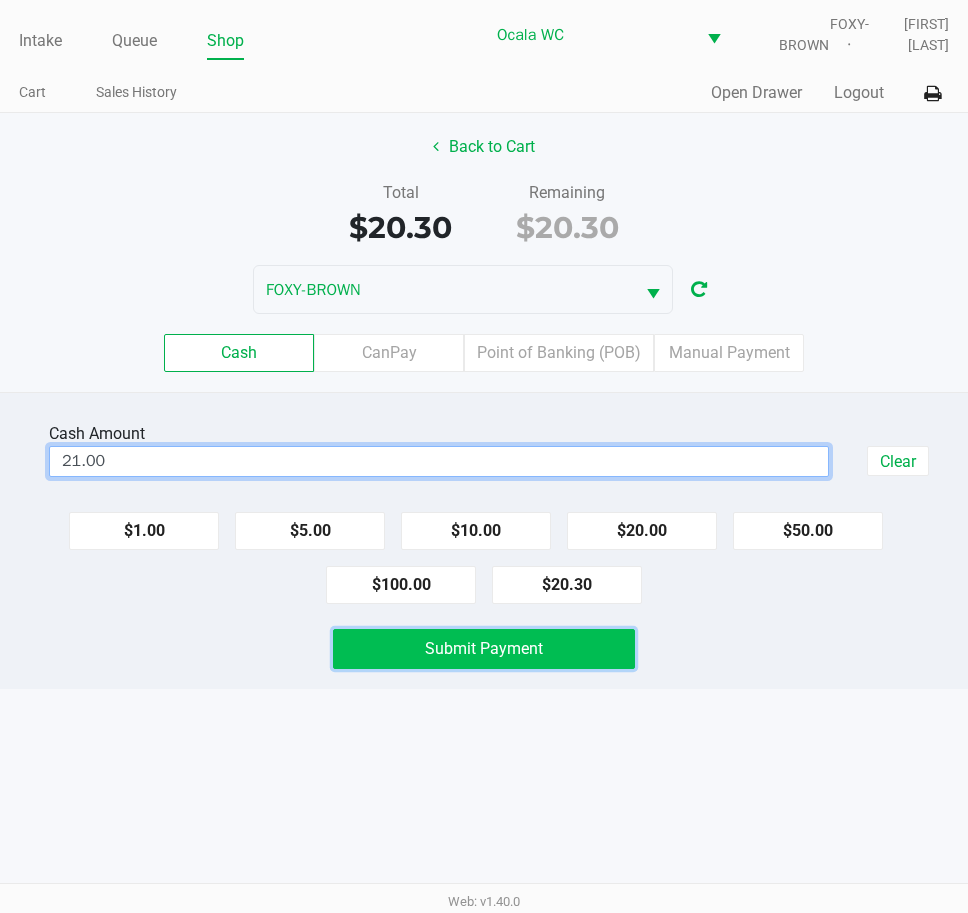 click on "Submit Payment" 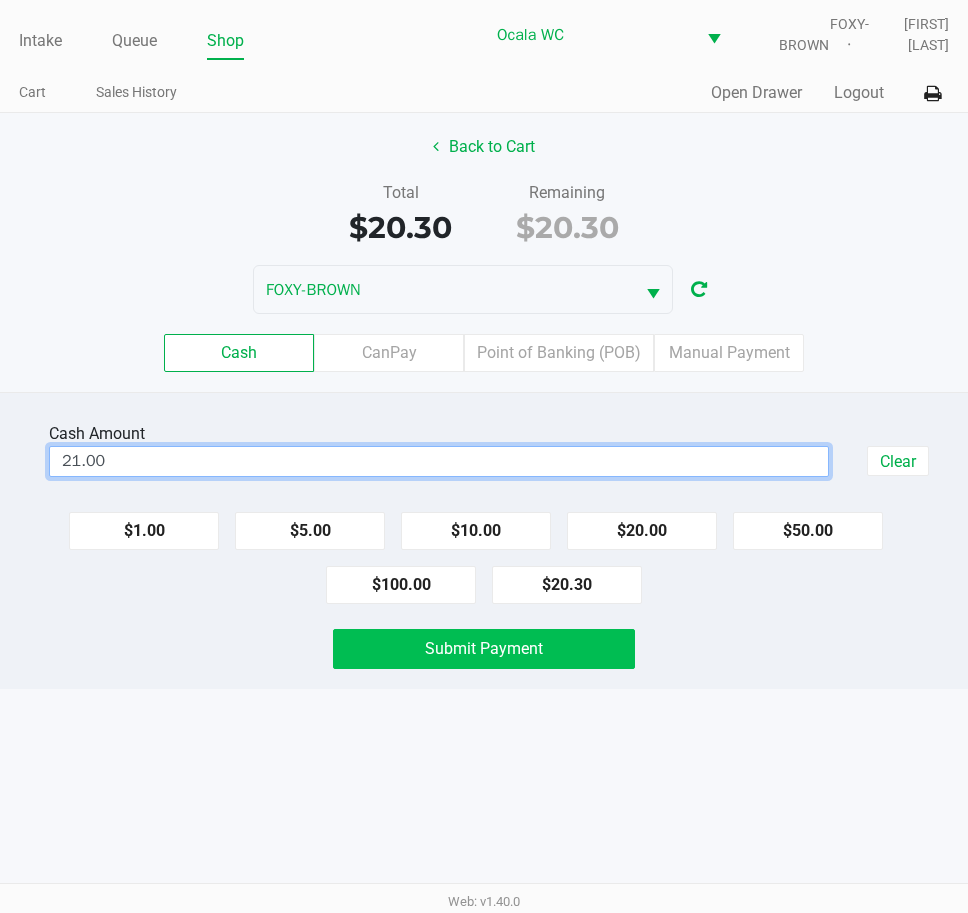 type on "$21.00" 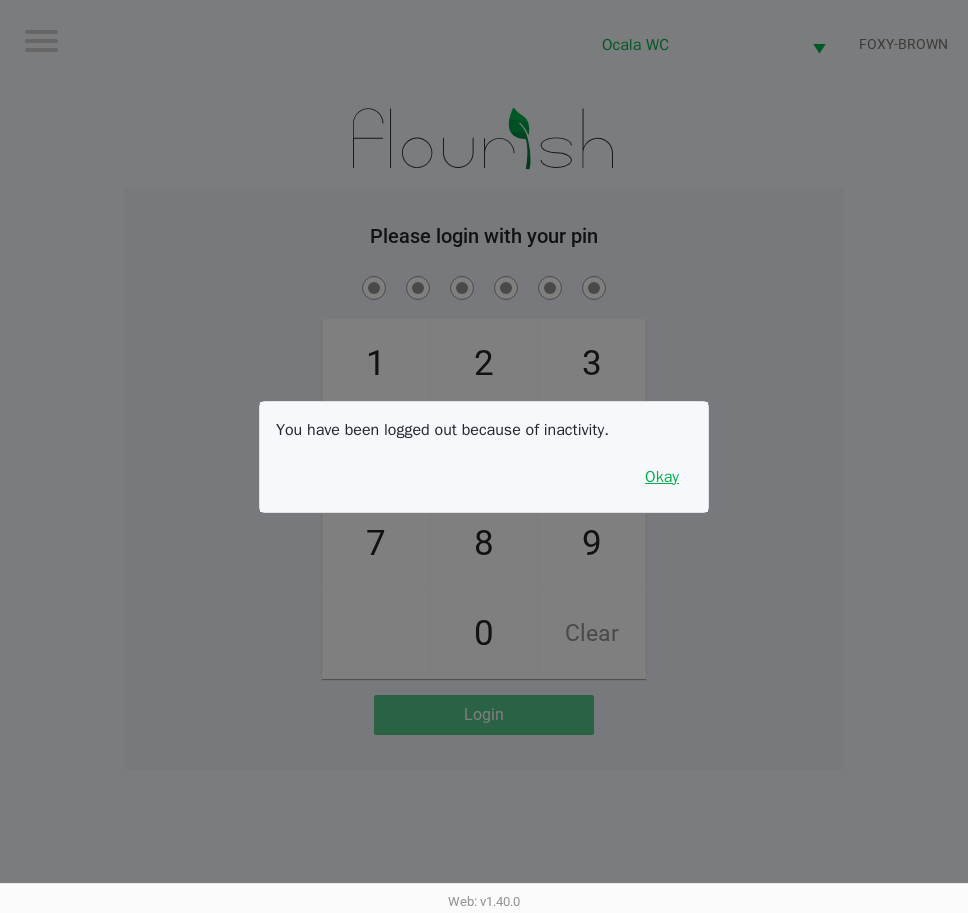 click on "Okay" at bounding box center [662, 477] 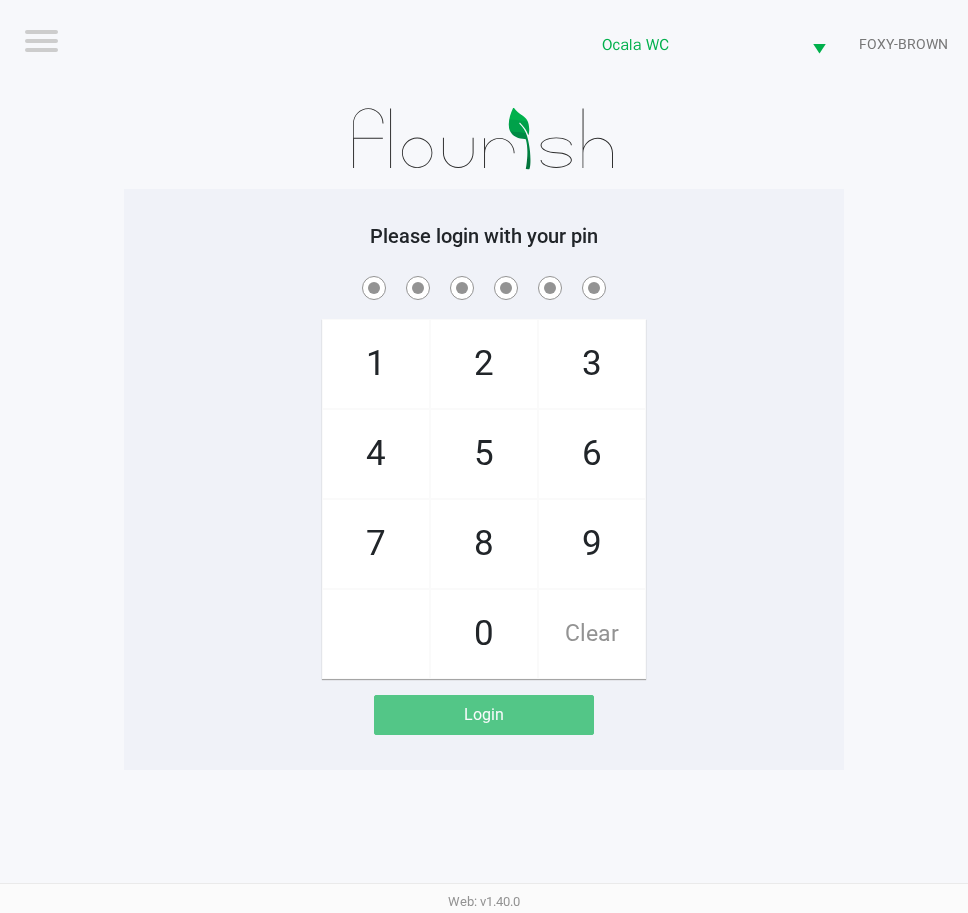 click on "1   4   7       2   5   8   0   3   6   9   Clear" 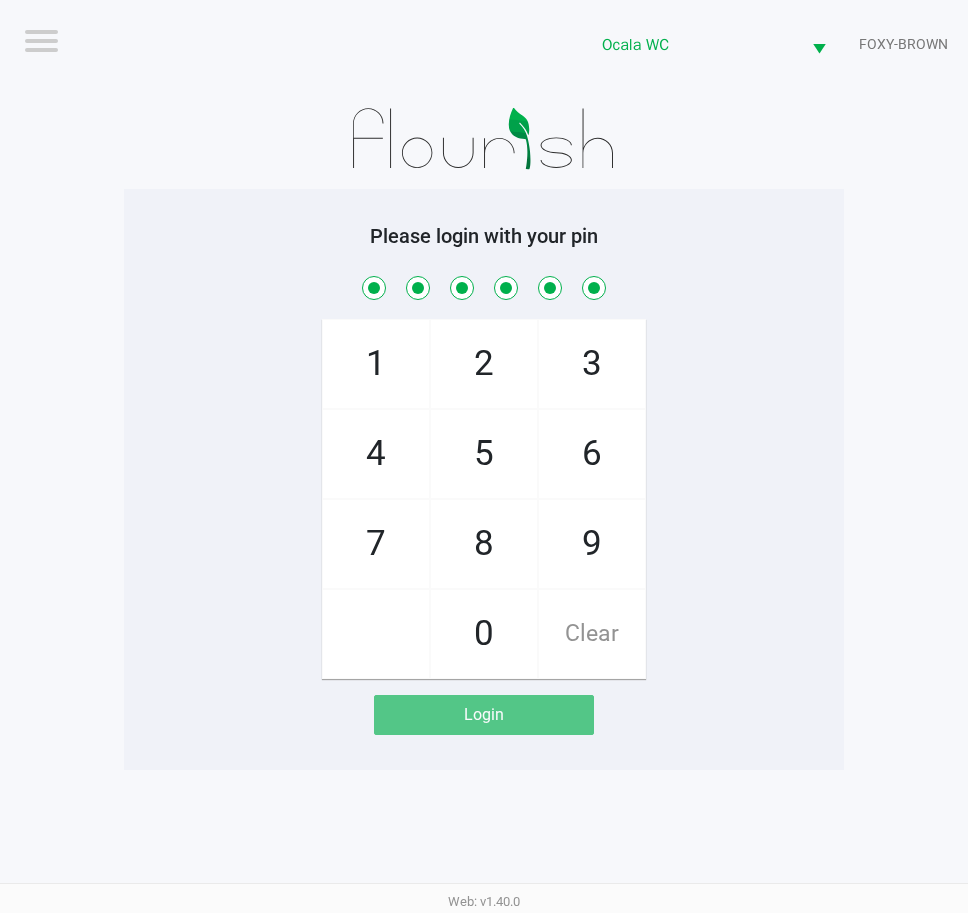 checkbox on "true" 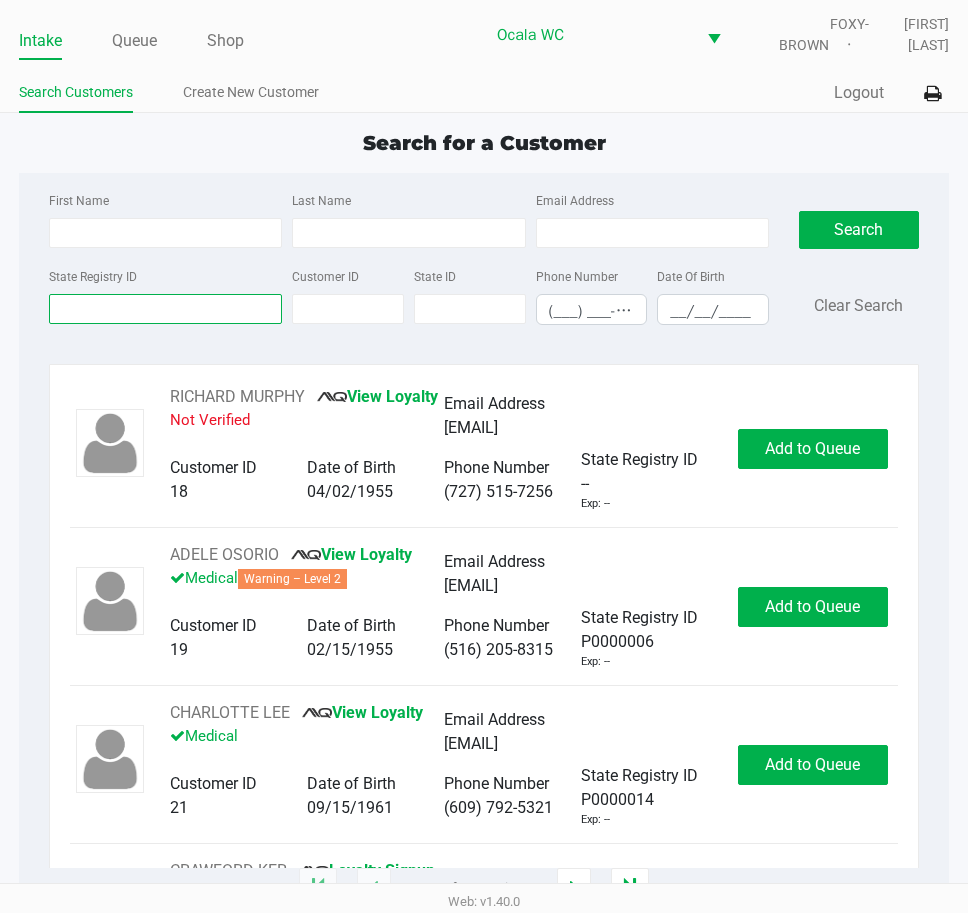 click on "State Registry ID" at bounding box center (165, 309) 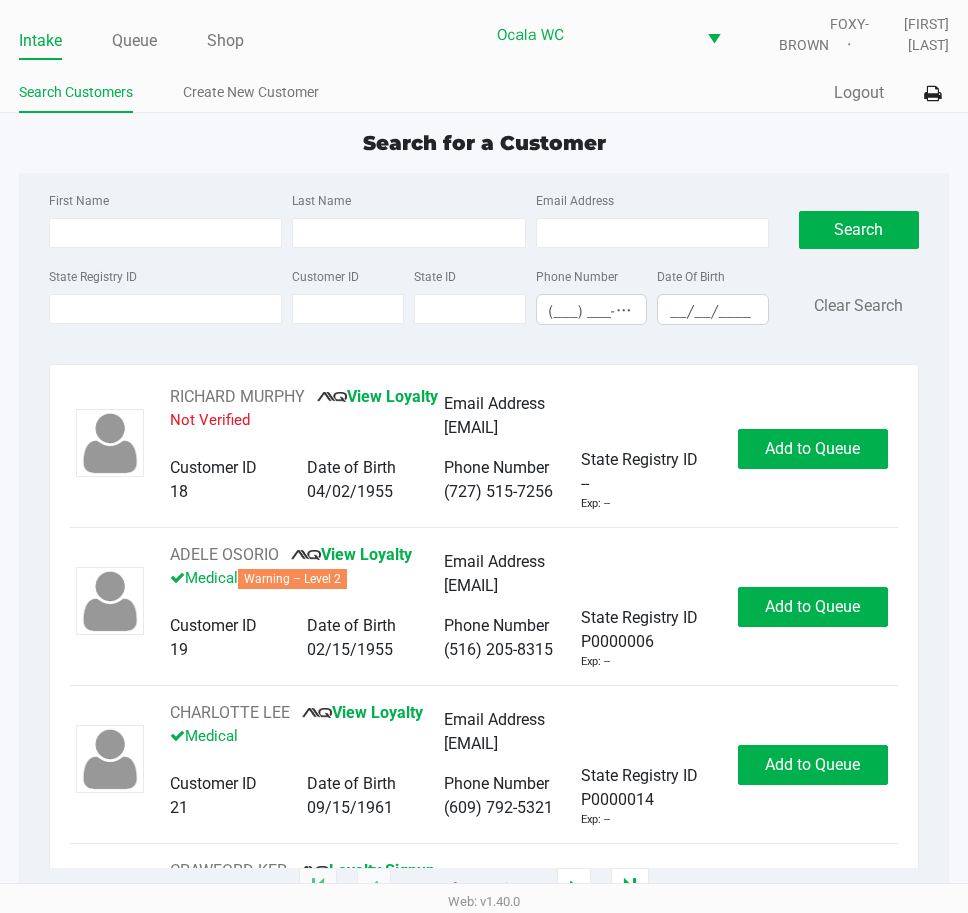 click on "Search for a Customer" 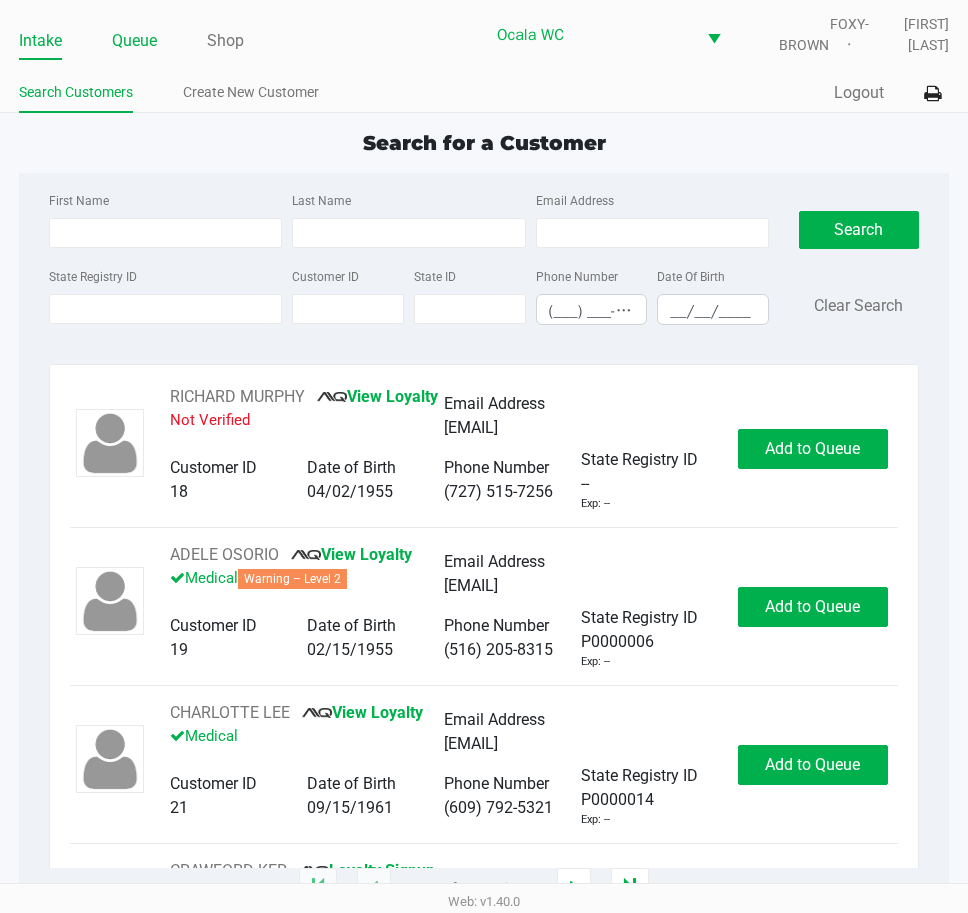 click on "Queue" 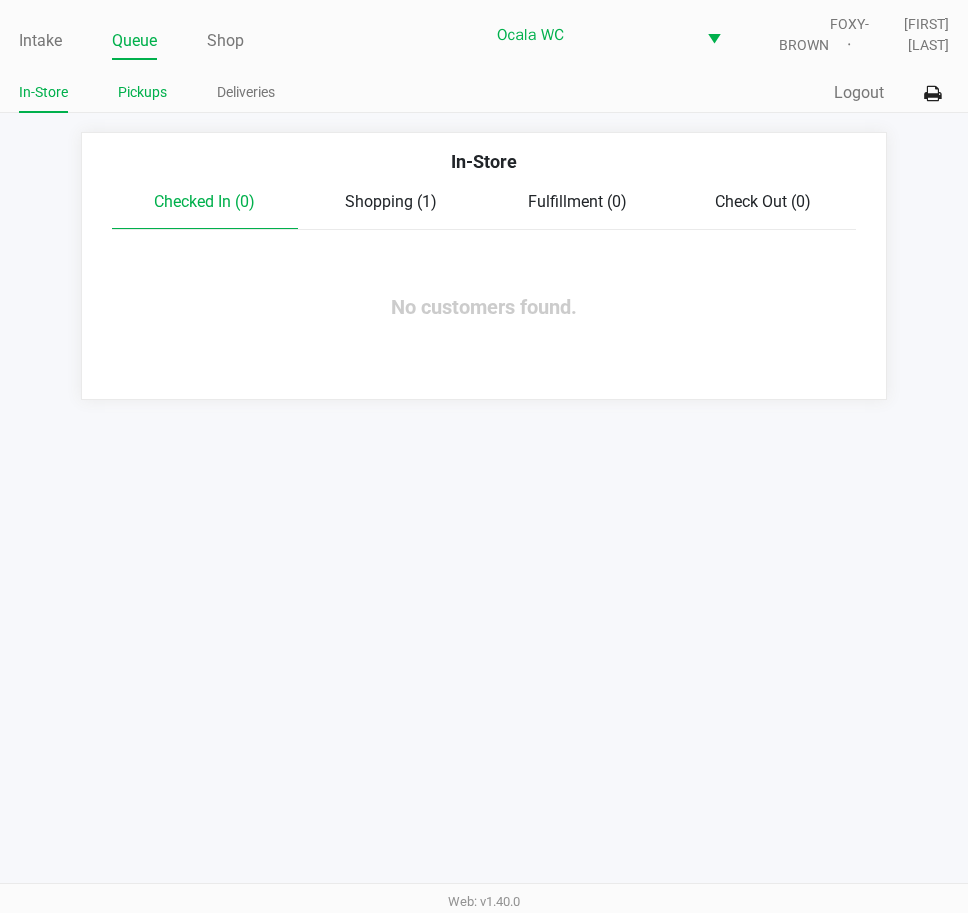 click on "Pickups" 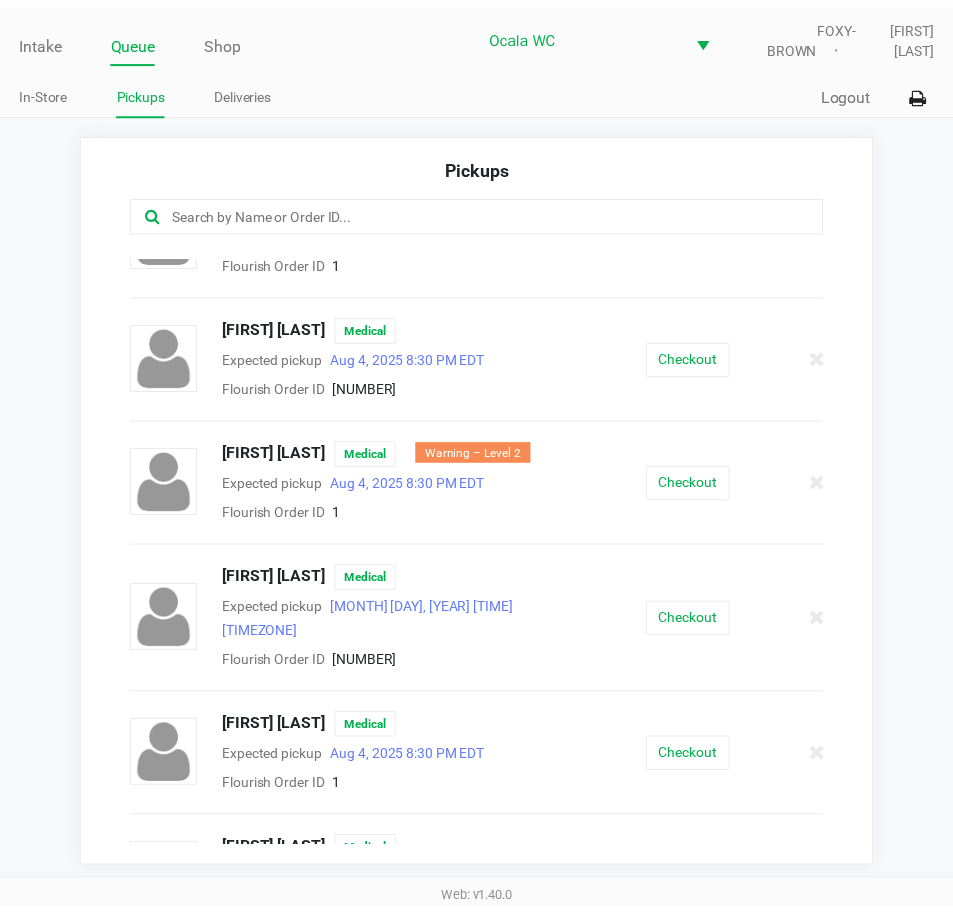 scroll, scrollTop: 0, scrollLeft: 0, axis: both 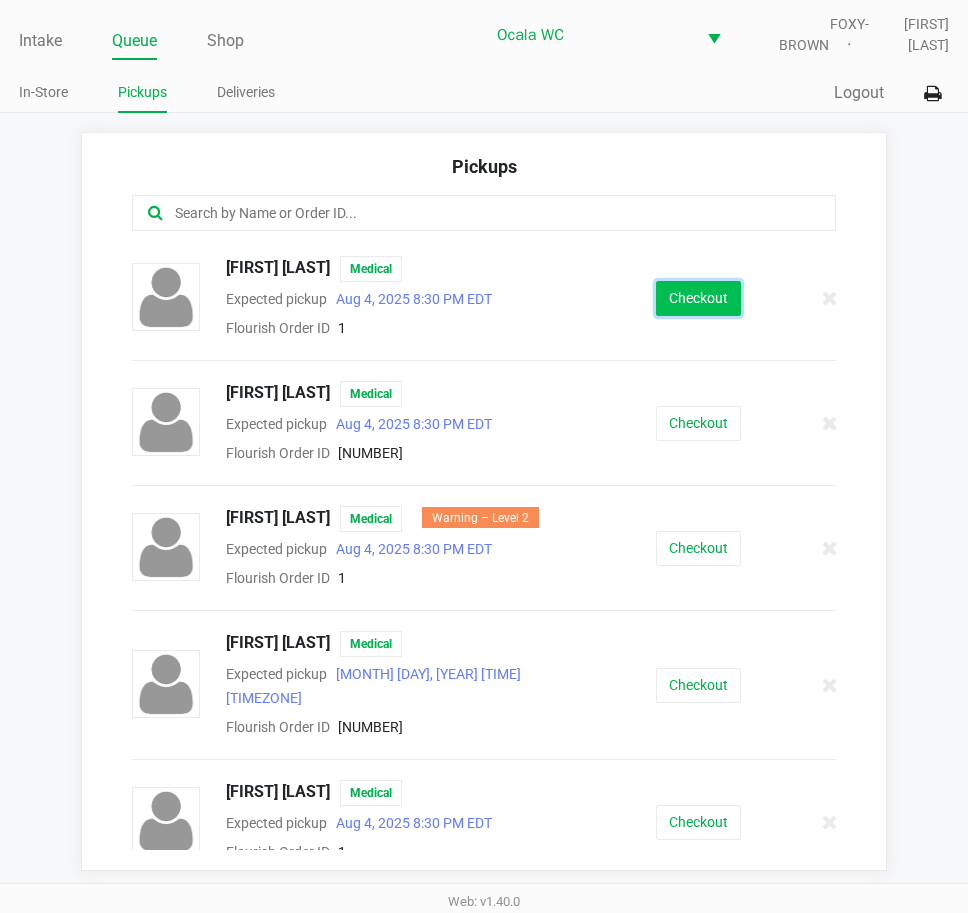 click on "Checkout" 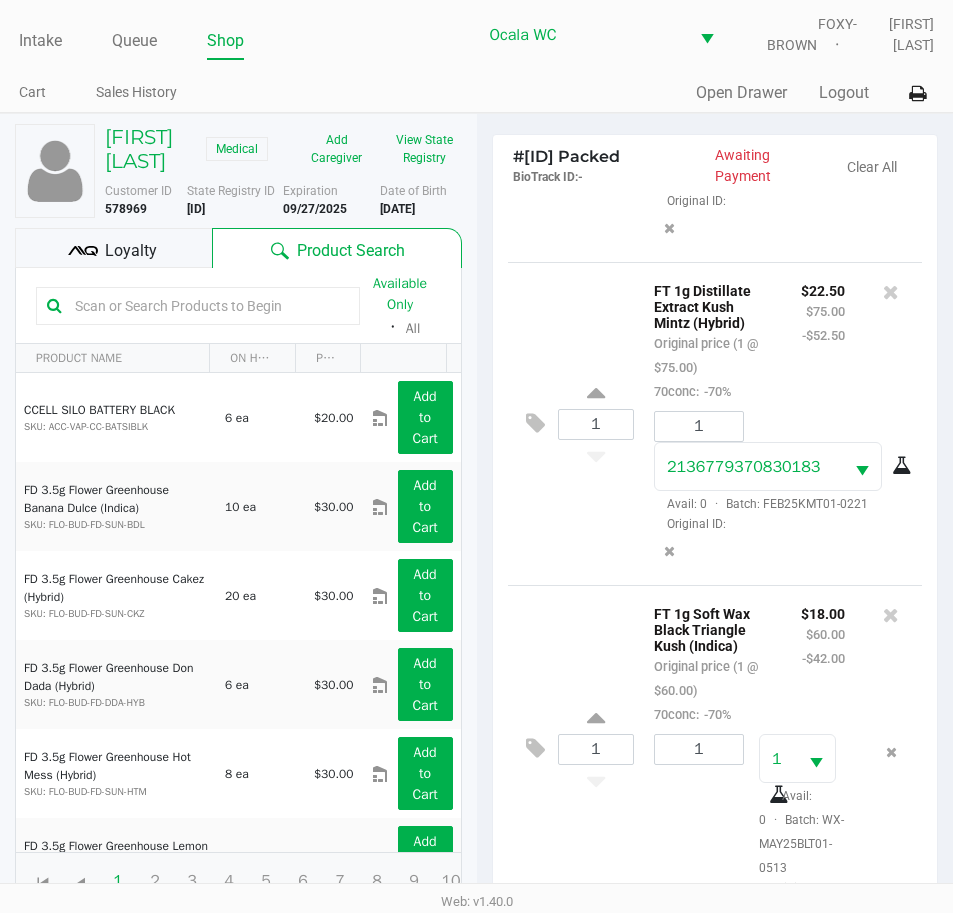 scroll, scrollTop: 258, scrollLeft: 0, axis: vertical 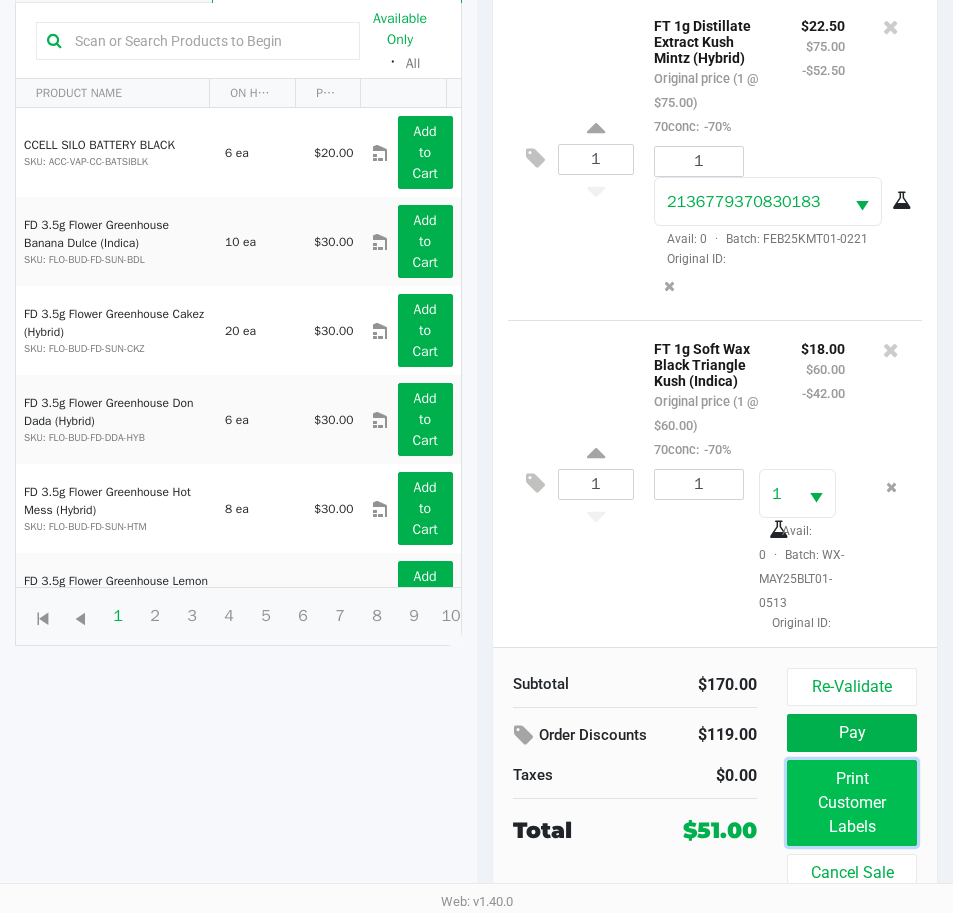click on "Print Customer Labels" 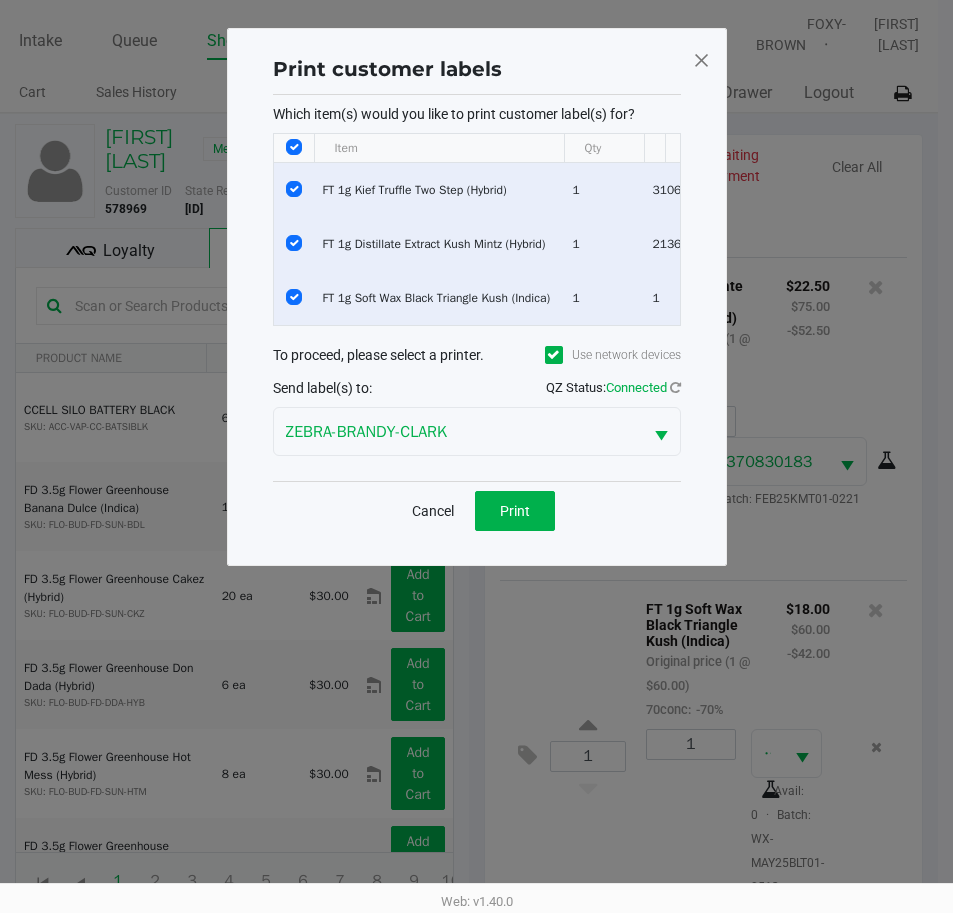 scroll, scrollTop: 0, scrollLeft: 0, axis: both 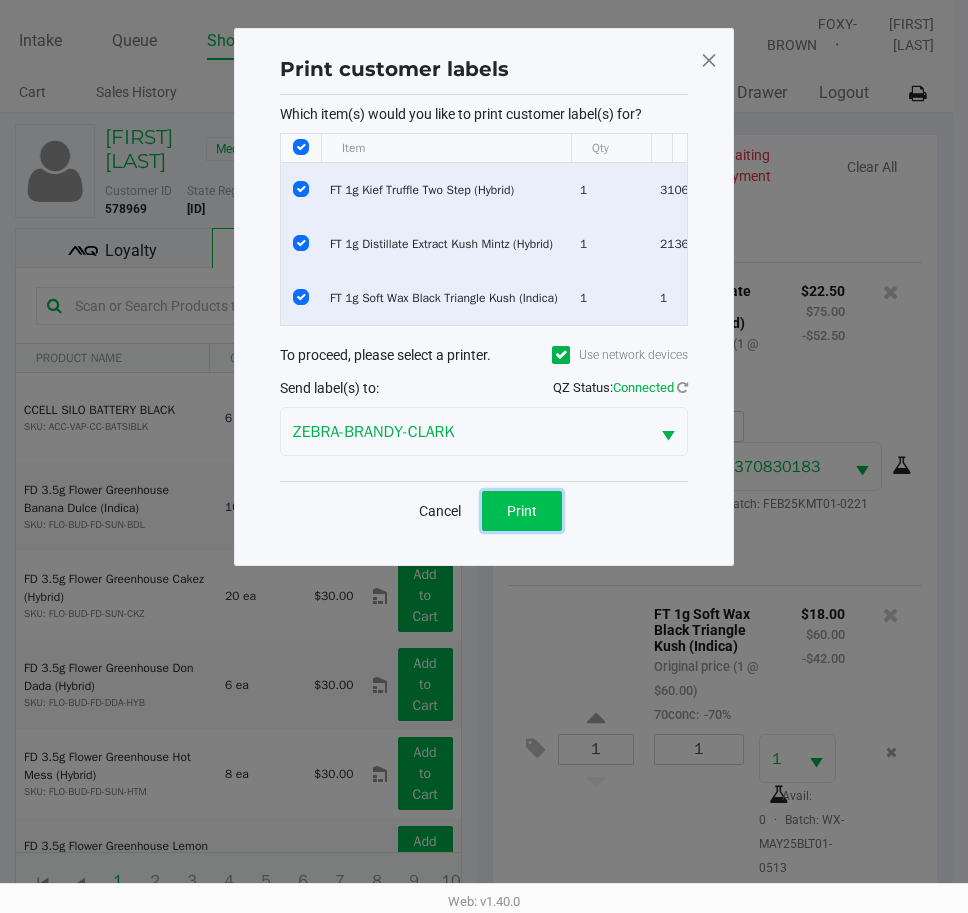 click on "Print" 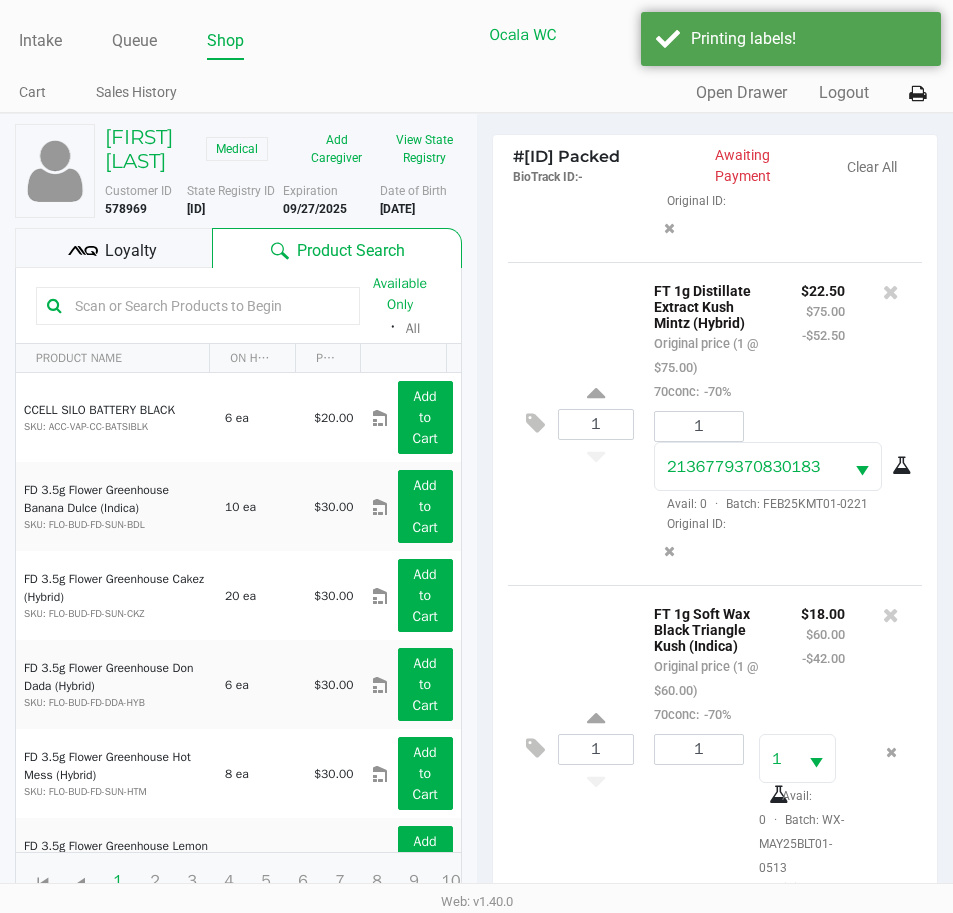 click on "Loyalty" 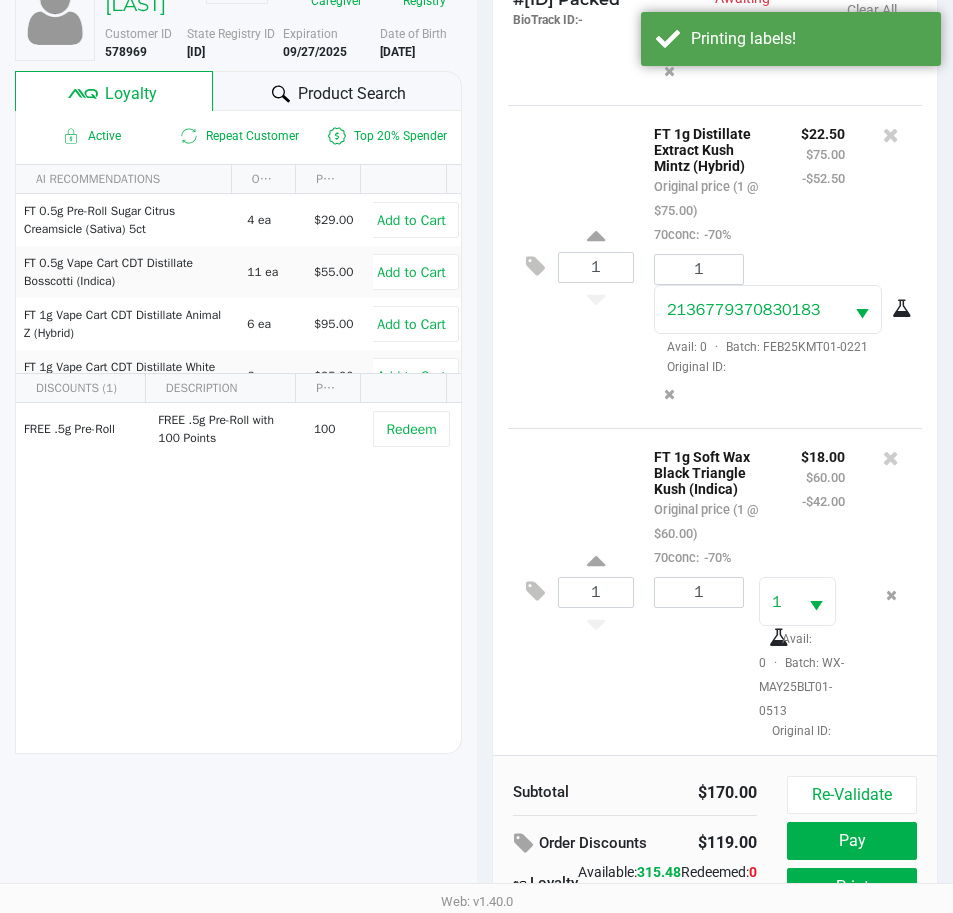 scroll, scrollTop: 265, scrollLeft: 0, axis: vertical 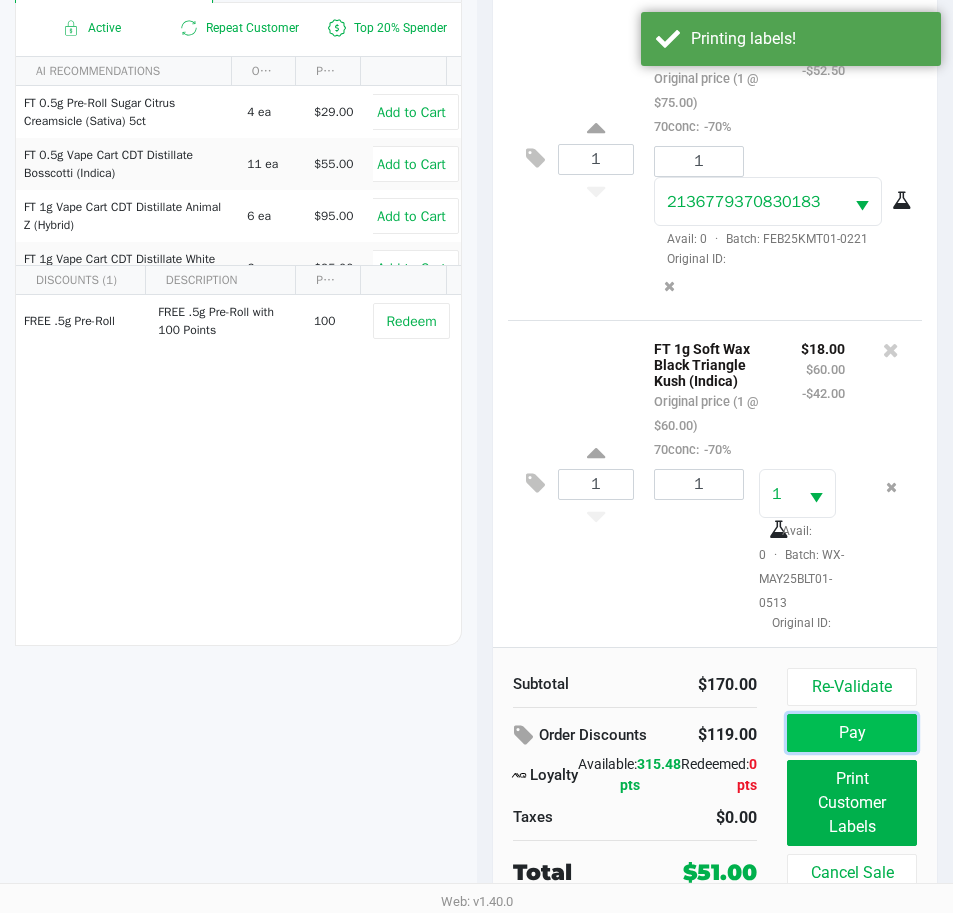 click on "Pay" 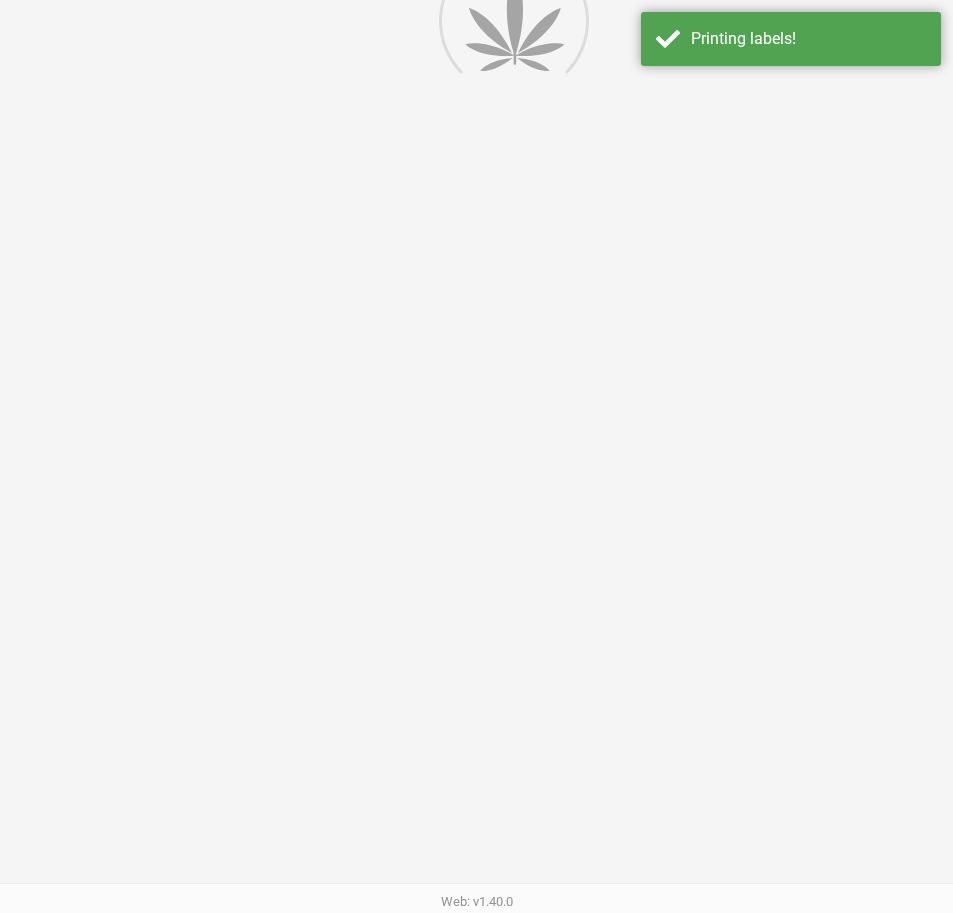 scroll, scrollTop: 0, scrollLeft: 0, axis: both 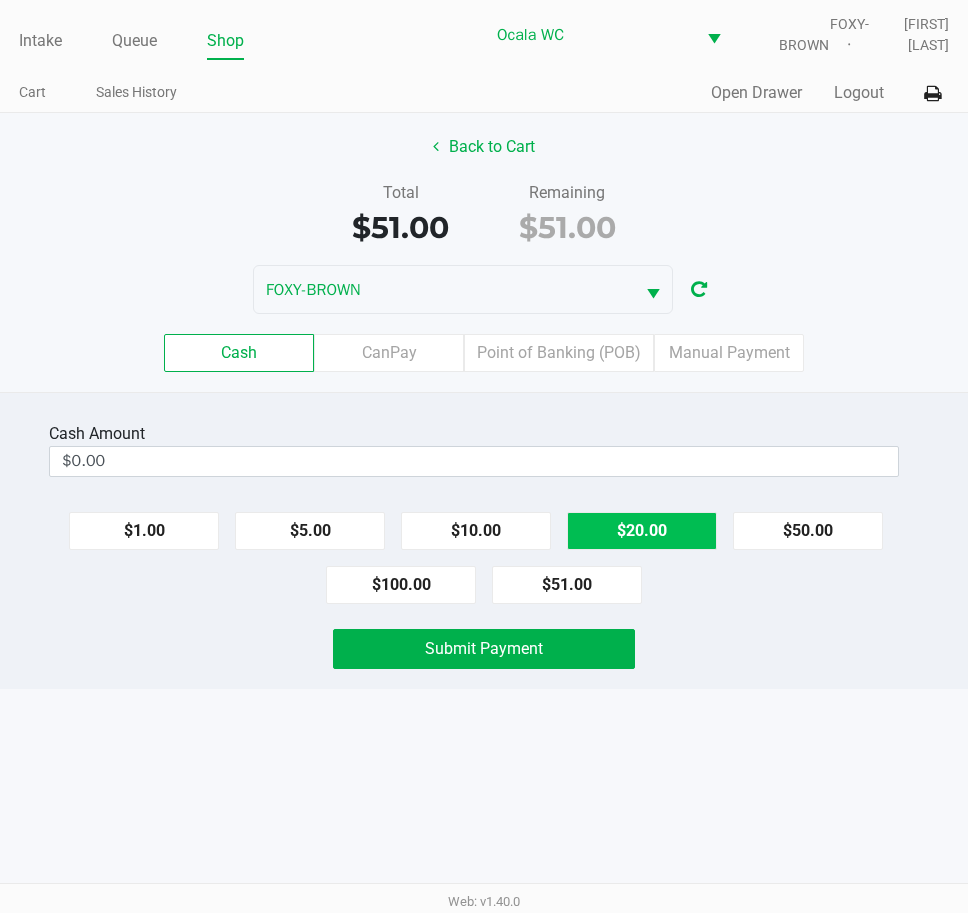 click on "$51.00" 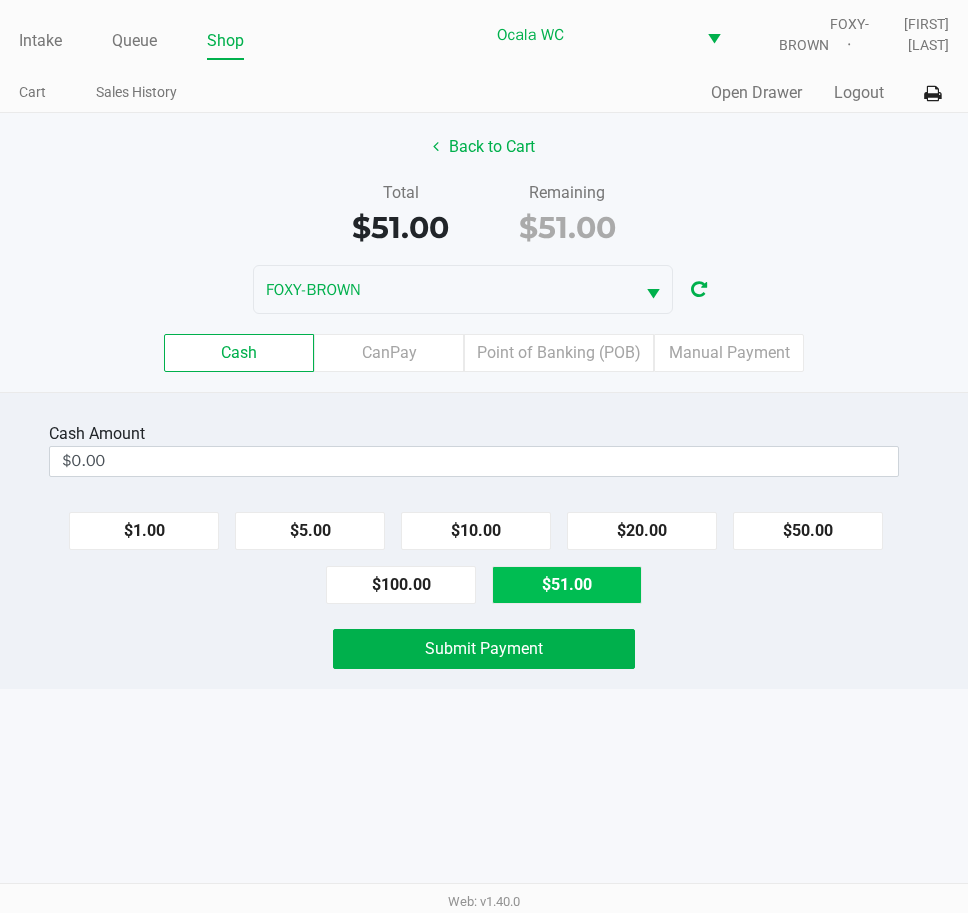 type on "$51.00" 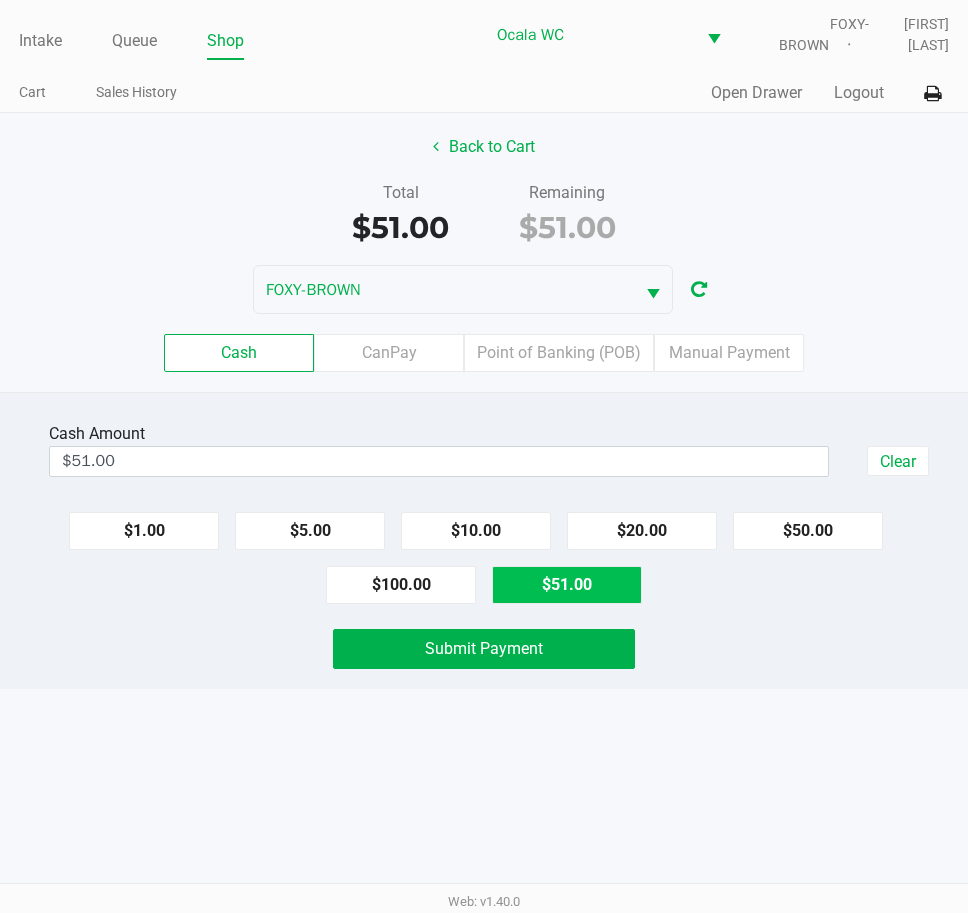 click on "Submit Payment" 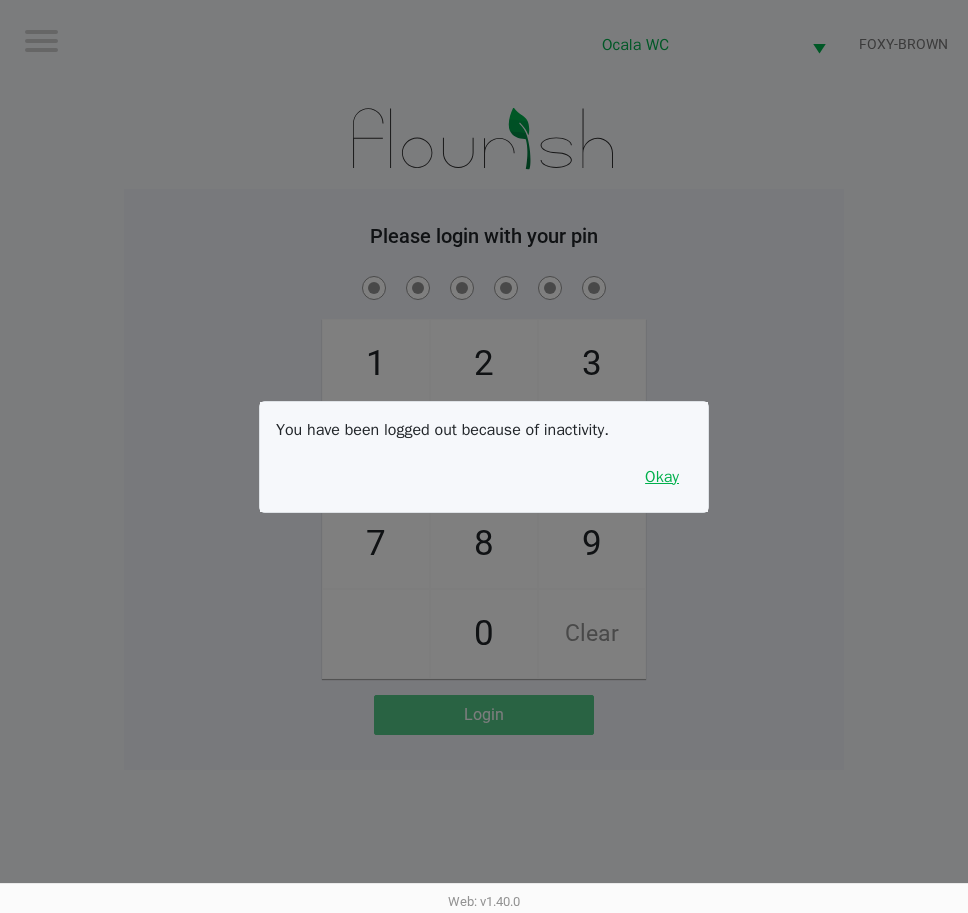 click on "Okay" at bounding box center (662, 477) 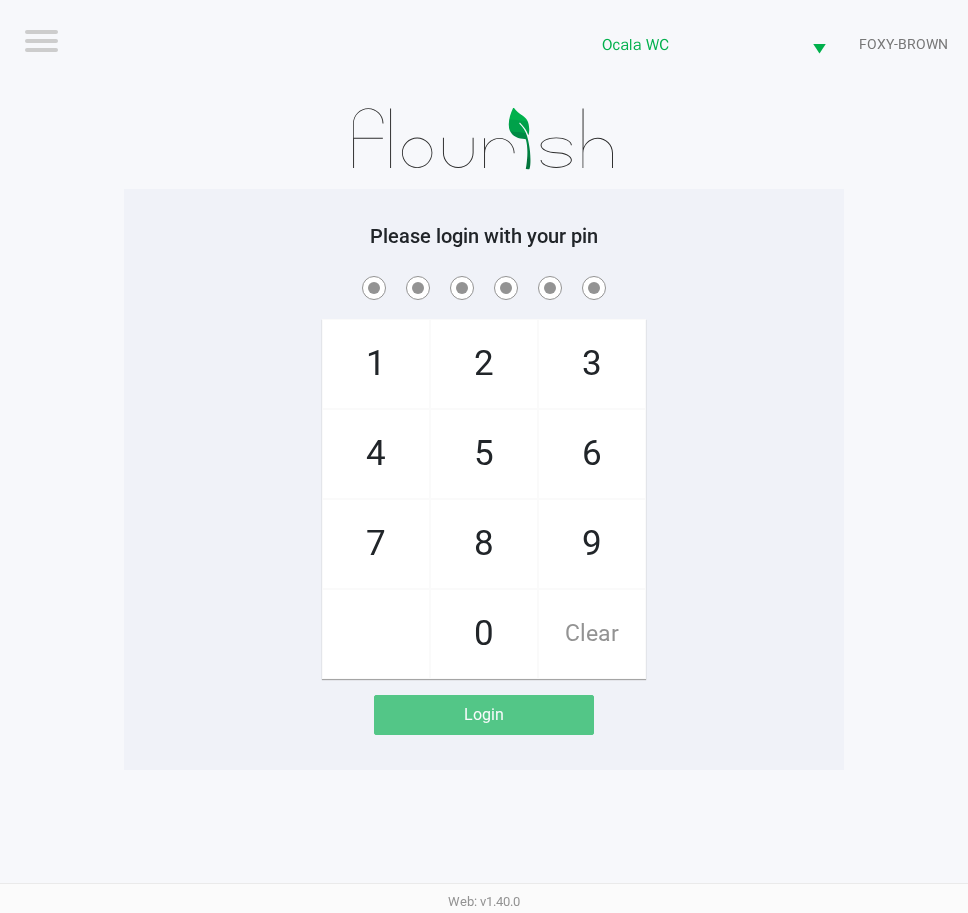 click on "1   4   7       2   5   8   0   3   6   9   Clear" 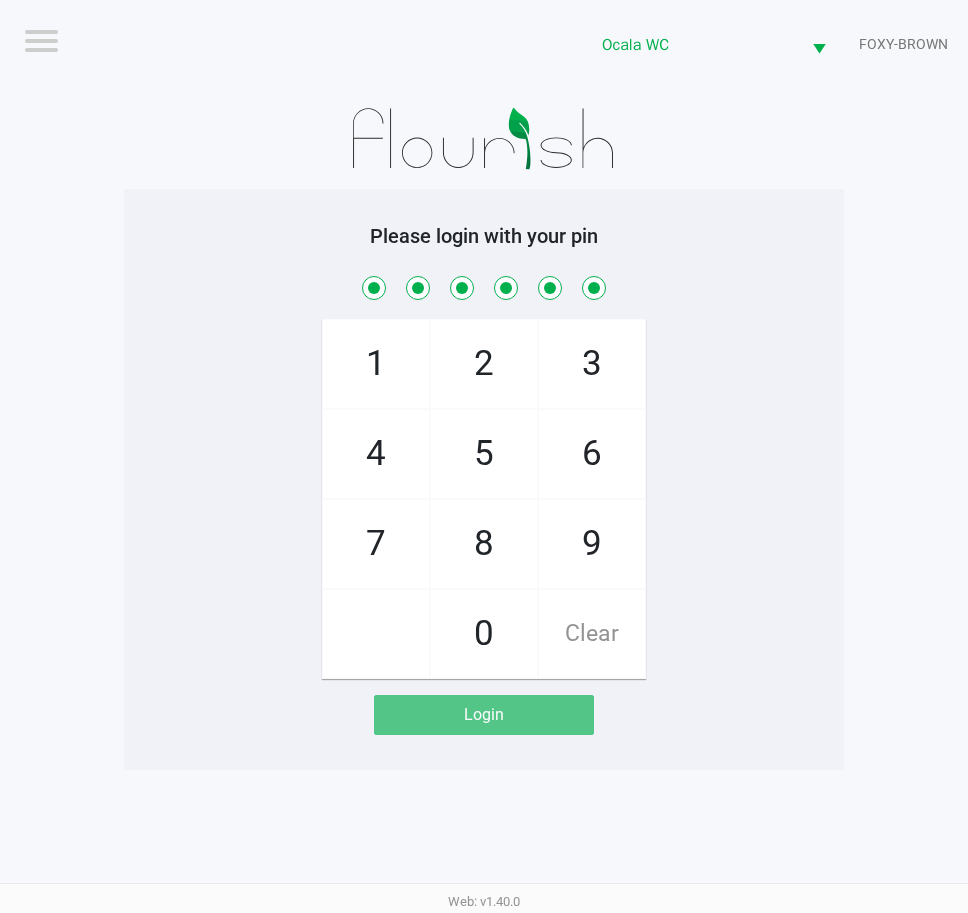 checkbox on "true" 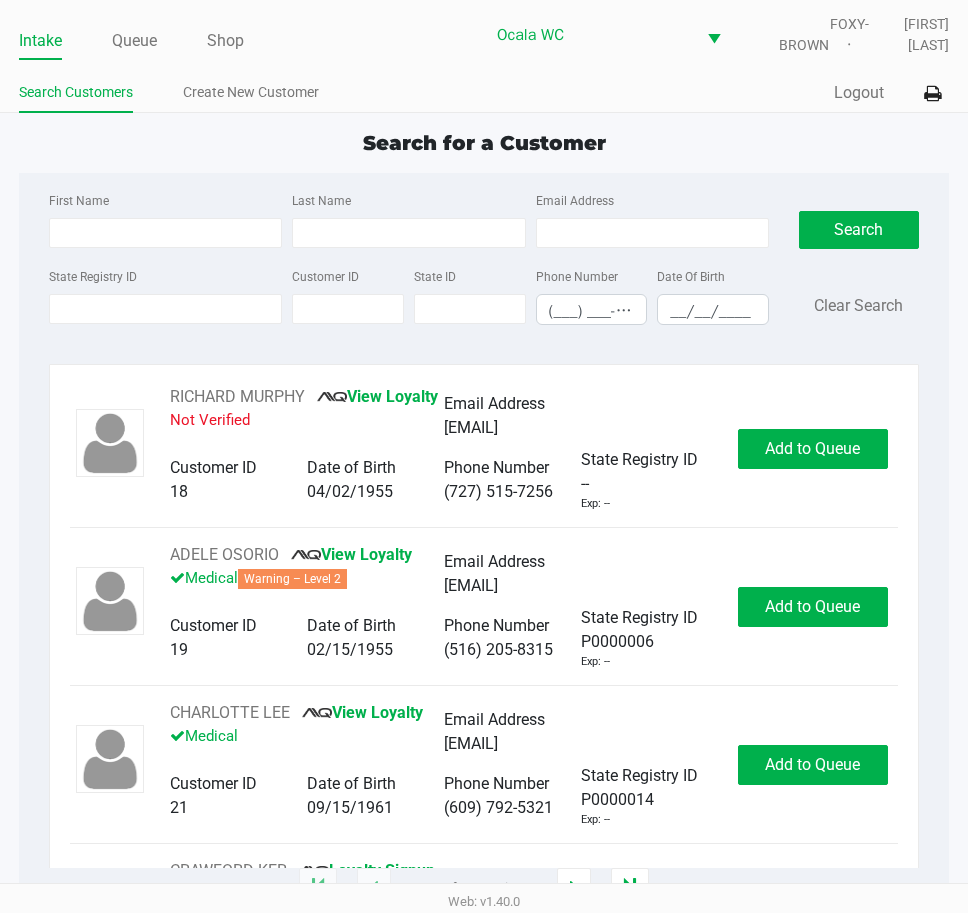 click on "Queue" 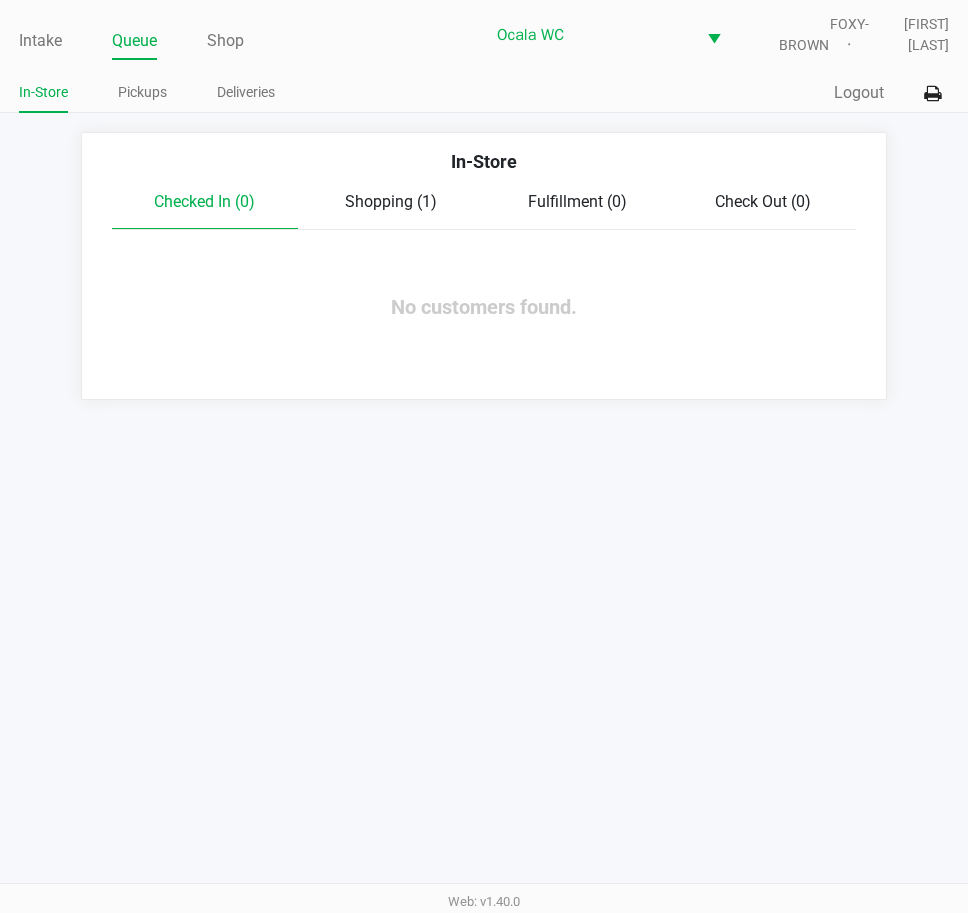 click on "Pickups" 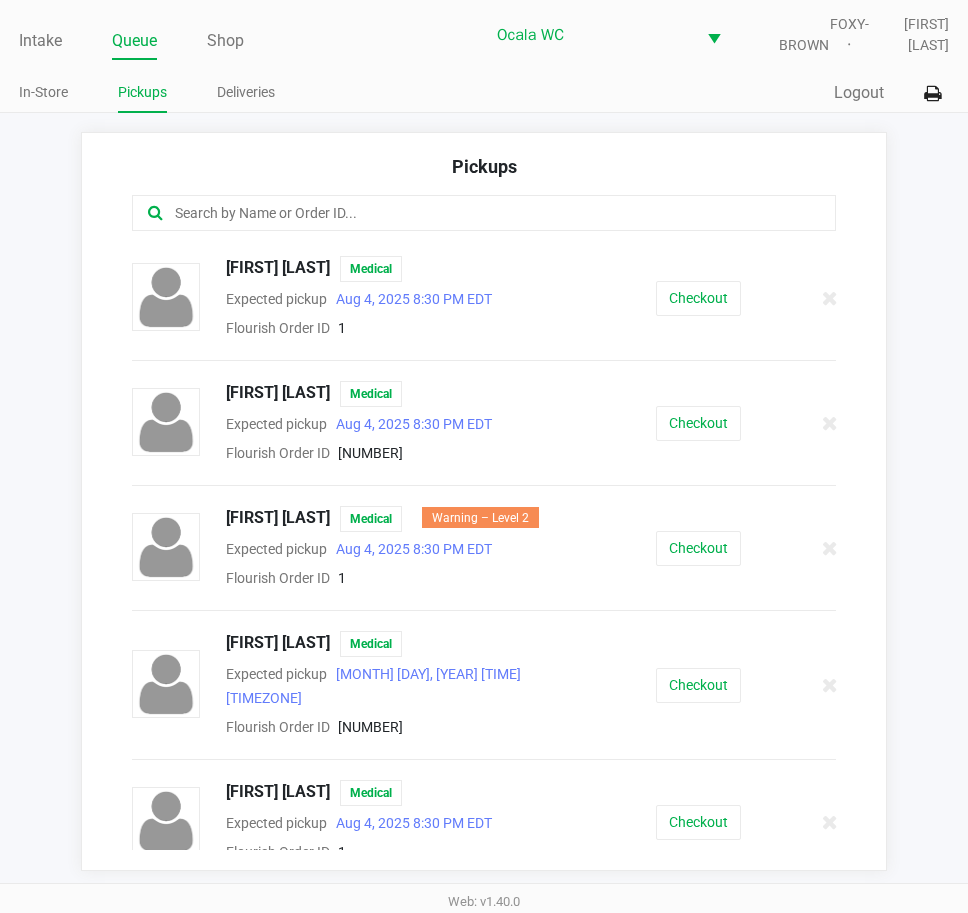 click on "Checkout" 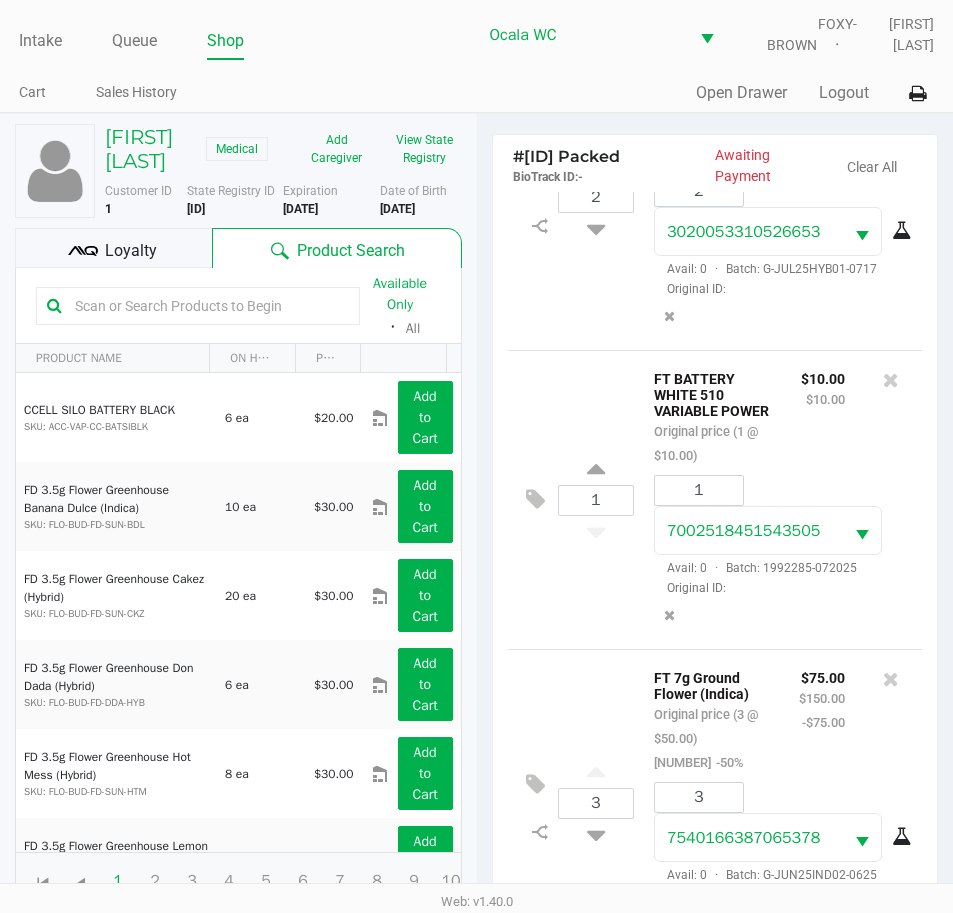 scroll, scrollTop: 526, scrollLeft: 0, axis: vertical 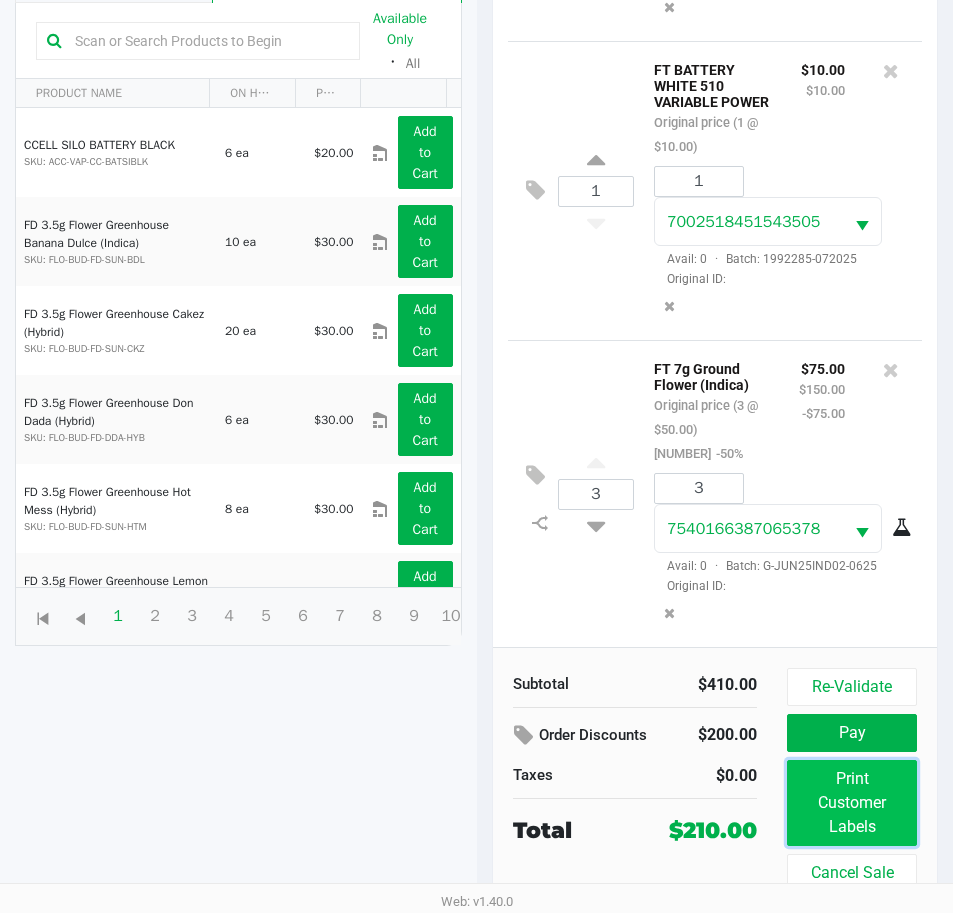 click on "Print Customer Labels" 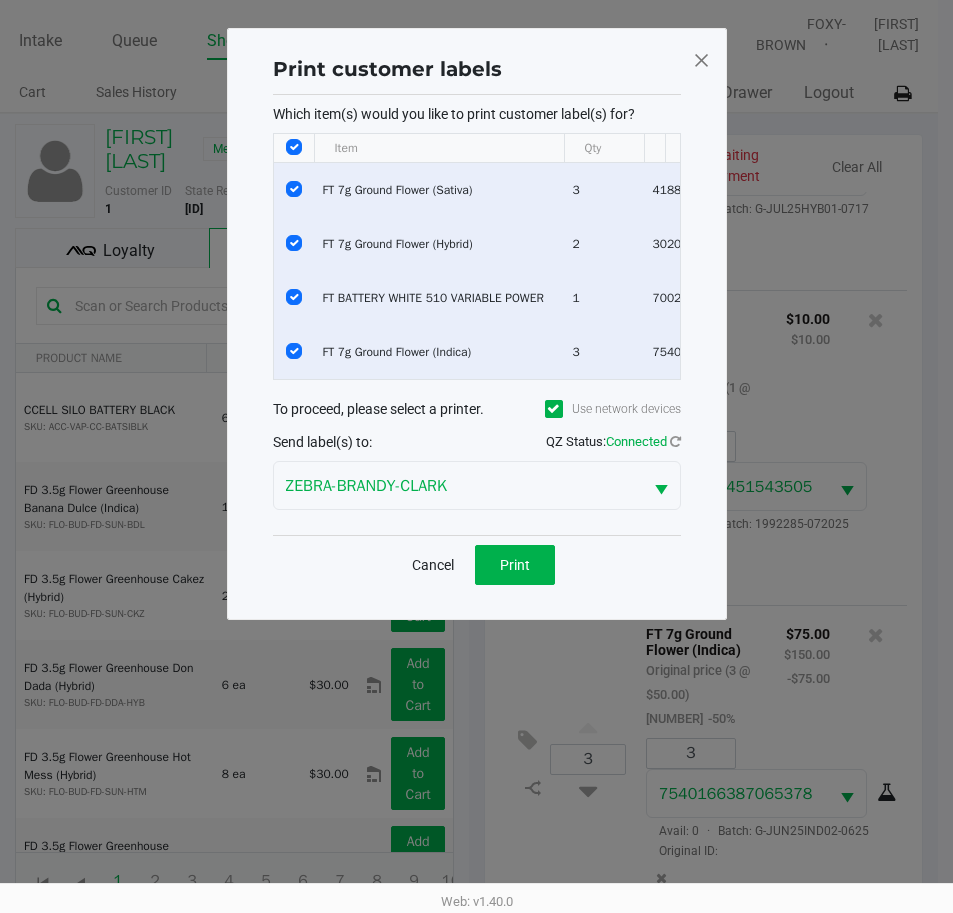 scroll, scrollTop: 0, scrollLeft: 0, axis: both 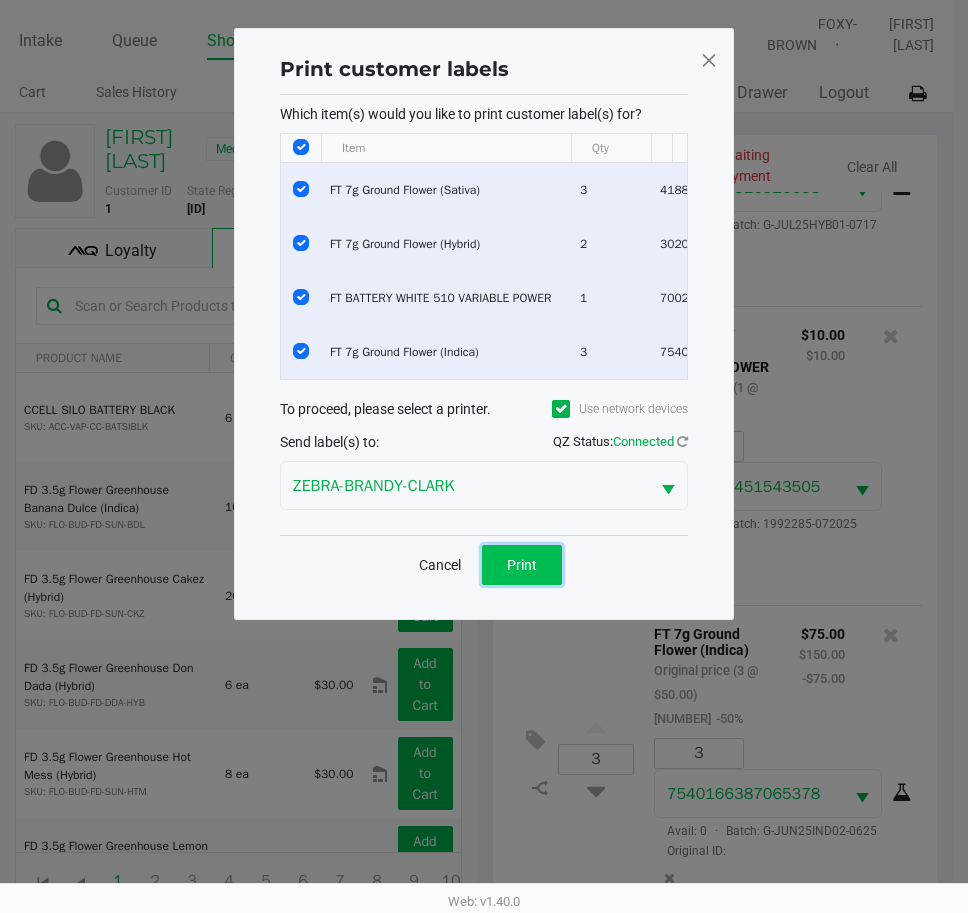click on "Print" 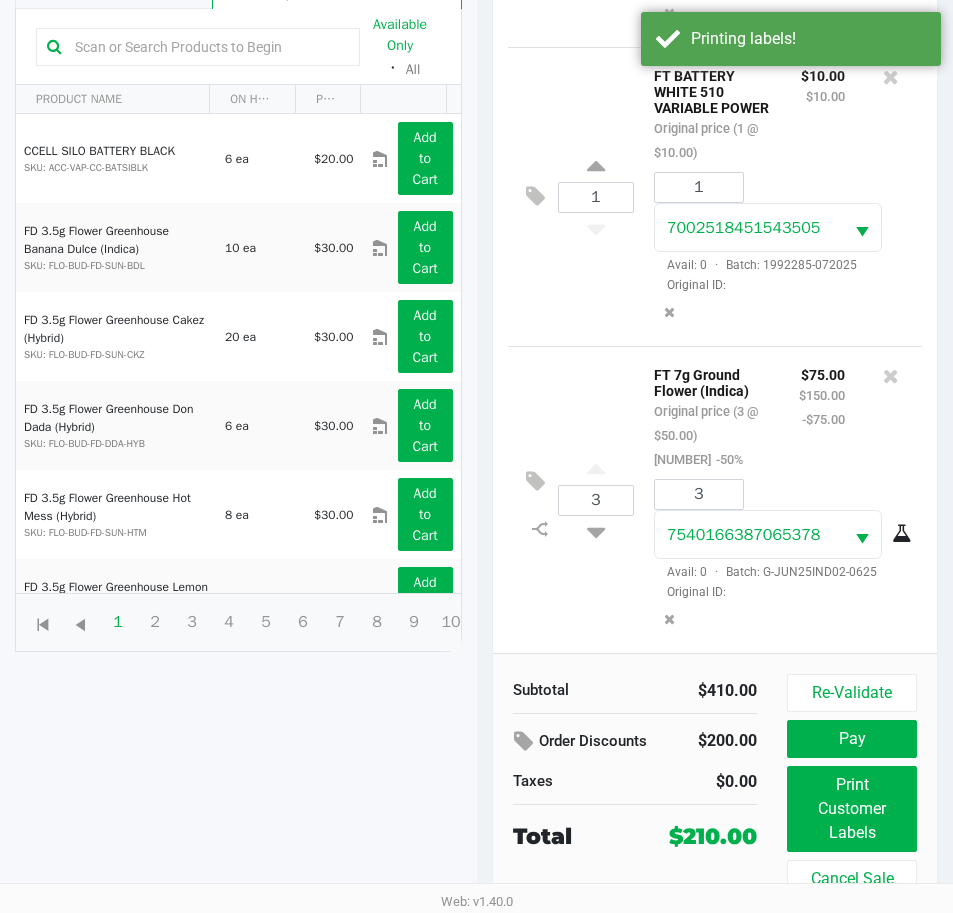 scroll, scrollTop: 265, scrollLeft: 0, axis: vertical 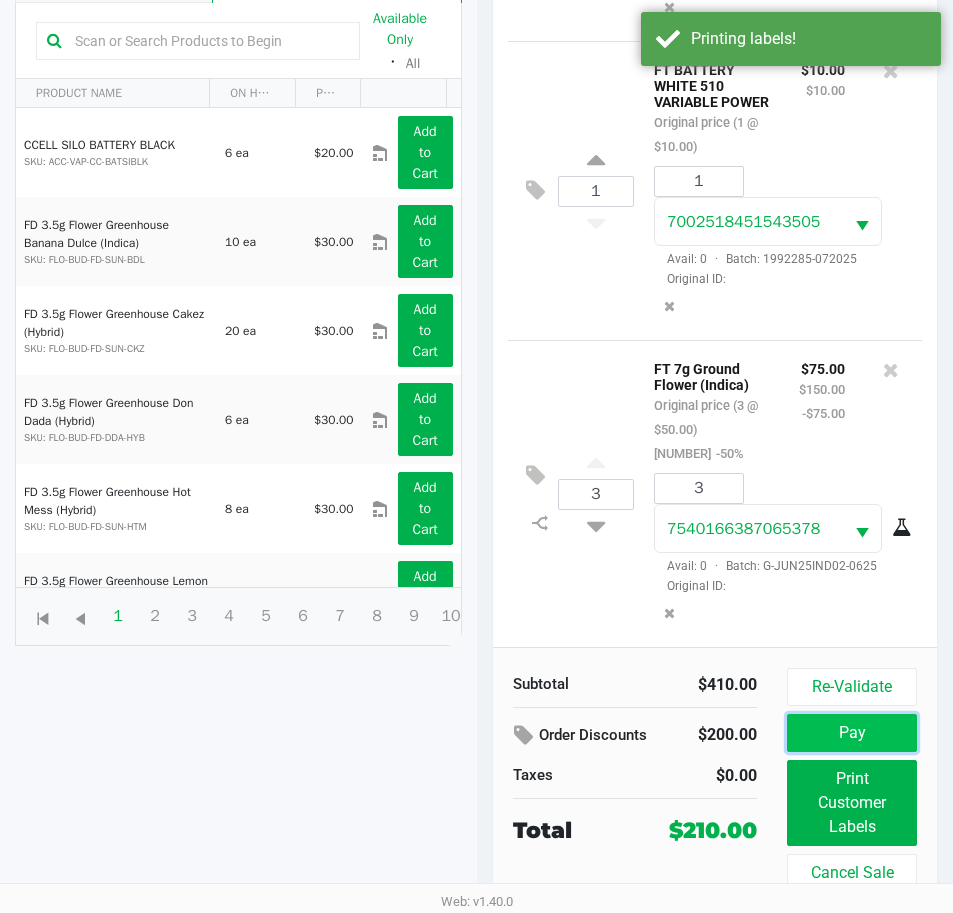 click on "Pay" 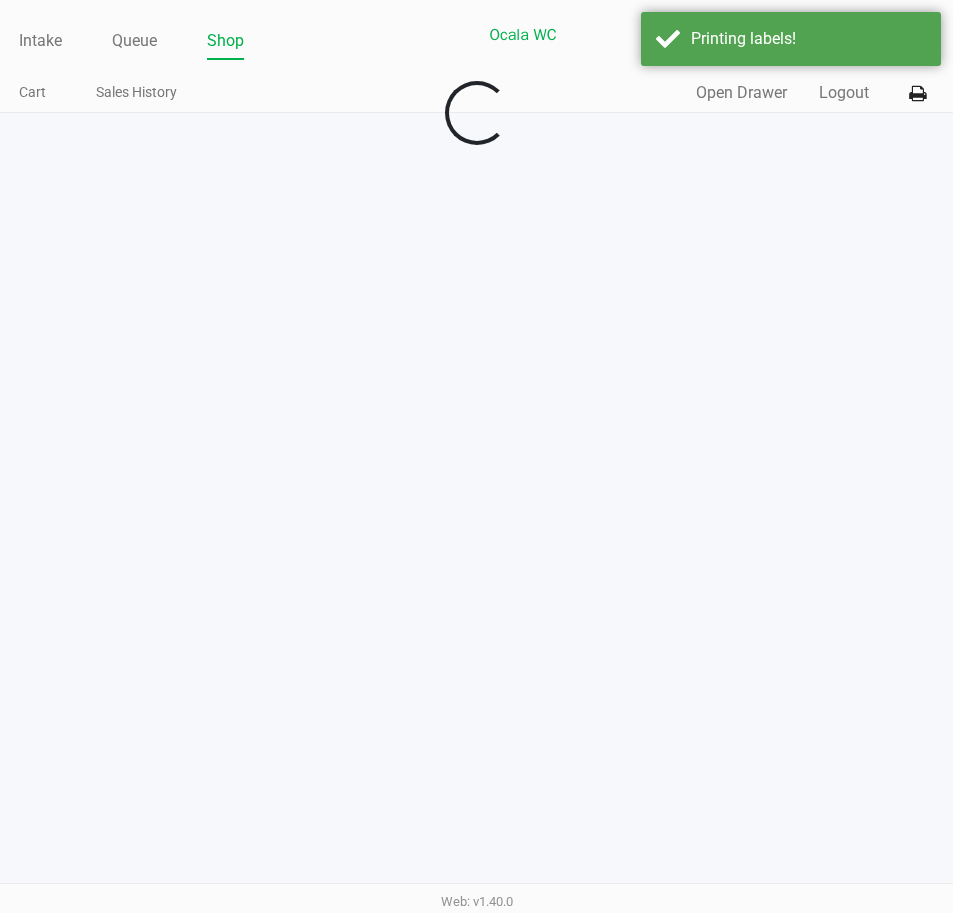 scroll, scrollTop: 0, scrollLeft: 0, axis: both 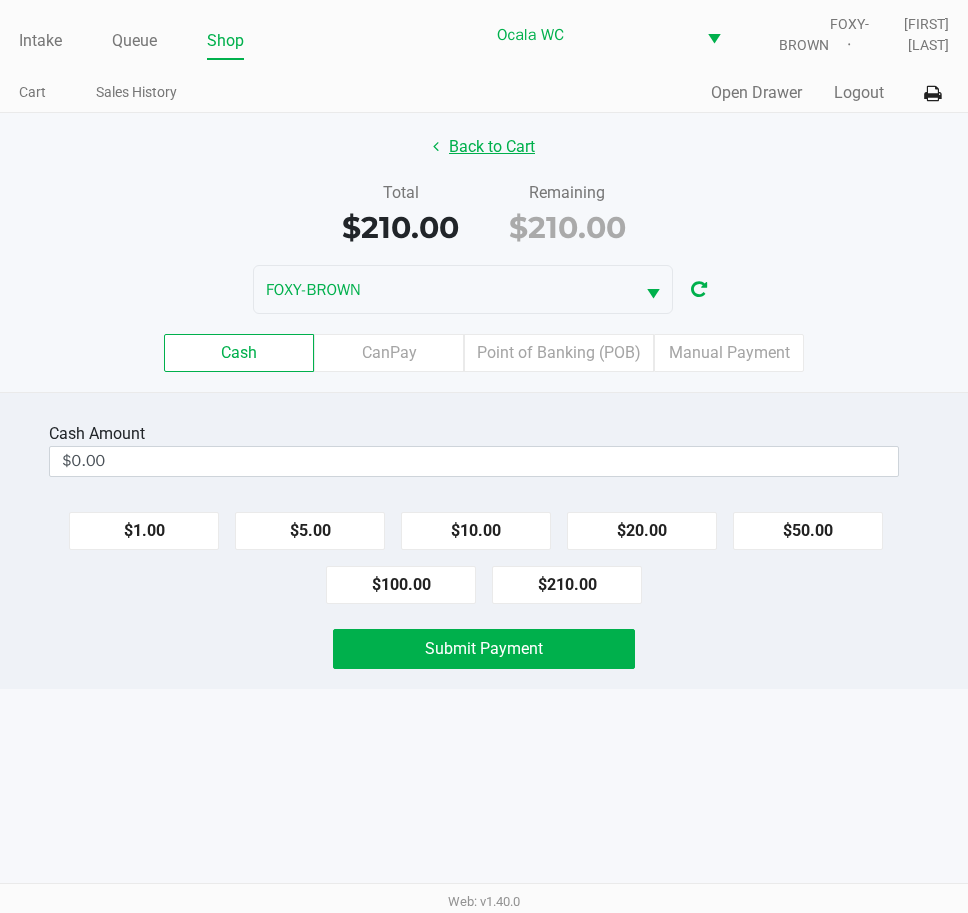 click on "Back to Cart" 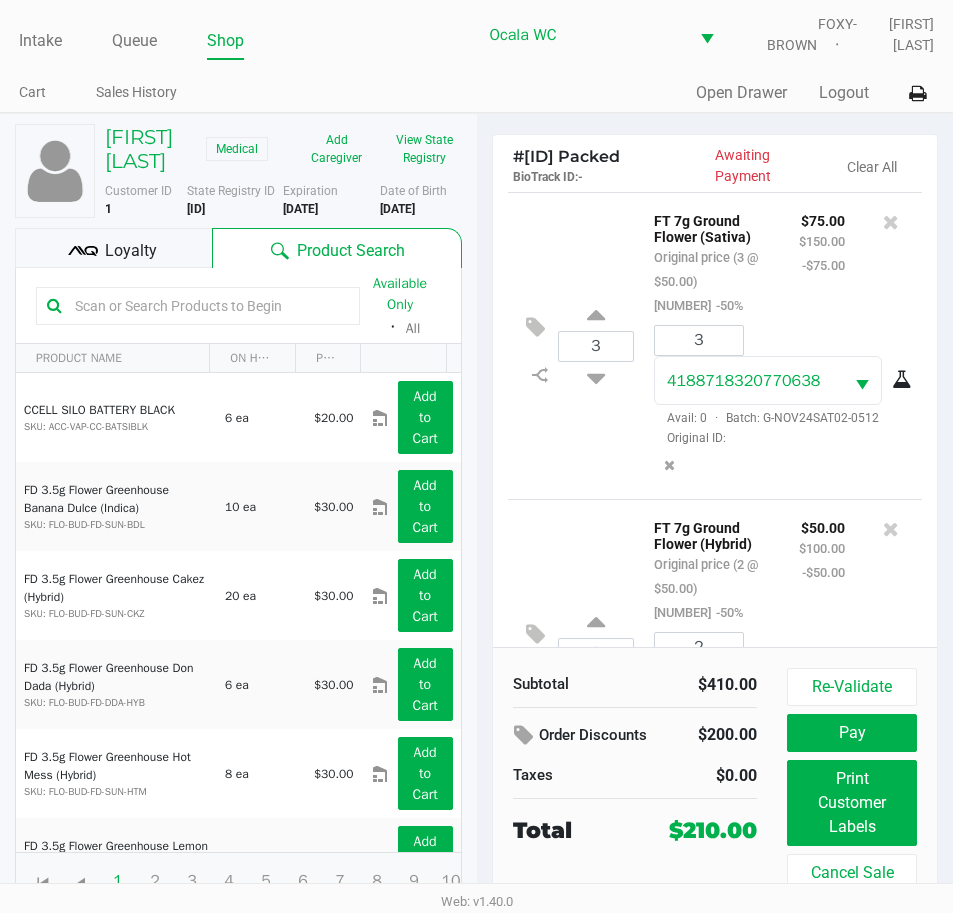 click on "Loyalty" 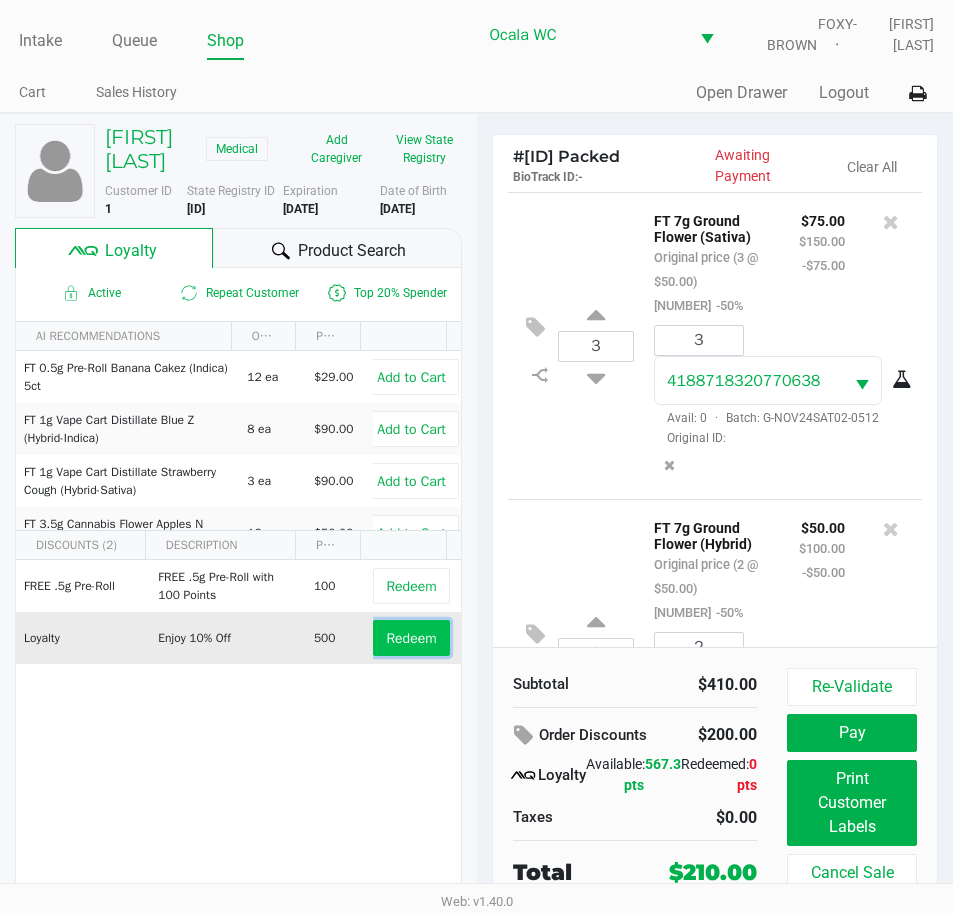 click on "Redeem" 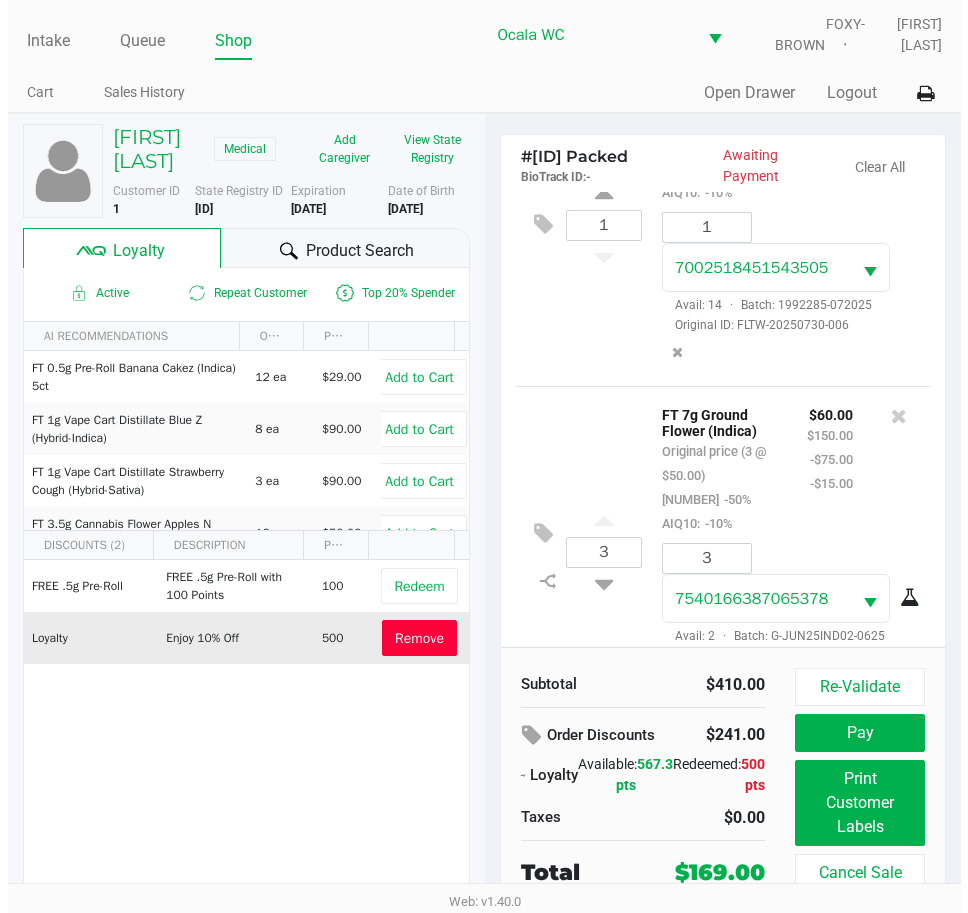 scroll, scrollTop: 887, scrollLeft: 0, axis: vertical 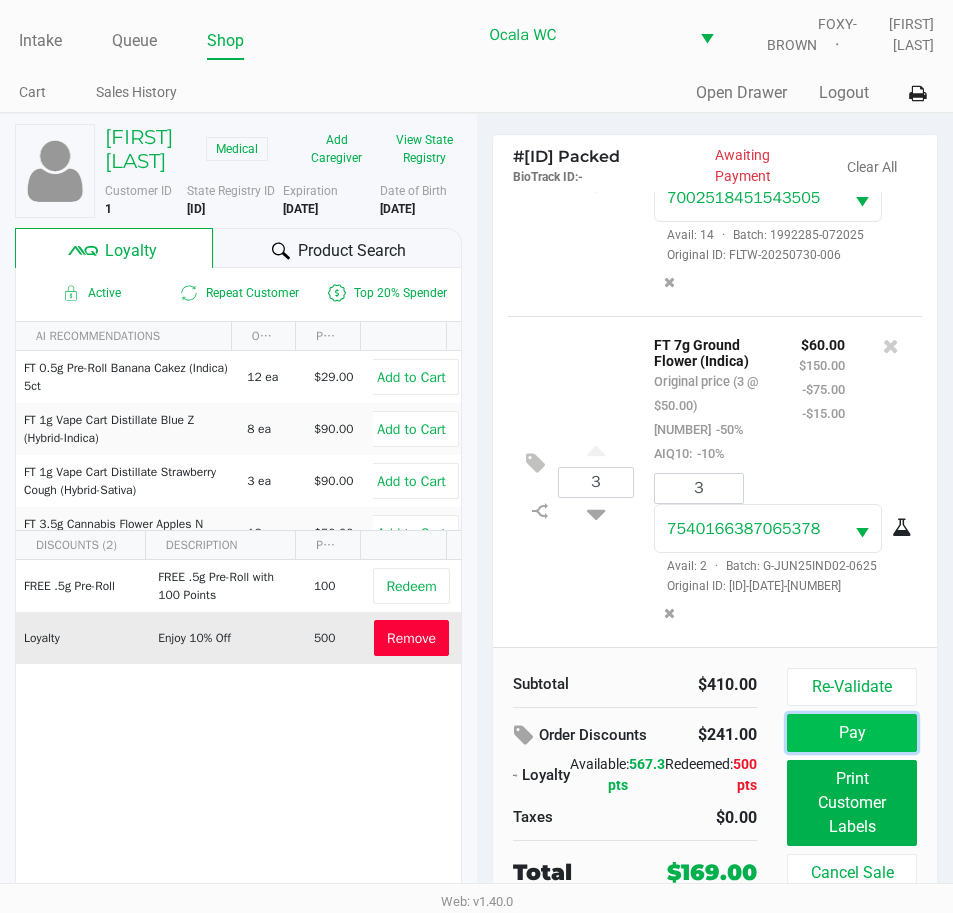 click on "Pay" 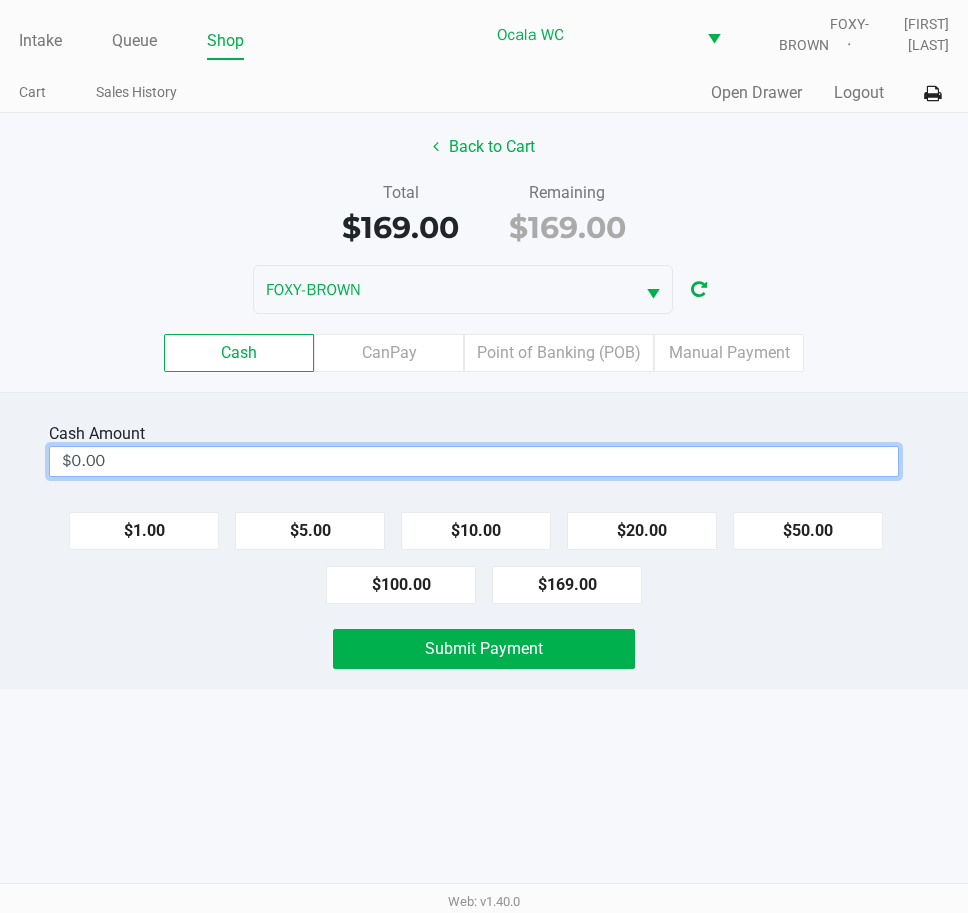 click on "$0.00" at bounding box center [474, 461] 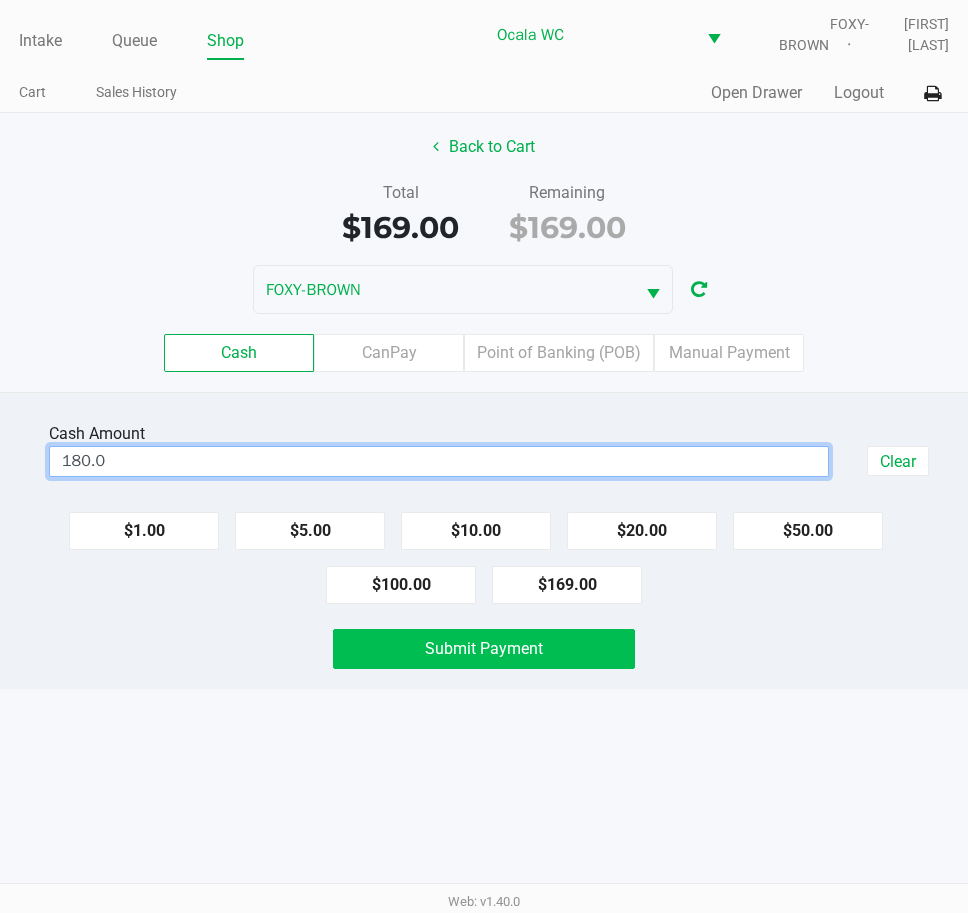 click on "Submit Payment" 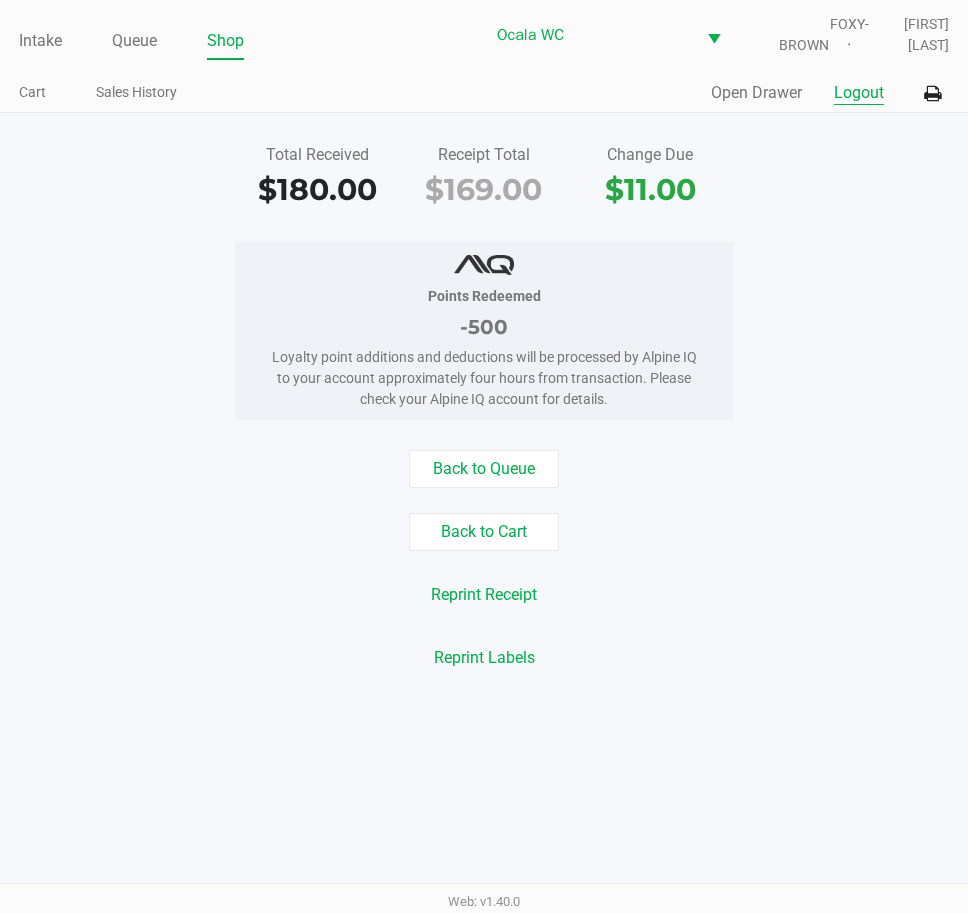 click on "Logout" 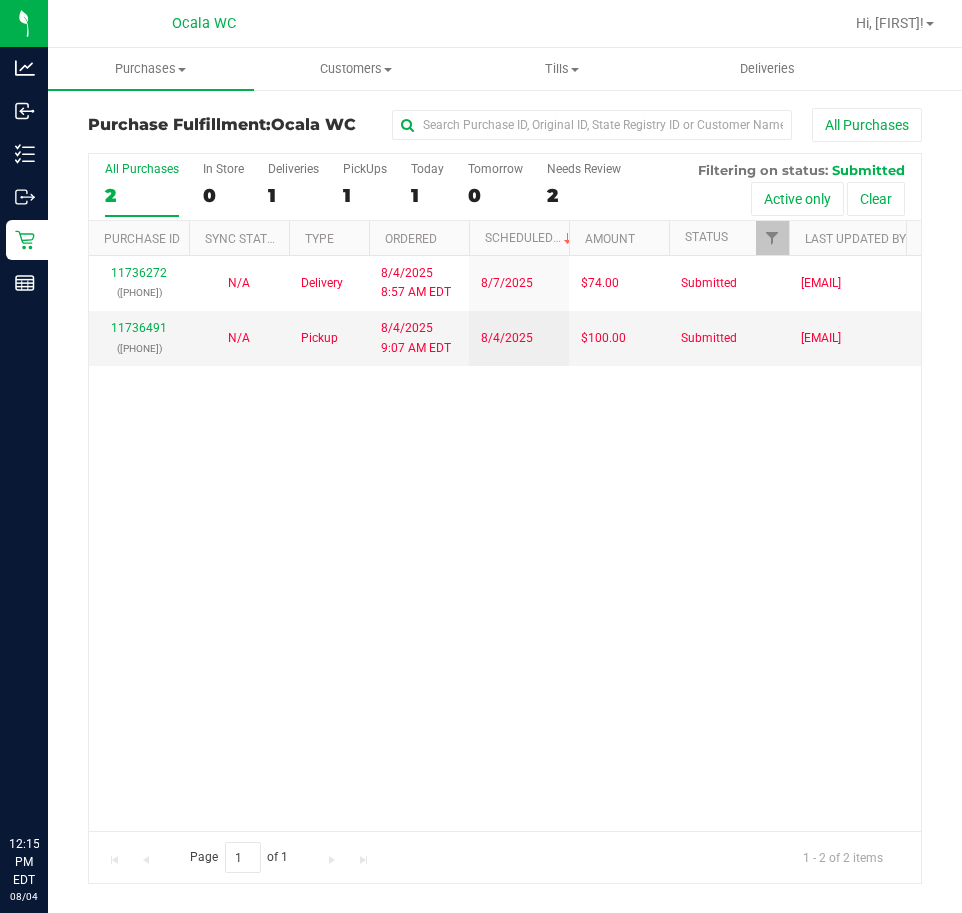 scroll, scrollTop: 0, scrollLeft: 0, axis: both 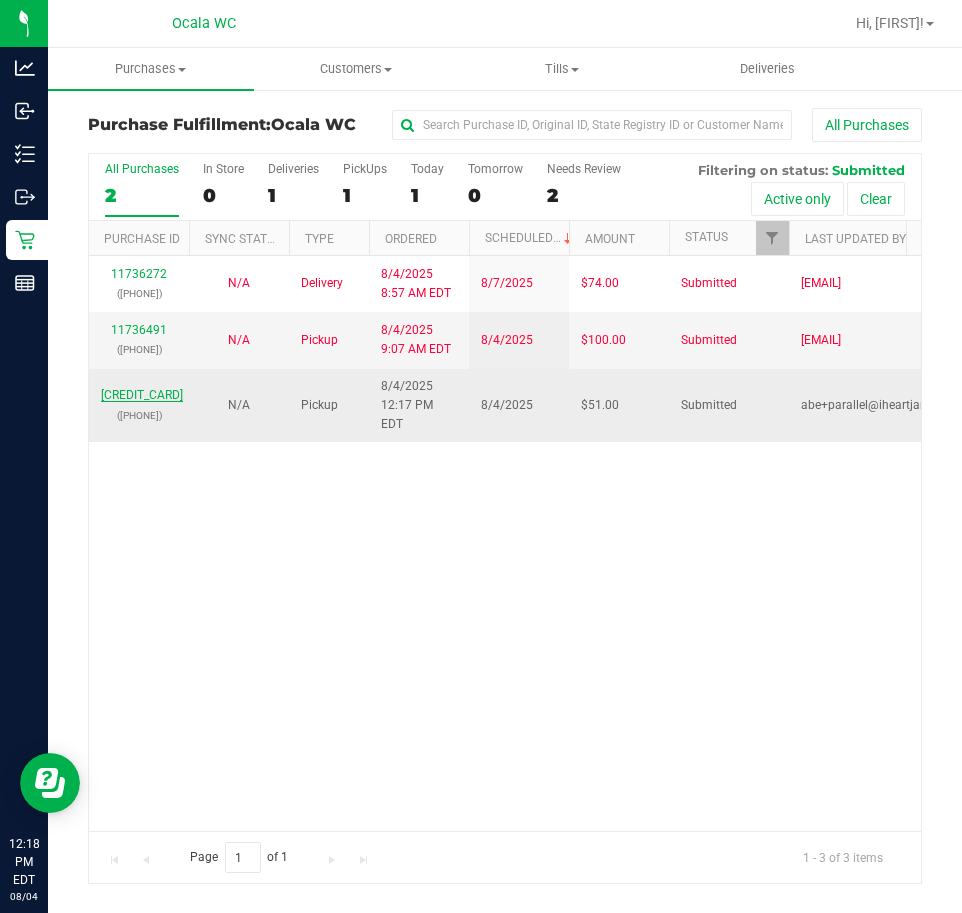 click on "[CREDIT_CARD]" at bounding box center (142, 395) 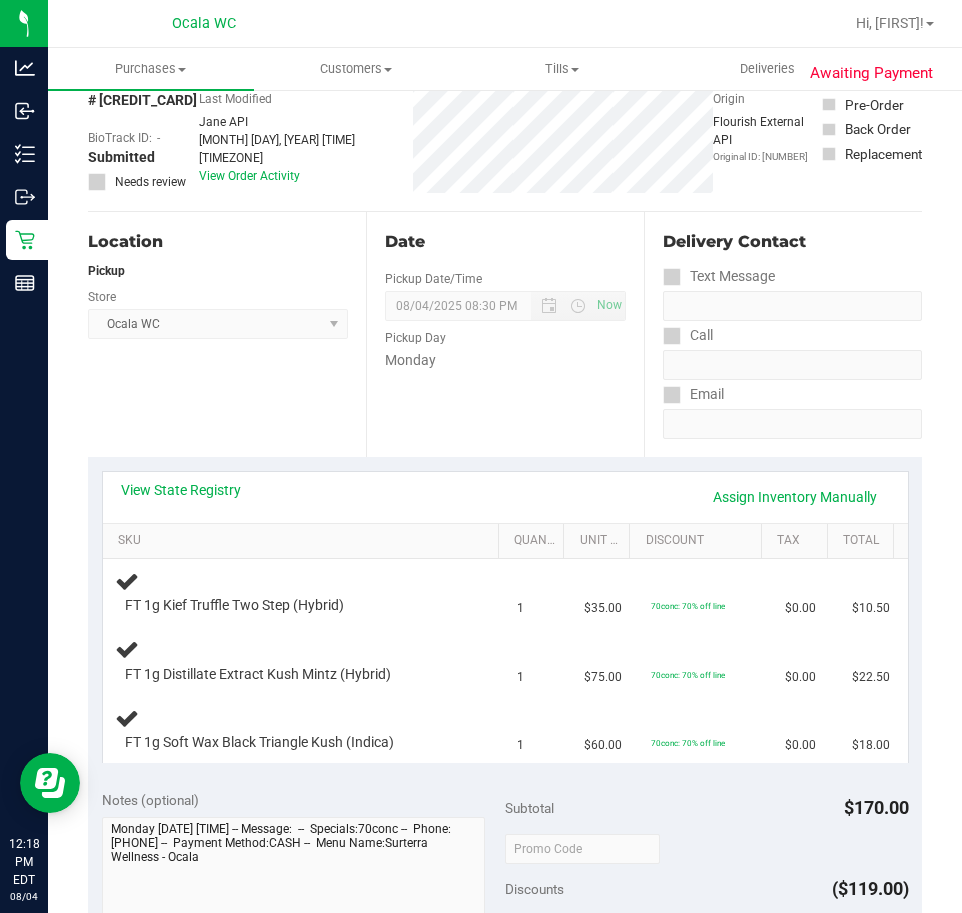 scroll, scrollTop: 0, scrollLeft: 0, axis: both 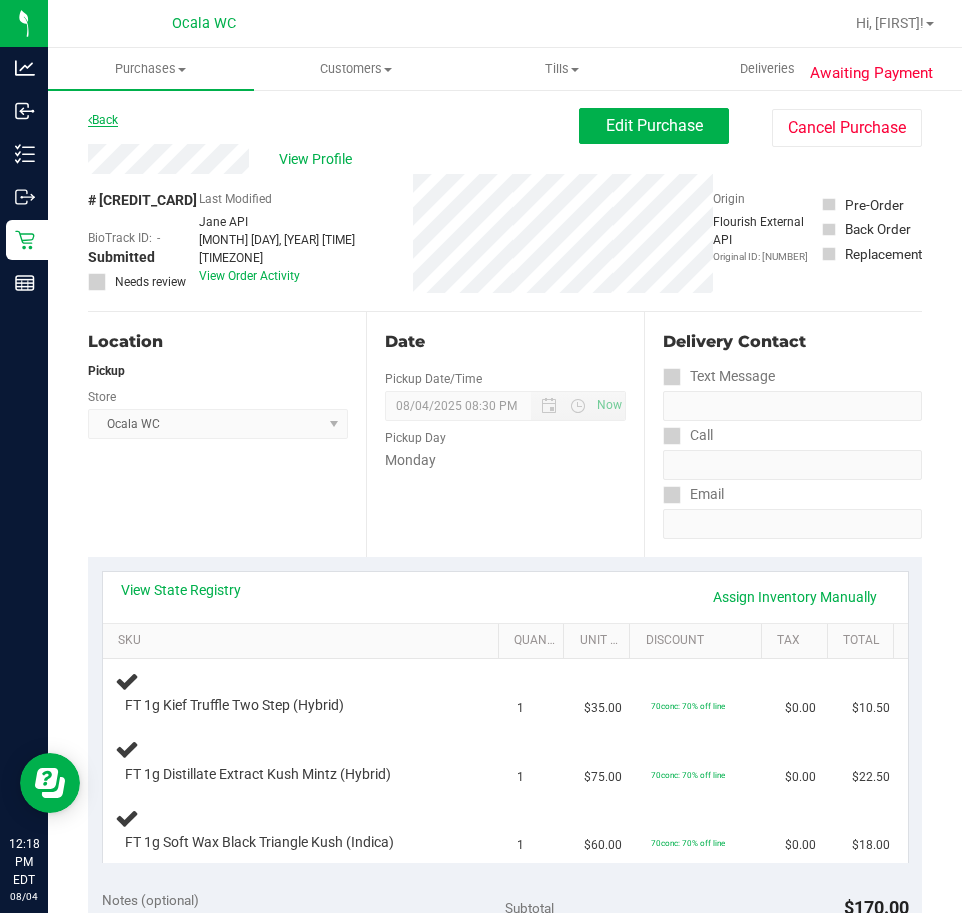 click on "Back" at bounding box center (103, 120) 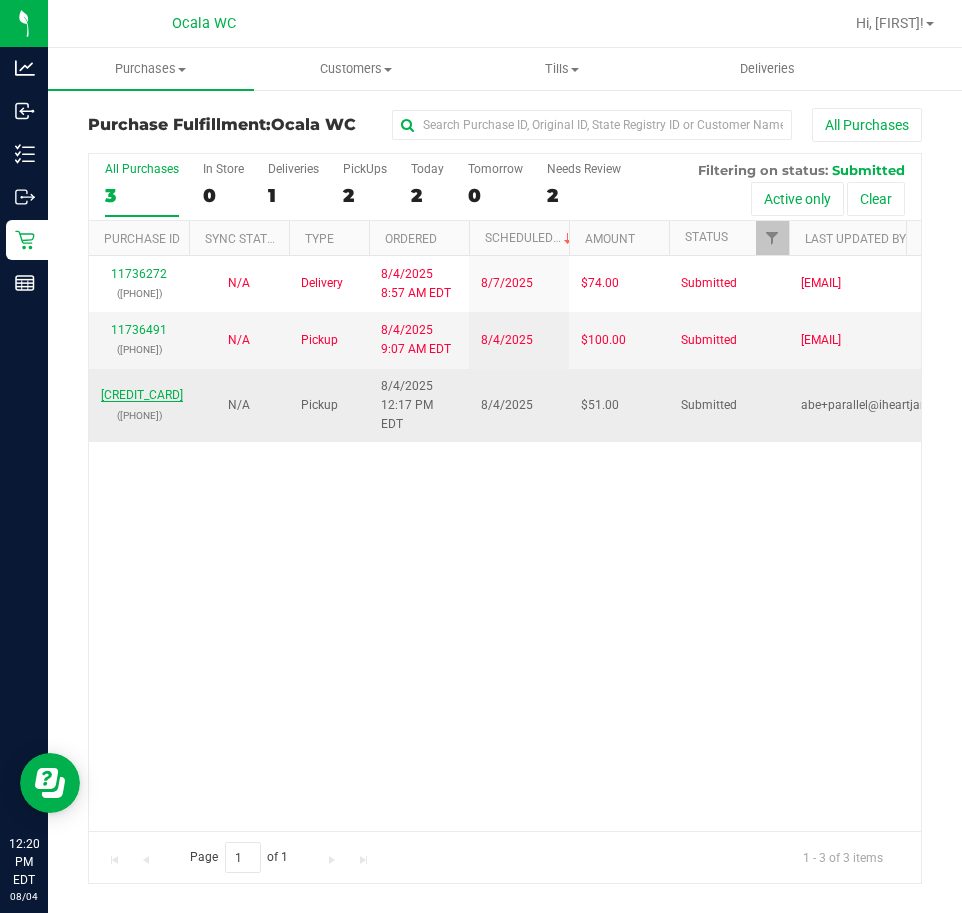 click on "11737681" at bounding box center [142, 395] 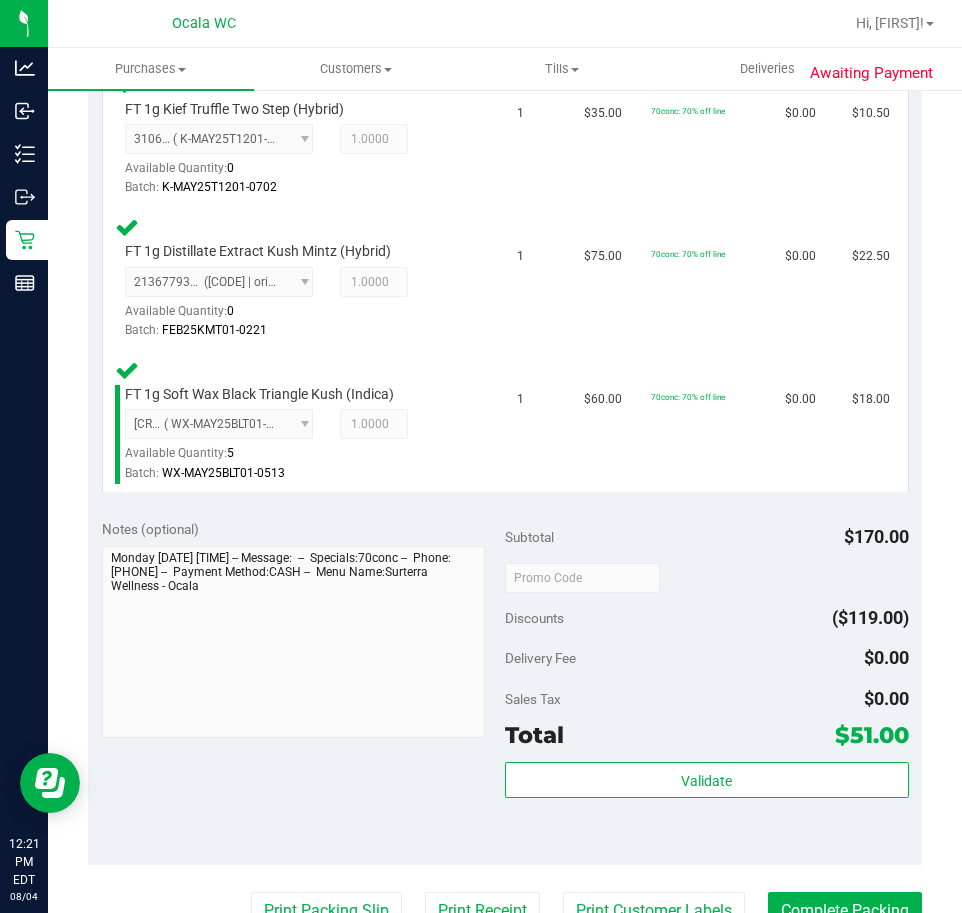 scroll, scrollTop: 1000, scrollLeft: 0, axis: vertical 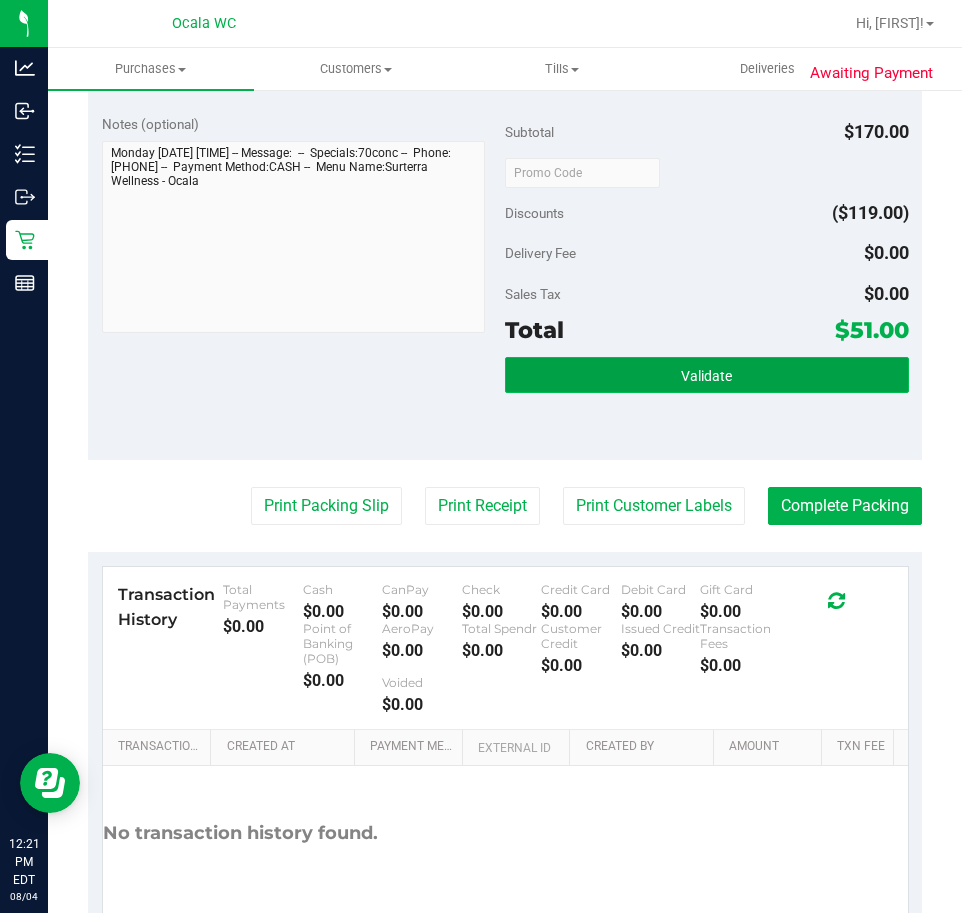 click on "Validate" at bounding box center (707, 375) 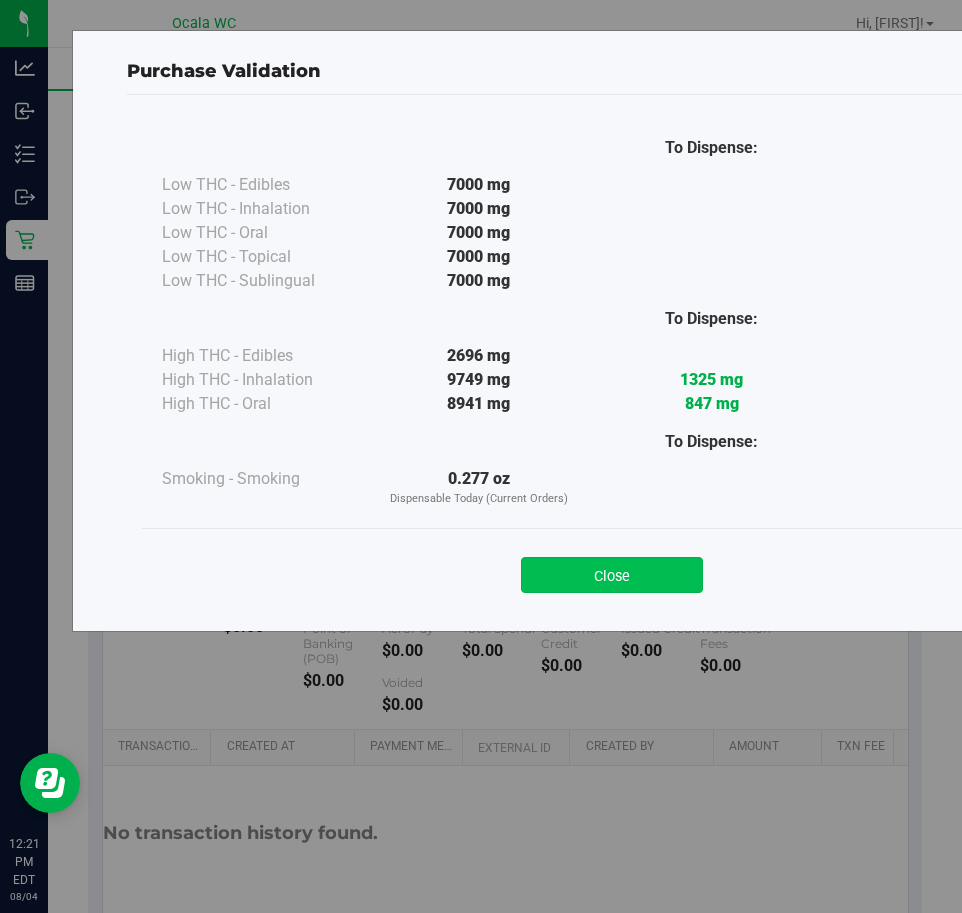 click on "Close" at bounding box center [612, 575] 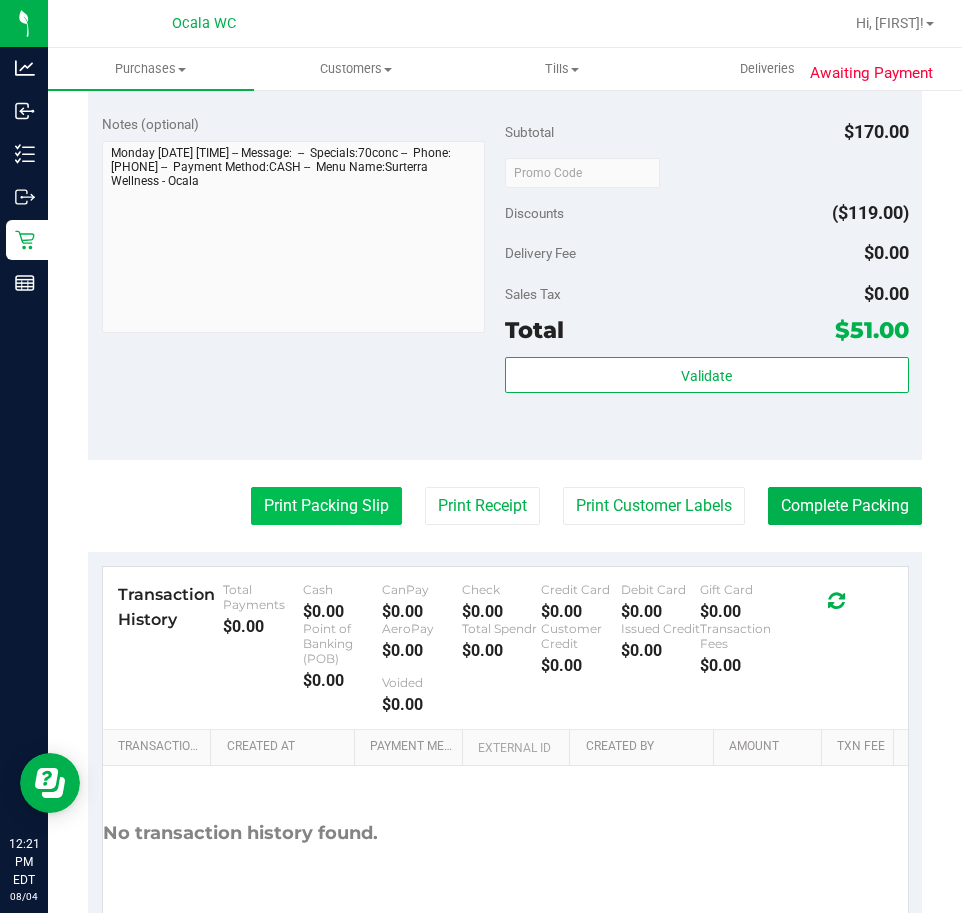 click on "Print Packing Slip" at bounding box center [326, 506] 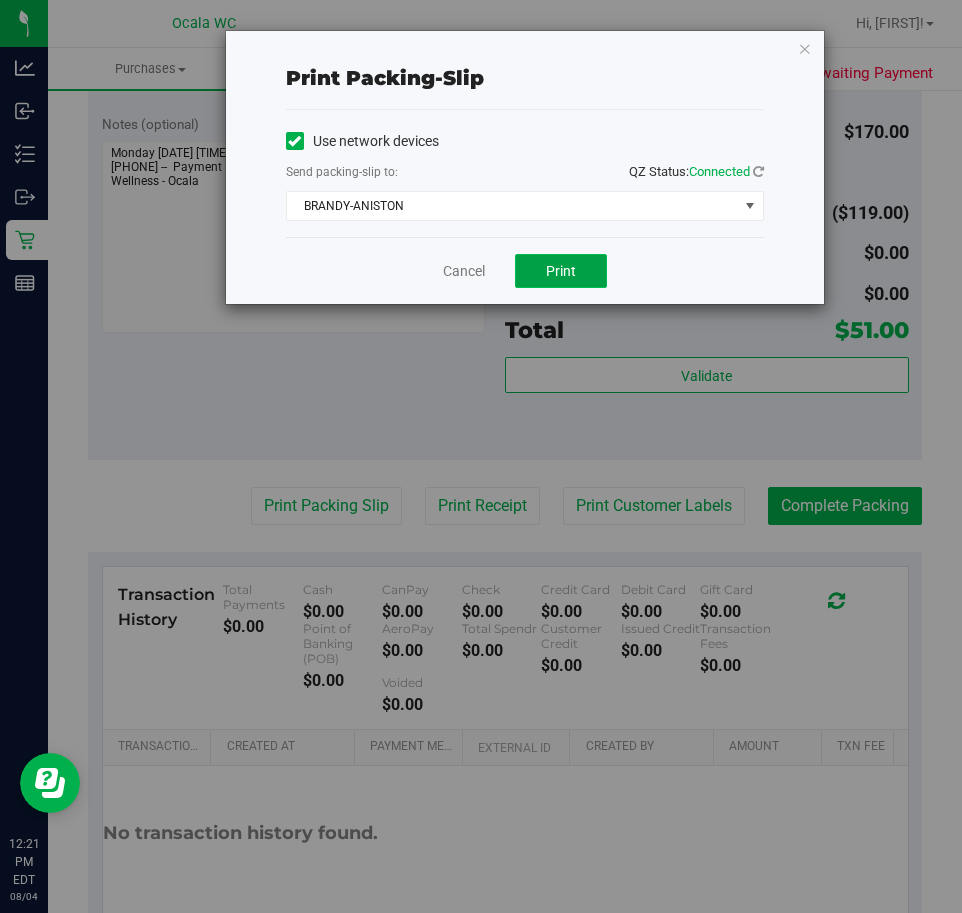 click on "Print" at bounding box center [561, 271] 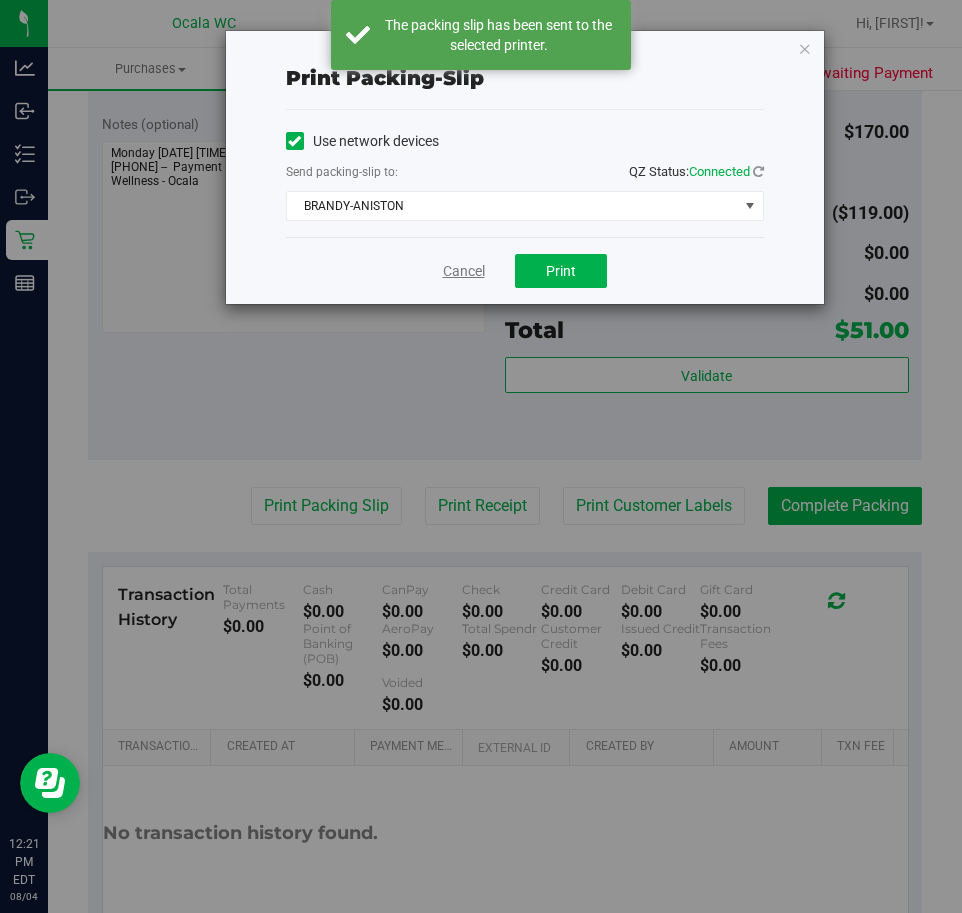 click on "Cancel" at bounding box center [464, 271] 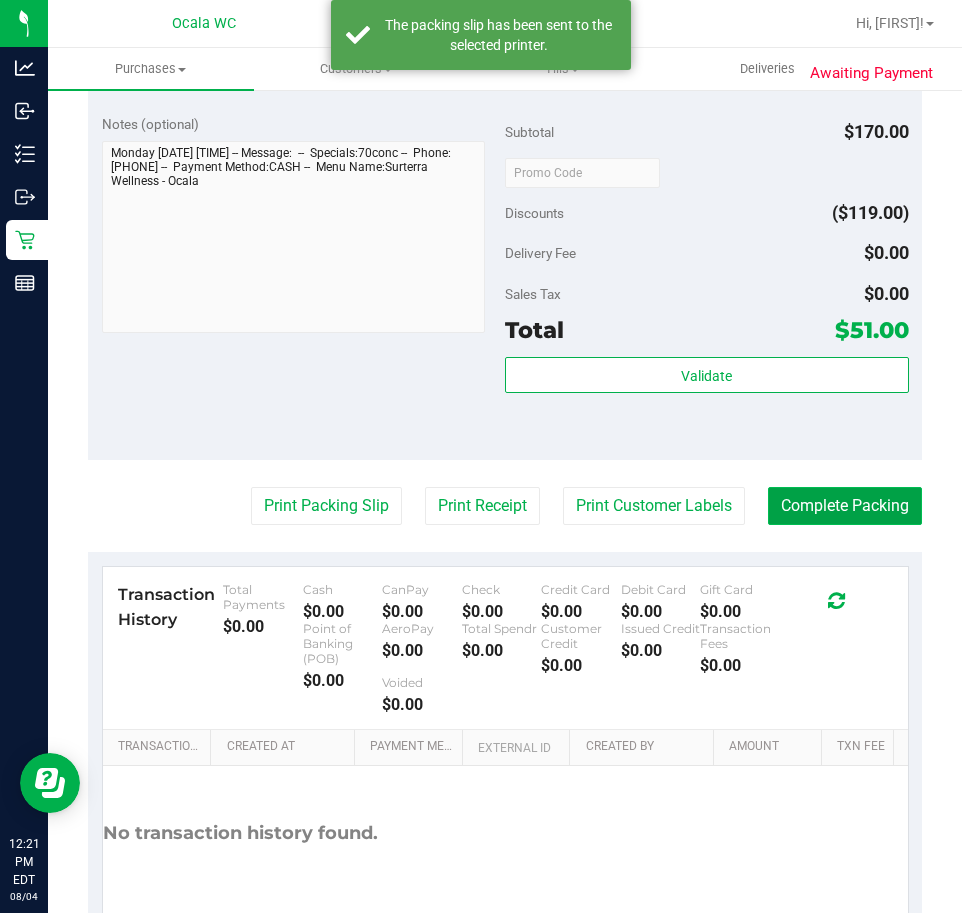 click on "Complete Packing" at bounding box center (845, 506) 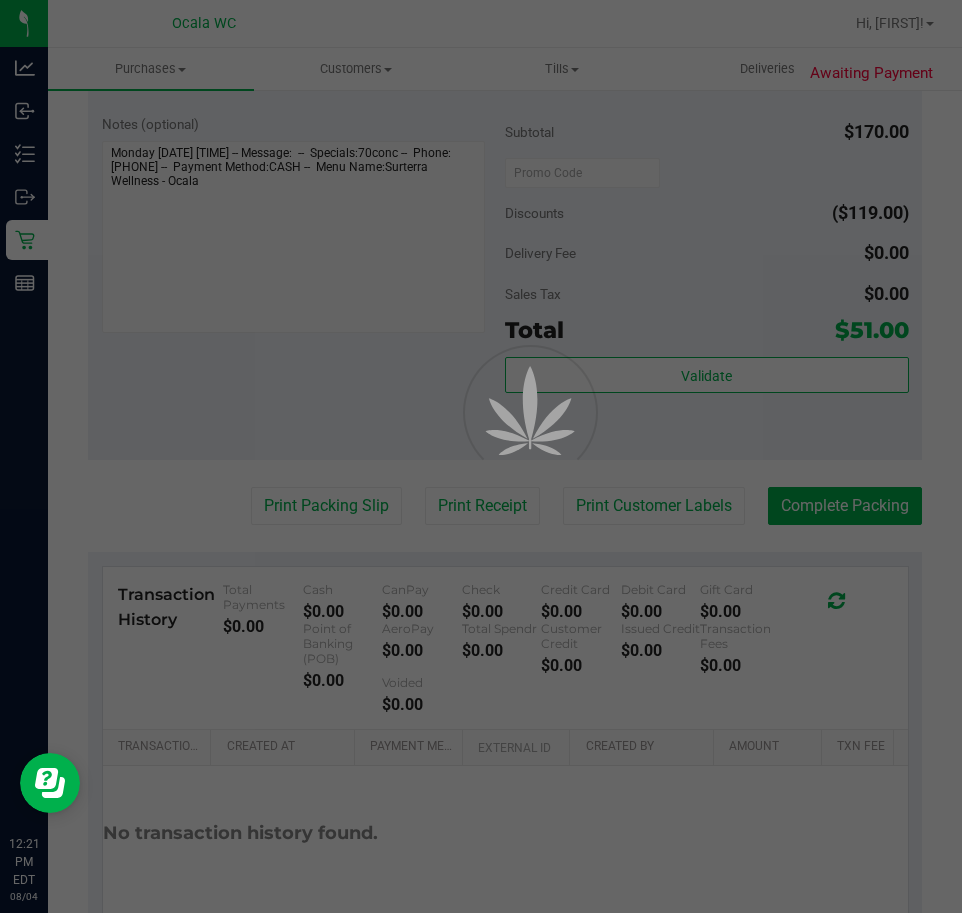 scroll, scrollTop: 0, scrollLeft: 0, axis: both 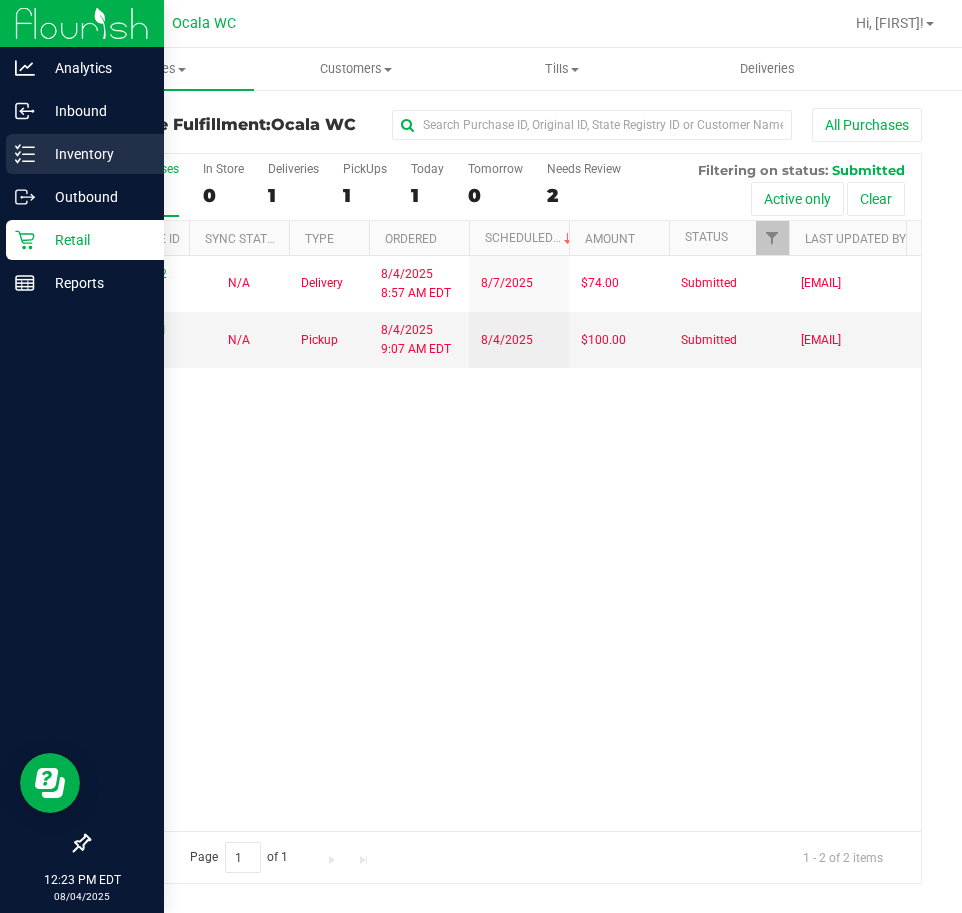 click 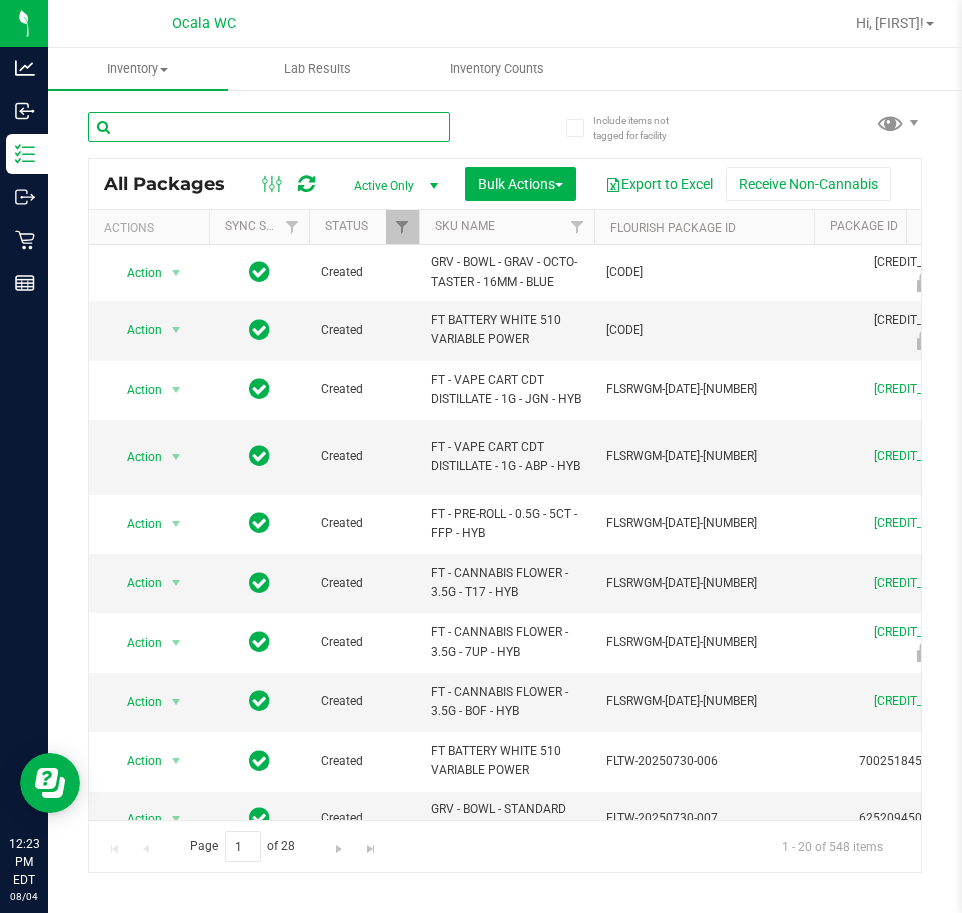 click at bounding box center (269, 127) 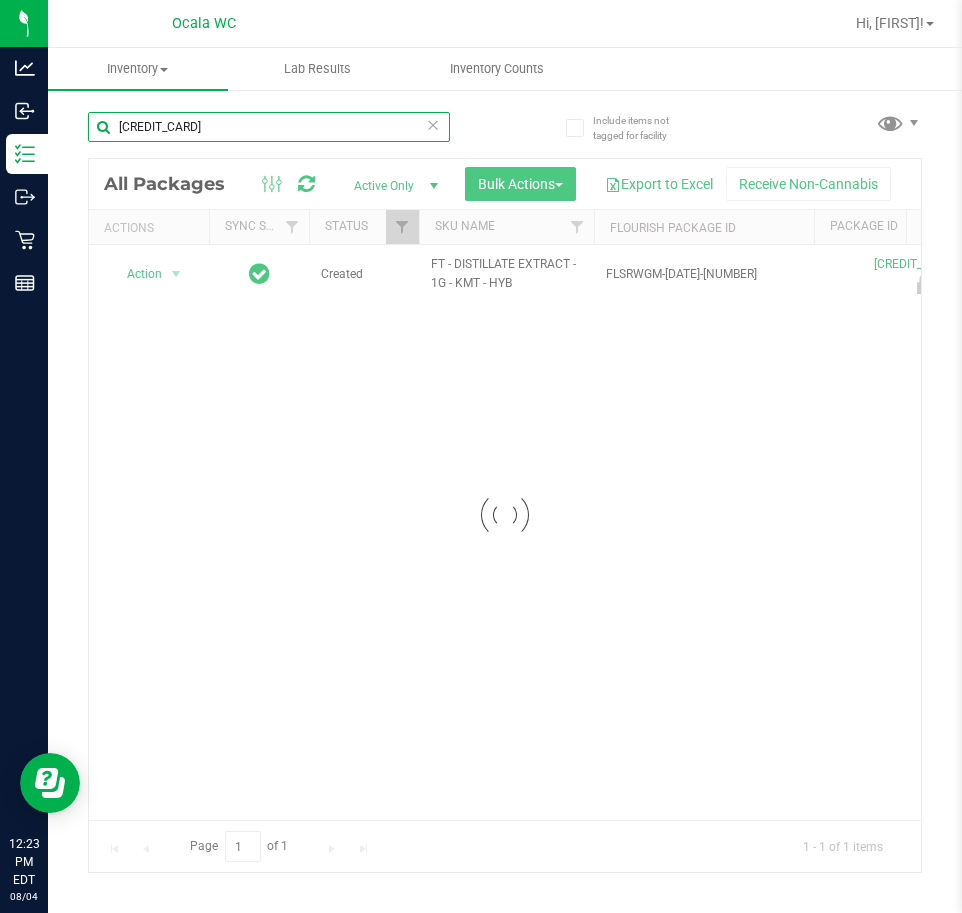 type on "8754360411905613" 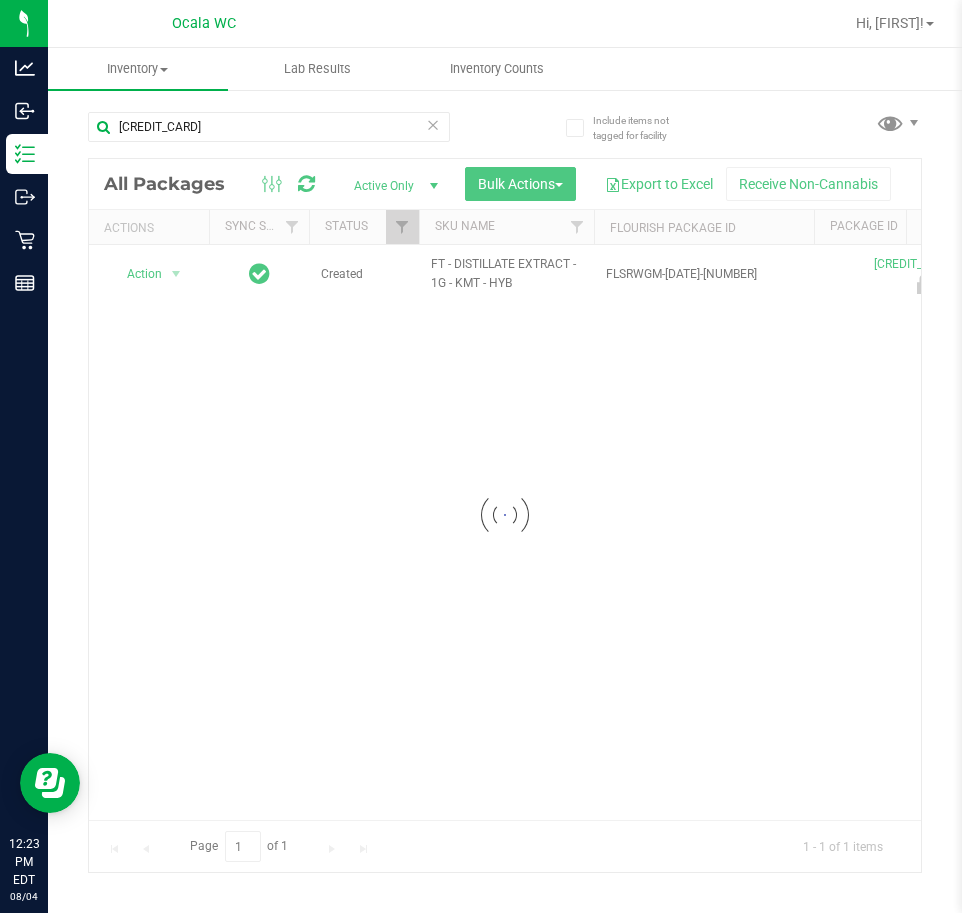 click at bounding box center (505, 515) 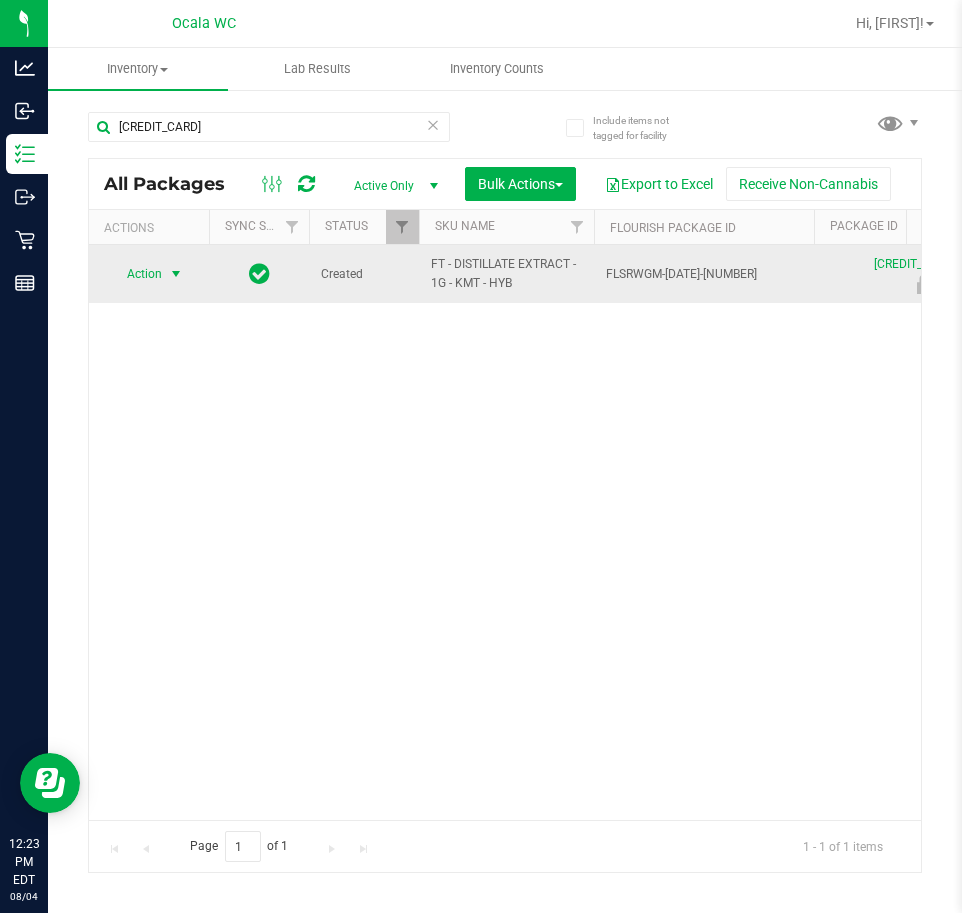 click at bounding box center [176, 274] 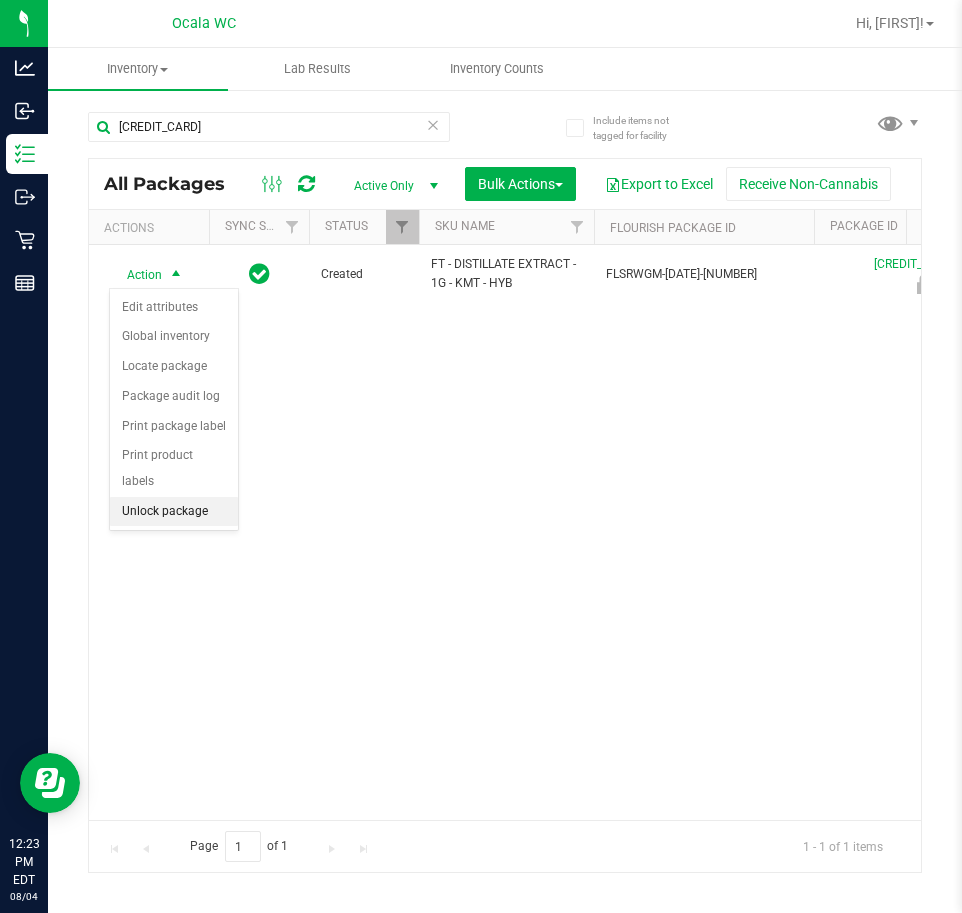 click on "Unlock package" at bounding box center [174, 512] 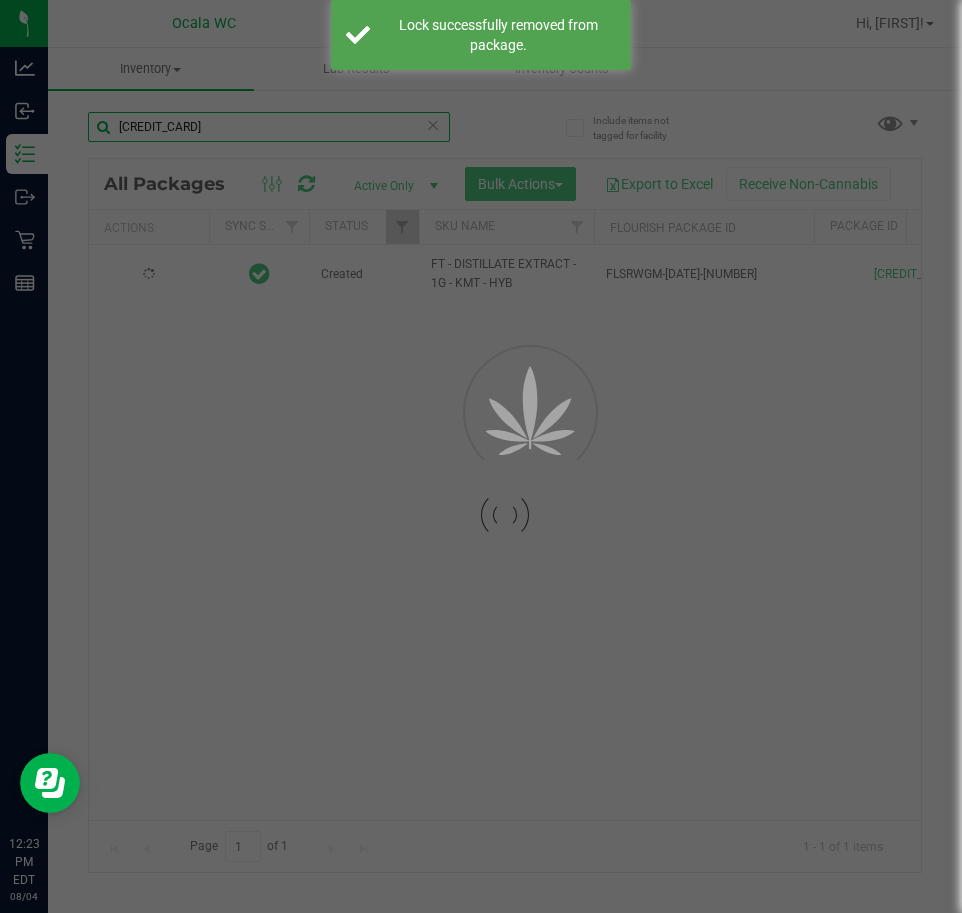 drag, startPoint x: 231, startPoint y: 131, endPoint x: 92, endPoint y: 136, distance: 139.0899 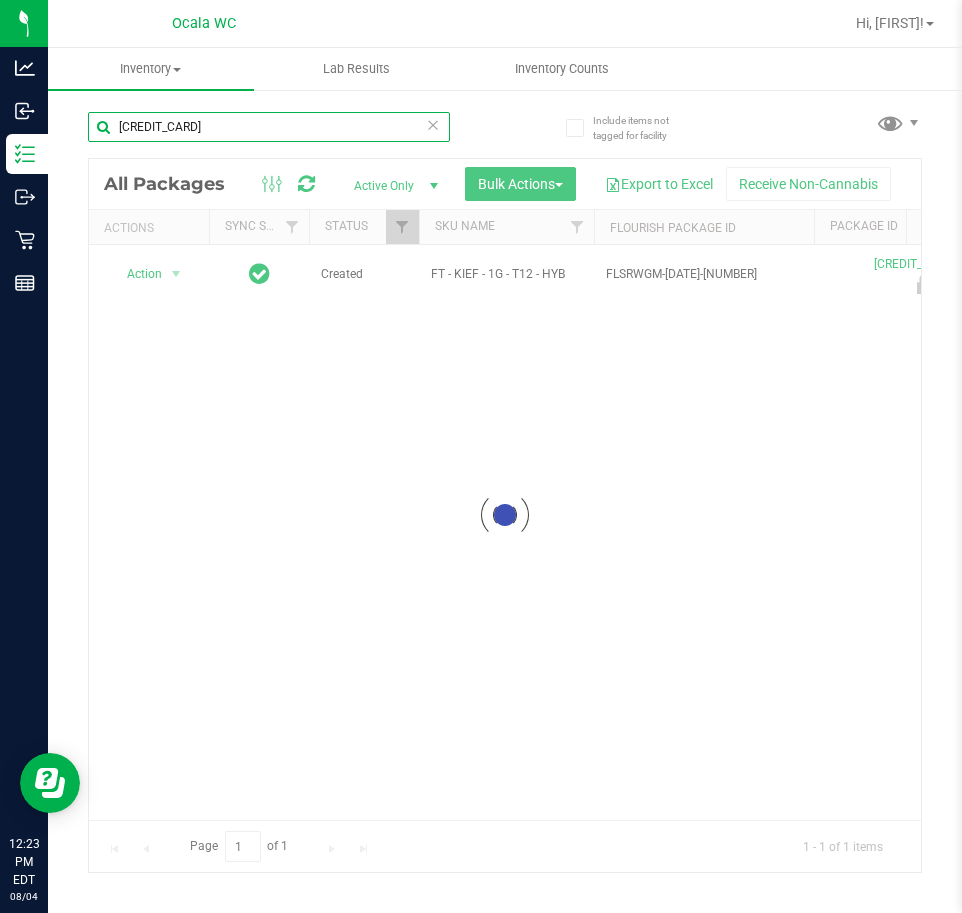 type on "1688098922842634" 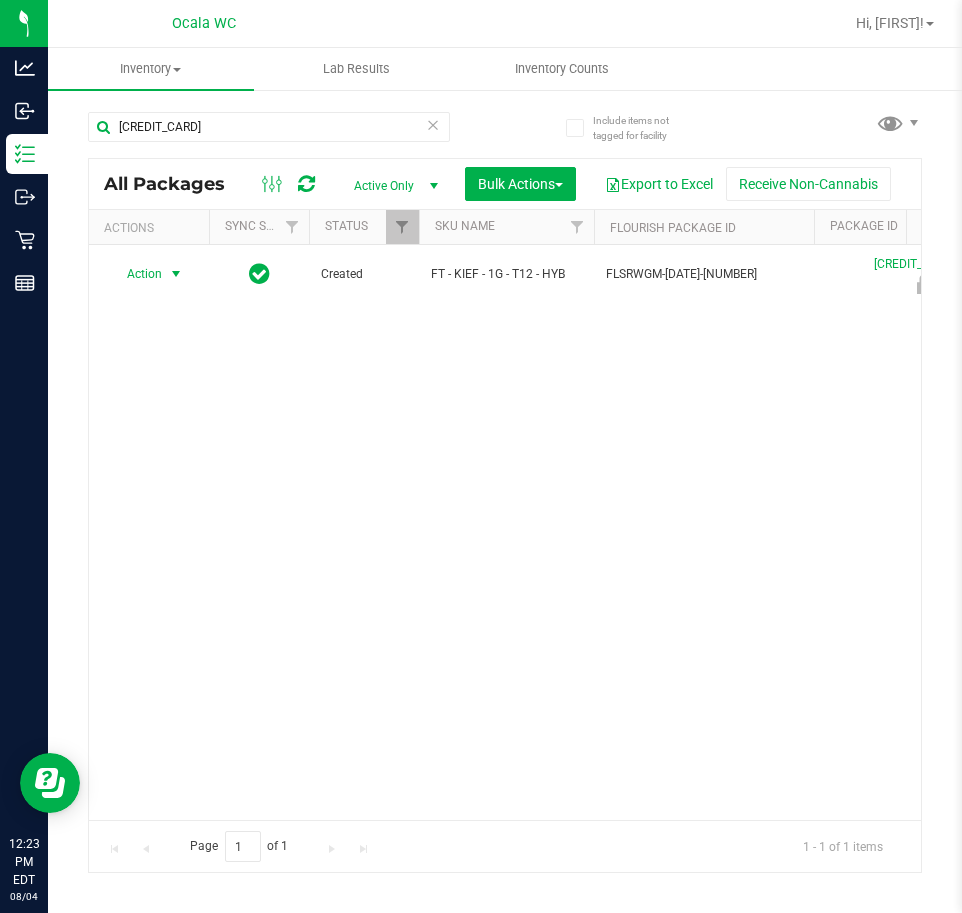 click on "Action Action Edit attributes Global inventory Locate package Package audit log Print package label Print product labels Unlock package" at bounding box center (149, 274) 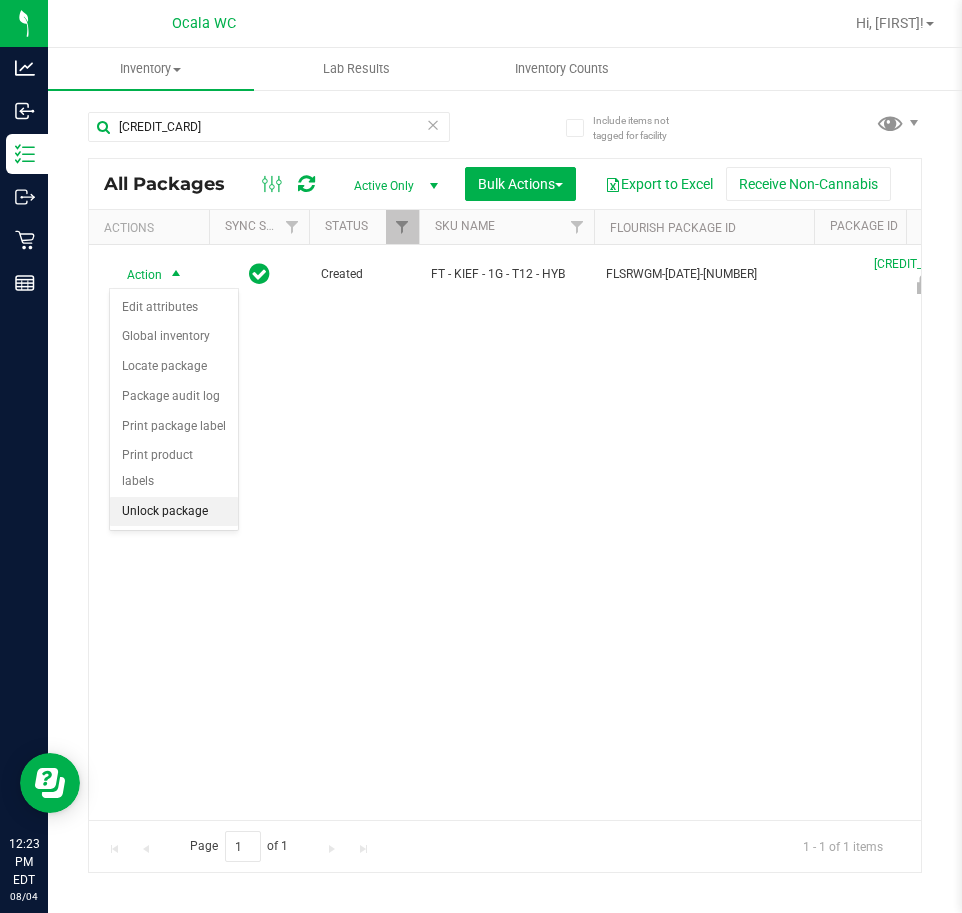 click on "Unlock package" at bounding box center (174, 512) 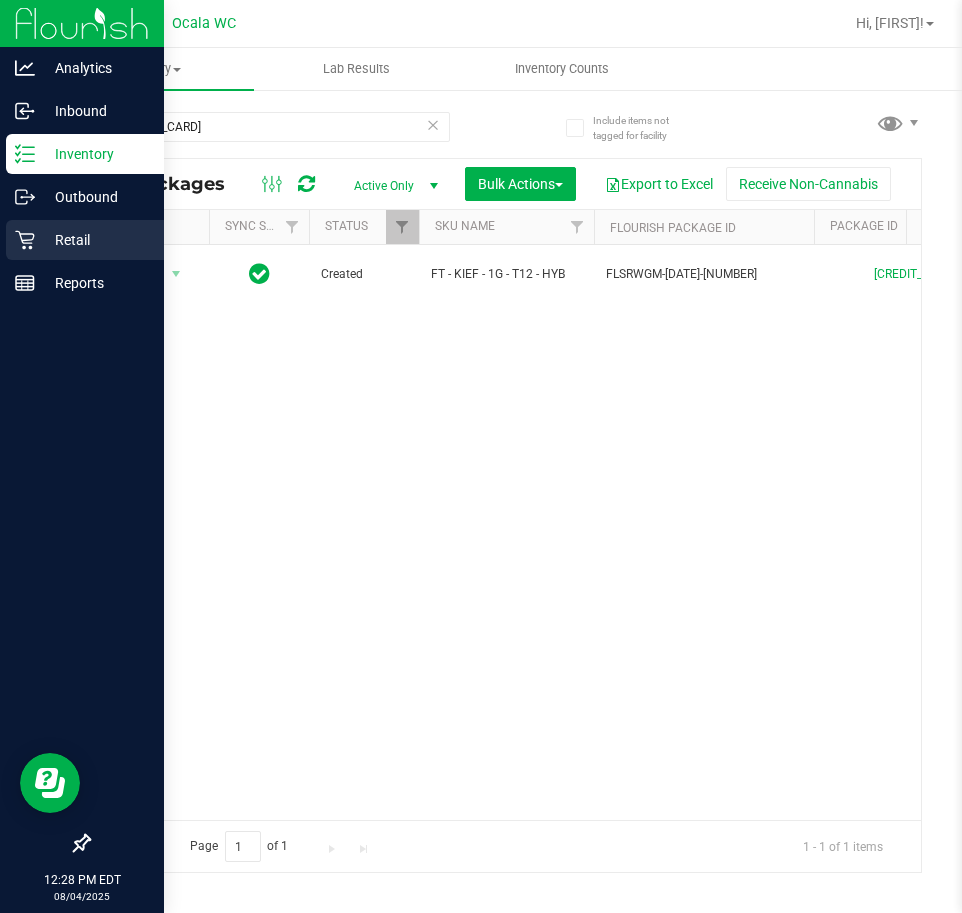 click 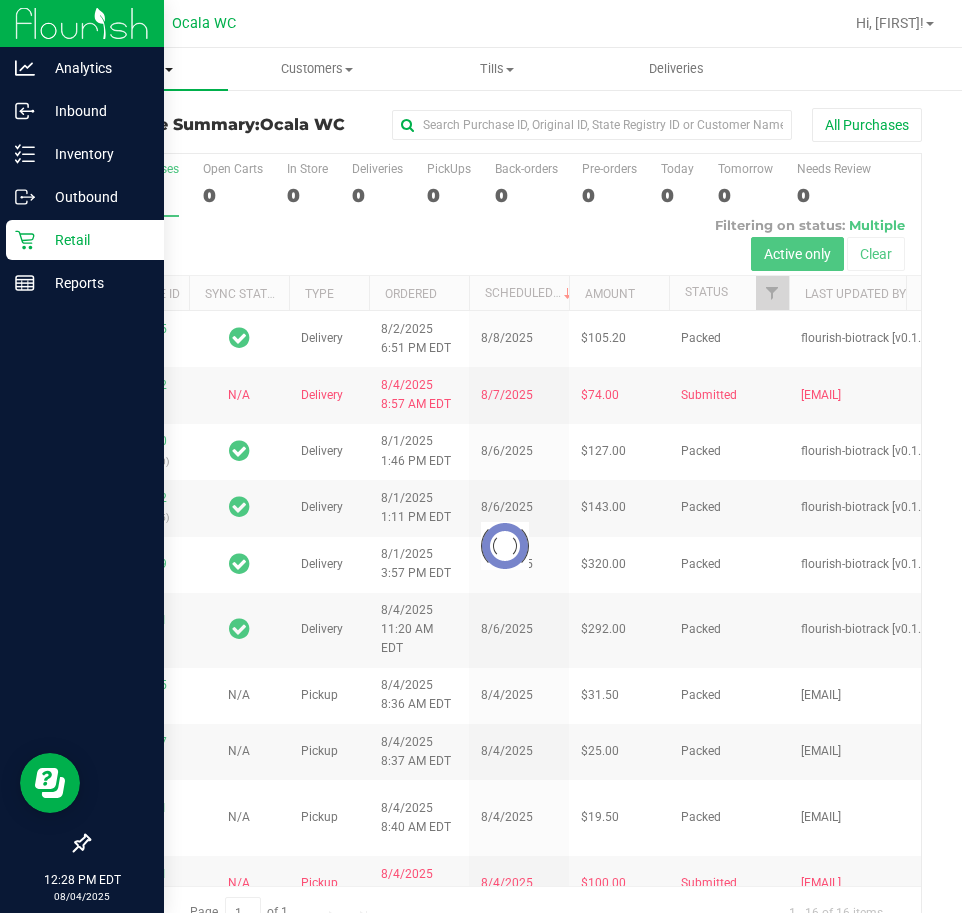 click at bounding box center (169, 70) 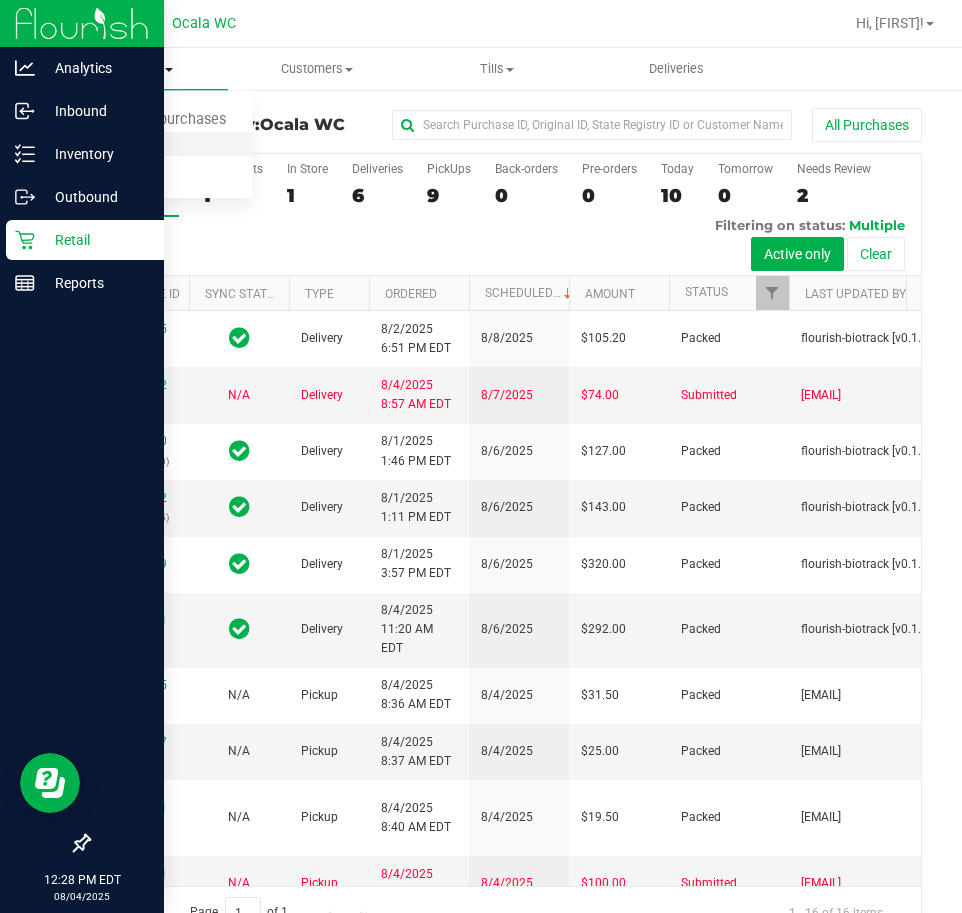 click on "Fulfillment" at bounding box center [110, 144] 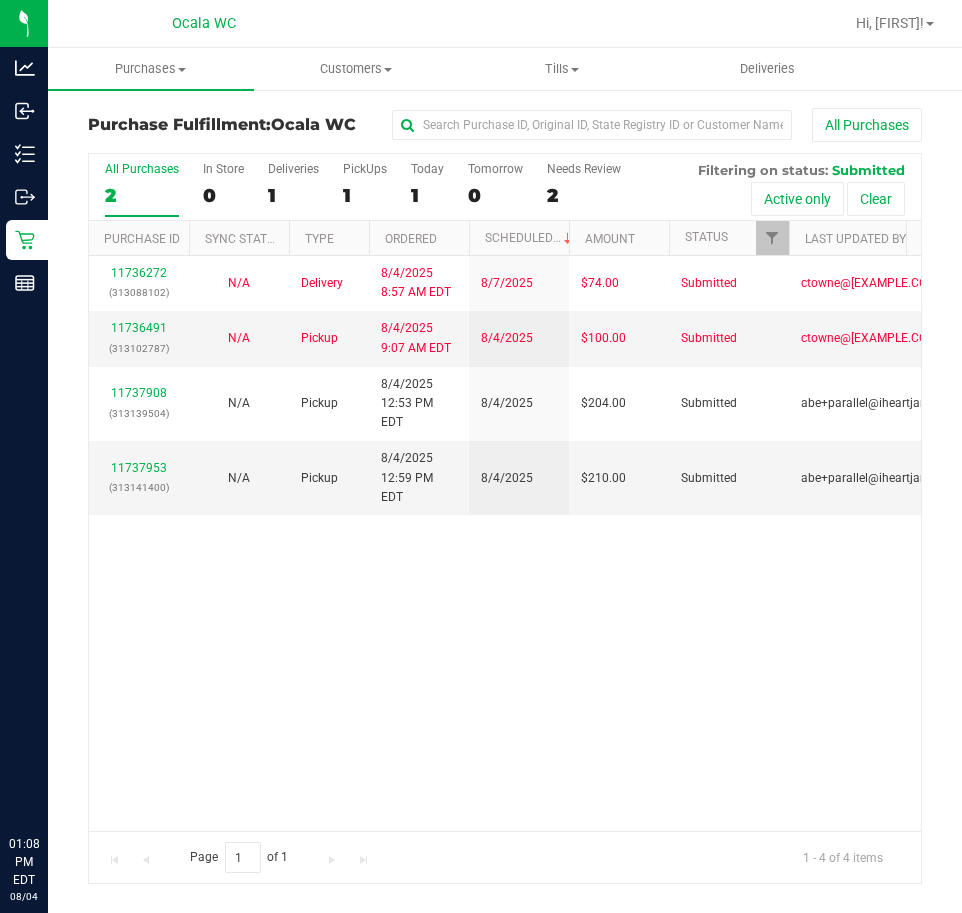 scroll, scrollTop: 0, scrollLeft: 0, axis: both 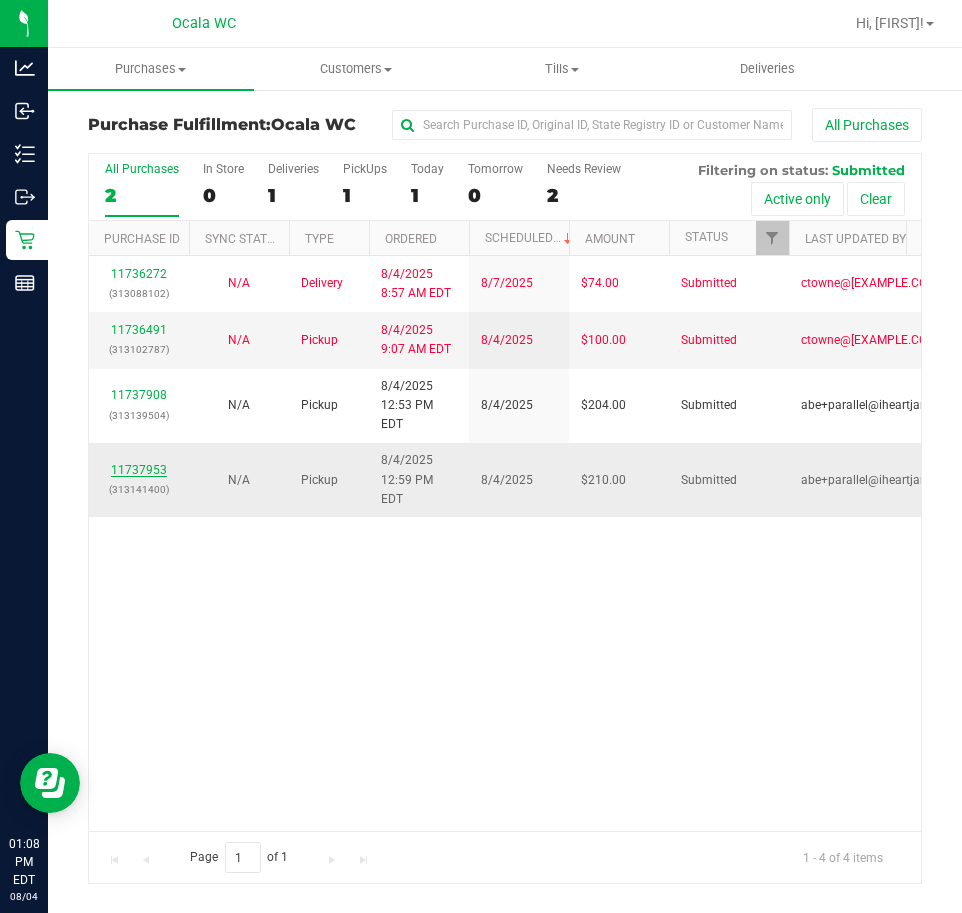 click on "11737953" at bounding box center (139, 470) 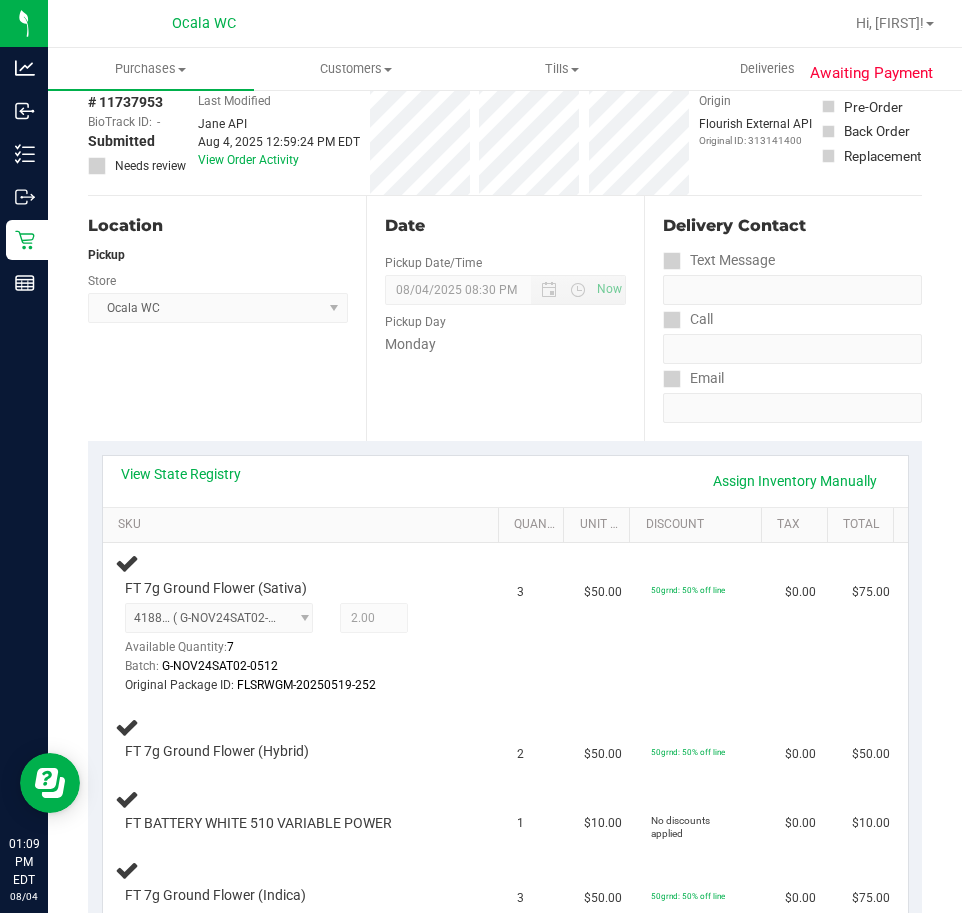 scroll, scrollTop: 0, scrollLeft: 0, axis: both 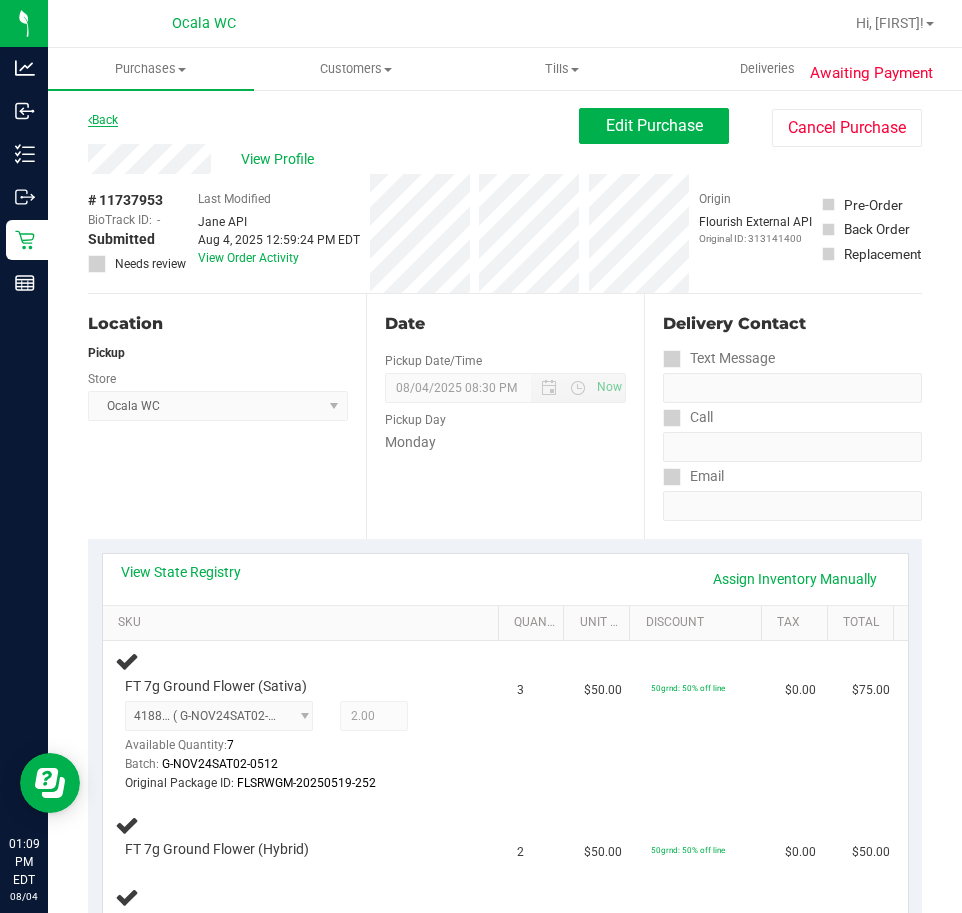 click on "Back" at bounding box center (103, 120) 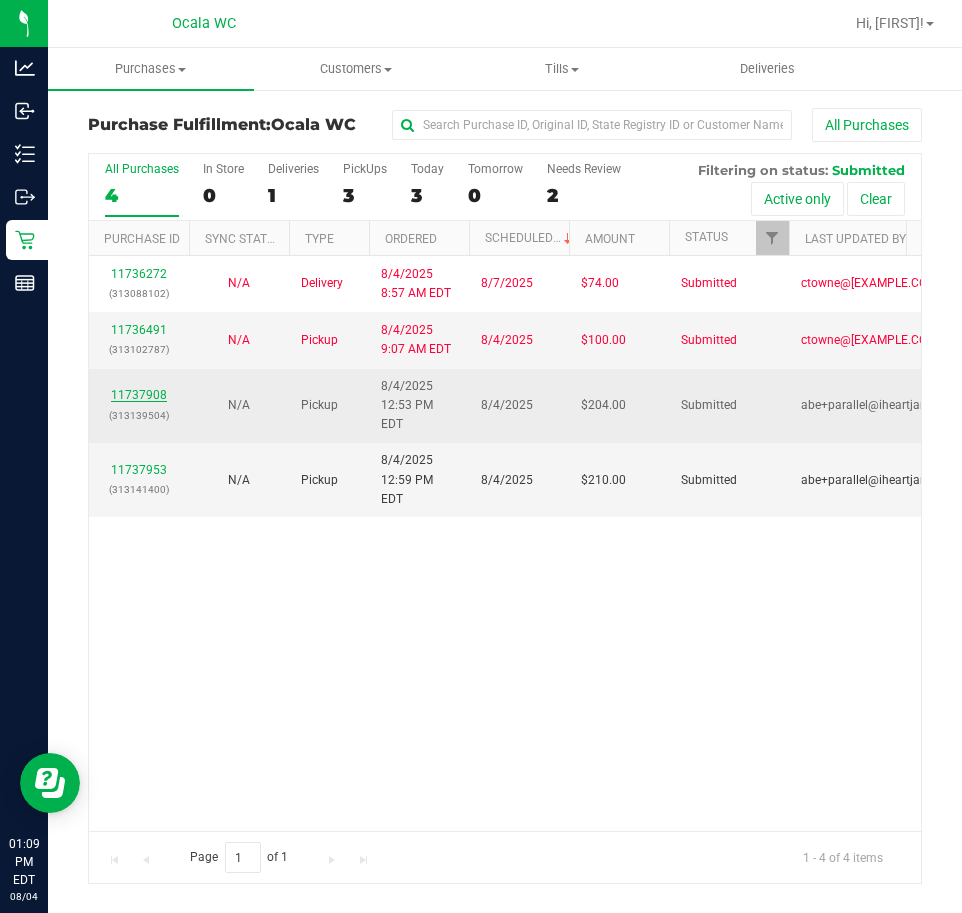 click on "1" at bounding box center (139, 395) 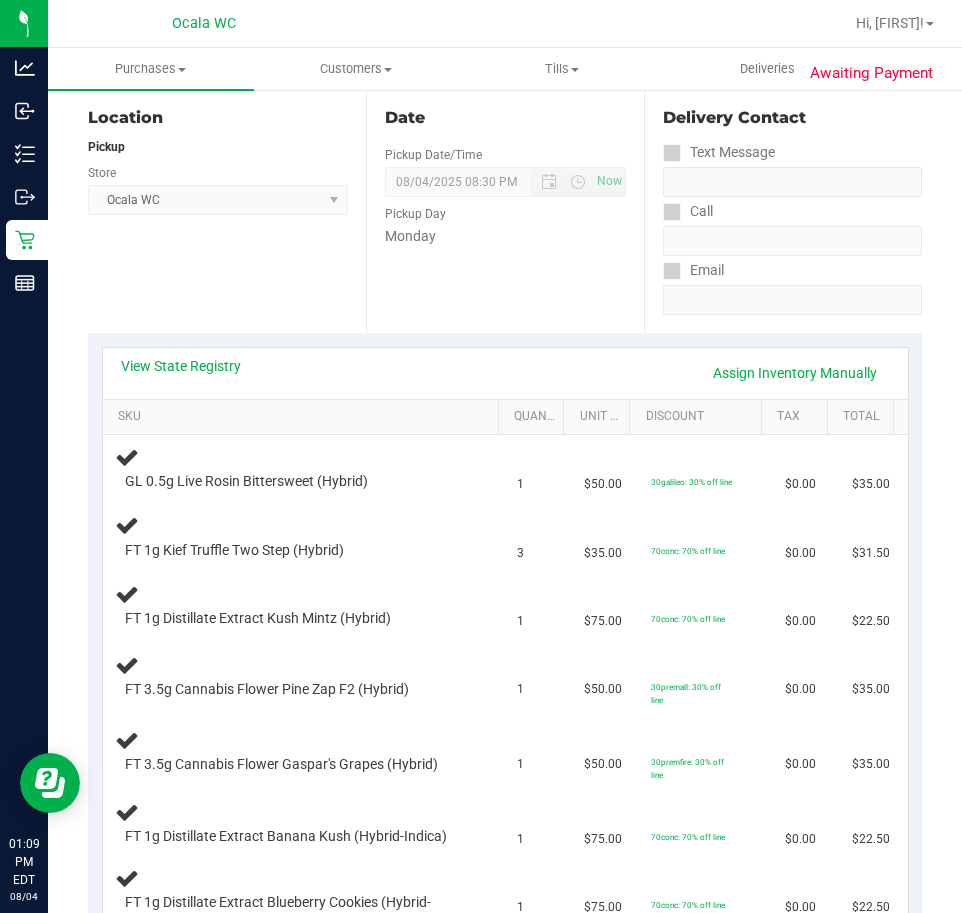 scroll, scrollTop: 200, scrollLeft: 0, axis: vertical 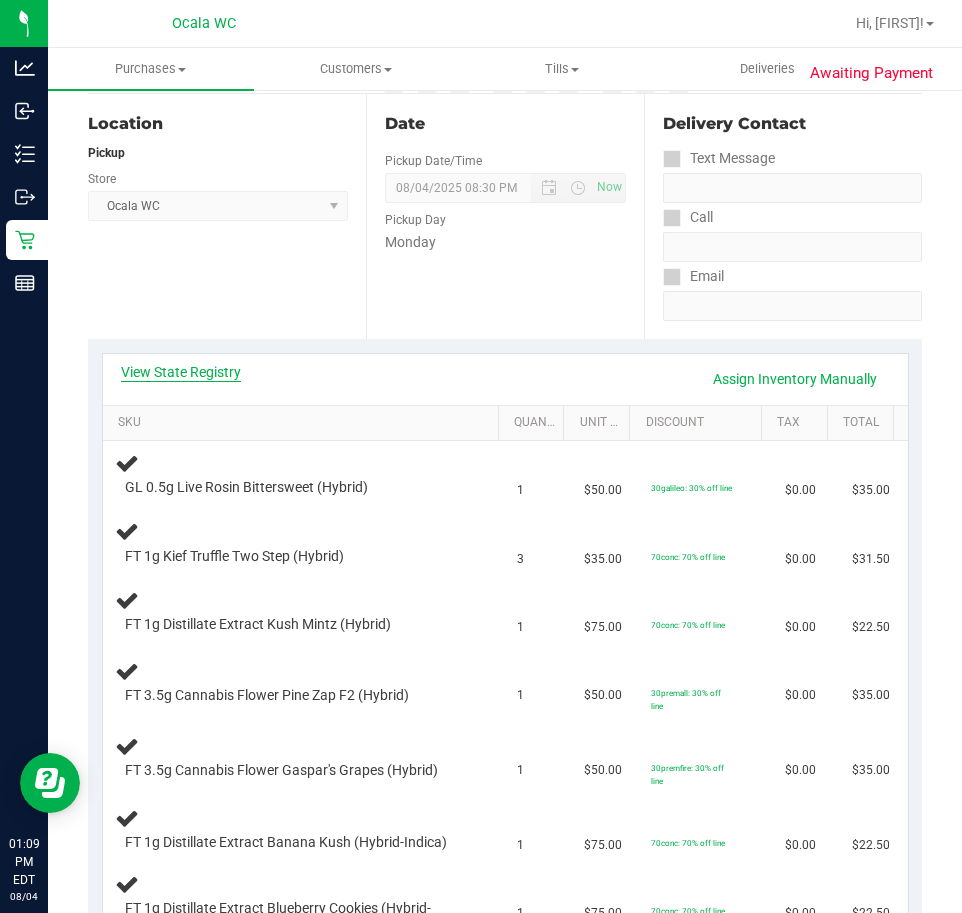 click on "View State Registry" at bounding box center [181, 372] 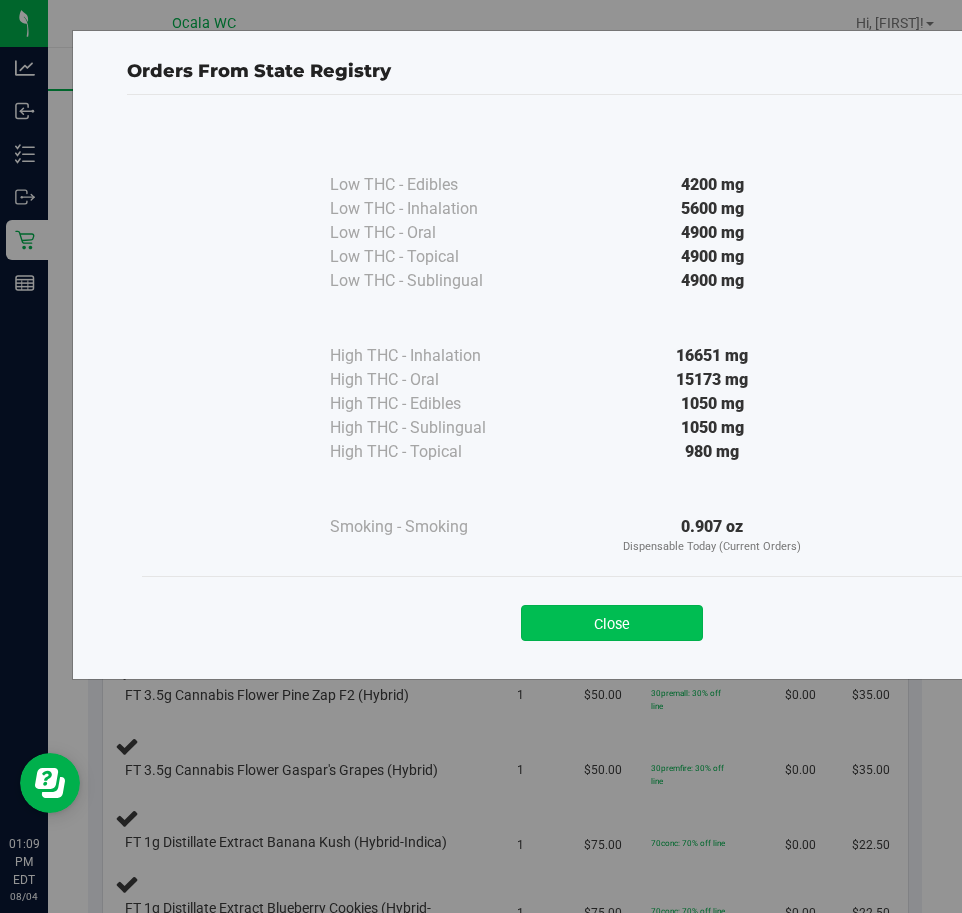 click on "Close" at bounding box center (612, 623) 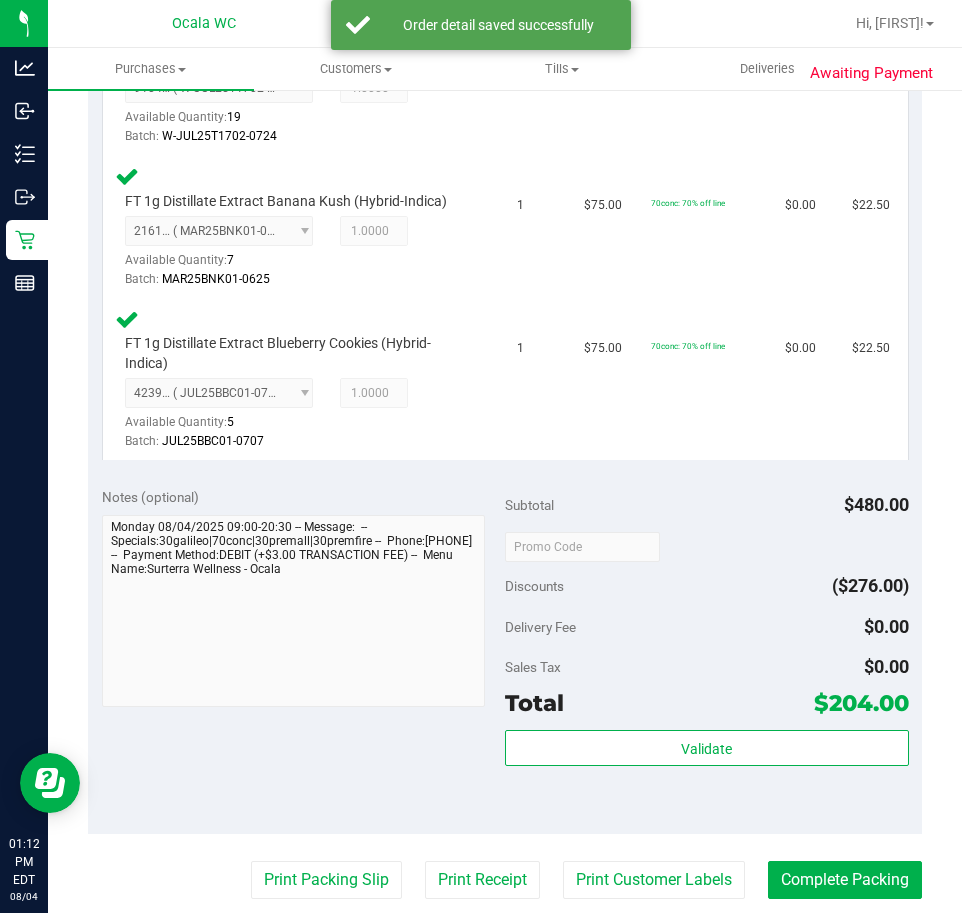 scroll, scrollTop: 1200, scrollLeft: 0, axis: vertical 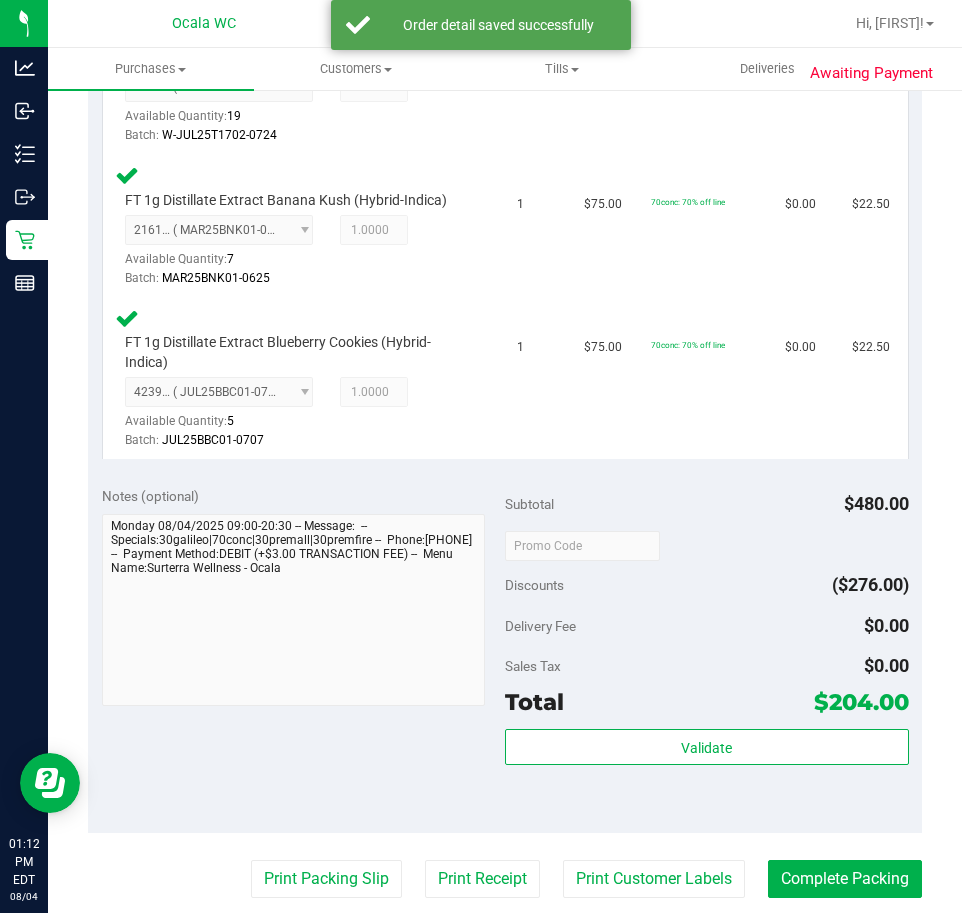 click on "Validate" at bounding box center (707, 774) 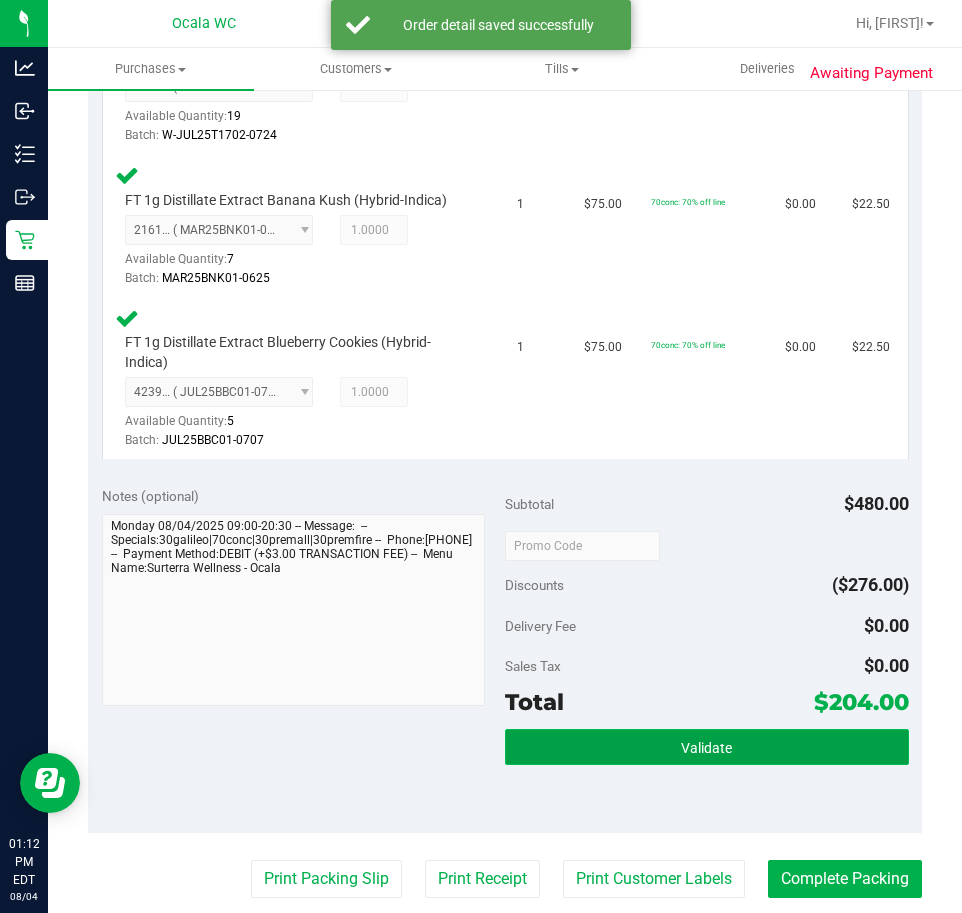 click on "Validate" at bounding box center (707, 747) 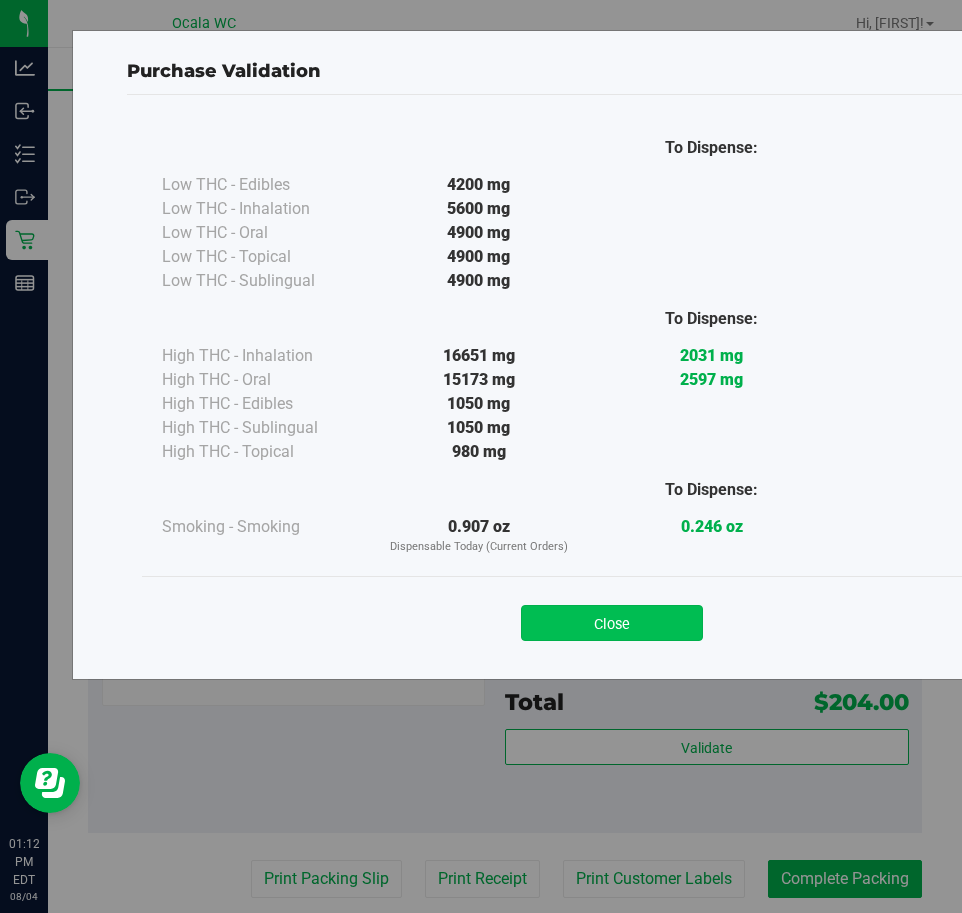 click on "Close" at bounding box center (612, 623) 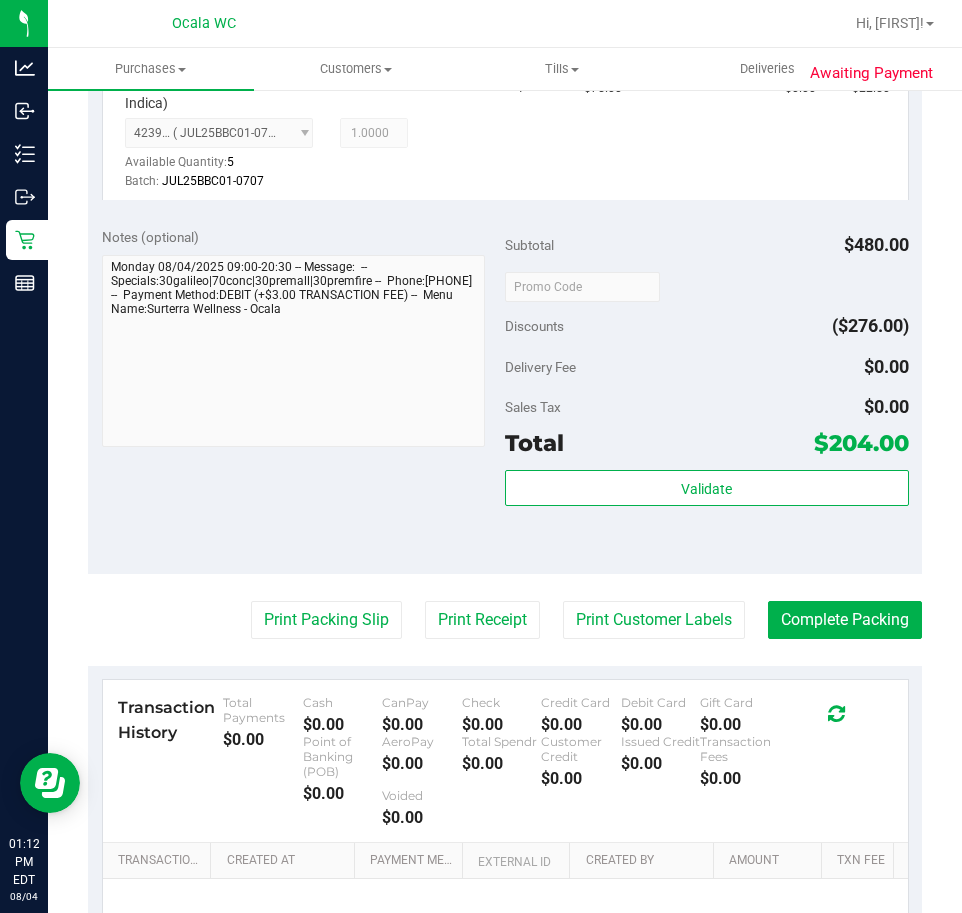 scroll, scrollTop: 1500, scrollLeft: 0, axis: vertical 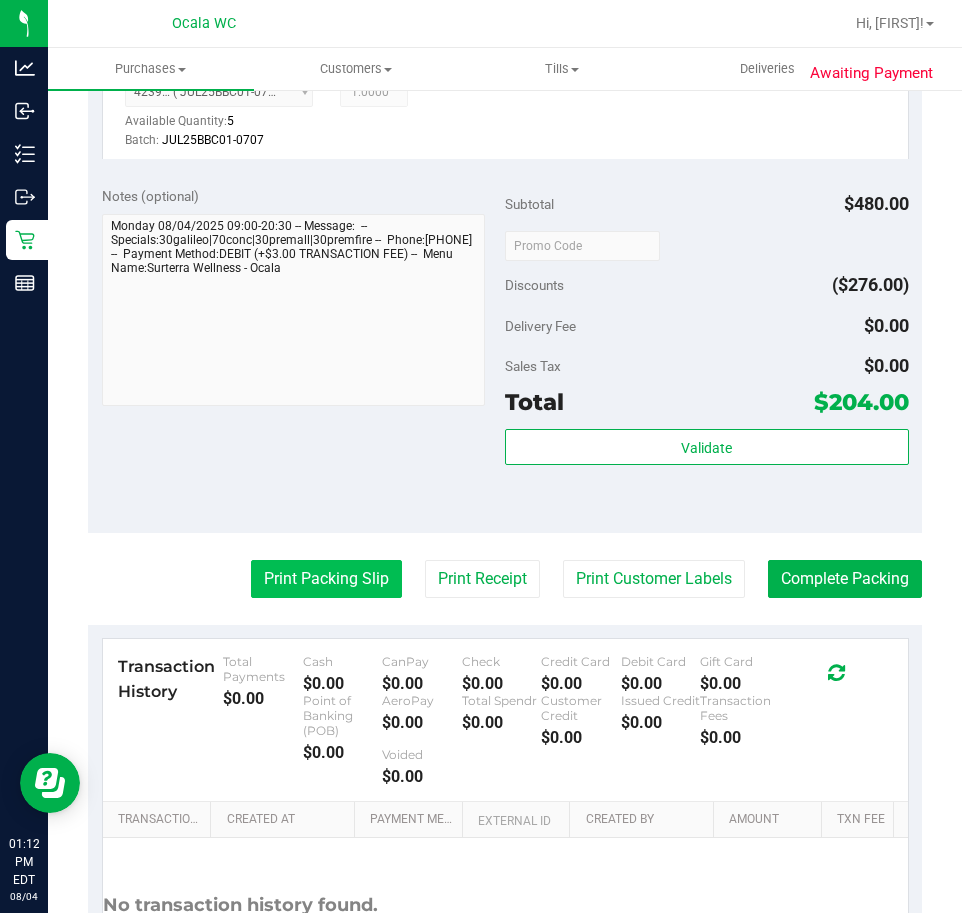 click on "Print Packing Slip" at bounding box center (326, 579) 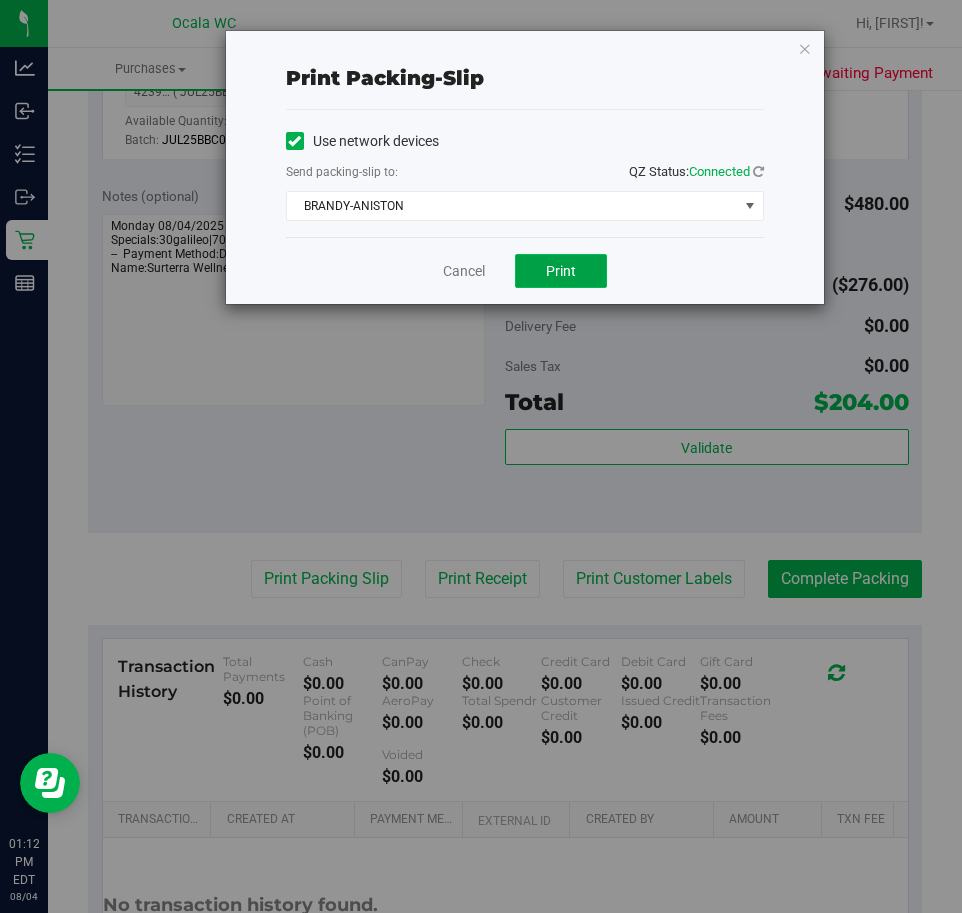 click on "Print" at bounding box center (561, 271) 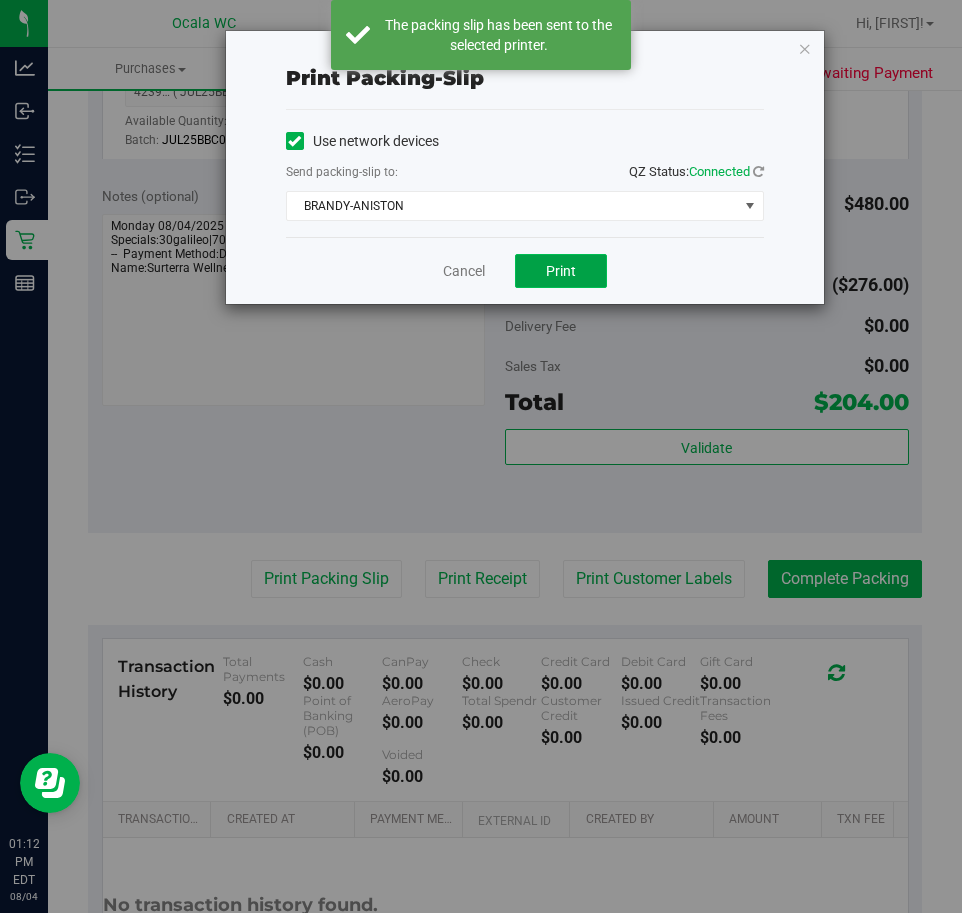 click on "Print" at bounding box center [561, 271] 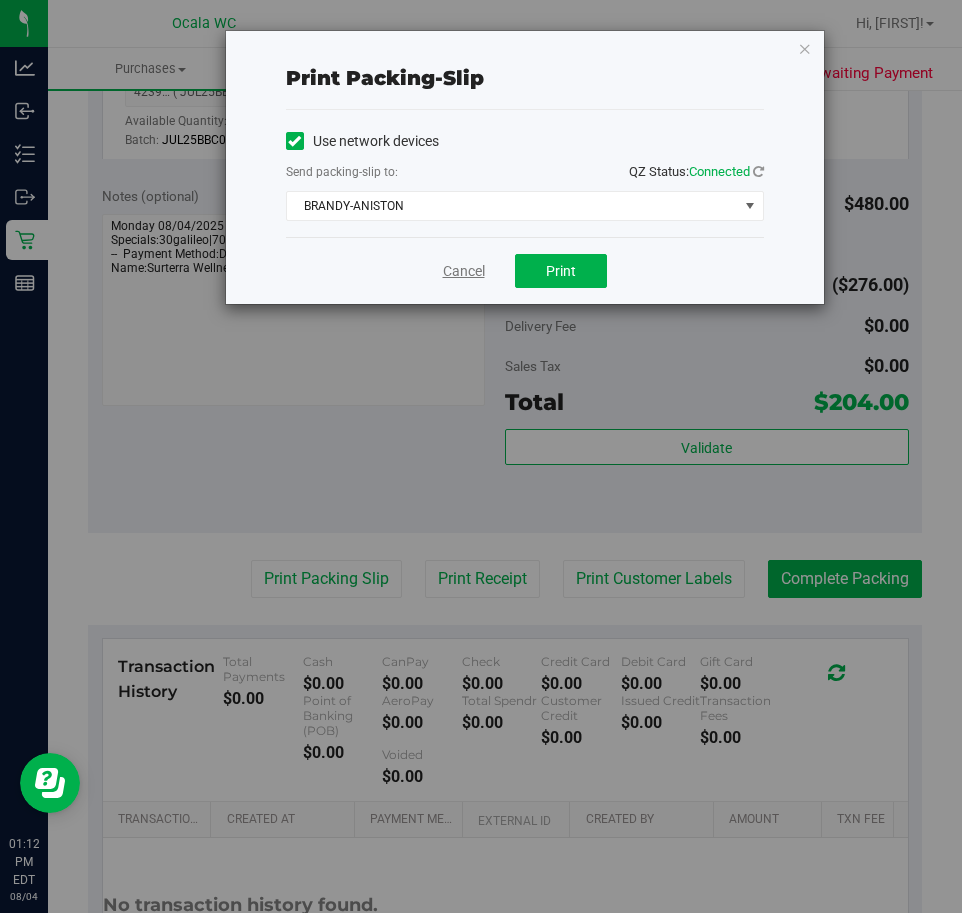 click on "Cancel" at bounding box center (464, 271) 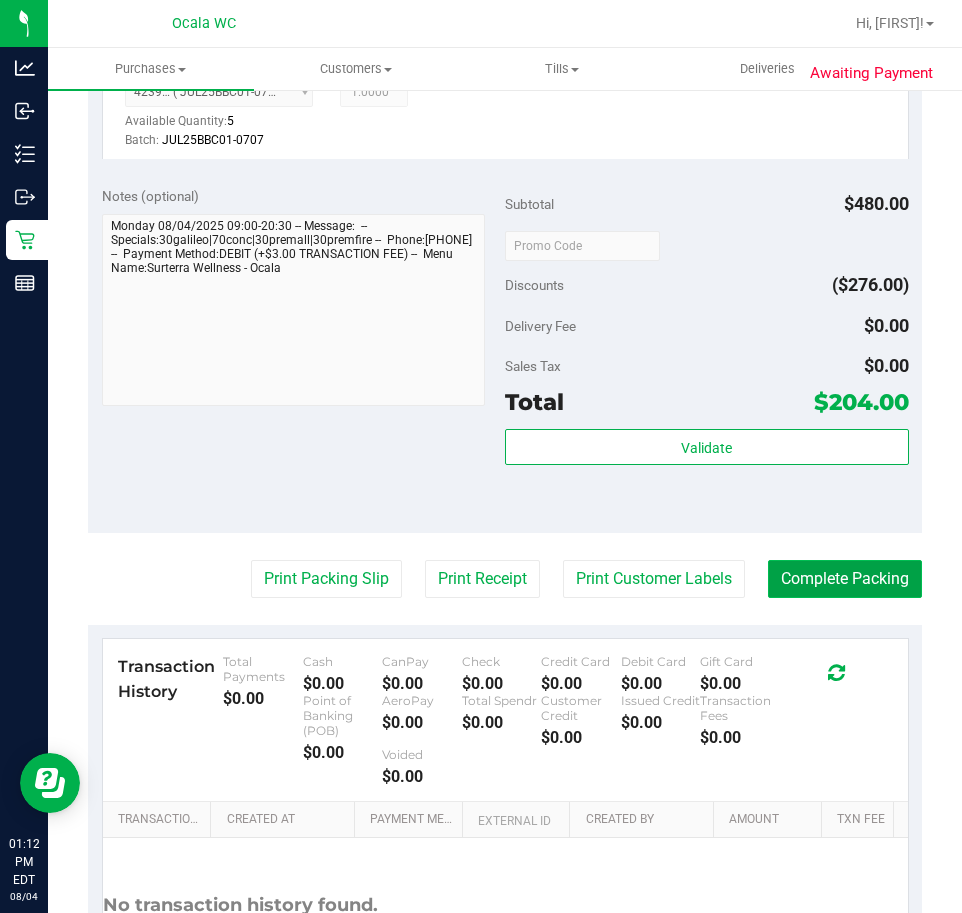 click on "Complete Packing" at bounding box center [845, 579] 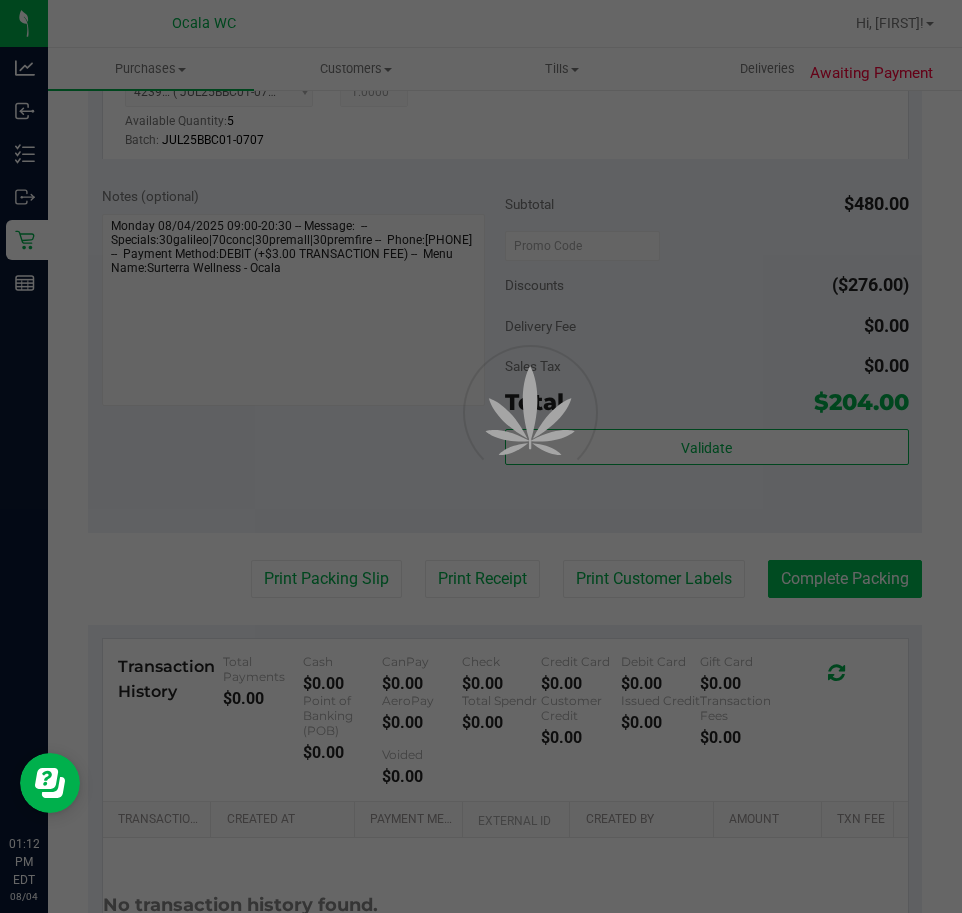 scroll, scrollTop: 0, scrollLeft: 0, axis: both 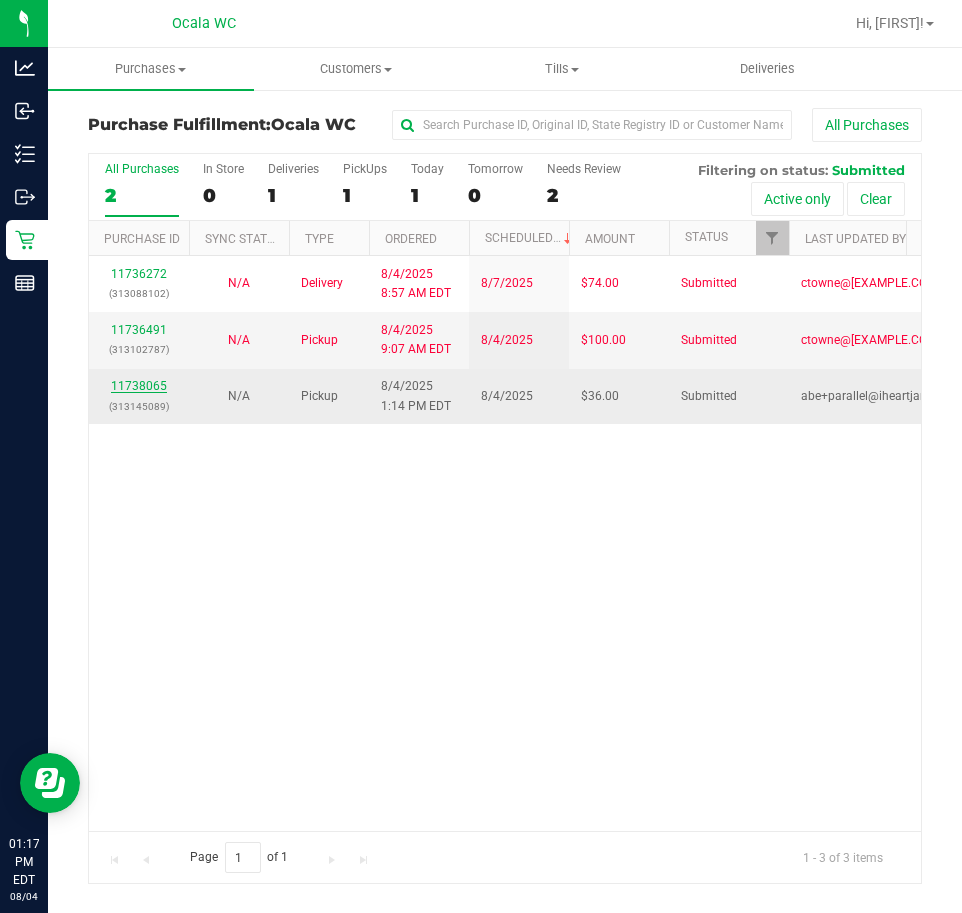 click on "11738065" at bounding box center (139, 386) 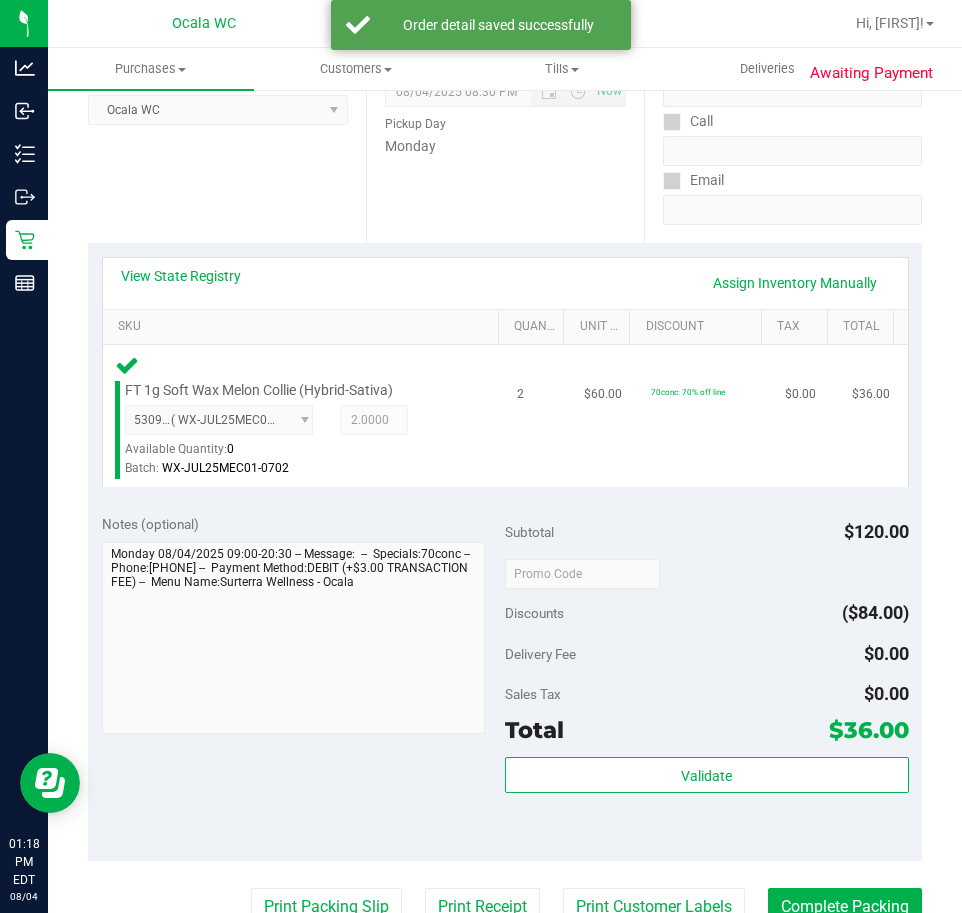 scroll, scrollTop: 300, scrollLeft: 0, axis: vertical 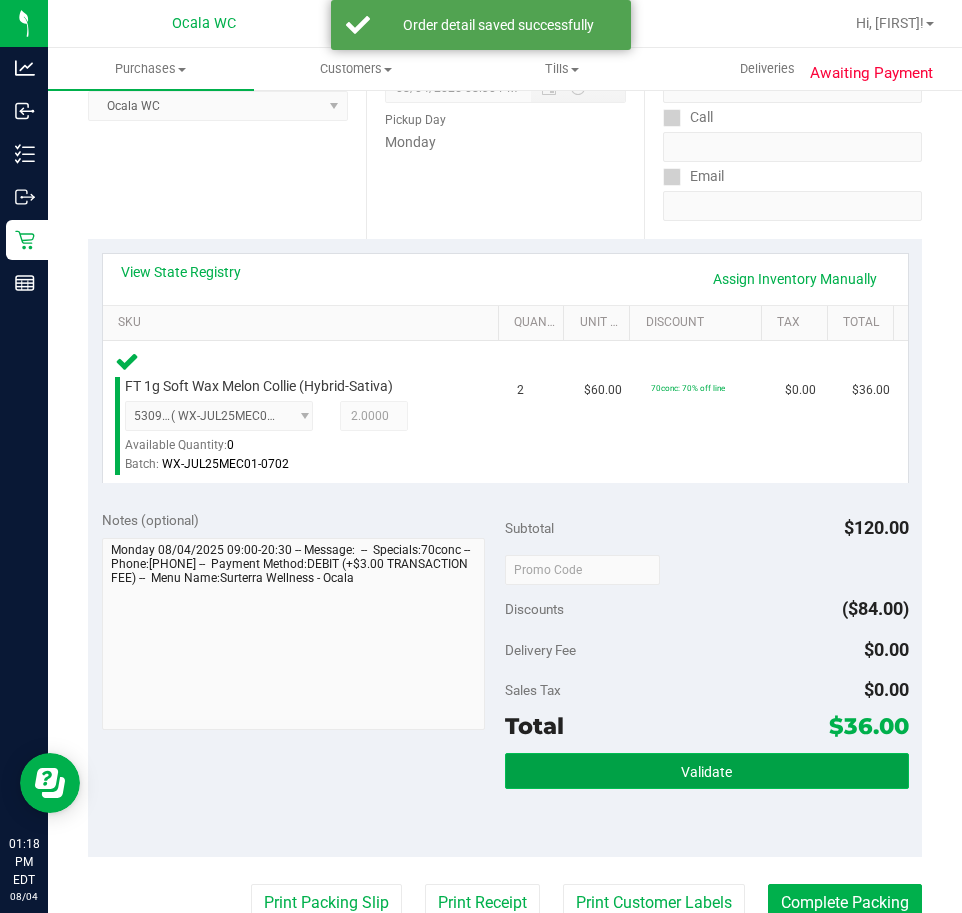 click on "Validate" at bounding box center (707, 771) 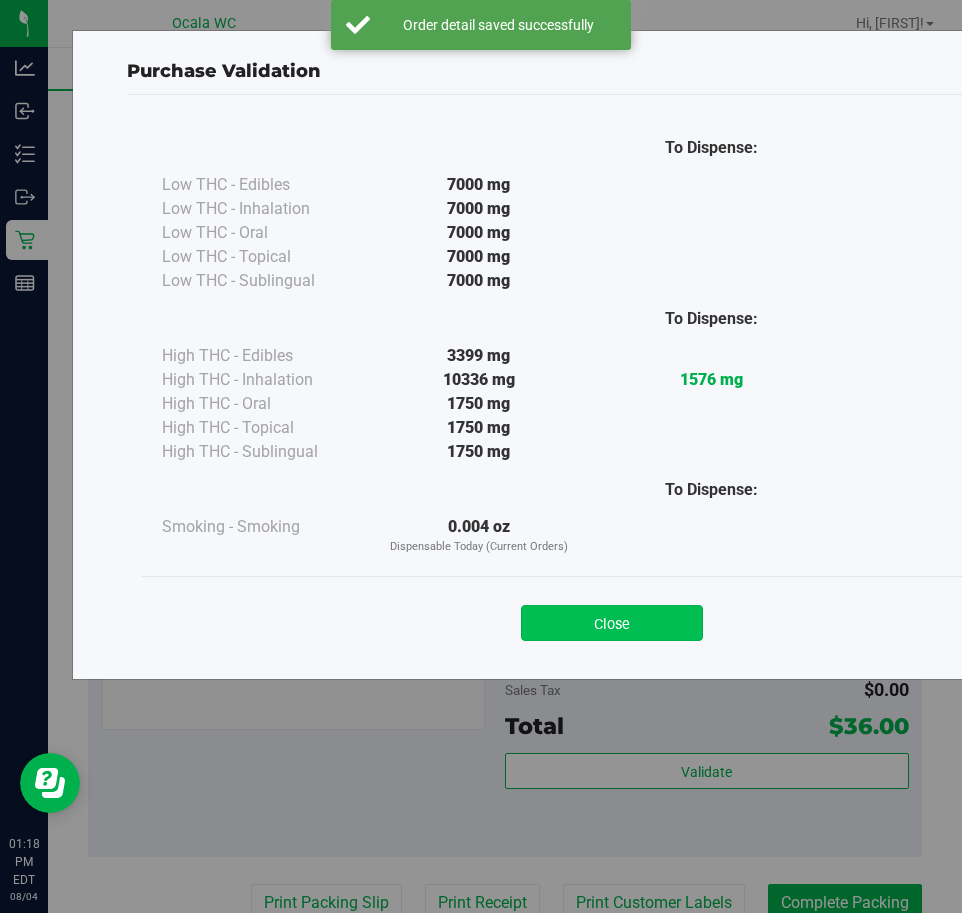 click on "Close" at bounding box center (612, 623) 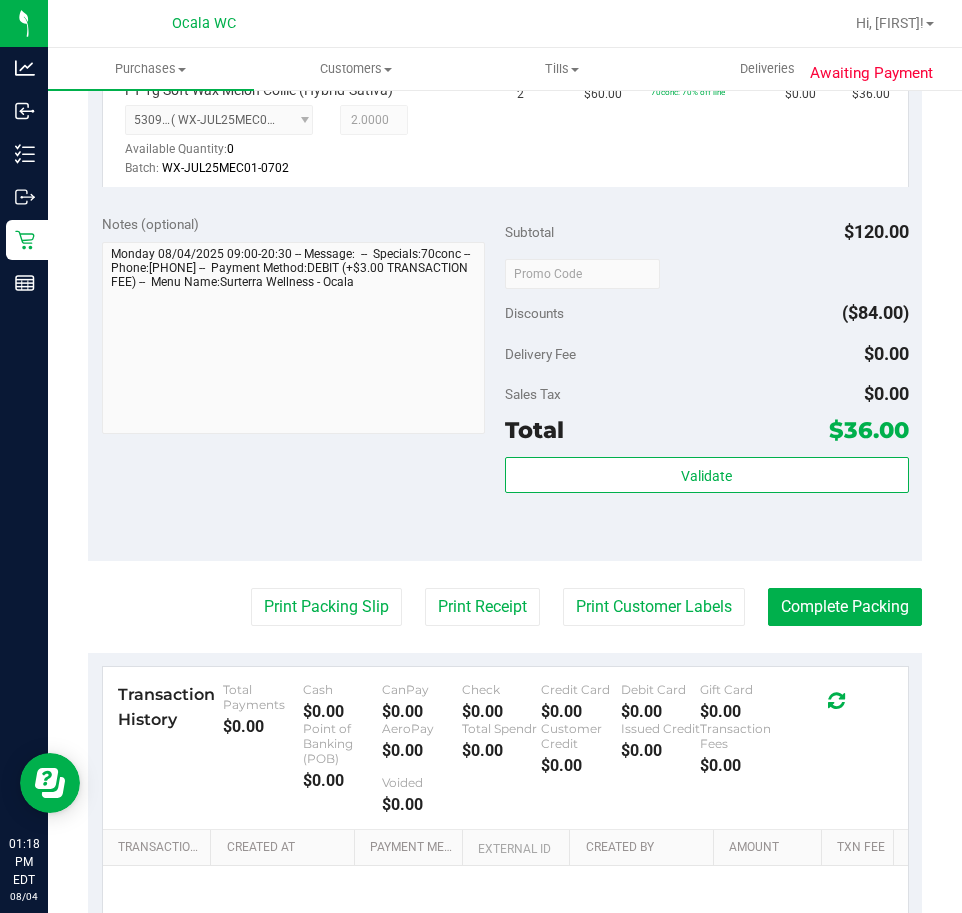 scroll, scrollTop: 600, scrollLeft: 0, axis: vertical 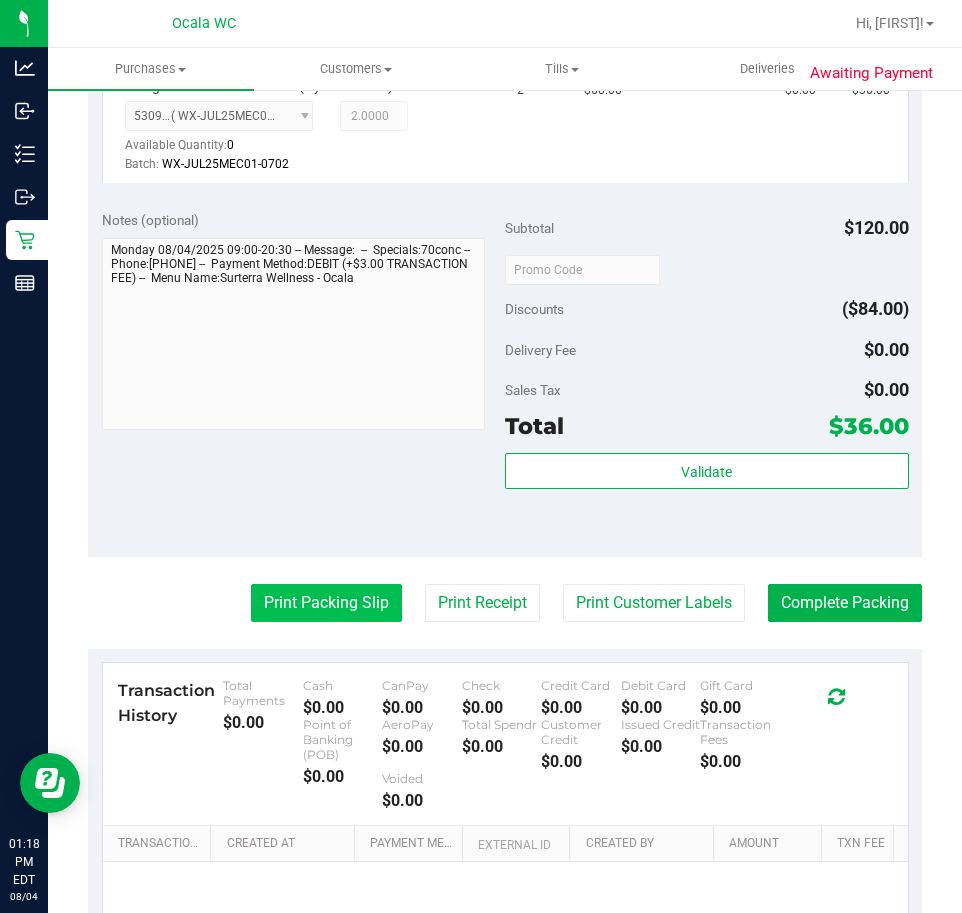 click on "Print Packing Slip" at bounding box center [326, 603] 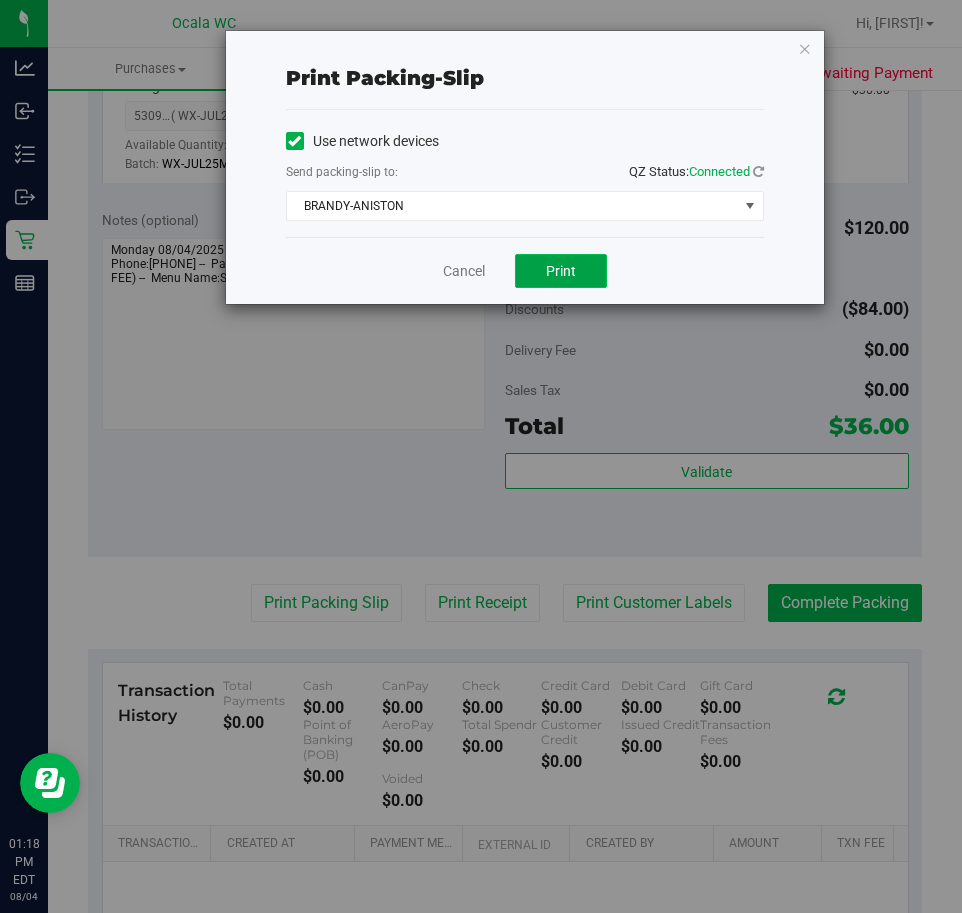 click on "Print" at bounding box center (561, 271) 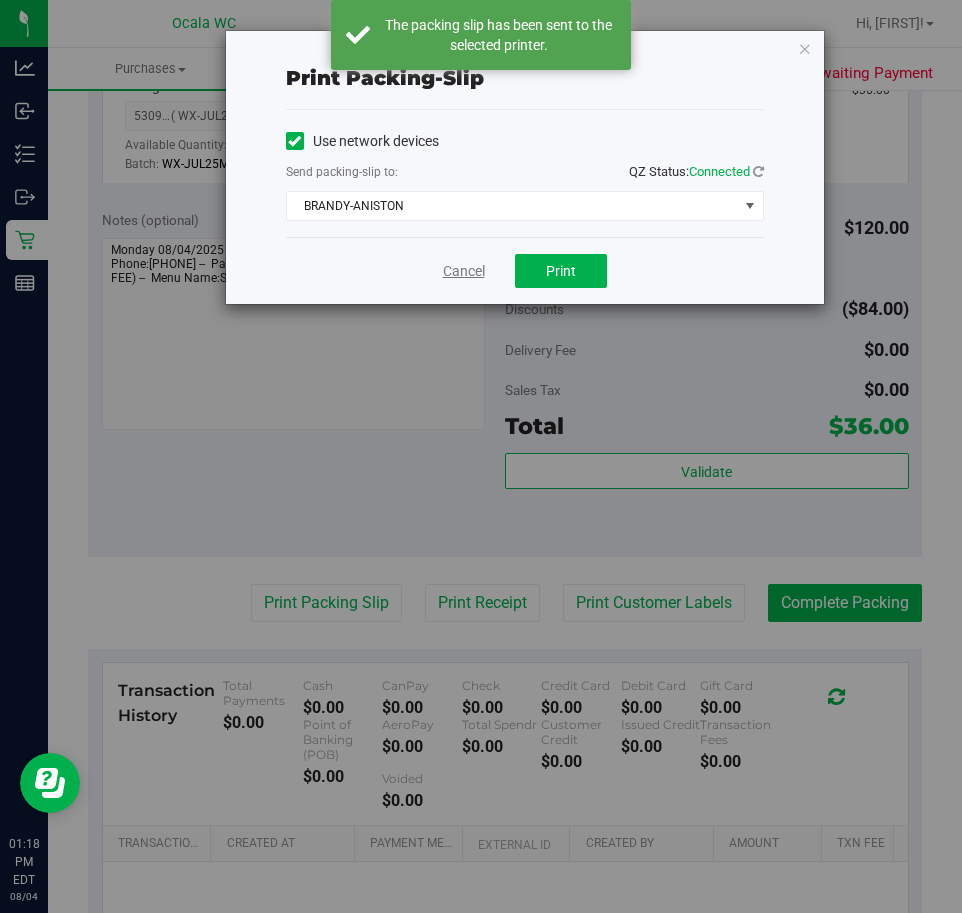 click on "Cancel" at bounding box center [464, 271] 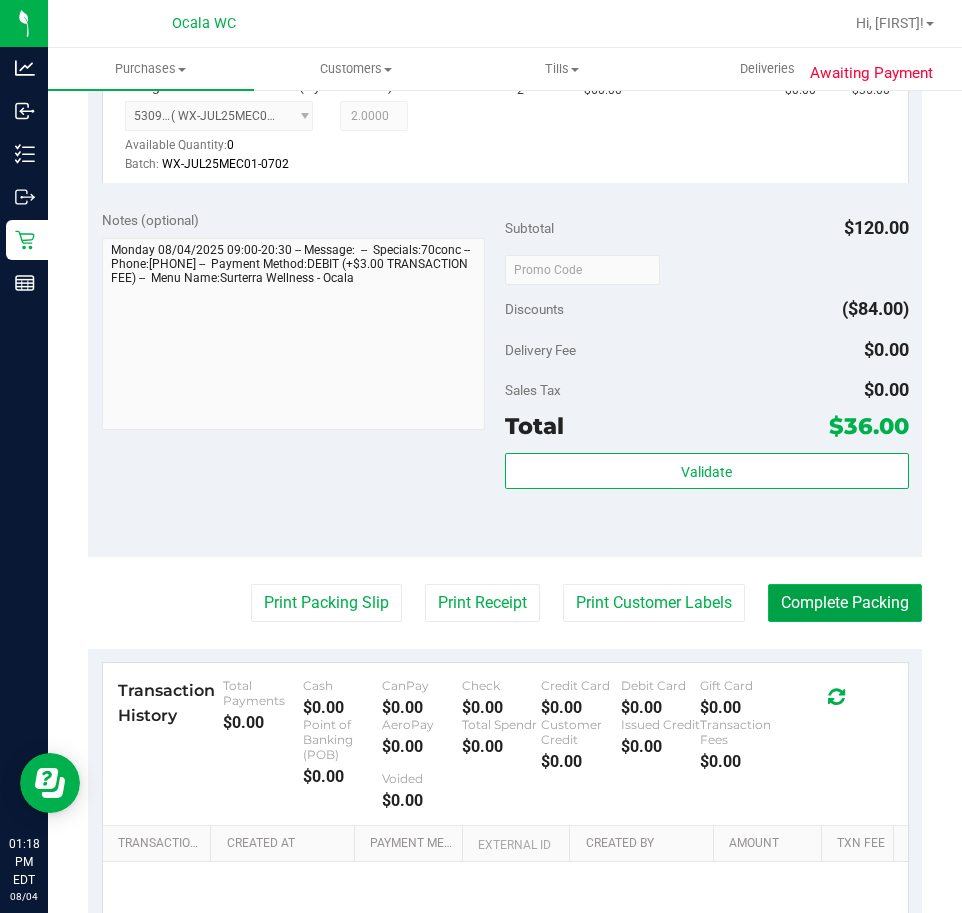 click on "Complete Packing" at bounding box center (845, 603) 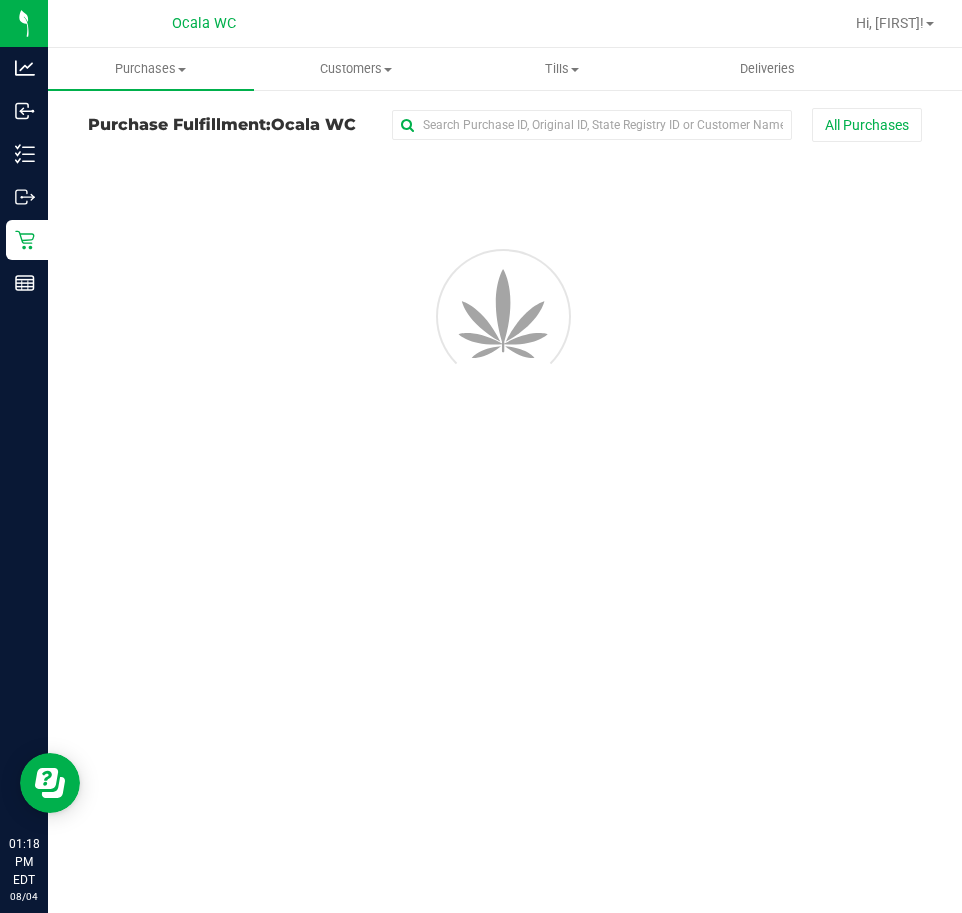 scroll, scrollTop: 0, scrollLeft: 0, axis: both 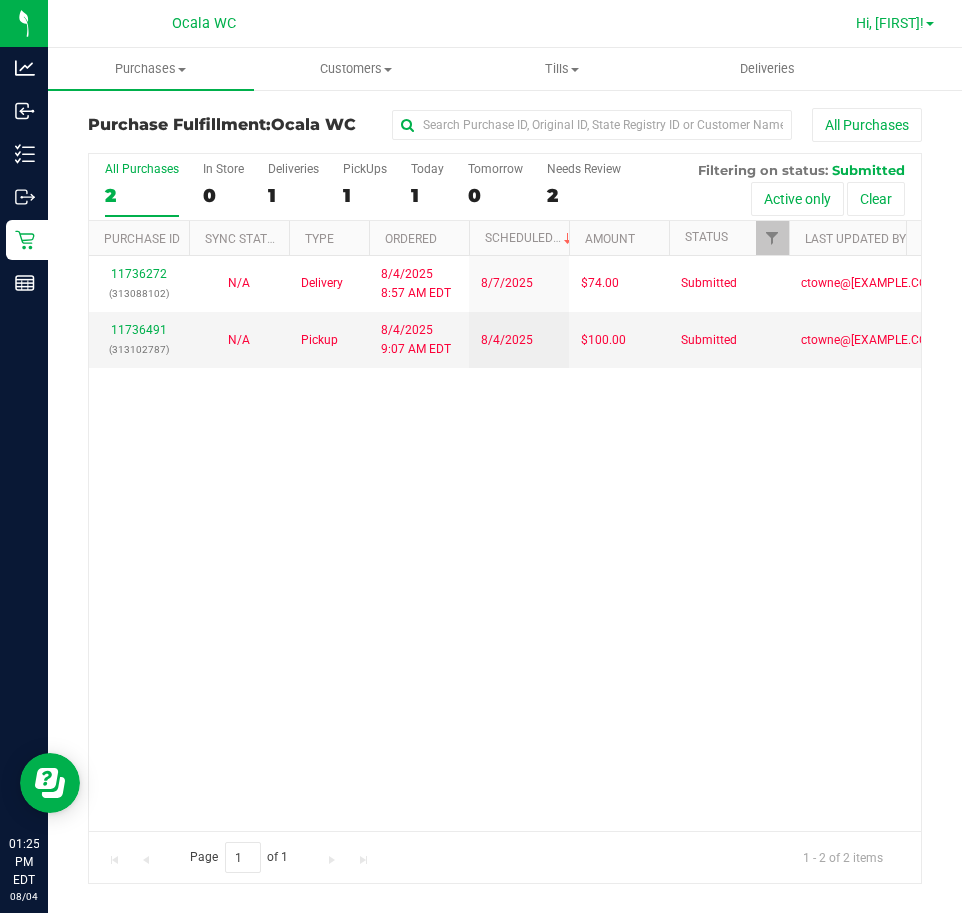 click on "Hi, [FIRST]!" at bounding box center [890, 23] 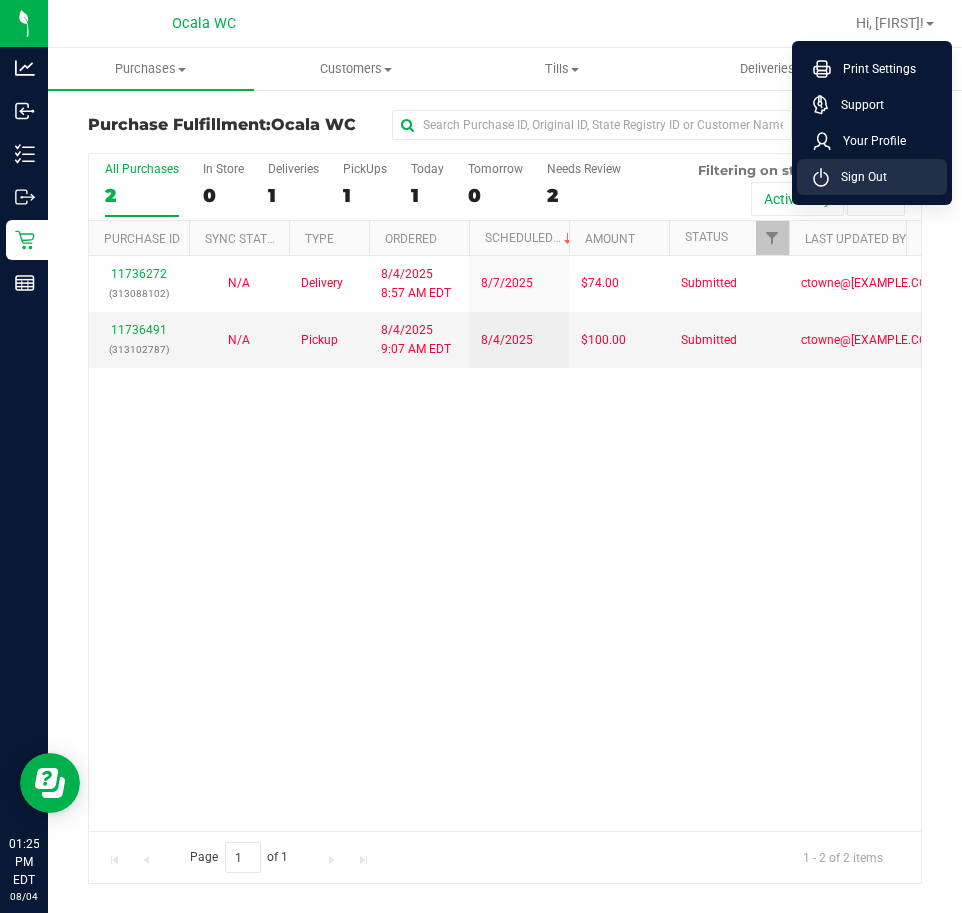 click on "Sign Out" at bounding box center (858, 177) 